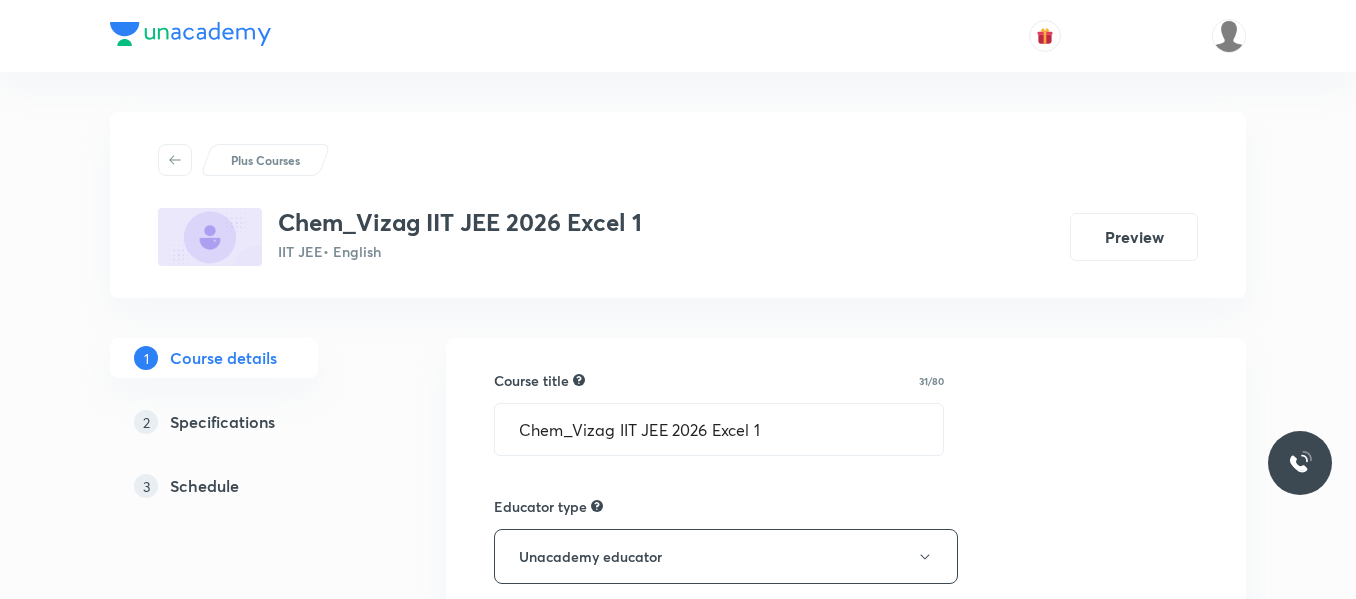 scroll, scrollTop: 0, scrollLeft: 0, axis: both 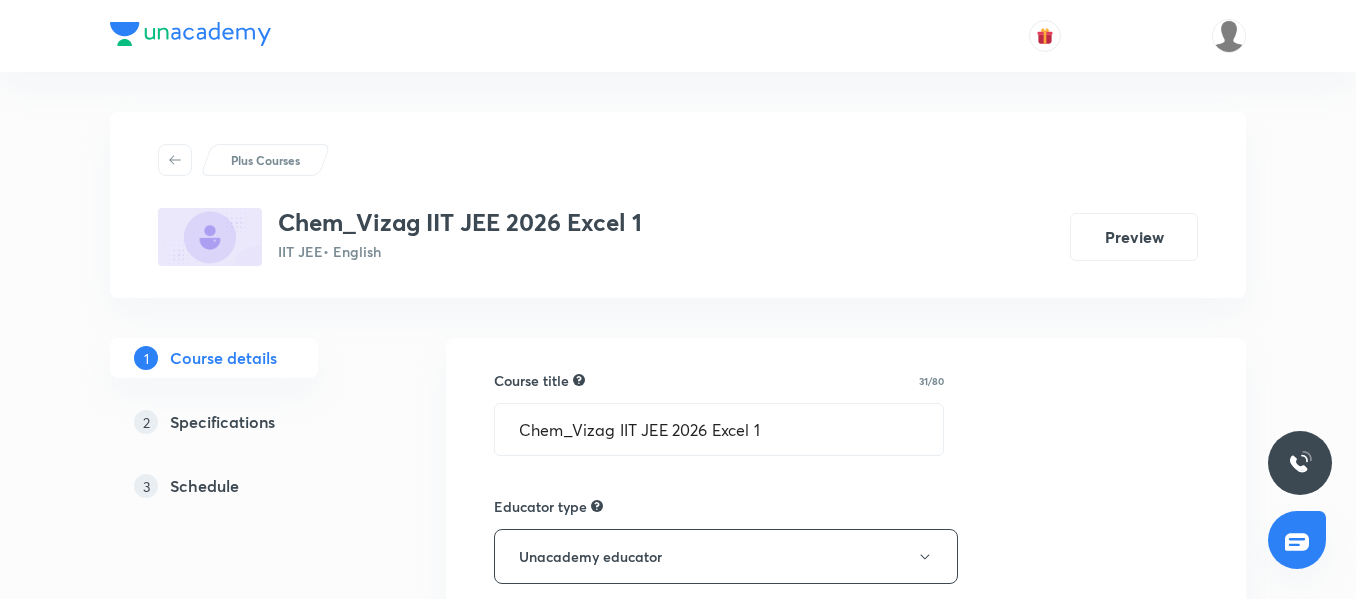click on "1 Course details 2 Specifications 3 Schedule" at bounding box center [246, 434] 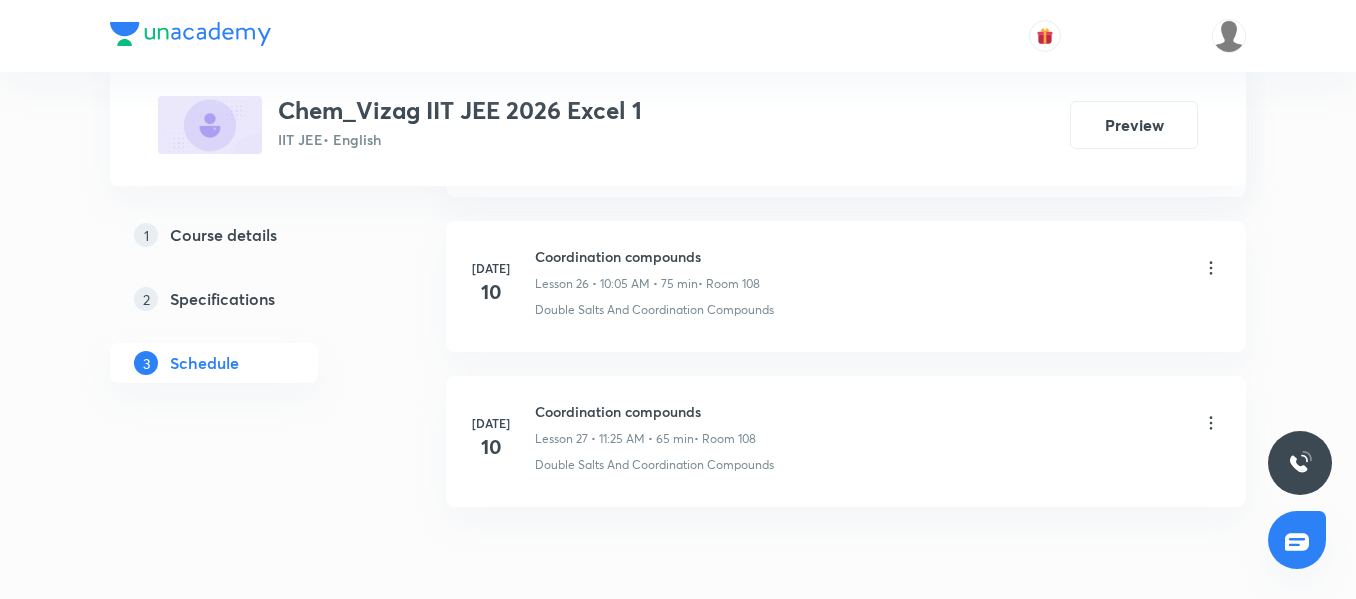 scroll, scrollTop: 5095, scrollLeft: 0, axis: vertical 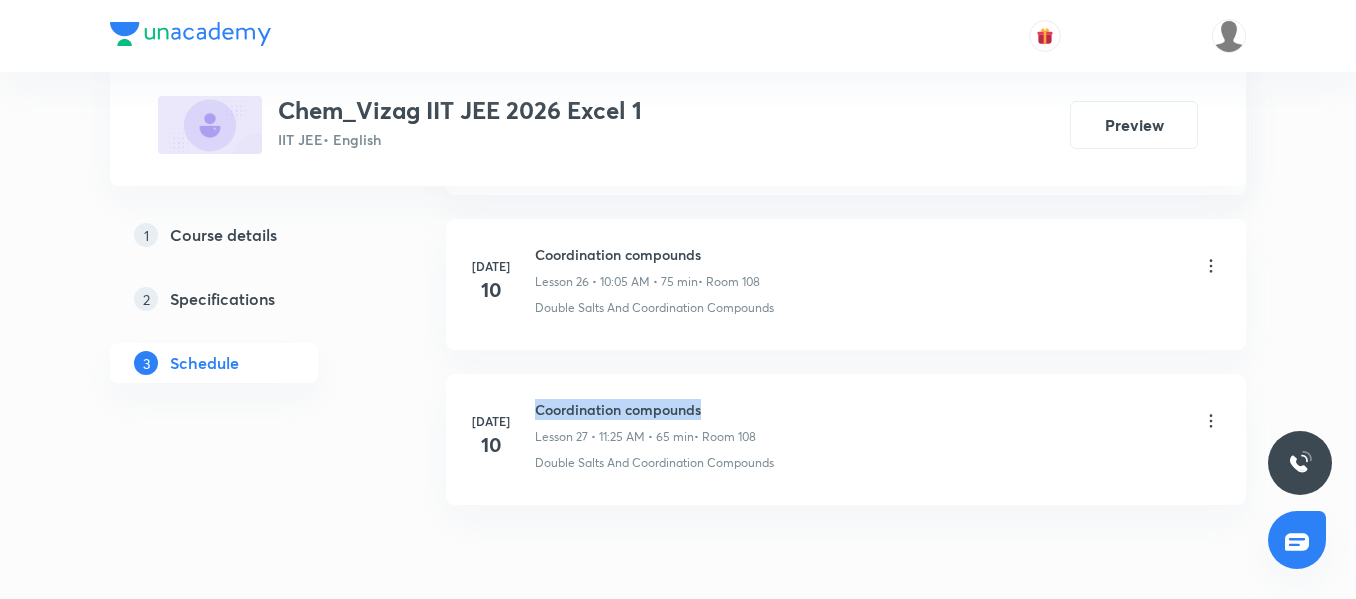 drag, startPoint x: 704, startPoint y: 405, endPoint x: 527, endPoint y: 402, distance: 177.02542 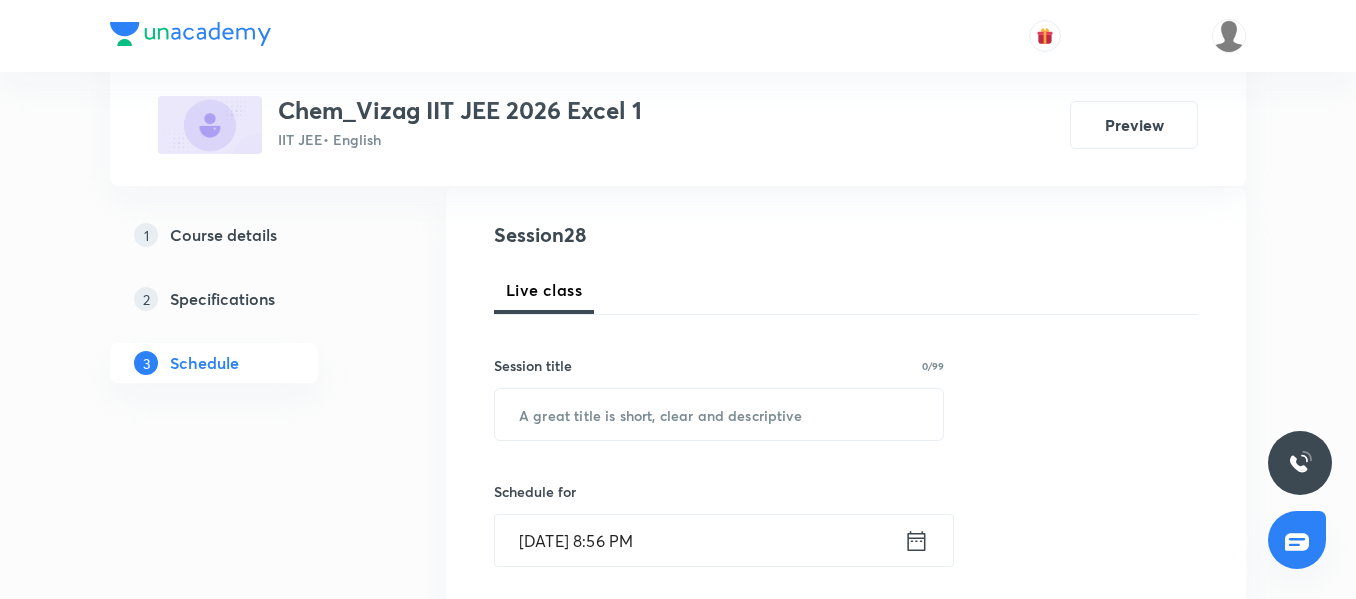 scroll, scrollTop: 213, scrollLeft: 0, axis: vertical 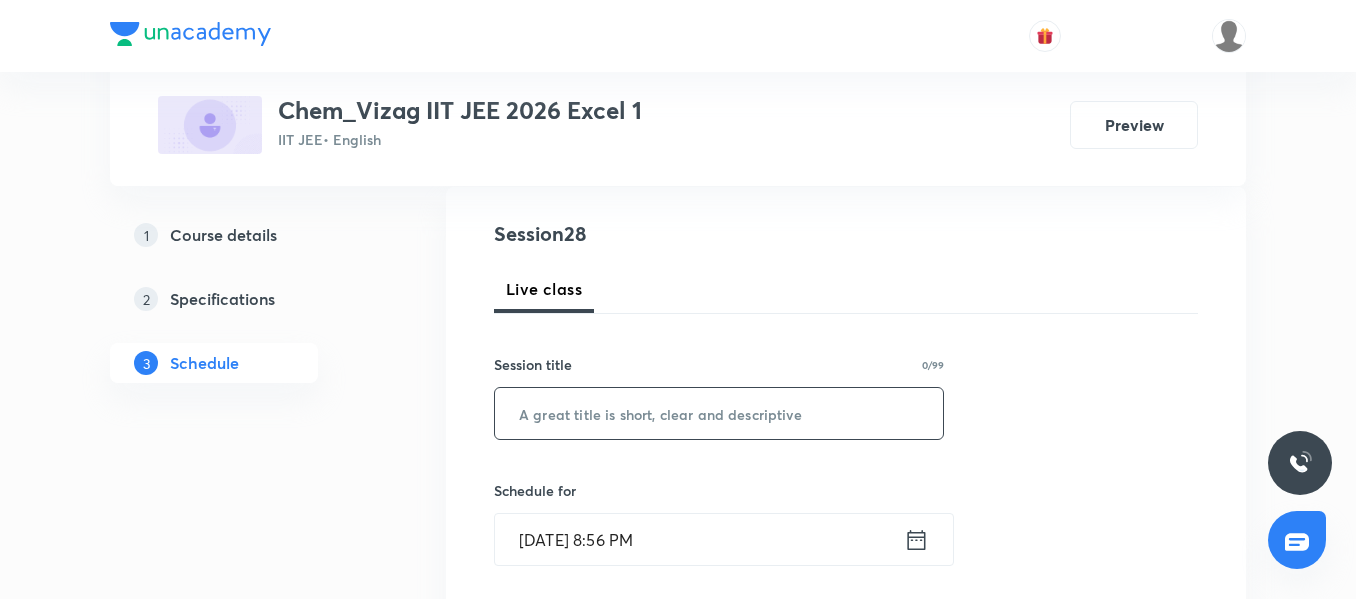 click at bounding box center [719, 413] 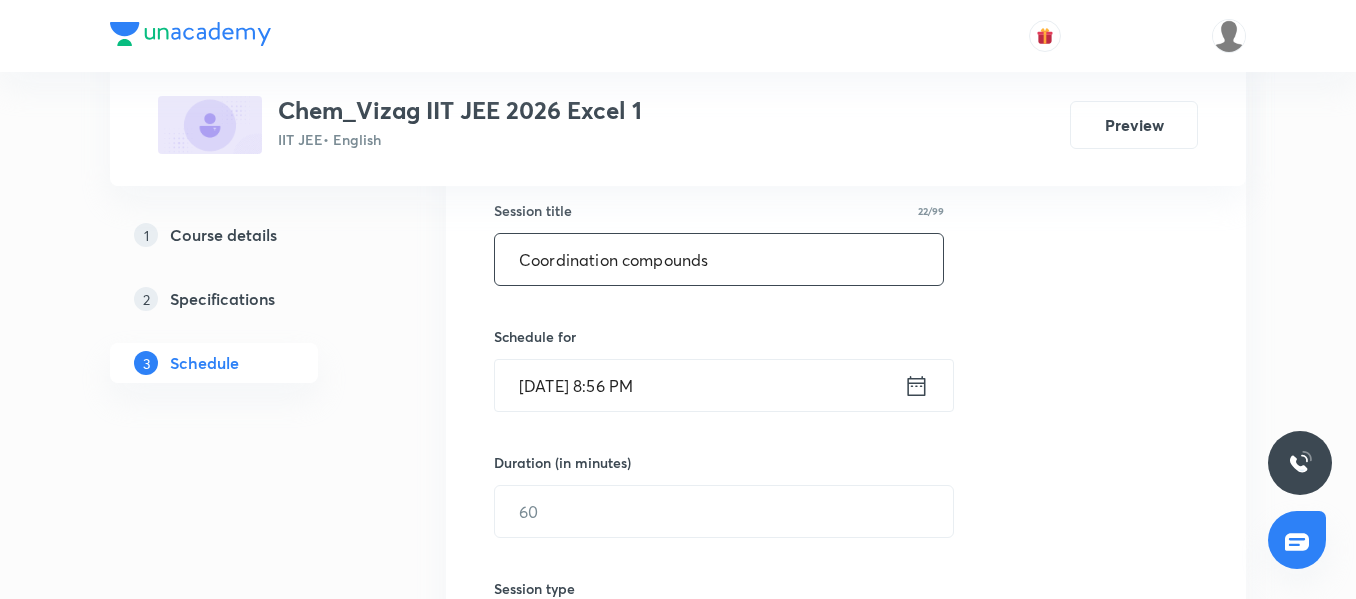 scroll, scrollTop: 368, scrollLeft: 0, axis: vertical 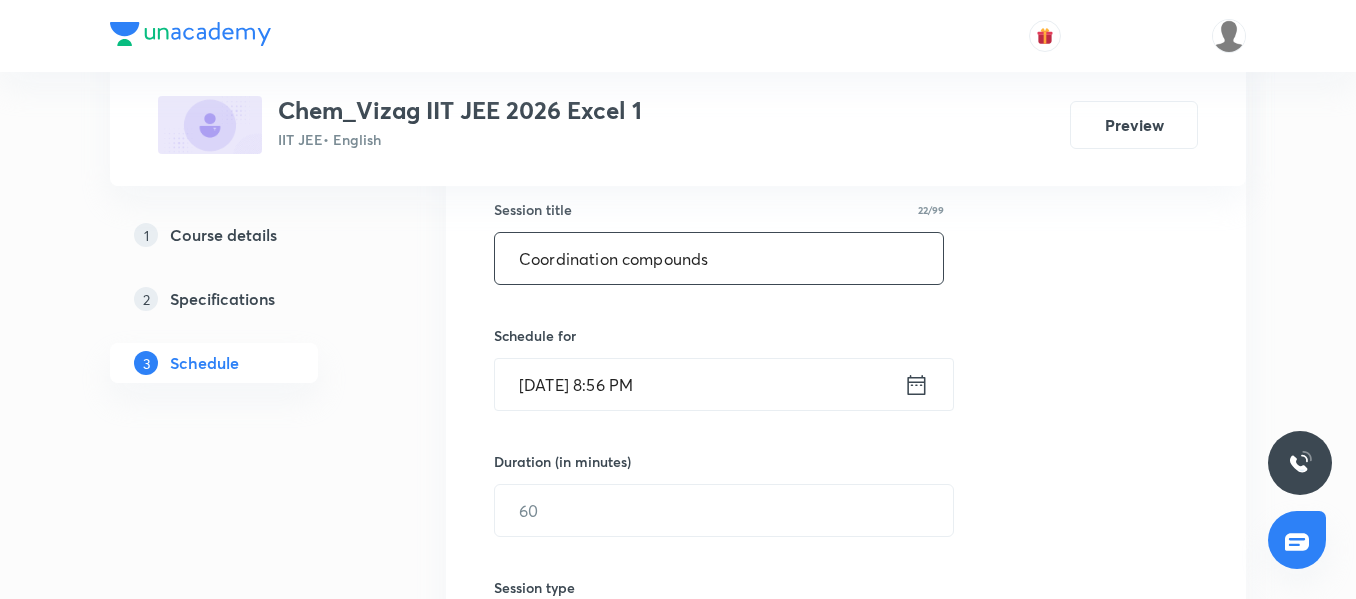 type on "Coordination compounds" 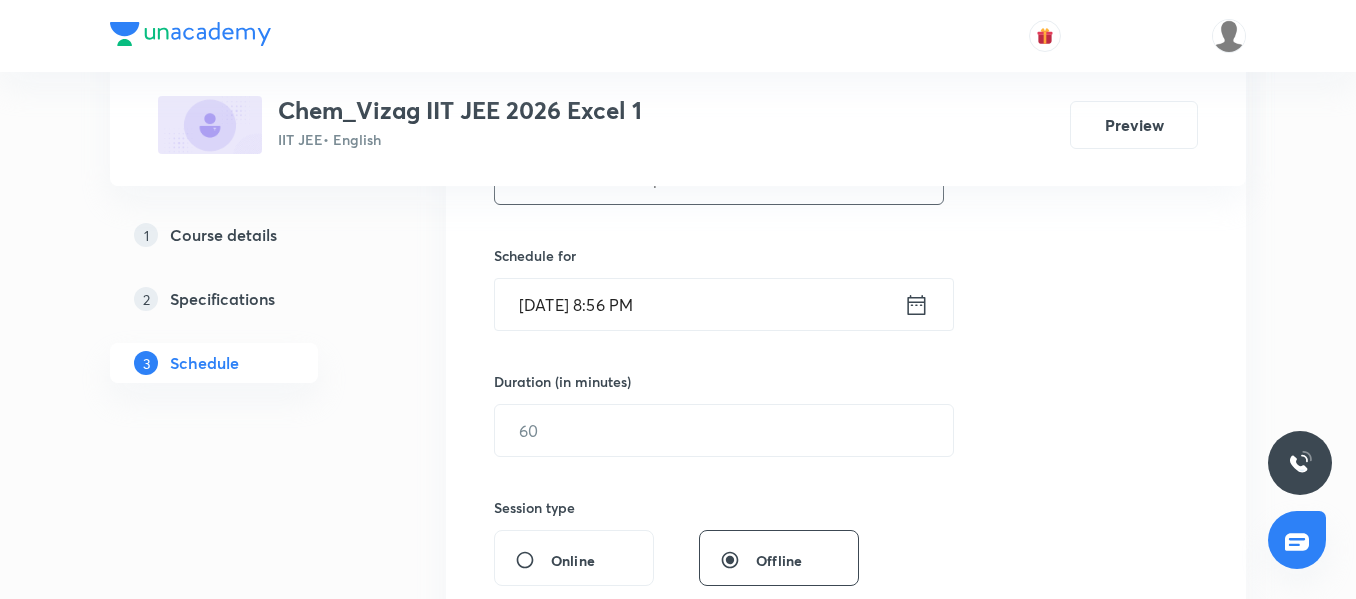 scroll, scrollTop: 455, scrollLeft: 0, axis: vertical 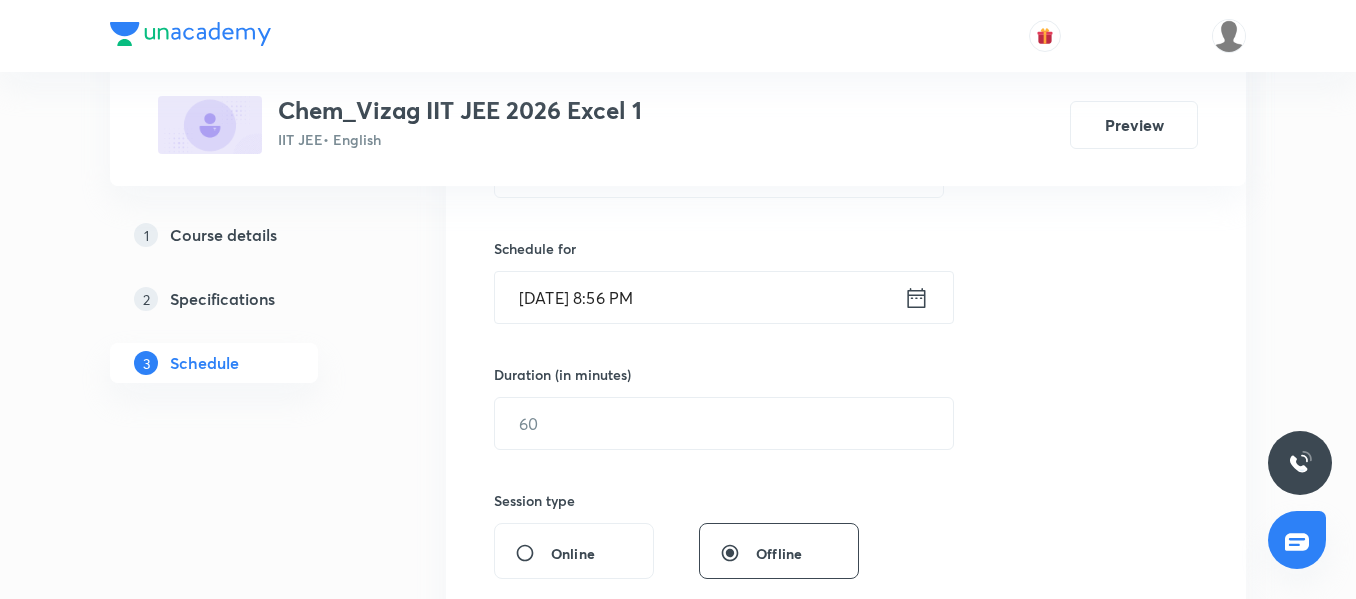 click 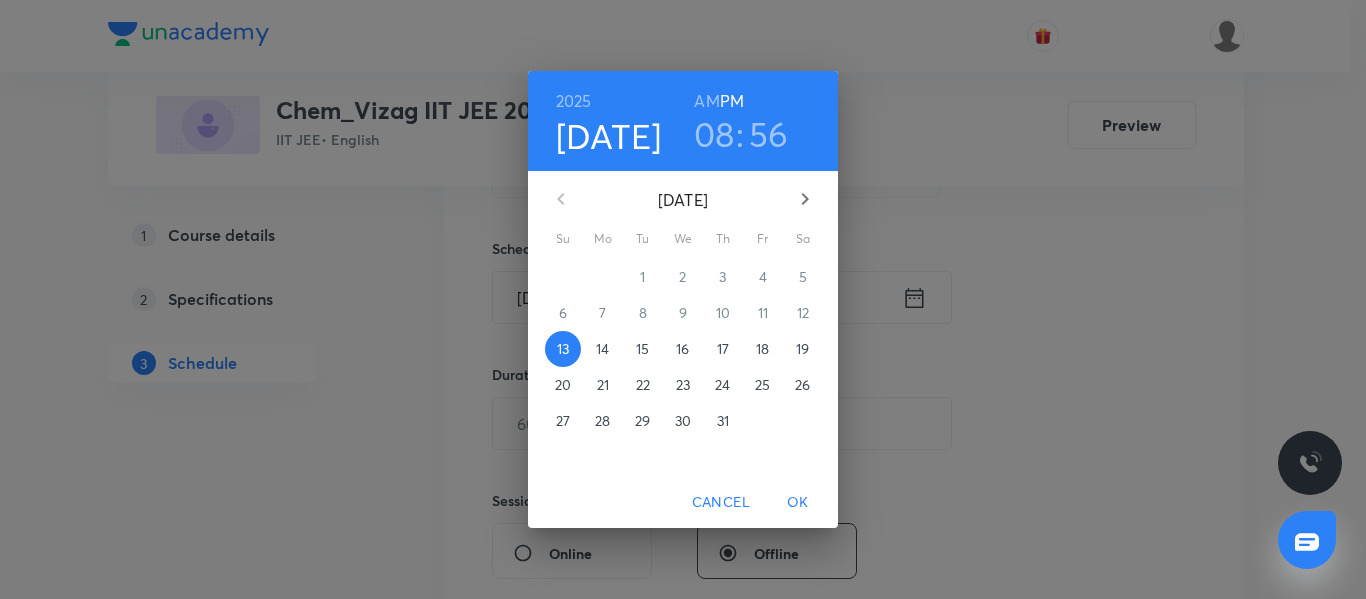 click on "08" at bounding box center (714, 134) 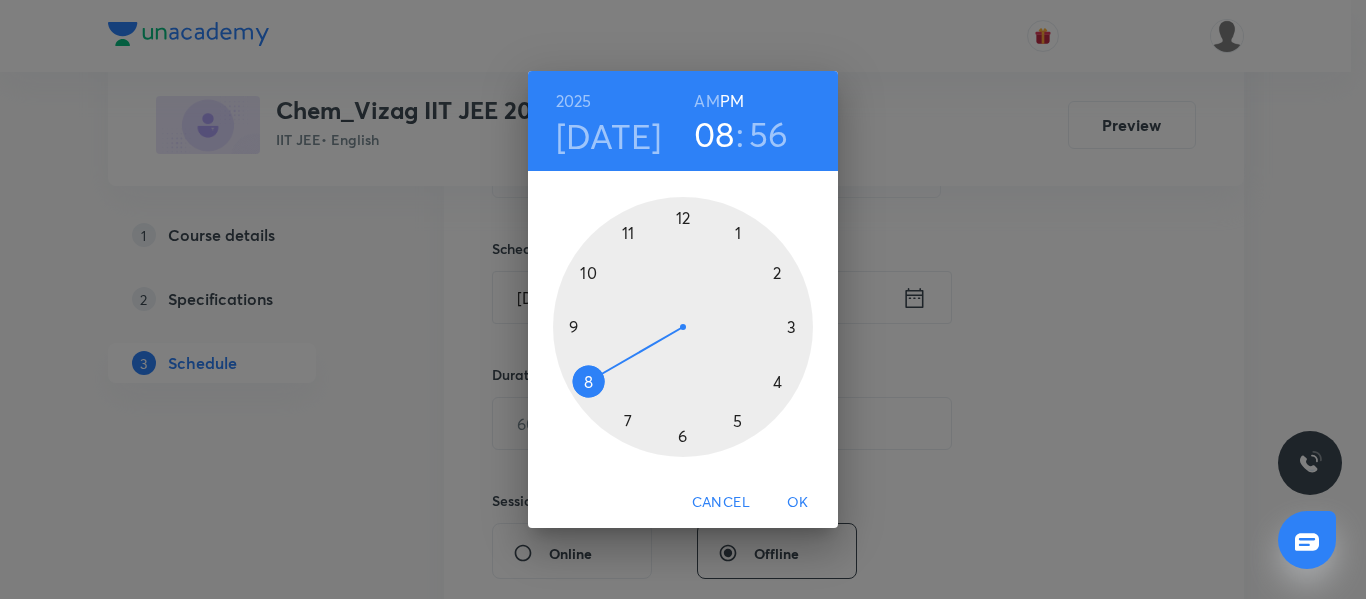 click at bounding box center [683, 327] 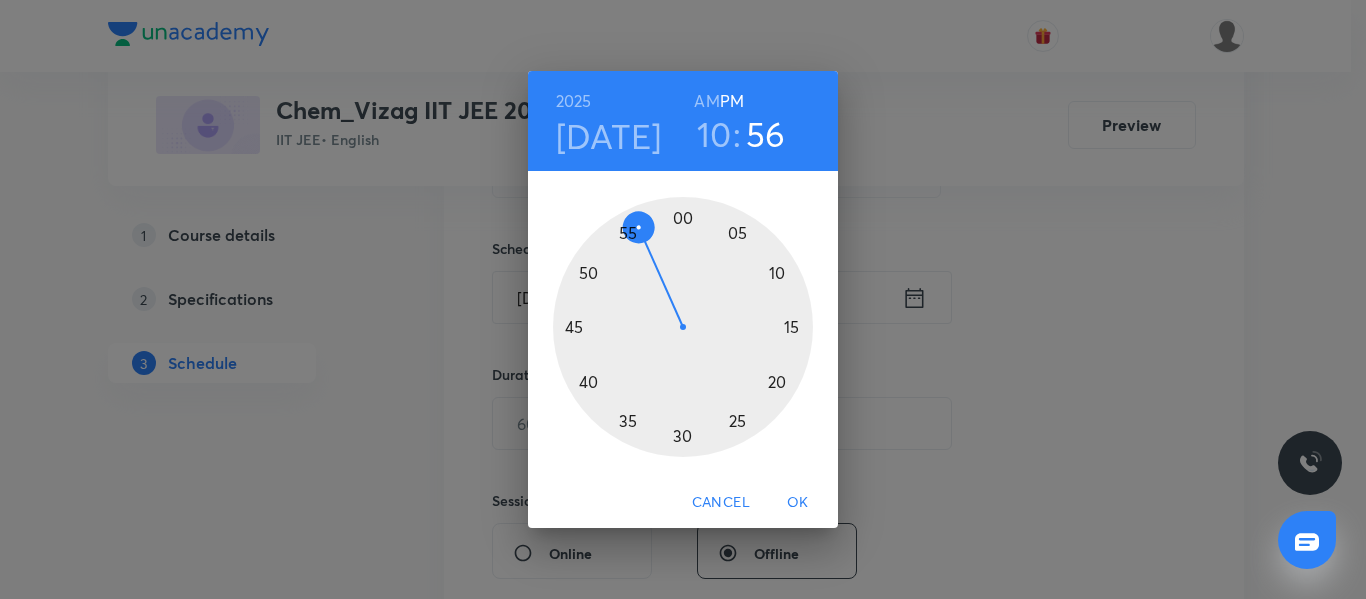 click on "AM" at bounding box center [706, 101] 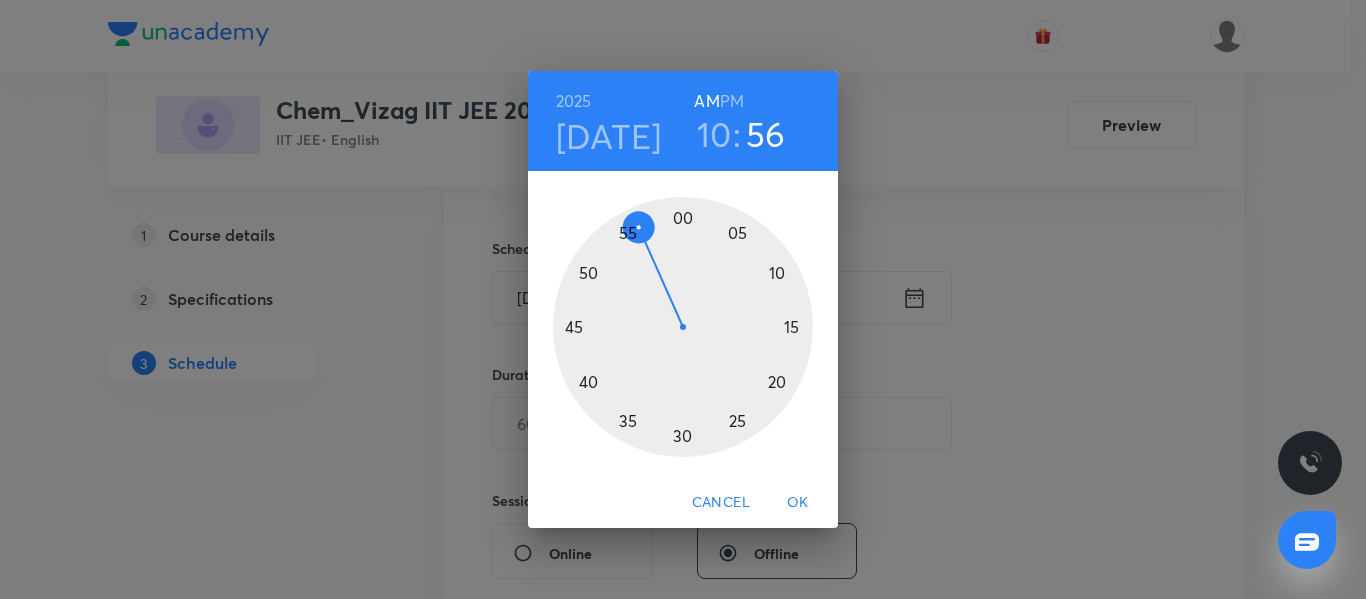 click at bounding box center (683, 327) 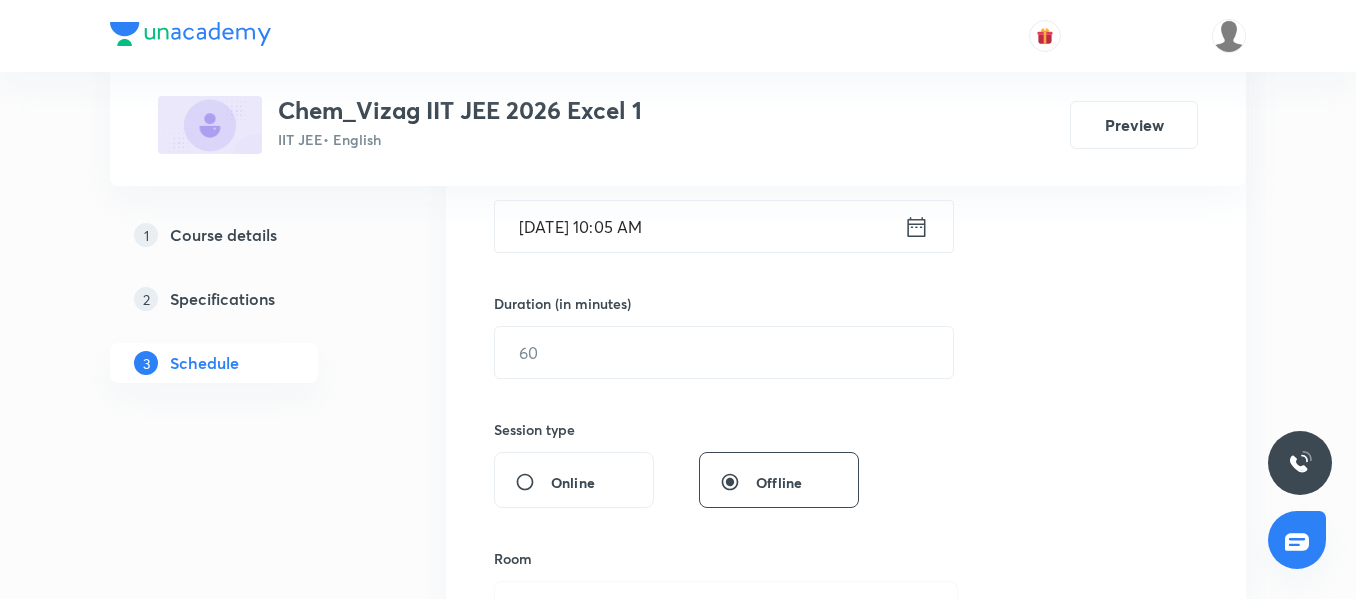 scroll, scrollTop: 527, scrollLeft: 0, axis: vertical 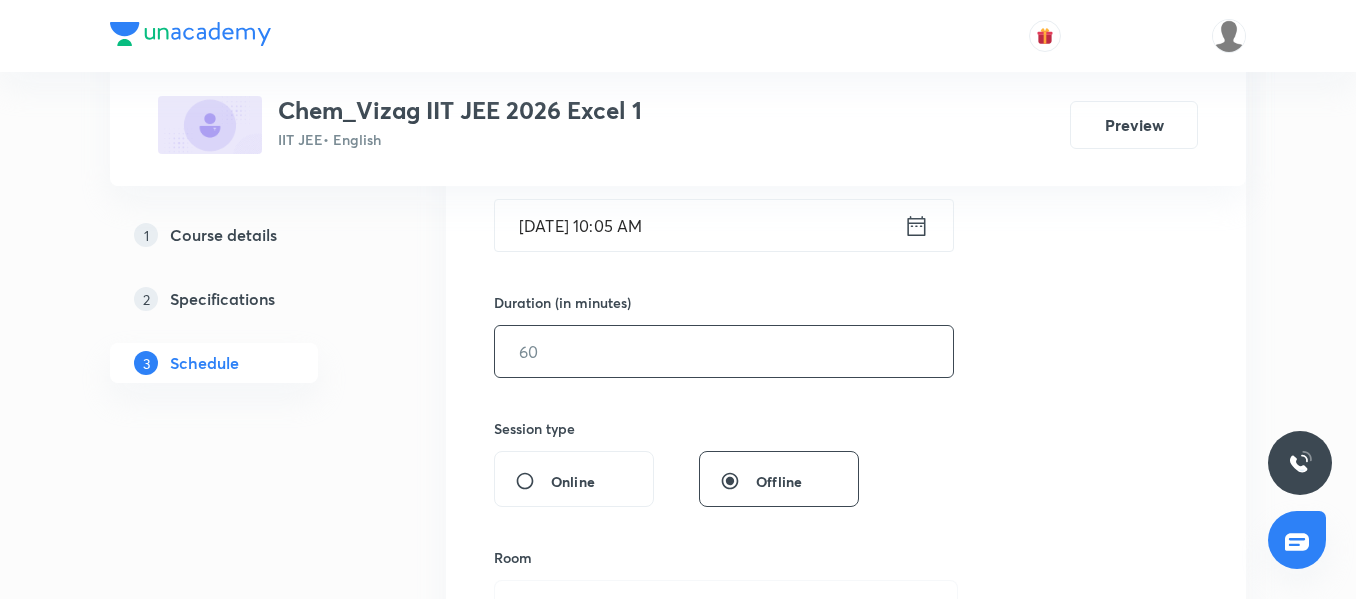 click at bounding box center [724, 351] 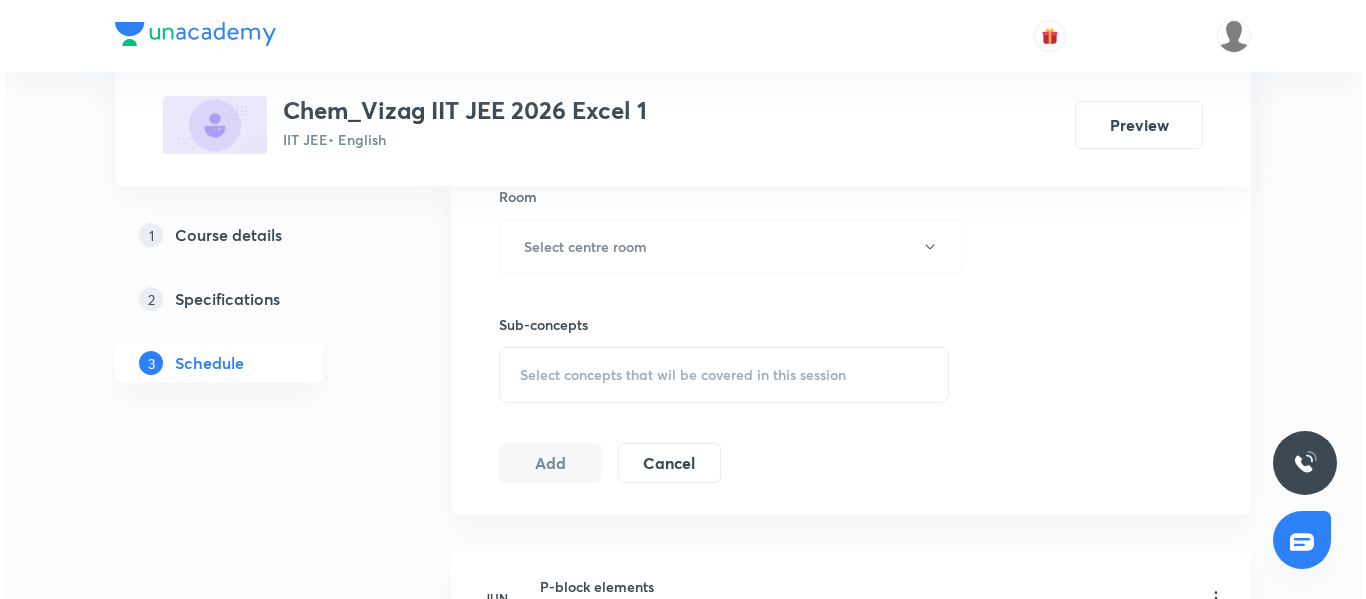 scroll, scrollTop: 889, scrollLeft: 0, axis: vertical 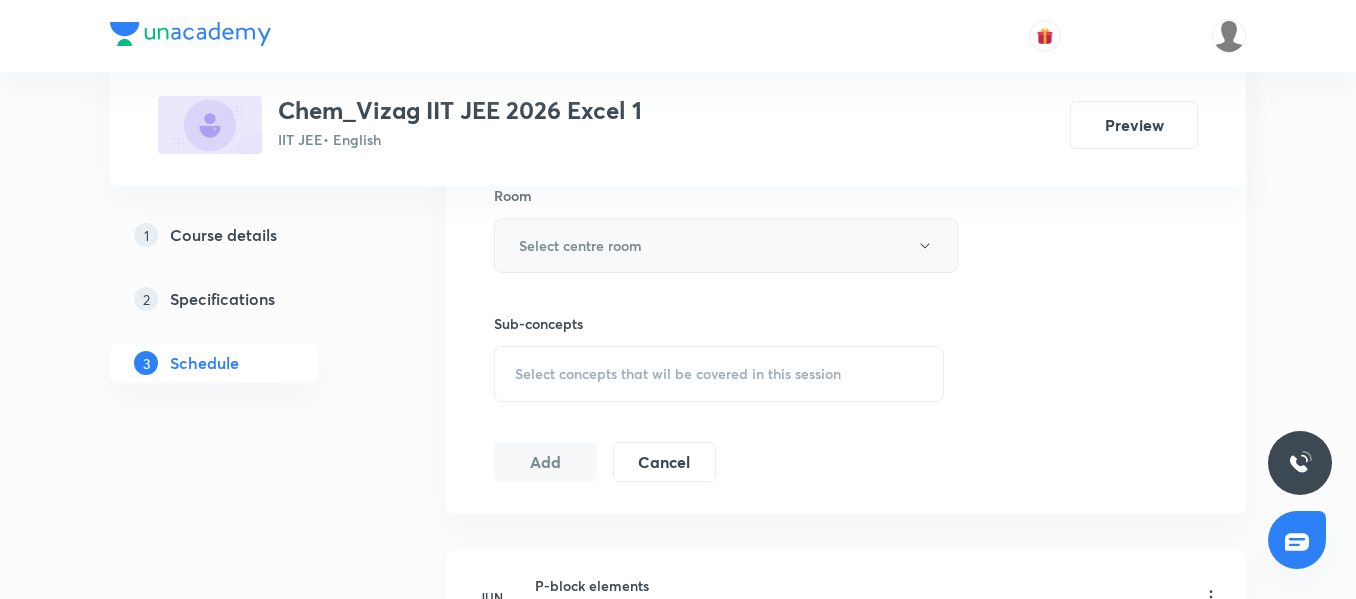 type on "75" 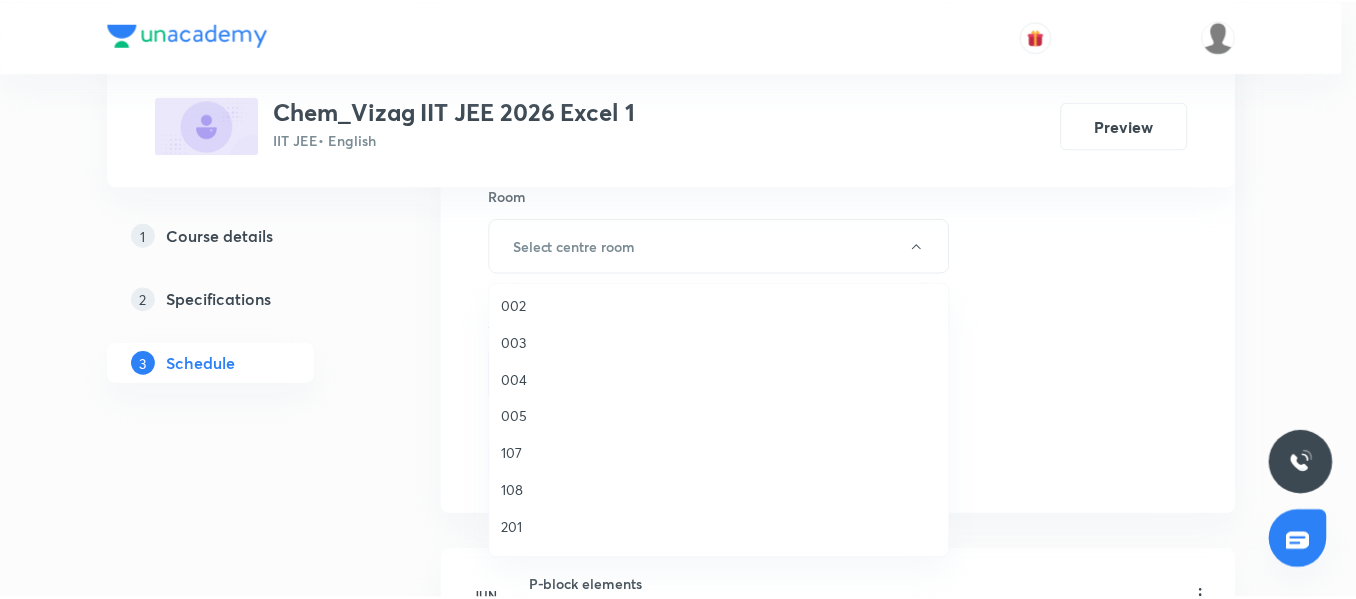 scroll, scrollTop: 232, scrollLeft: 0, axis: vertical 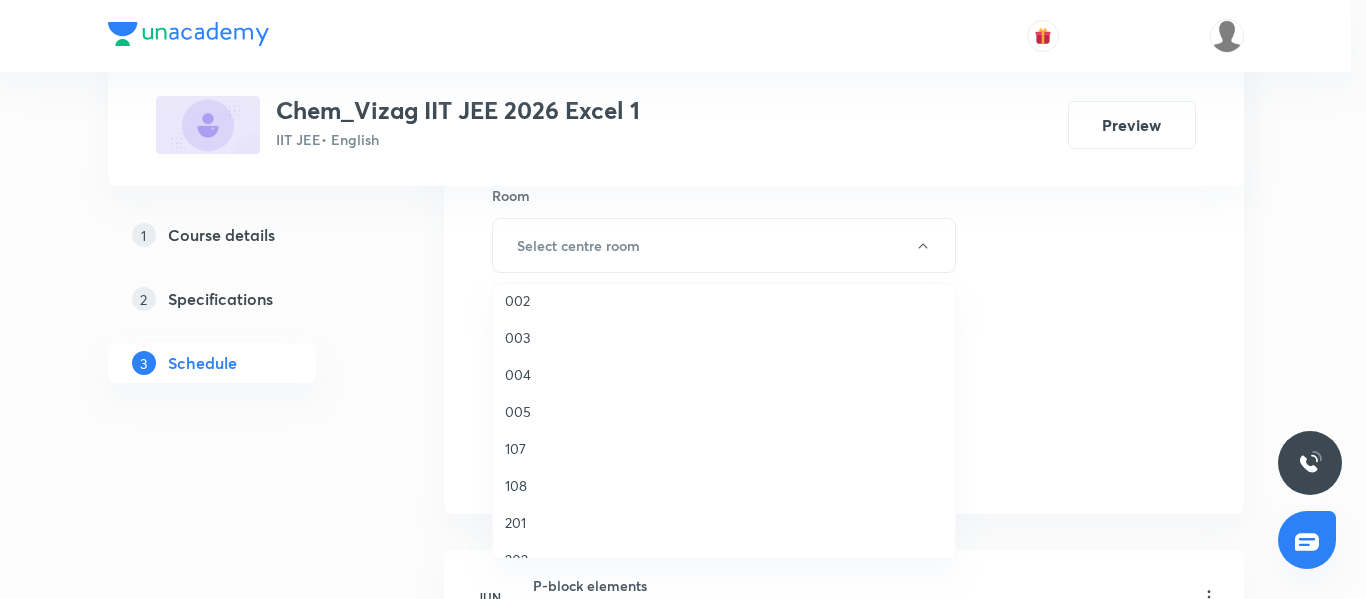 click on "108" at bounding box center (724, 485) 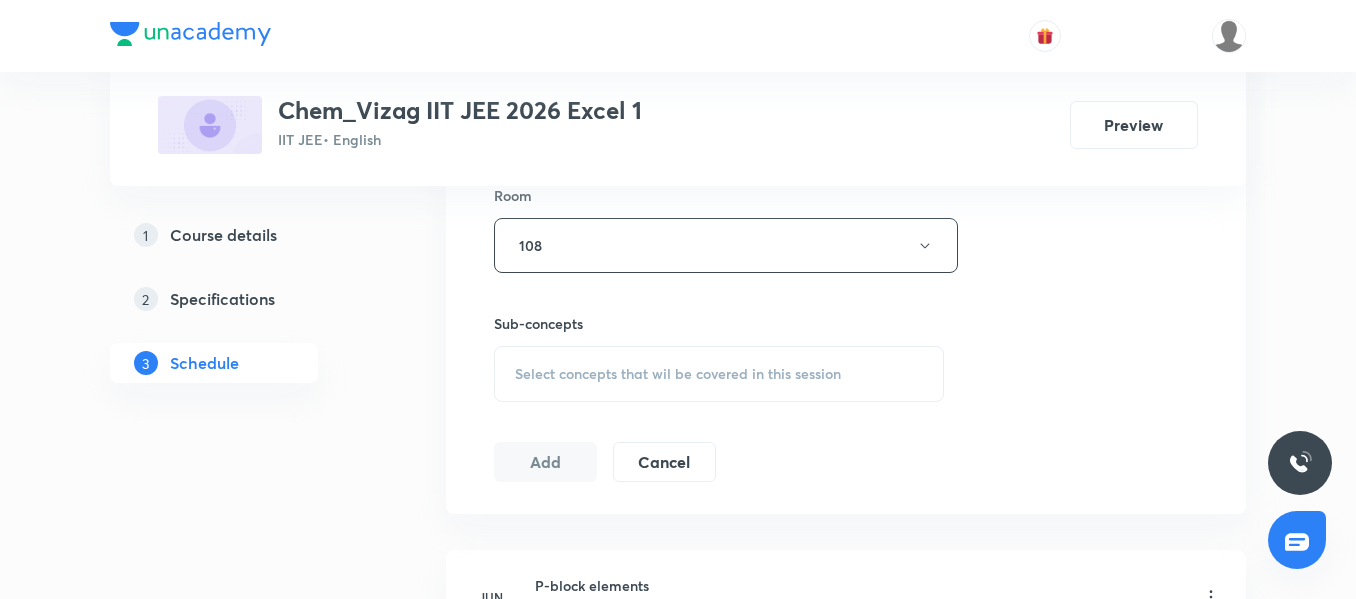 scroll, scrollTop: 946, scrollLeft: 0, axis: vertical 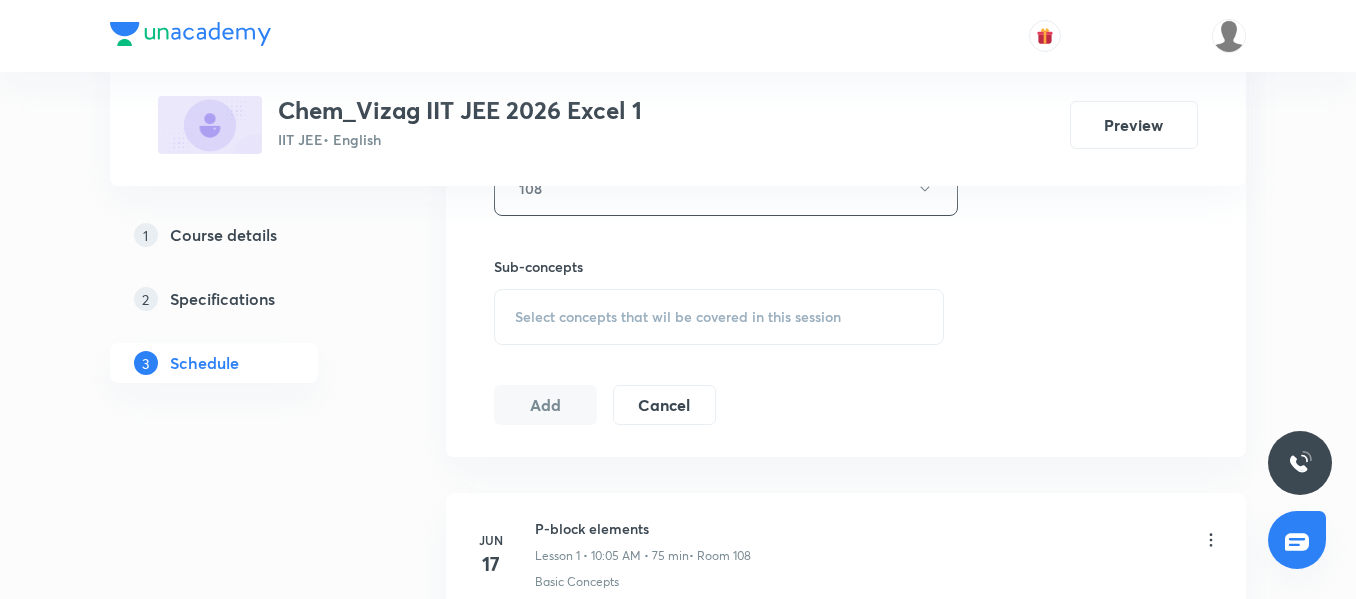click on "Select concepts that wil be covered in this session" at bounding box center (678, 317) 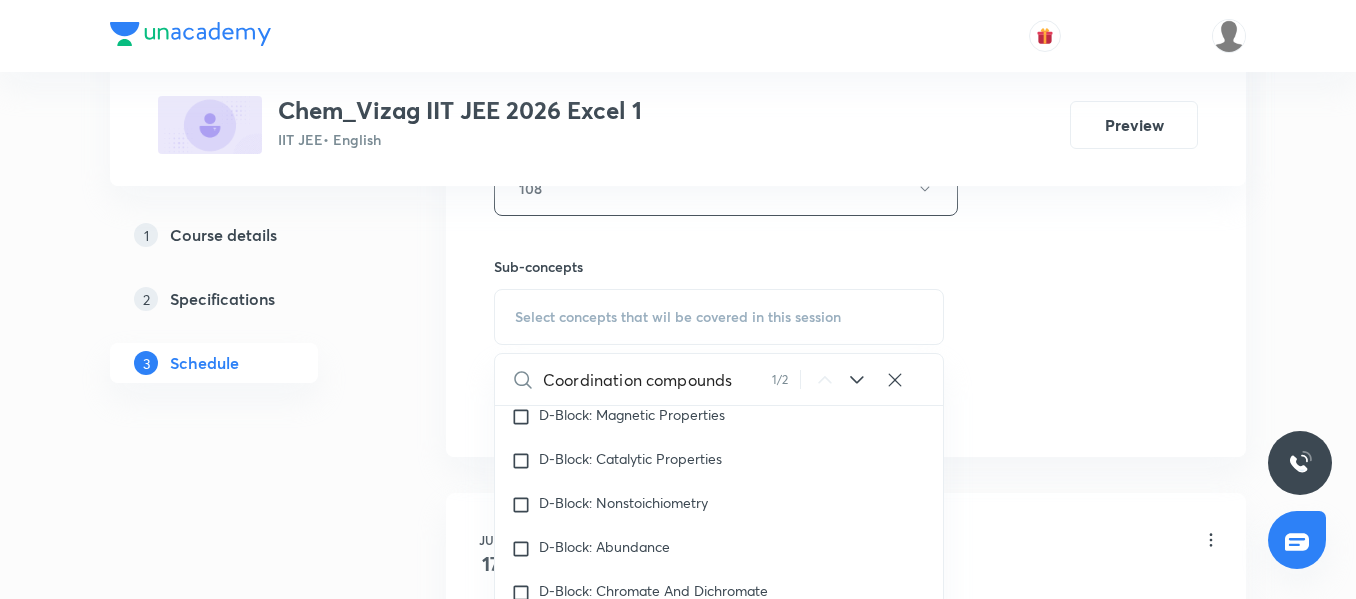 scroll, scrollTop: 25880, scrollLeft: 0, axis: vertical 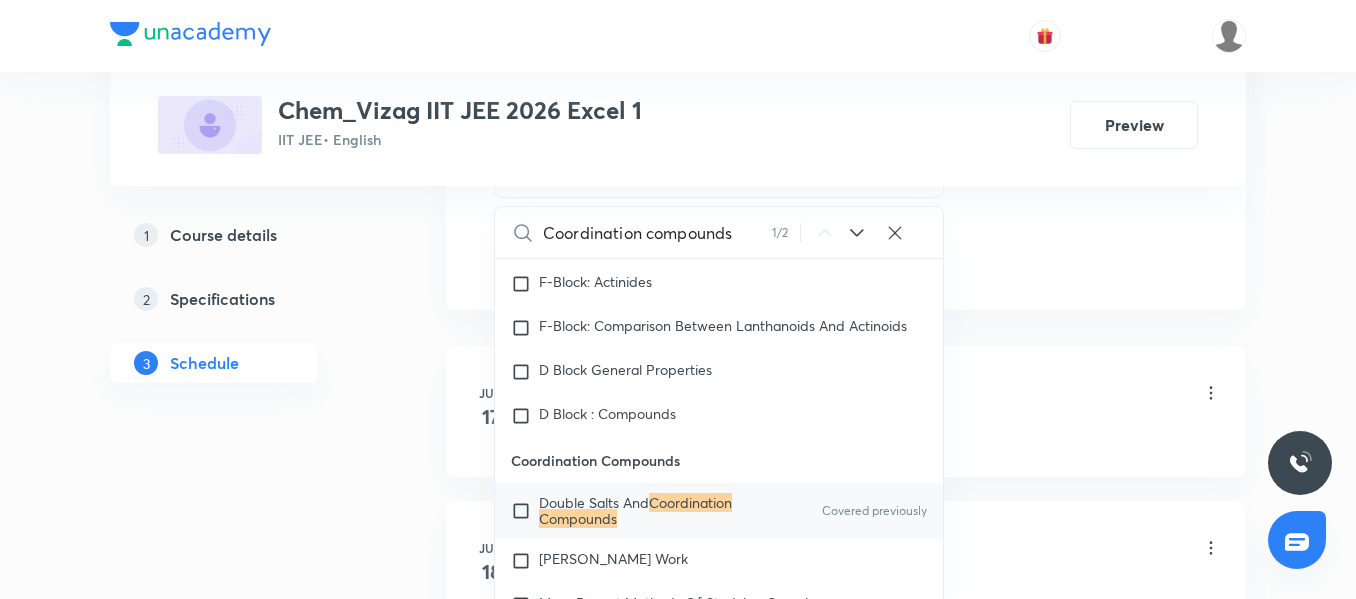 type on "Coordination compounds" 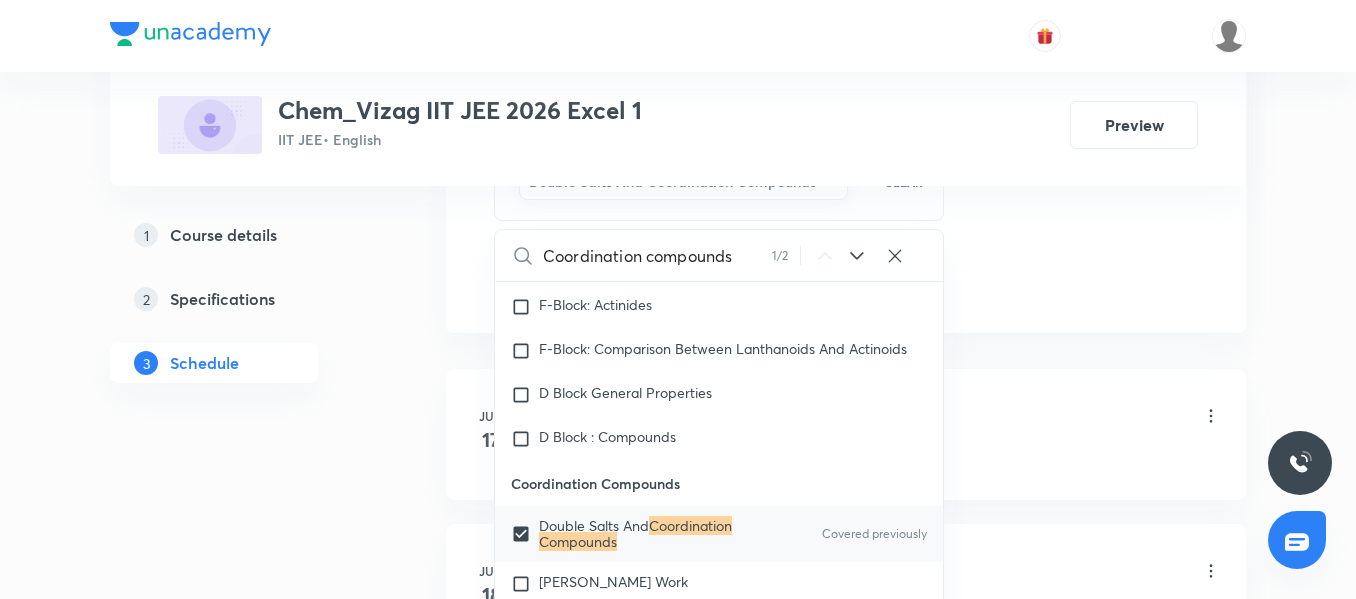 click on "1 Course details 2 Specifications 3 Schedule" at bounding box center [246, 1963] 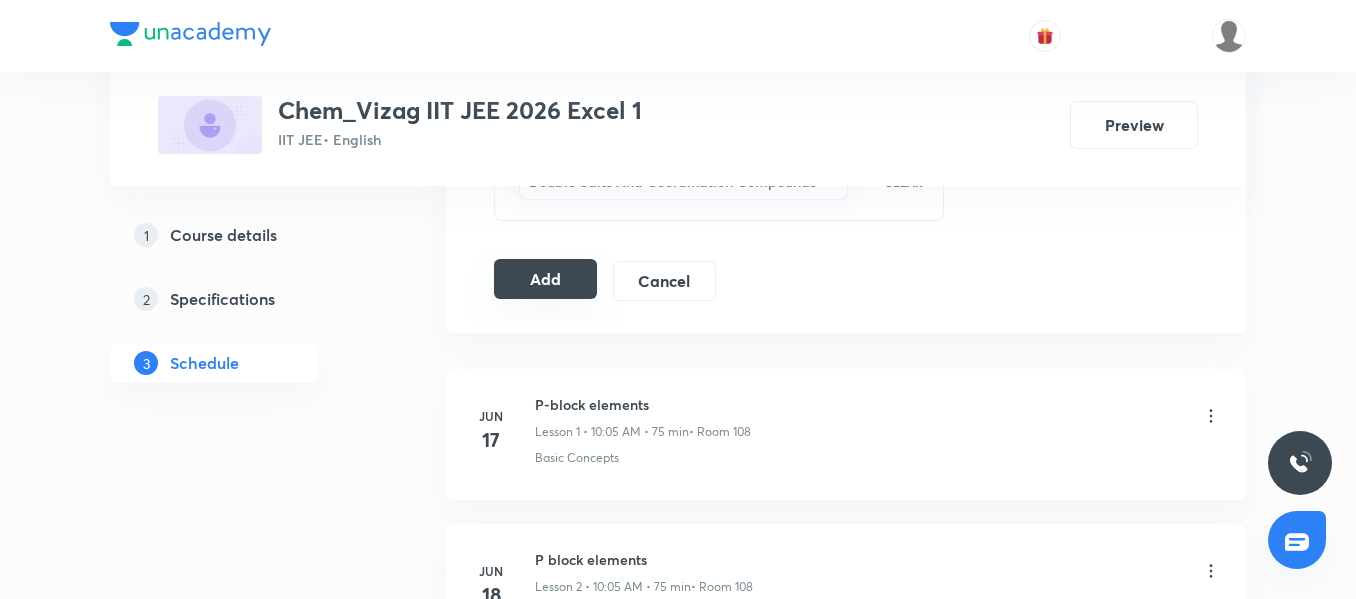 click on "Add" at bounding box center [545, 279] 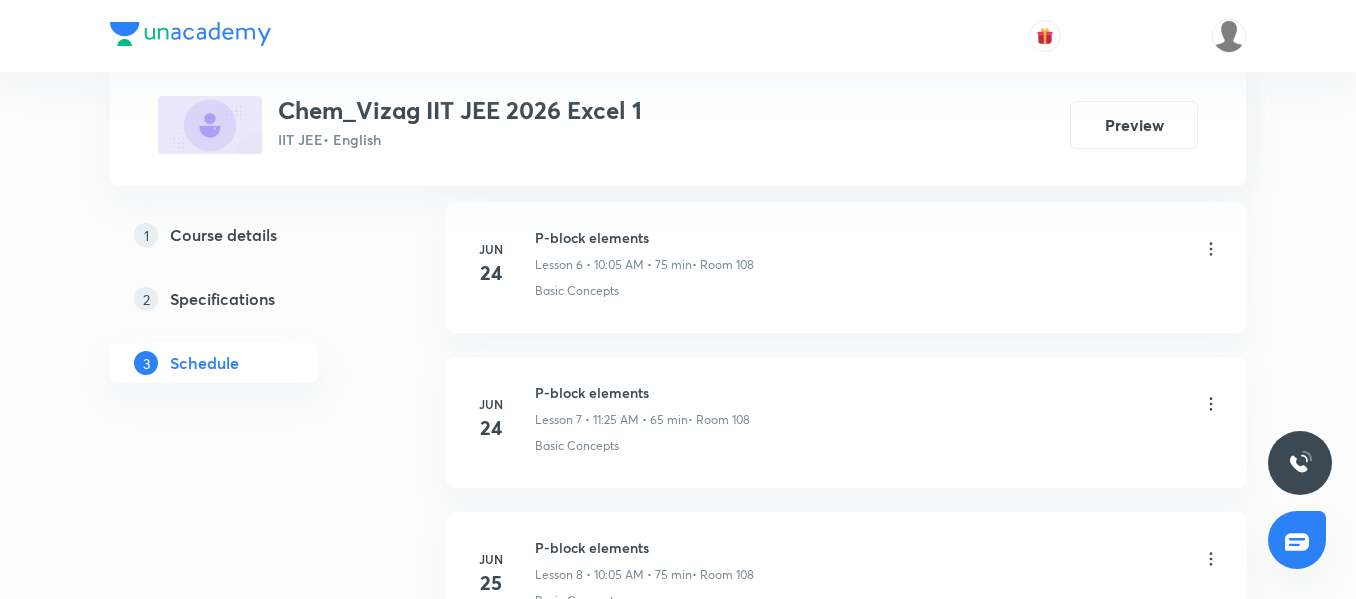 scroll, scrollTop: 0, scrollLeft: 0, axis: both 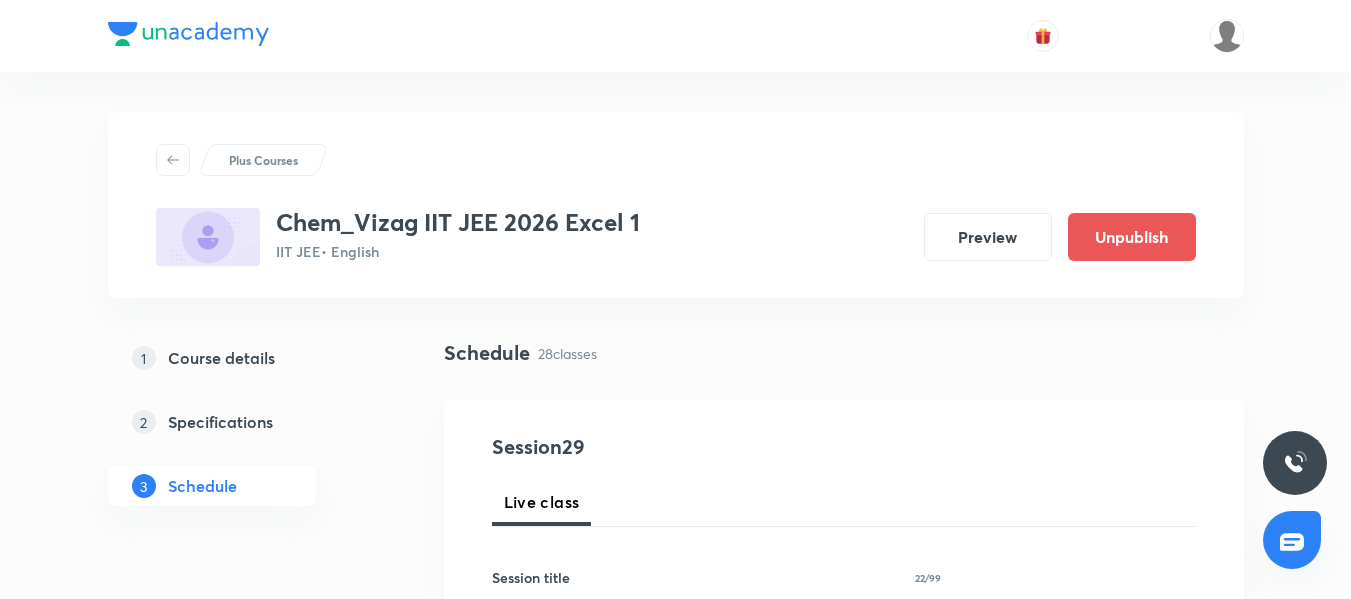 type on "Coordination compounds" 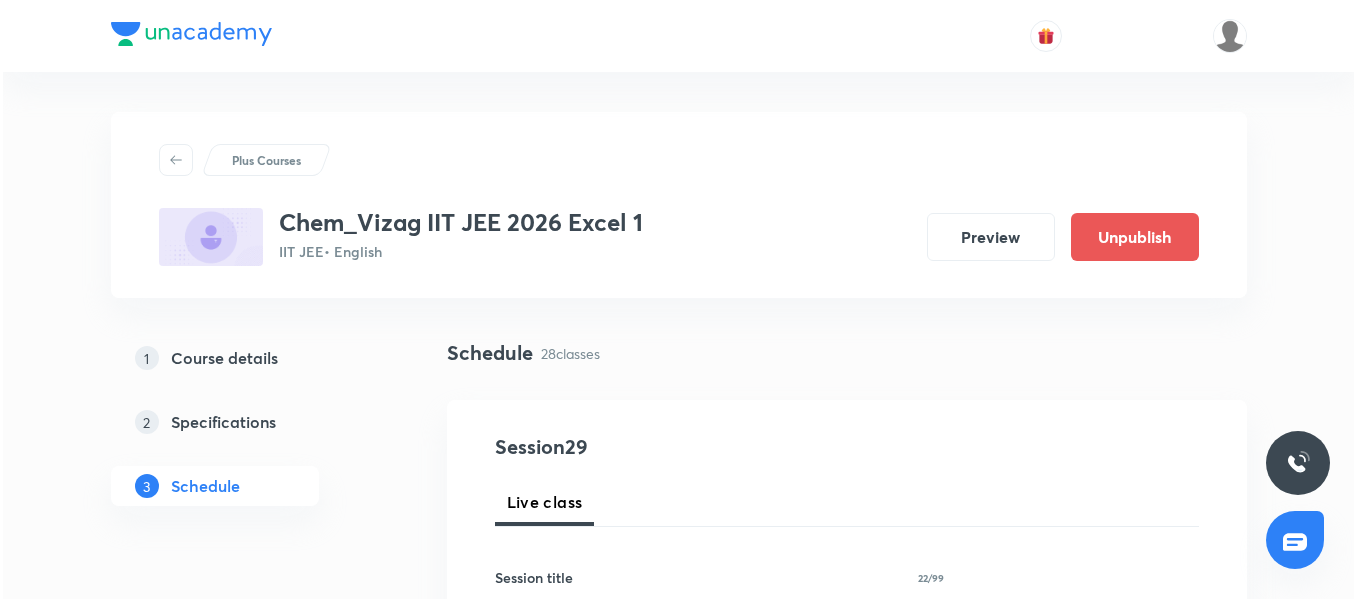 scroll, scrollTop: 446, scrollLeft: 0, axis: vertical 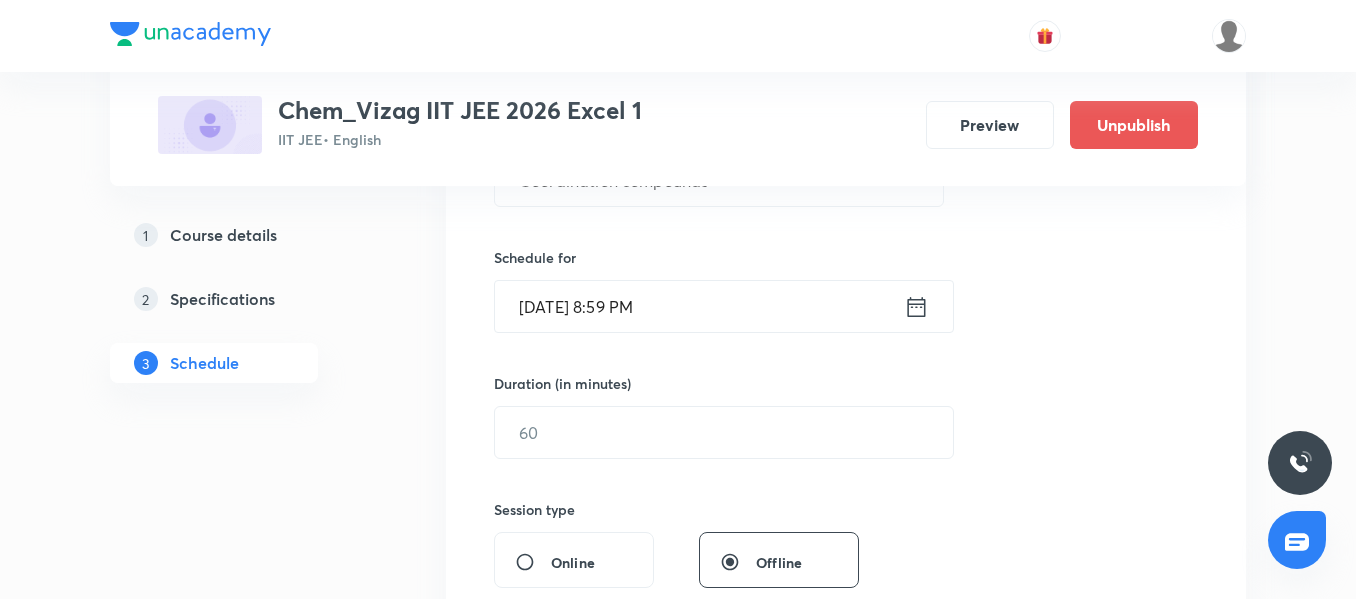 click 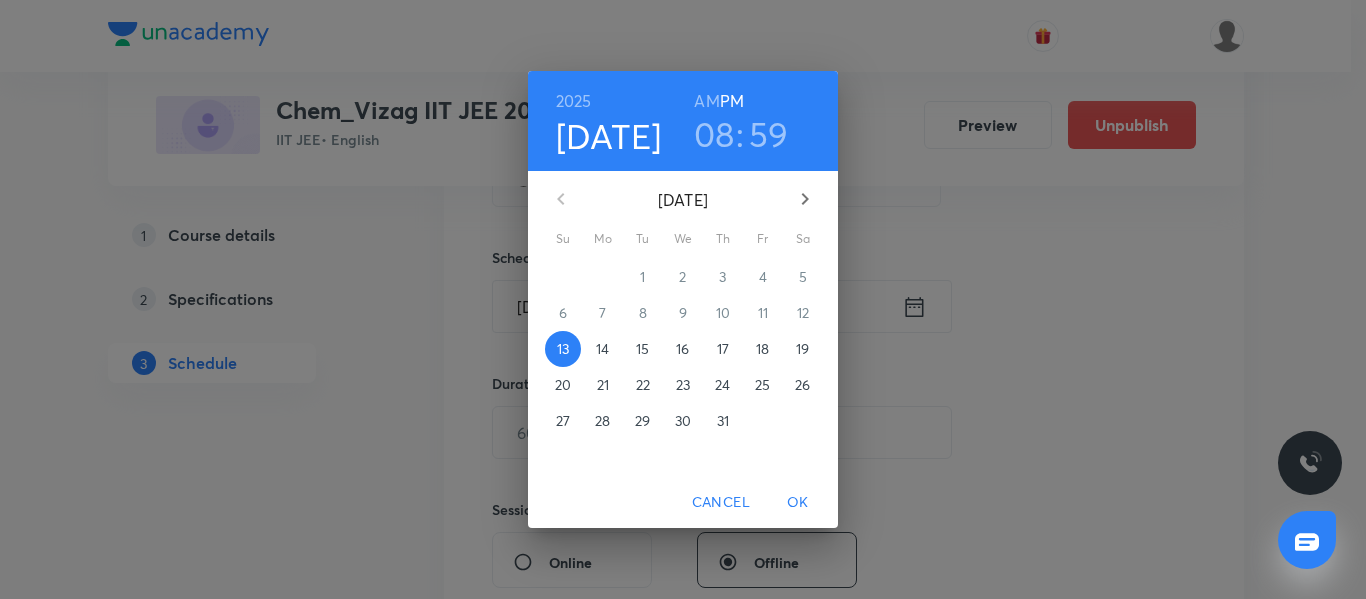 click on "PM" at bounding box center [732, 101] 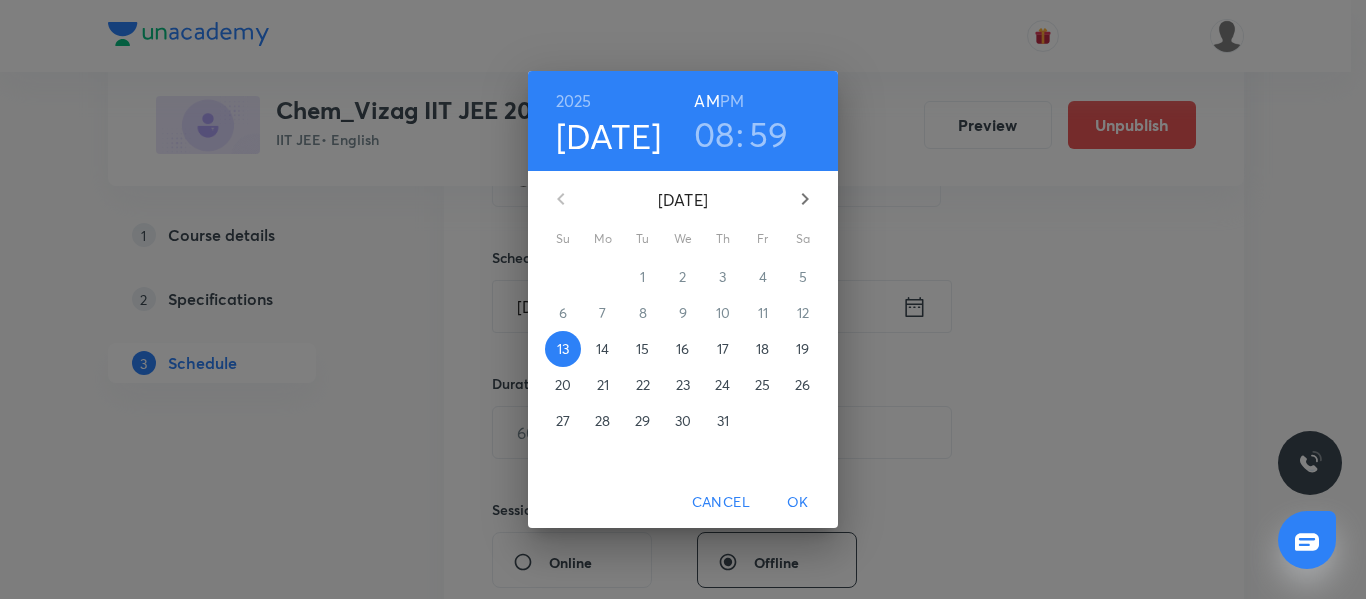 click on "14" at bounding box center [602, 349] 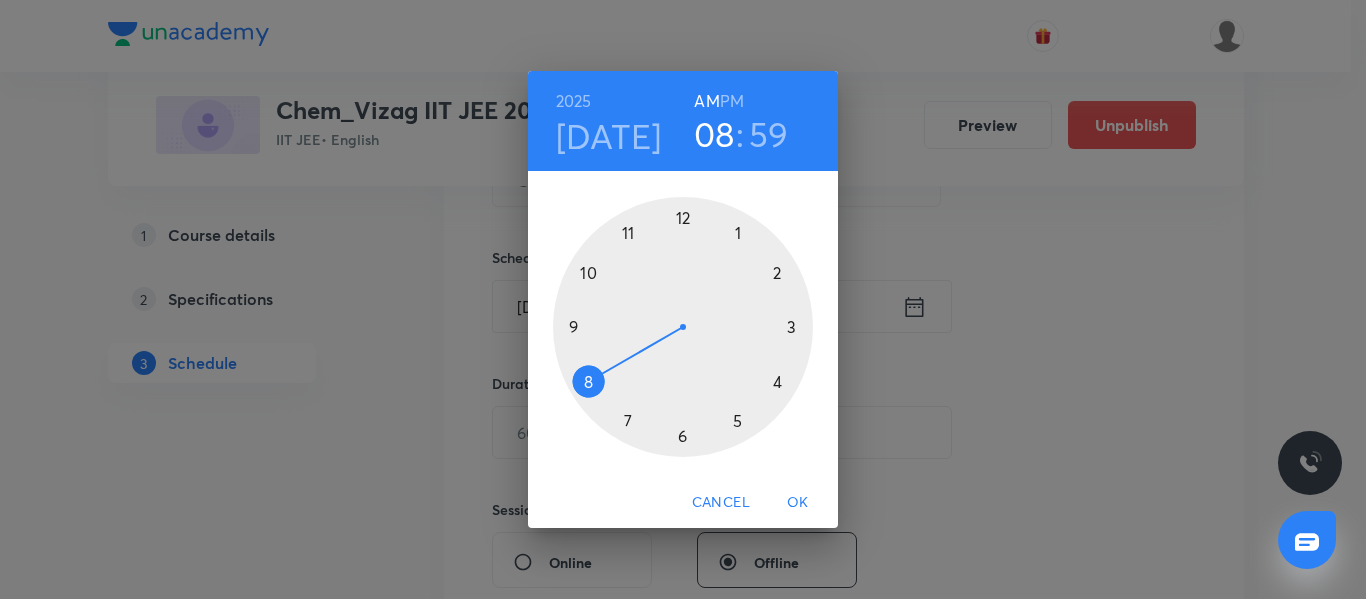 click at bounding box center (683, 327) 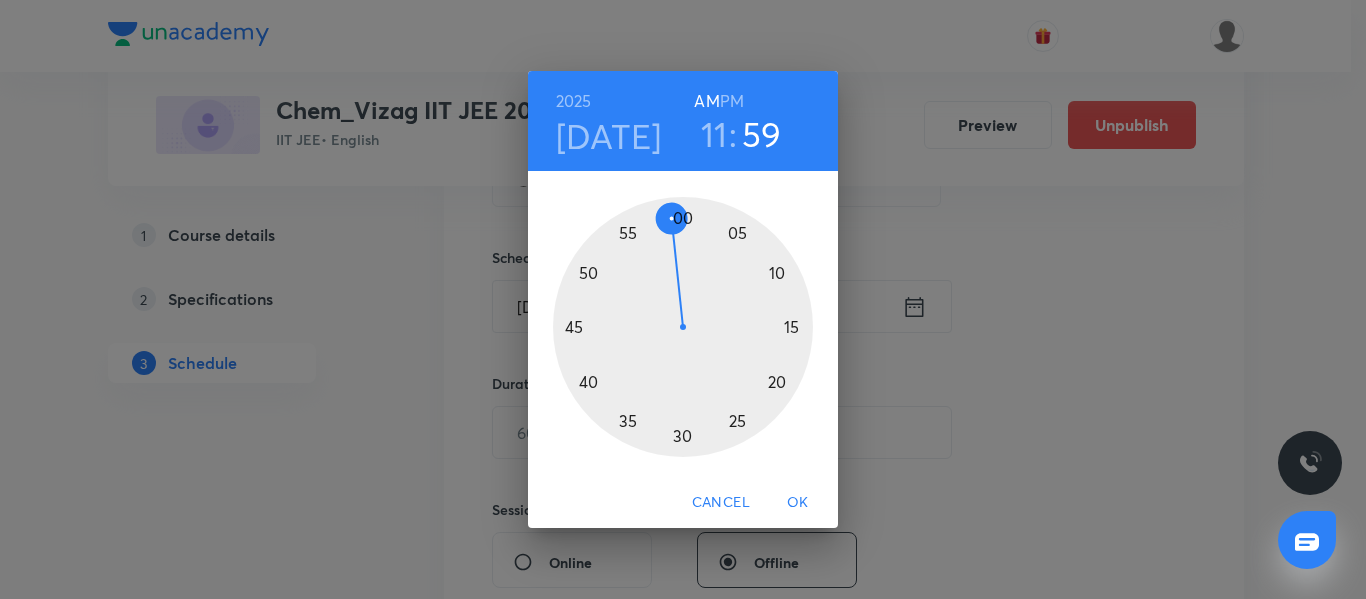click at bounding box center [683, 327] 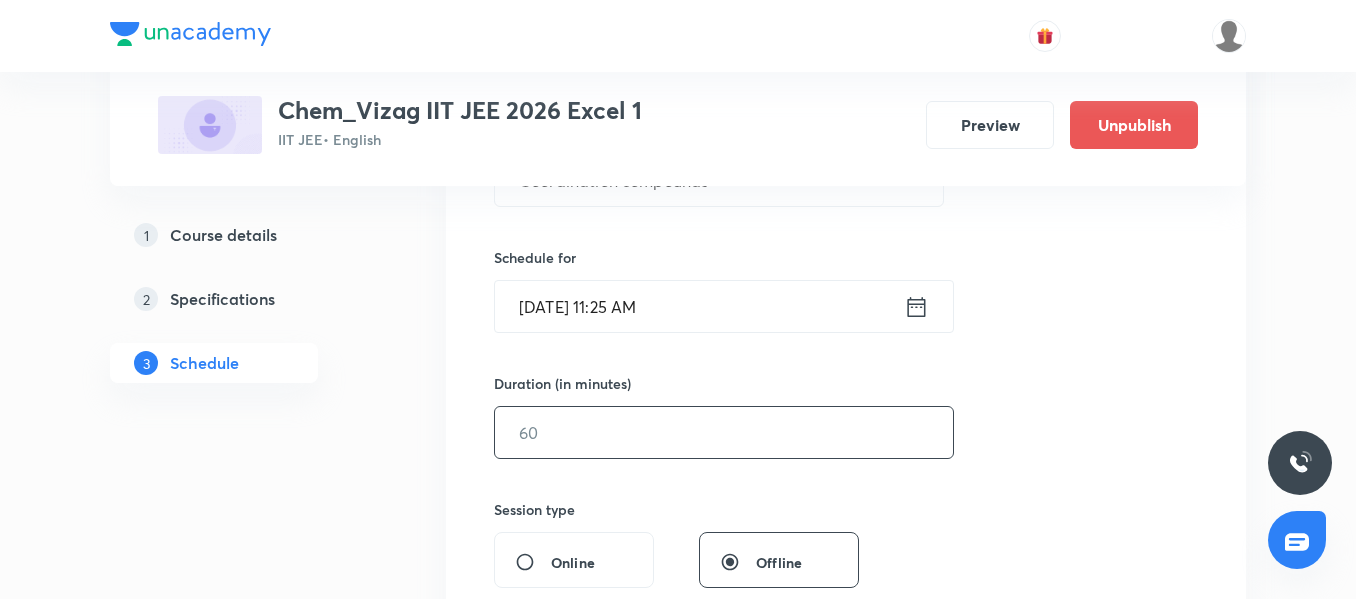 click at bounding box center [724, 432] 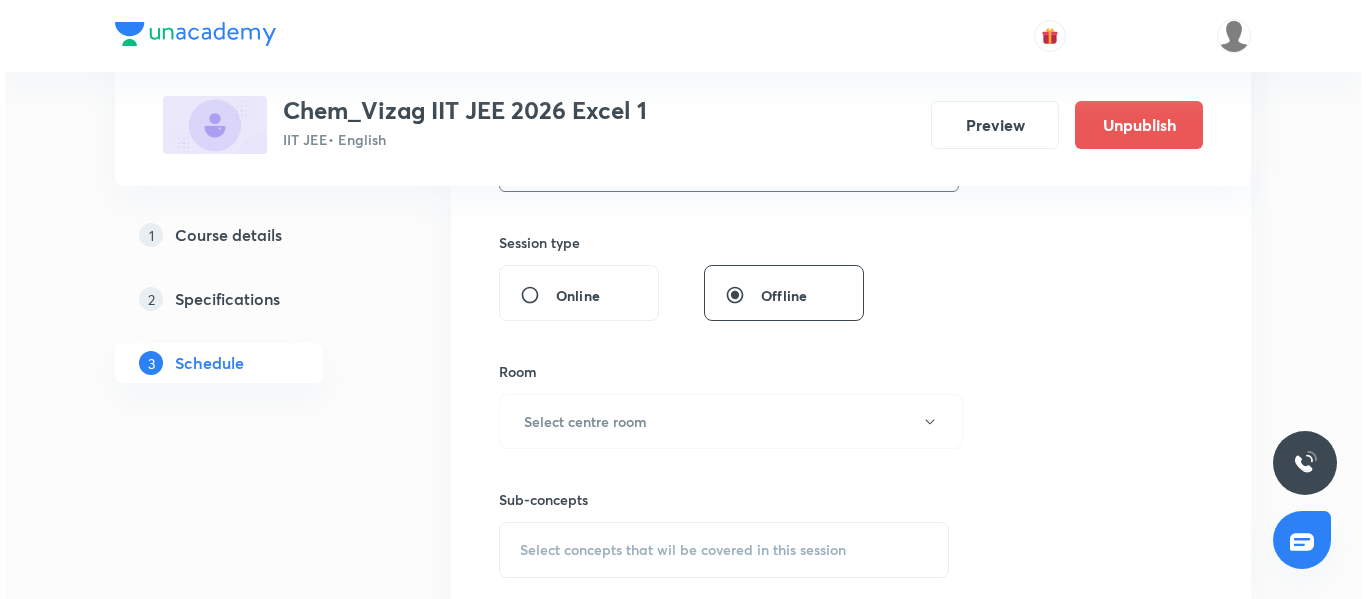 scroll, scrollTop: 720, scrollLeft: 0, axis: vertical 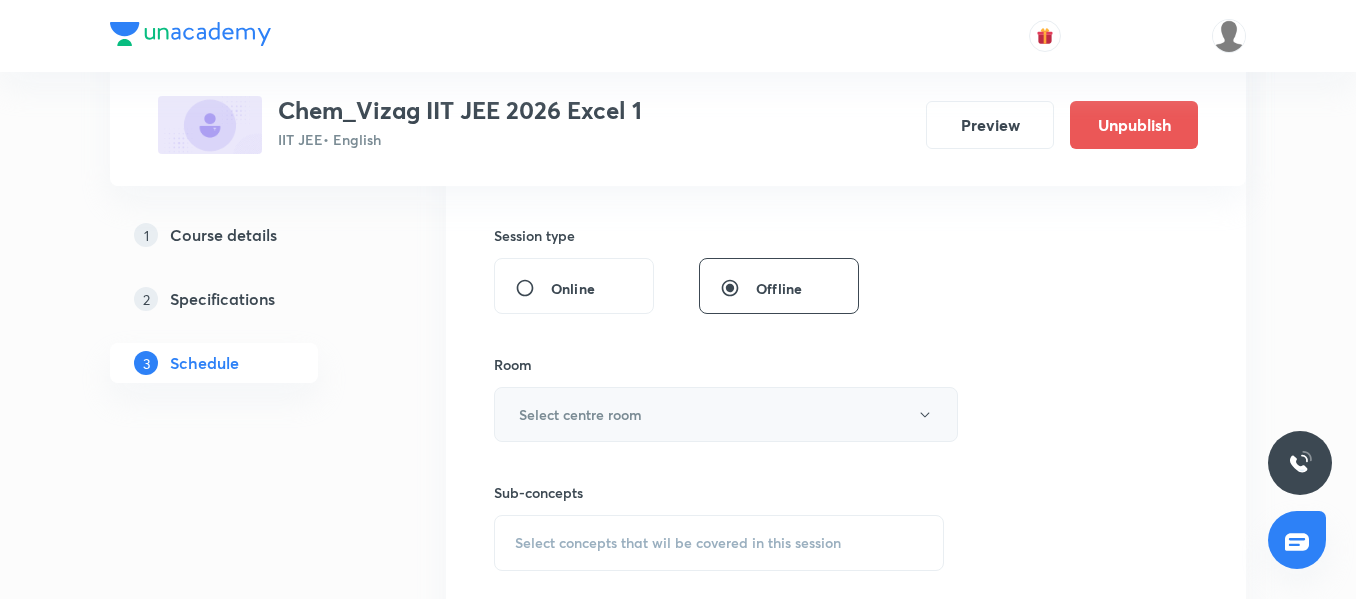 type on "65" 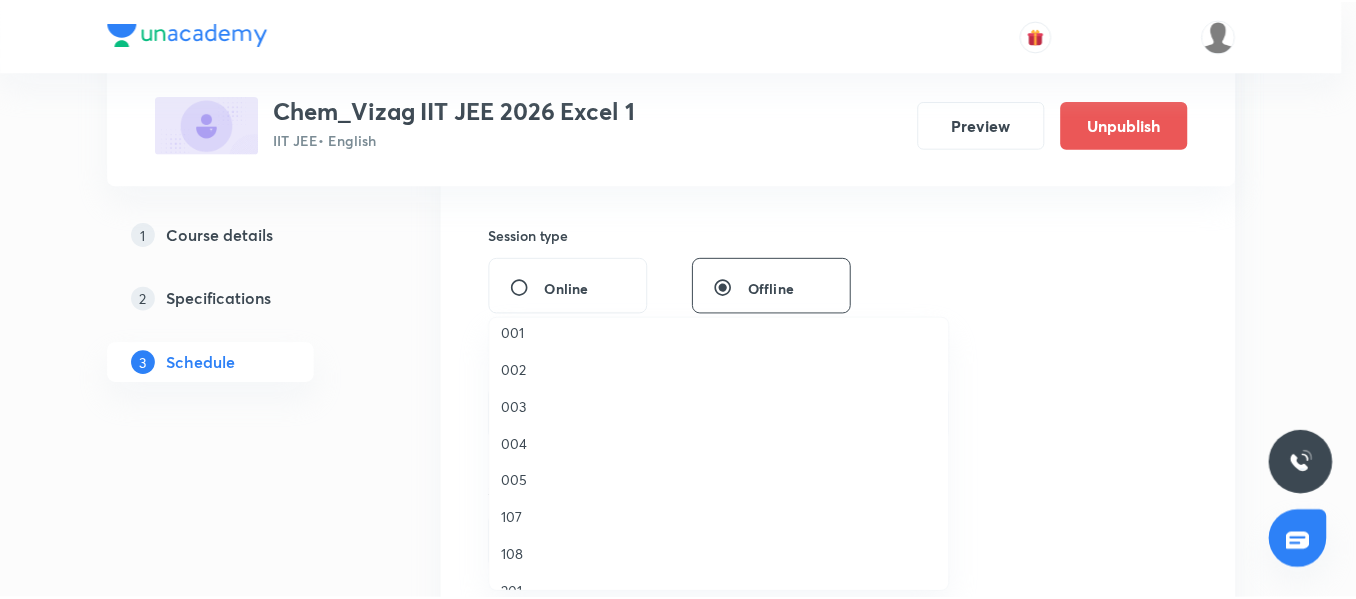 scroll, scrollTop: 282, scrollLeft: 0, axis: vertical 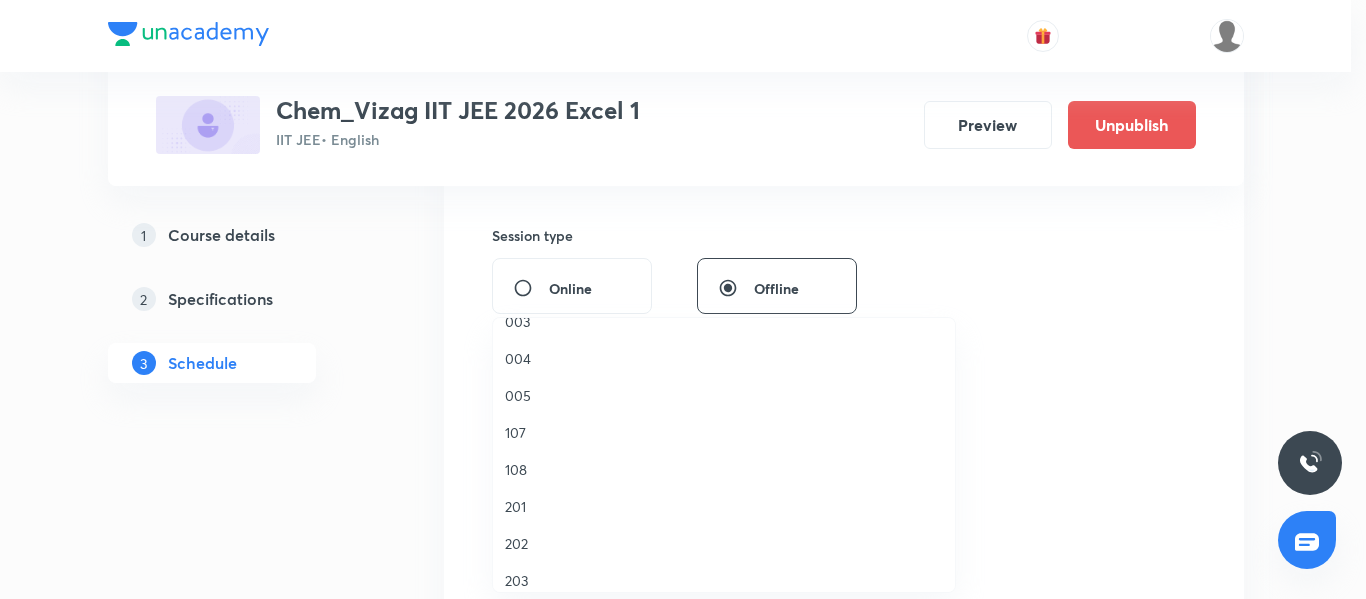 click on "108" at bounding box center (724, 469) 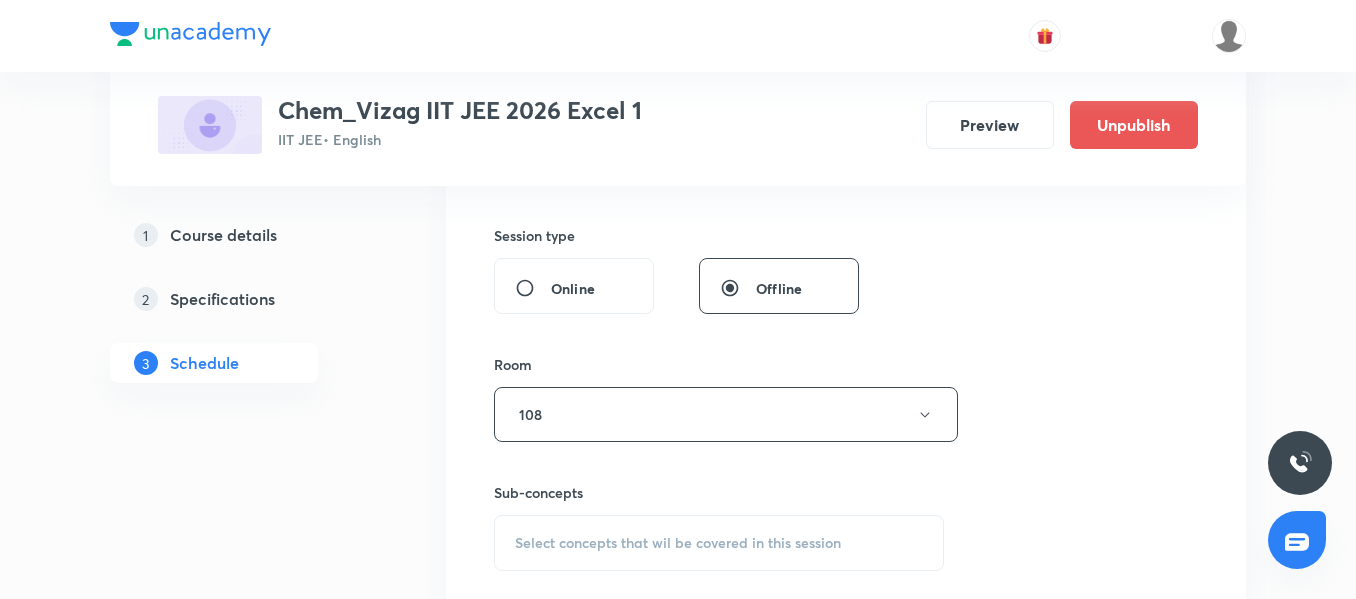 click on "Plus Courses Chem_Vizag IIT JEE 2026 Excel 1 IIT JEE  • English Preview Unpublish 1 Course details 2 Specifications 3 Schedule Schedule 28  classes Session  29 Live class Session title 22/99 Coordination compounds ​ Schedule for Jul 14, 2025, 11:25 AM ​ Duration (in minutes) 65 ​   Session type Online Offline Room 108 Sub-concepts Select concepts that wil be covered in this session Add Cancel Jun 17 P-block elements Lesson 1 • 10:05 AM • 75 min  • Room 108 Basic Concepts Jun 18 P block elements Lesson 2 • 10:05 AM • 75 min  • Room 108 Basic Concepts Jun 19 P-block elements Lesson 3 • 8:45 AM • 75 min  • Room 108 Basic Concepts Jun 22 P-block elements Lesson 4 • 8:45 AM • 75 min  • Room 108 Basic Concepts Jun 23 Paper discussion Lesson 5 • 5:00 PM • 75 min  • Room 108 Chemistry Mock Questions Jun 24 P-block elements Lesson 6 • 10:05 AM • 75 min  • Room 108 Basic Concepts Jun 24 P-block elements Lesson 7 • 11:25 AM • 65 min  • Room 108 Basic Concepts Jun" at bounding box center [678, 2289] 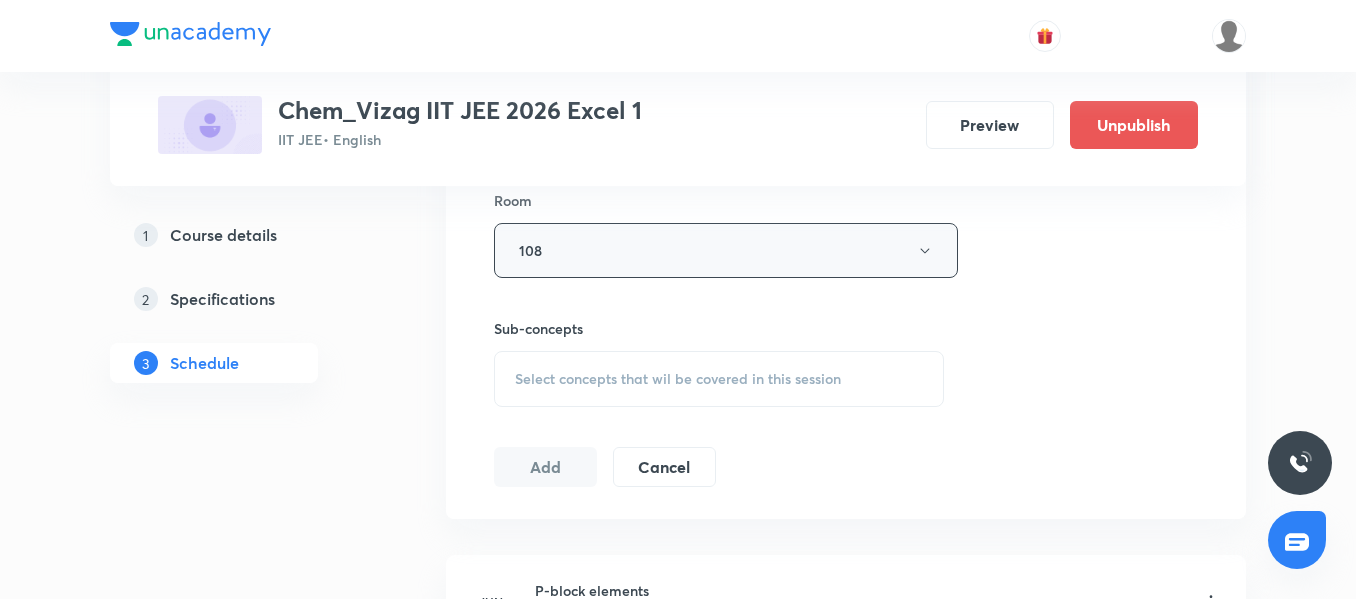 scroll, scrollTop: 886, scrollLeft: 0, axis: vertical 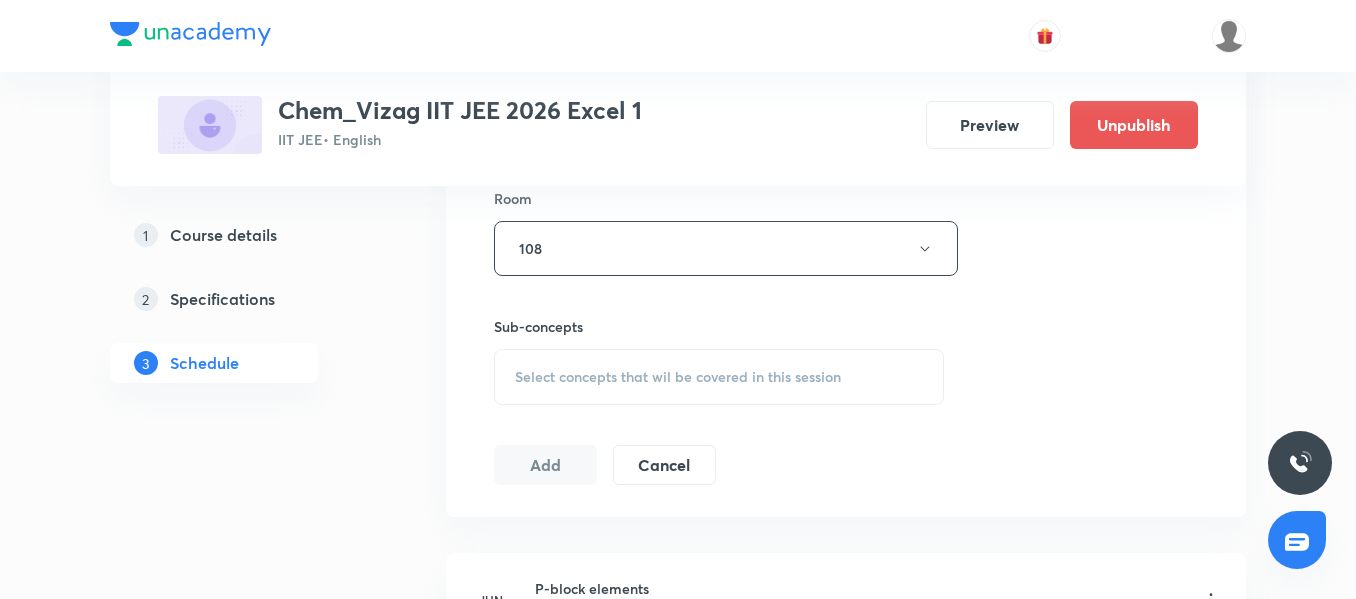 click on "Select concepts that wil be covered in this session" at bounding box center (678, 377) 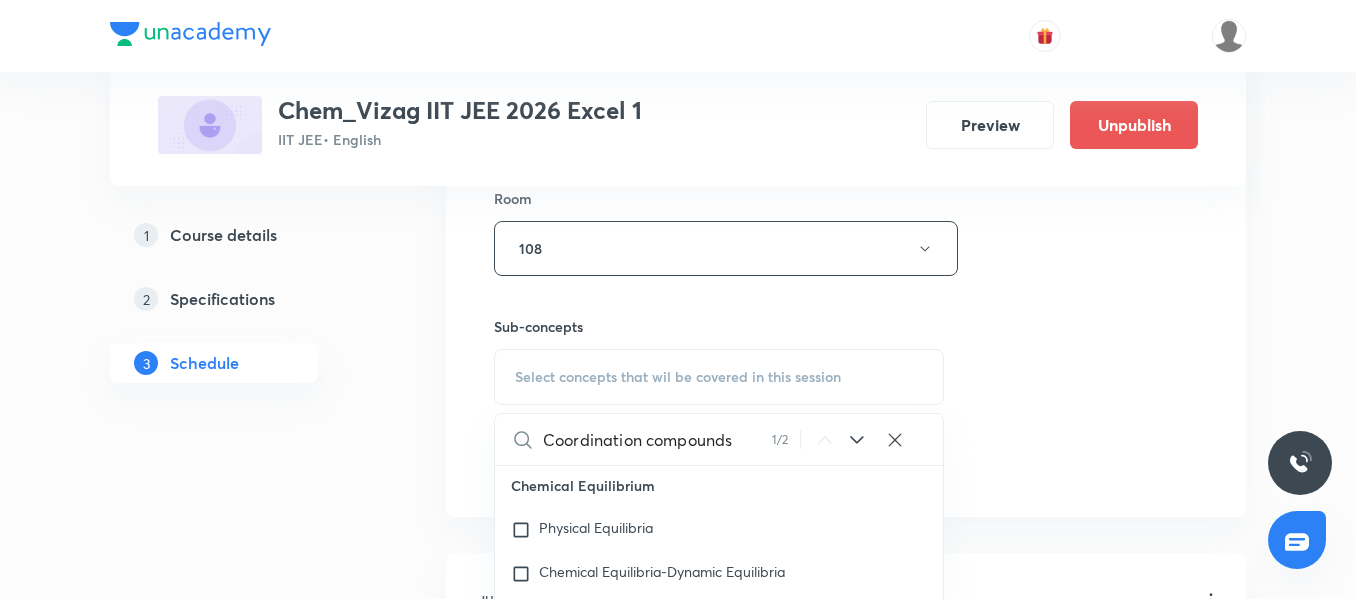scroll, scrollTop: 13979, scrollLeft: 0, axis: vertical 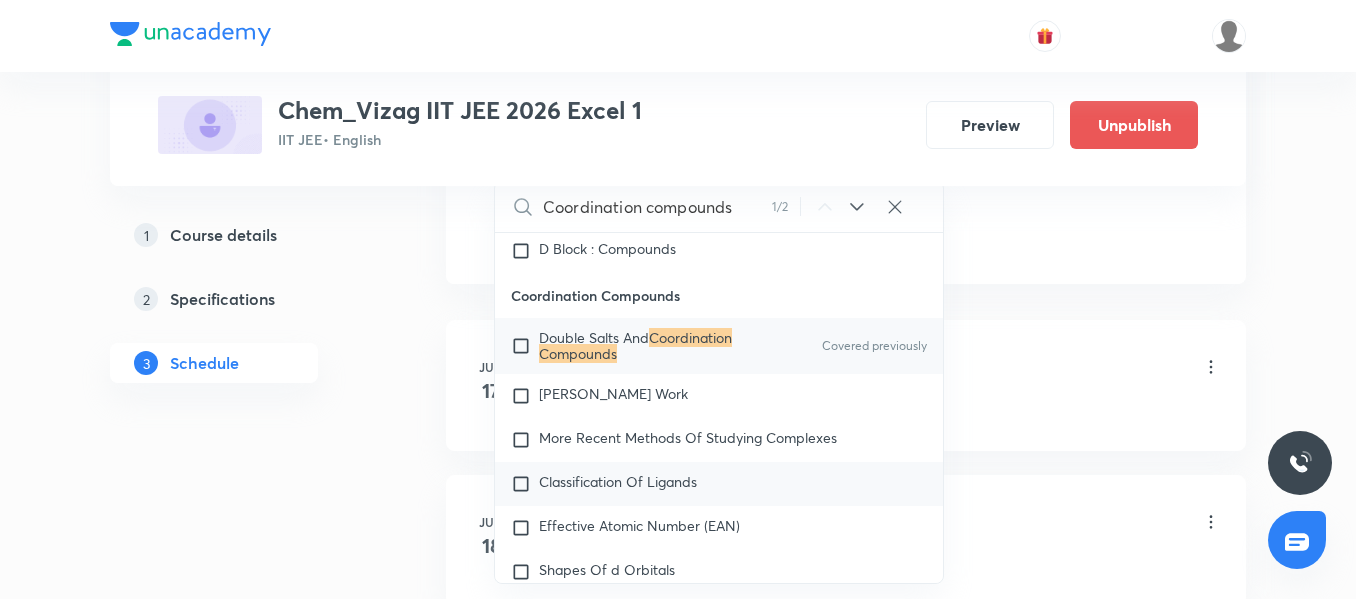 type on "Coordination compounds" 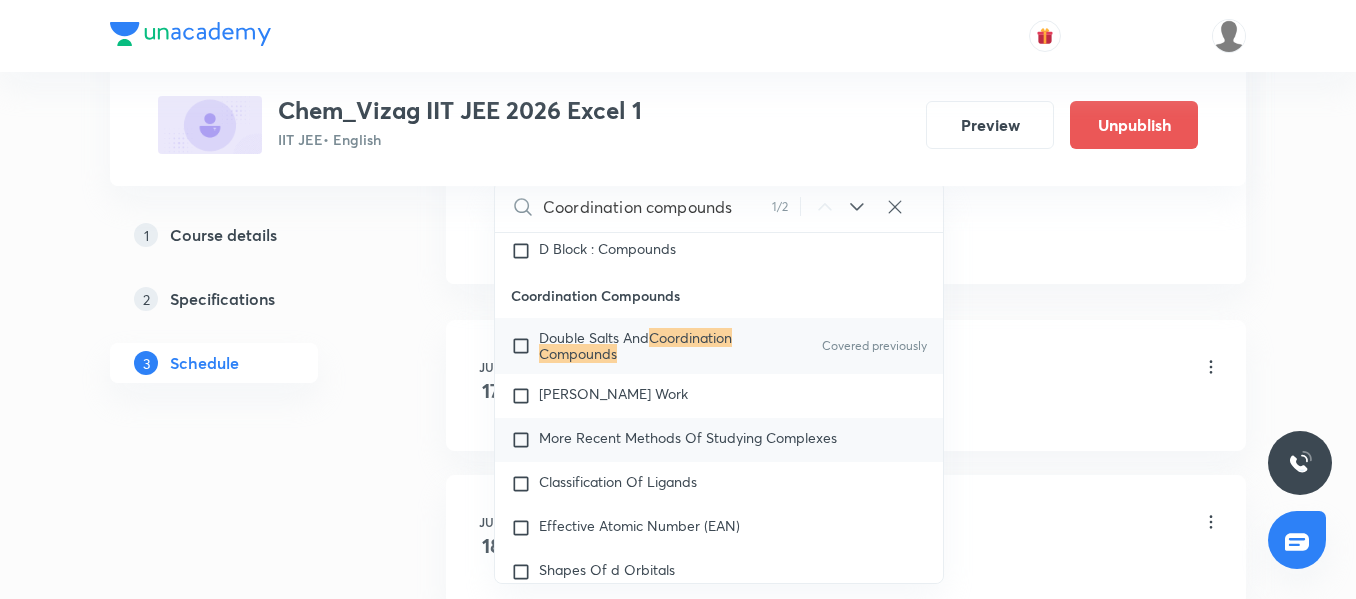 checkbox on "true" 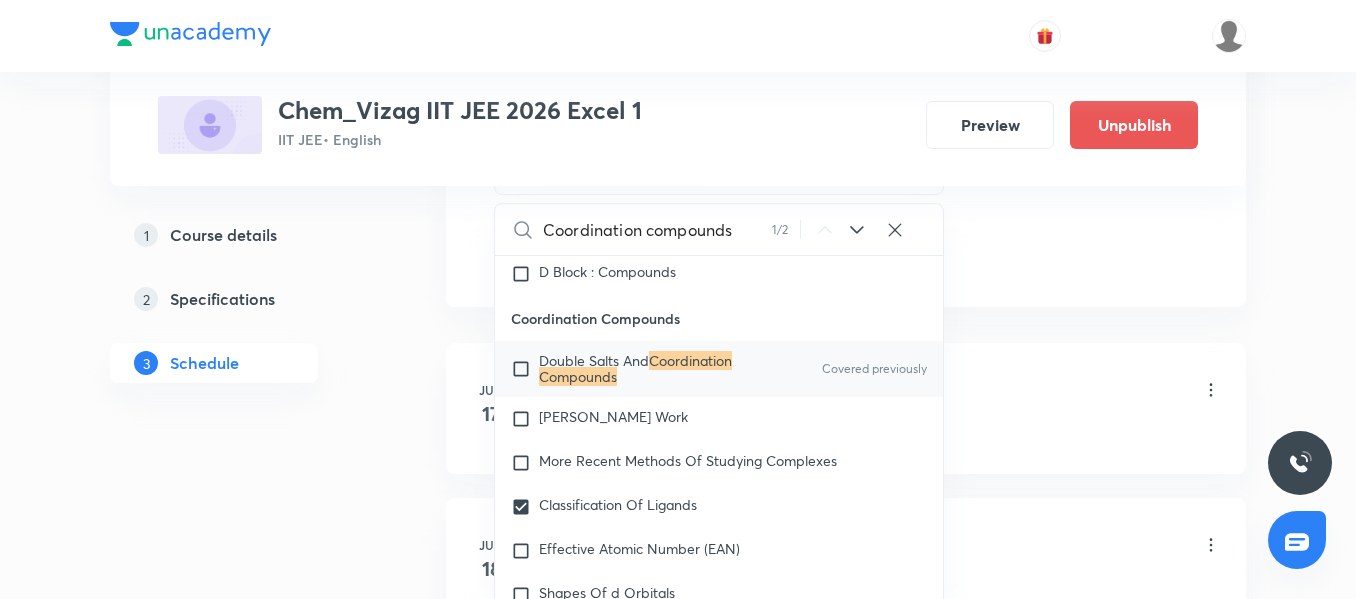 click on "Plus Courses Chem_Vizag IIT JEE 2026 Excel 1 IIT JEE  • English Preview Unpublish 1 Course details 2 Specifications 3 Schedule Schedule 28  classes Session  29 Live class Session title 22/99 Coordination compounds ​ Schedule for Jul 14, 2025, 11:25 AM ​ Duration (in minutes) 65 ​   Session type Online Offline Room 108 Sub-concepts Classification Of Ligands CLEAR Coordination compounds 1 / 2 ​ Chemistry Mock Questions Chemistry Mock Questions Covered previously Chemistry Previous Year Chemistry Previous Year General Topics & Mole Concept Basic Concepts Covered previously Basic Introduction Percentage Composition Stoichiometry Principle of Atom Conservation (POAC) Relation between Stoichiometric Quantities Application of Mole Concept: Gravimetric Analysis Different Laws Formula and Composition Concentration Terms Some basic concepts of Chemistry Atomic Structure Discovery Of Electron Some Prerequisites of Physics Discovery Of Protons And Neutrons Atomic Models and Theories  Nature of Waves Gas Laws 17" at bounding box center [678, 1902] 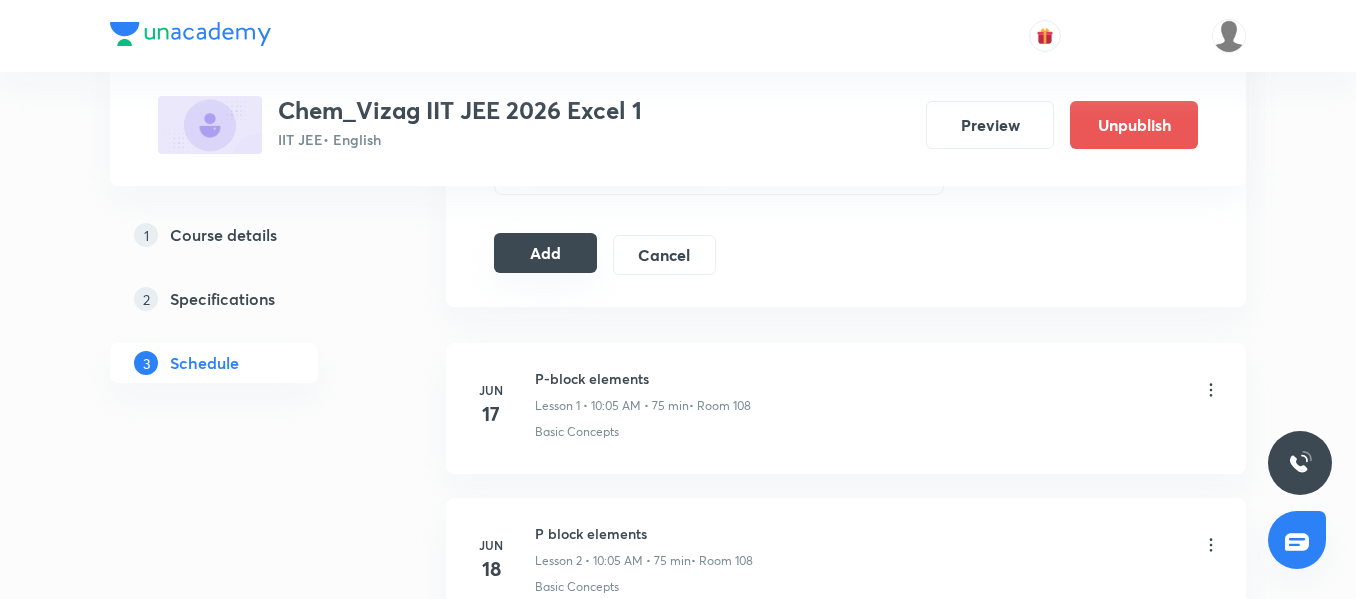 click on "Add" at bounding box center [545, 253] 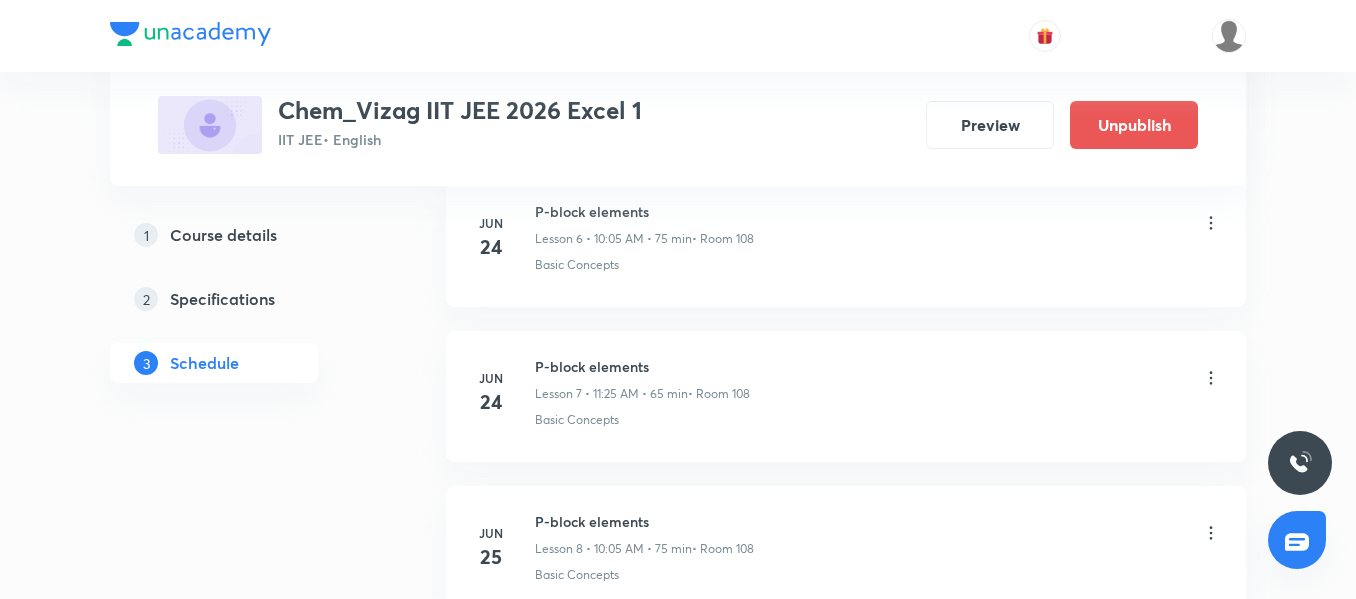 click on "1 Course details 2 Specifications 3 Schedule" at bounding box center [246, 1544] 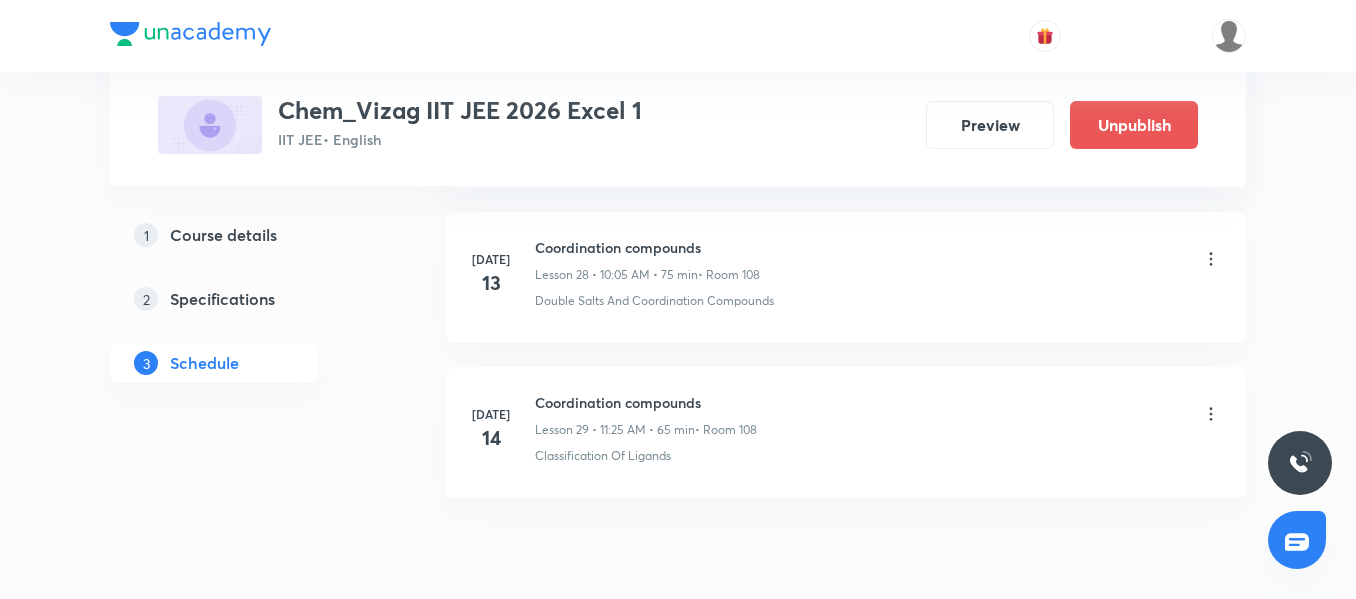 scroll, scrollTop: 4494, scrollLeft: 0, axis: vertical 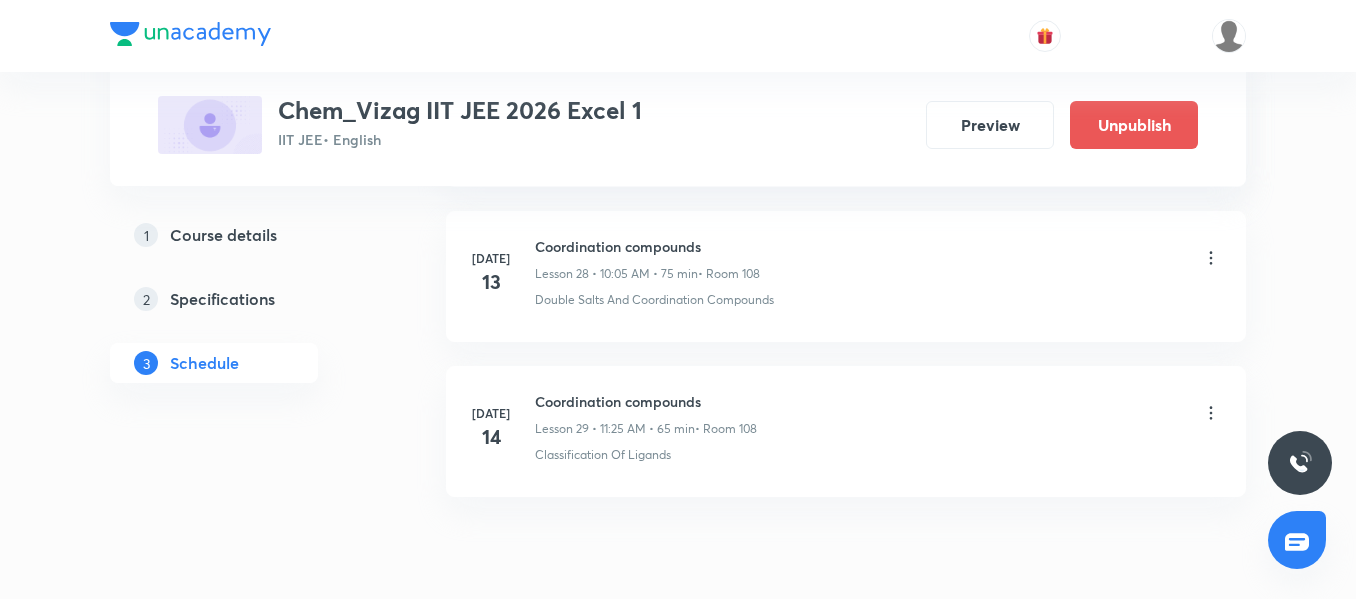 click 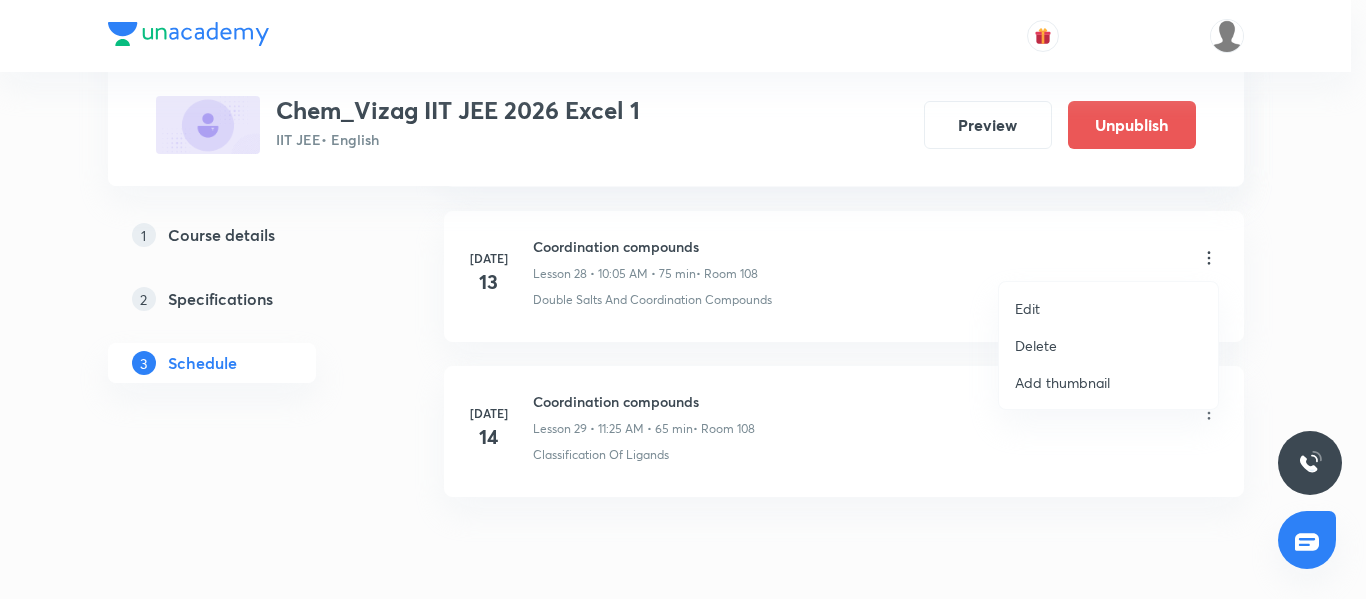 click on "Edit" at bounding box center (1027, 308) 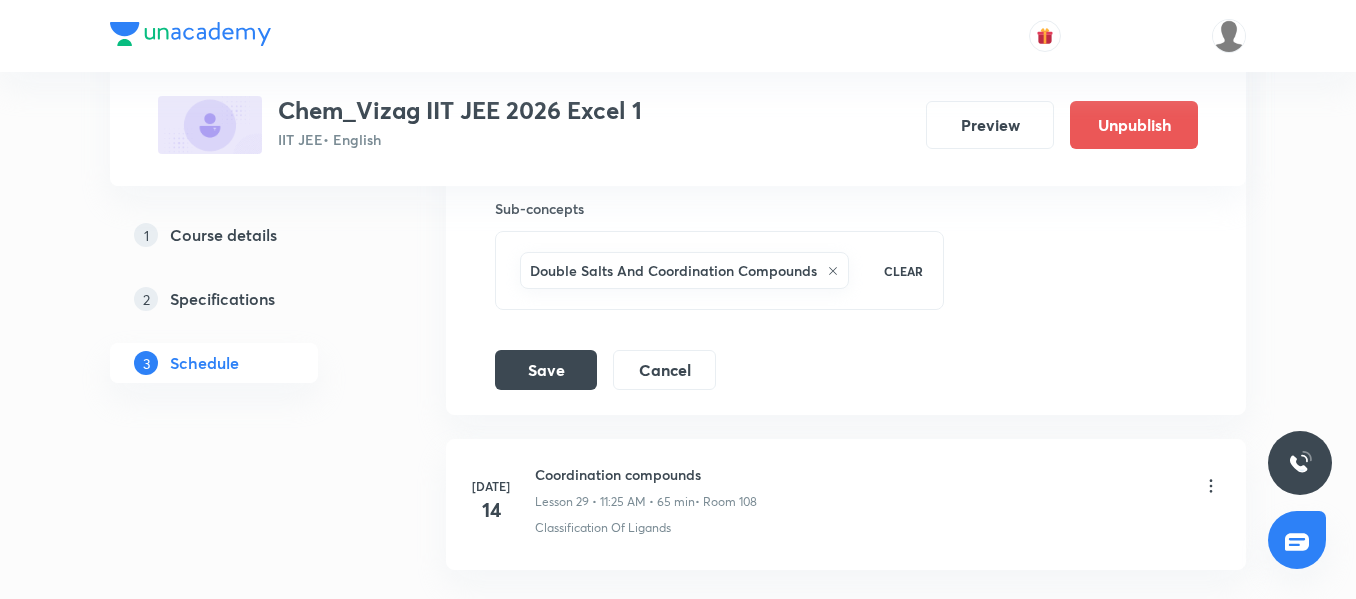scroll, scrollTop: 5196, scrollLeft: 0, axis: vertical 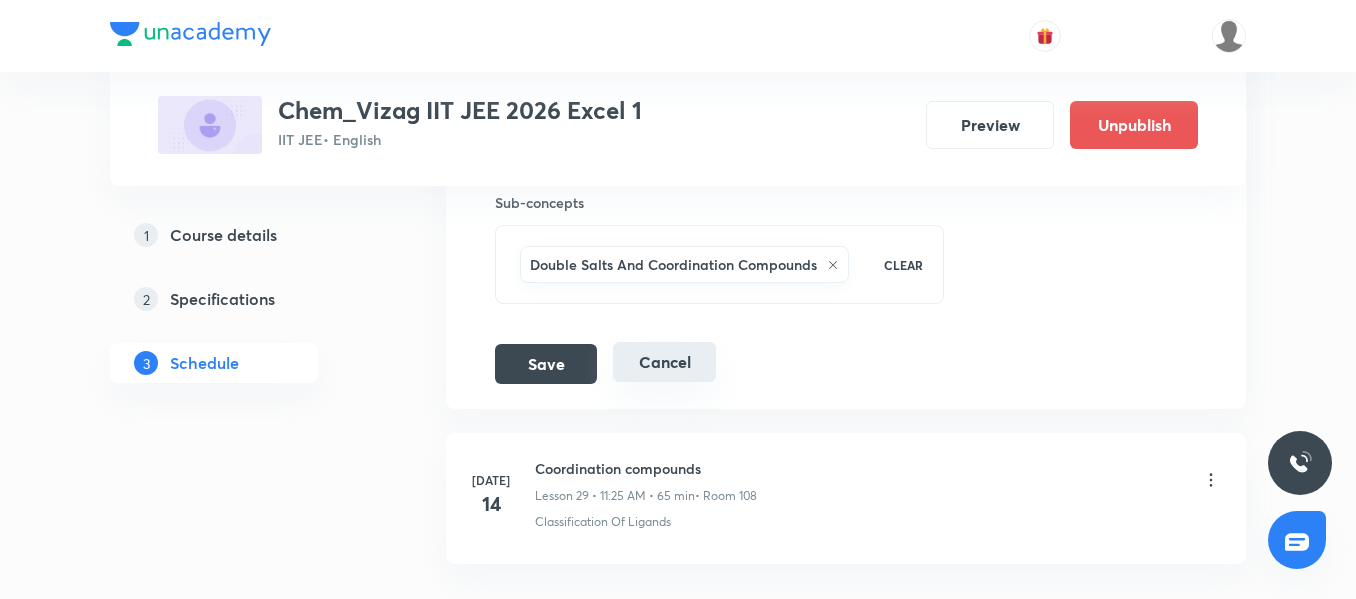 click on "Cancel" at bounding box center [664, 362] 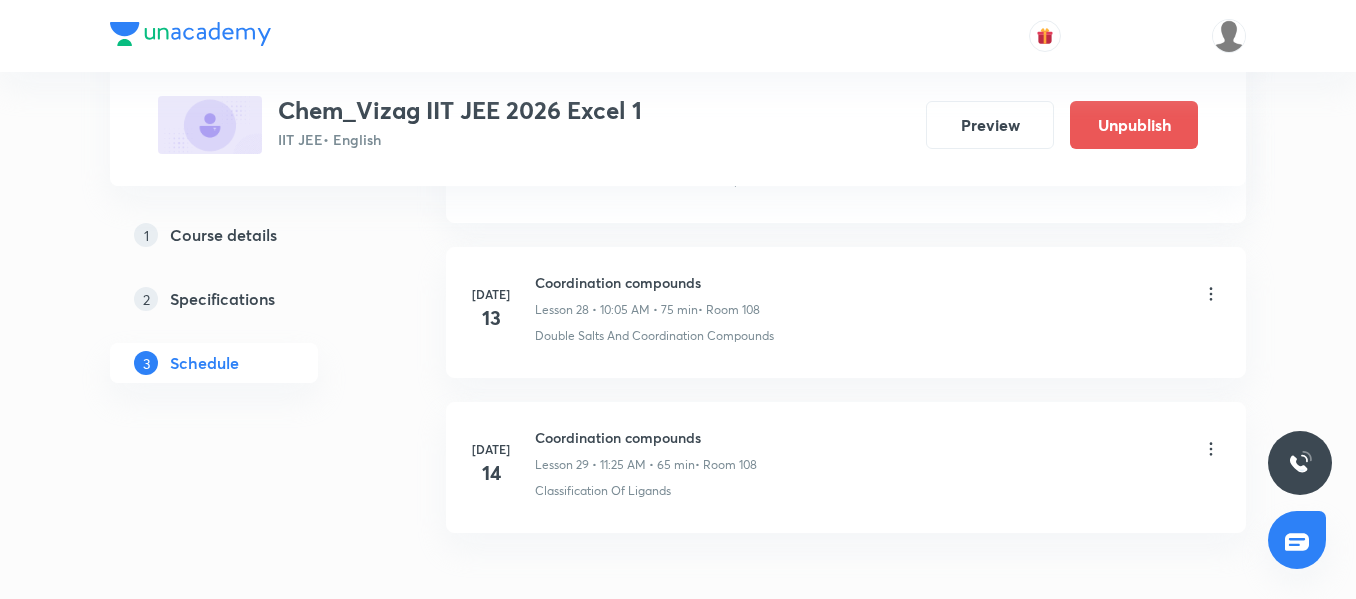 scroll, scrollTop: 4457, scrollLeft: 0, axis: vertical 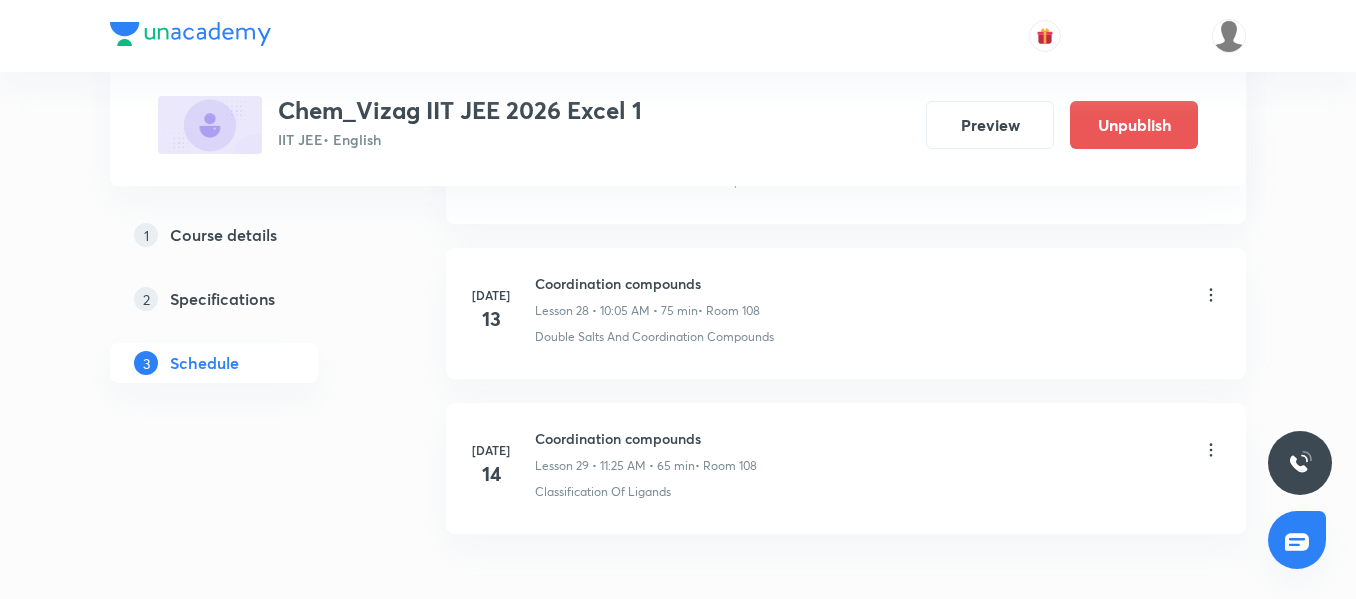 click 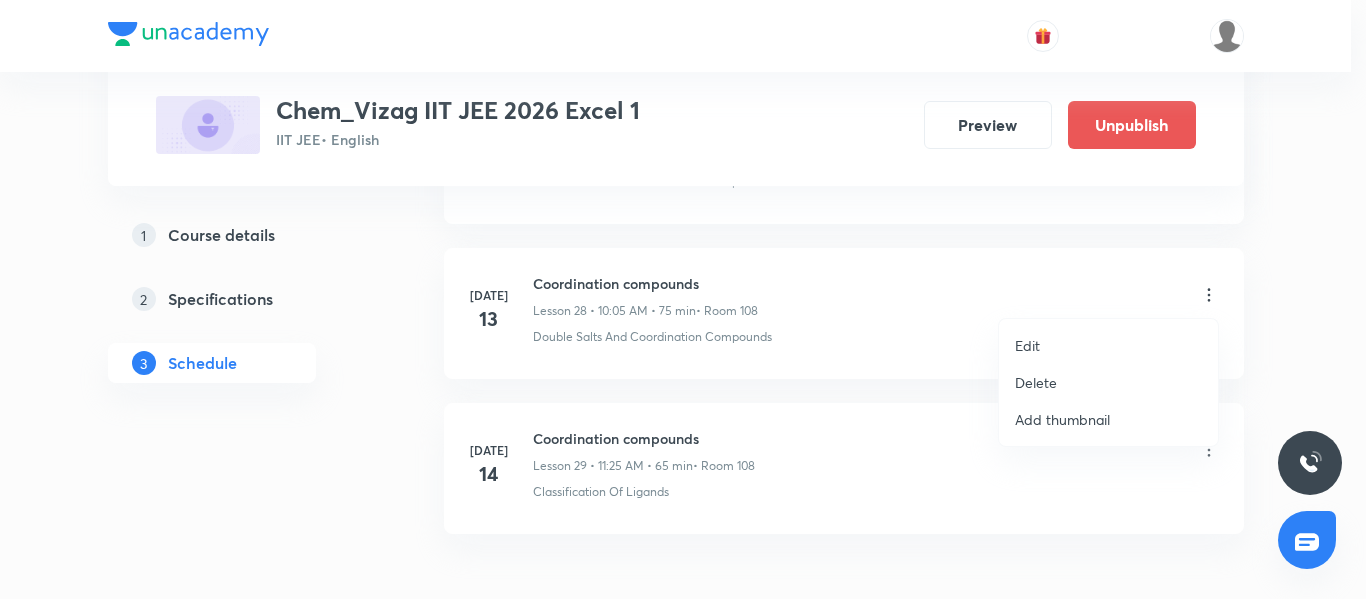 click on "Delete" at bounding box center [1036, 382] 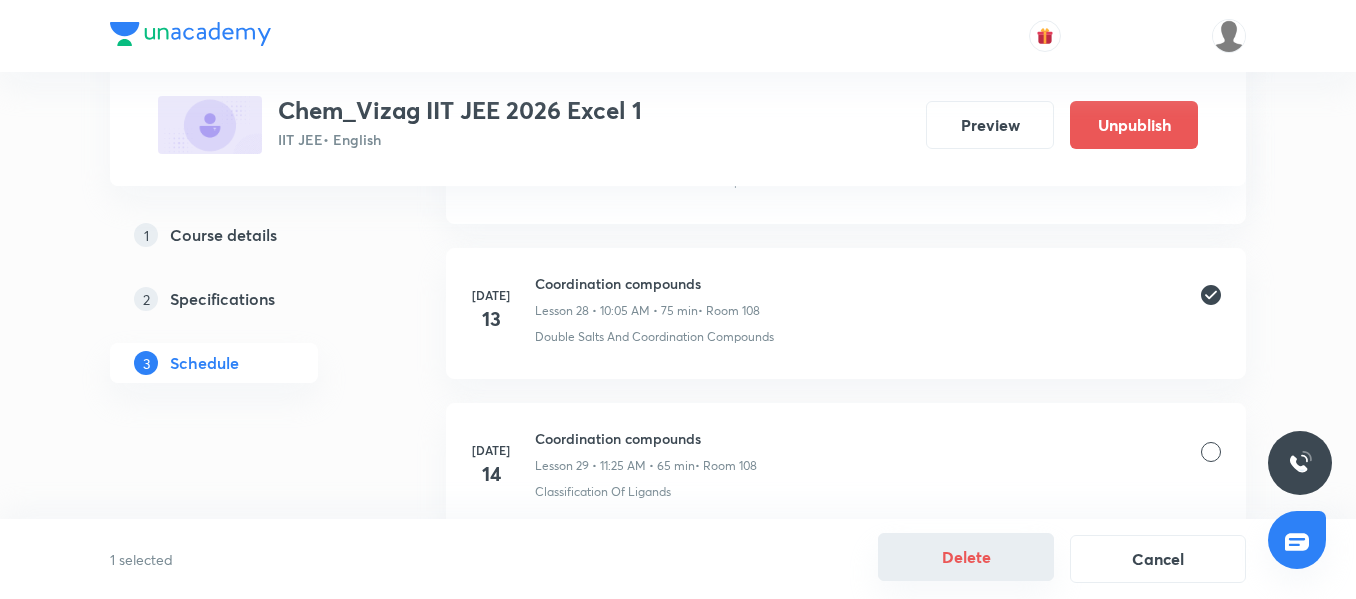 click on "Delete" at bounding box center (966, 557) 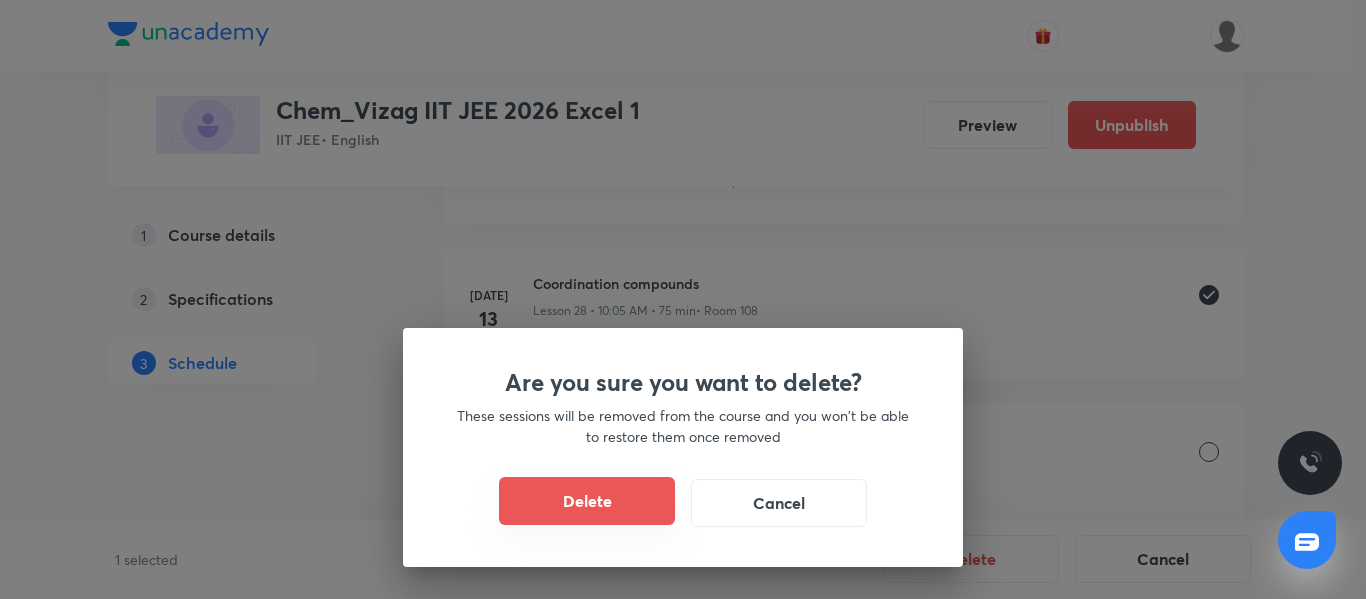 click on "Delete" at bounding box center (587, 501) 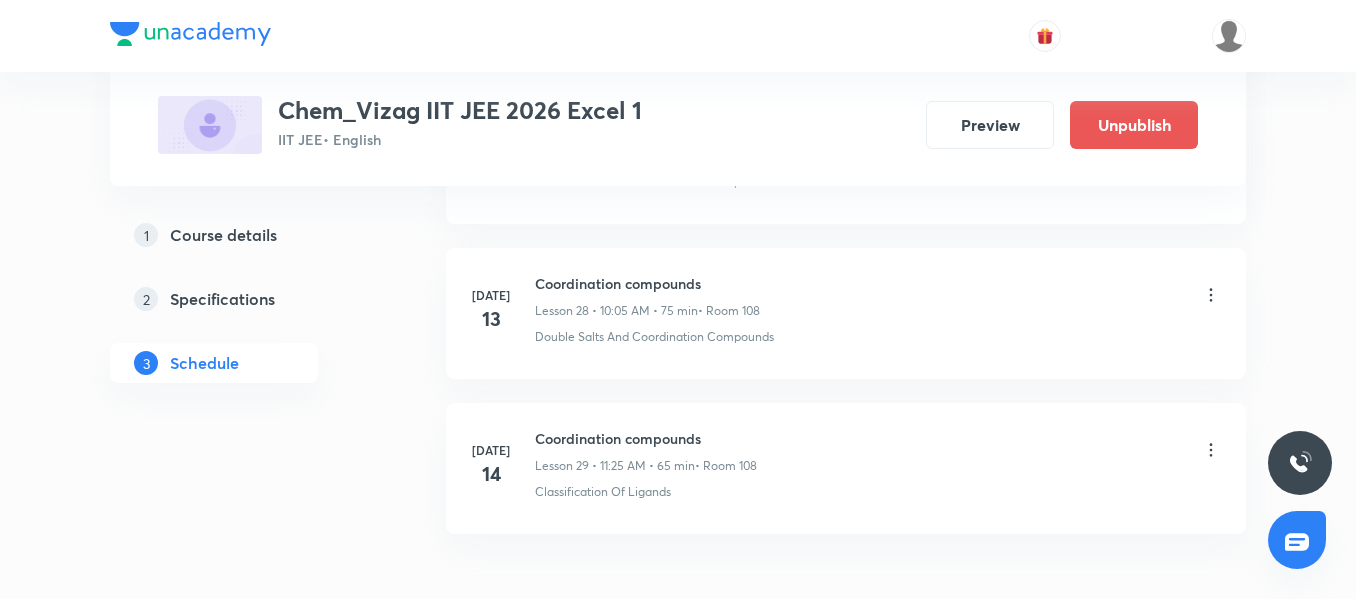 scroll, scrollTop: 0, scrollLeft: 0, axis: both 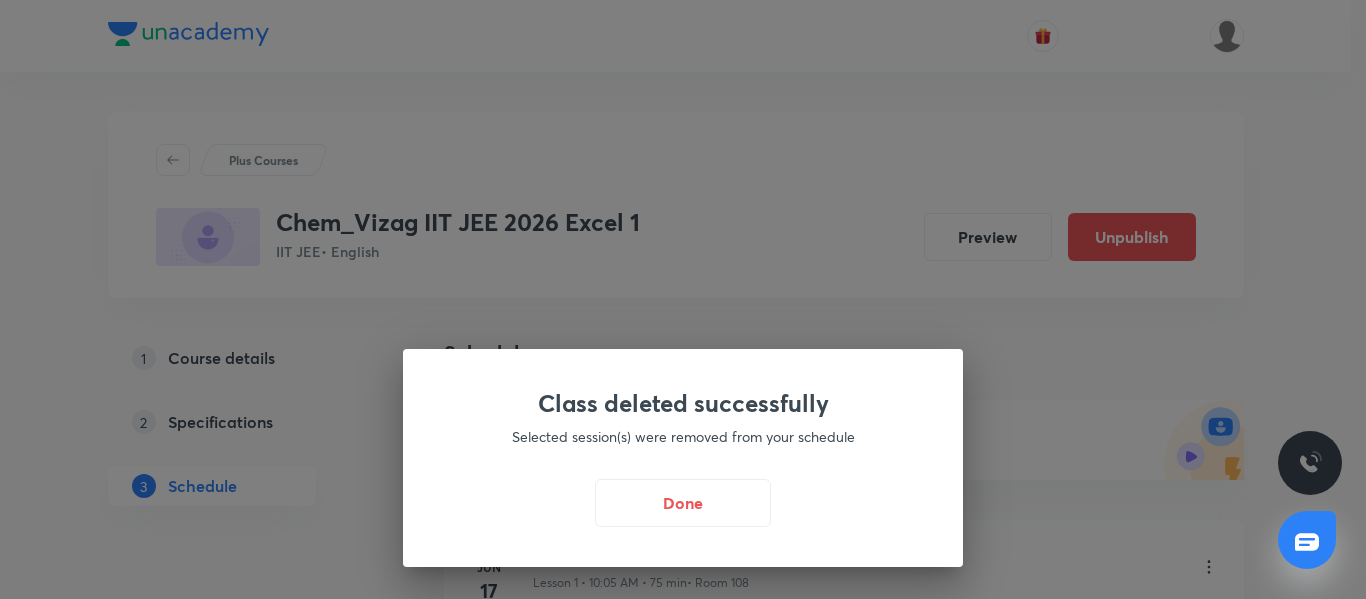 click on "Class deleted successfully Selected session(s) were removed from your schedule Done" at bounding box center [683, 458] 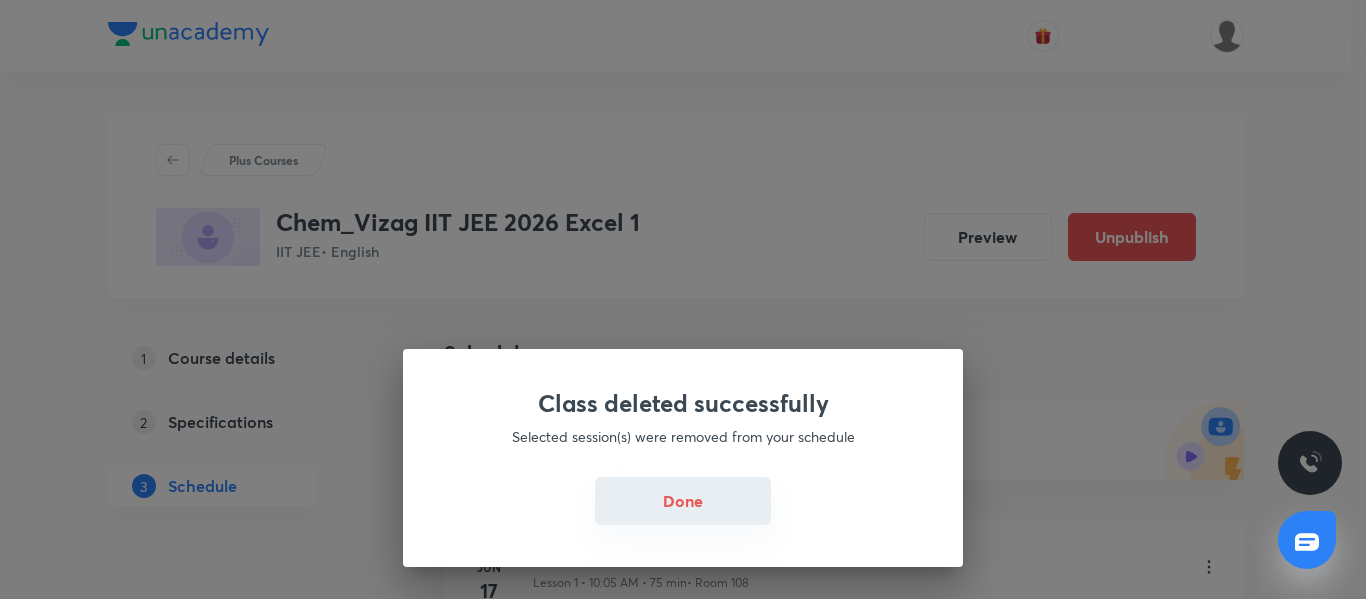 click on "Done" at bounding box center [683, 501] 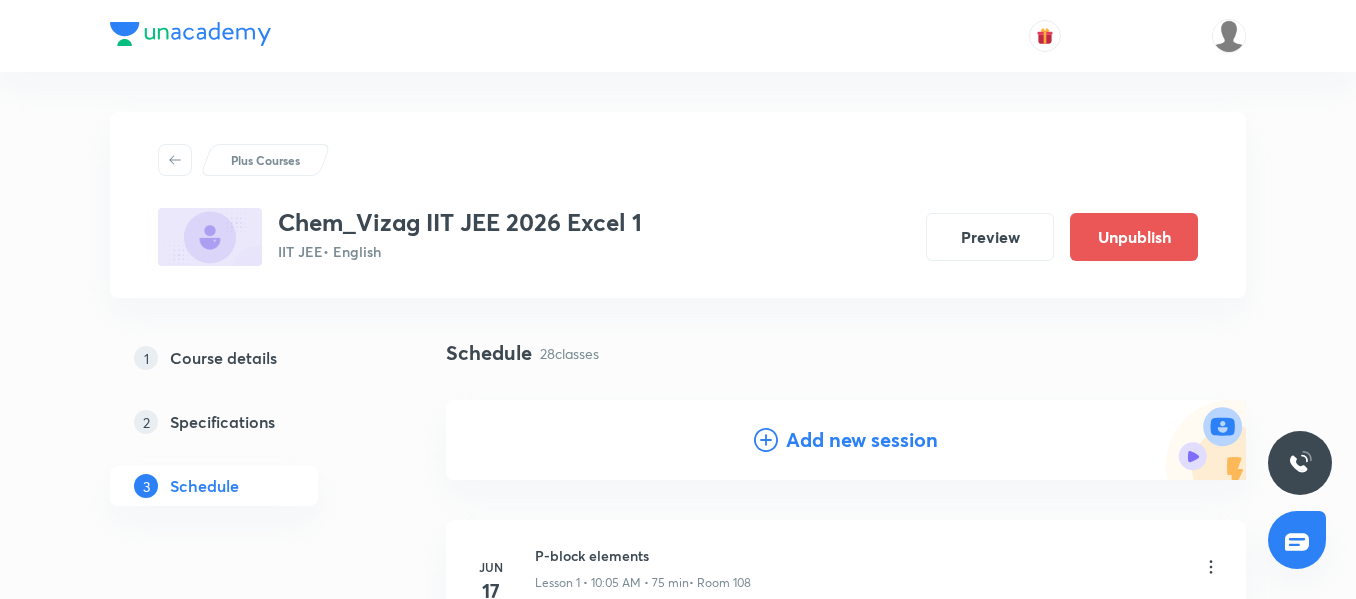 click on "Add new session" at bounding box center [862, 440] 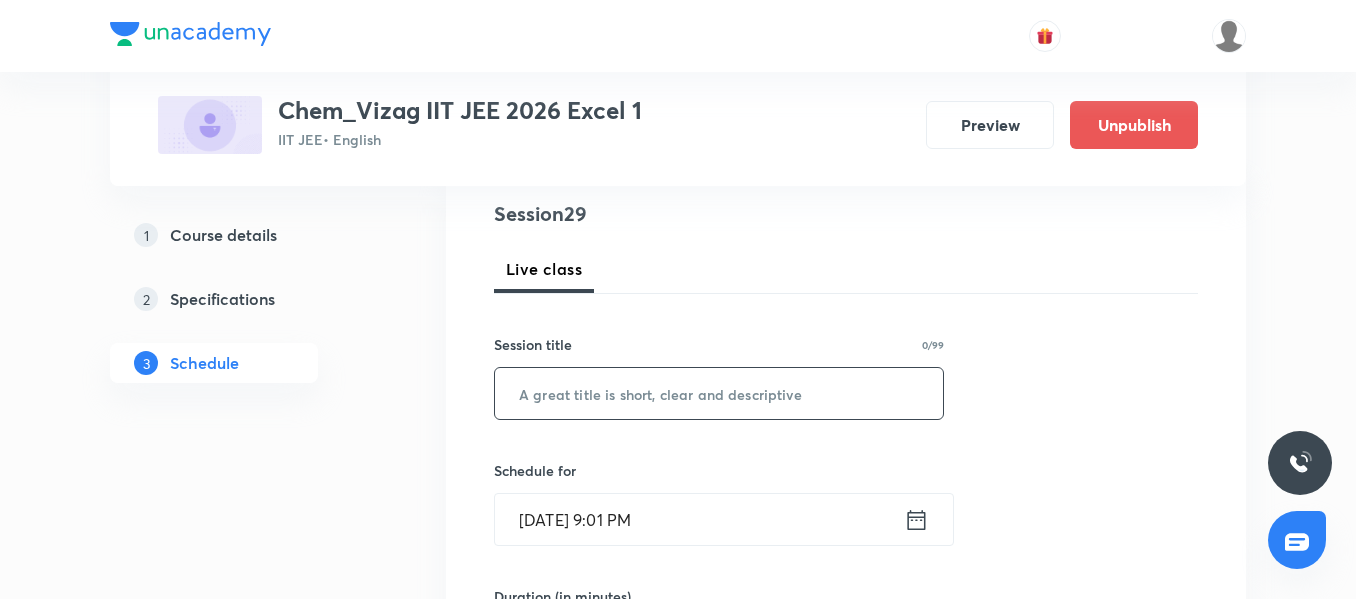 scroll, scrollTop: 234, scrollLeft: 0, axis: vertical 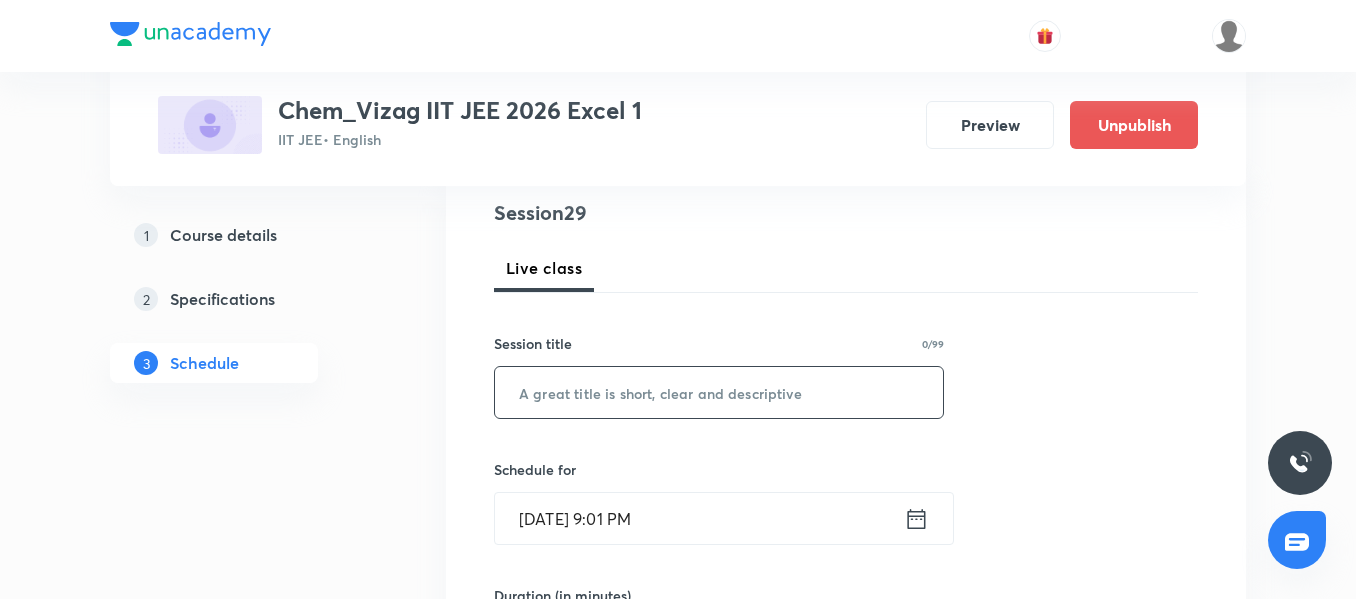 click at bounding box center (719, 392) 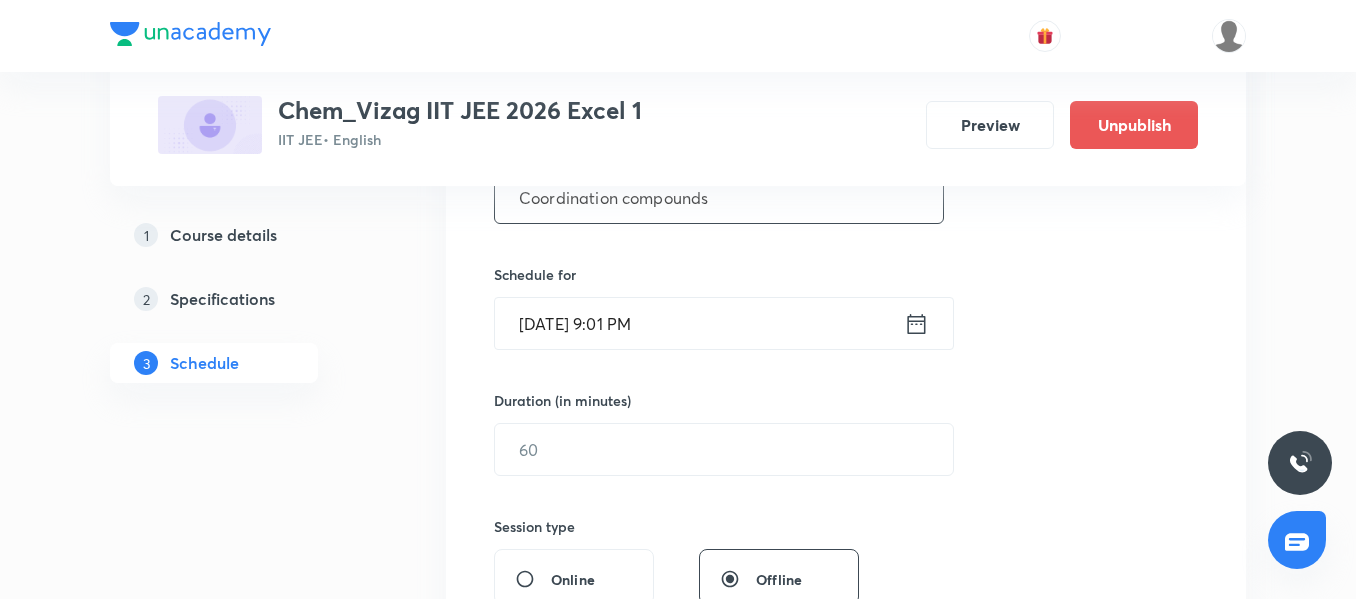 scroll, scrollTop: 431, scrollLeft: 0, axis: vertical 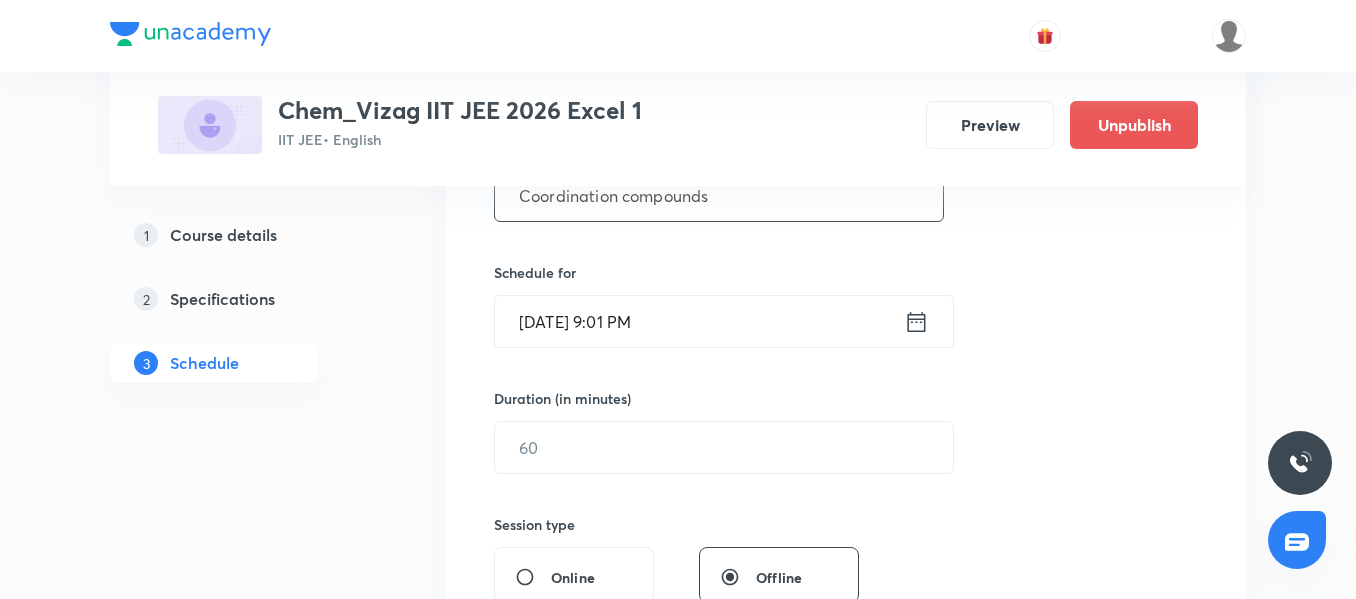 type on "Coordination compounds" 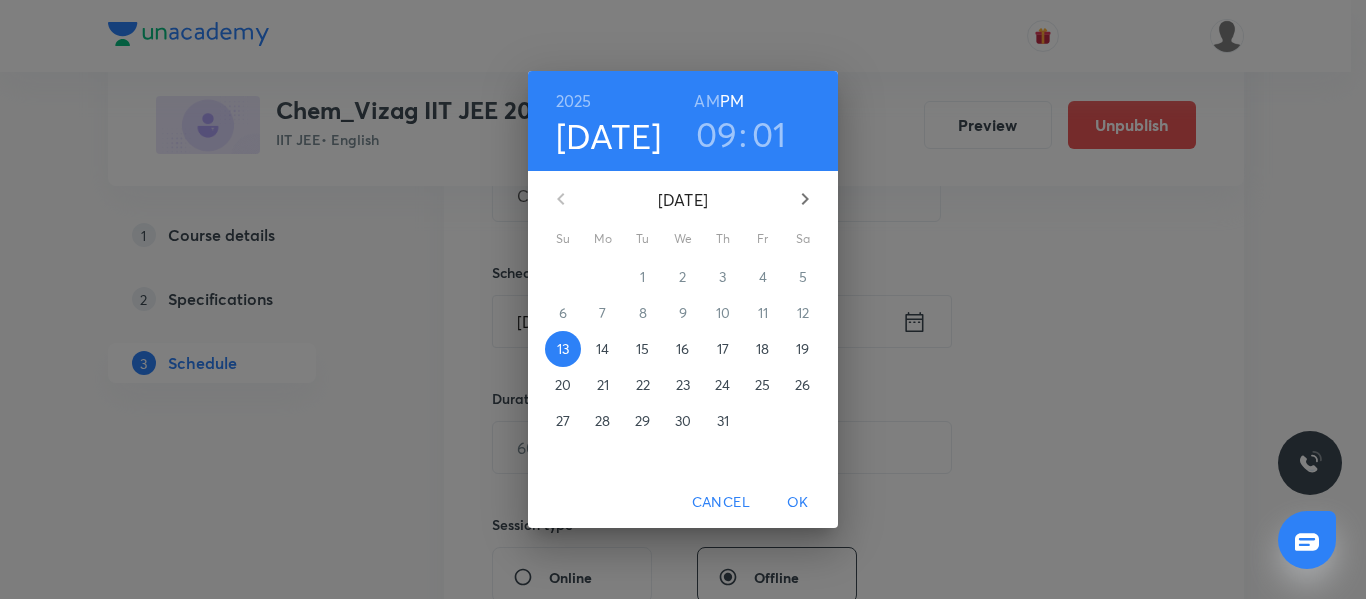 click on "AM" at bounding box center (706, 101) 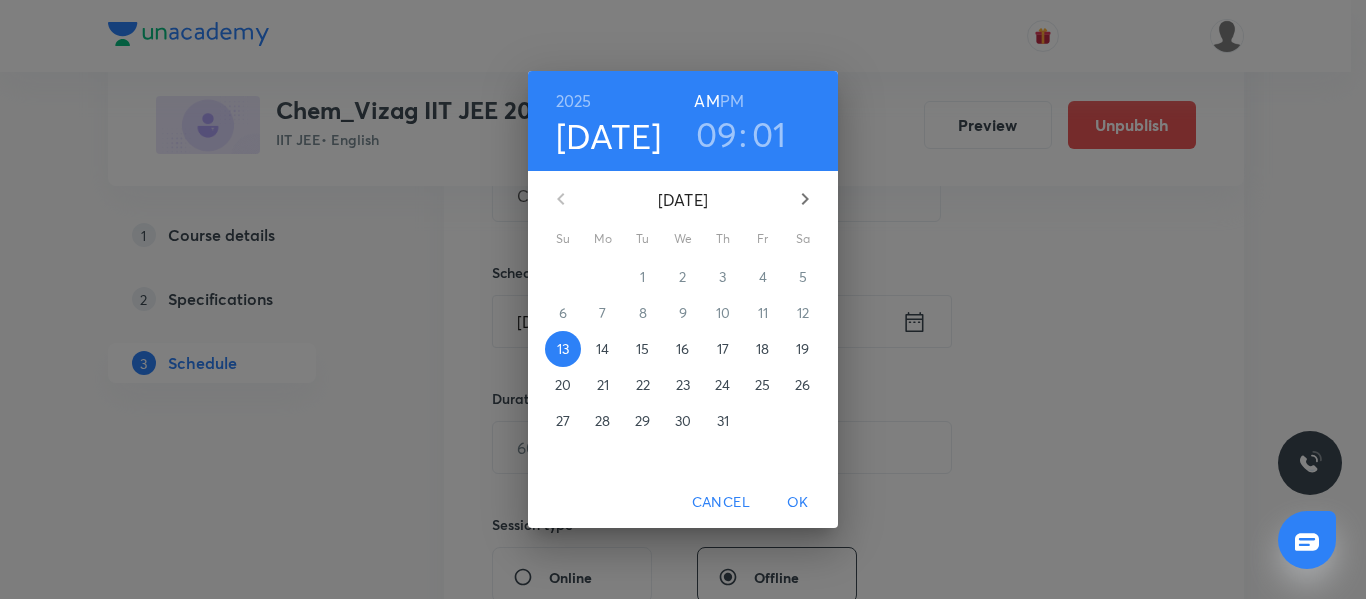 click on "14" at bounding box center (602, 349) 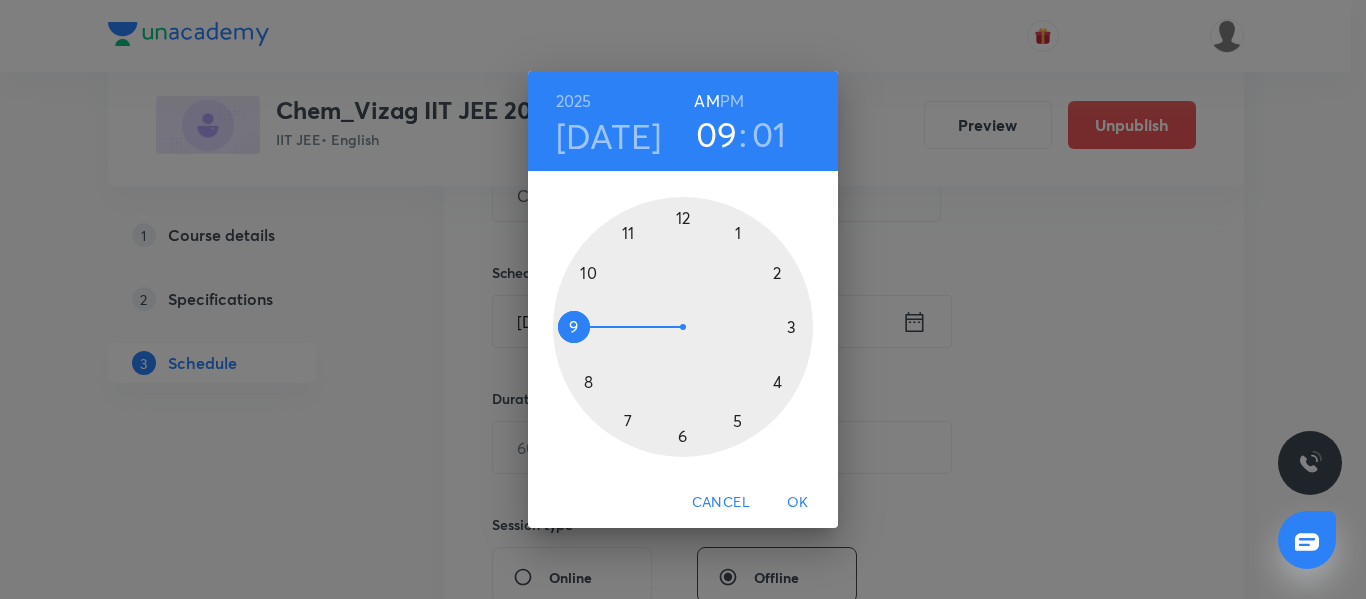 click at bounding box center [683, 327] 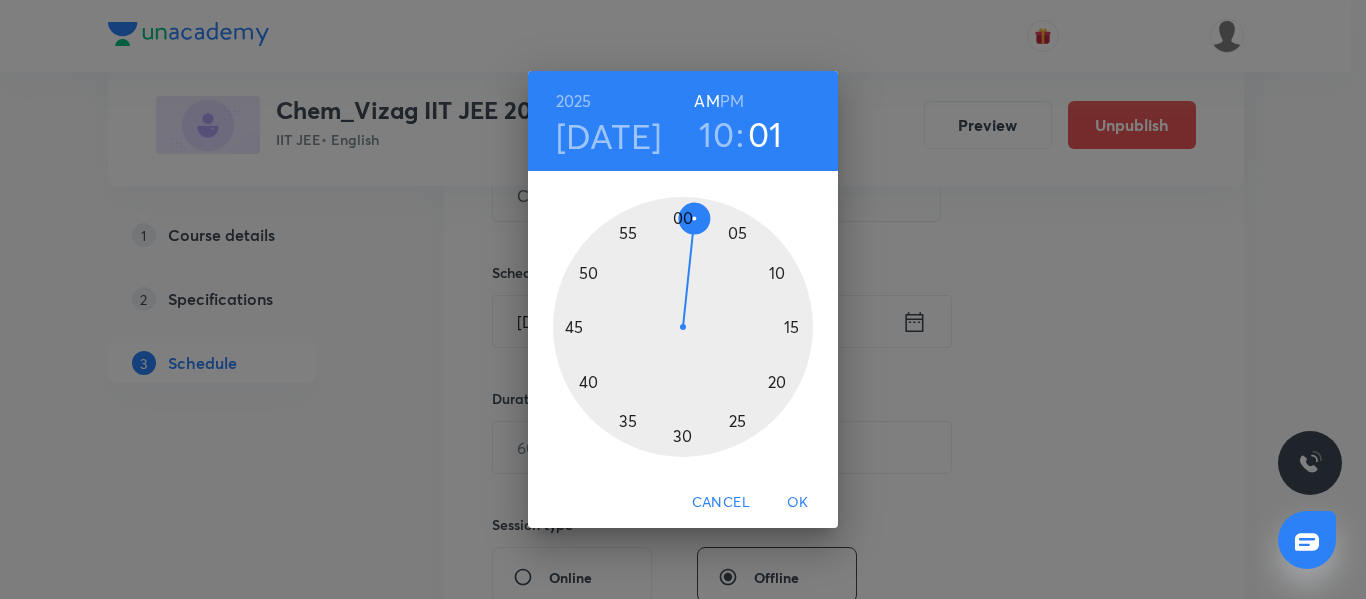 click at bounding box center (683, 327) 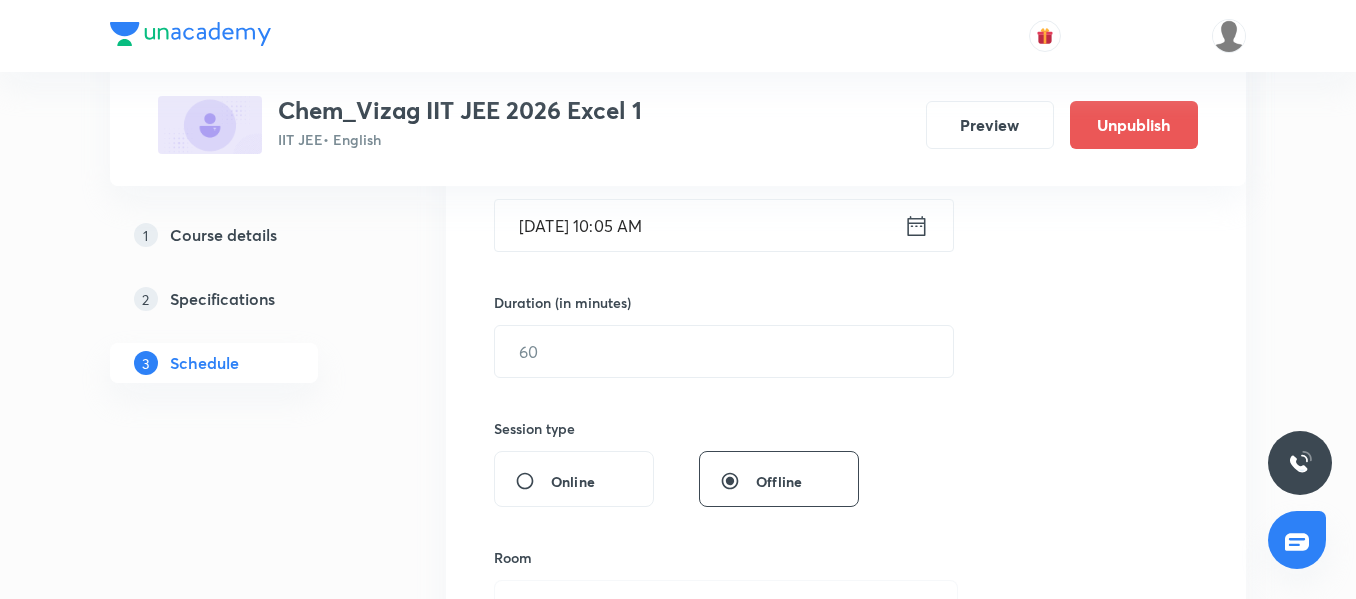 scroll, scrollTop: 529, scrollLeft: 0, axis: vertical 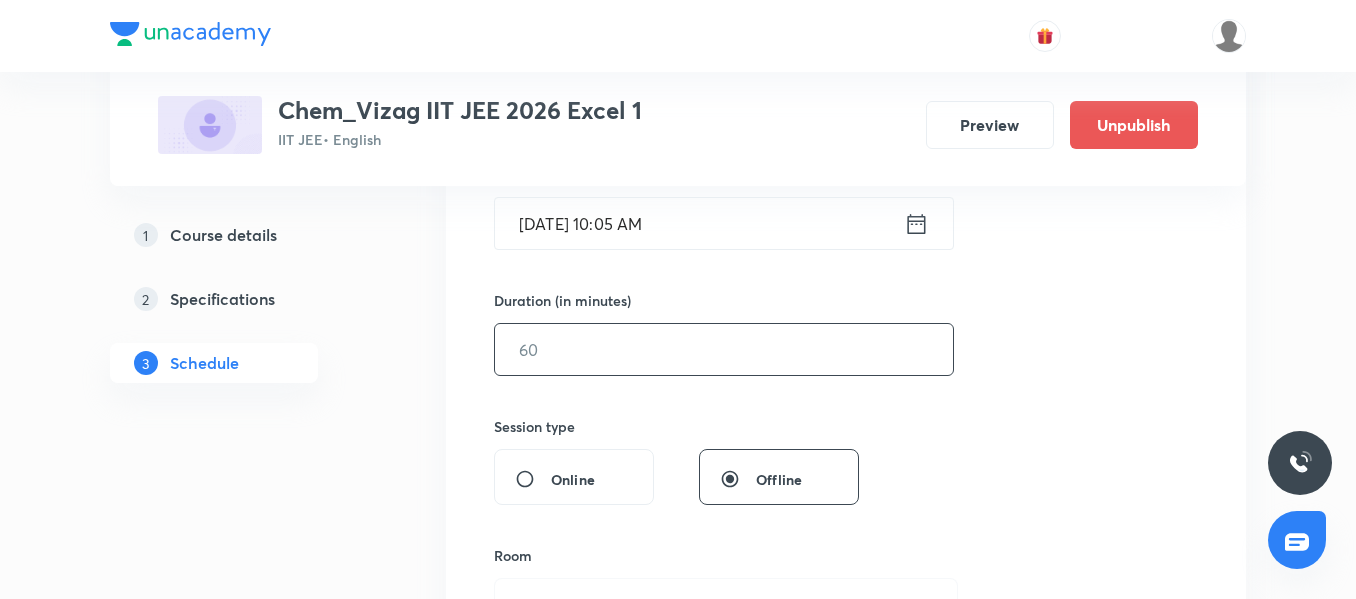 click at bounding box center (724, 349) 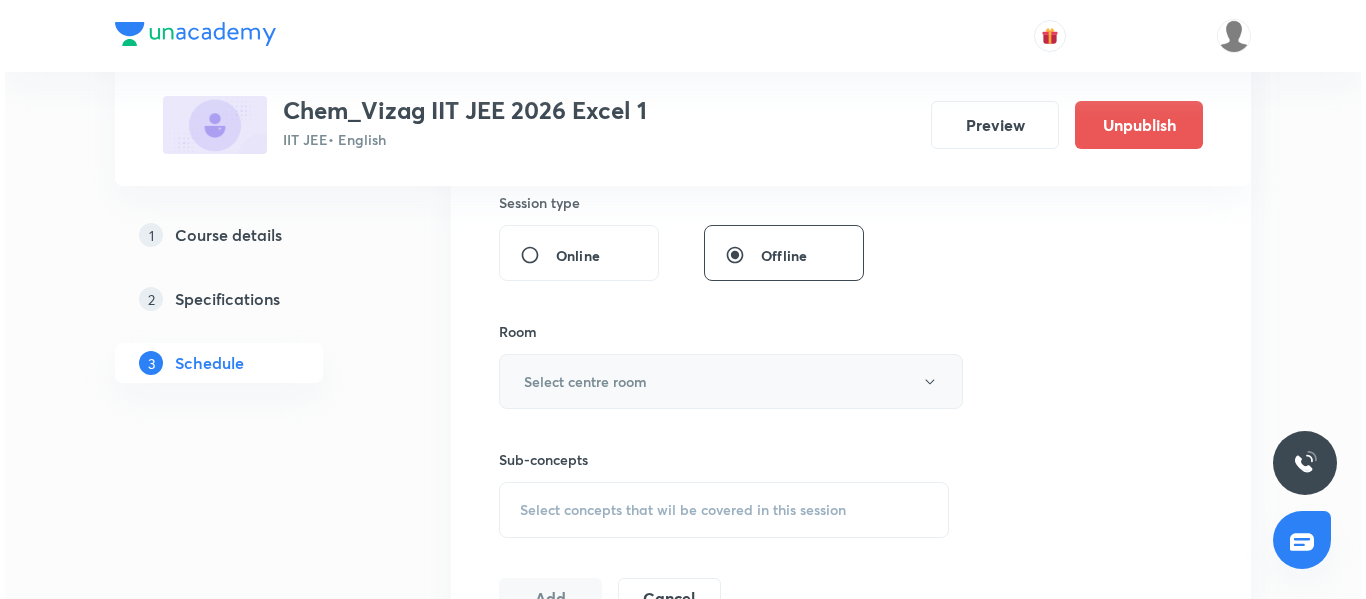 scroll, scrollTop: 754, scrollLeft: 0, axis: vertical 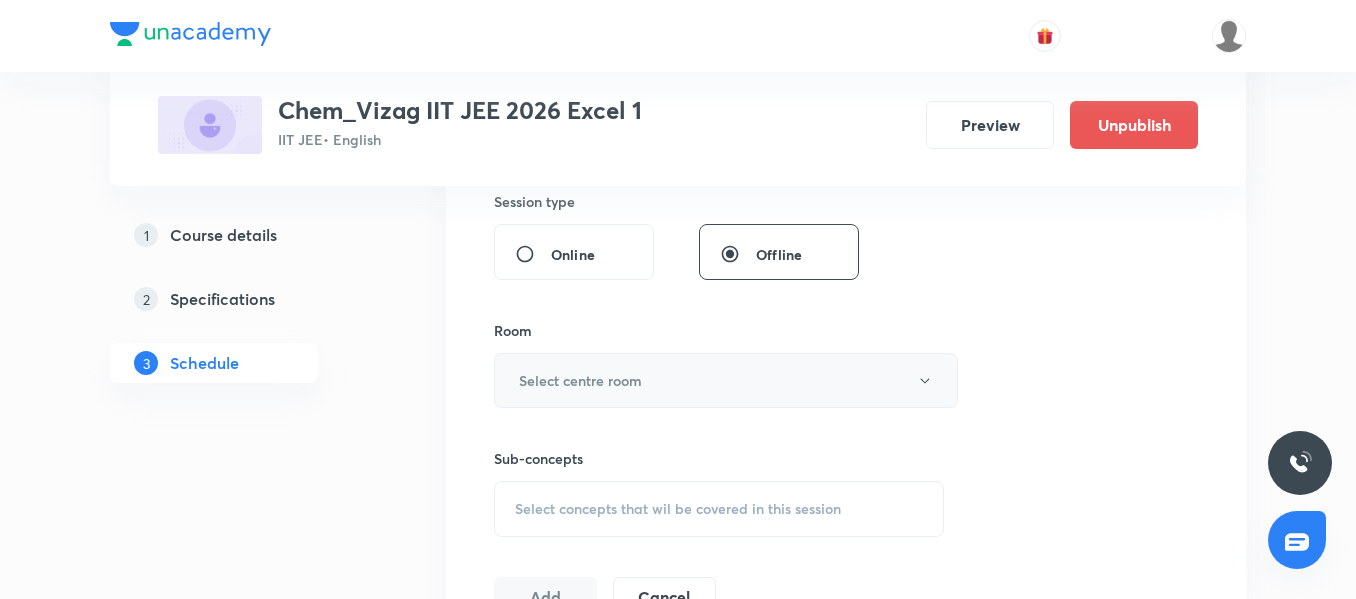 type on "75" 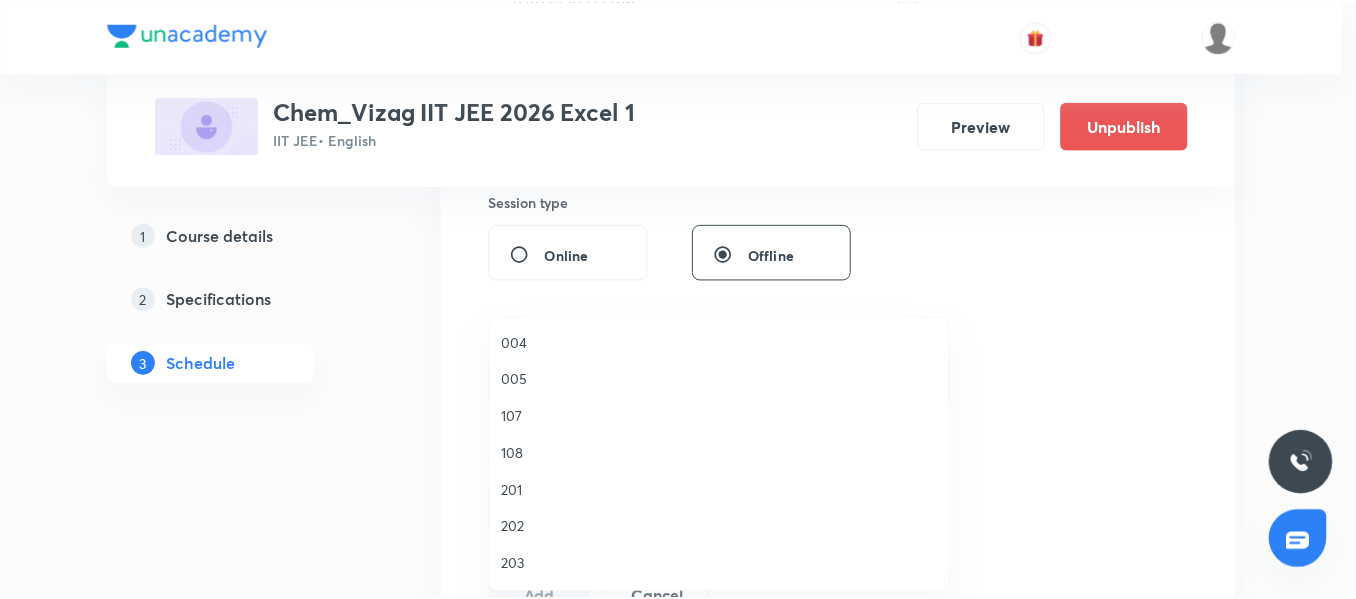 scroll, scrollTop: 303, scrollLeft: 0, axis: vertical 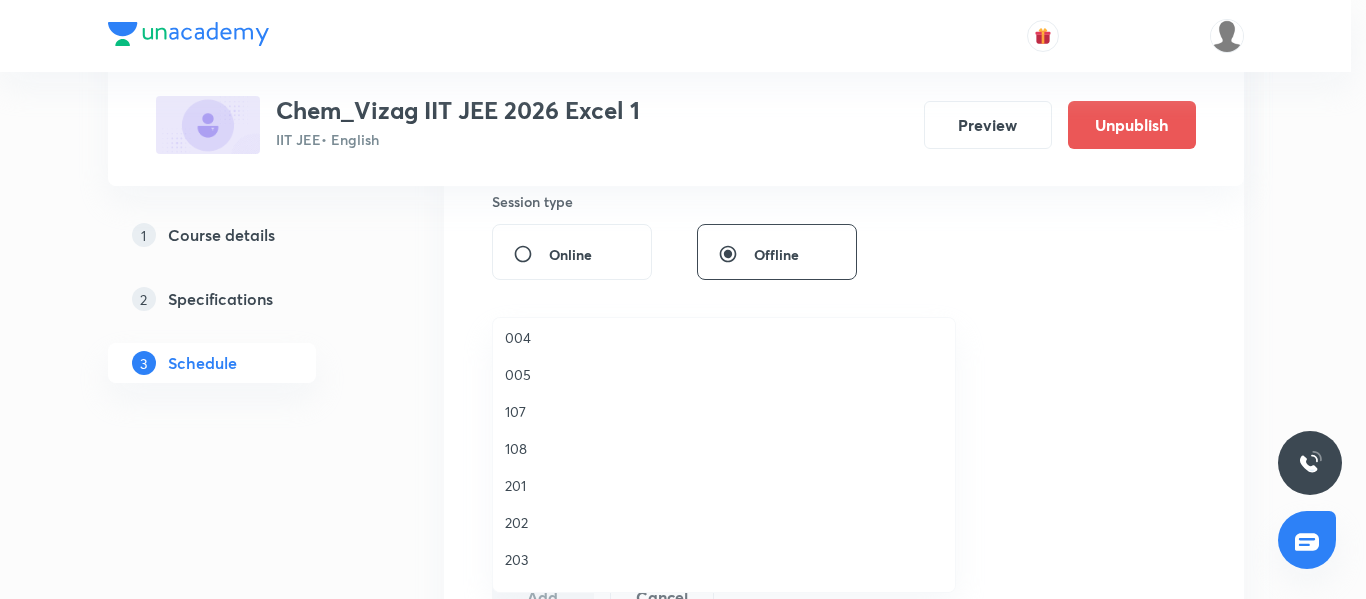 click on "108" at bounding box center [724, 448] 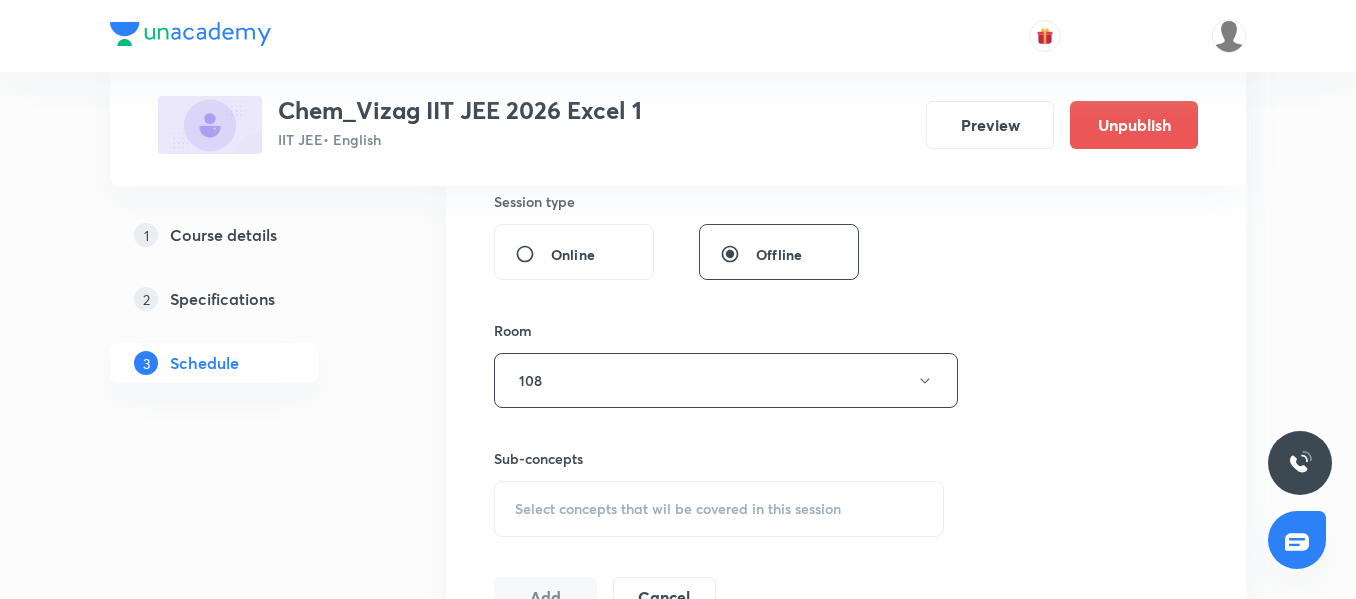 click on "Select concepts that wil be covered in this session" at bounding box center [678, 509] 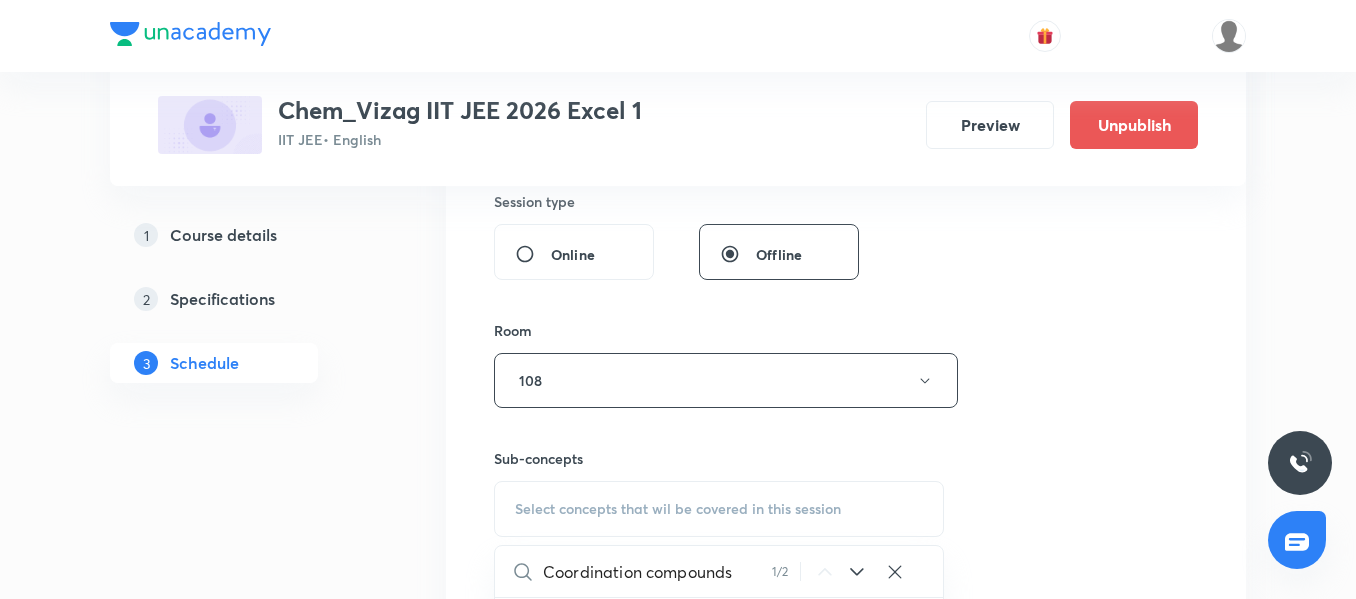 scroll, scrollTop: 17041, scrollLeft: 0, axis: vertical 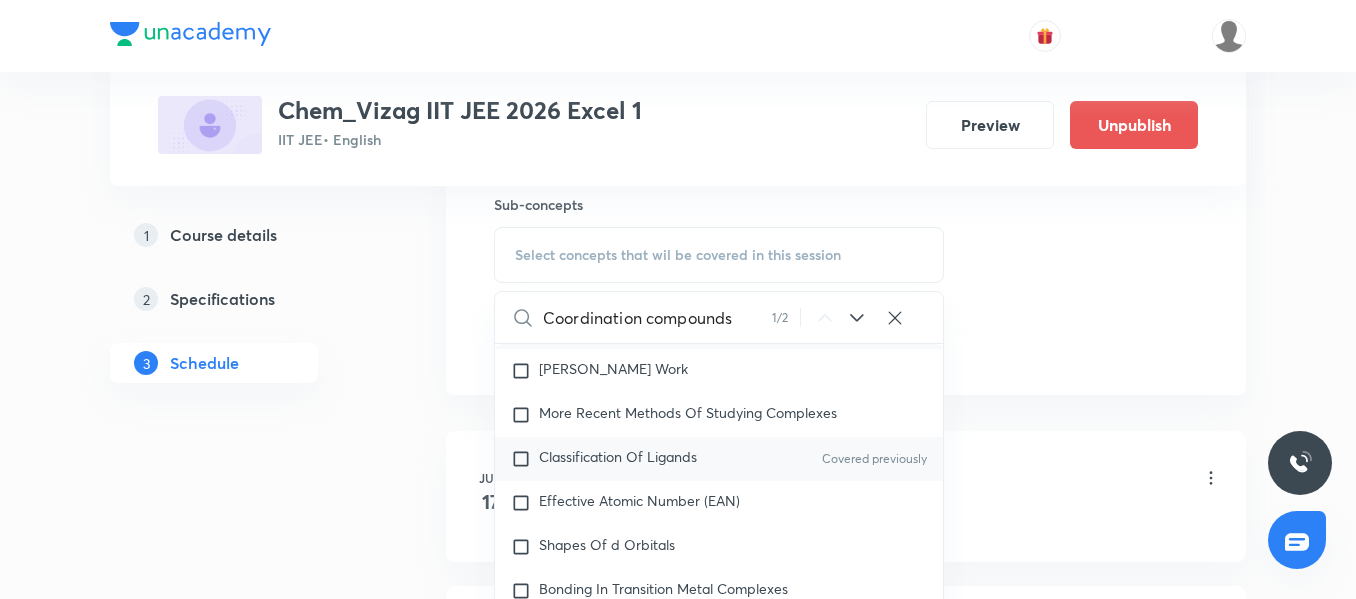 type on "Coordination compounds" 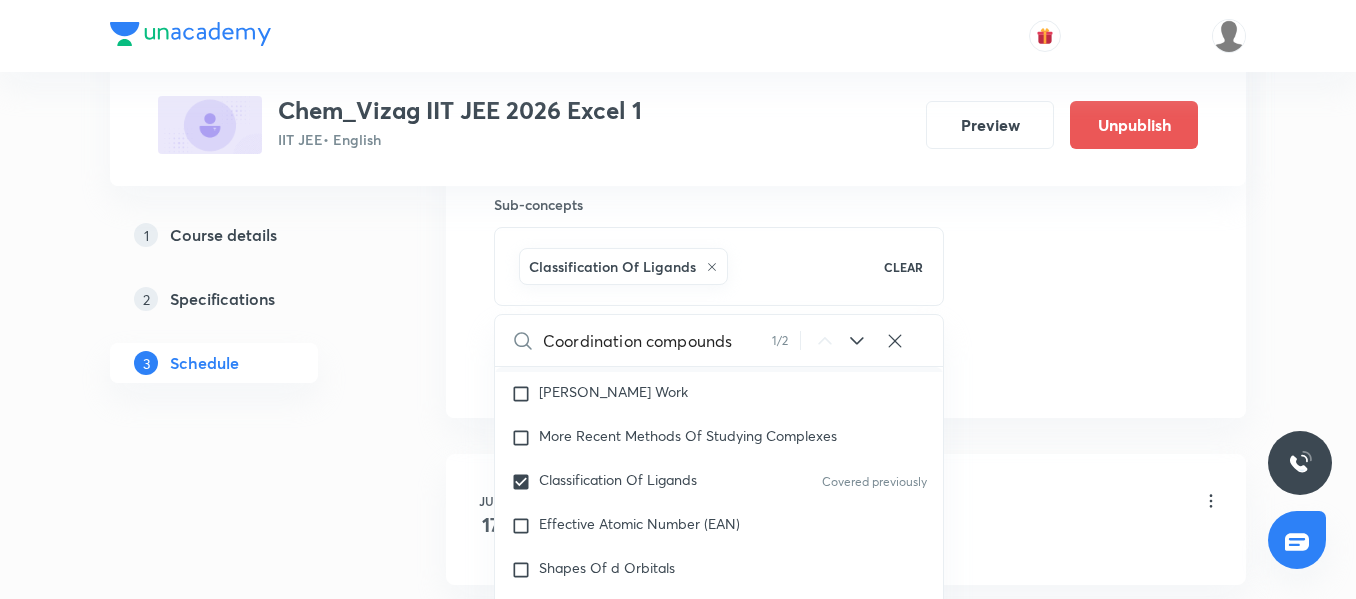 click on "Plus Courses Chem_Vizag IIT JEE 2026 Excel 1 IIT JEE  • English Preview Unpublish 1 Course details 2 Specifications 3 Schedule Schedule 28  classes Session  29 Live class Session title 22/99 Coordination compounds ​ Schedule for Jul 14, 2025, 10:05 AM ​ Duration (in minutes) 75 ​   Session type Online Offline Room 108 Sub-concepts Classification Of Ligands CLEAR Coordination compounds 1 / 2 ​ Chemistry Mock Questions Chemistry Mock Questions Covered previously Chemistry Previous Year Chemistry Previous Year General Topics & Mole Concept Basic Concepts Covered previously Basic Introduction Percentage Composition Stoichiometry Principle of Atom Conservation (POAC) Relation between Stoichiometric Quantities Application of Mole Concept: Gravimetric Analysis Different Laws Formula and Composition Concentration Terms Some basic concepts of Chemistry Atomic Structure Discovery Of Electron Some Prerequisites of Physics Discovery Of Protons And Neutrons Atomic Models and Theories  Nature of Waves Gas Laws 17" at bounding box center [678, 2013] 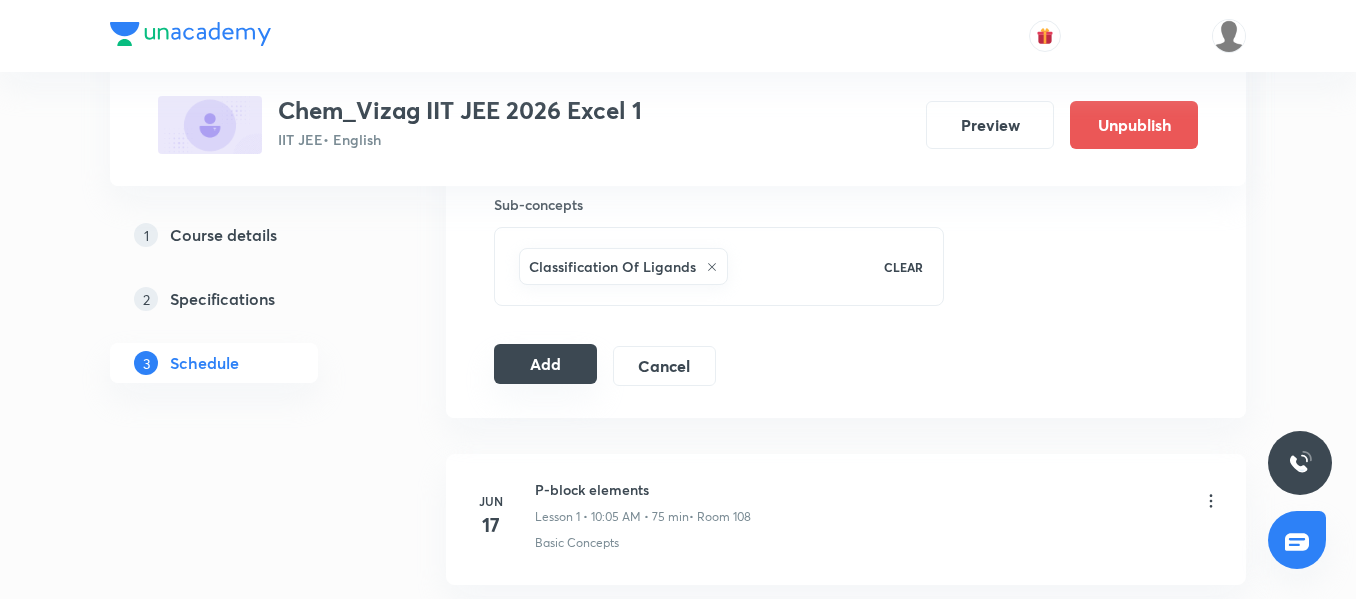 click on "Add" at bounding box center (545, 364) 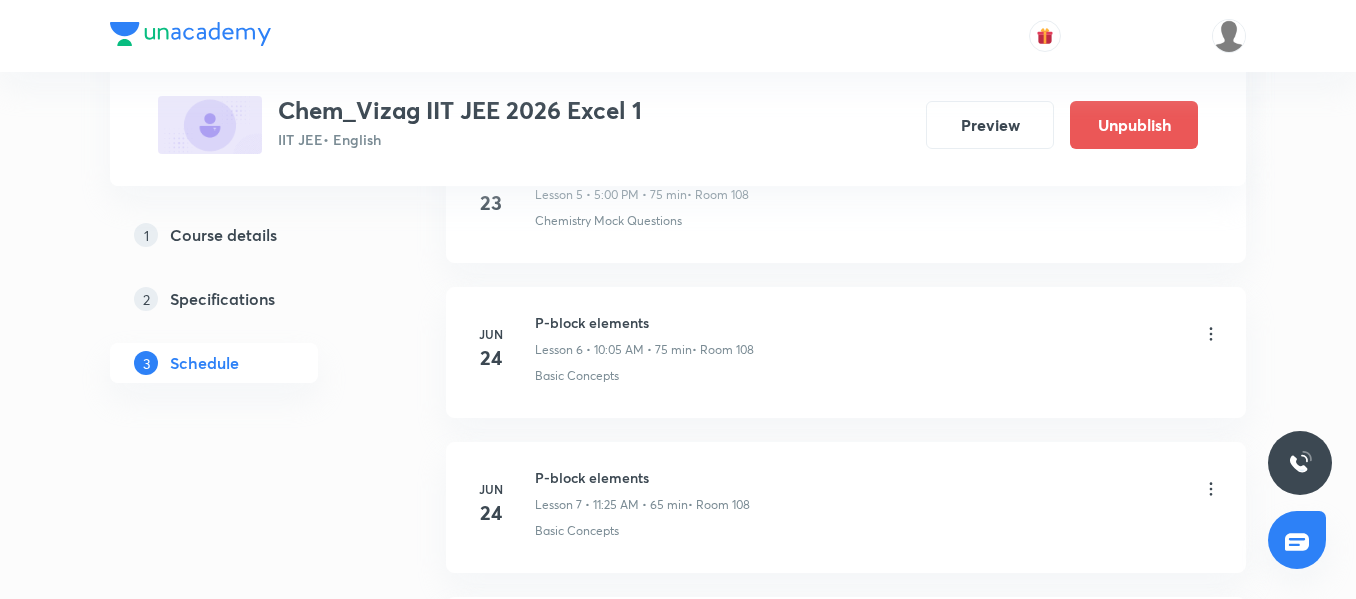 scroll, scrollTop: 4425, scrollLeft: 0, axis: vertical 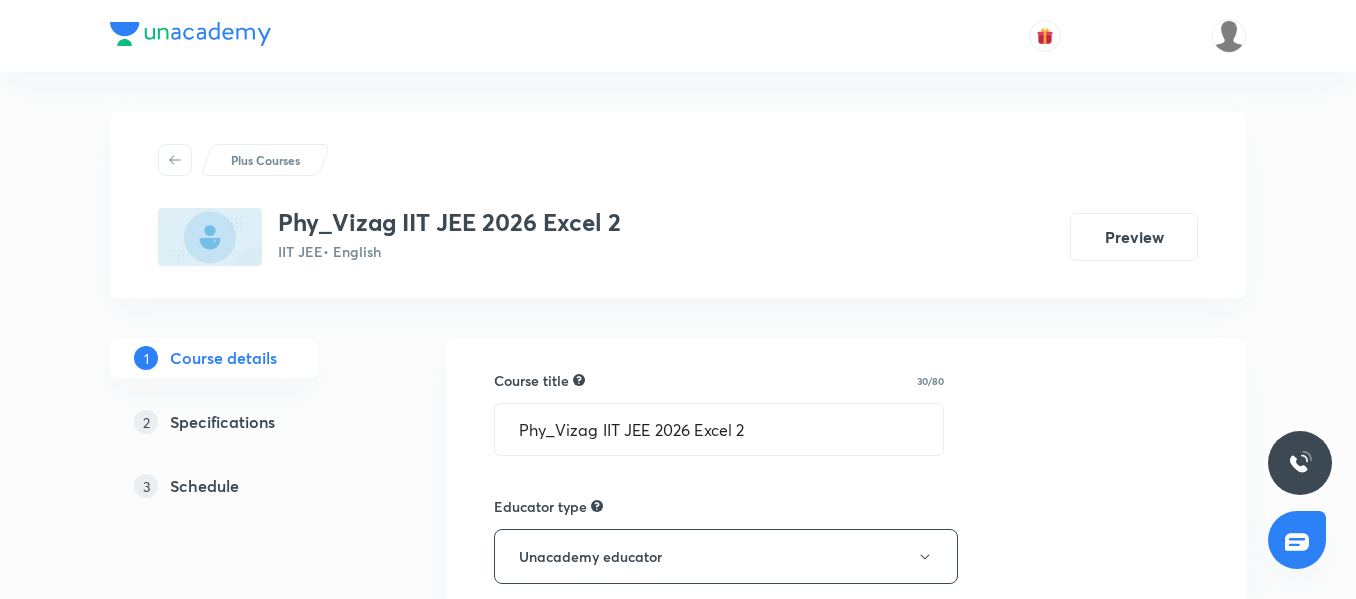 click on "3 Schedule" at bounding box center (246, 486) 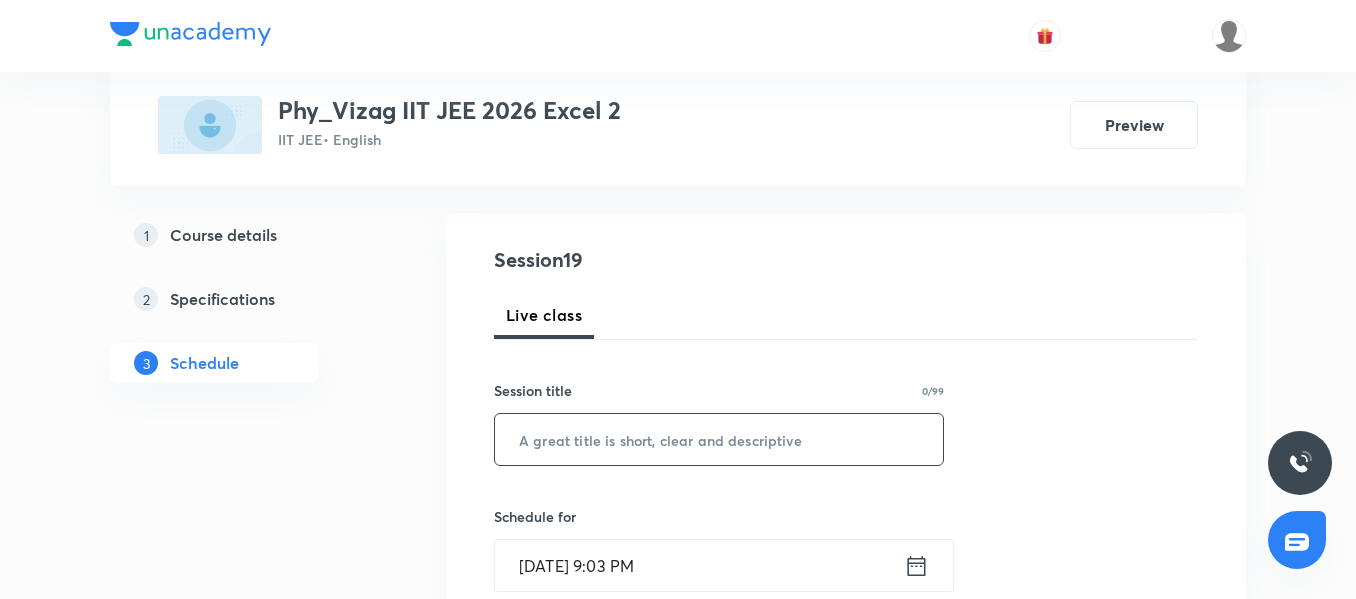 scroll, scrollTop: 188, scrollLeft: 0, axis: vertical 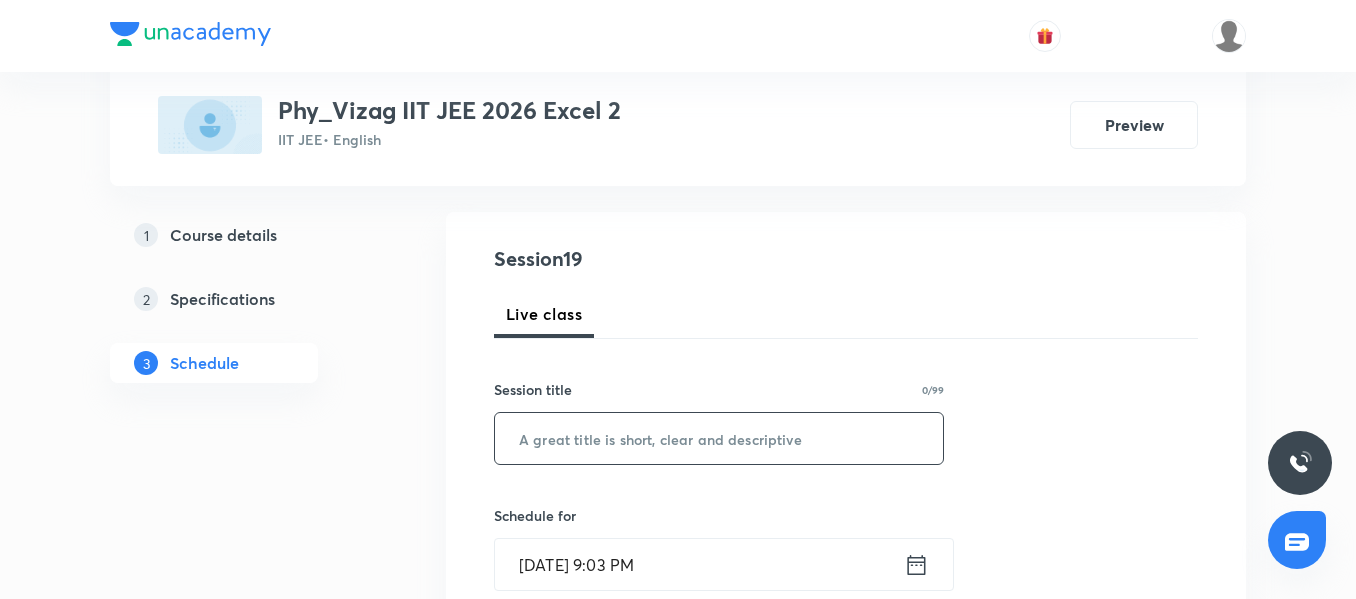 click at bounding box center [719, 438] 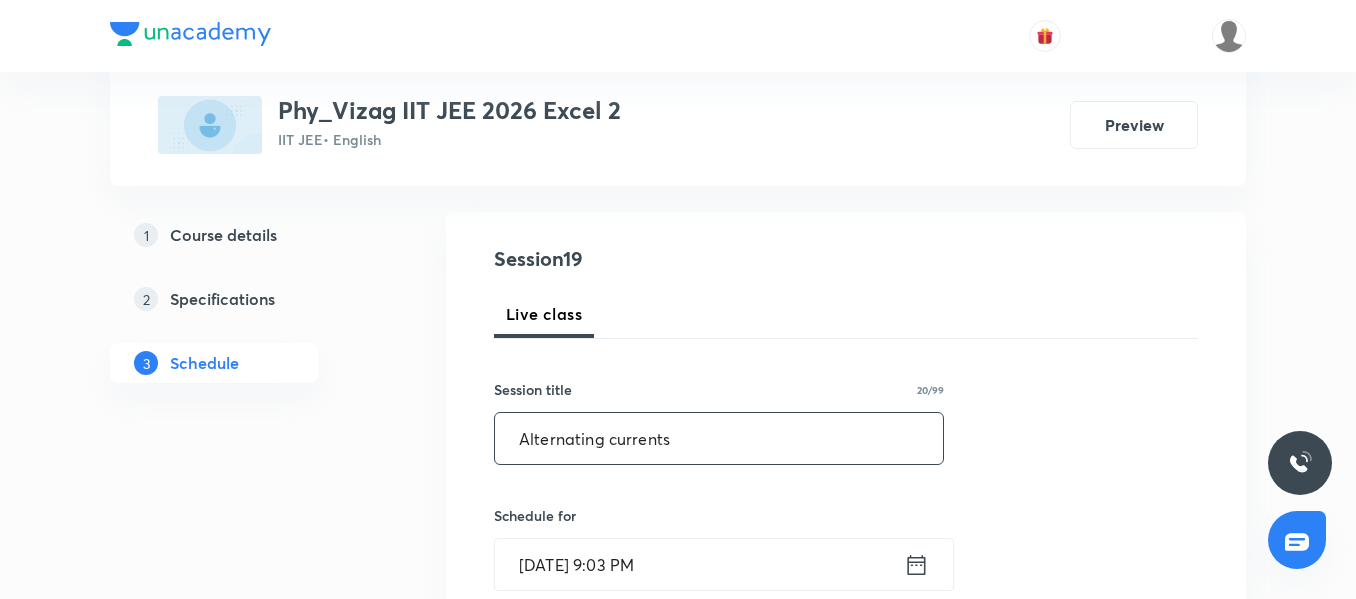 scroll, scrollTop: 450, scrollLeft: 0, axis: vertical 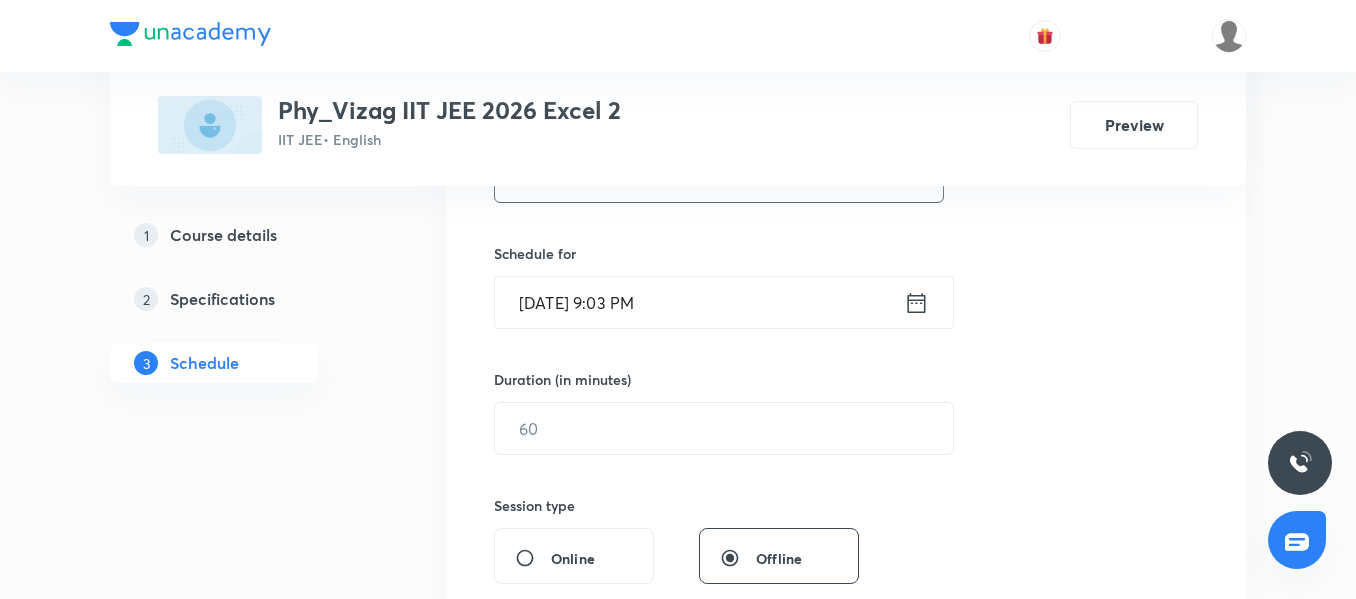 type on "Alternating currents" 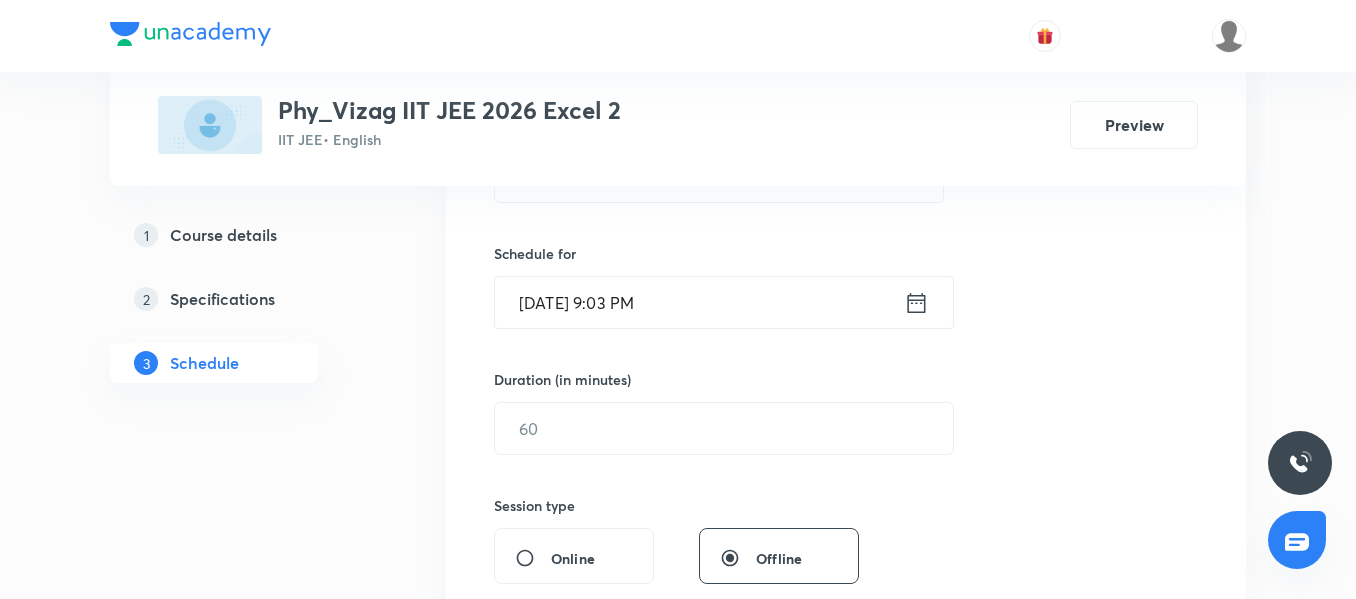 click 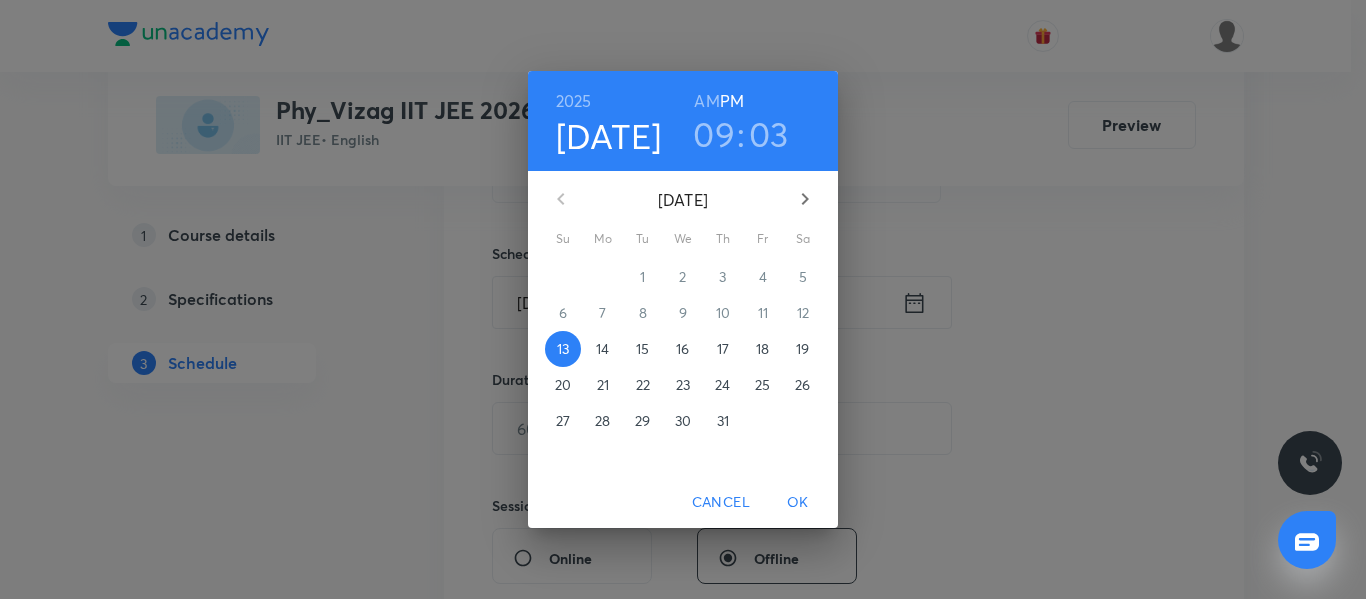 click on "14" at bounding box center (602, 349) 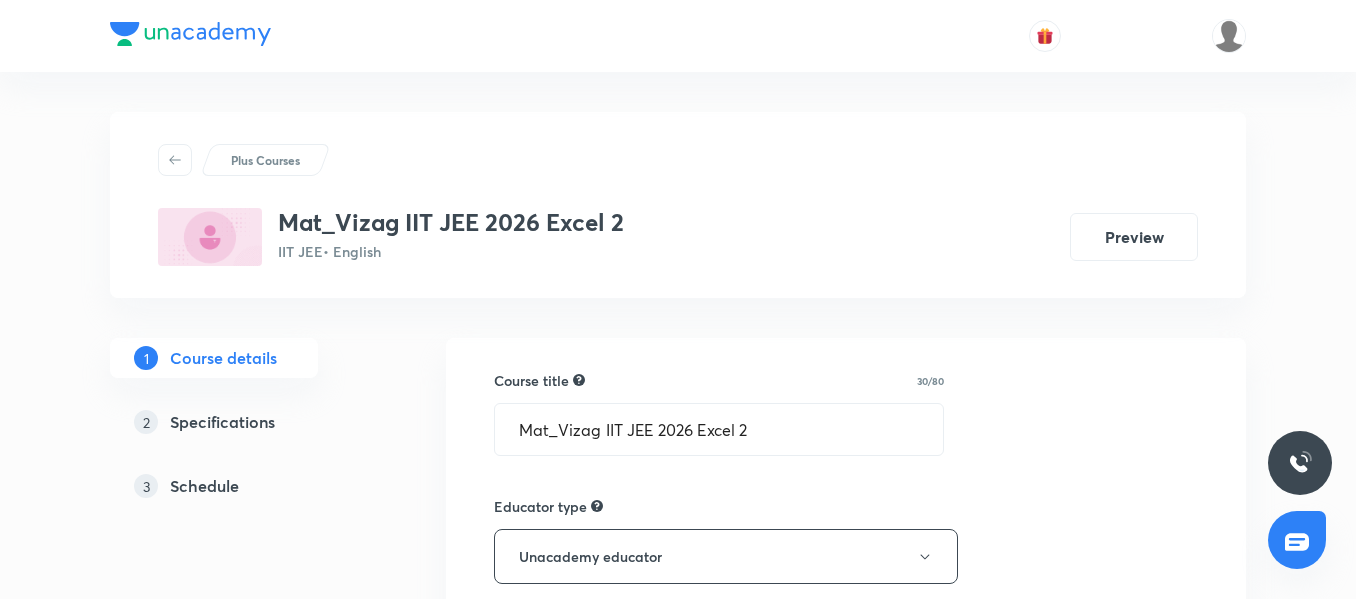 scroll, scrollTop: 0, scrollLeft: 0, axis: both 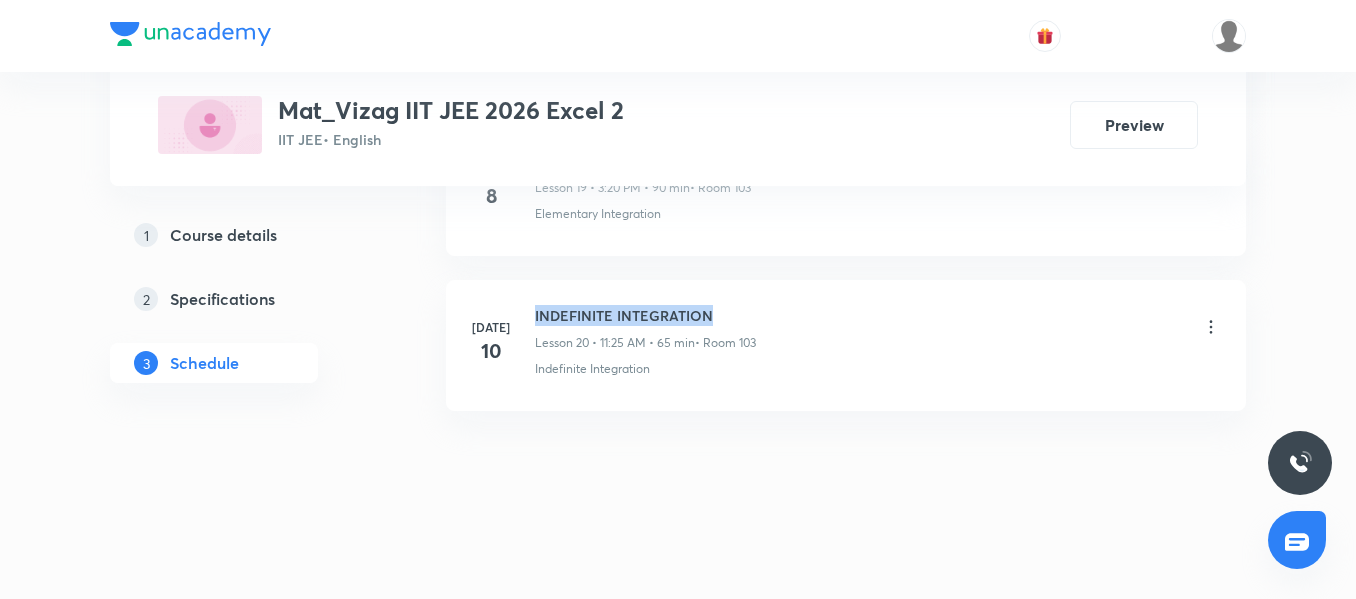 drag, startPoint x: 719, startPoint y: 313, endPoint x: 533, endPoint y: 313, distance: 186 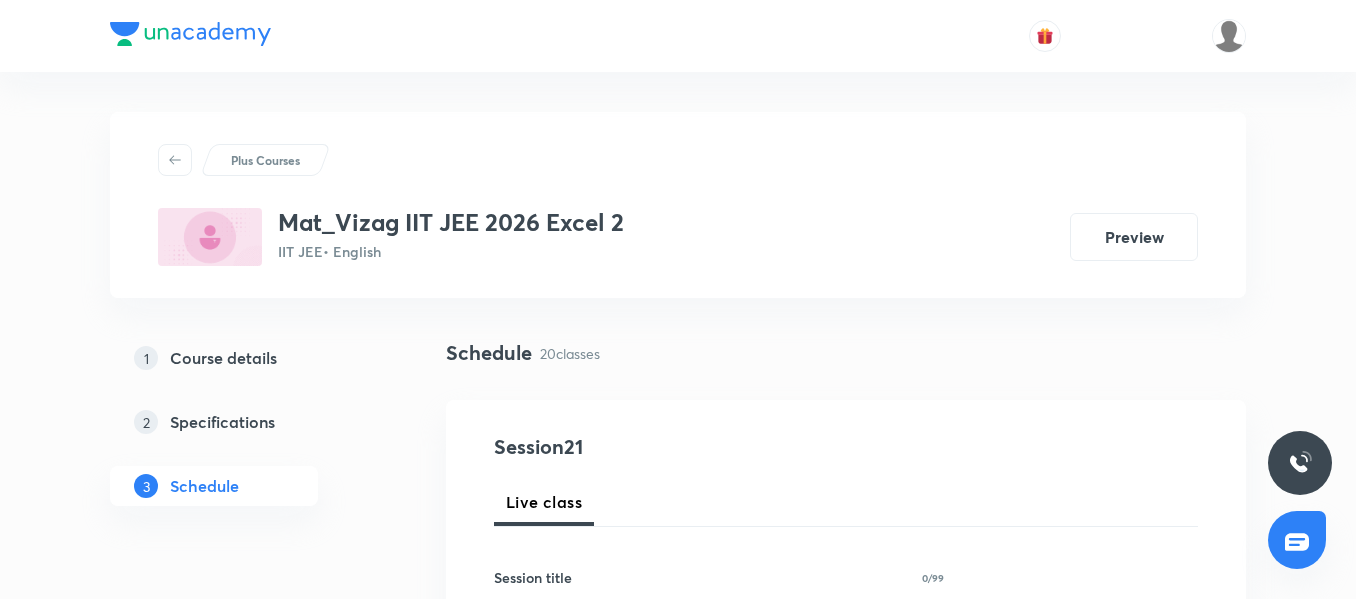 scroll, scrollTop: 92, scrollLeft: 0, axis: vertical 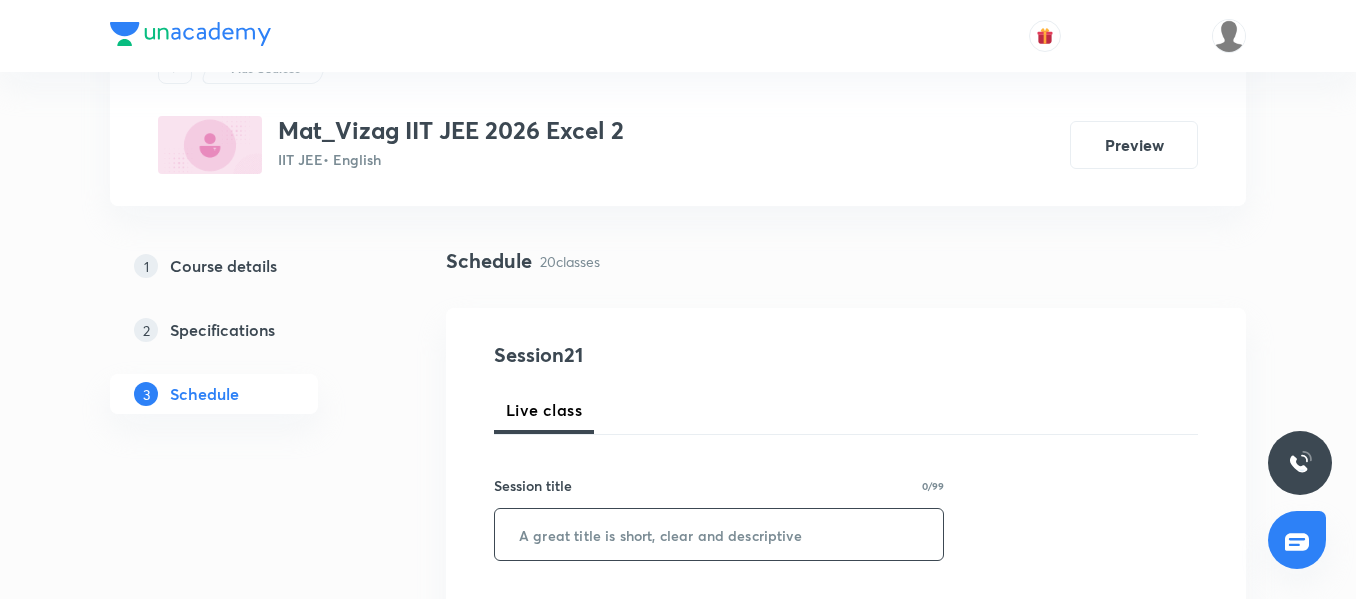 click at bounding box center (719, 534) 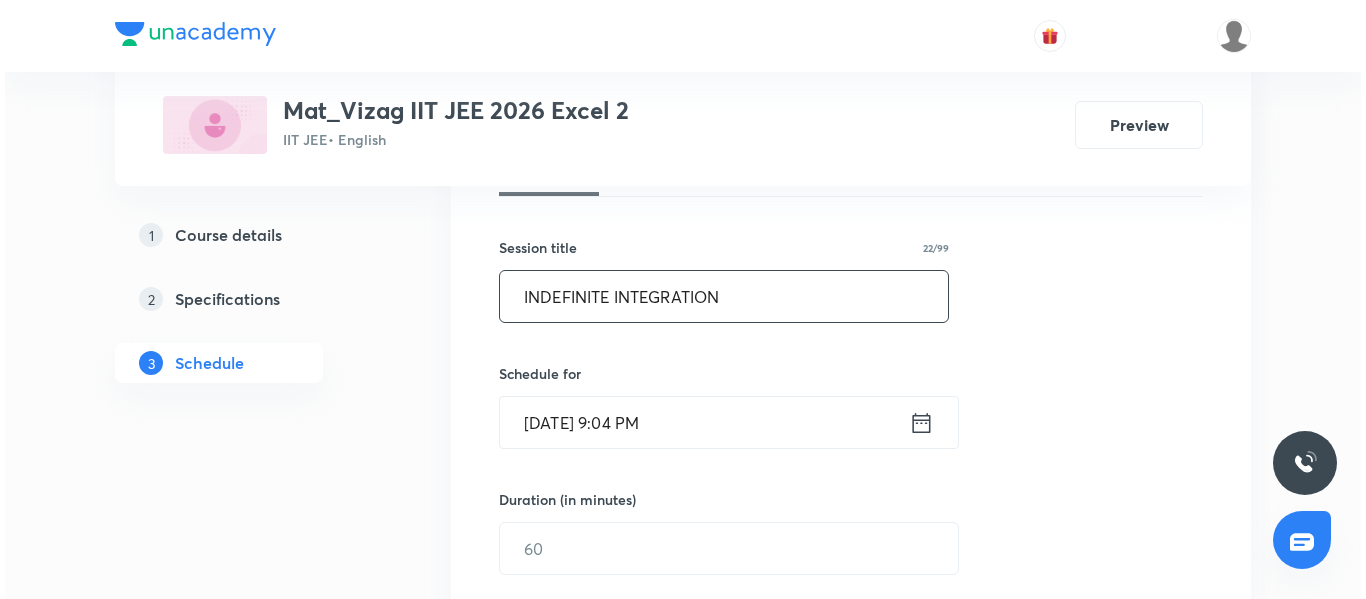 scroll, scrollTop: 333, scrollLeft: 0, axis: vertical 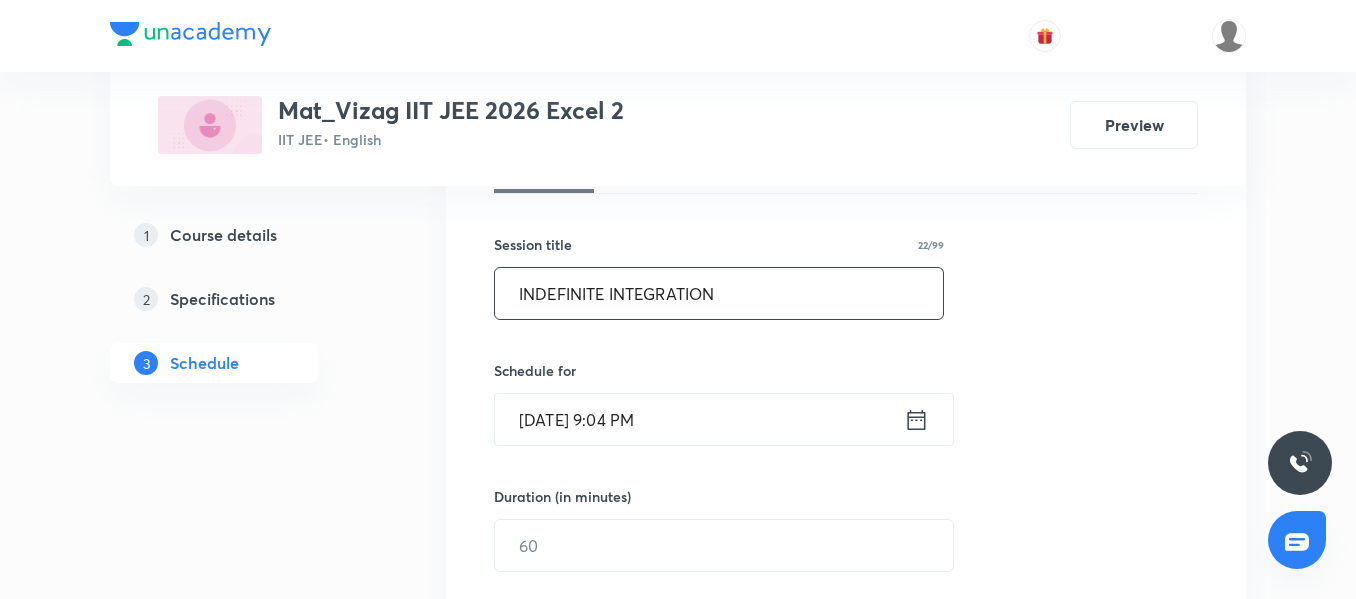 type on "INDEFINITE INTEGRATION" 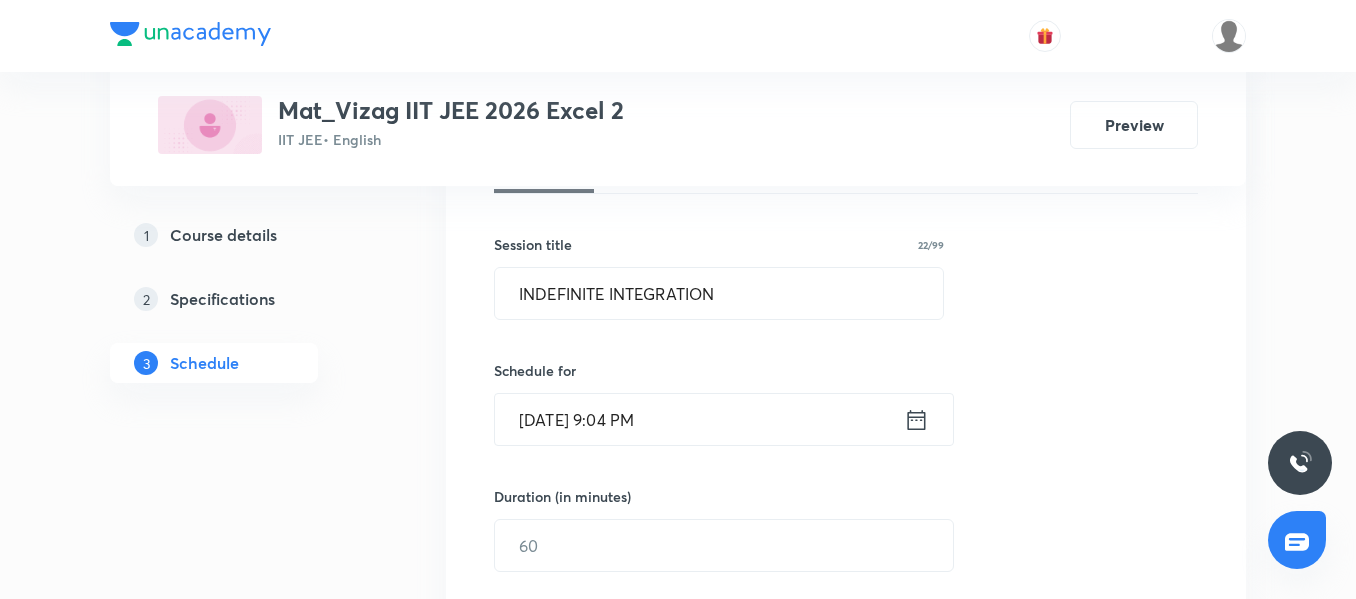 click 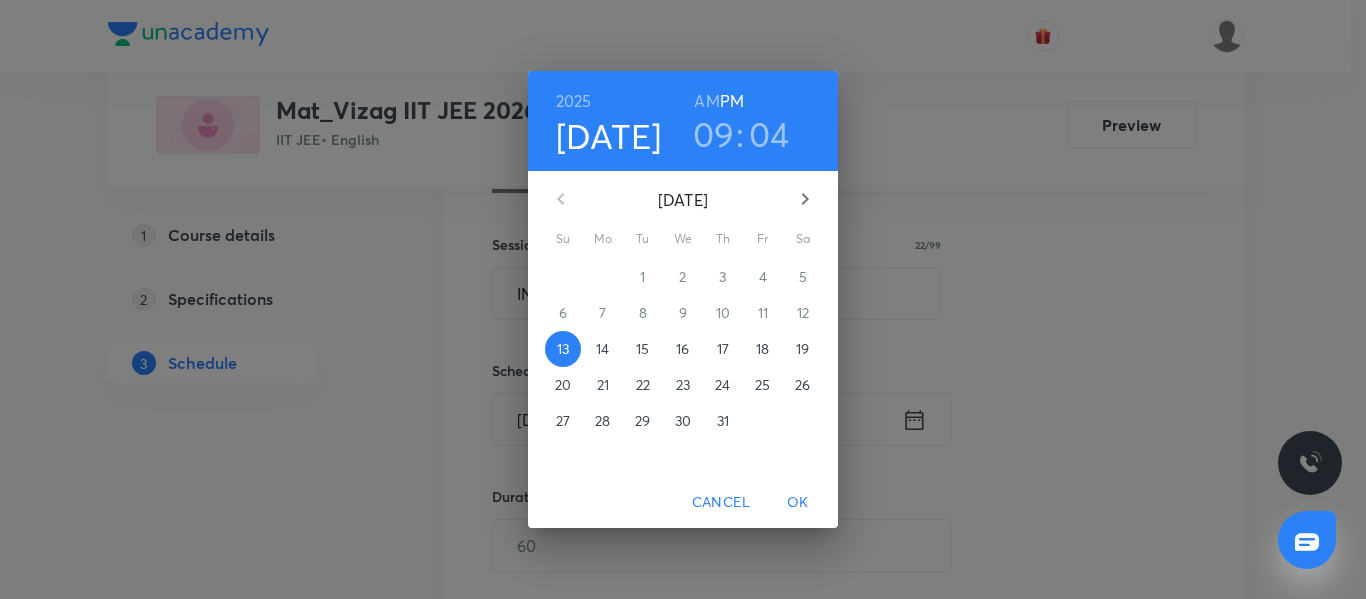 click on "14" at bounding box center [602, 349] 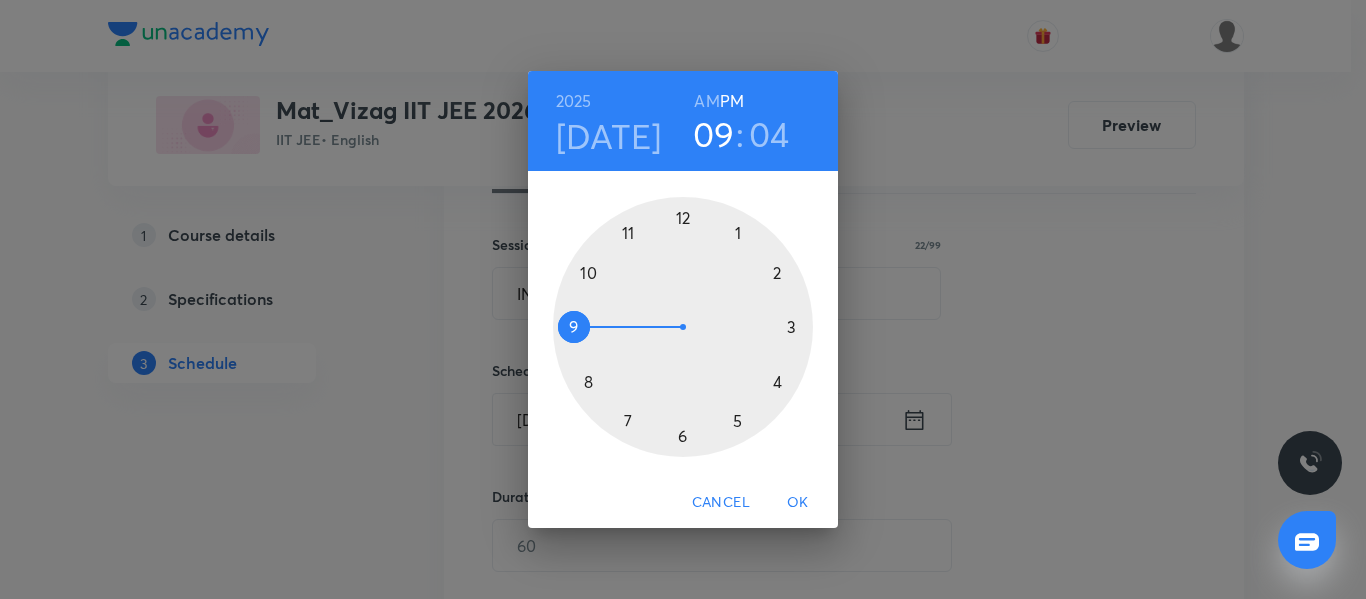 click on "AM" at bounding box center [706, 101] 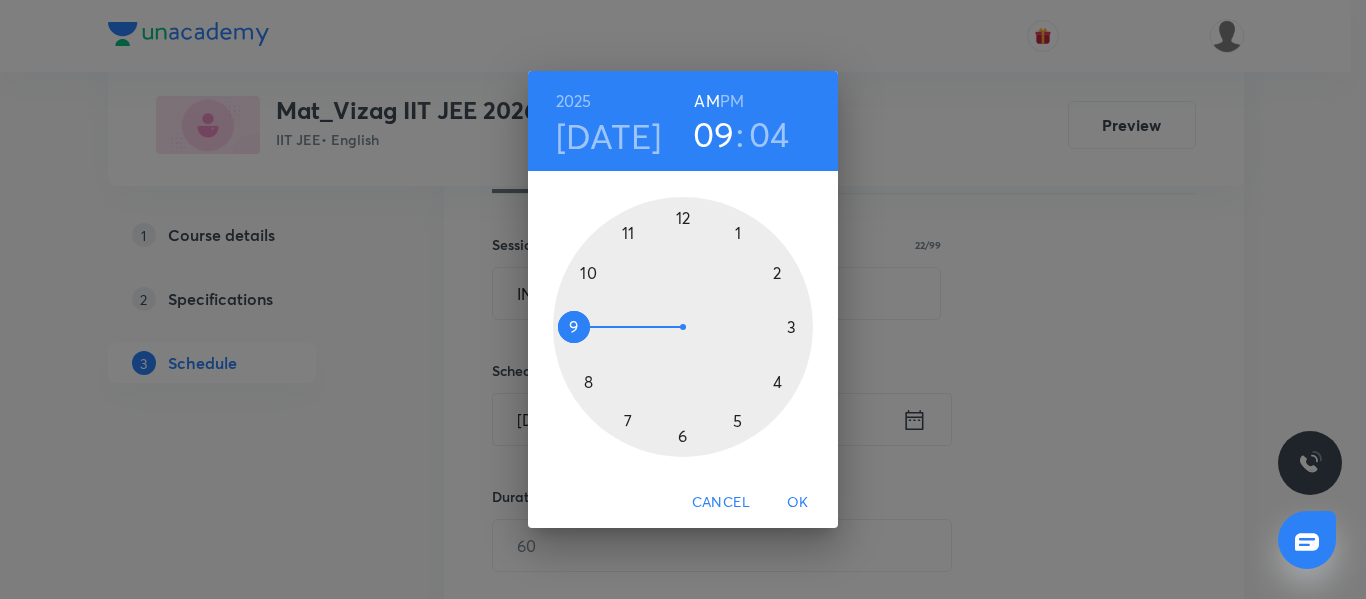 click at bounding box center (683, 327) 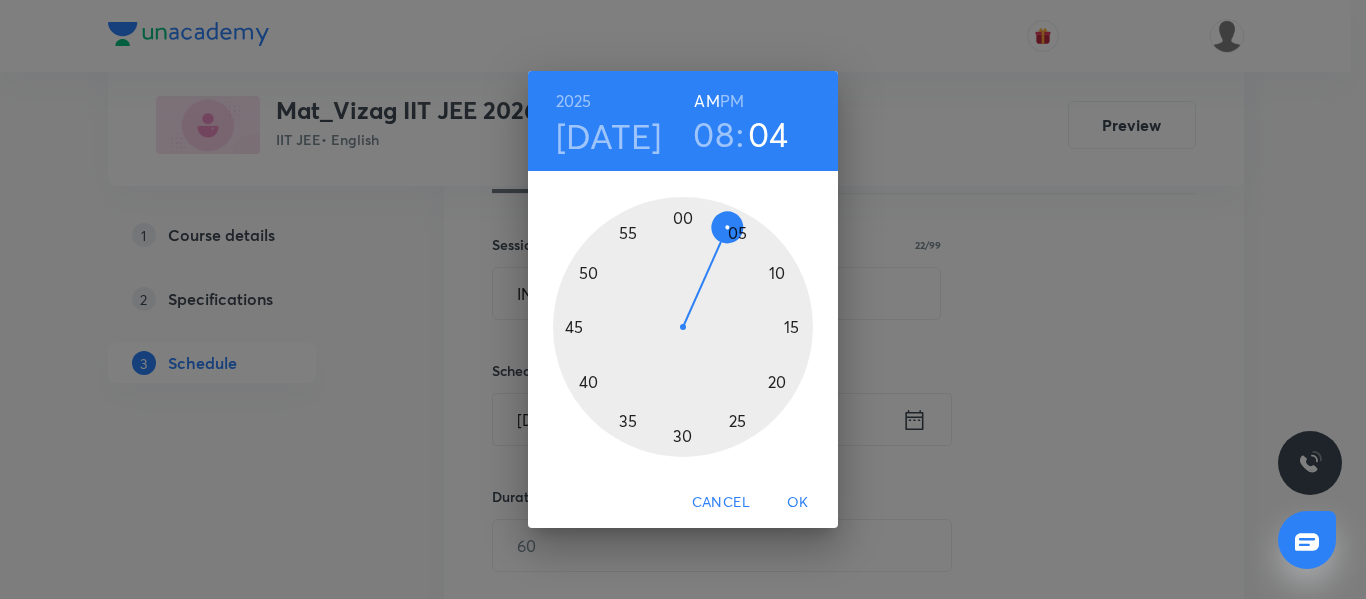 click at bounding box center (683, 327) 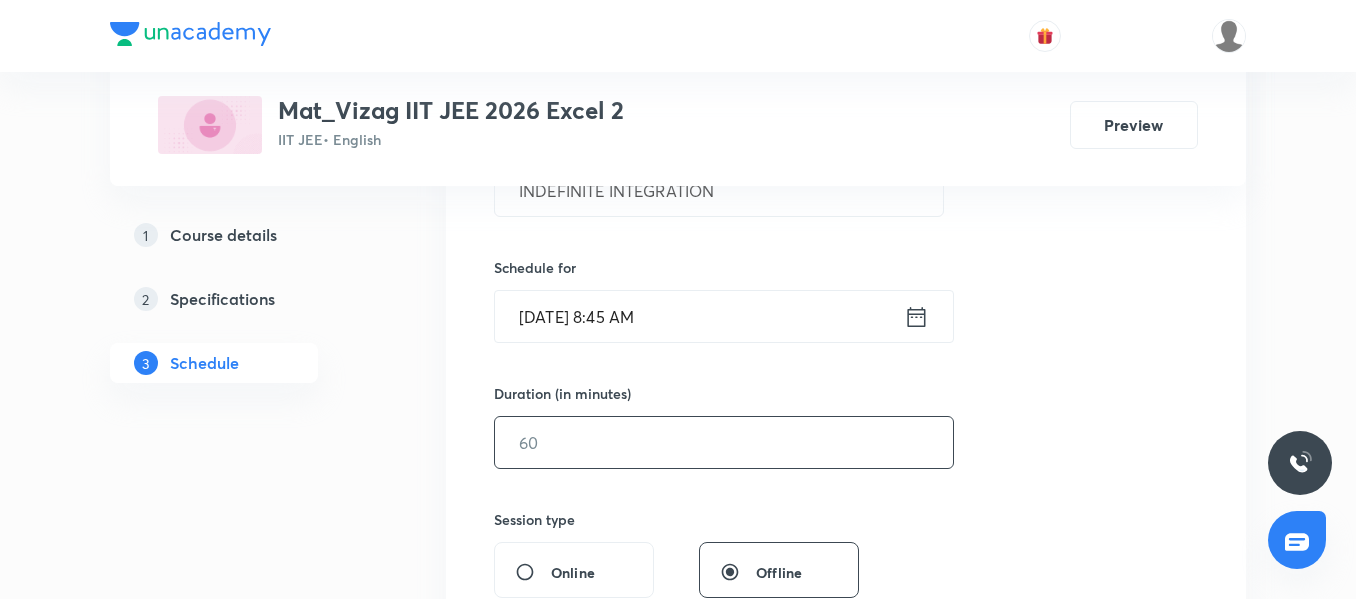 scroll, scrollTop: 437, scrollLeft: 0, axis: vertical 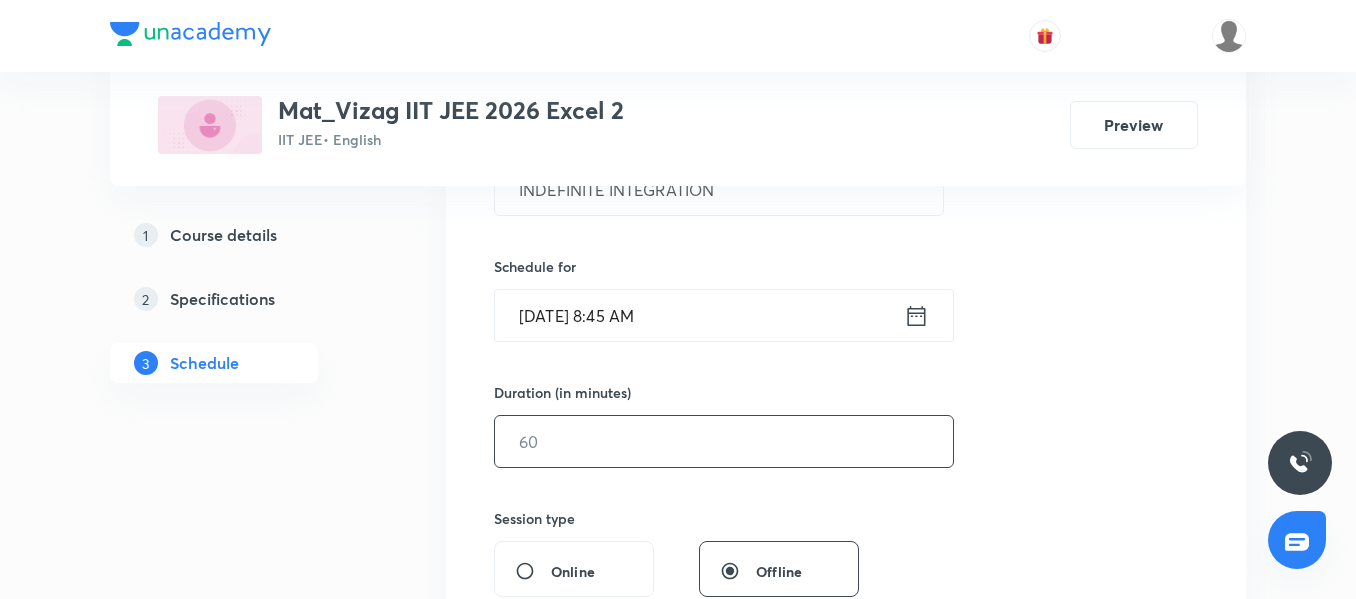 click at bounding box center (724, 441) 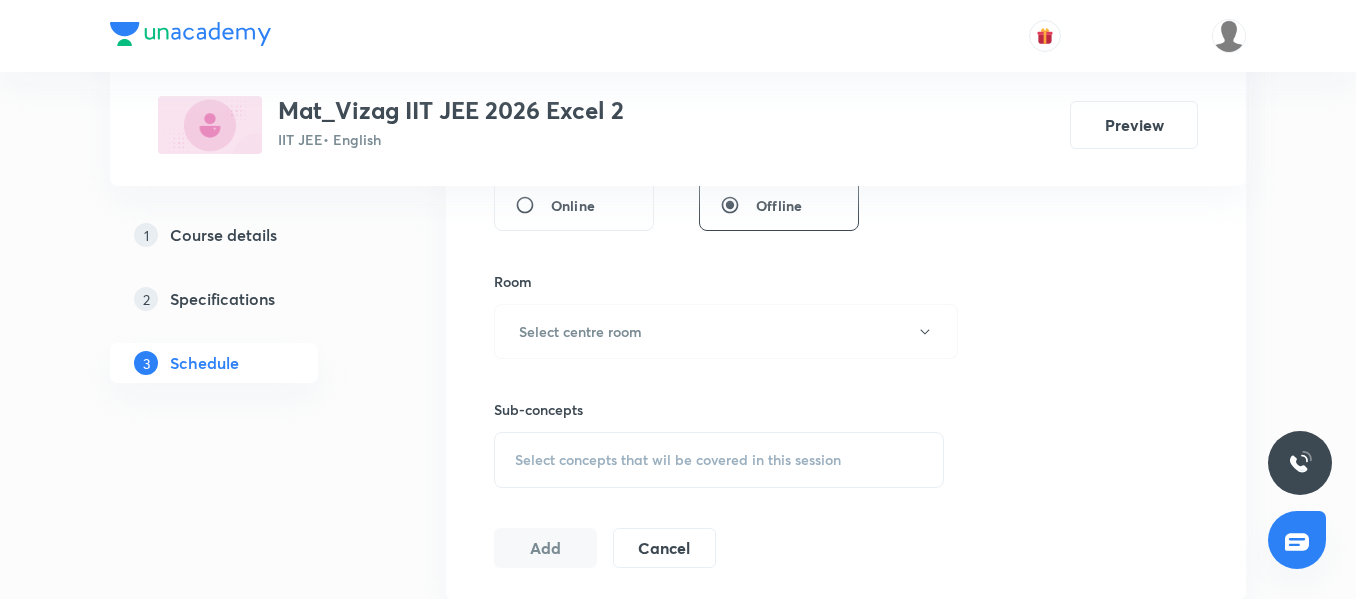 scroll, scrollTop: 805, scrollLeft: 0, axis: vertical 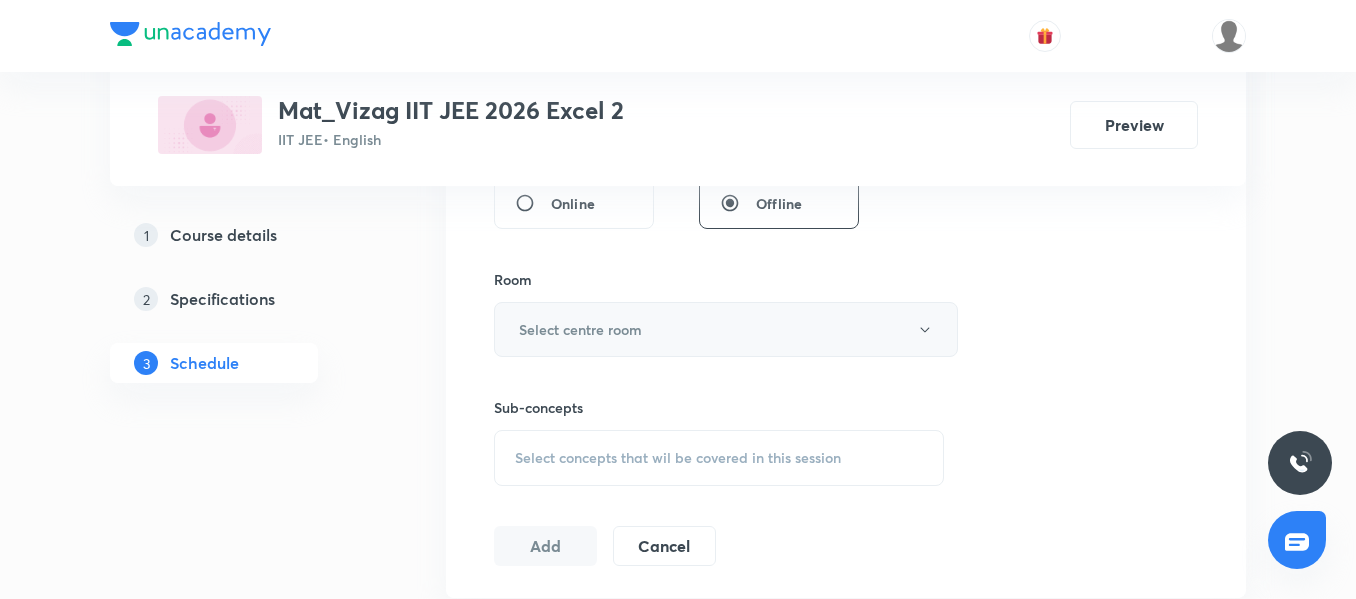 type on "75" 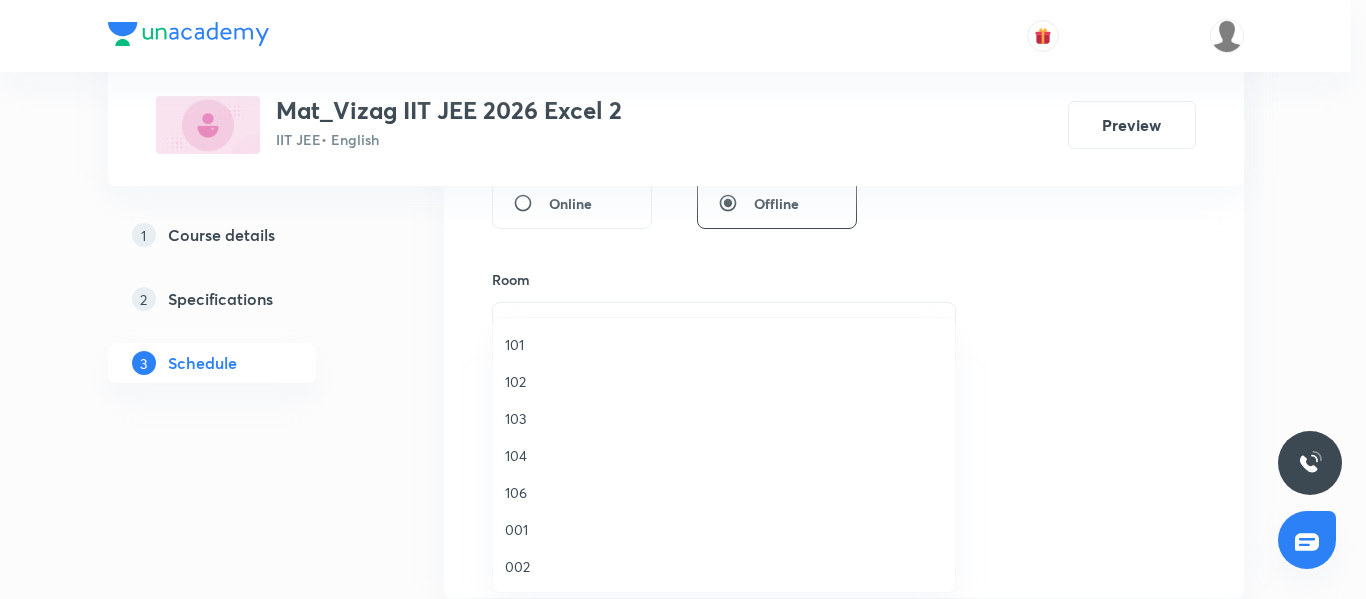 click on "103" at bounding box center [724, 418] 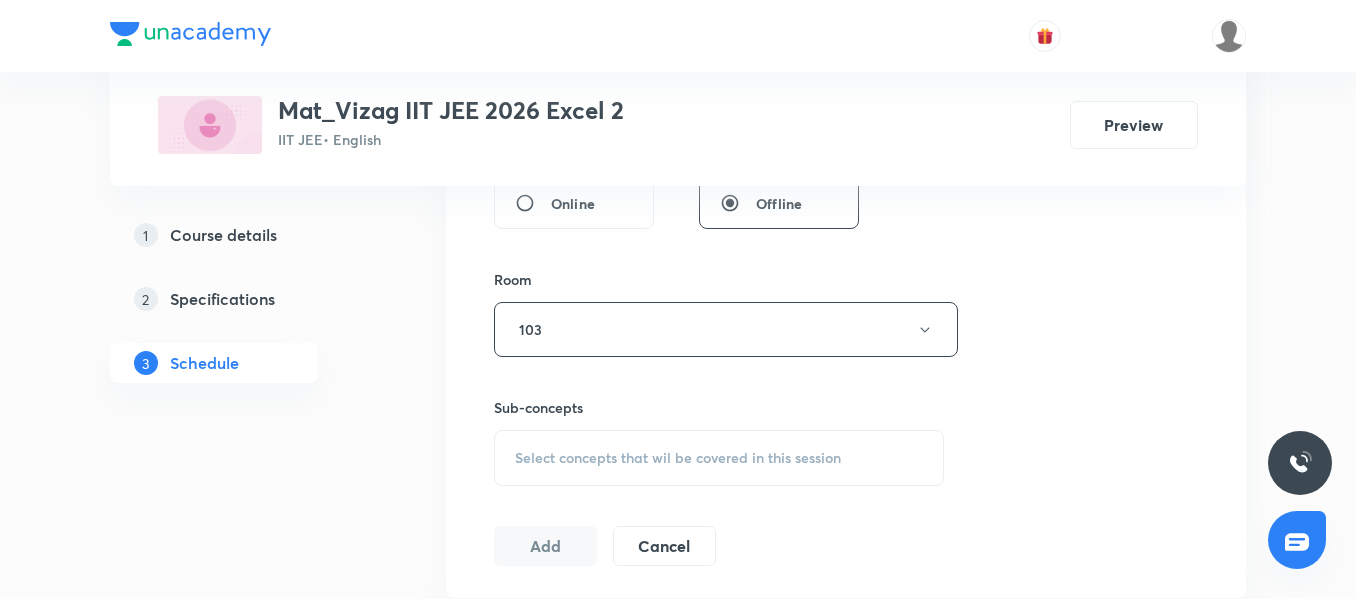 scroll, scrollTop: 872, scrollLeft: 0, axis: vertical 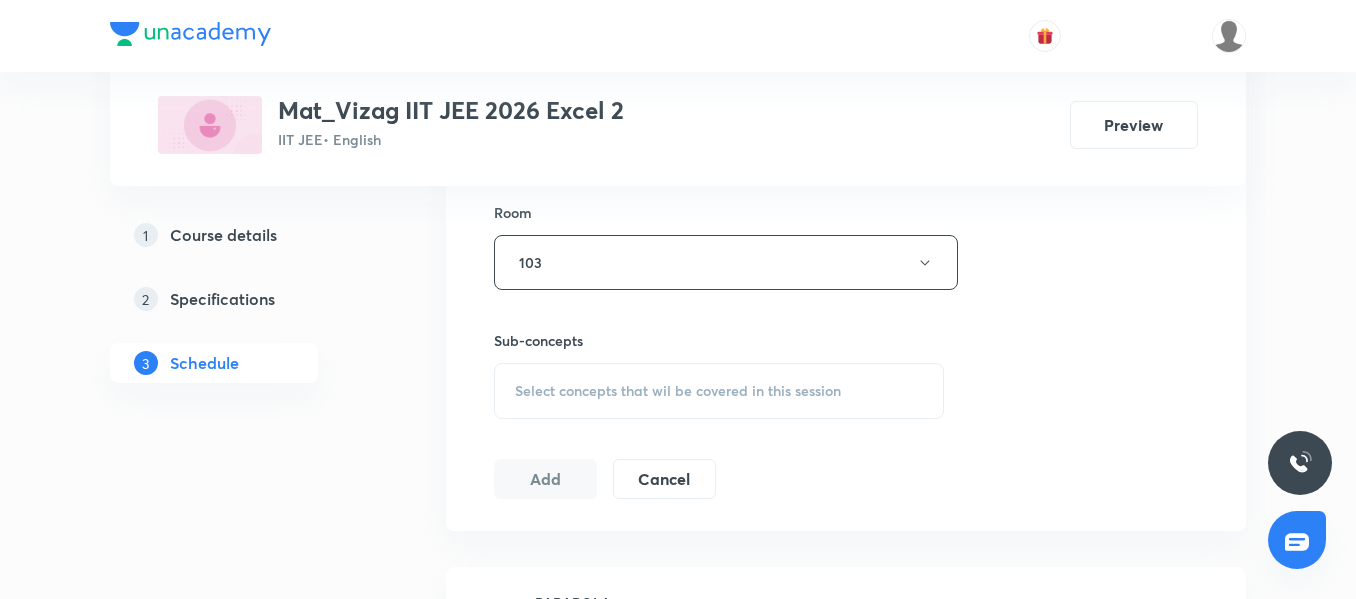 click on "Select concepts that wil be covered in this session" at bounding box center [678, 391] 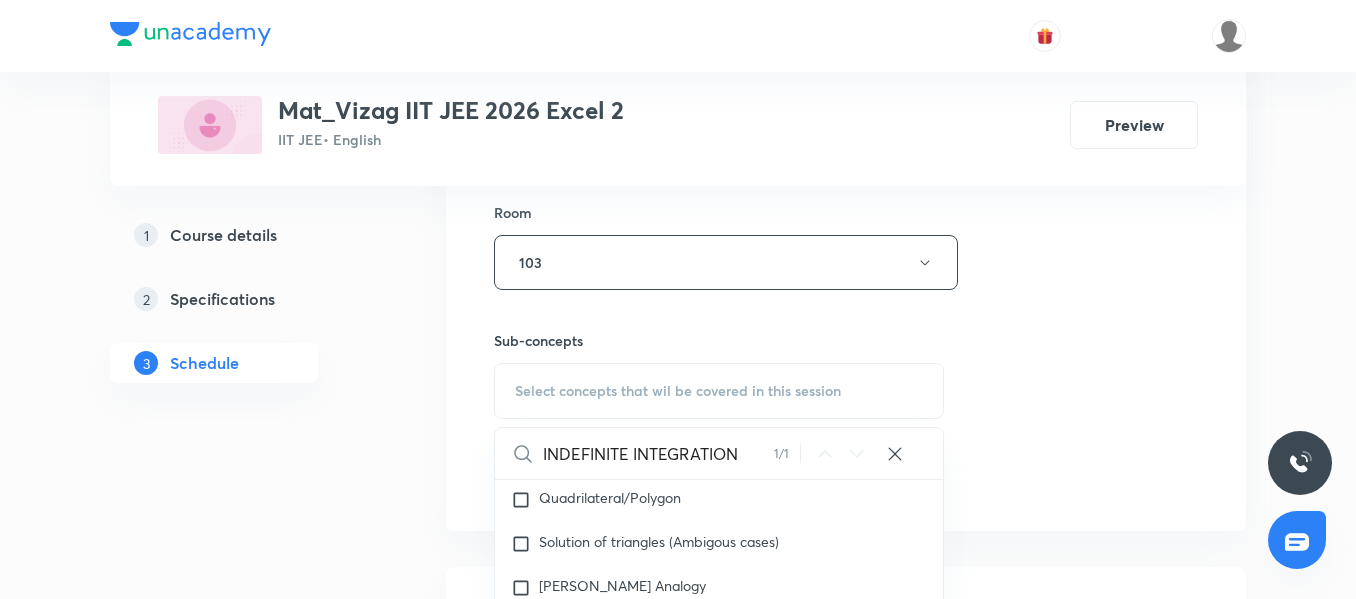 scroll, scrollTop: 20902, scrollLeft: 0, axis: vertical 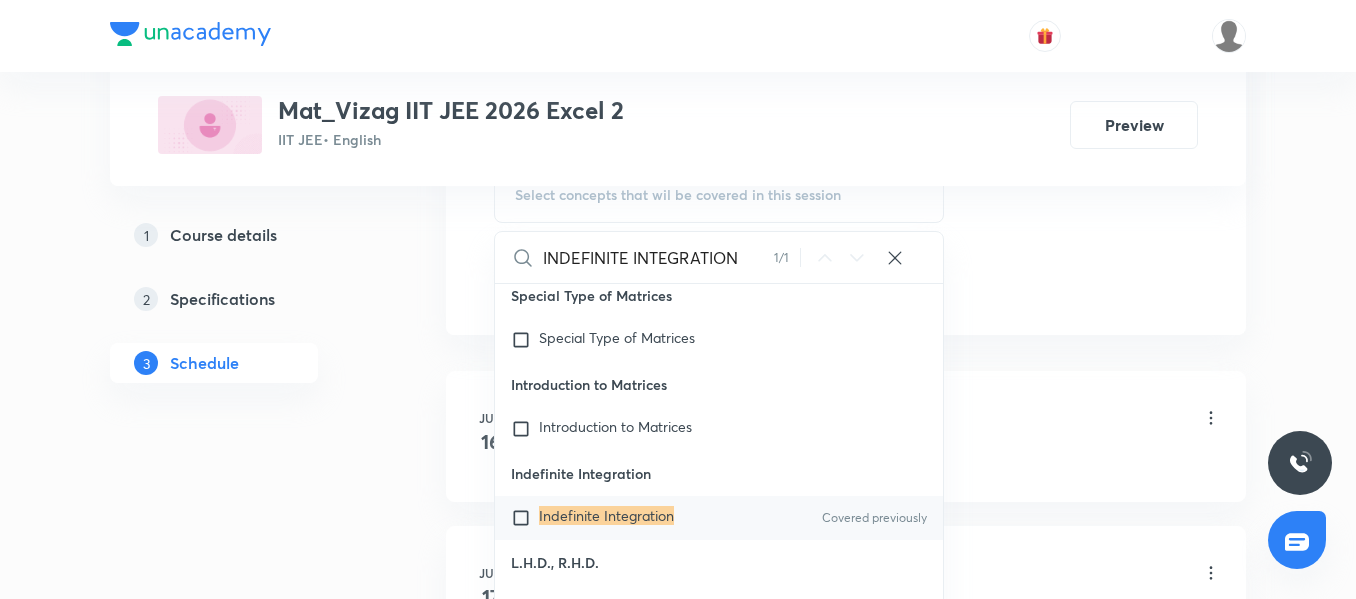 type on "INDEFINITE INTEGRATION" 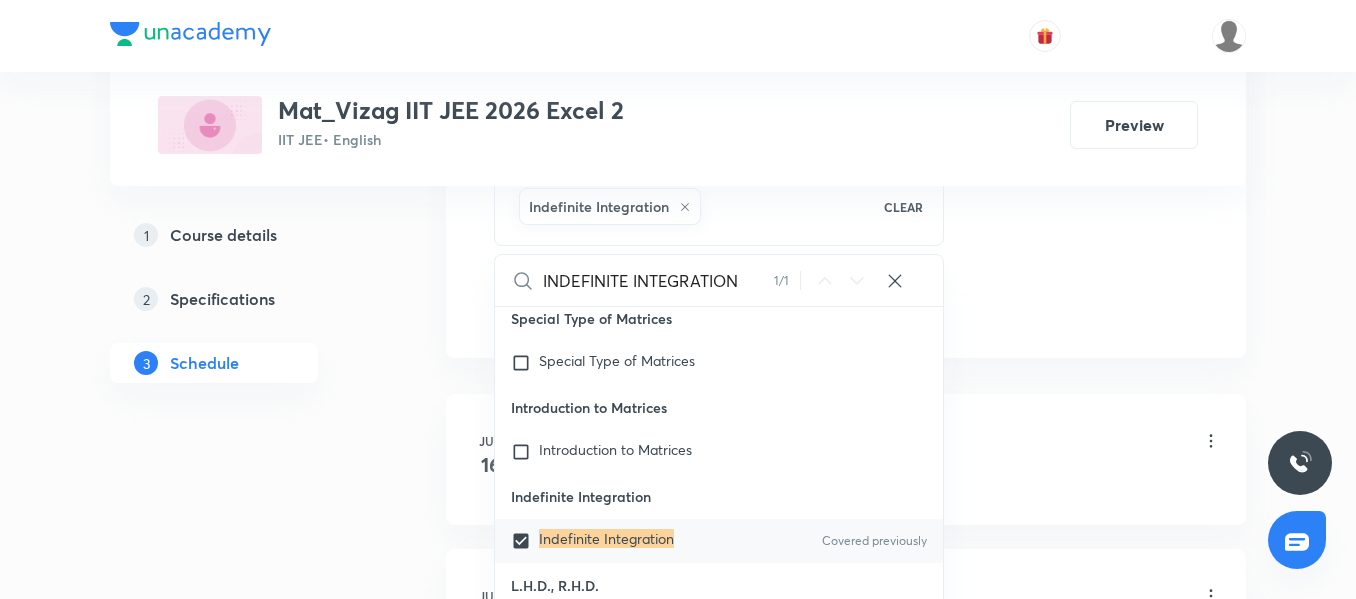 click on "Plus Courses Mat_Vizag IIT JEE 2026 Excel 2 IIT JEE  • English Preview 1 Course details 2 Specifications 3 Schedule Schedule 20  classes Session  21 Live class Session title 22/99 INDEFINITE INTEGRATION ​ Schedule for Jul 14, 2025, 8:45 AM ​ Duration (in minutes) 75 ​   Session type Online Offline Room 103 Sub-concepts Indefinite Integration CLEAR INDEFINITE INTEGRATION 1 / 1 ​ Maths Mock Questions Maths Mock Questions Covered previously Maths Previous Year Questions Maths Previous Year Questions Theory of equations Degree, Value Based & Equation Geometrical Meaning of the Zeroes of a Polynomial Location of roots Geometrical meaning of Roots of an equation Points in solving an equation Graph of Quadratic Expression & its Analysis Range of Quadratic Equation Remainder and factor theorems Identity Quadratic equations Common Roots Location of Roots General Equation of Second Degree in Variable x and y Theory of Equations Relation Between Roots and Coefficients Quadratic with Complex Co-efficient Series" at bounding box center [678, 1333] 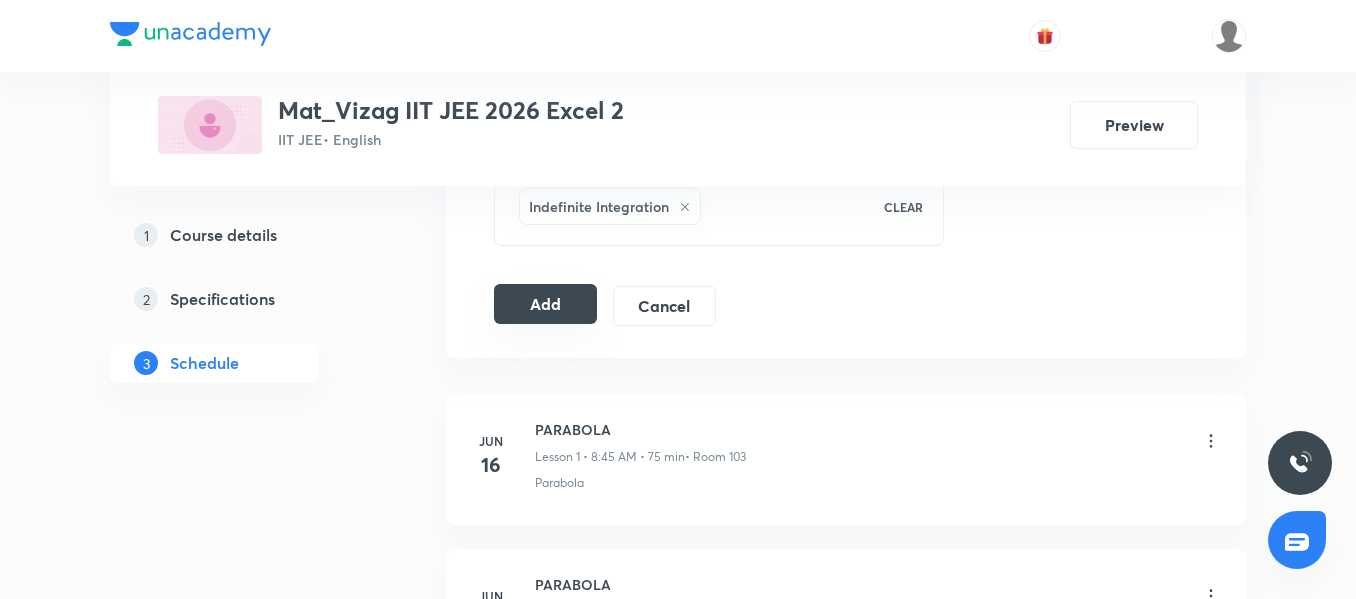 click on "Add" at bounding box center [545, 304] 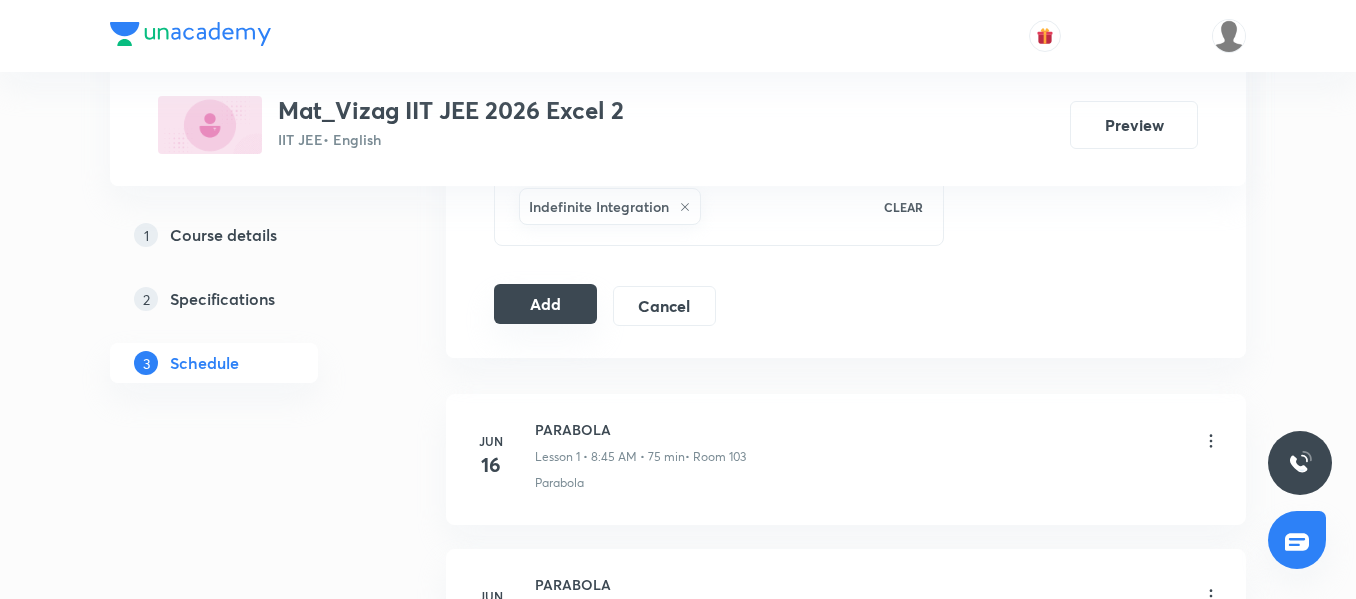 click on "Add" at bounding box center (545, 304) 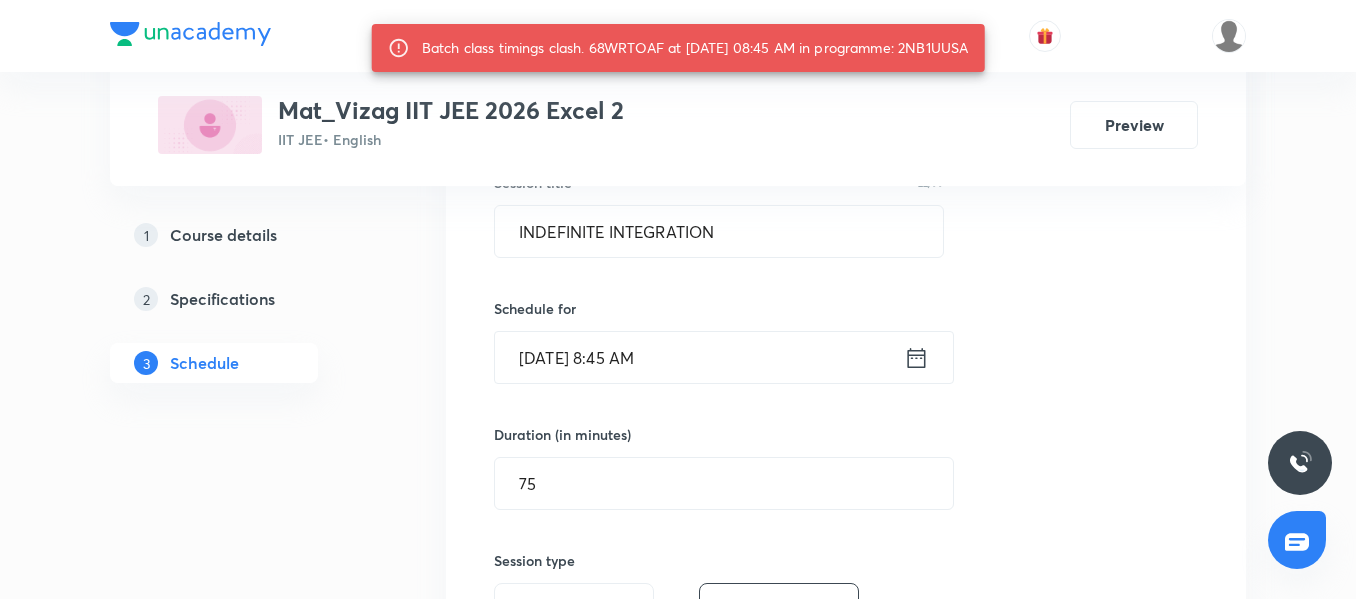 scroll, scrollTop: 394, scrollLeft: 0, axis: vertical 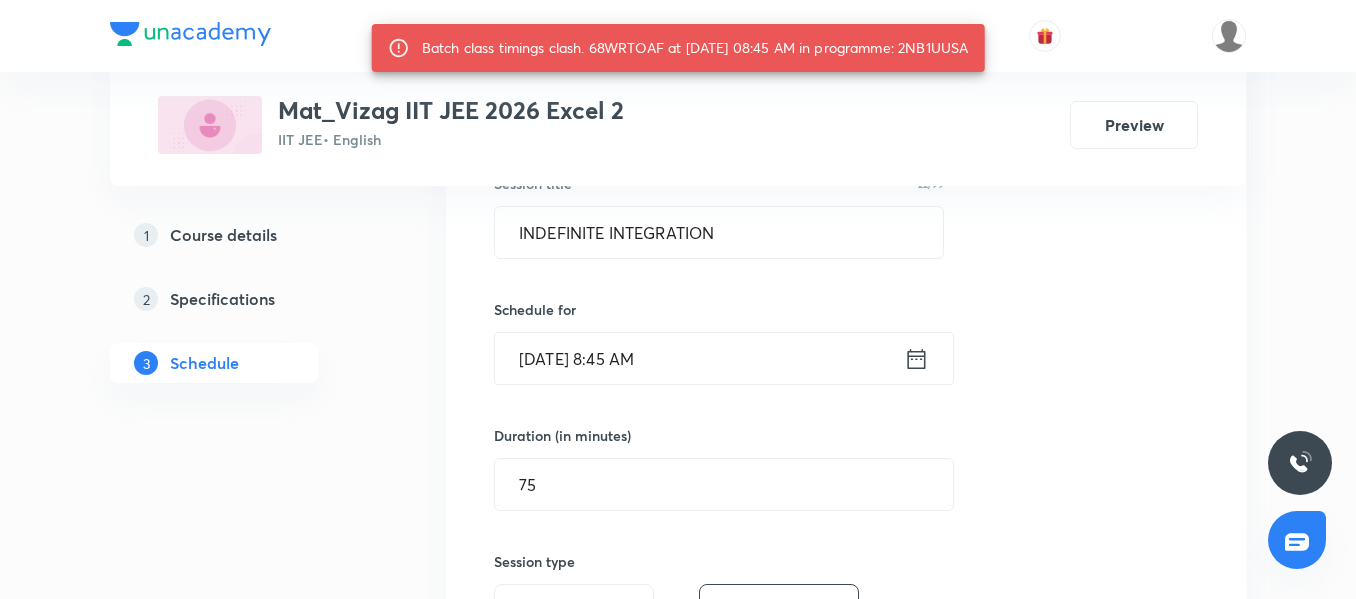 click 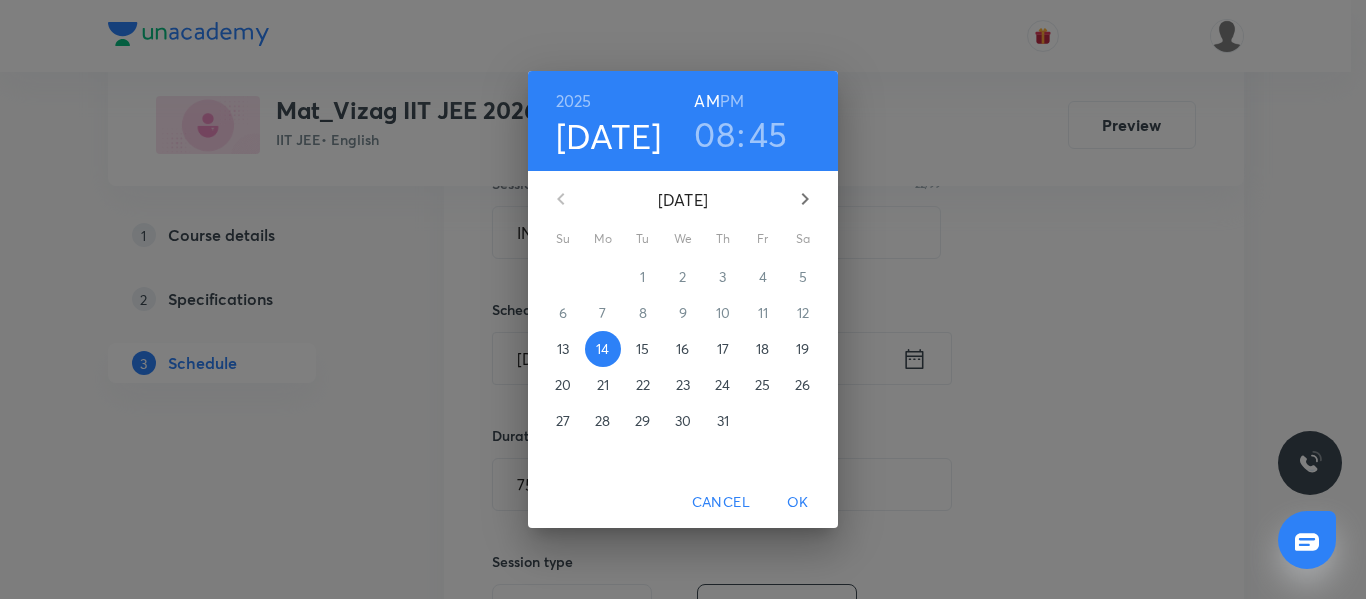 click on "08" at bounding box center (714, 134) 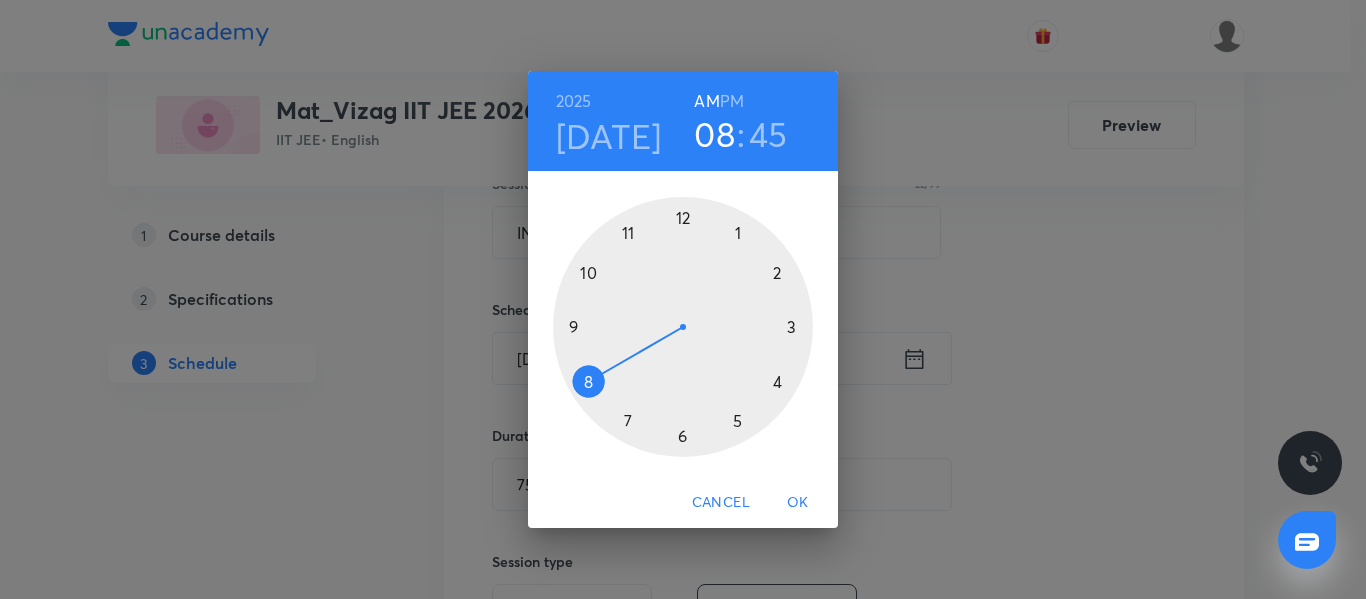 click at bounding box center [683, 327] 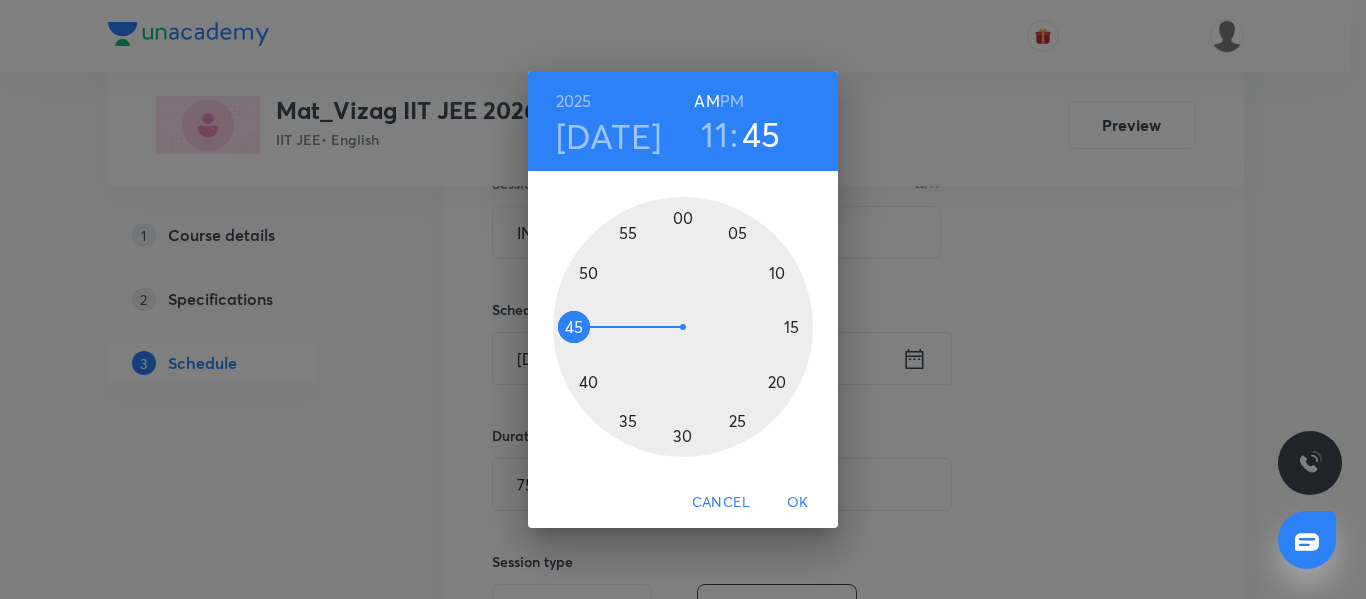 click at bounding box center (683, 327) 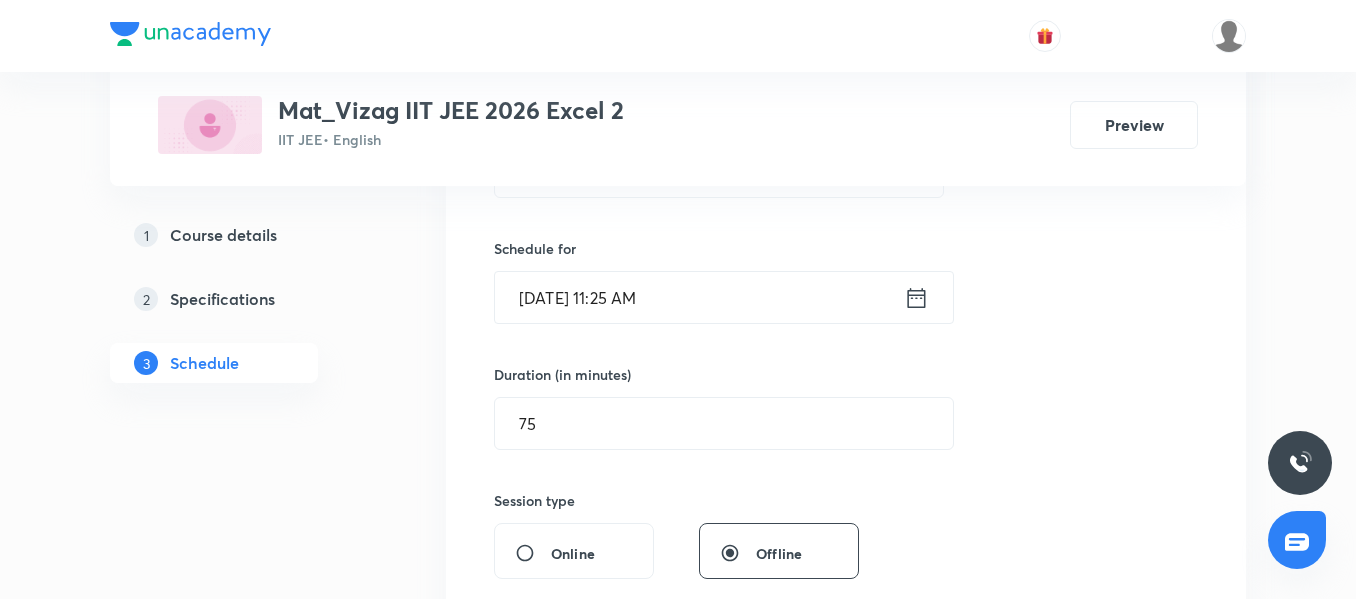 scroll, scrollTop: 465, scrollLeft: 0, axis: vertical 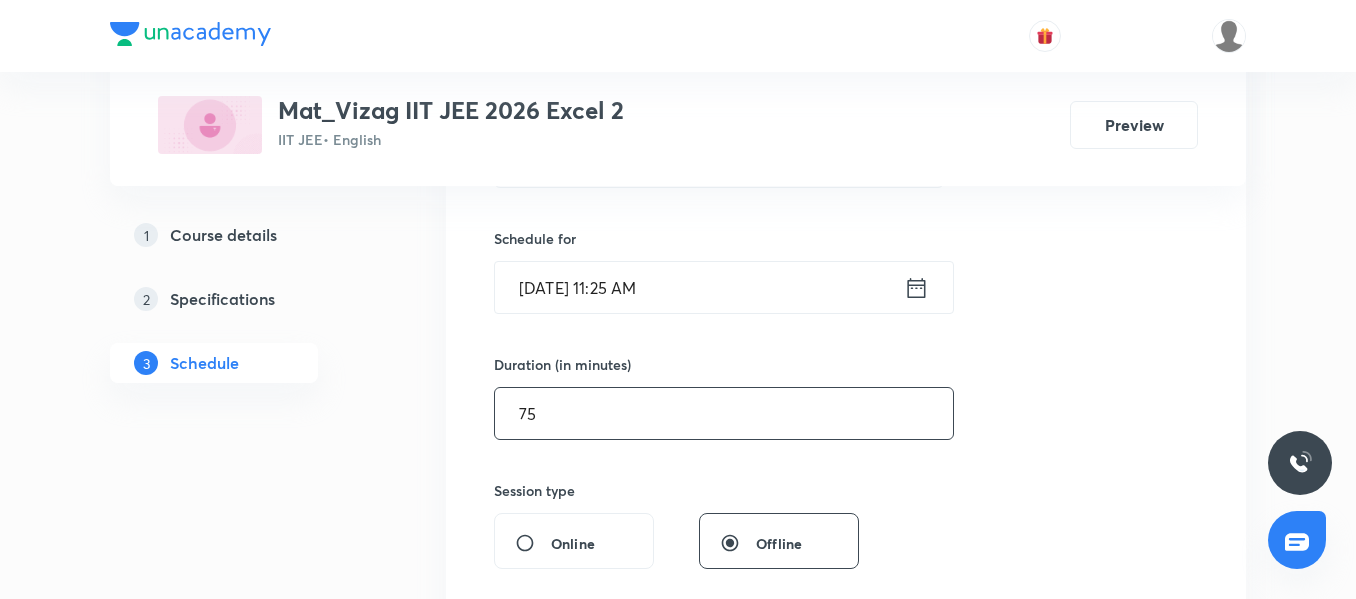 click on "75" at bounding box center [724, 413] 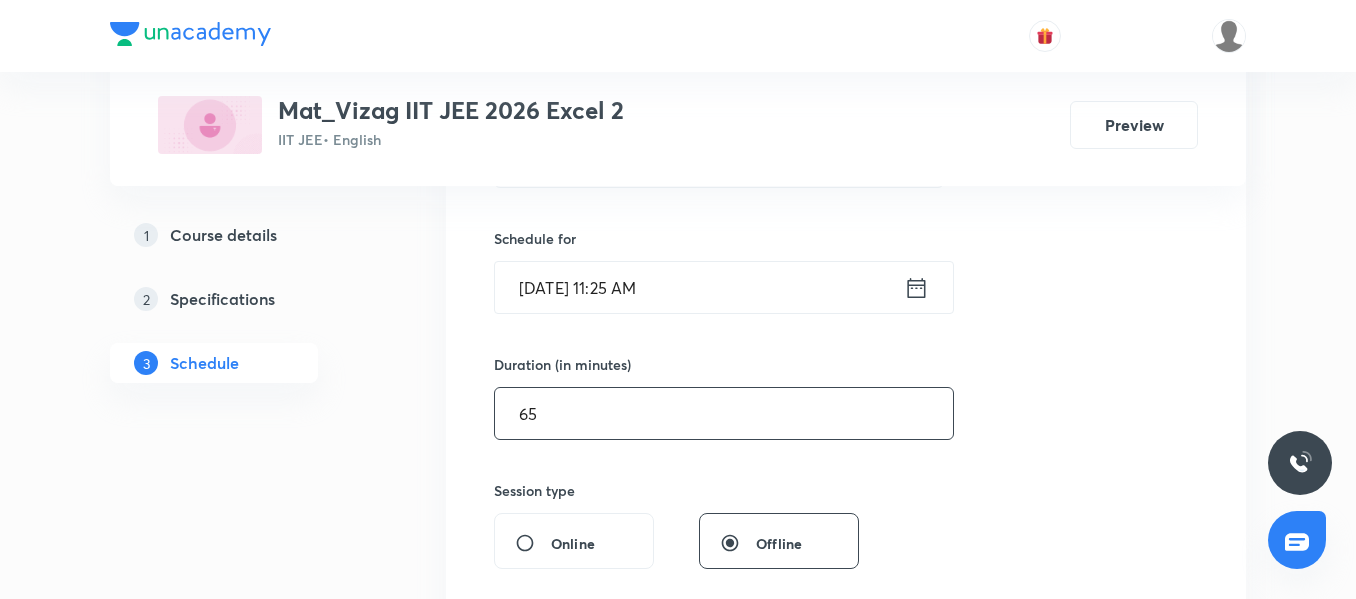 scroll, scrollTop: 787, scrollLeft: 0, axis: vertical 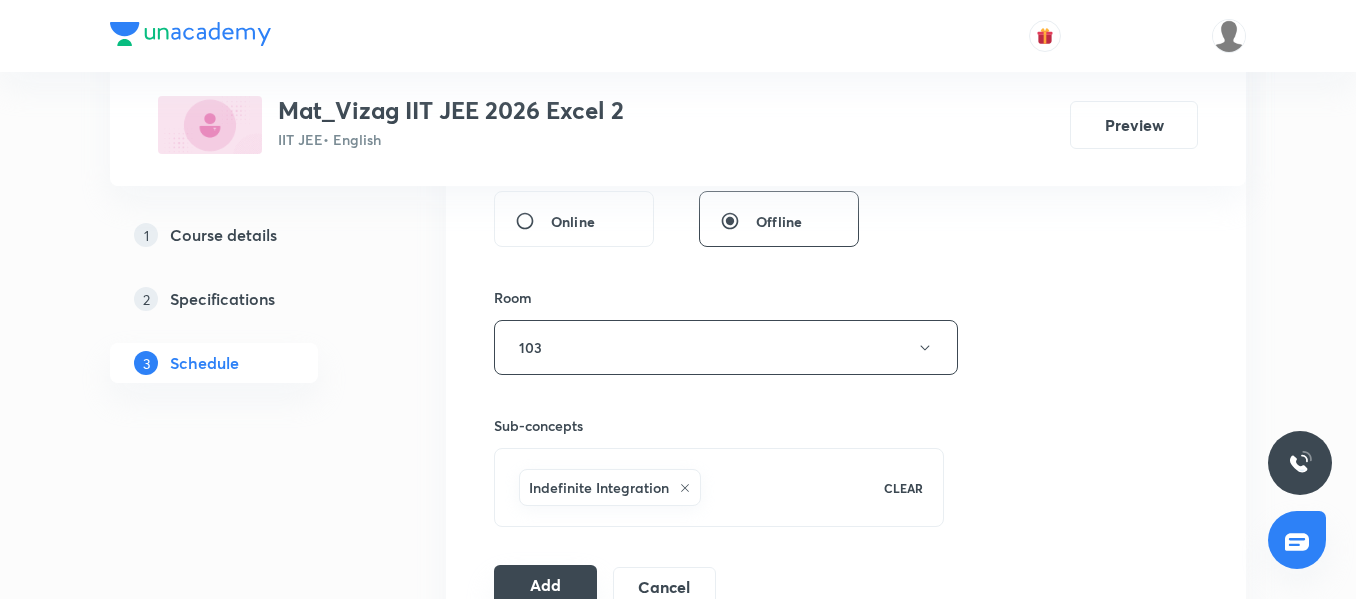 type on "65" 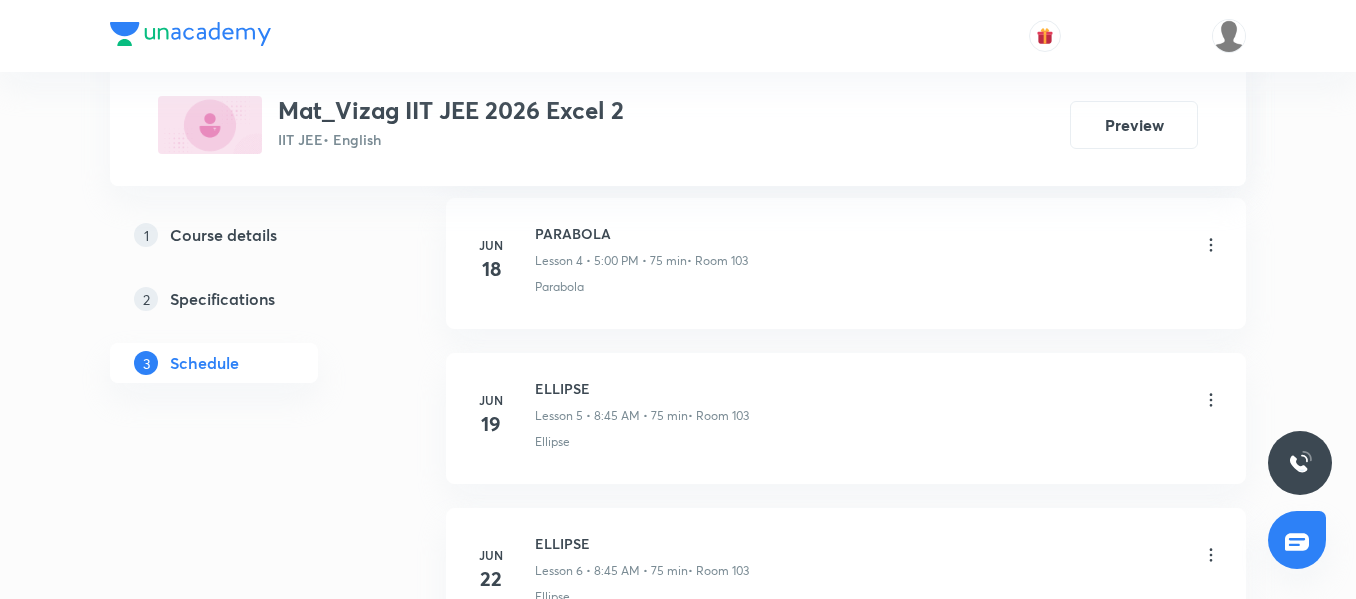 click on "1 Course details 2 Specifications 3 Schedule" at bounding box center [246, 1256] 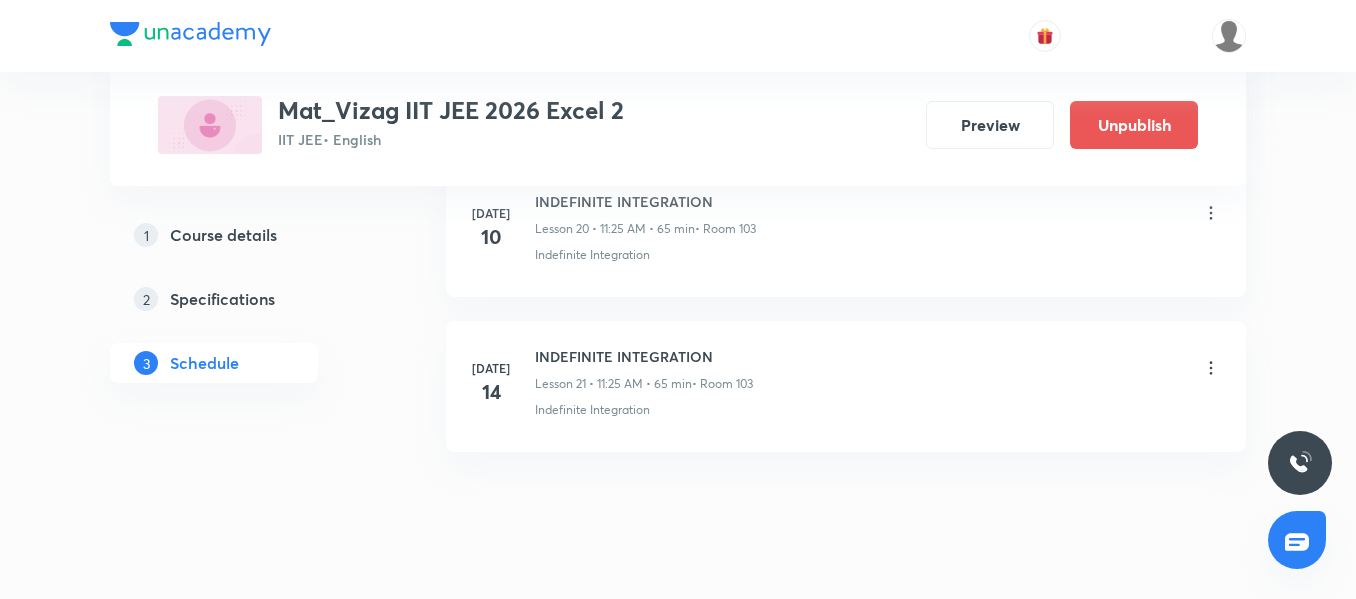 scroll, scrollTop: 3302, scrollLeft: 0, axis: vertical 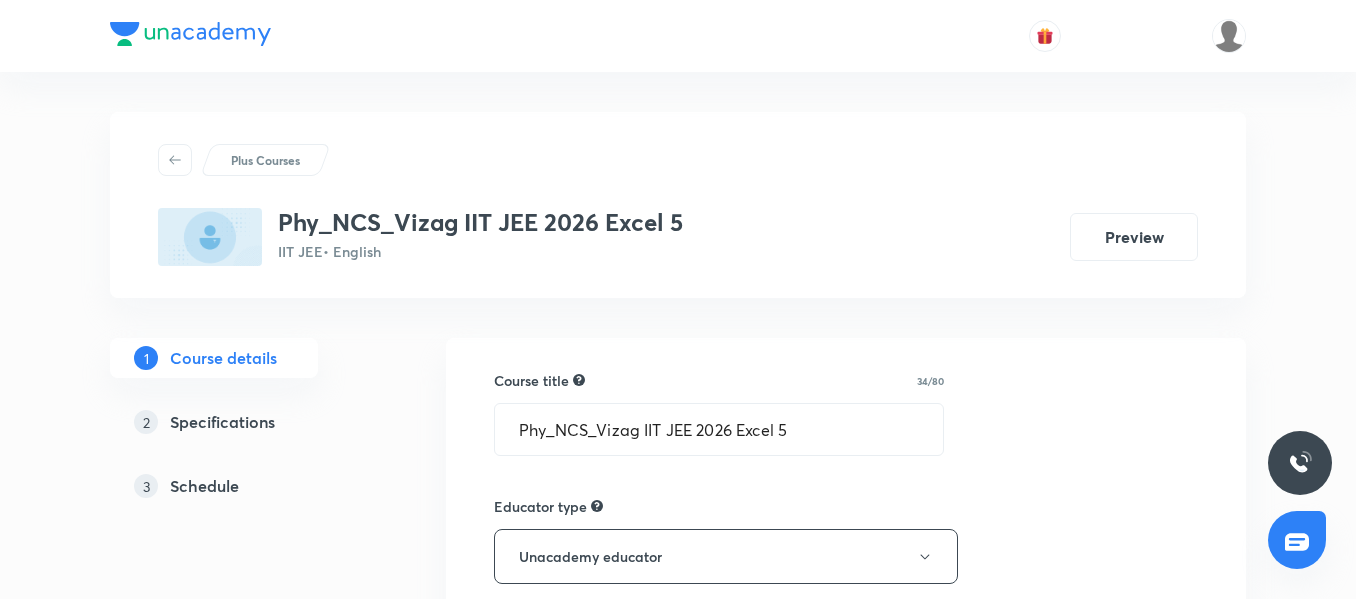 click on "Schedule" at bounding box center (204, 486) 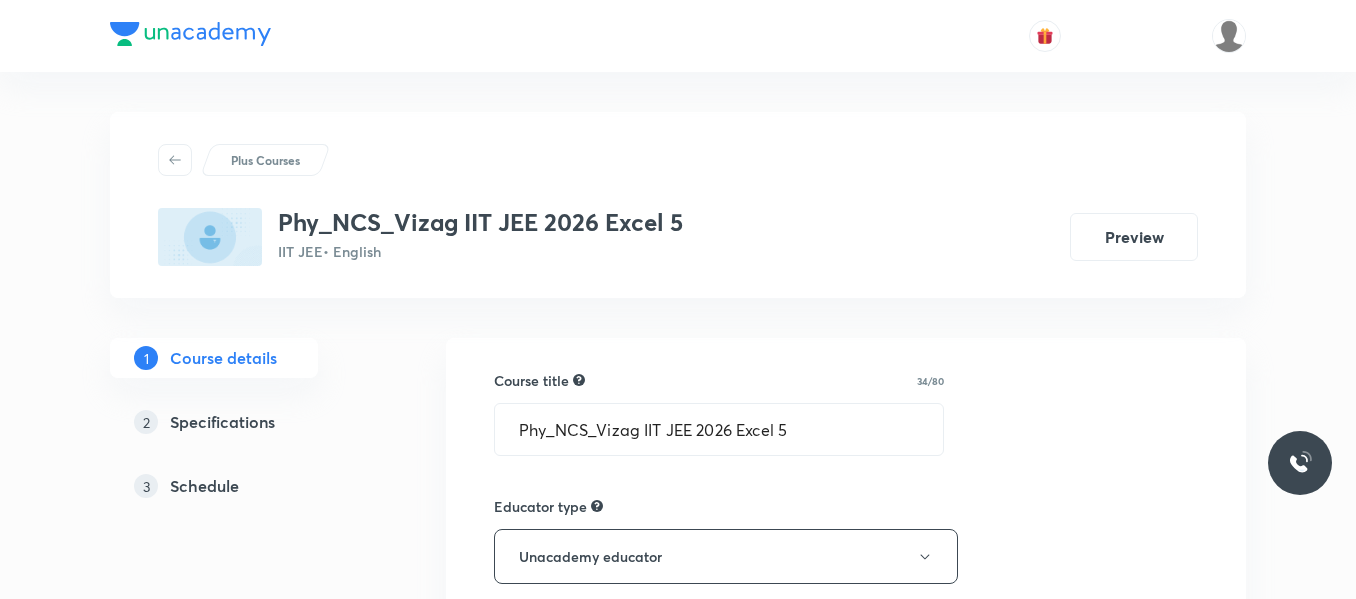 click on "1 Course details 2 Specifications 3 Schedule" at bounding box center (246, 434) 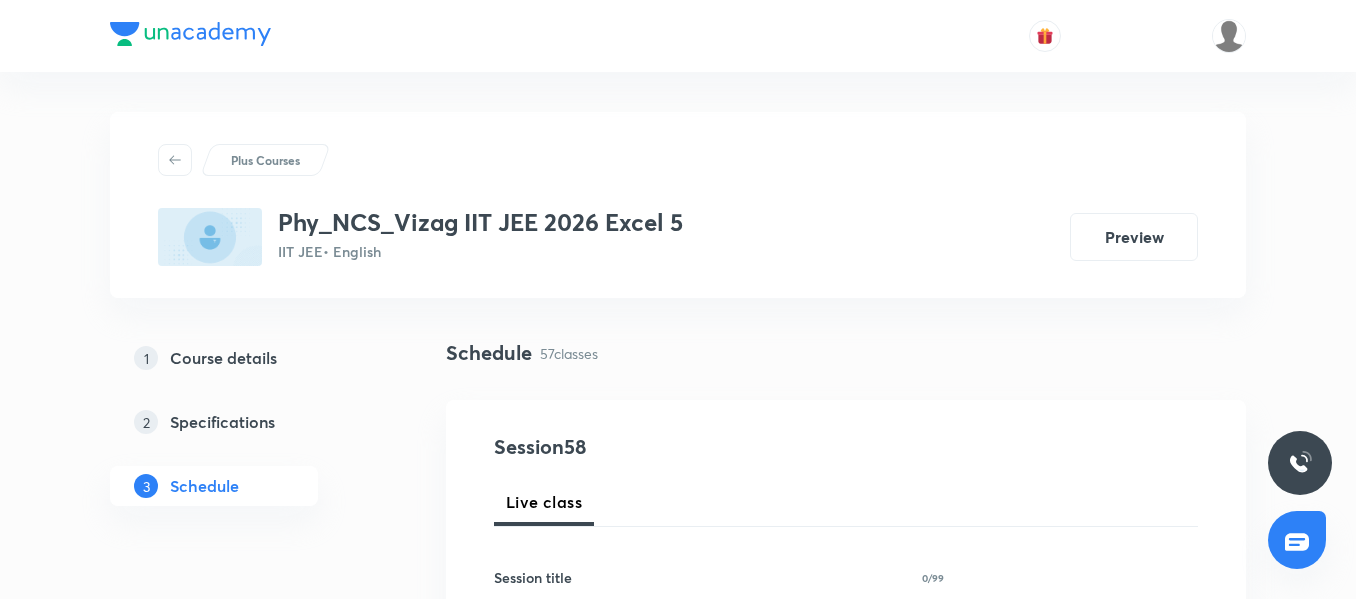 scroll, scrollTop: 10027, scrollLeft: 0, axis: vertical 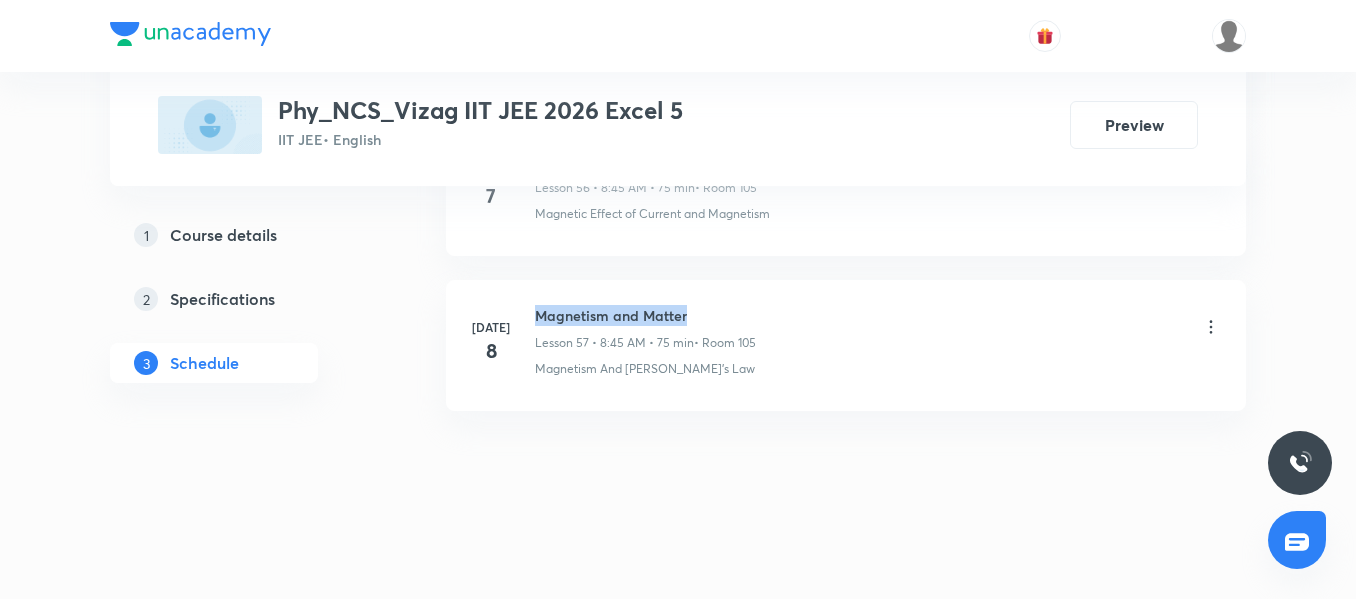 drag, startPoint x: 686, startPoint y: 318, endPoint x: 525, endPoint y: 306, distance: 161.44658 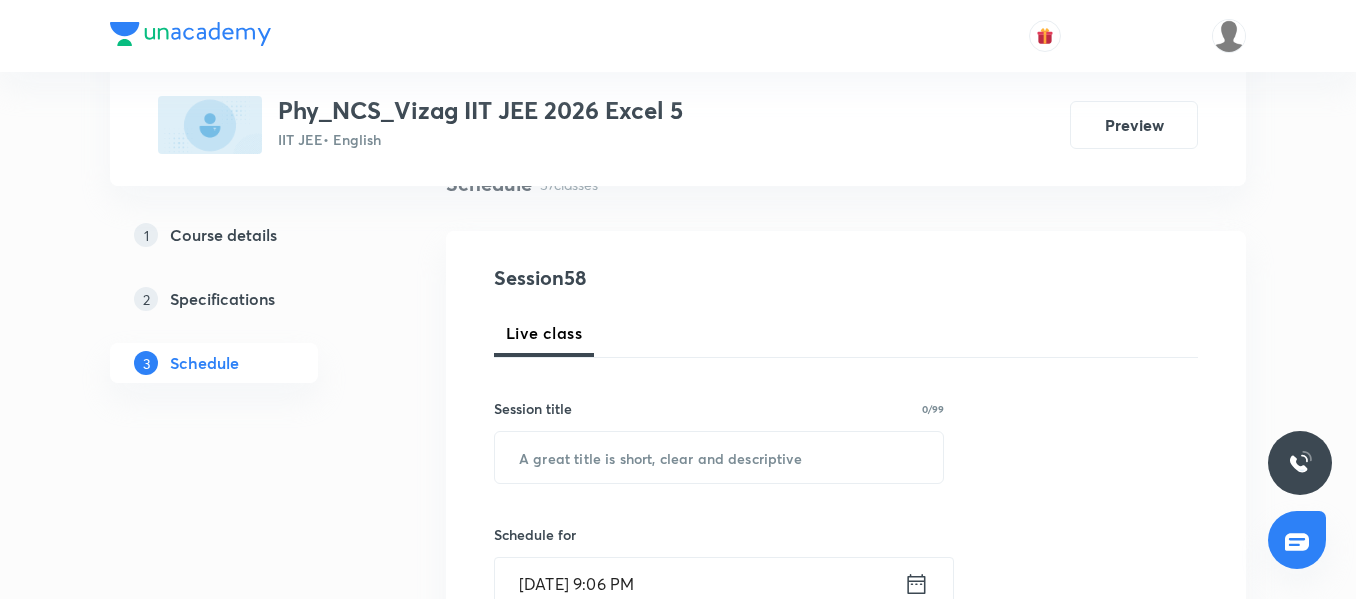 scroll, scrollTop: 170, scrollLeft: 0, axis: vertical 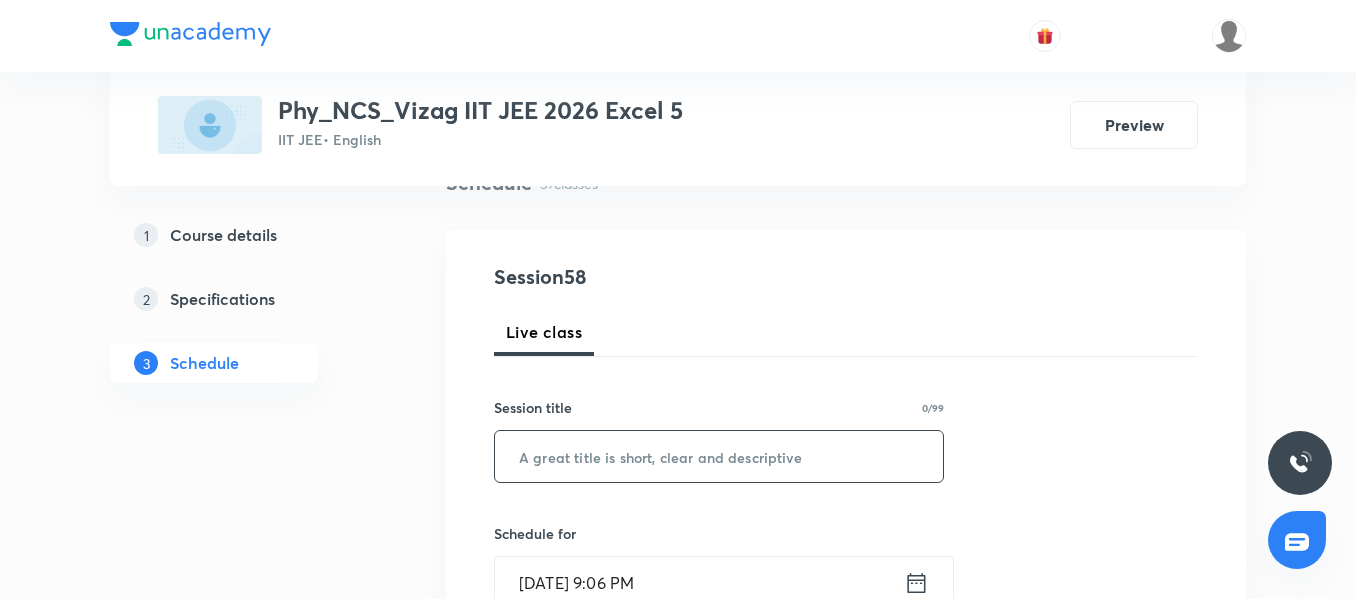 click at bounding box center [719, 456] 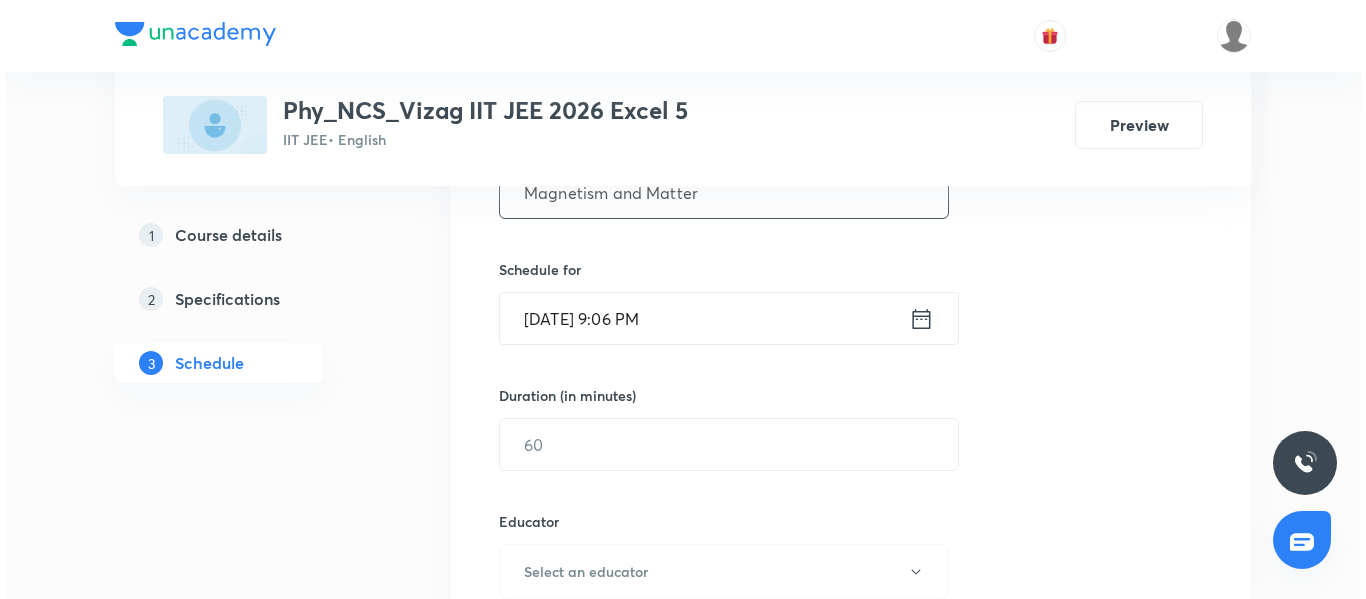 scroll, scrollTop: 459, scrollLeft: 0, axis: vertical 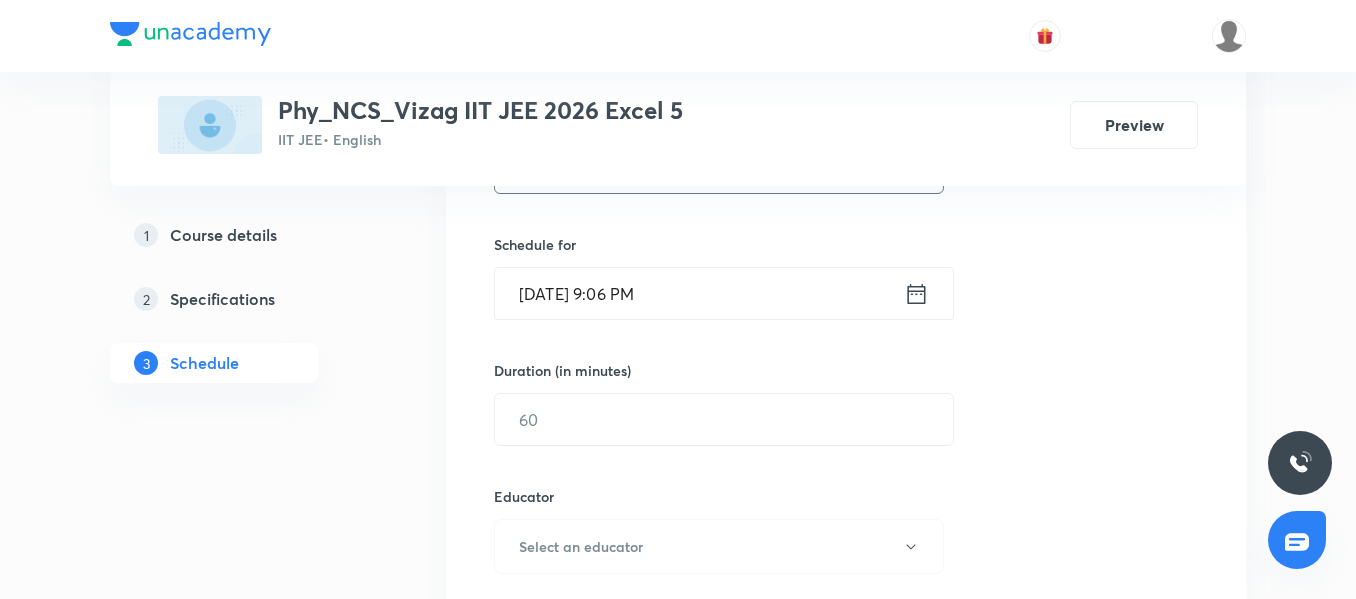 type on "Magnetism and Matter" 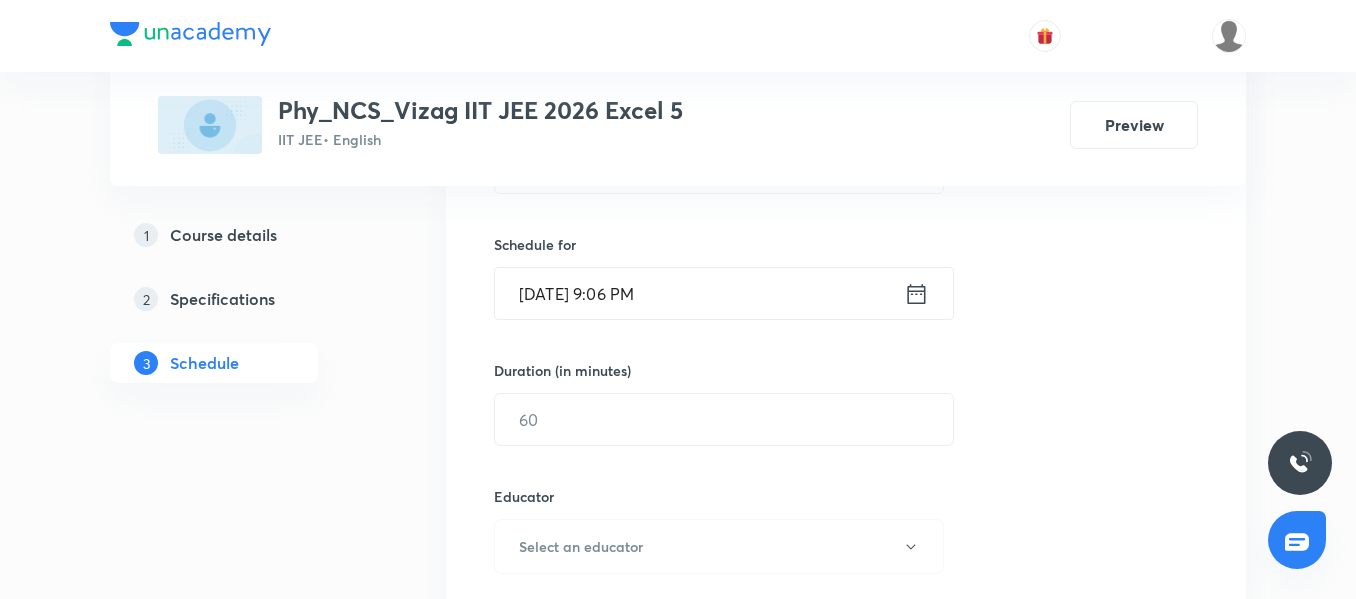 click 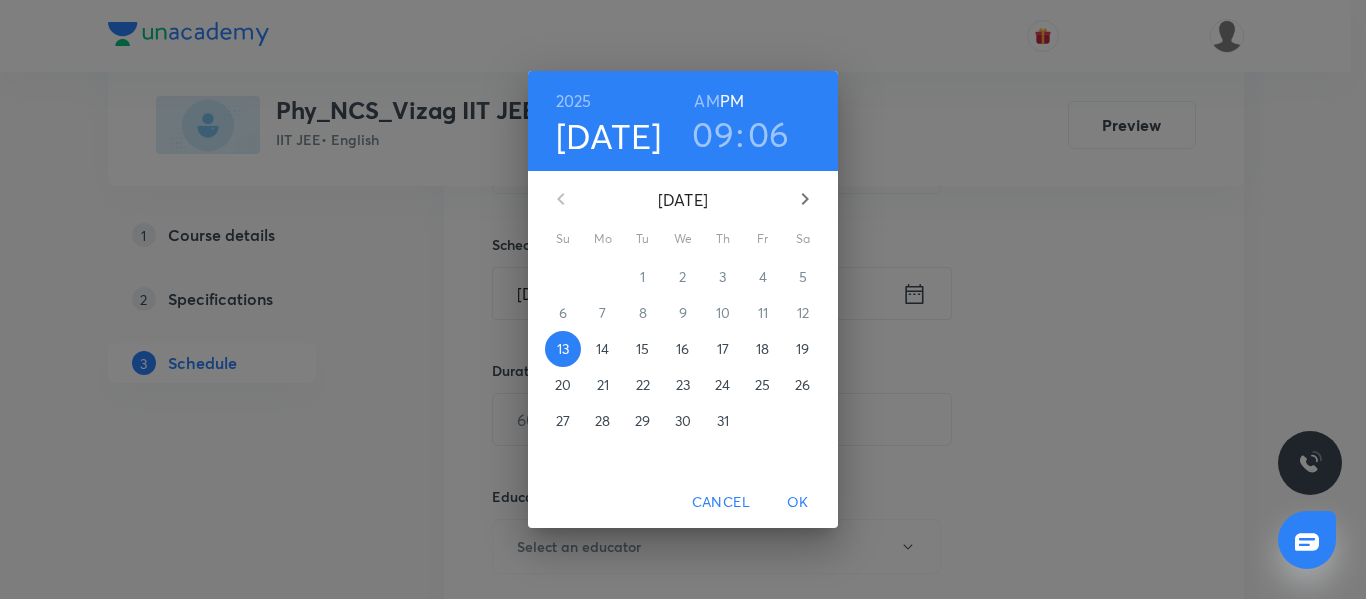 click on "AM" at bounding box center (706, 101) 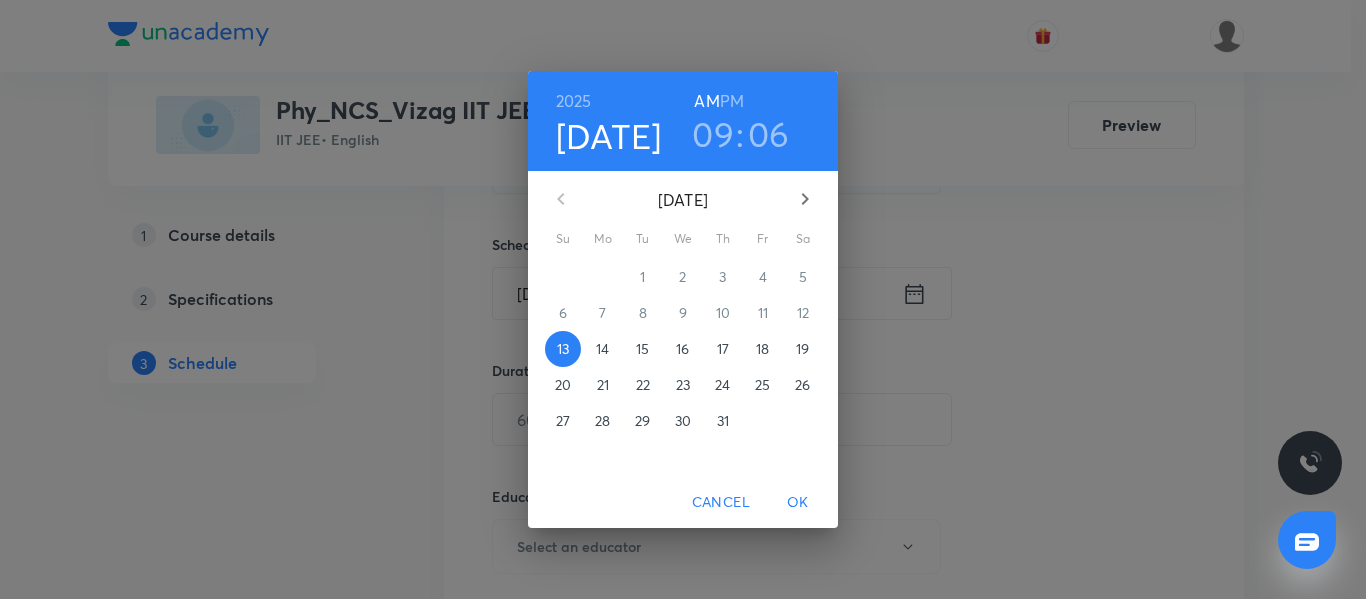 click on "14" at bounding box center [602, 349] 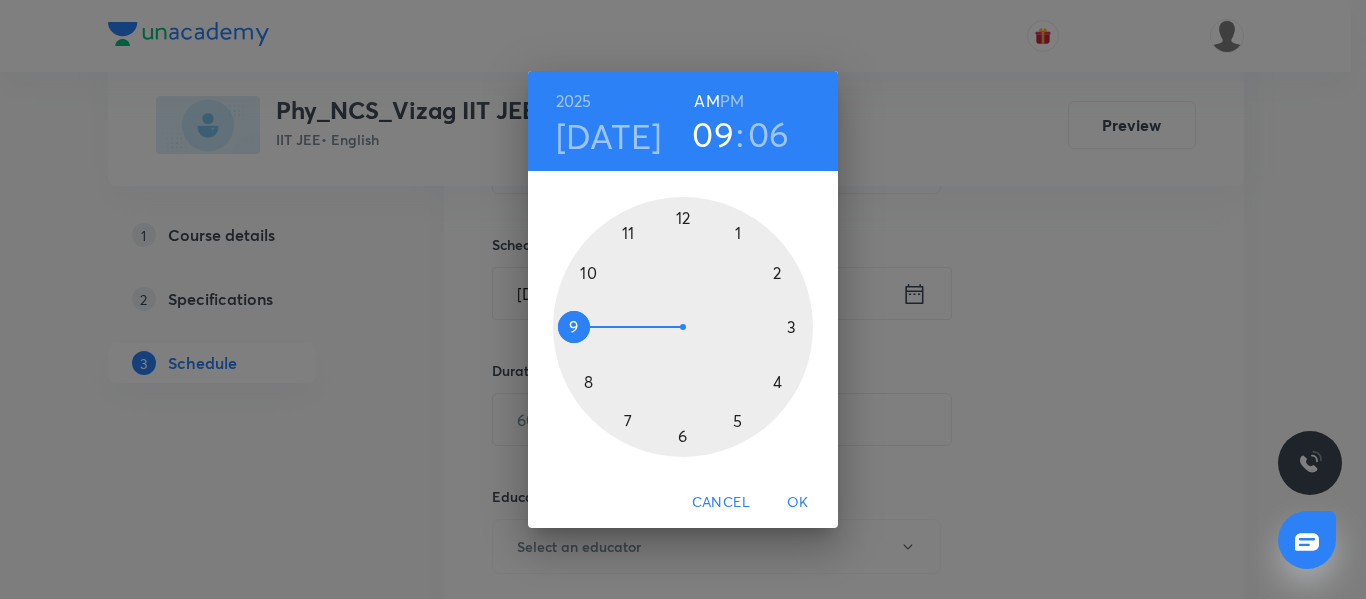 click at bounding box center [683, 327] 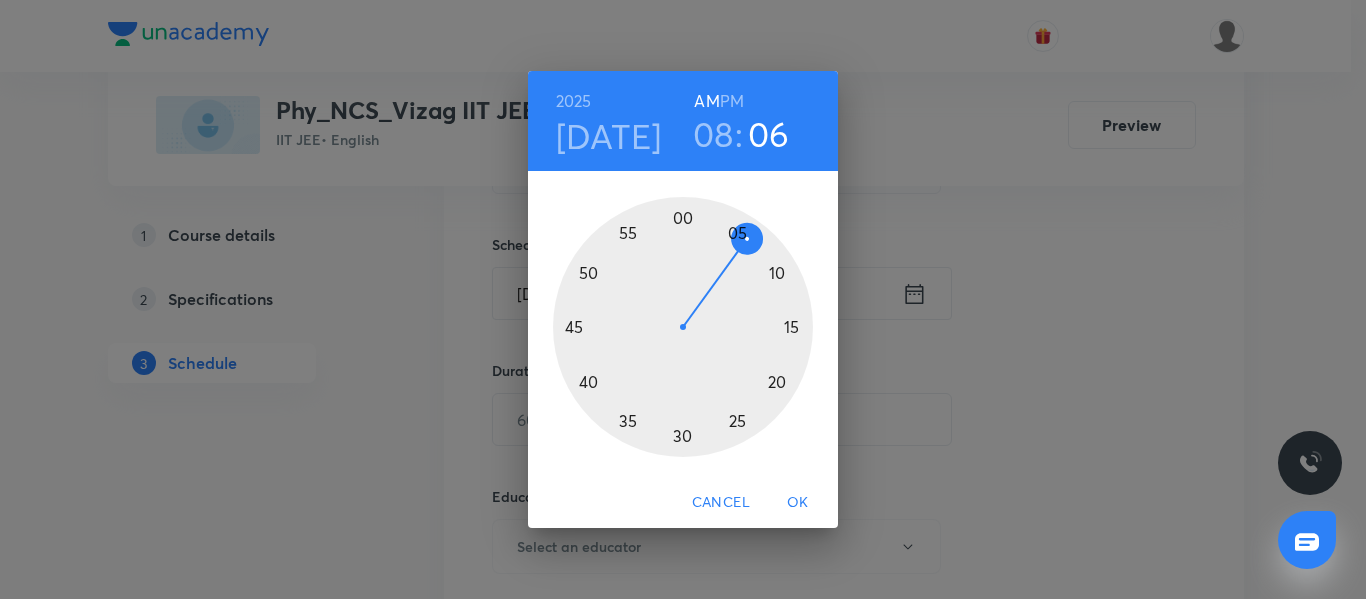 click at bounding box center [683, 327] 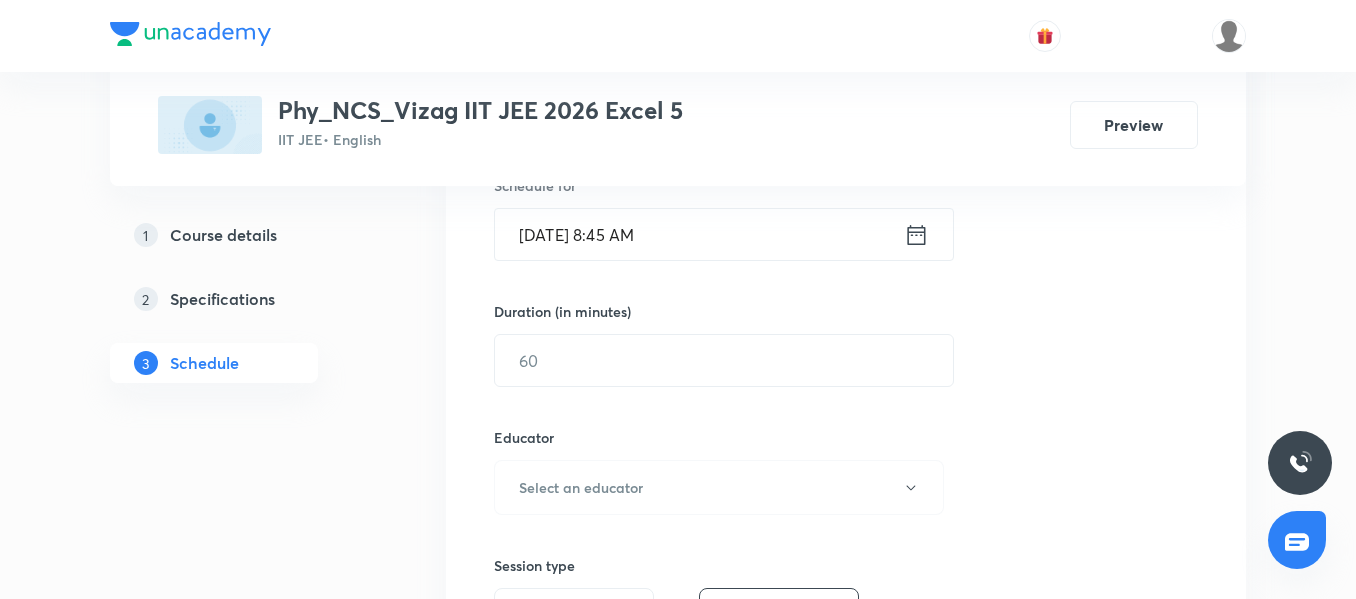 scroll, scrollTop: 527, scrollLeft: 0, axis: vertical 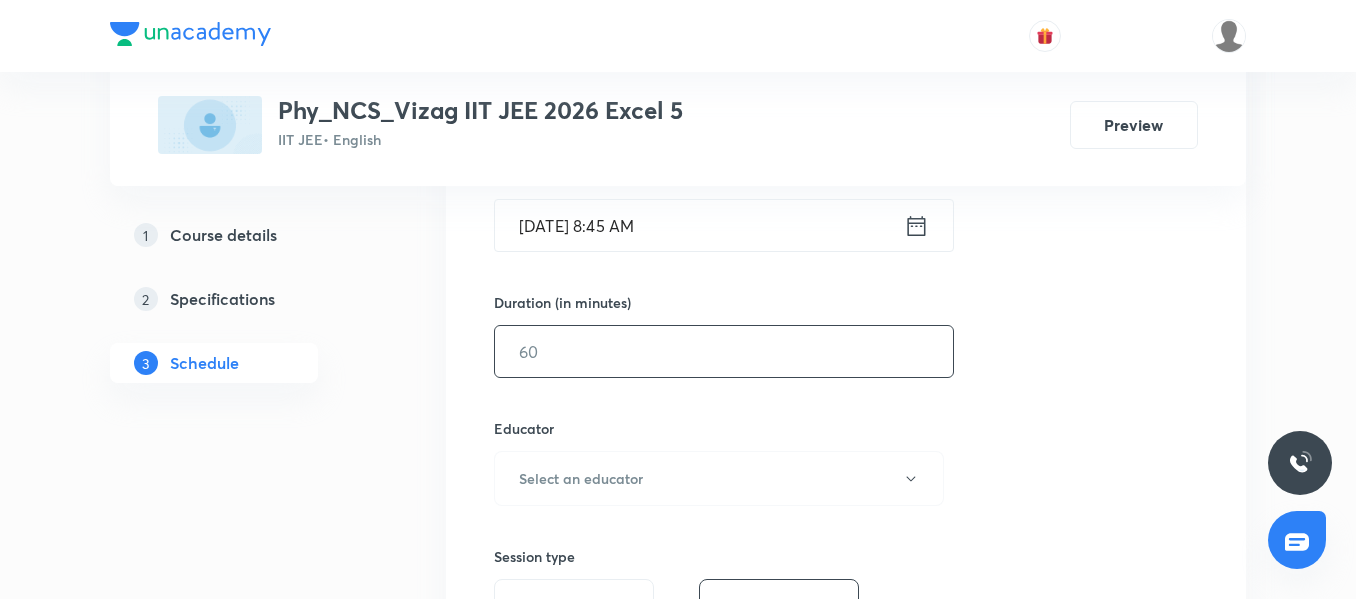 click at bounding box center [724, 351] 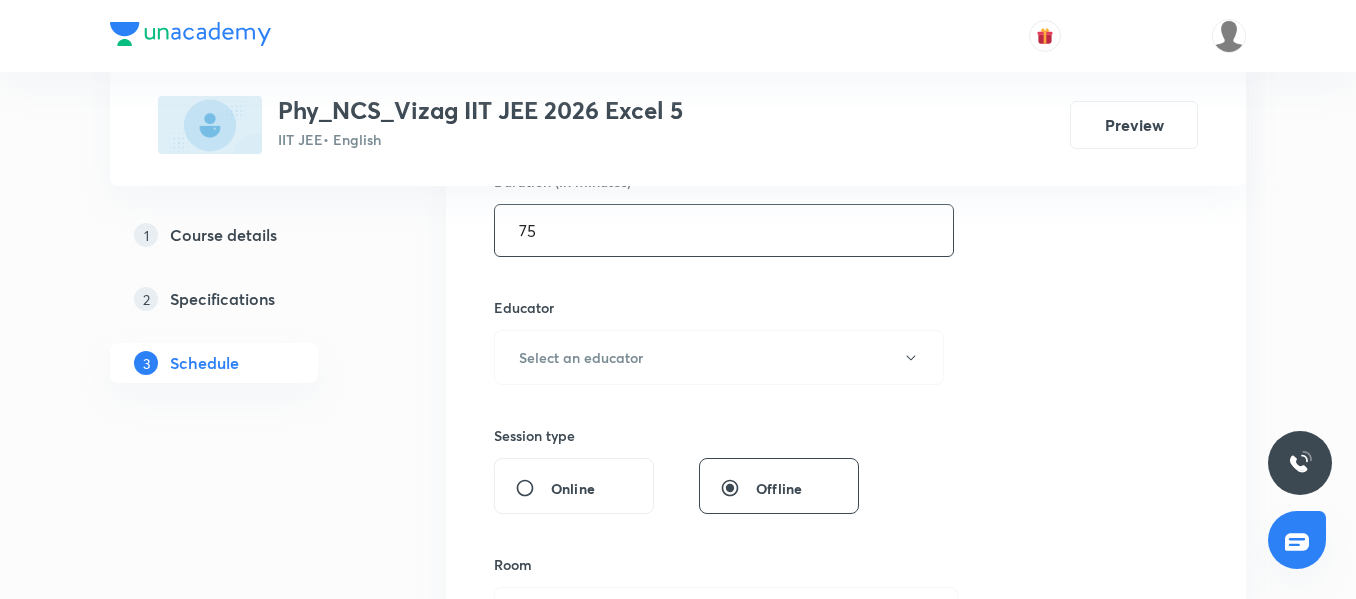 scroll, scrollTop: 653, scrollLeft: 0, axis: vertical 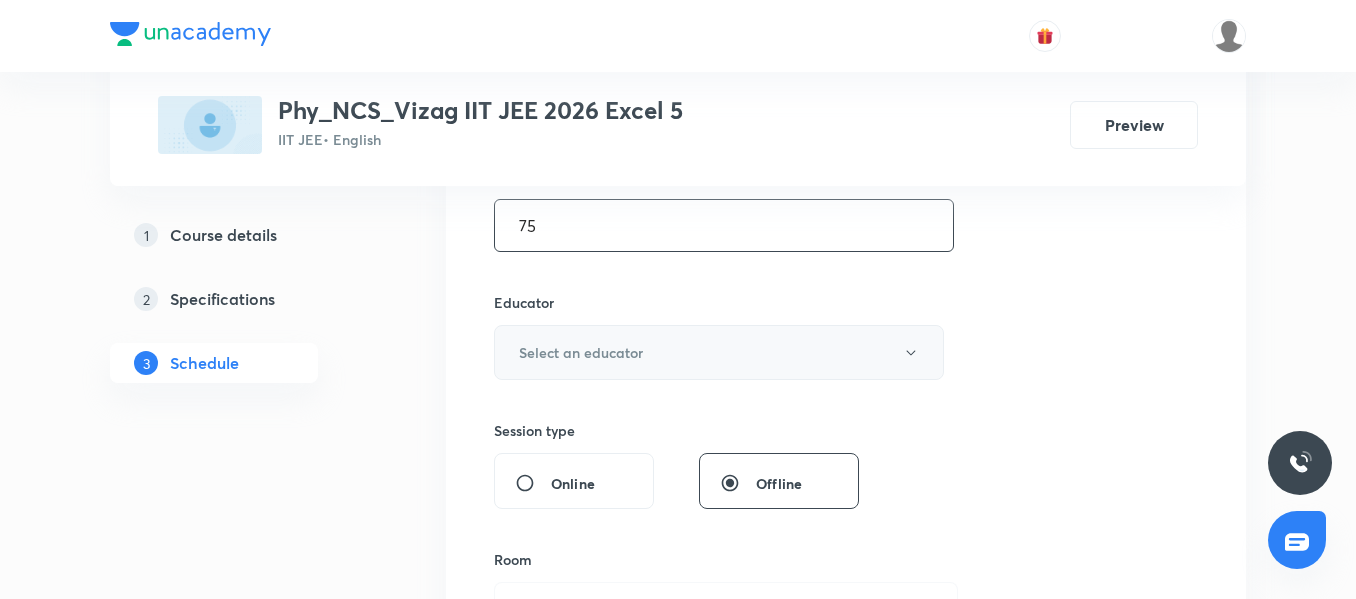 type on "75" 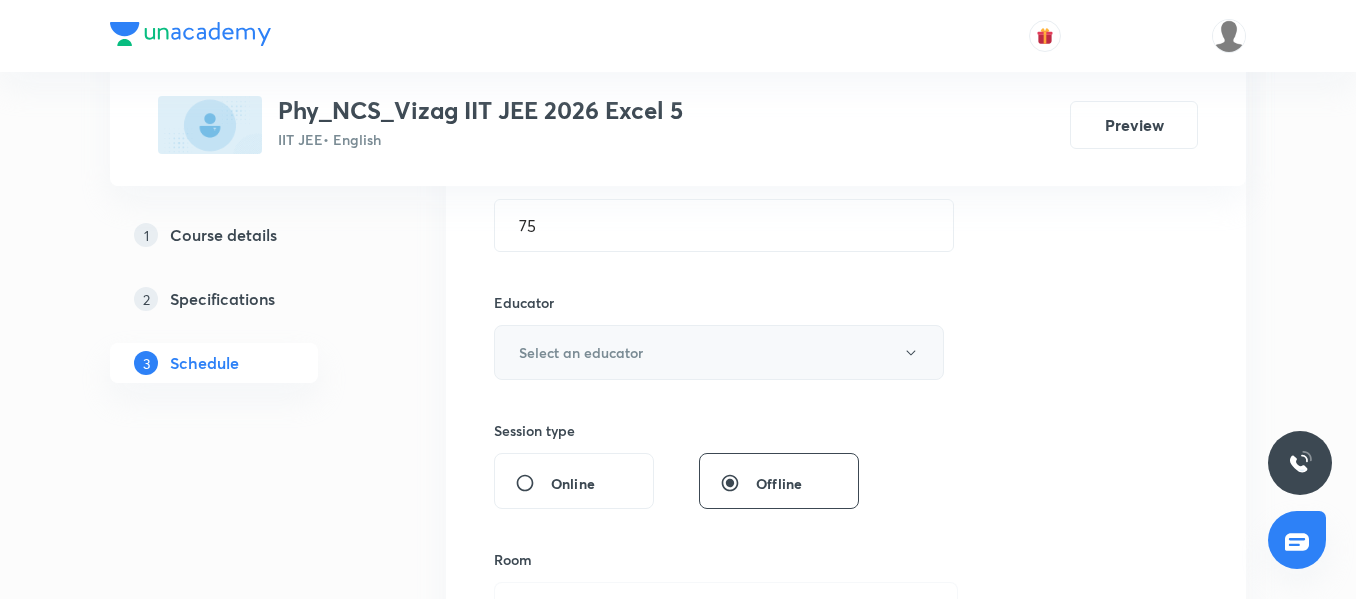 click on "Select an educator" at bounding box center [581, 352] 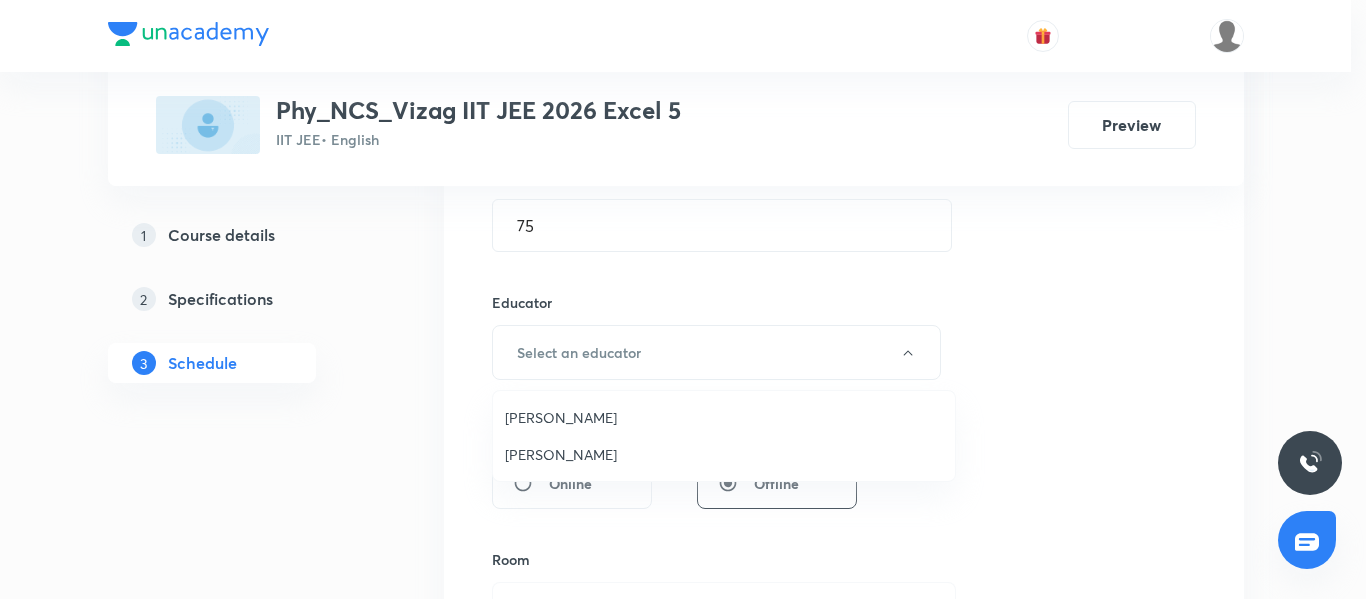 click on "Ravi Shankar" at bounding box center [724, 454] 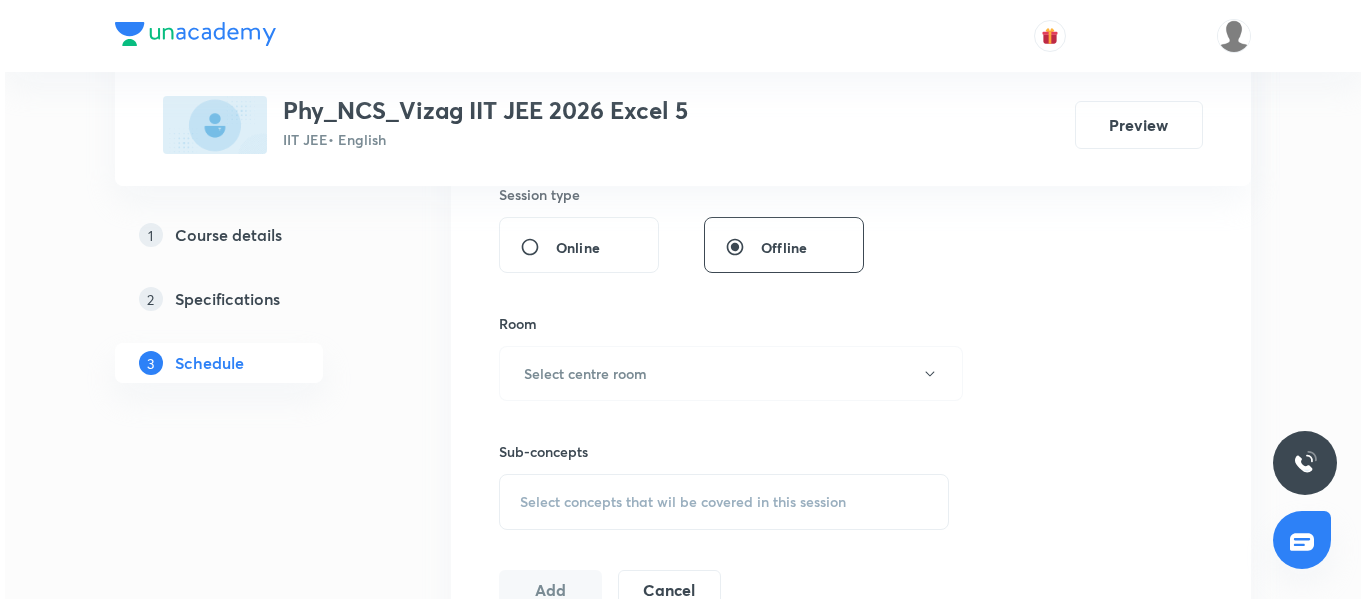 scroll, scrollTop: 890, scrollLeft: 0, axis: vertical 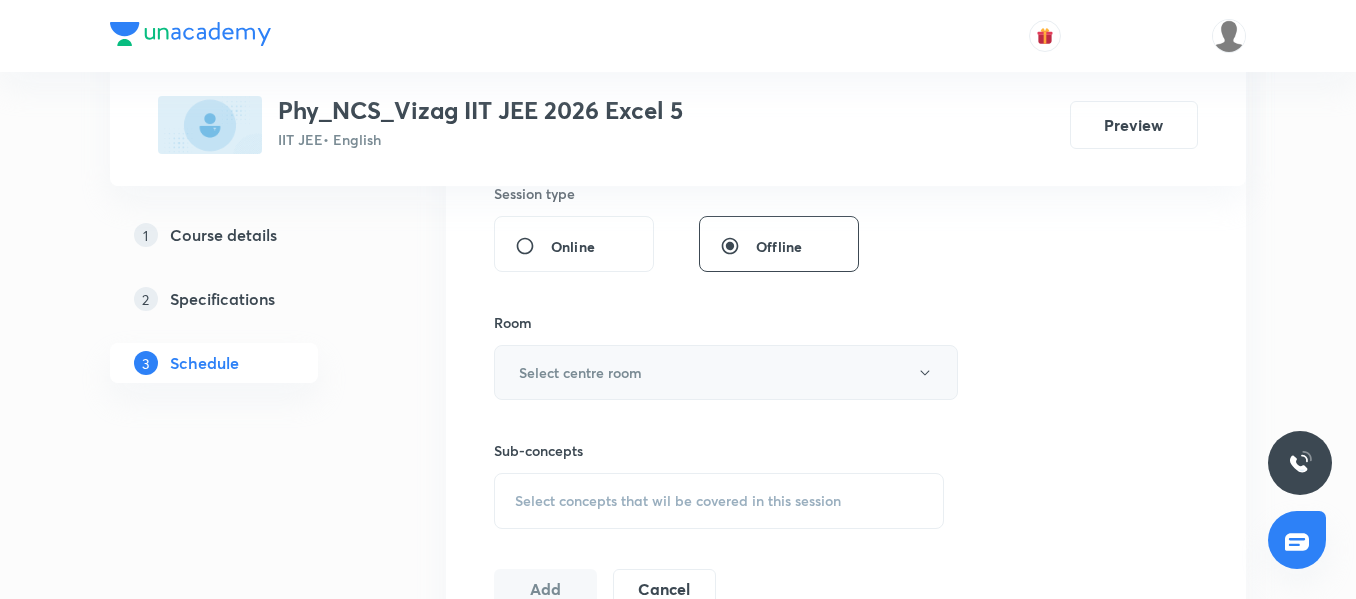 click on "Select centre room" at bounding box center (726, 372) 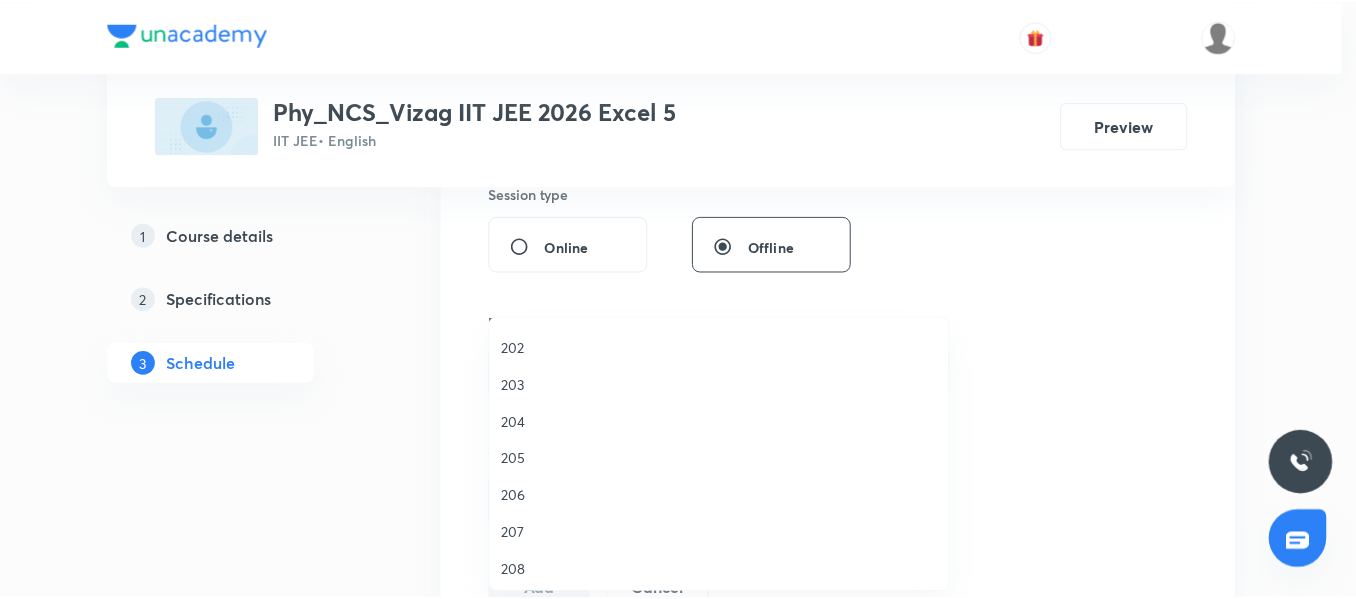 scroll, scrollTop: 556, scrollLeft: 0, axis: vertical 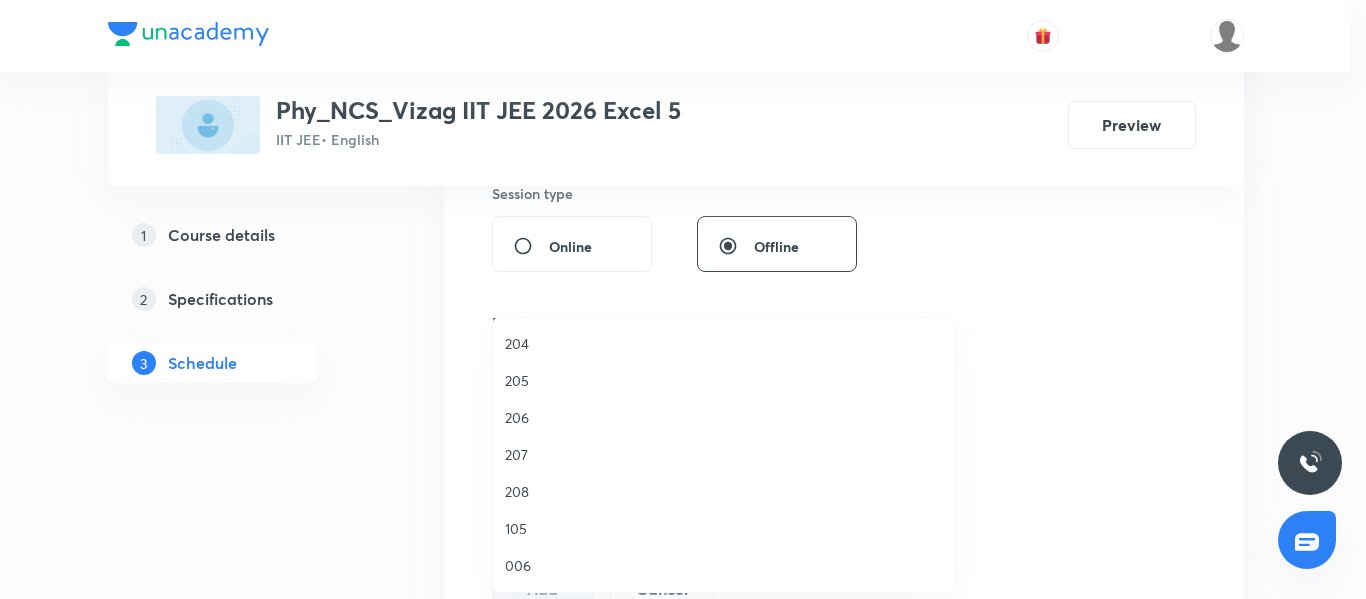 click on "006" at bounding box center [724, 565] 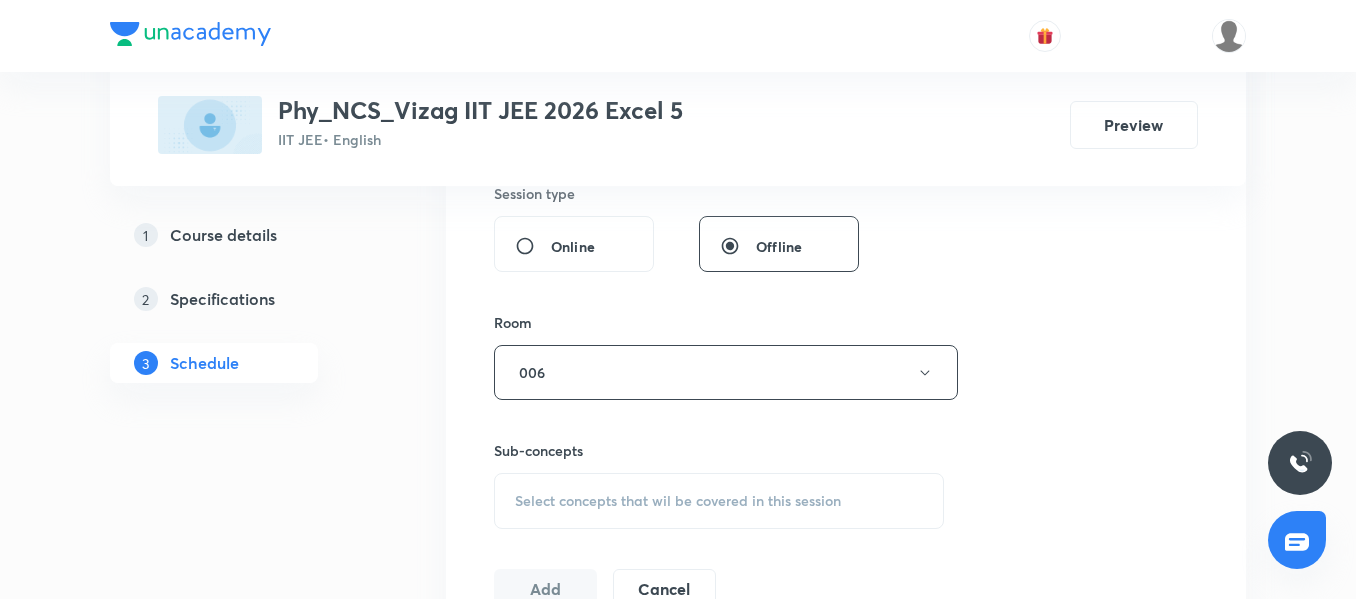 scroll, scrollTop: 975, scrollLeft: 0, axis: vertical 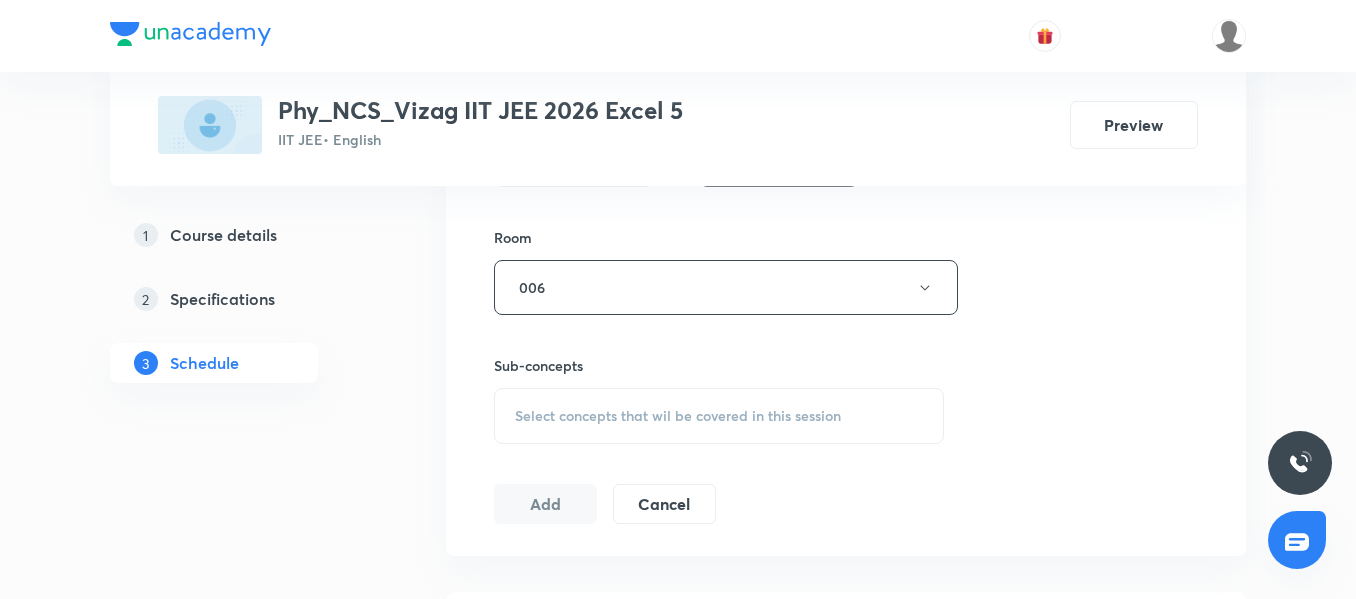 click on "Select concepts that wil be covered in this session" at bounding box center [678, 416] 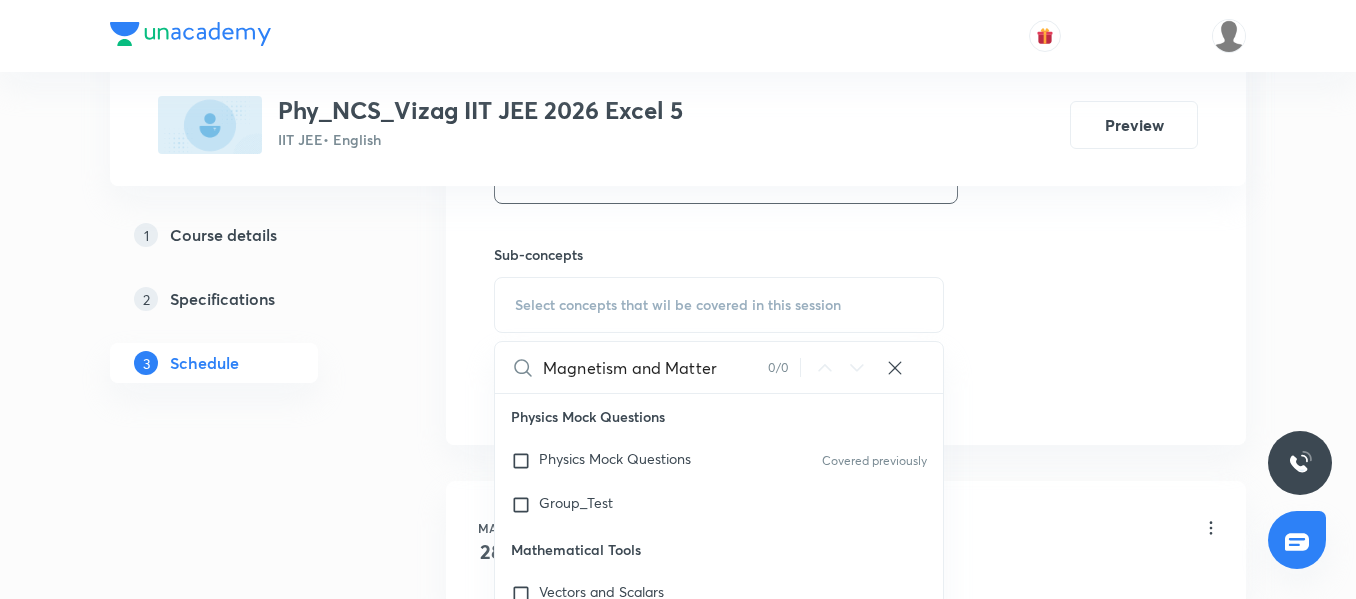 scroll, scrollTop: 1087, scrollLeft: 0, axis: vertical 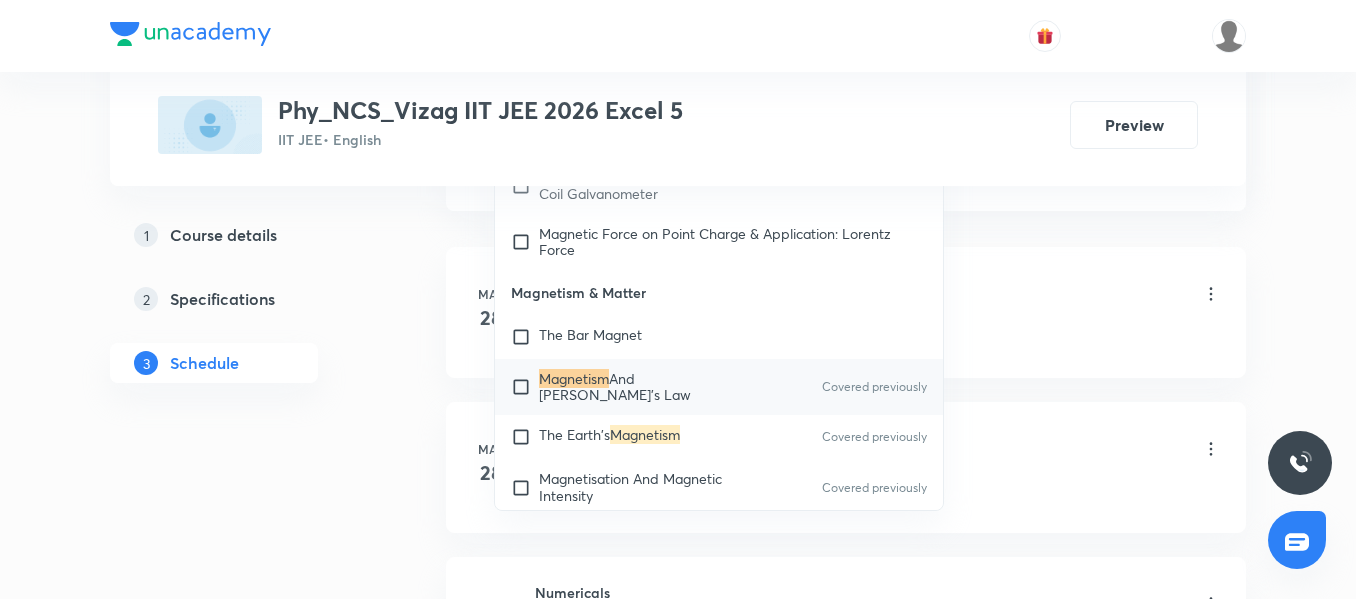 type on "Magnetism" 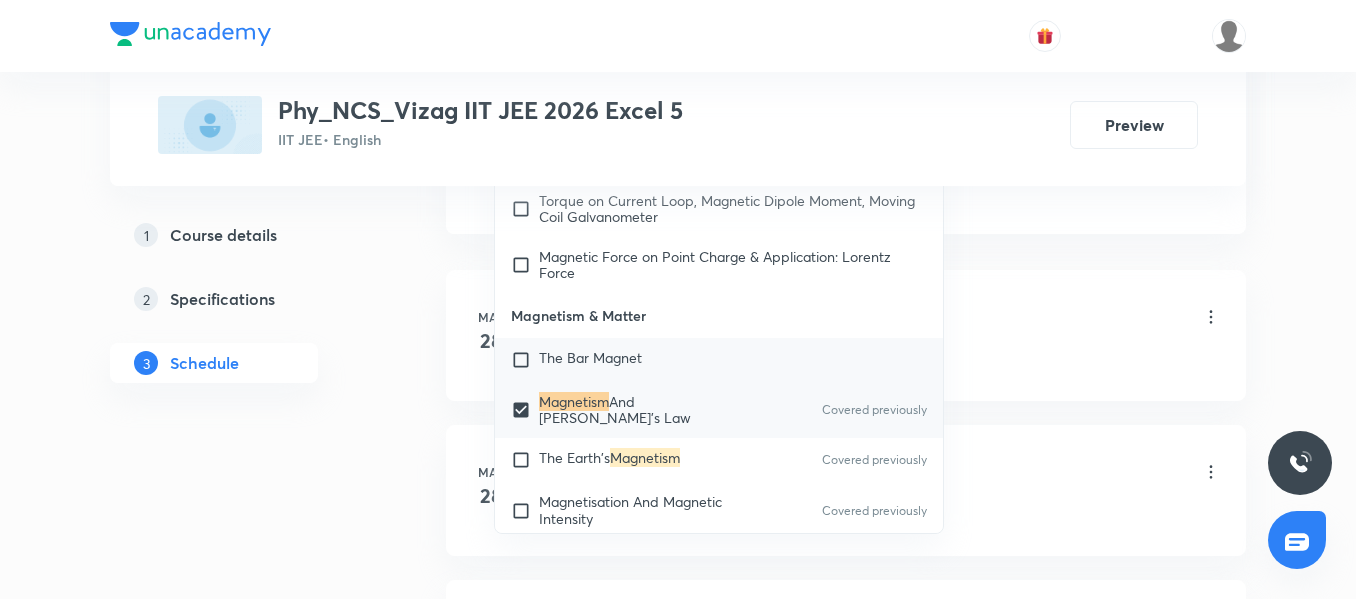 click at bounding box center (525, 360) 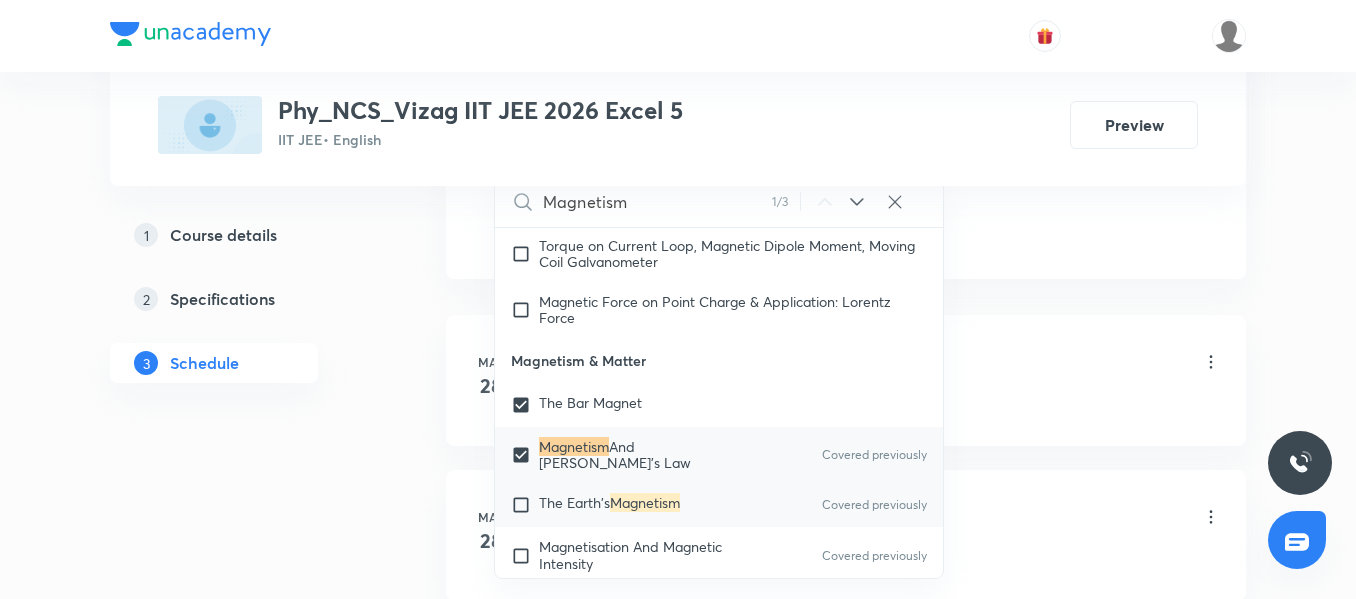 click at bounding box center (525, 505) 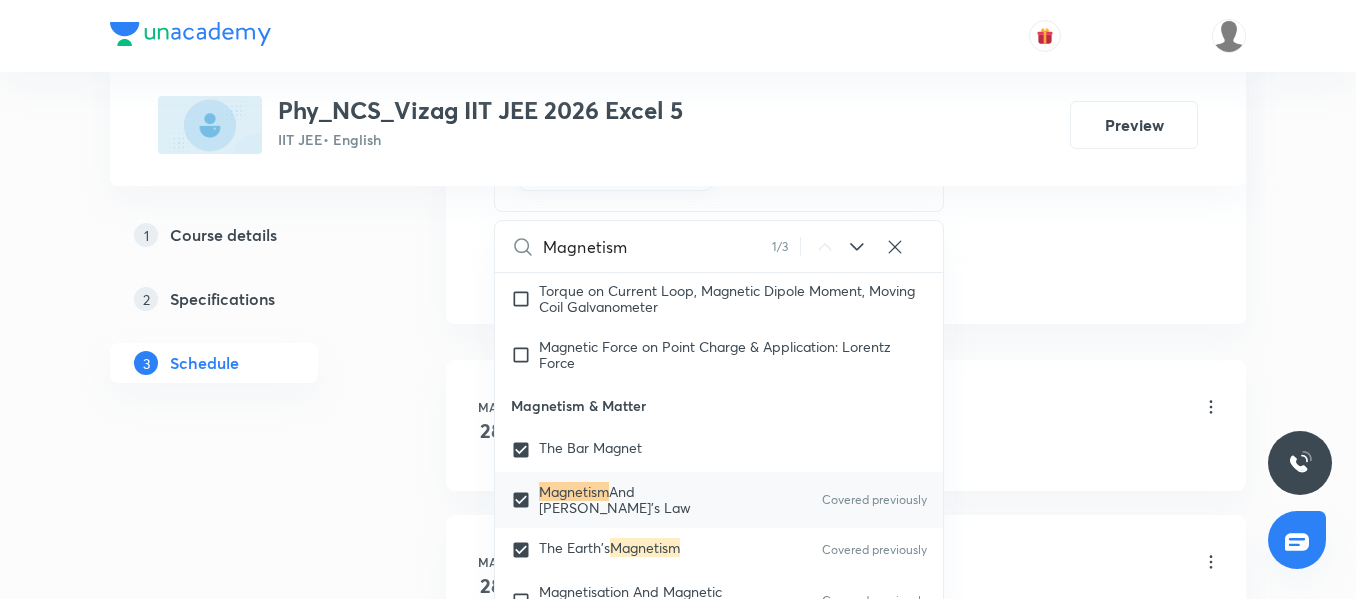 click on "Plus Courses Phy_NCS_Vizag IIT JEE 2026 Excel 5 IIT JEE  • English Preview 1 Course details 2 Specifications 3 Schedule Schedule 57  classes Session  58 Live class Session title 20/99 Magnetism and Matter ​ Schedule for Jul 14, 2025, 8:45 AM ​ Duration (in minutes) 75 ​ Educator Ravi Shankar   Session type Online Offline Room 006 Sub-concepts Magnetism And Gauss's Law The Bar Magnet The Earth's Magnetism CLEAR Magnetism 1 / 3 ​ Physics Mock Questions Physics Mock Questions Covered previously Group_Test Mathematical Tools Vectors and Scalars  Elementary Algebra Basic Trigonometry Addition of Vectors 2D and 3D Geometry Representation of Vector  Components of a Vector Functions Unit Vectors Differentiation Integration Rectangular Components of a Vector in Three Dimensions Position Vector Use of Differentiation & Integration in One Dimensional Motion Displacement Vector Derivatives of Equations of Motion by Calculus Vectors Product of Two Vectors Differentiation: Basic Formula and Rule Maxima and Minima" at bounding box center (678, 4087) 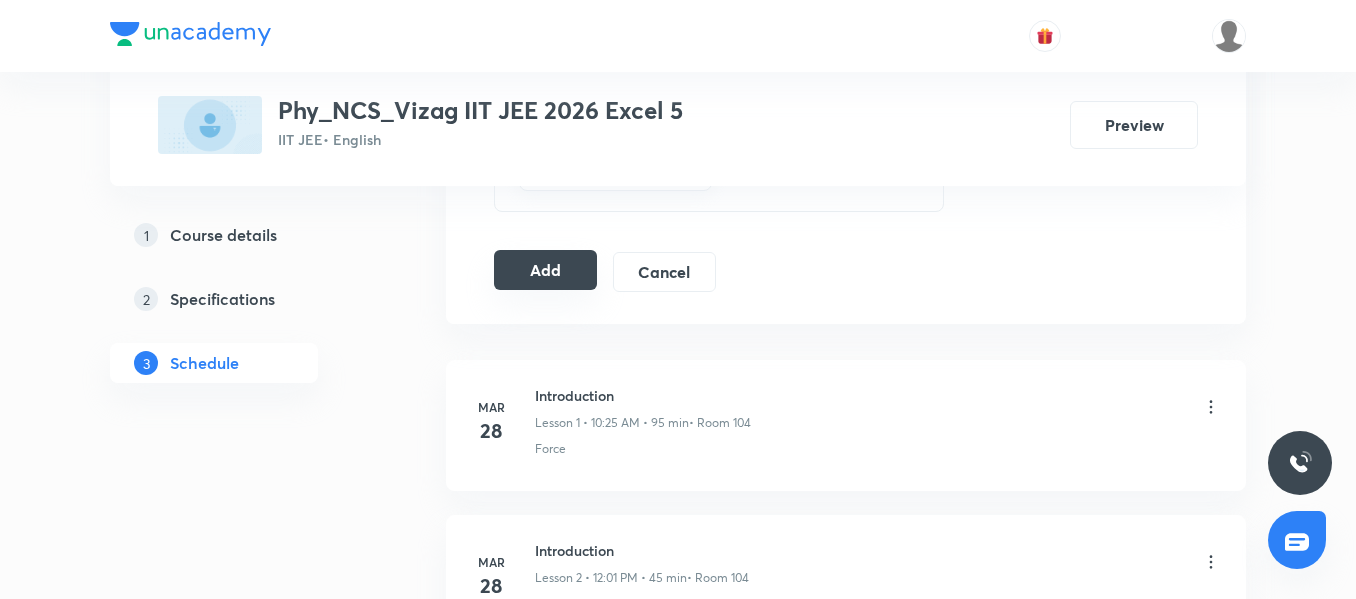 click on "Add" at bounding box center (545, 270) 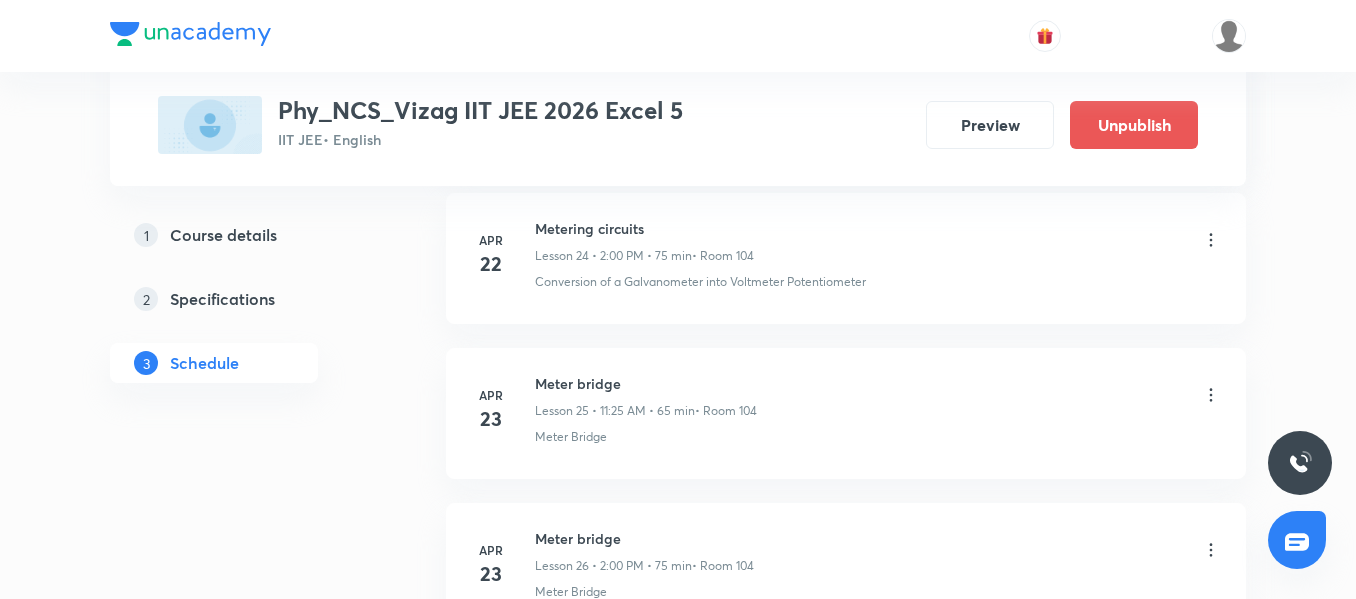 scroll, scrollTop: 9136, scrollLeft: 0, axis: vertical 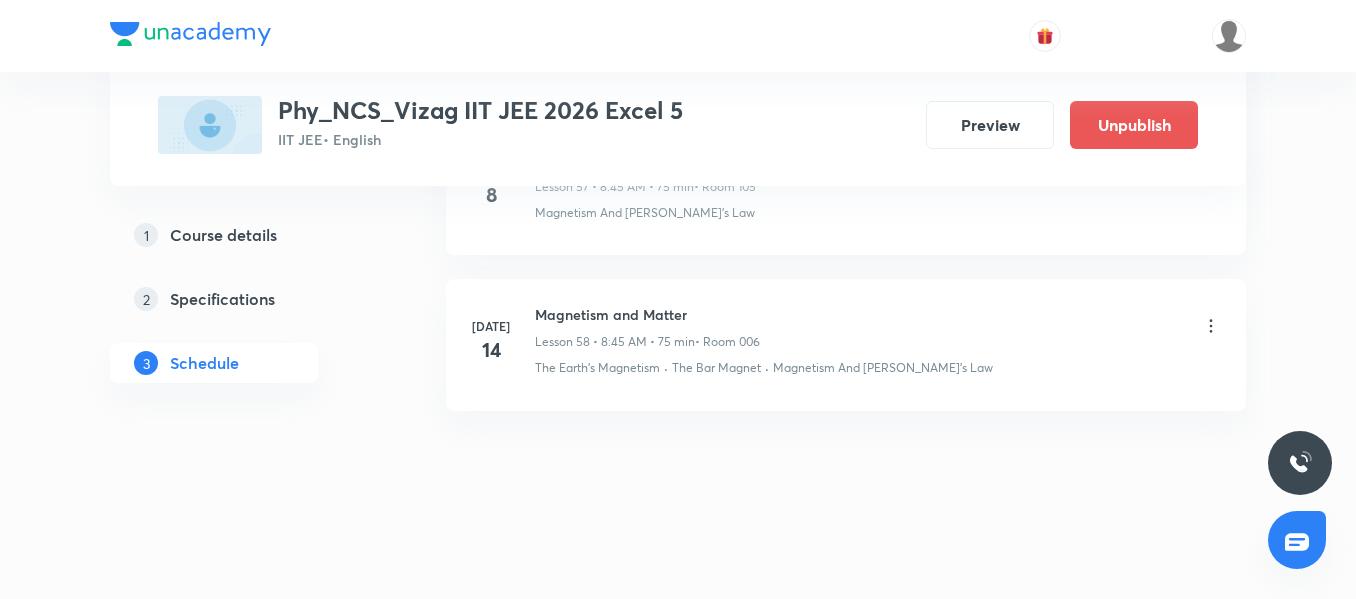 click 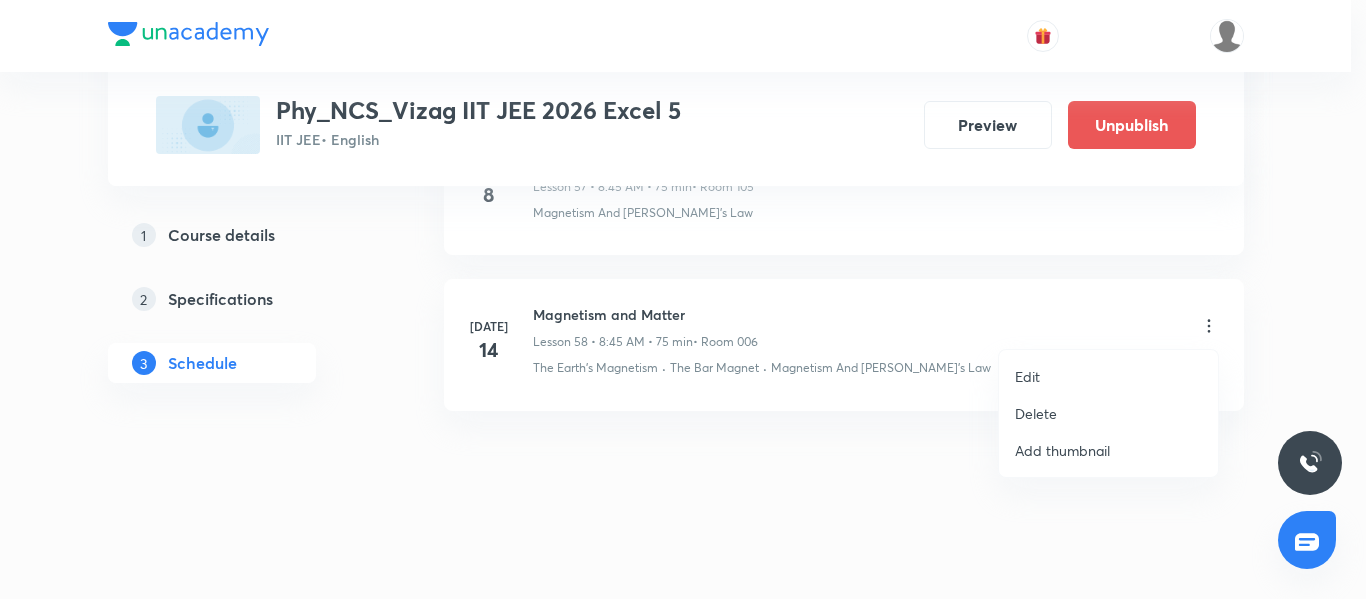 click on "Delete" at bounding box center [1036, 413] 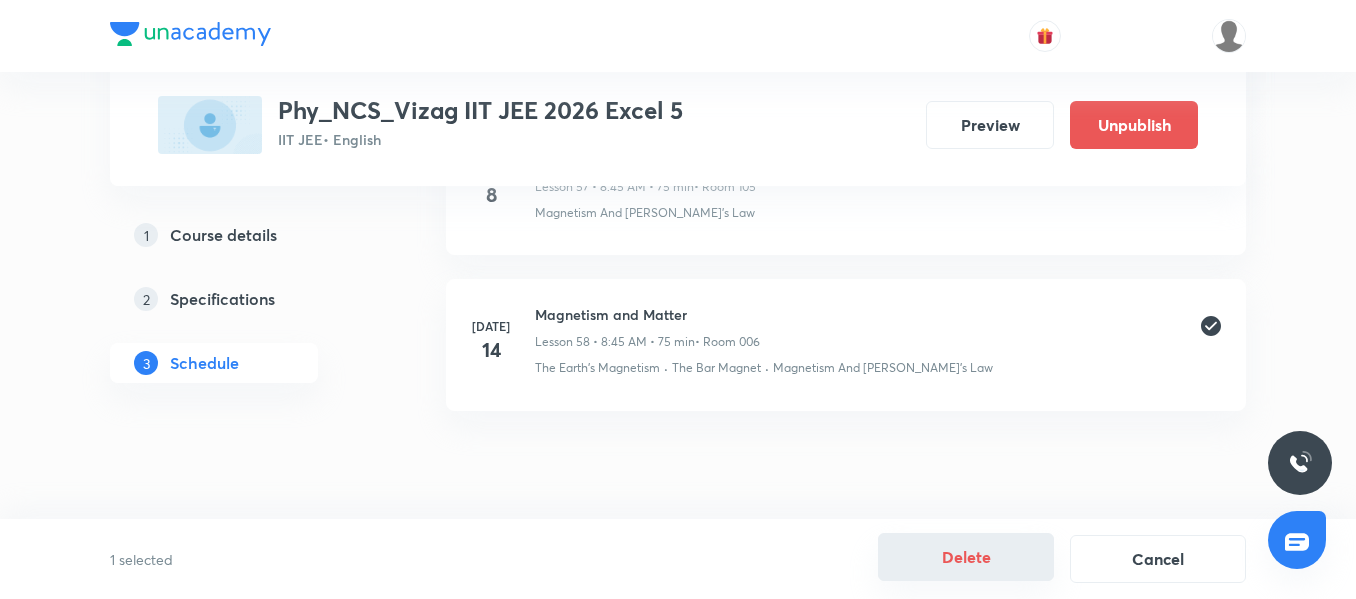 click on "Delete" at bounding box center (966, 557) 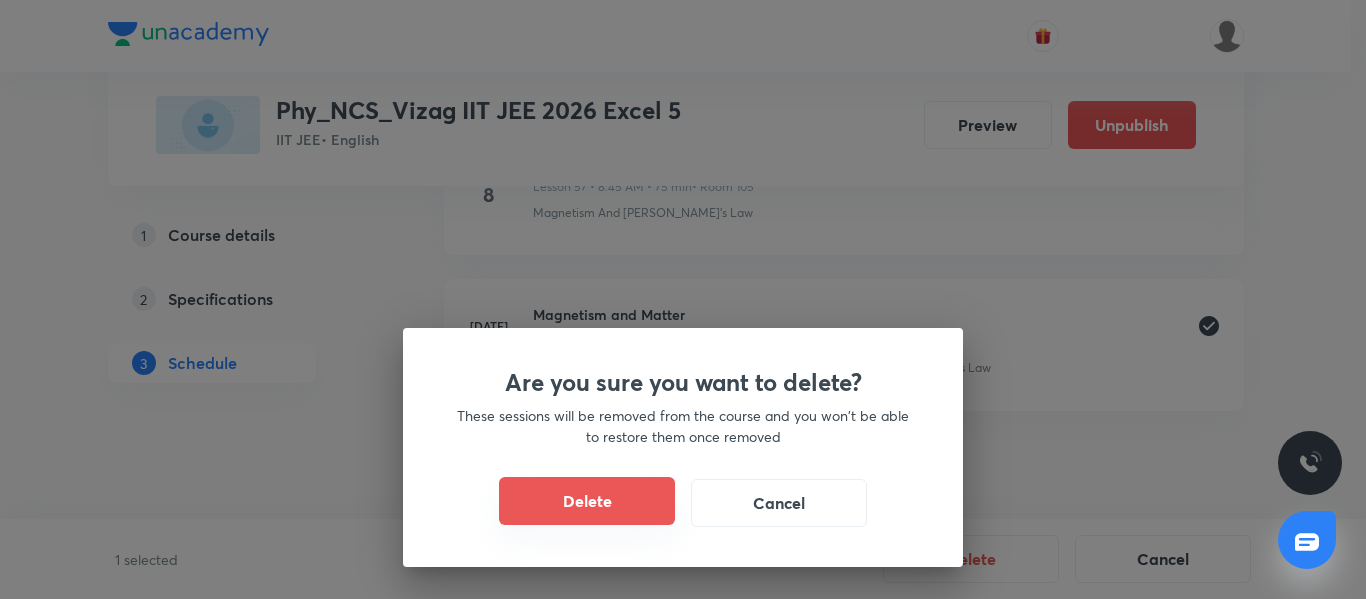 click on "Delete" at bounding box center [587, 501] 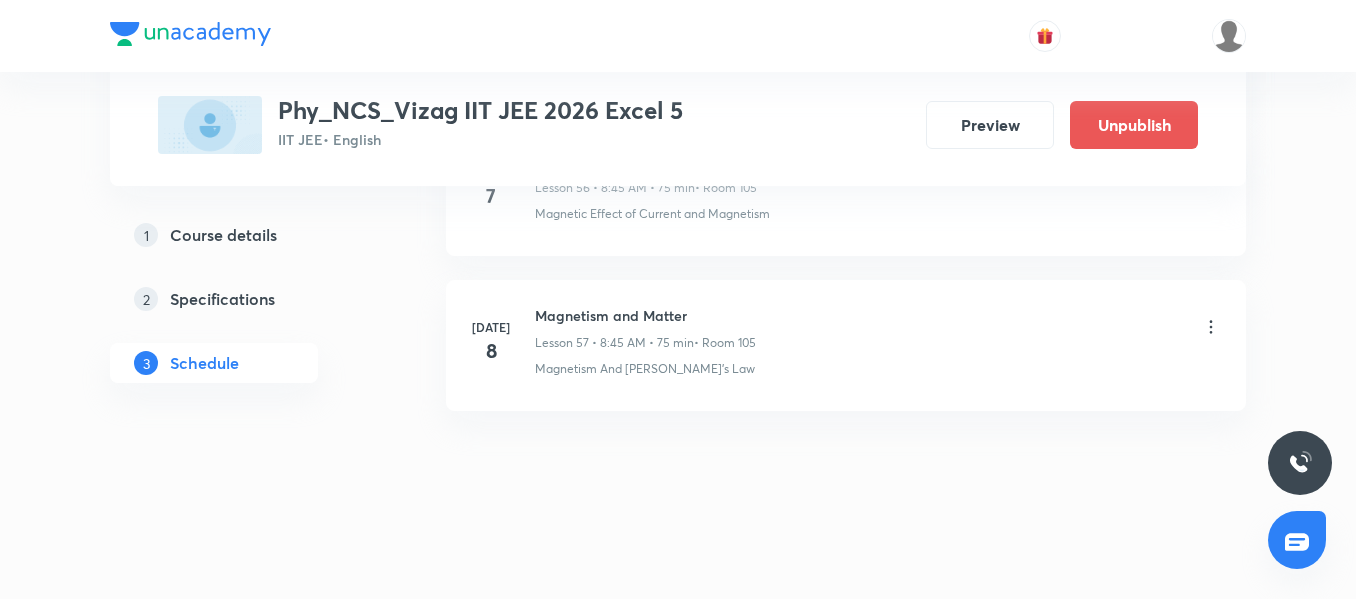 scroll, scrollTop: 8980, scrollLeft: 0, axis: vertical 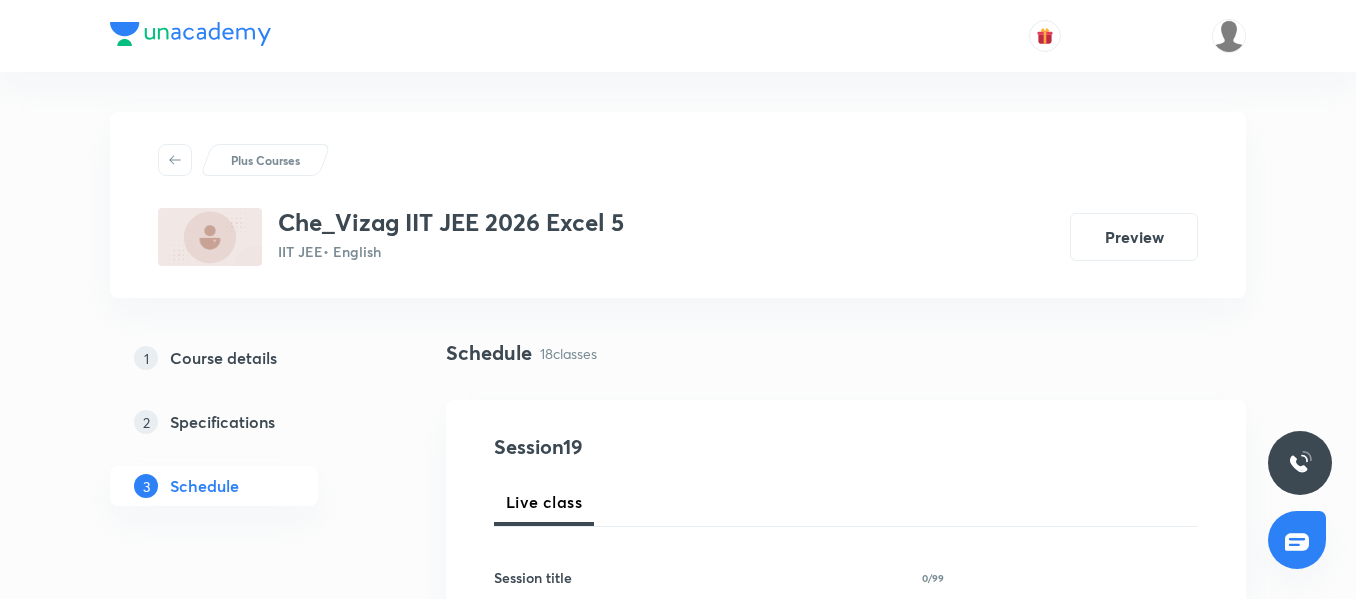click on "1 Course details 2 Specifications 3 Schedule" at bounding box center [246, 434] 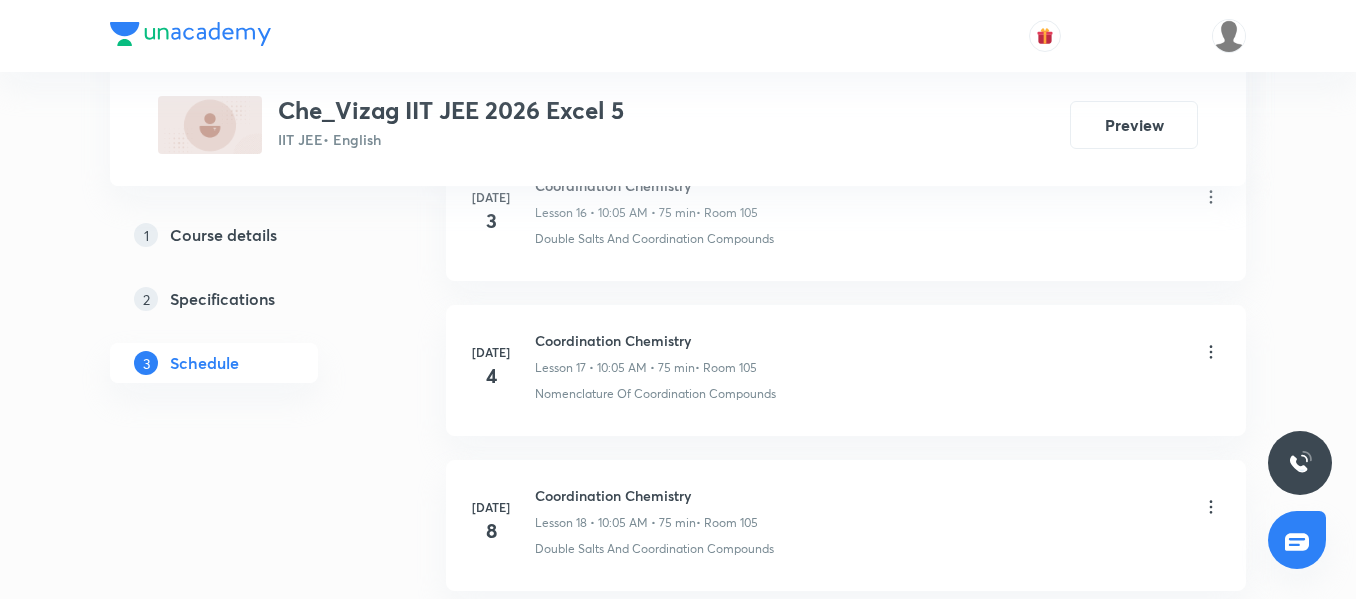 scroll, scrollTop: 3794, scrollLeft: 0, axis: vertical 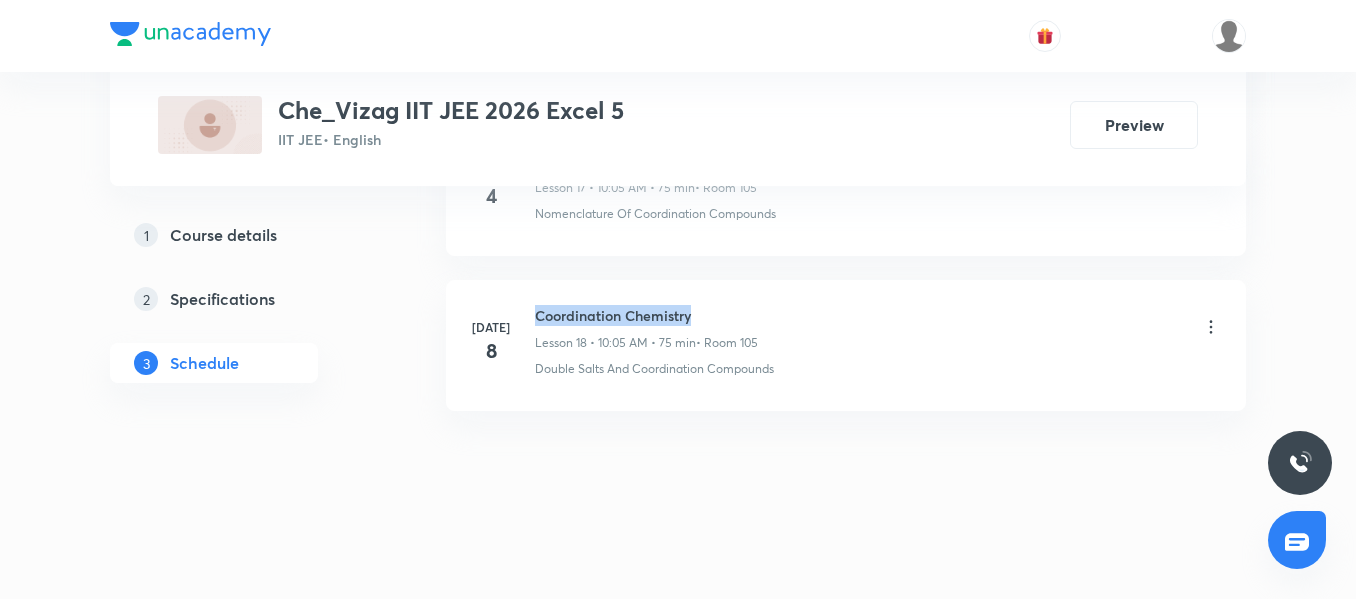 drag, startPoint x: 693, startPoint y: 311, endPoint x: 536, endPoint y: 317, distance: 157.11461 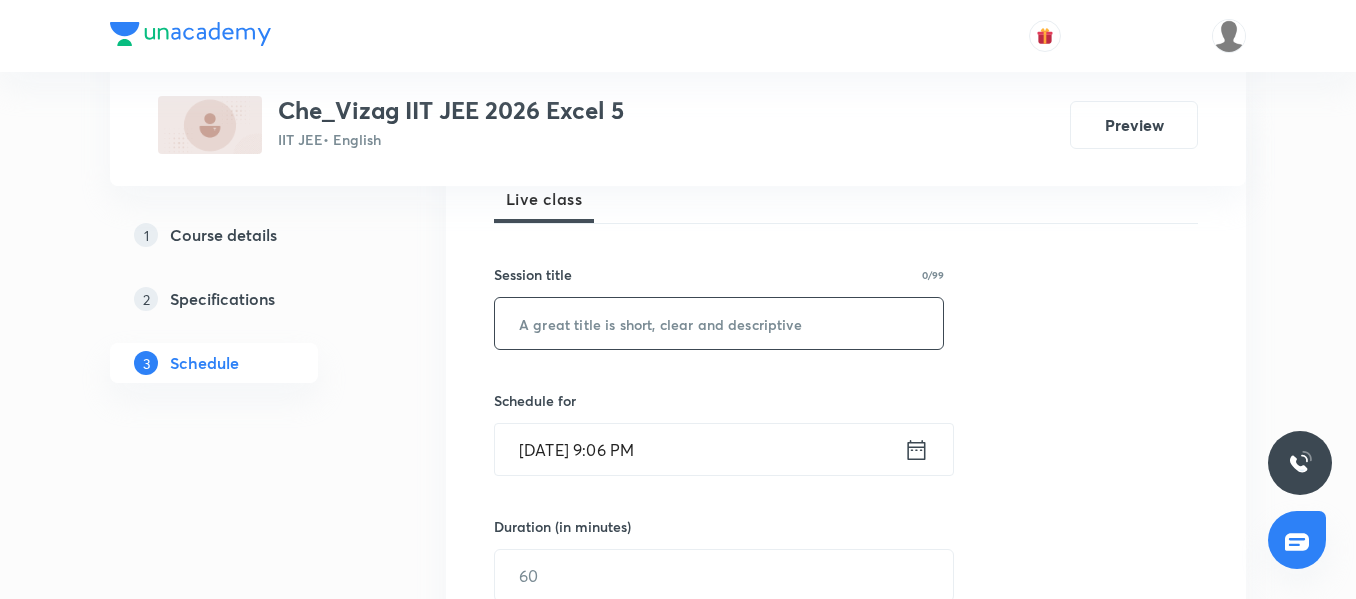 scroll, scrollTop: 307, scrollLeft: 0, axis: vertical 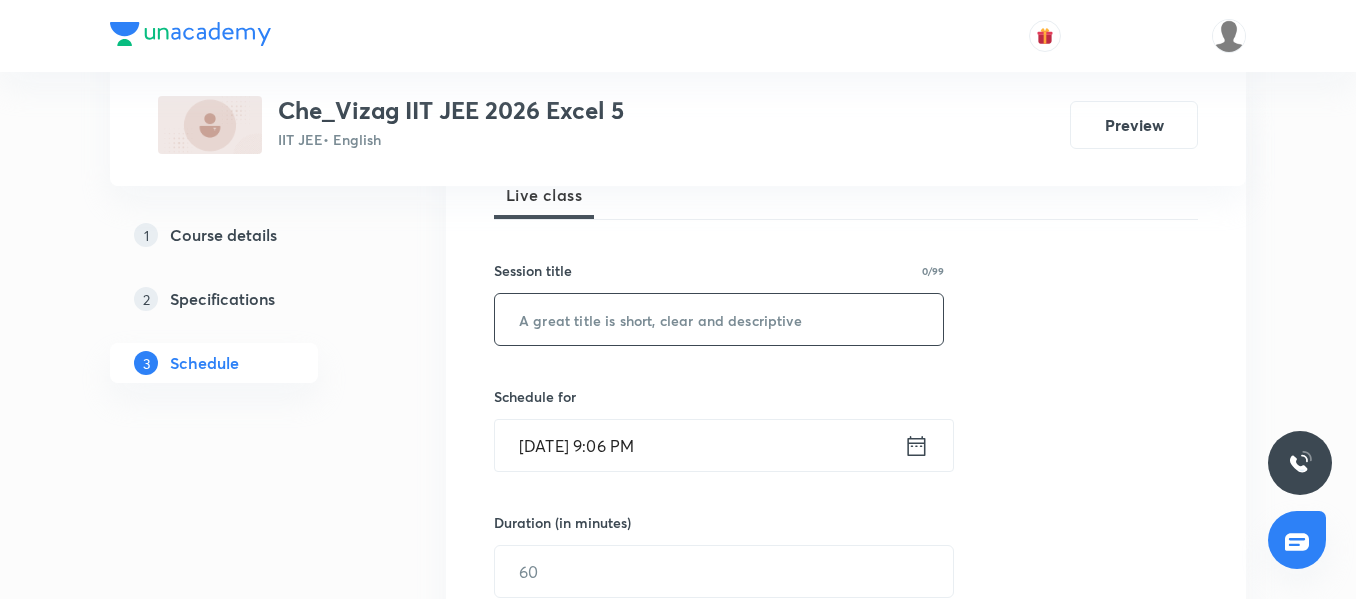 click at bounding box center (719, 319) 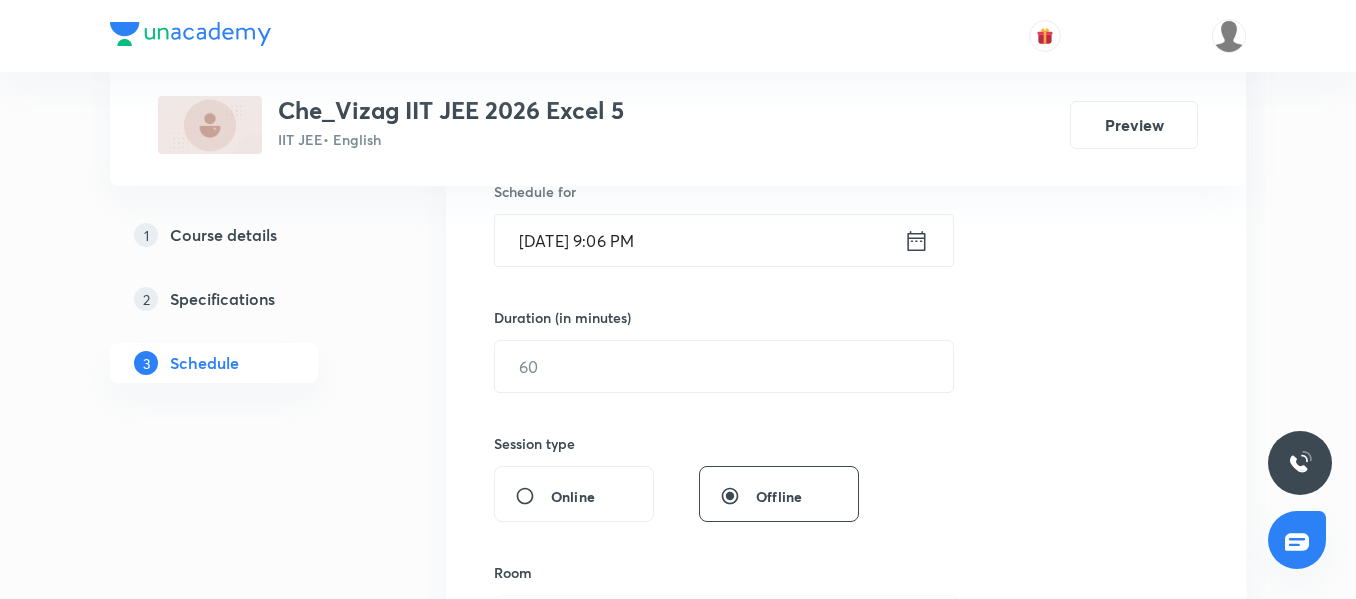 scroll, scrollTop: 513, scrollLeft: 0, axis: vertical 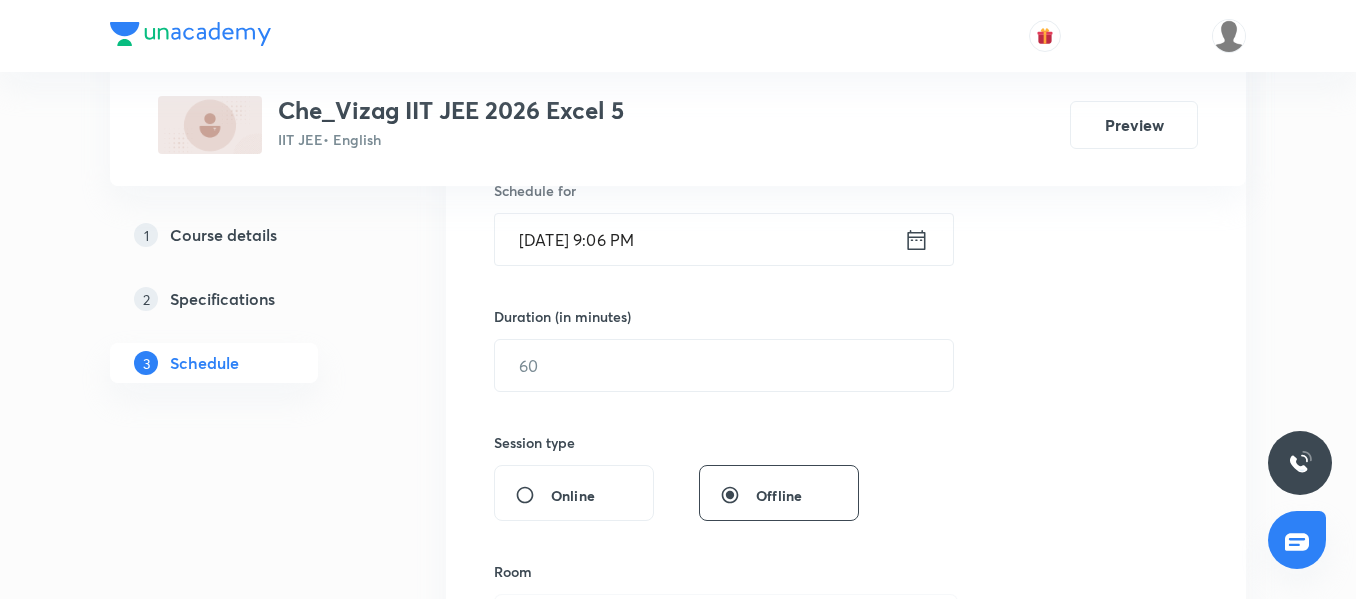 type on "Coordination Chemistry" 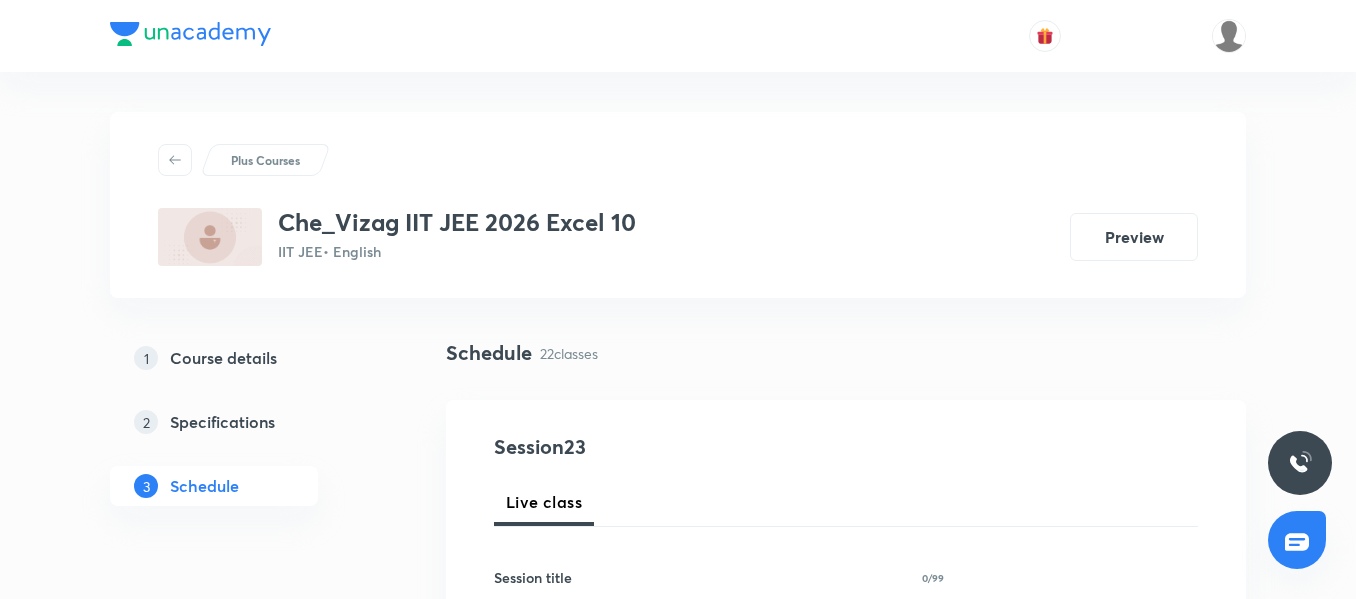 scroll, scrollTop: 0, scrollLeft: 0, axis: both 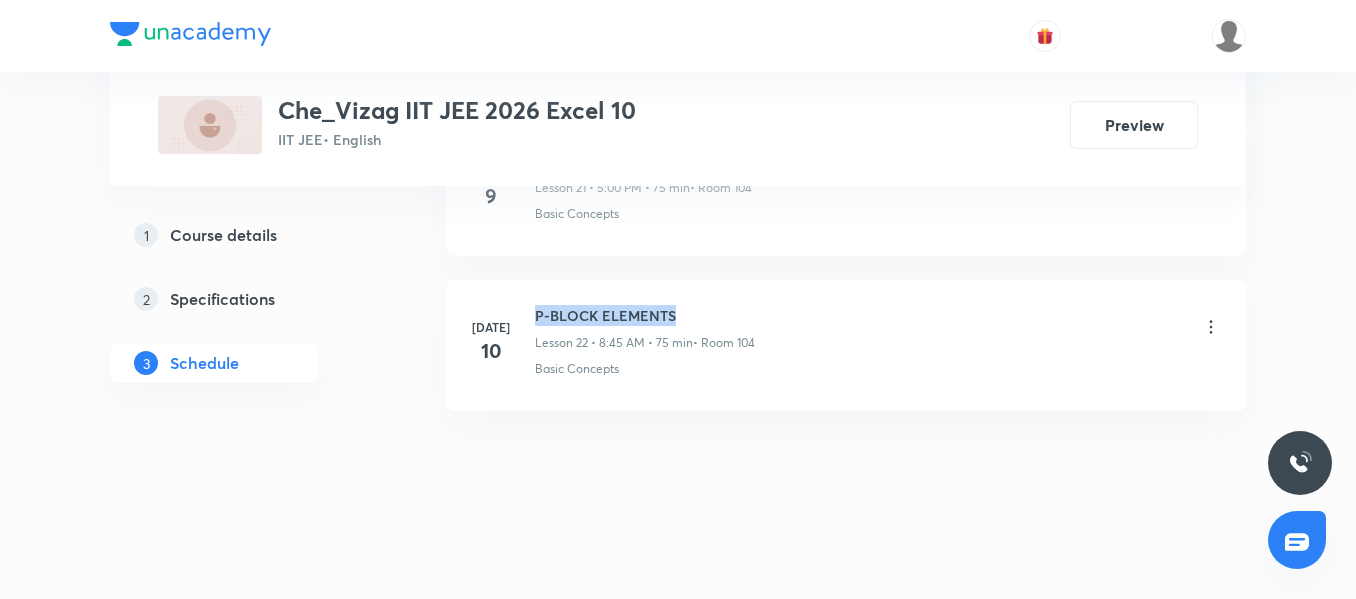 drag, startPoint x: 691, startPoint y: 309, endPoint x: 532, endPoint y: 307, distance: 159.01257 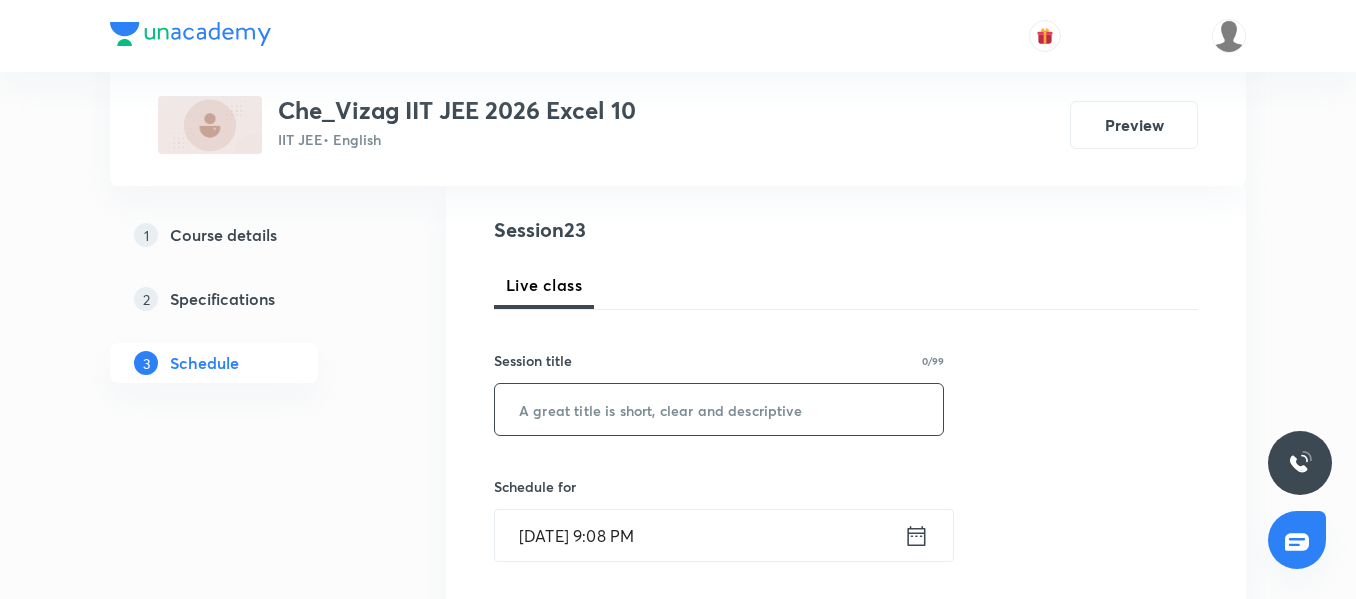 scroll, scrollTop: 218, scrollLeft: 0, axis: vertical 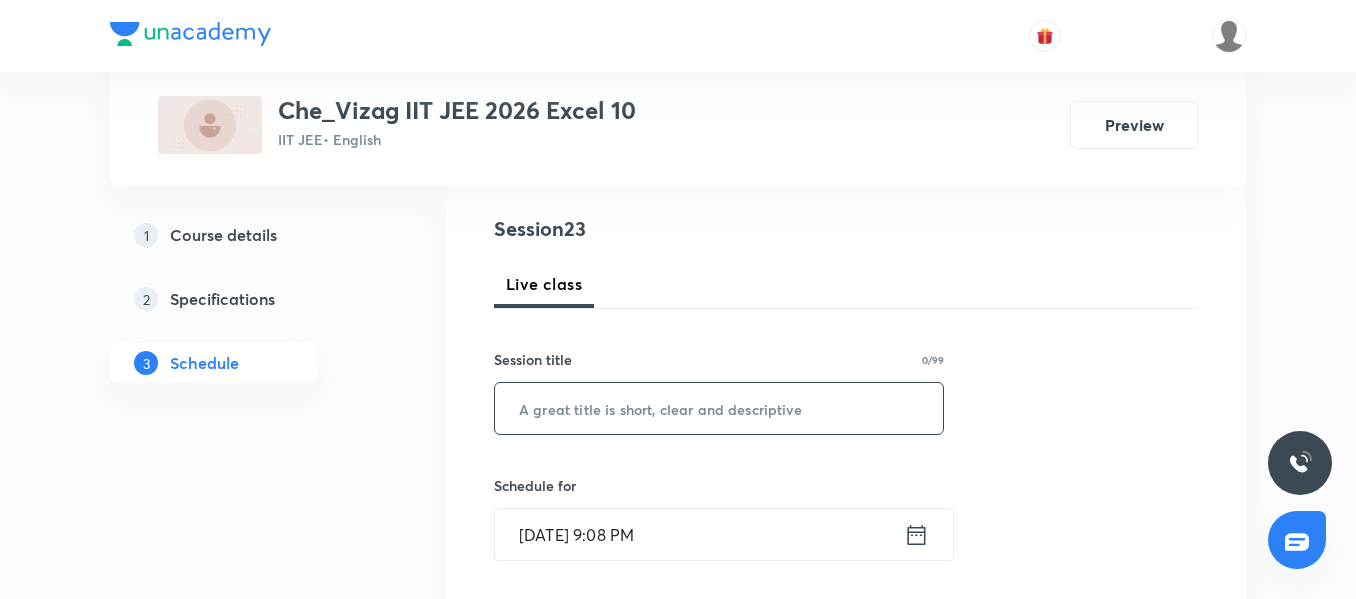 click at bounding box center [719, 408] 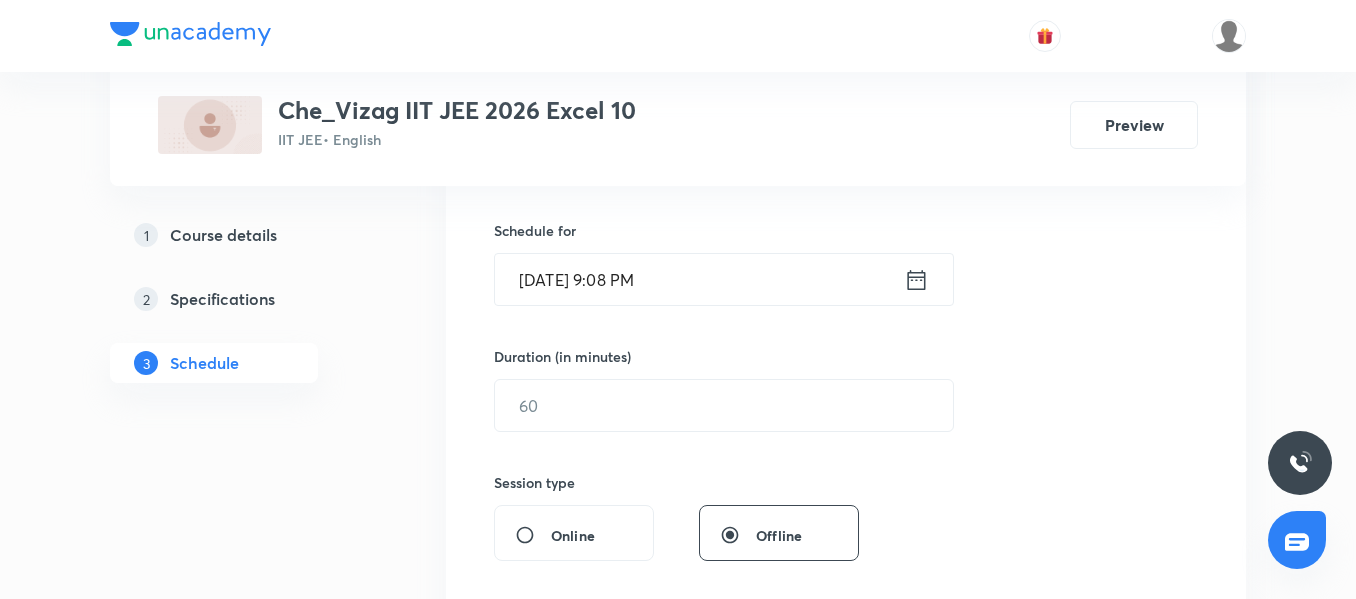 scroll, scrollTop: 481, scrollLeft: 0, axis: vertical 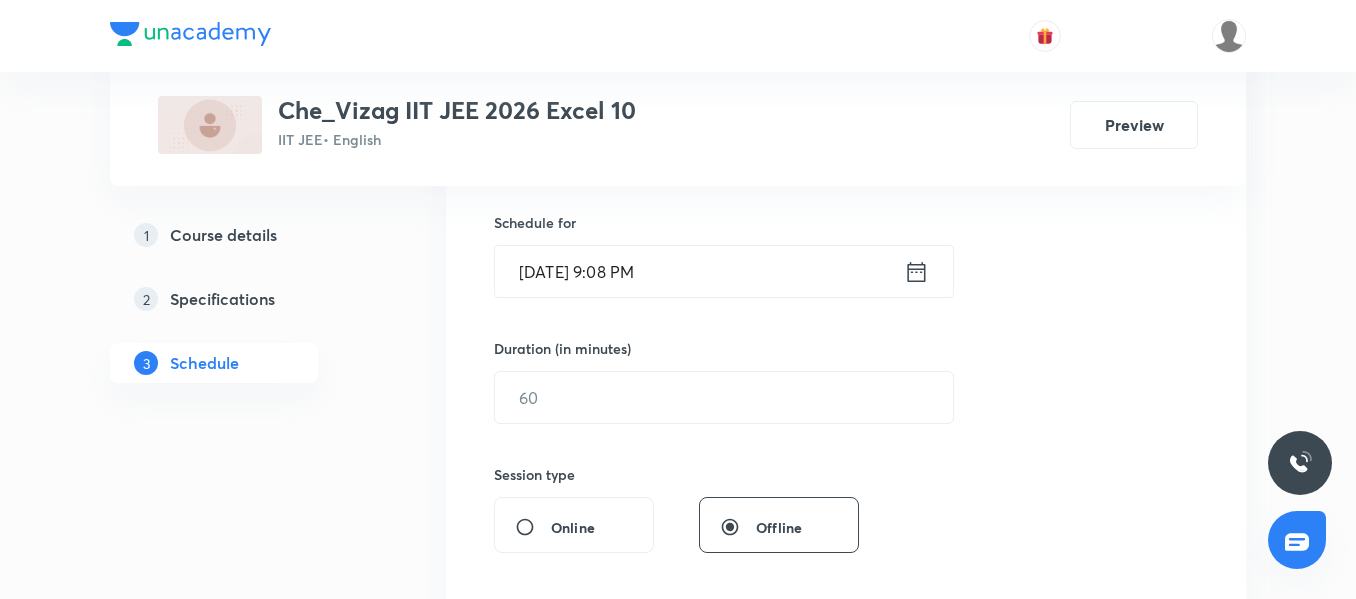 type on "P-BLOCK ELEMENTS" 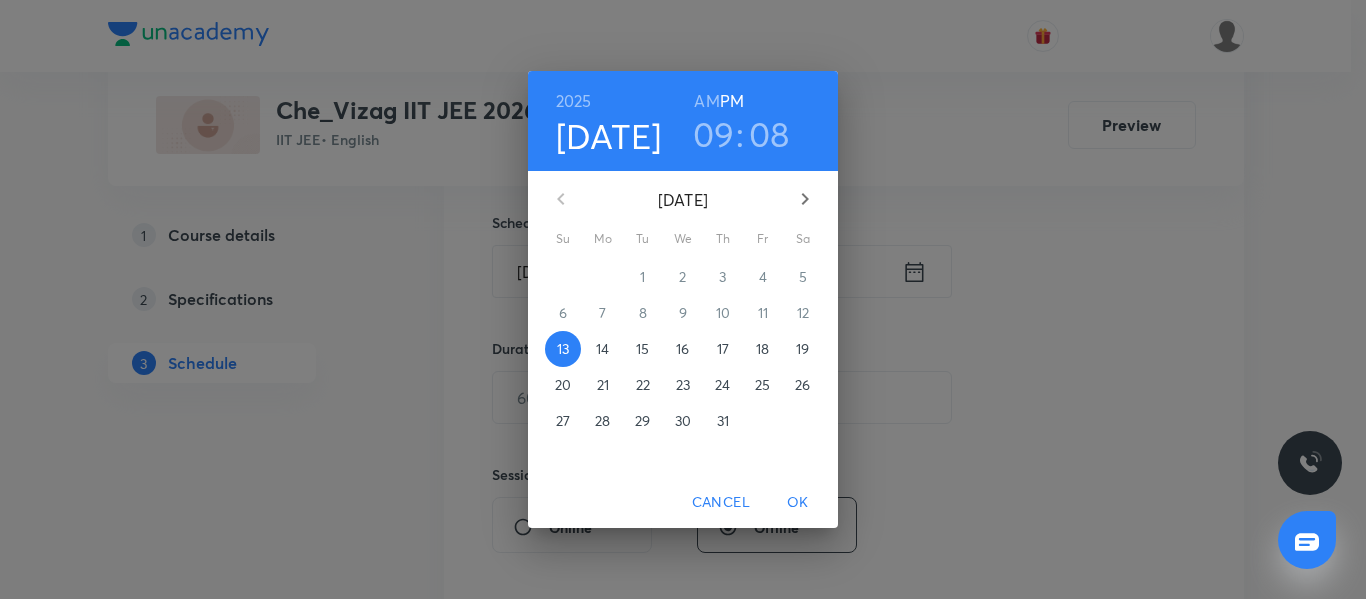 click on "14" at bounding box center (602, 349) 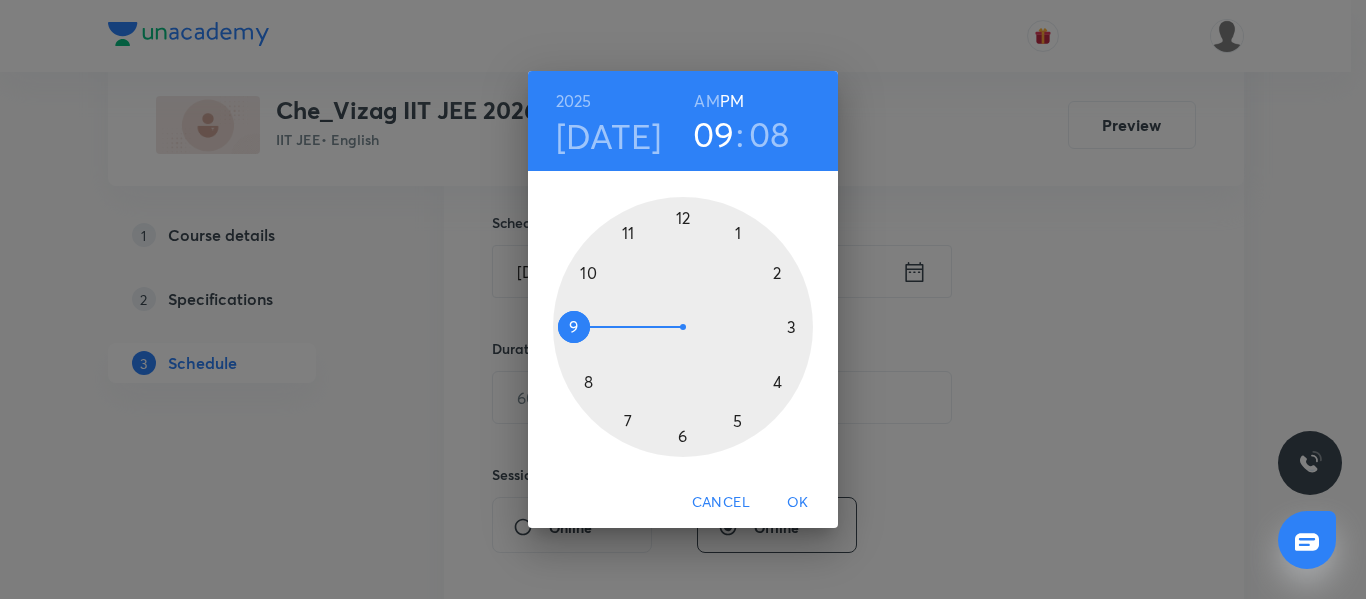 click on "AM" at bounding box center (706, 101) 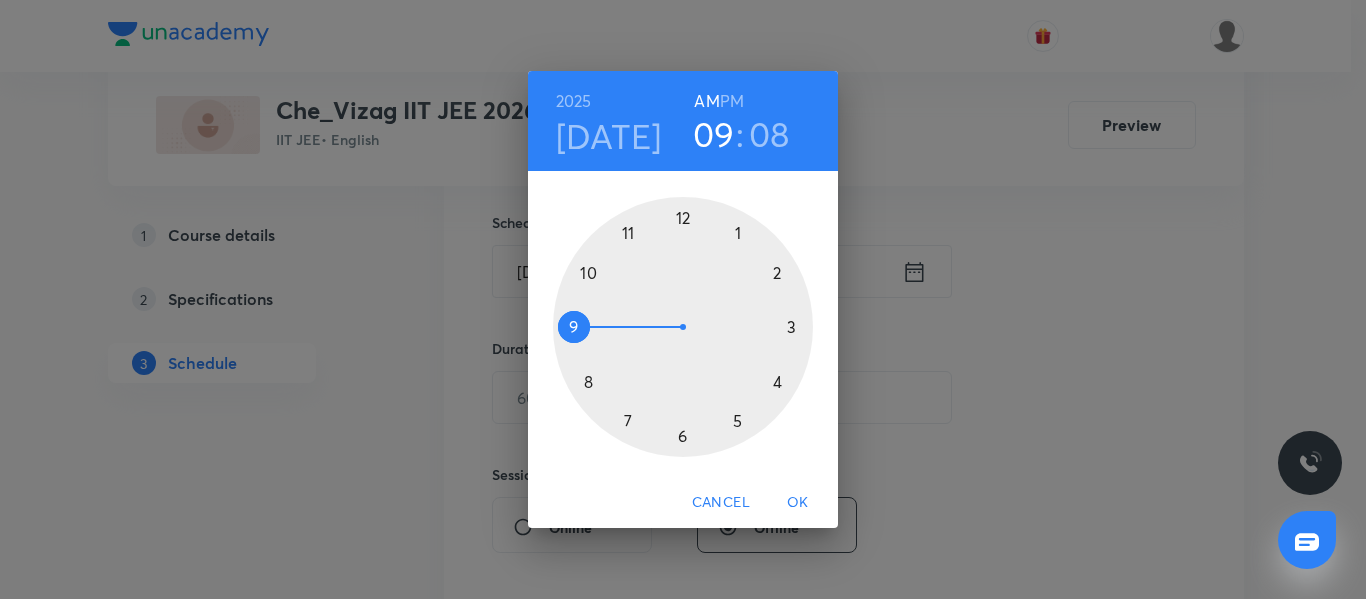 click at bounding box center (683, 327) 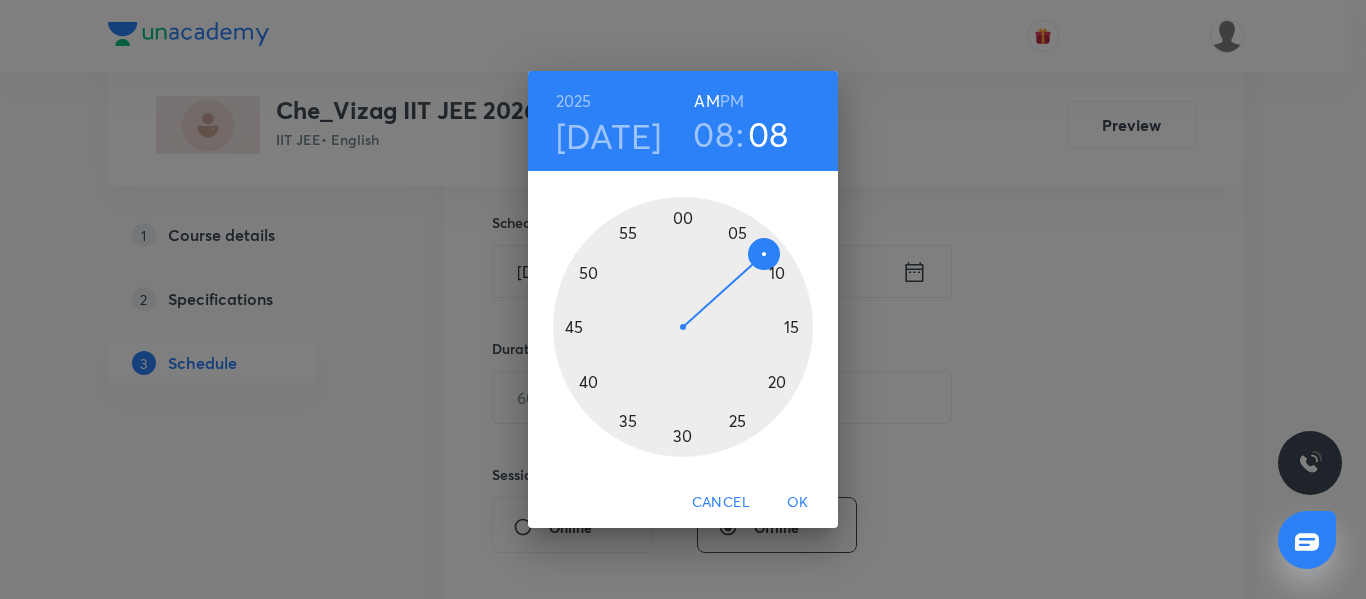 click at bounding box center (683, 327) 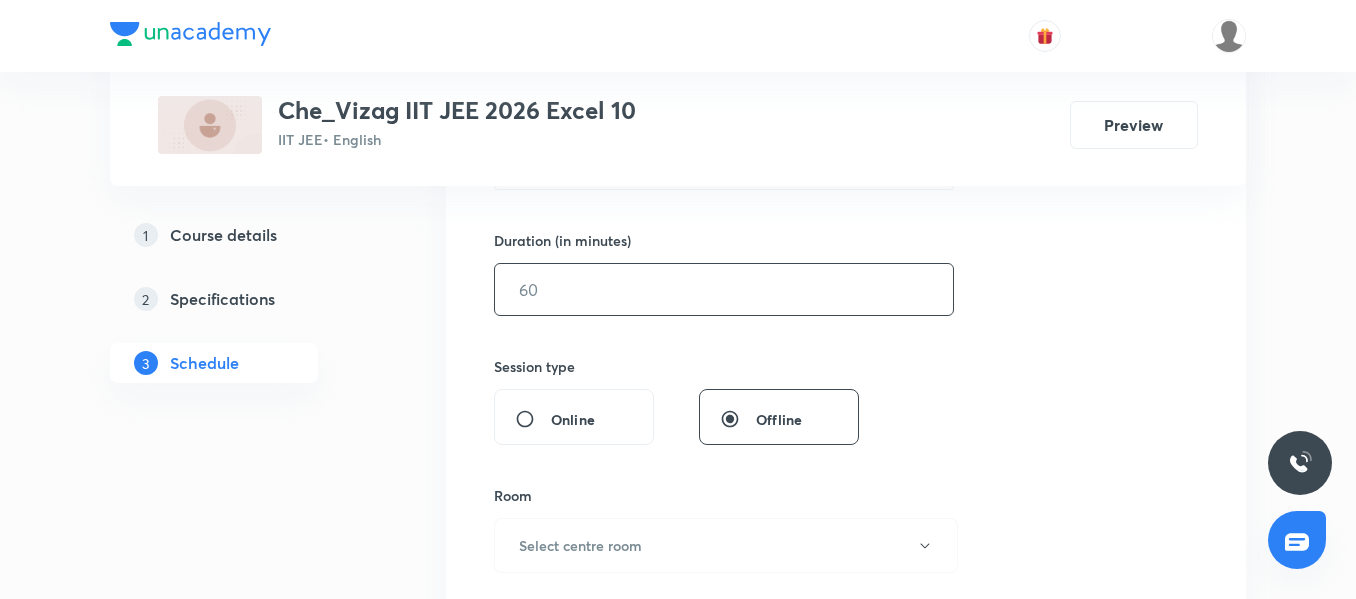 scroll, scrollTop: 590, scrollLeft: 0, axis: vertical 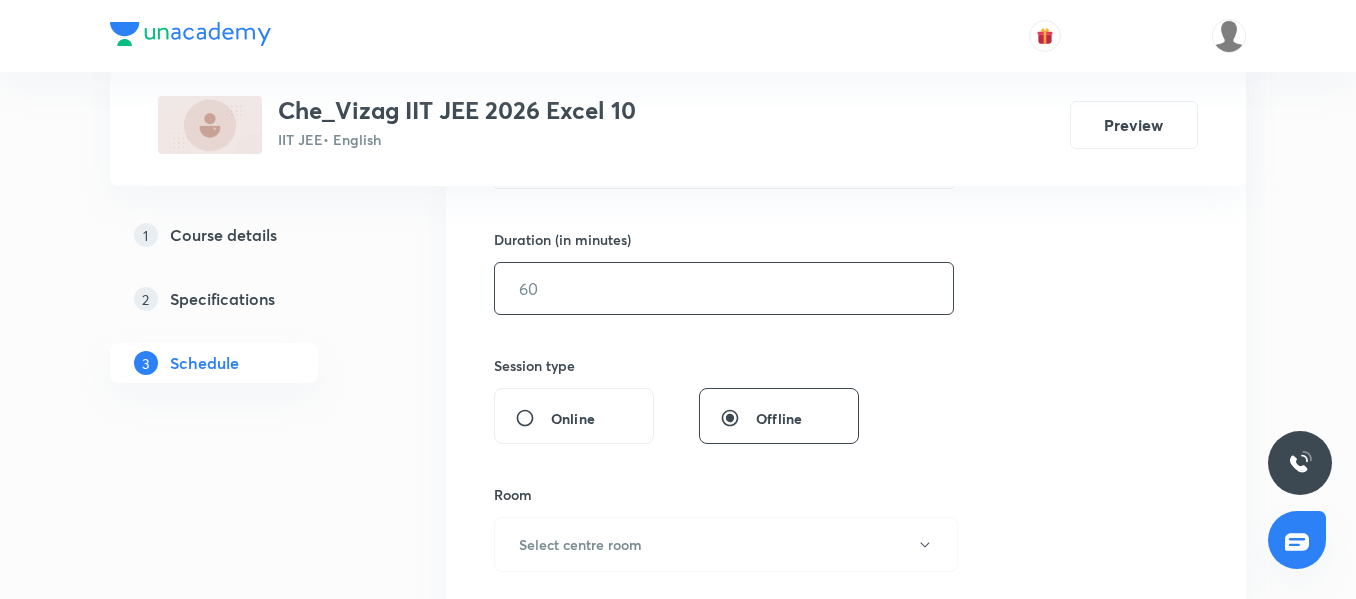 click at bounding box center (724, 288) 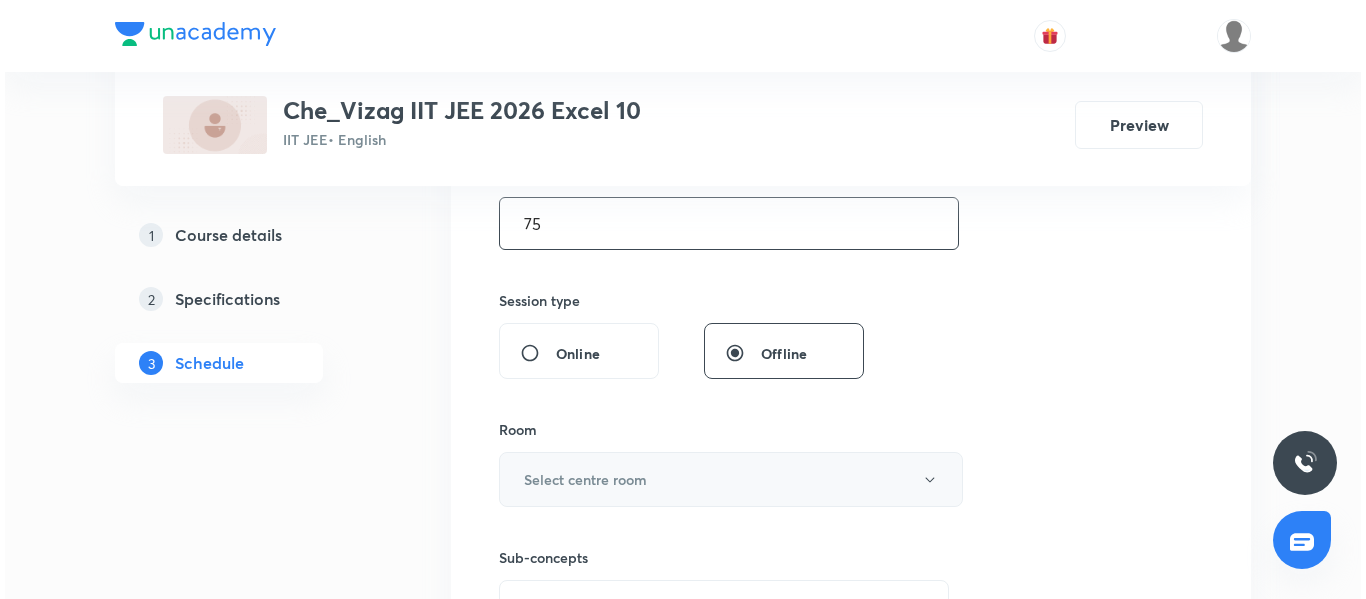 scroll, scrollTop: 656, scrollLeft: 0, axis: vertical 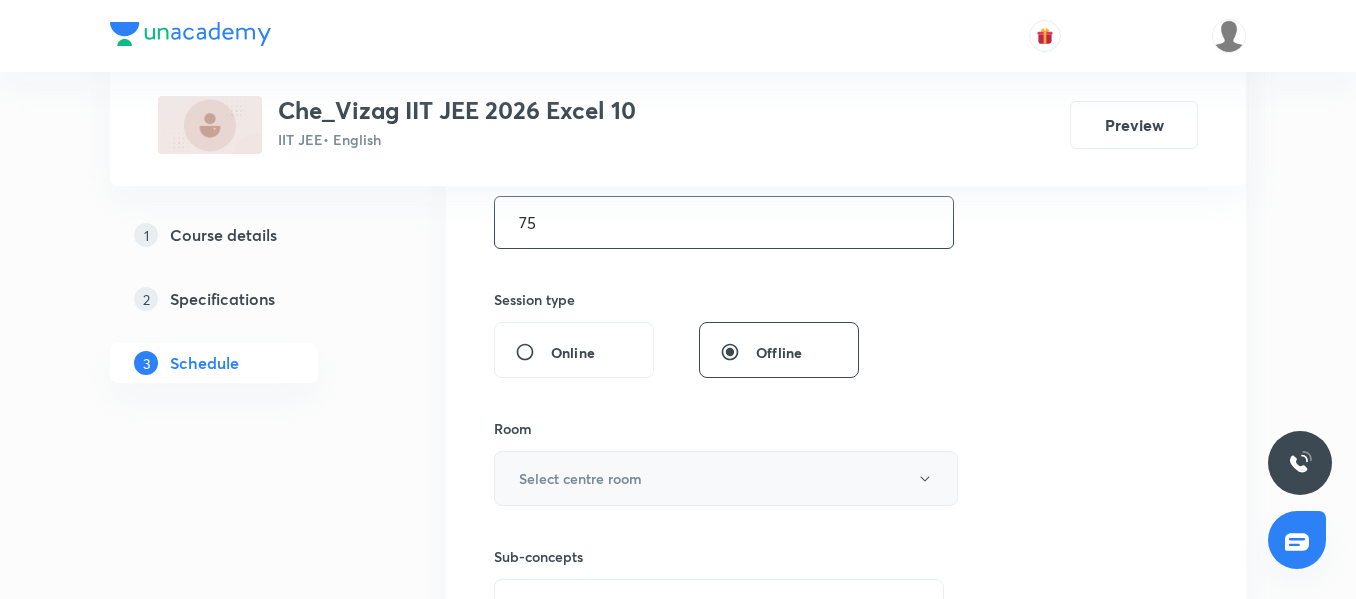type on "75" 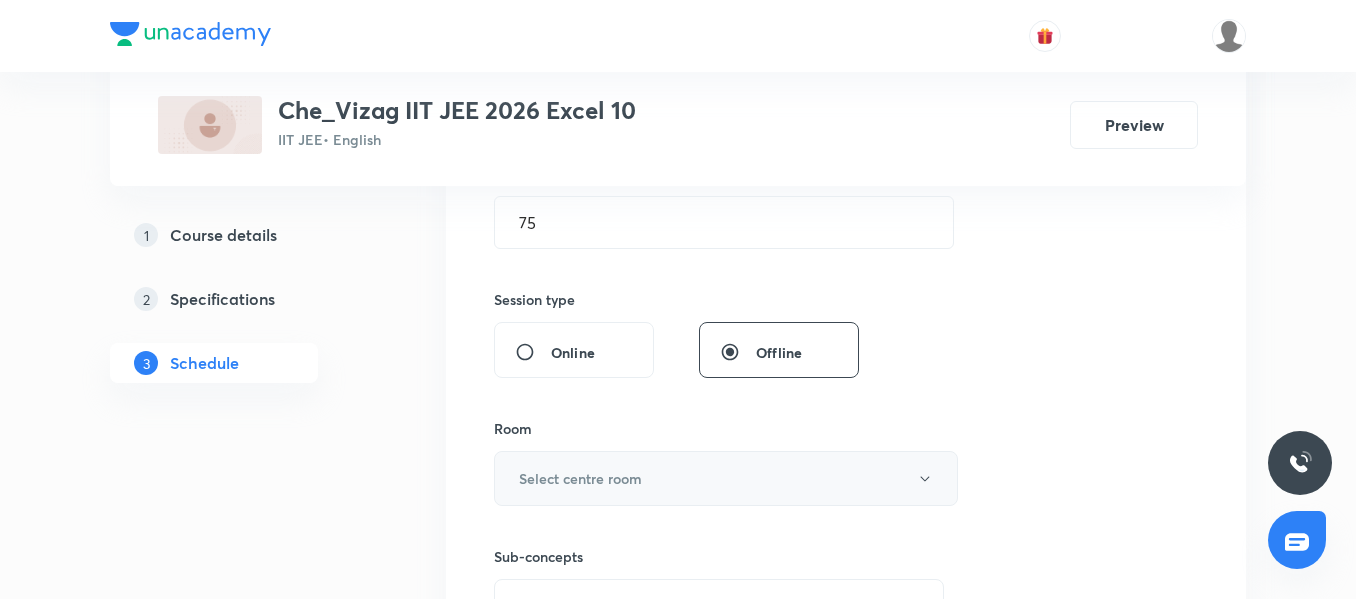 click on "Select centre room" at bounding box center (726, 478) 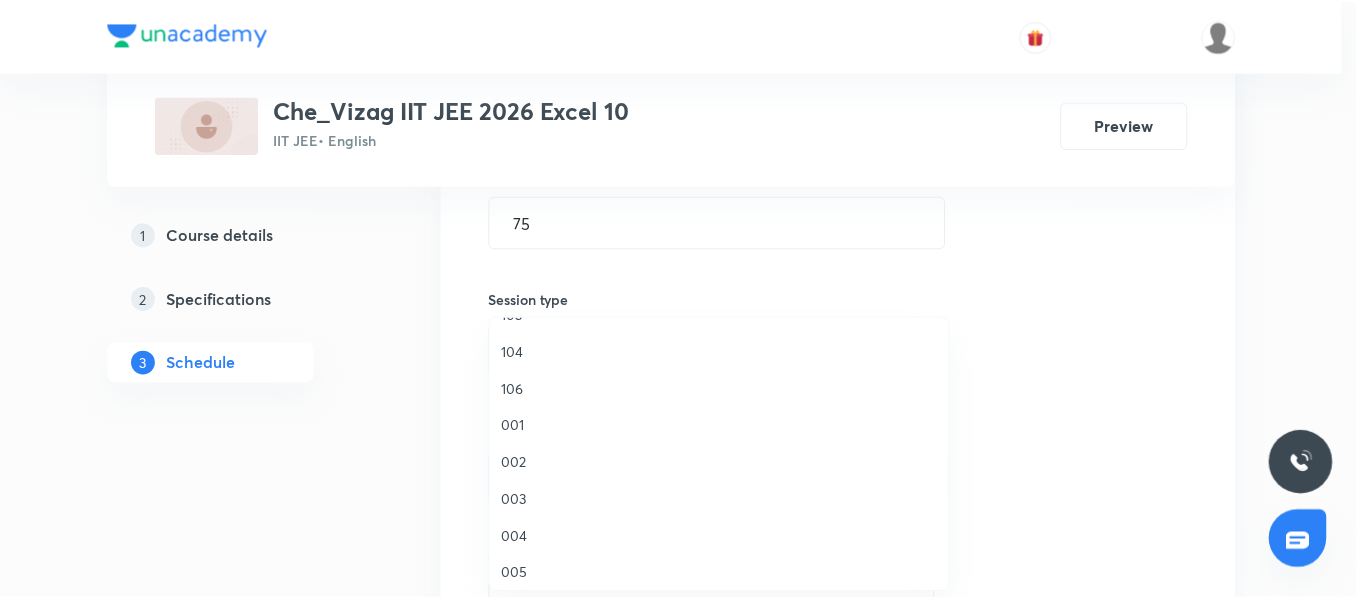 scroll, scrollTop: 111, scrollLeft: 0, axis: vertical 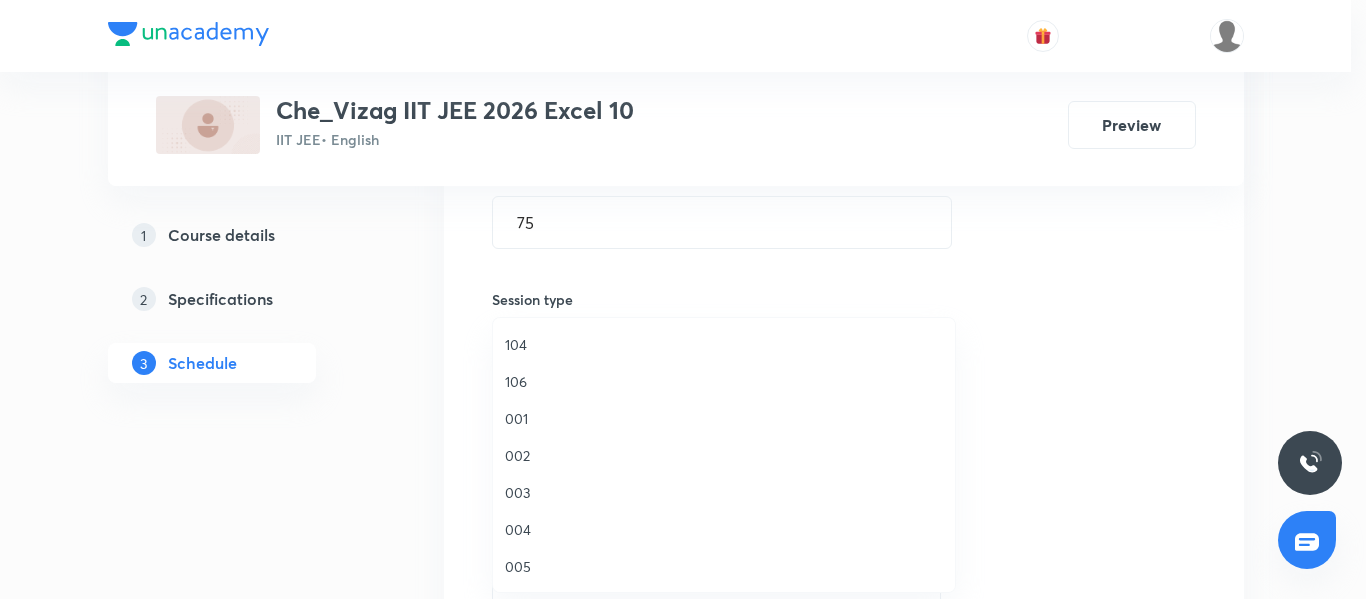 click on "104" at bounding box center [724, 344] 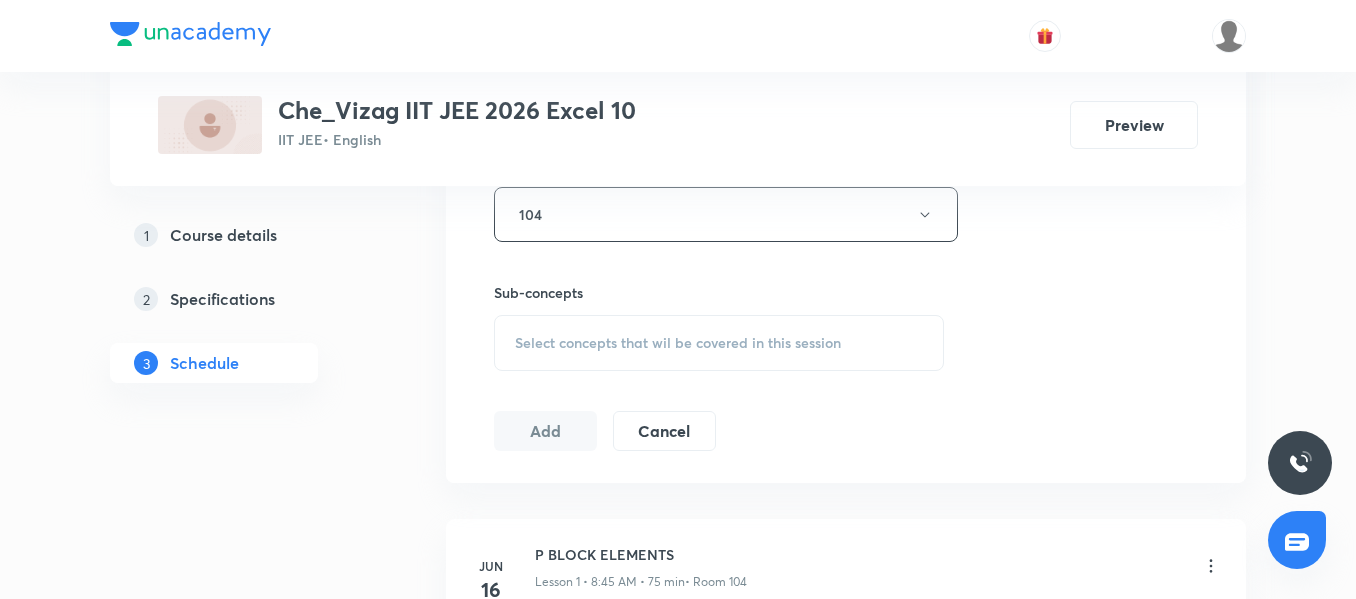 scroll, scrollTop: 924, scrollLeft: 0, axis: vertical 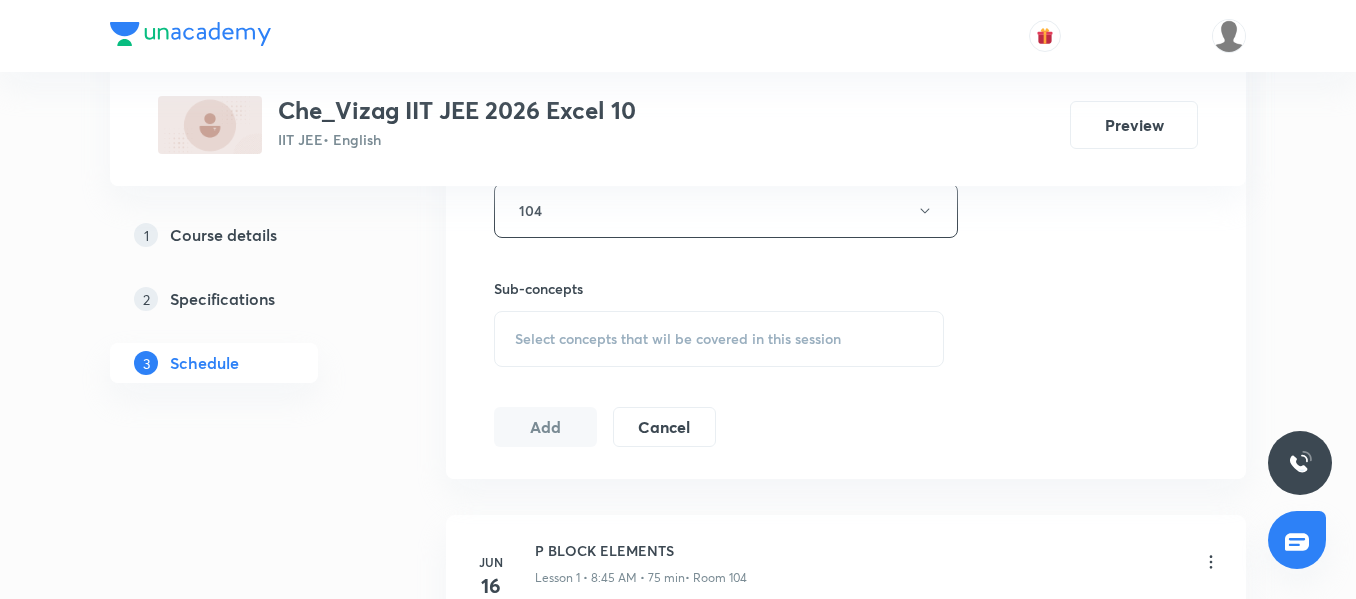 click on "Select concepts that wil be covered in this session" at bounding box center (678, 339) 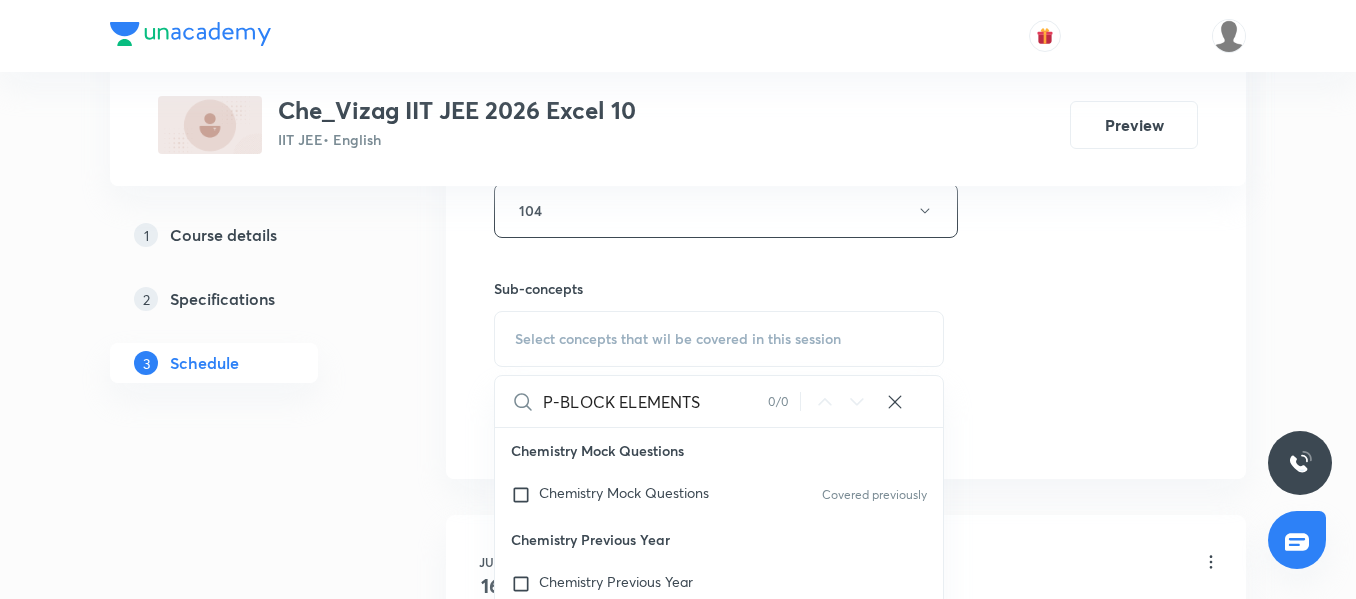 scroll, scrollTop: 978, scrollLeft: 0, axis: vertical 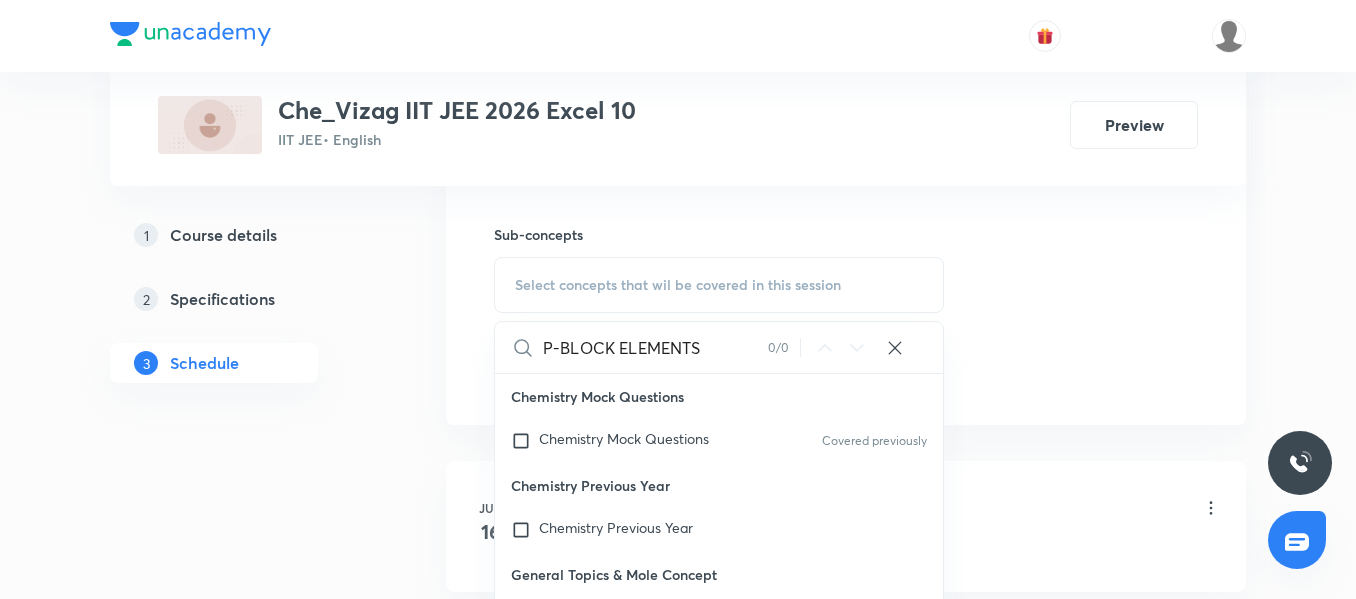 click on "P-BLOCK ELEMENTS" at bounding box center [655, 347] 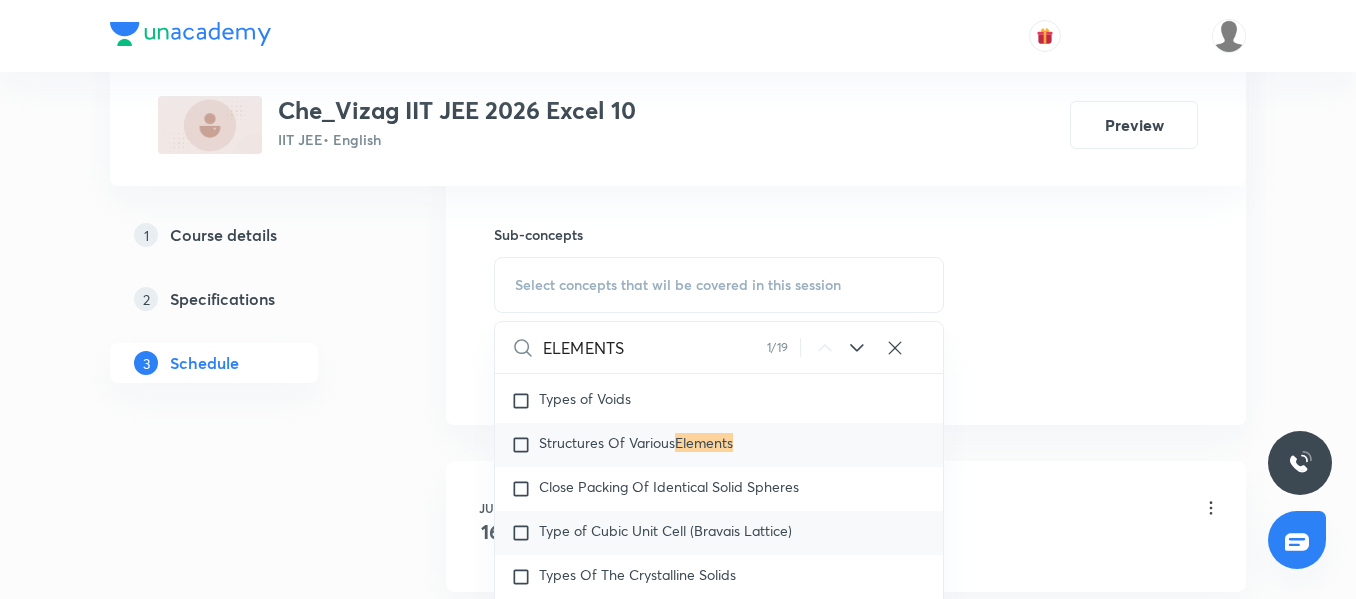 scroll, scrollTop: 7212, scrollLeft: 0, axis: vertical 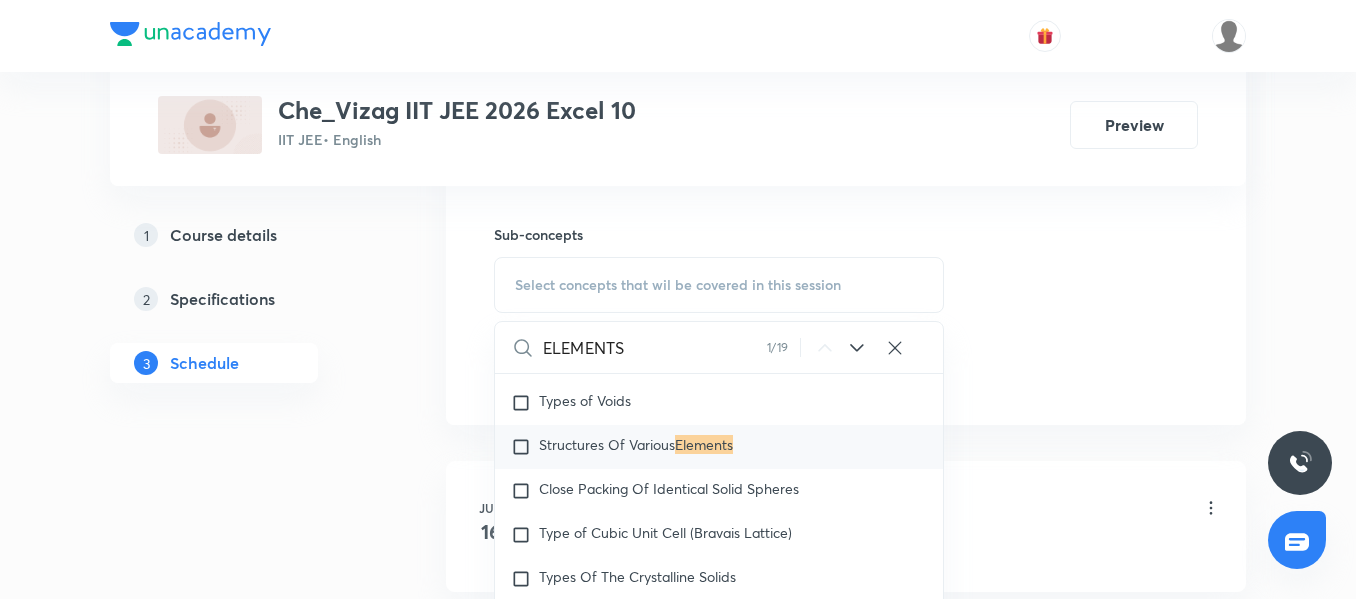 type on "ELEMENTS" 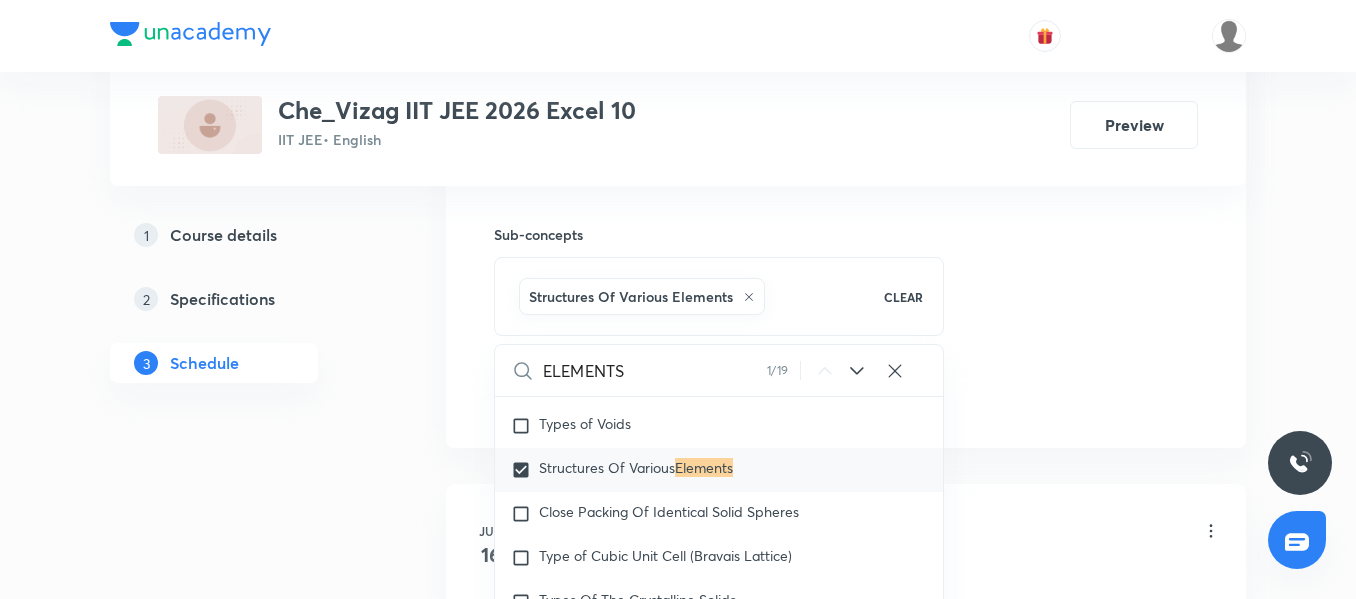 click on "Plus Courses Che_Vizag IIT JEE 2026 Excel 10 IIT JEE  • English Preview 1 Course details 2 Specifications 3 Schedule Schedule 22  classes Session  23 Live class Session title 16/99 P-BLOCK ELEMENTS ​ Schedule for Jul 14, 2025, 8:45 AM ​ Duration (in minutes) 75 ​   Session type Online Offline Room 104 Sub-concepts Structures Of Various Elements CLEAR ELEMENTS 1 / 19 ​ Chemistry Mock Questions Chemistry Mock Questions Covered previously Chemistry Previous Year Chemistry Previous Year General Topics & Mole Concept Basic Concepts Covered previously Basic Introduction Percentage Composition Stoichiometry Principle of Atom Conservation (POAC) Relation between Stoichiometric Quantities Application of Mole Concept: Gravimetric Analysis Different Laws Formula and Composition Concentration Terms Some basic concepts of Chemistry Atomic Structure Discovery Of Electron Some Prerequisites of Physics Discovery Of Protons And Neutrons Atomic Models and Theories  Representation Of Atom With Electrons And Neutrons 1" at bounding box center [678, 1578] 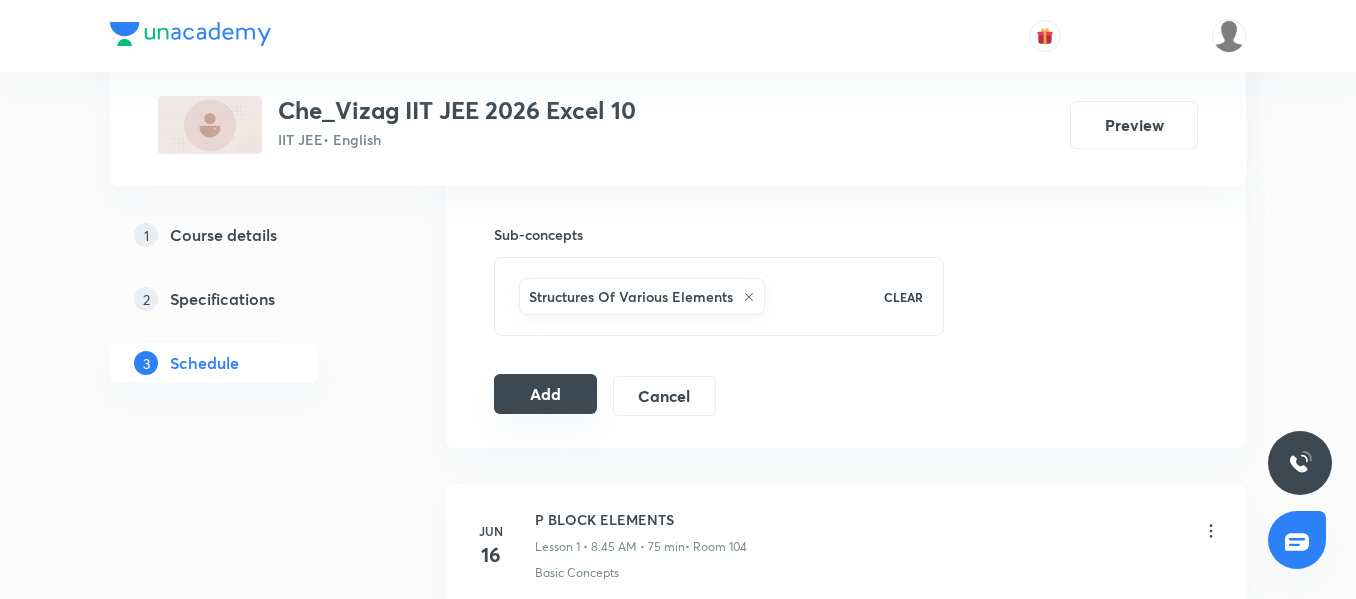 click on "Add" at bounding box center (545, 394) 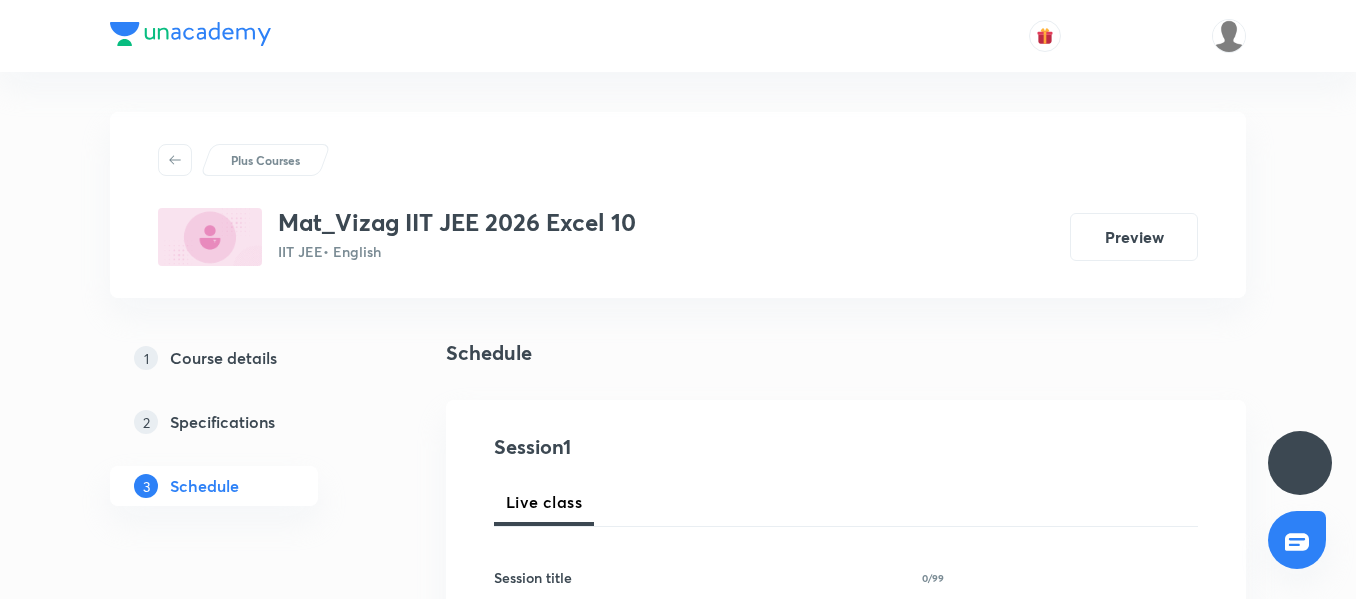 scroll, scrollTop: 0, scrollLeft: 0, axis: both 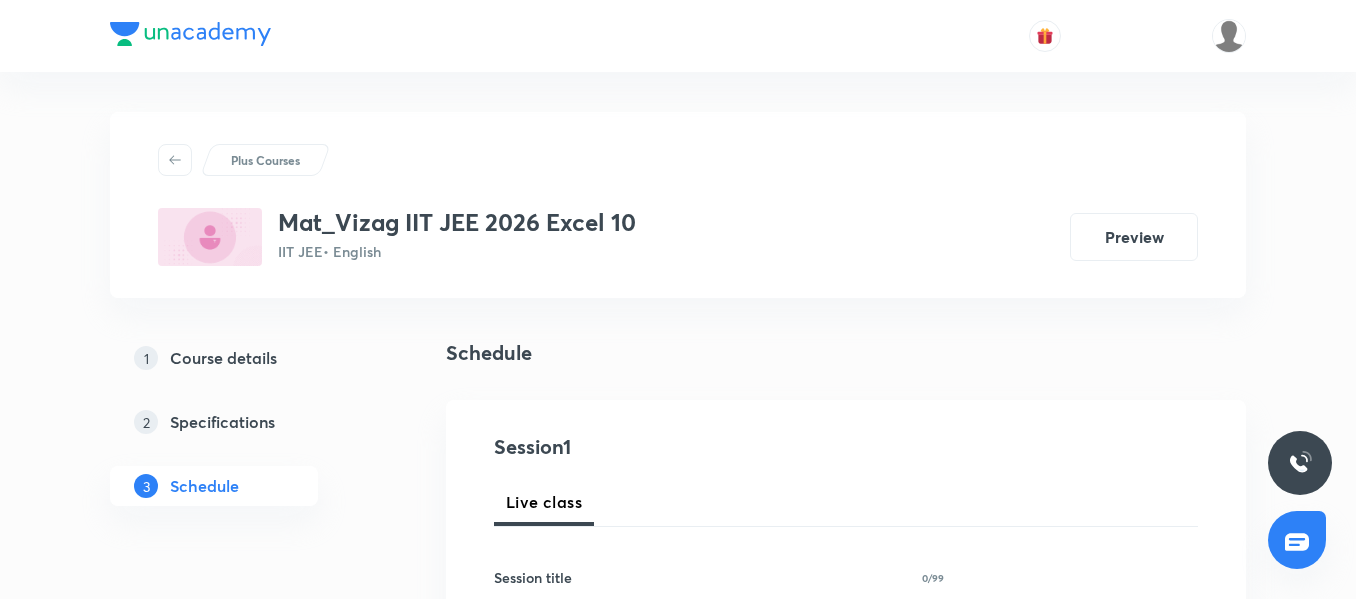 click on "1 Course details 2 Specifications 3 Schedule" at bounding box center (246, 434) 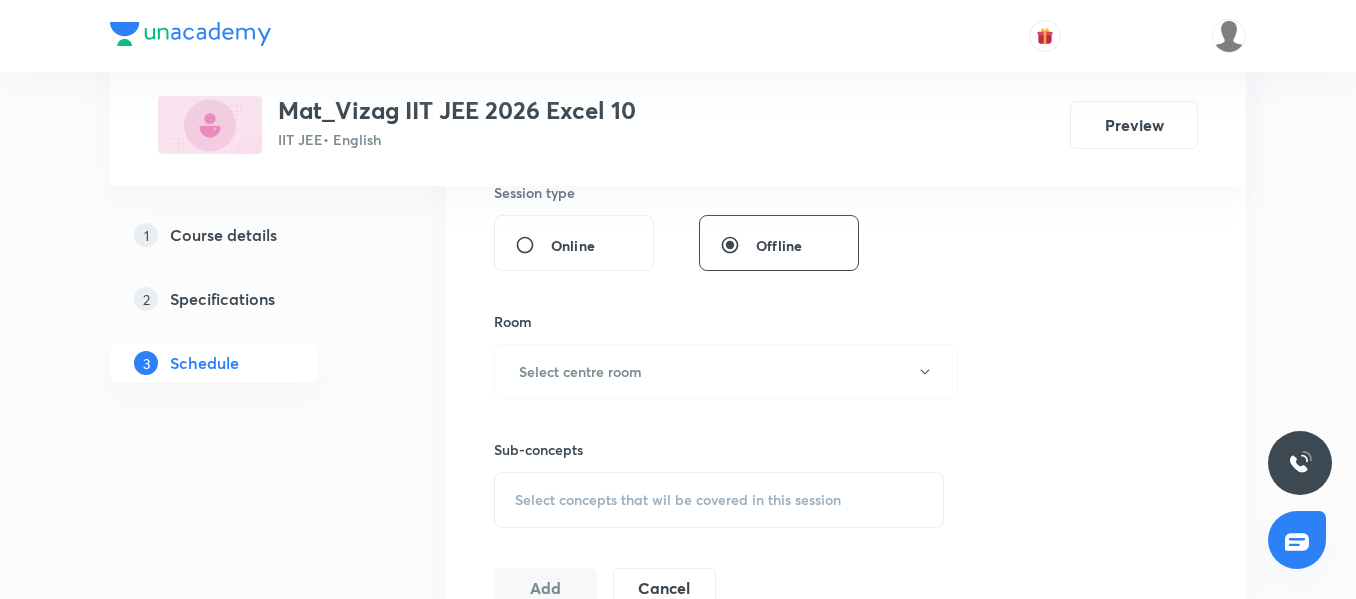 scroll, scrollTop: 761, scrollLeft: 0, axis: vertical 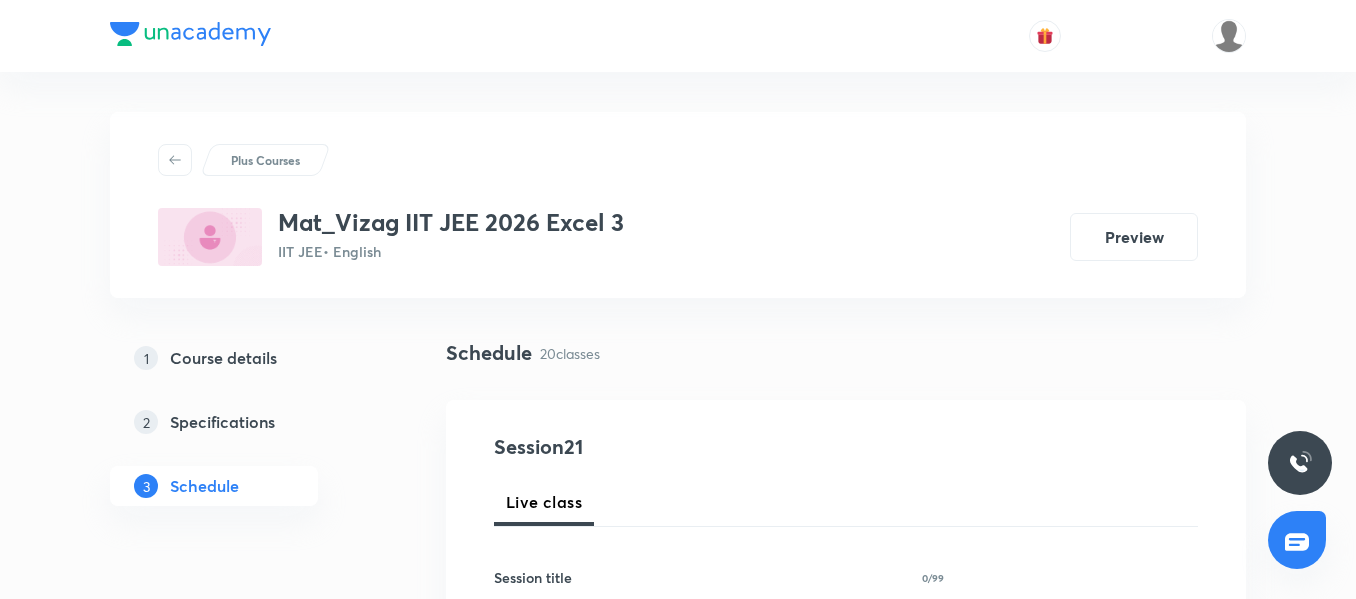 click on "1 Course details 2 Specifications 3 Schedule" at bounding box center [246, 434] 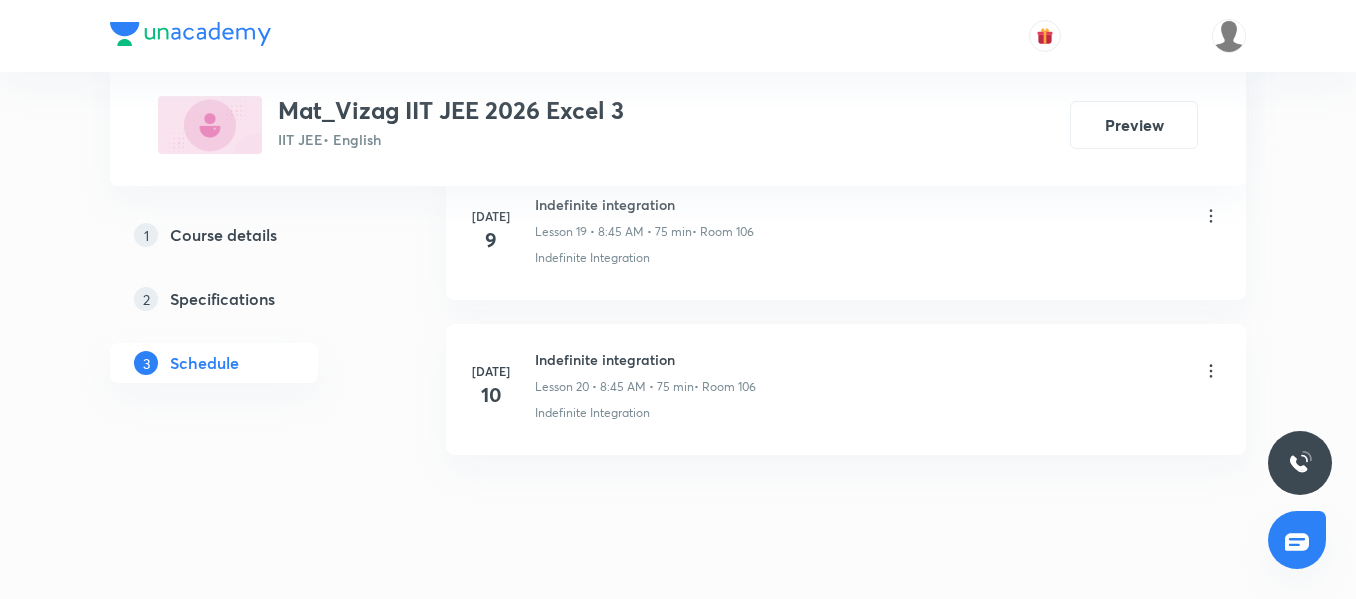 scroll, scrollTop: 4104, scrollLeft: 0, axis: vertical 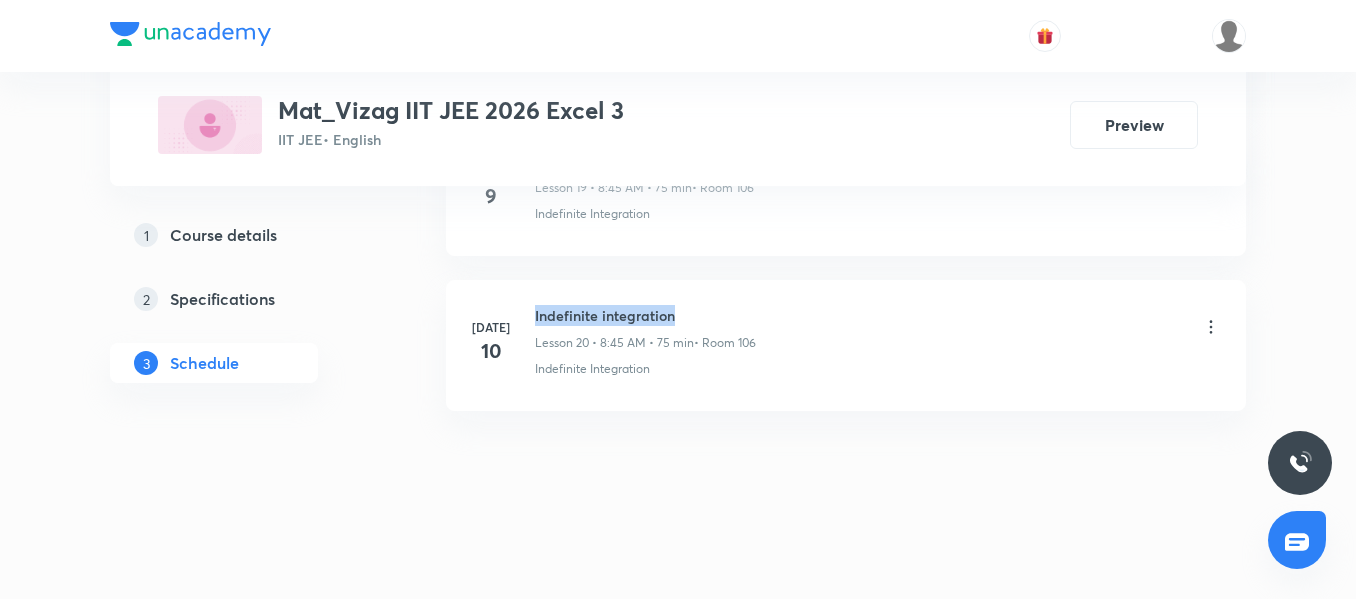 drag, startPoint x: 678, startPoint y: 307, endPoint x: 532, endPoint y: 307, distance: 146 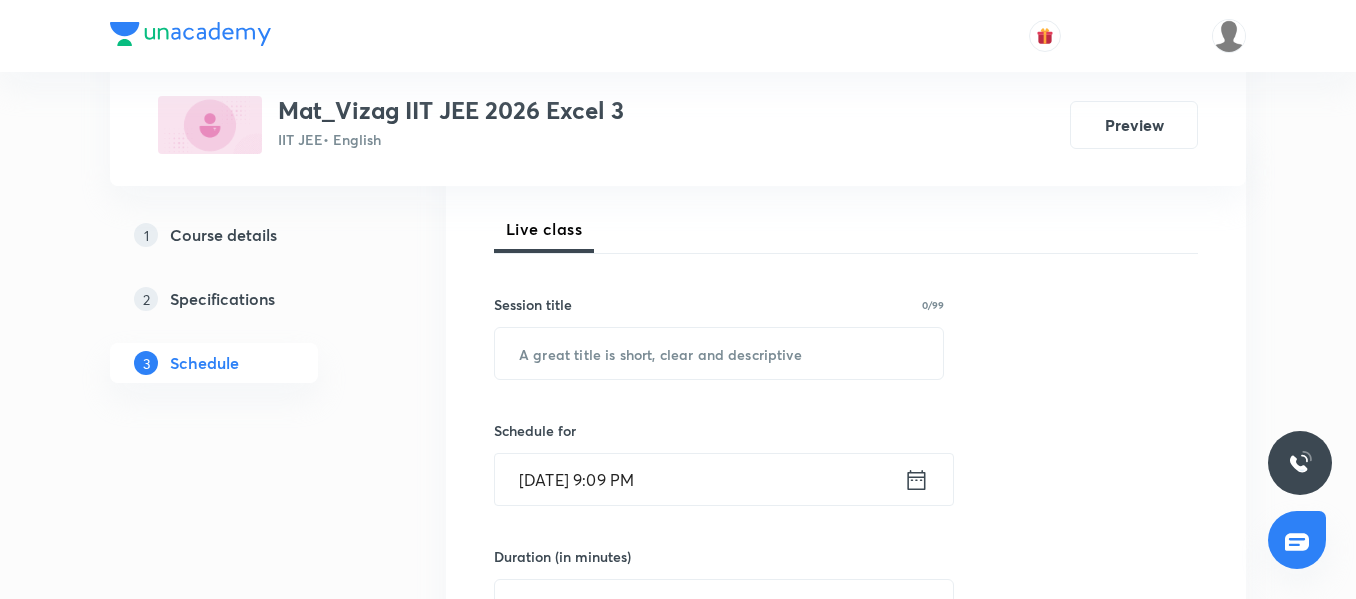 scroll, scrollTop: 279, scrollLeft: 0, axis: vertical 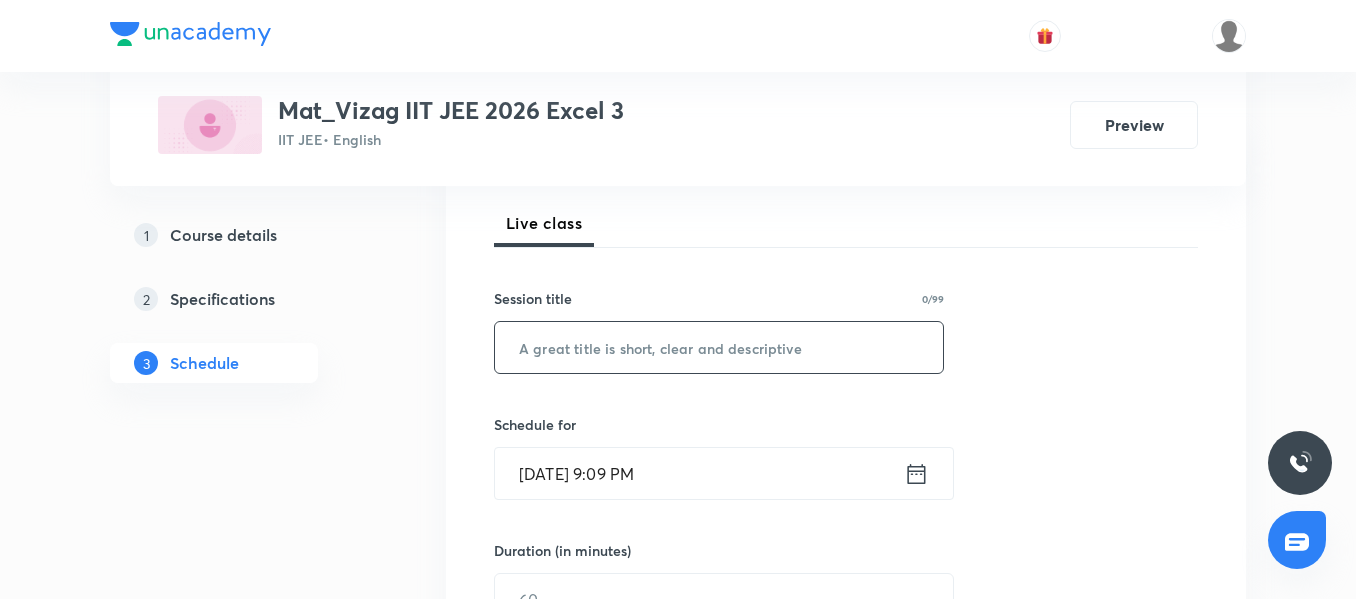 click at bounding box center (719, 347) 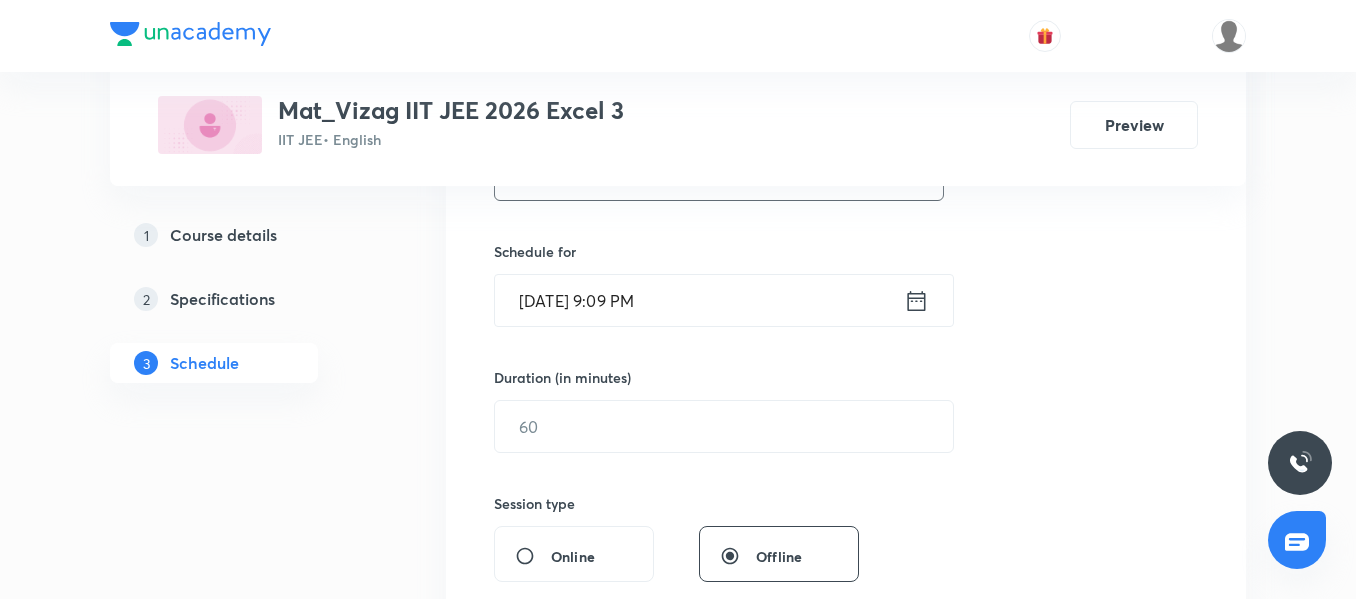 scroll, scrollTop: 454, scrollLeft: 0, axis: vertical 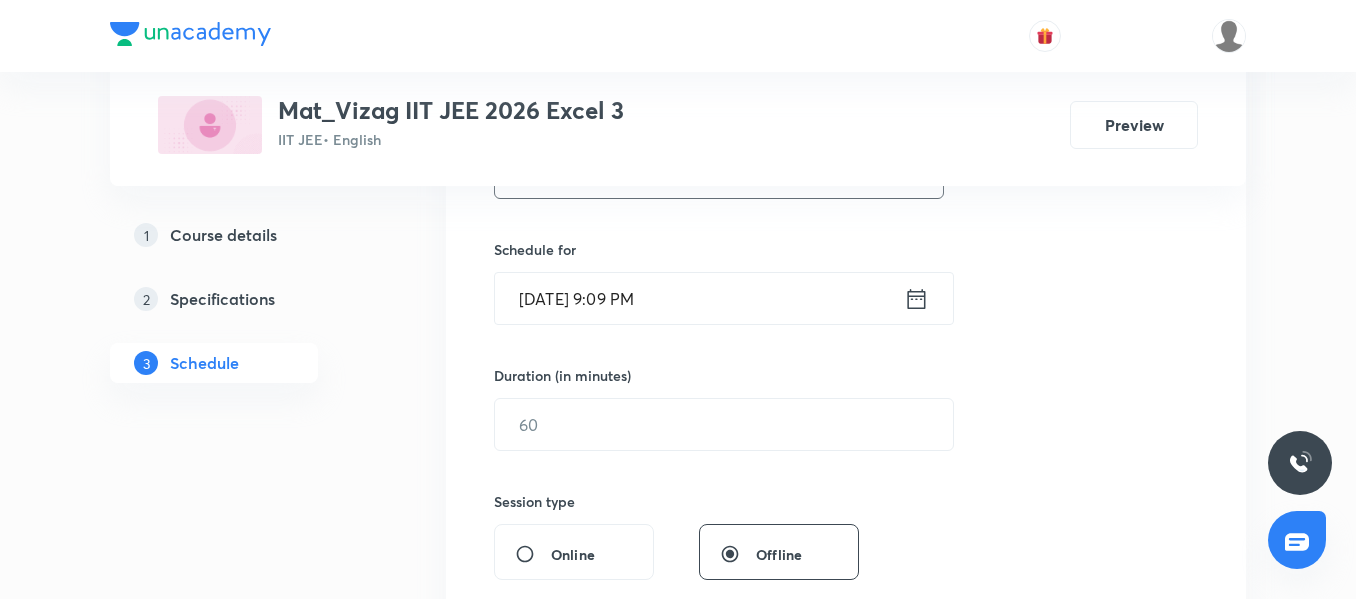 type on "Indefinite integration" 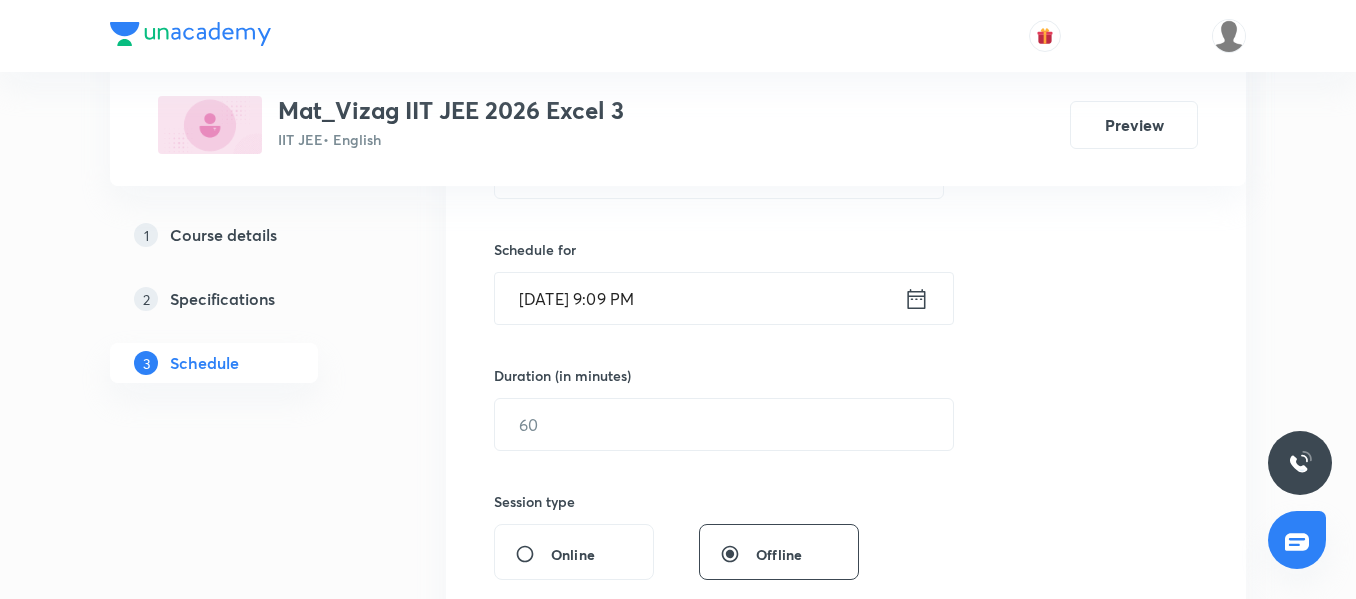 click 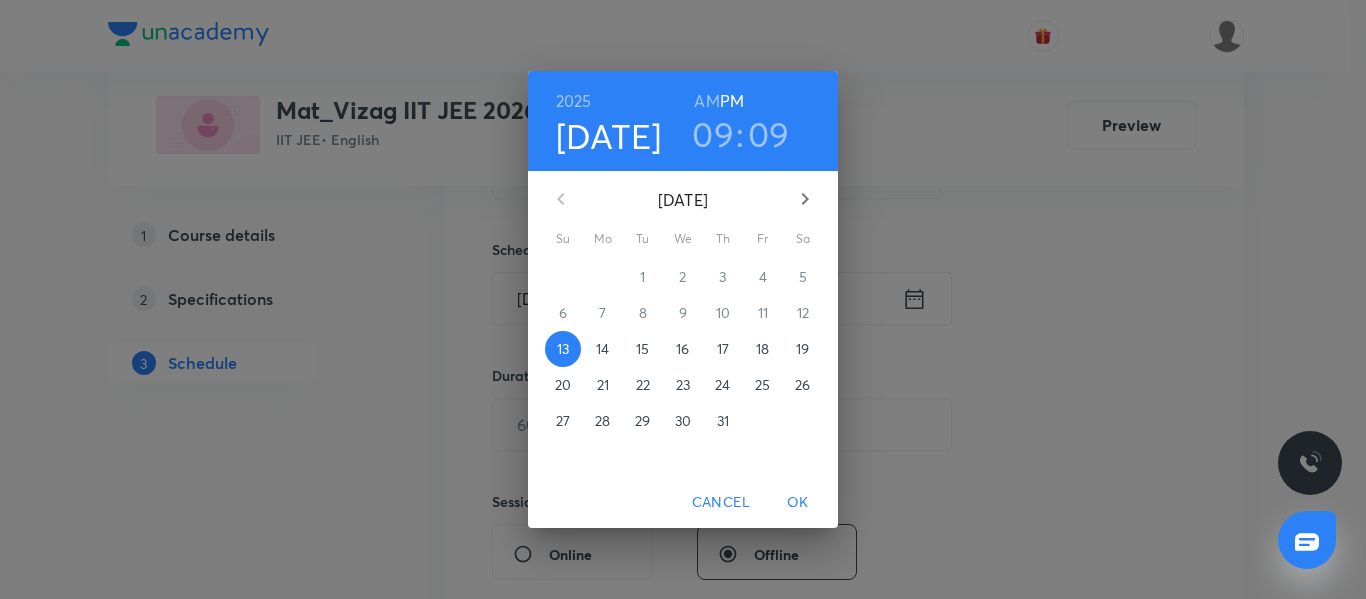 click on "AM" at bounding box center (706, 101) 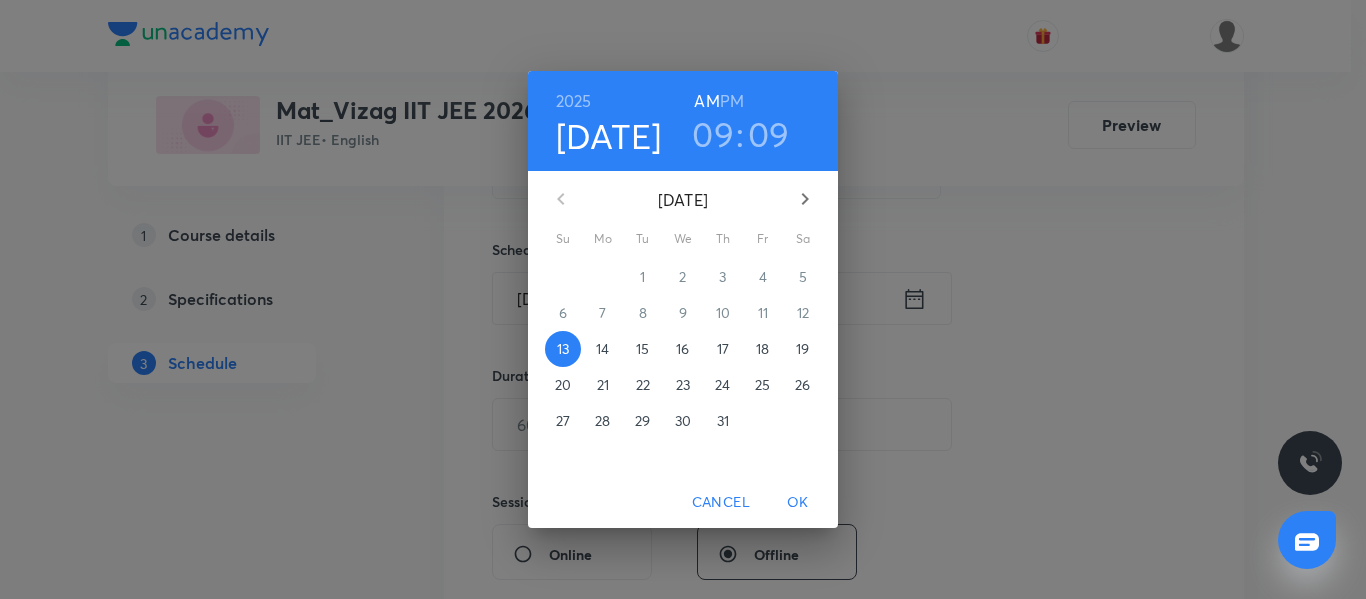 click on "09" at bounding box center [713, 134] 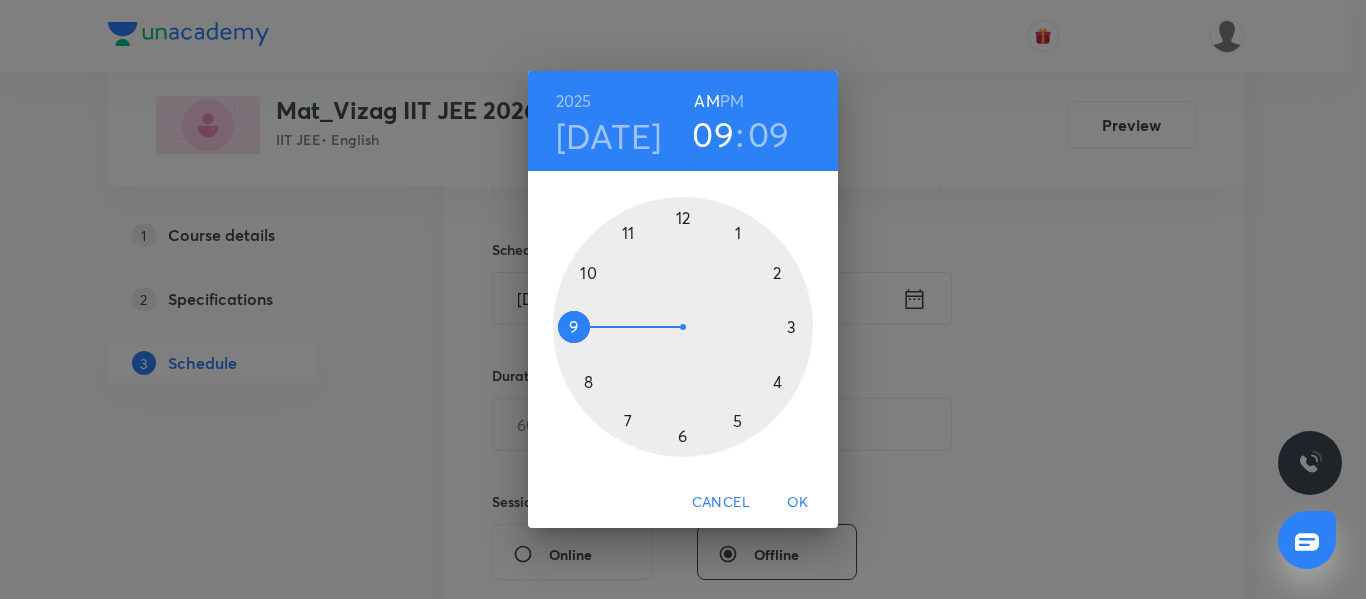 click on "[DATE]" at bounding box center [609, 136] 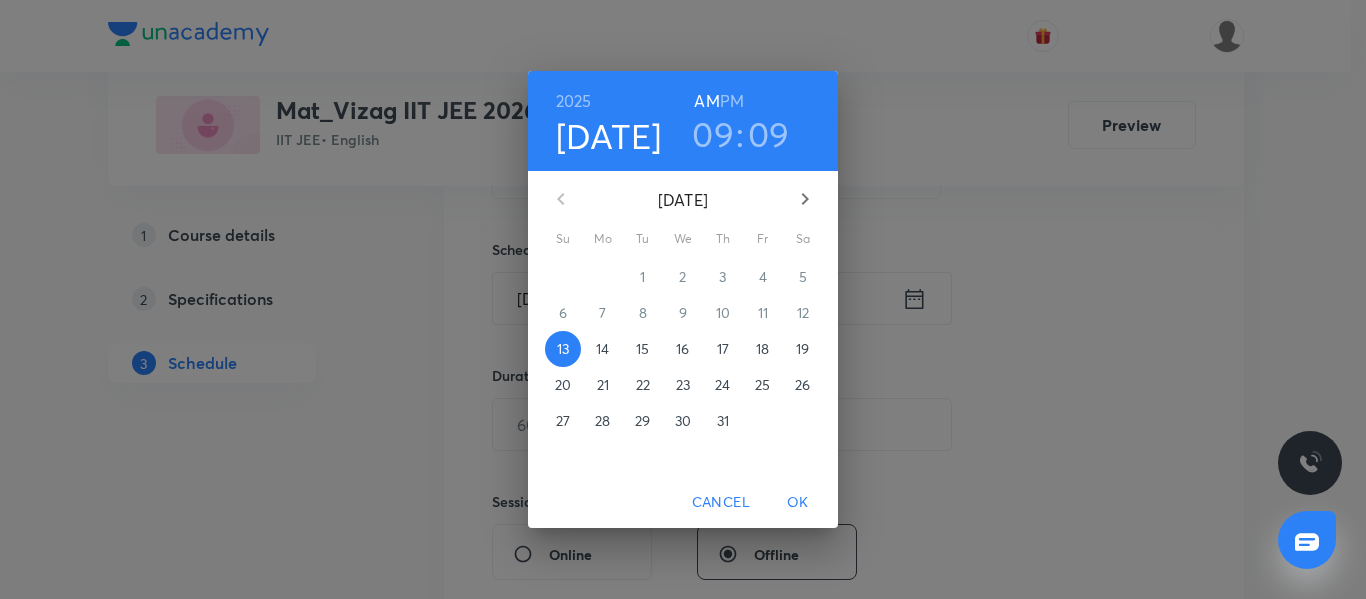 click on "14" at bounding box center (602, 349) 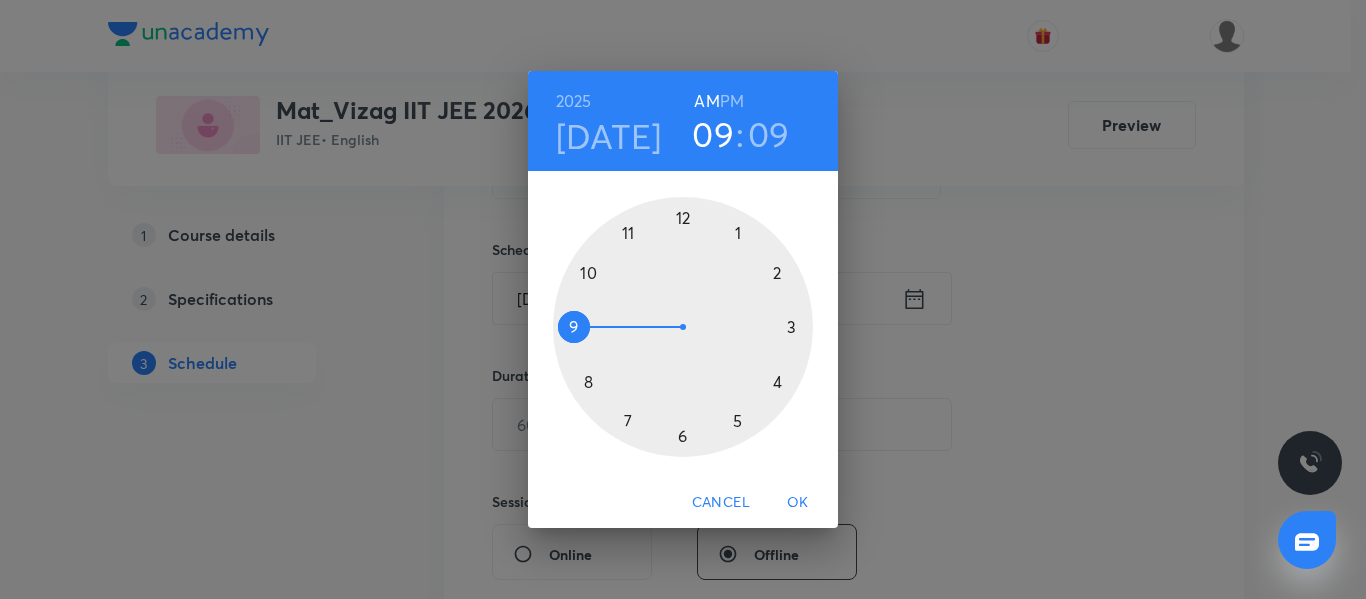 click at bounding box center [683, 327] 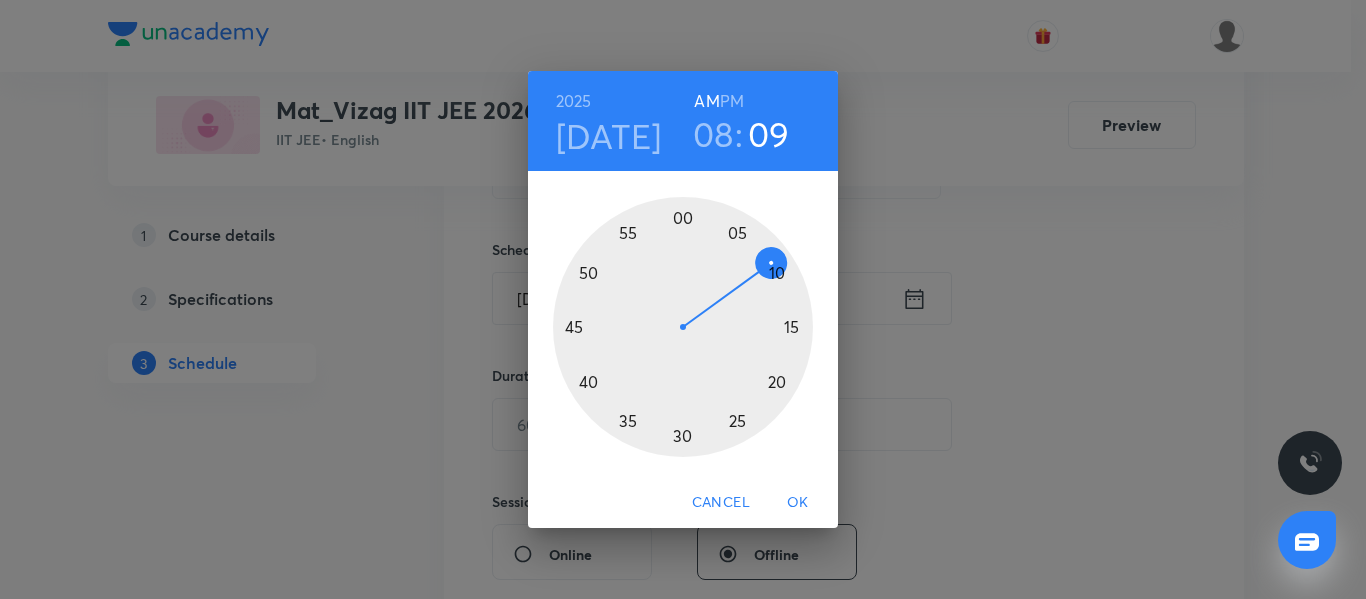 click at bounding box center [683, 327] 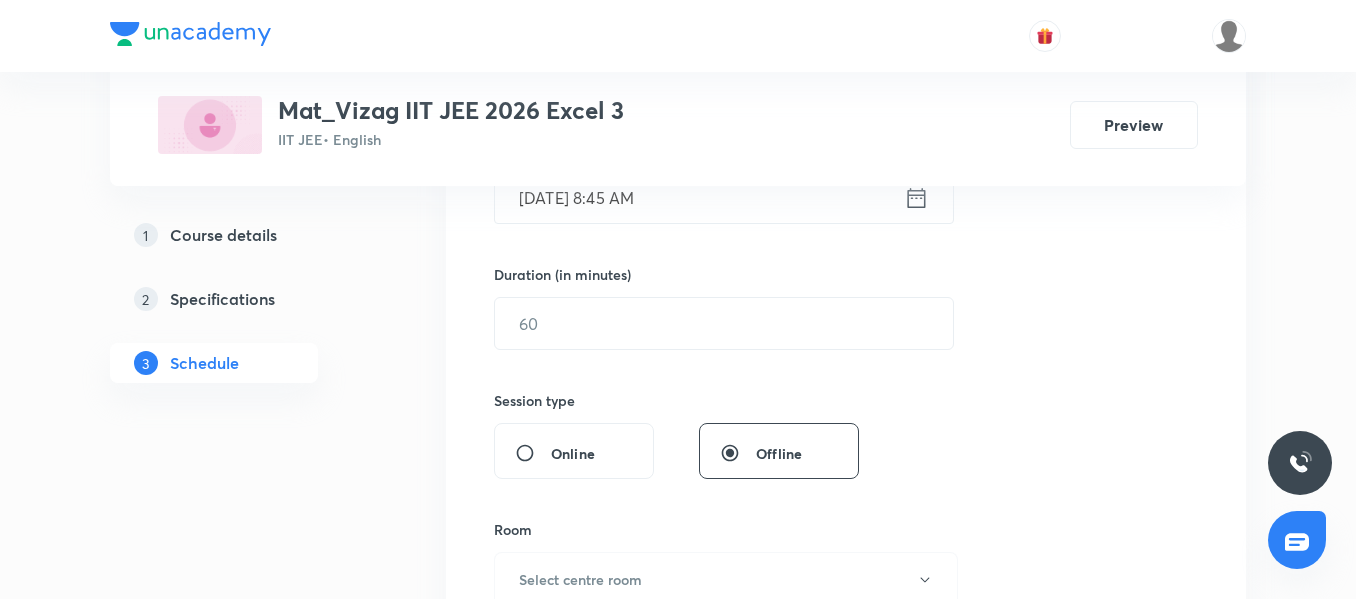 scroll, scrollTop: 580, scrollLeft: 0, axis: vertical 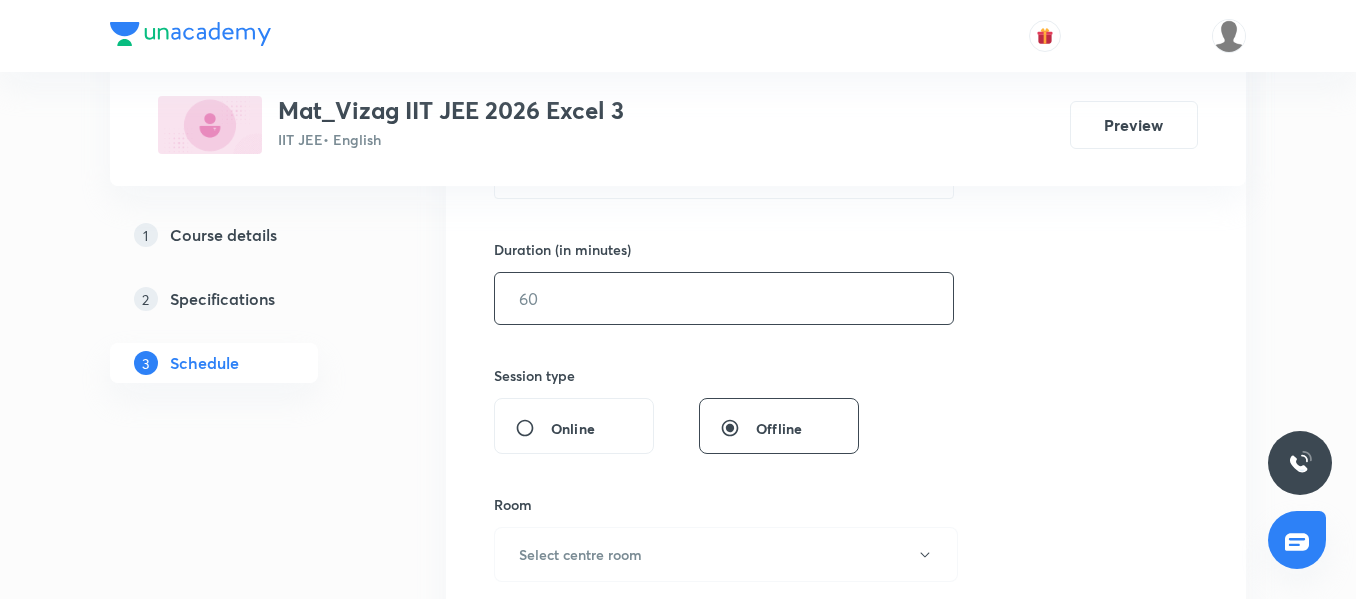 click at bounding box center [724, 298] 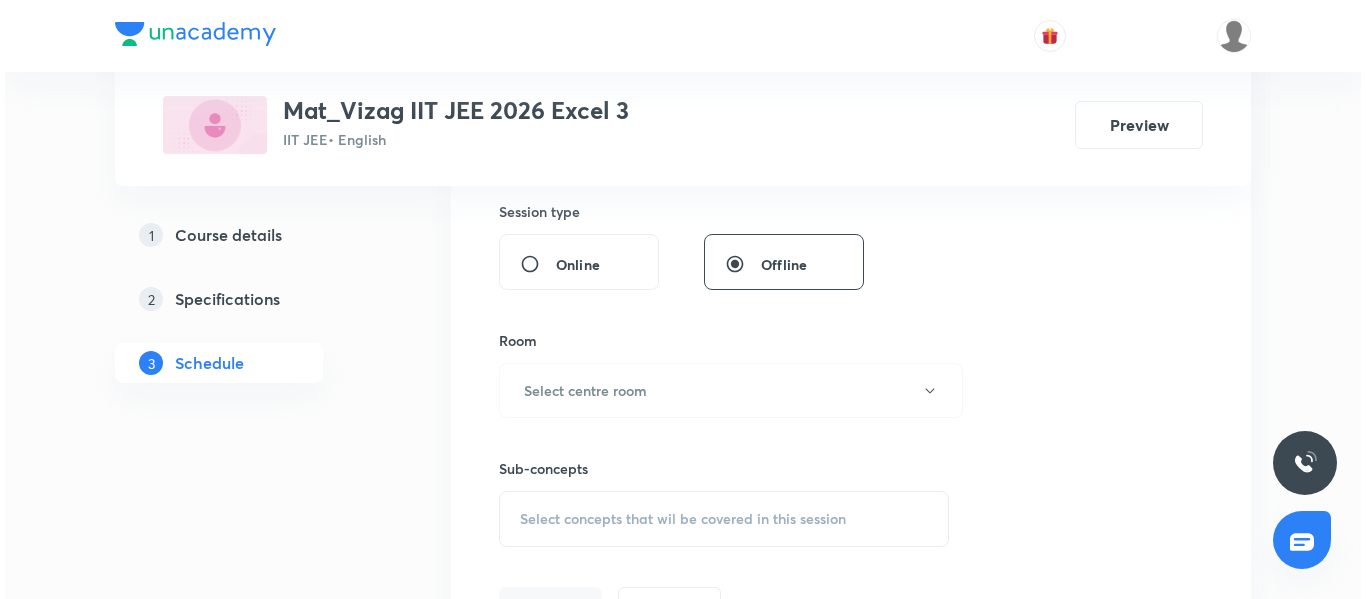 scroll, scrollTop: 749, scrollLeft: 0, axis: vertical 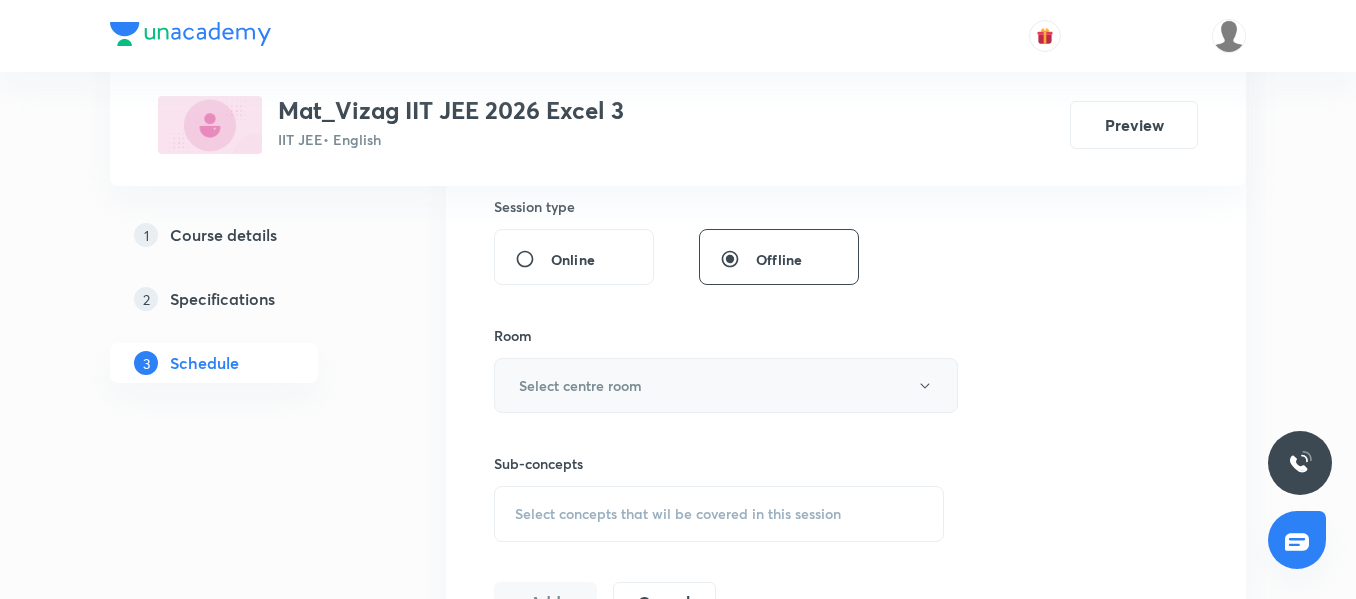 type on "75" 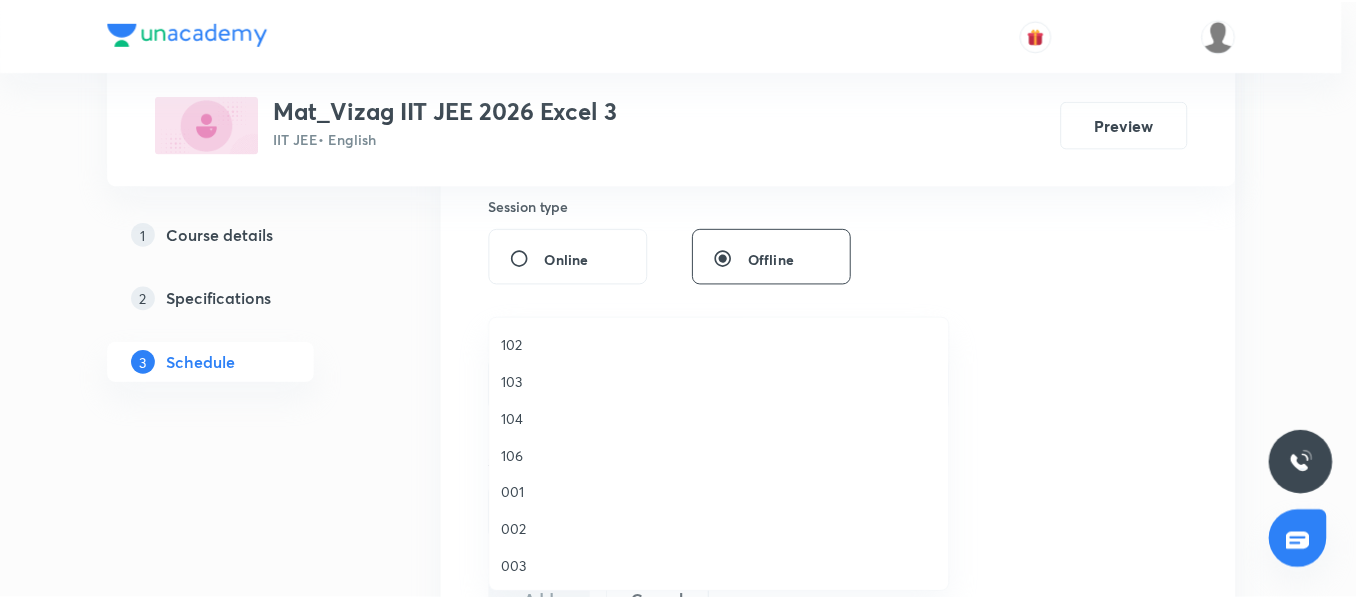 scroll, scrollTop: 63, scrollLeft: 0, axis: vertical 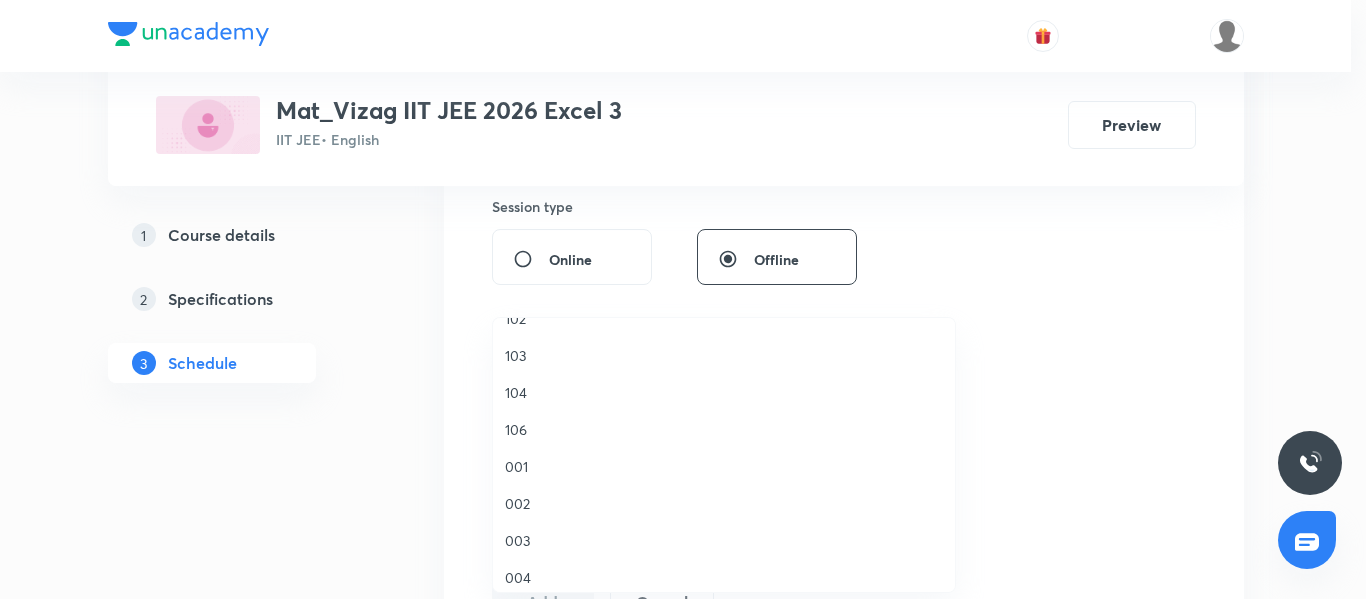 click on "106" at bounding box center [724, 429] 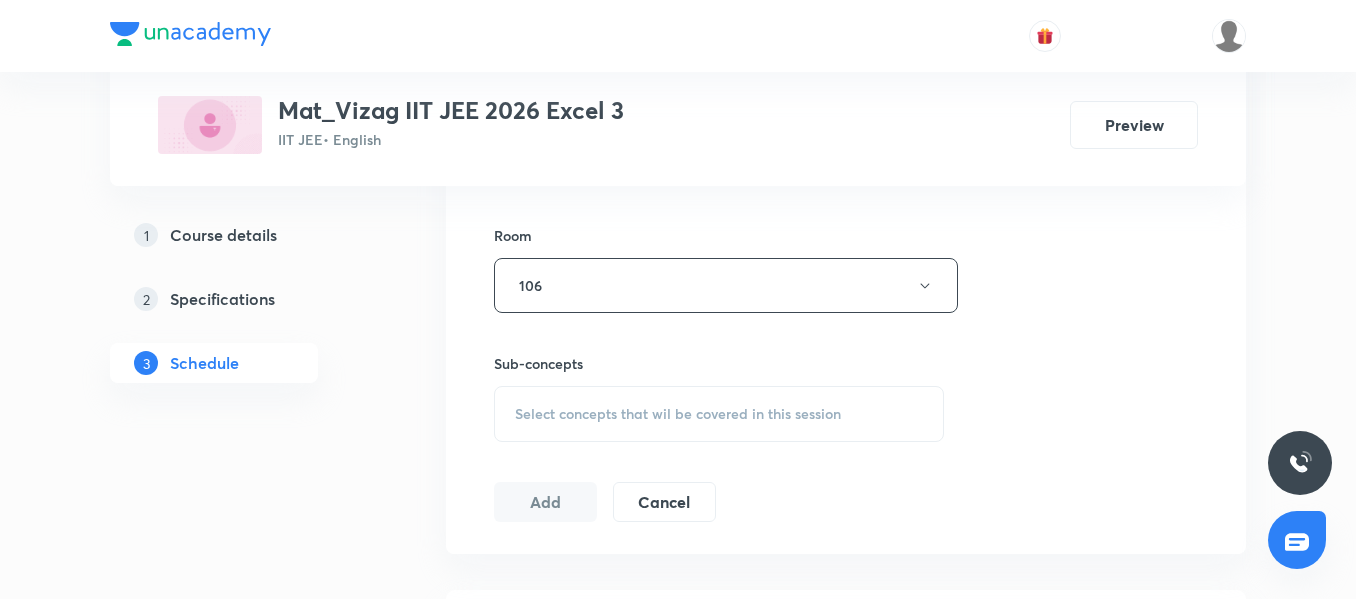 scroll, scrollTop: 850, scrollLeft: 0, axis: vertical 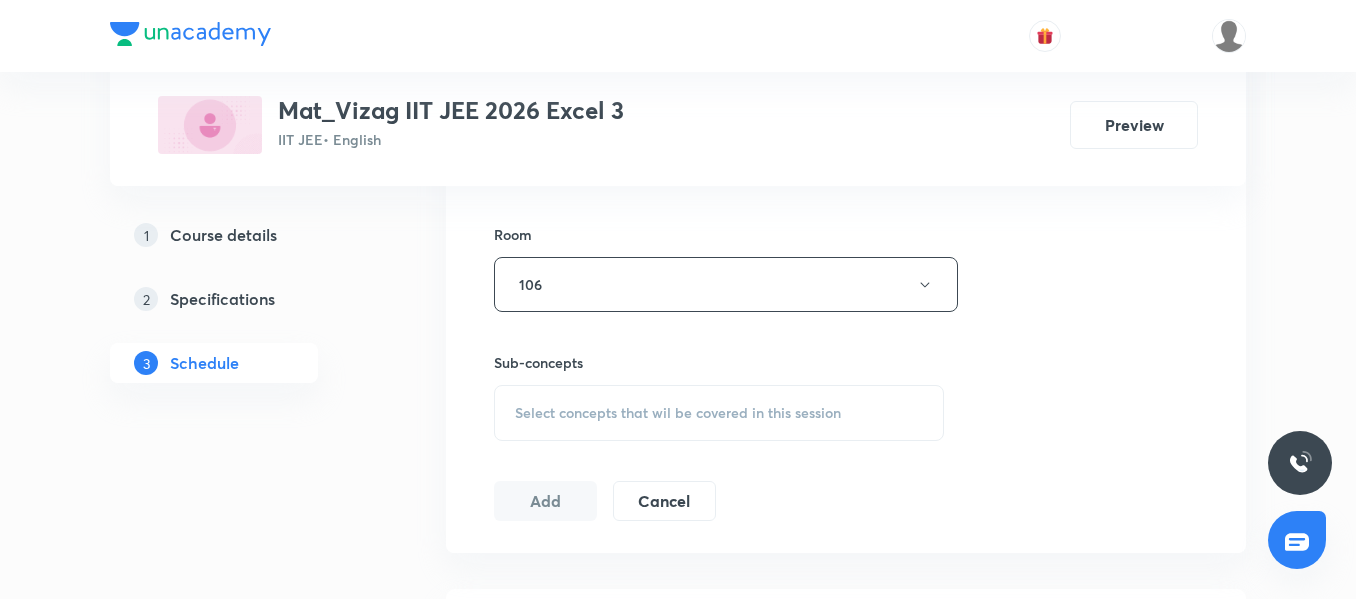 click on "Select concepts that wil be covered in this session" at bounding box center (678, 413) 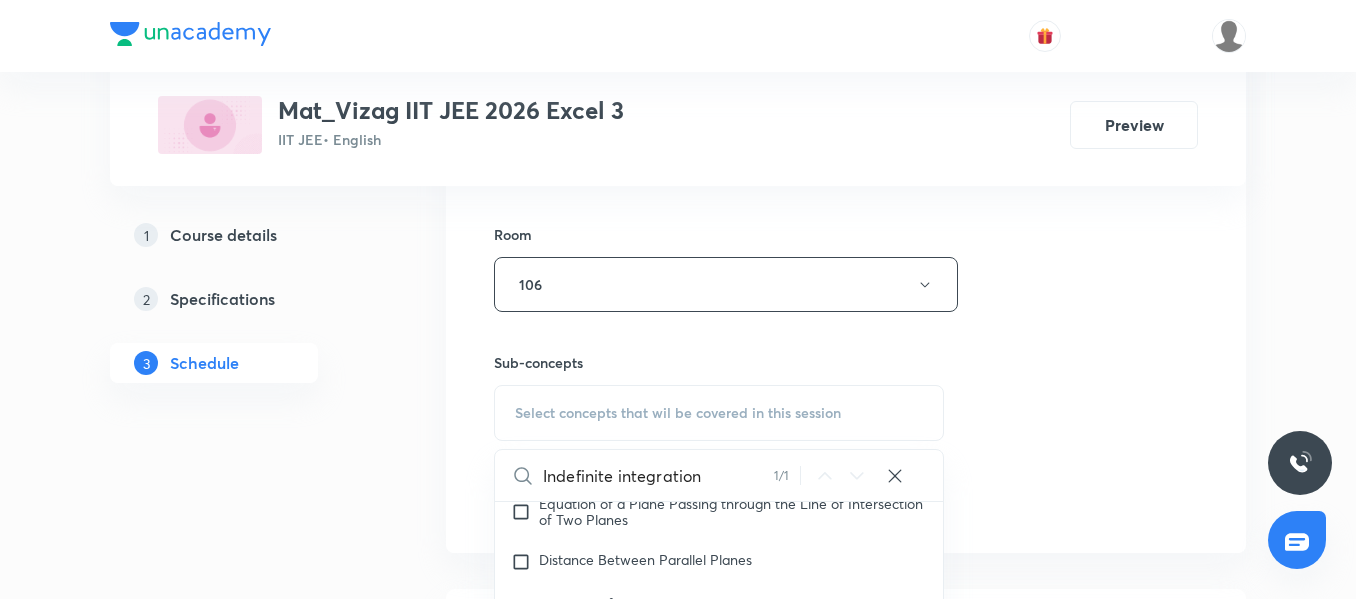 scroll, scrollTop: 37893, scrollLeft: 0, axis: vertical 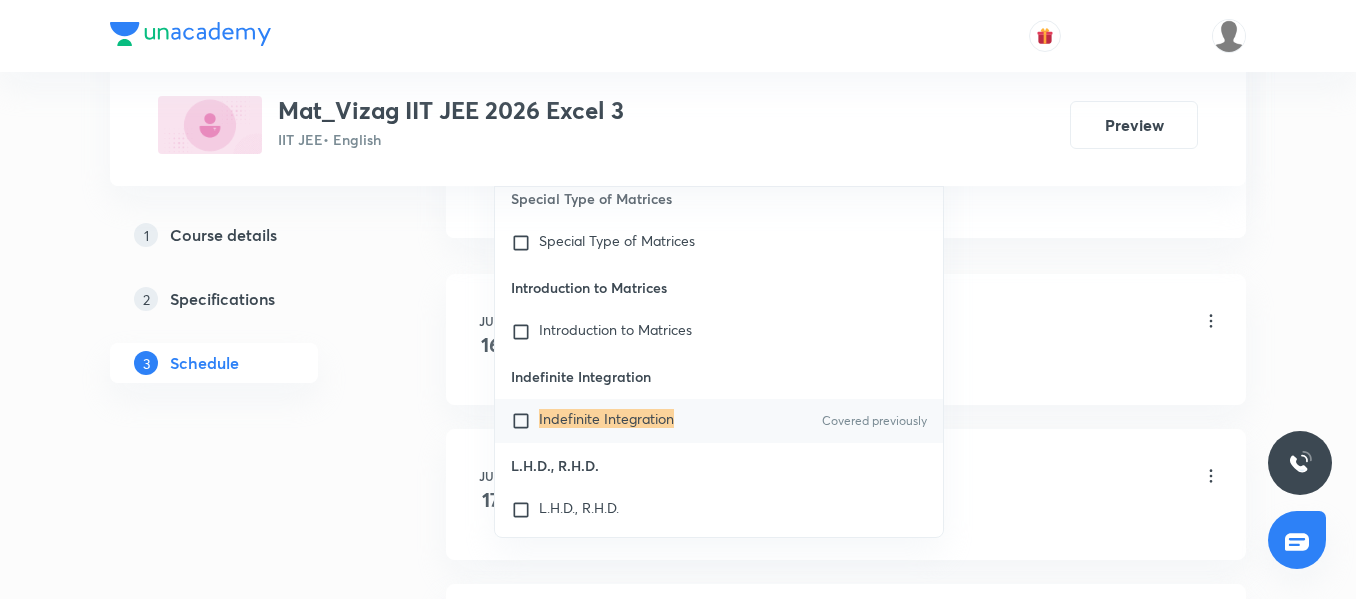 type on "Indefinite integration" 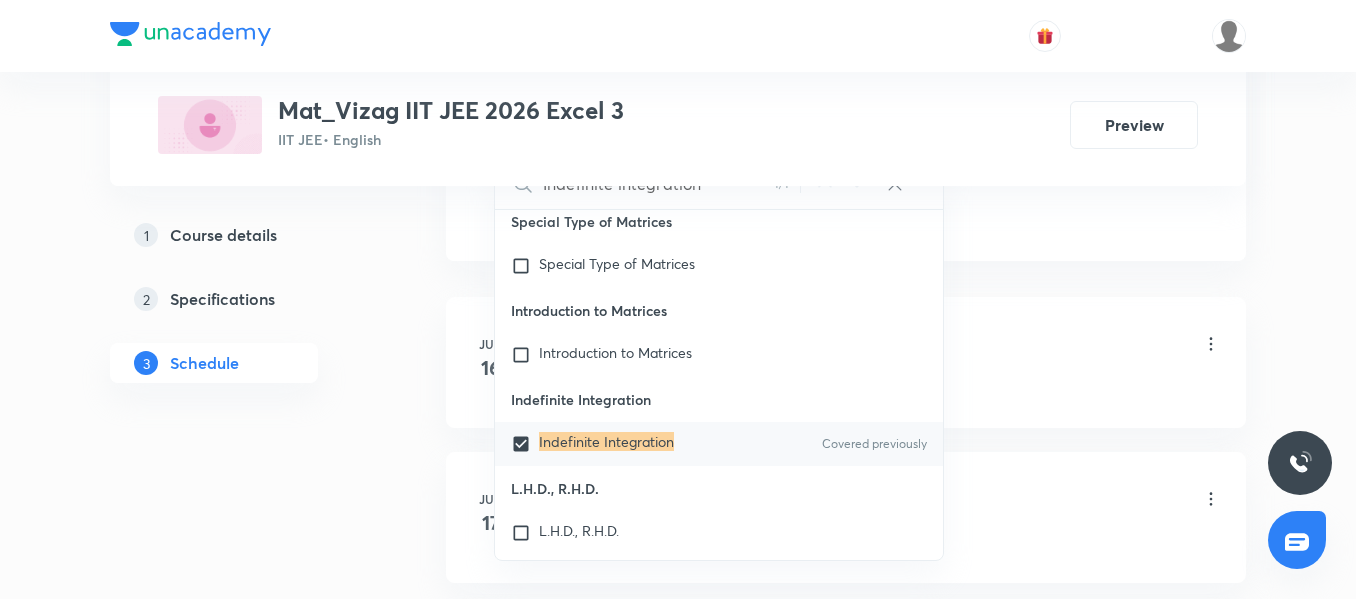 click on "Plus Courses Mat_Vizag IIT JEE 2026 Excel 3 IIT JEE  • English Preview 1 Course details 2 Specifications 3 Schedule Schedule 20  classes Session  21 Live class Session title 22/99 Indefinite integration ​ Schedule for Jul 14, 2025, 8:45 AM ​ Duration (in minutes) 75 ​   Session type Online Offline Room 106 Sub-concepts Indefinite Integration CLEAR Indefinite integration 1 / 1 ​ Maths Mock Questions Maths Mock Questions Covered previously Maths Previous Year Questions Maths Previous Year Questions Theory of equations Degree, Value Based & Equation Geometrical Meaning of the Zeroes of a Polynomial Location of roots Geometrical meaning of Roots of an equation Points in solving an equation Graph of Quadratic Expression & its Analysis Range of Quadratic Equation Remainder and factor theorems Identity Quadratic equations Common Roots Location of Roots General Equation of Second Degree in Variable x and y Theory of Equations Relation Between Roots and Coefficients Quadratic with Complex Co-efficient Series" at bounding box center (678, 1236) 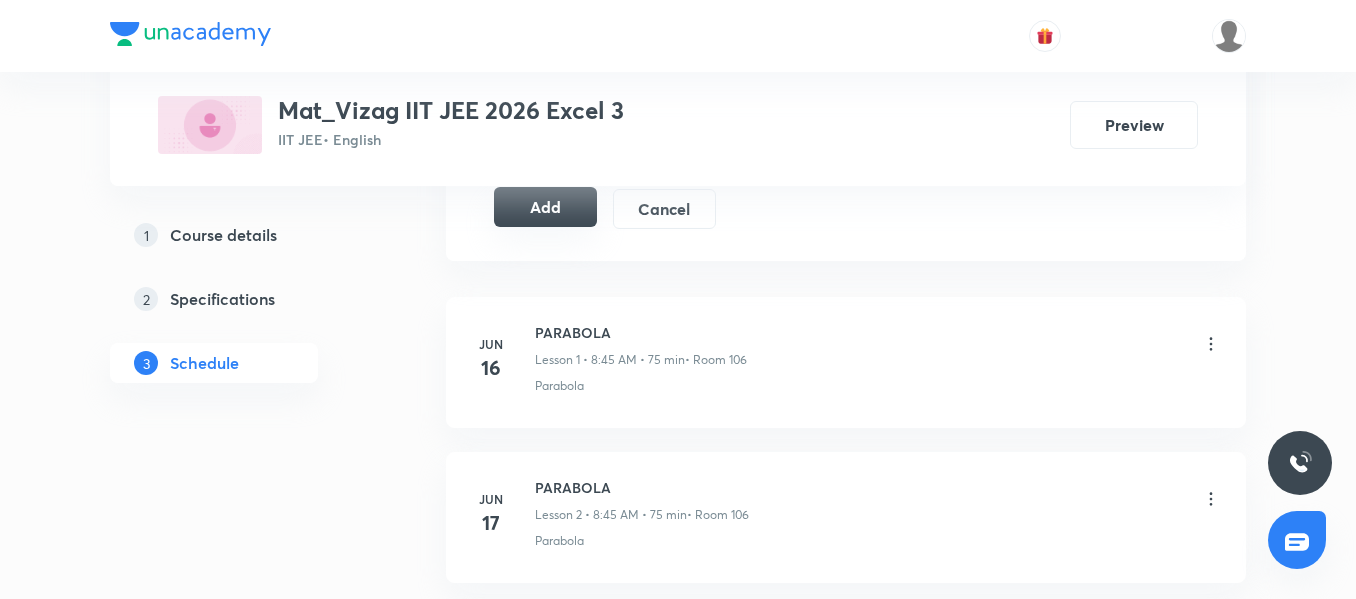 click on "Add" at bounding box center [545, 207] 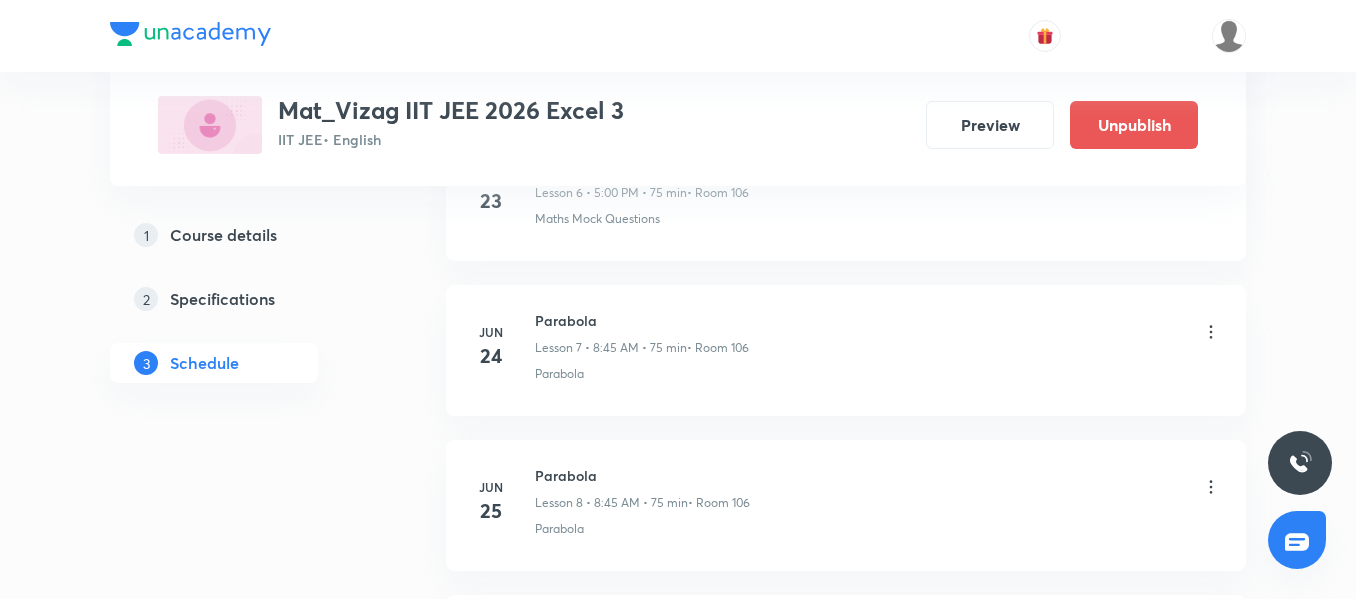 scroll, scrollTop: 3340, scrollLeft: 0, axis: vertical 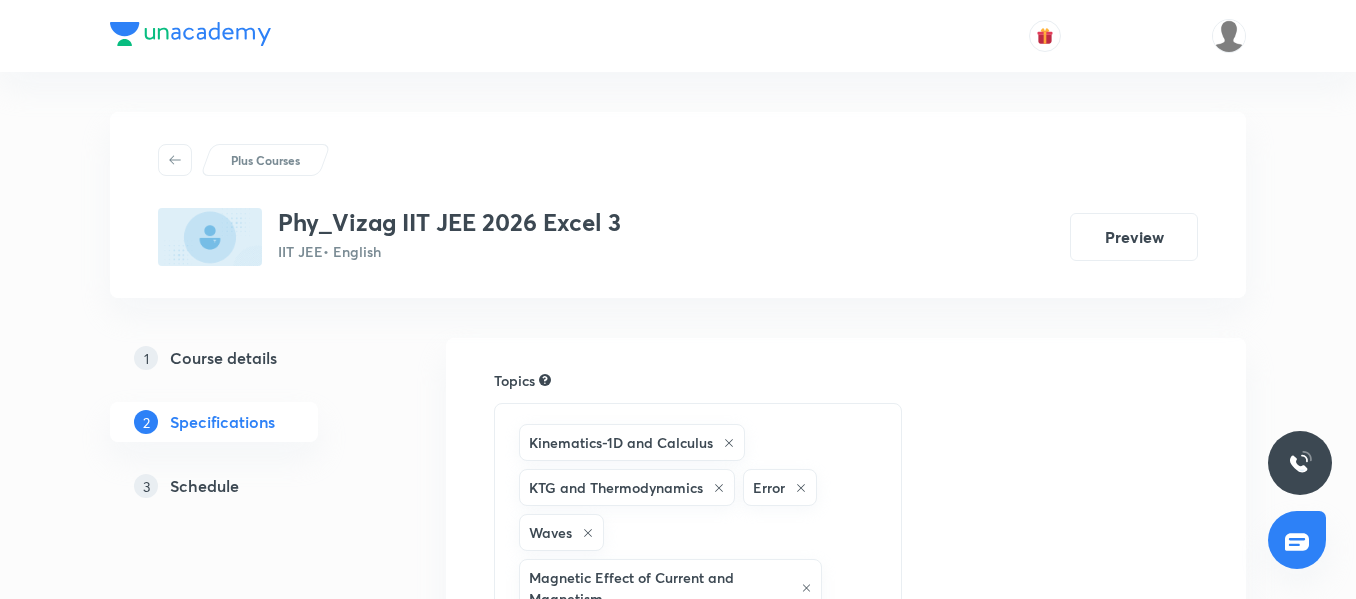 click on "Schedule" at bounding box center [204, 486] 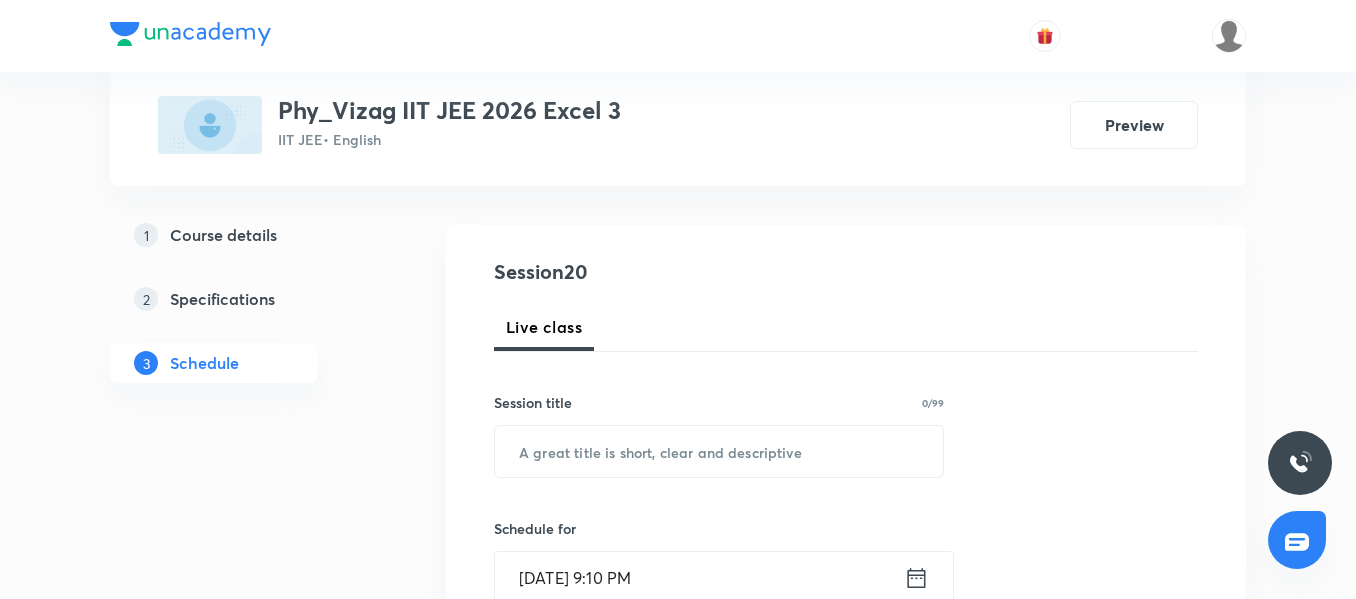 scroll, scrollTop: 188, scrollLeft: 0, axis: vertical 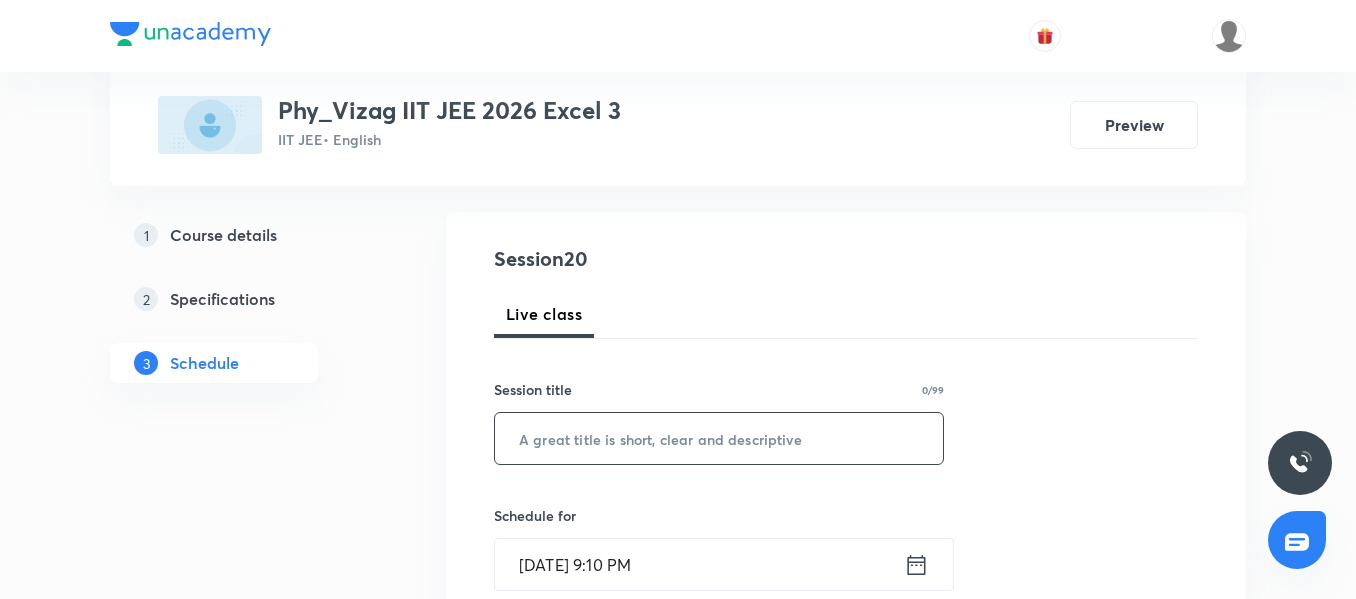 click at bounding box center (719, 438) 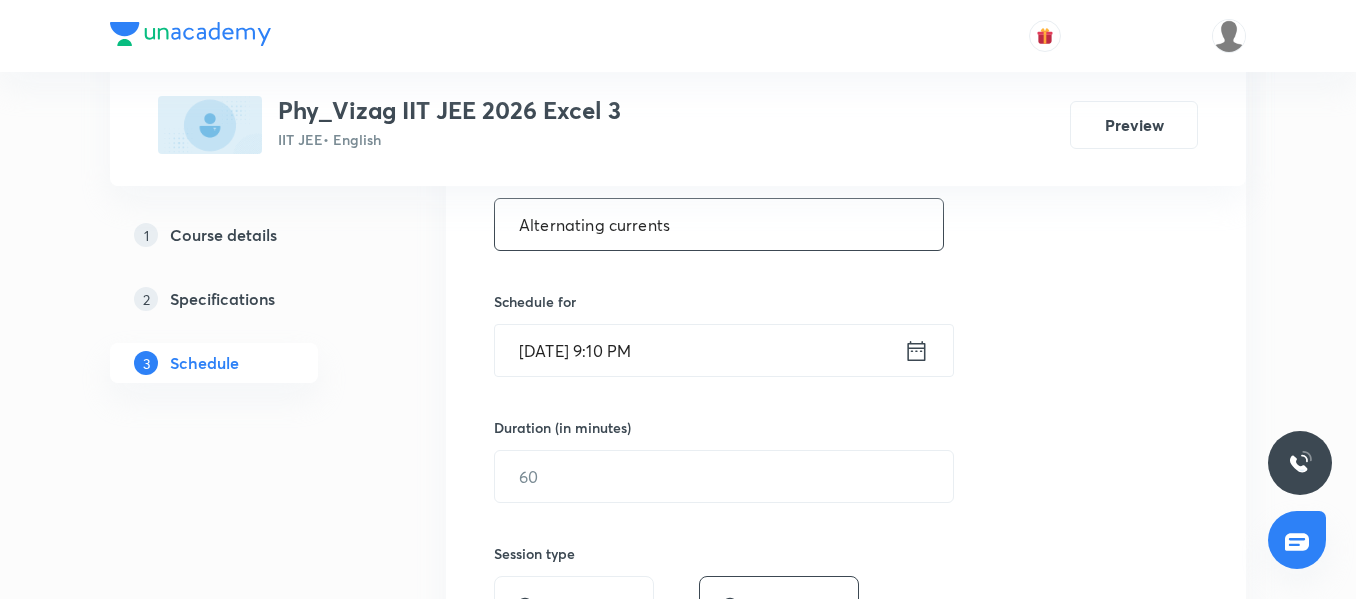 scroll, scrollTop: 425, scrollLeft: 0, axis: vertical 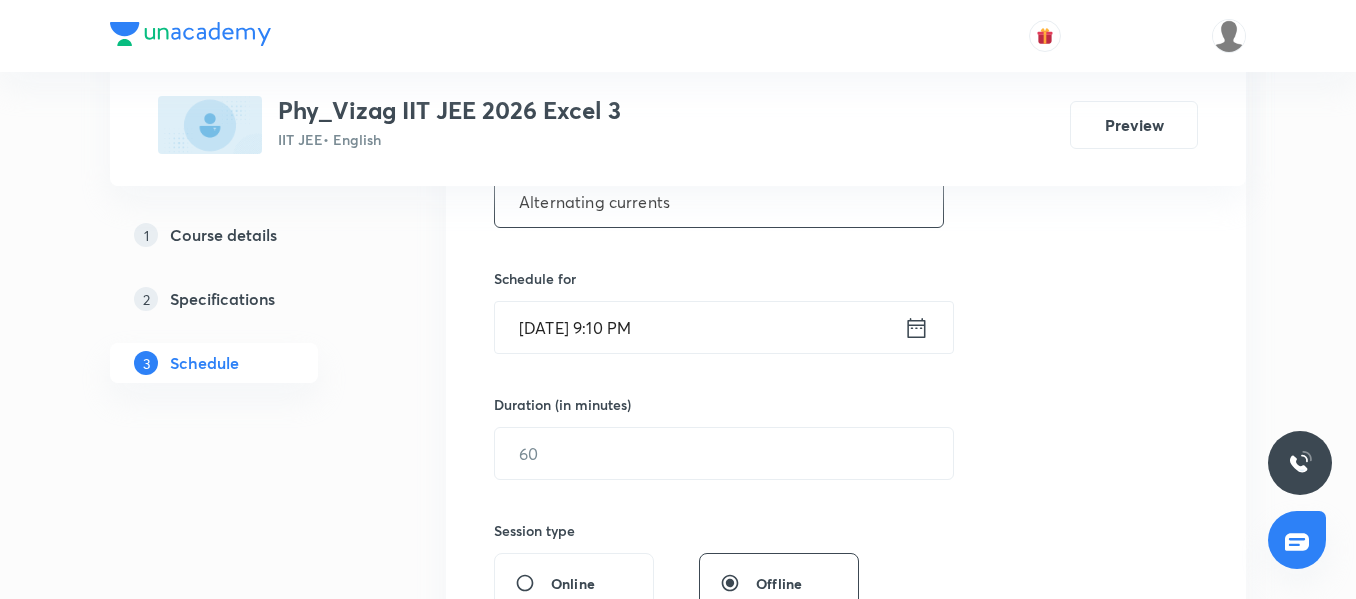 type on "Alternating currents" 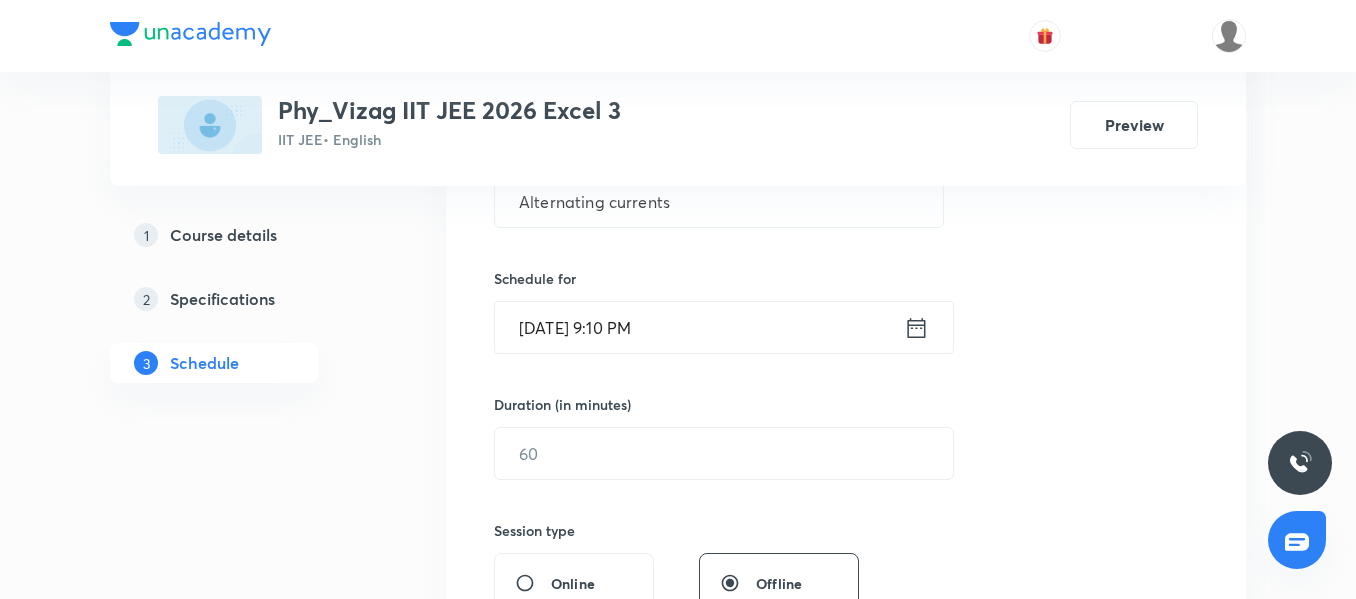 click 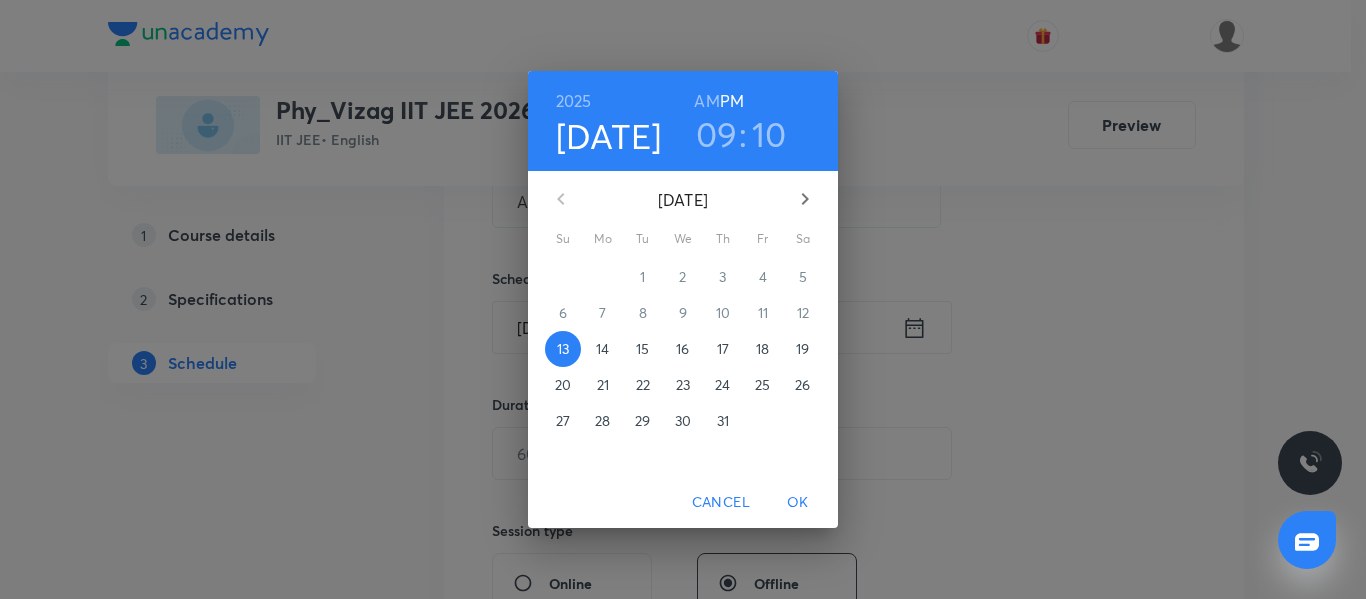 click on "AM" at bounding box center [706, 101] 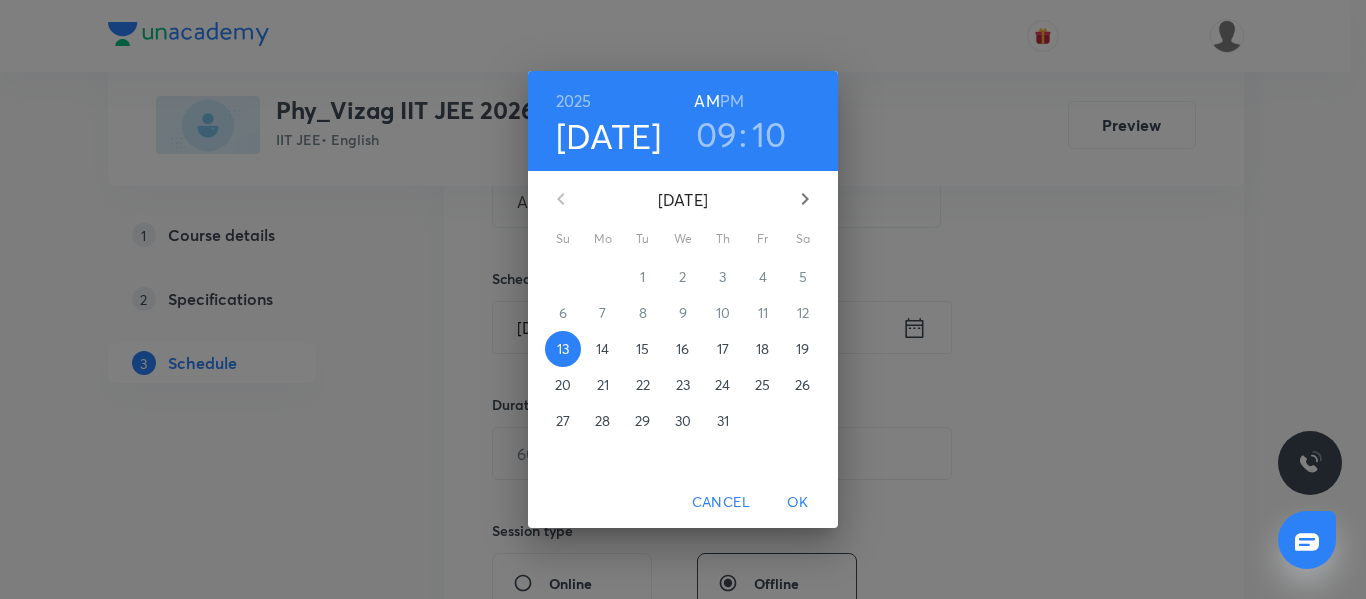 click on "14" at bounding box center [602, 349] 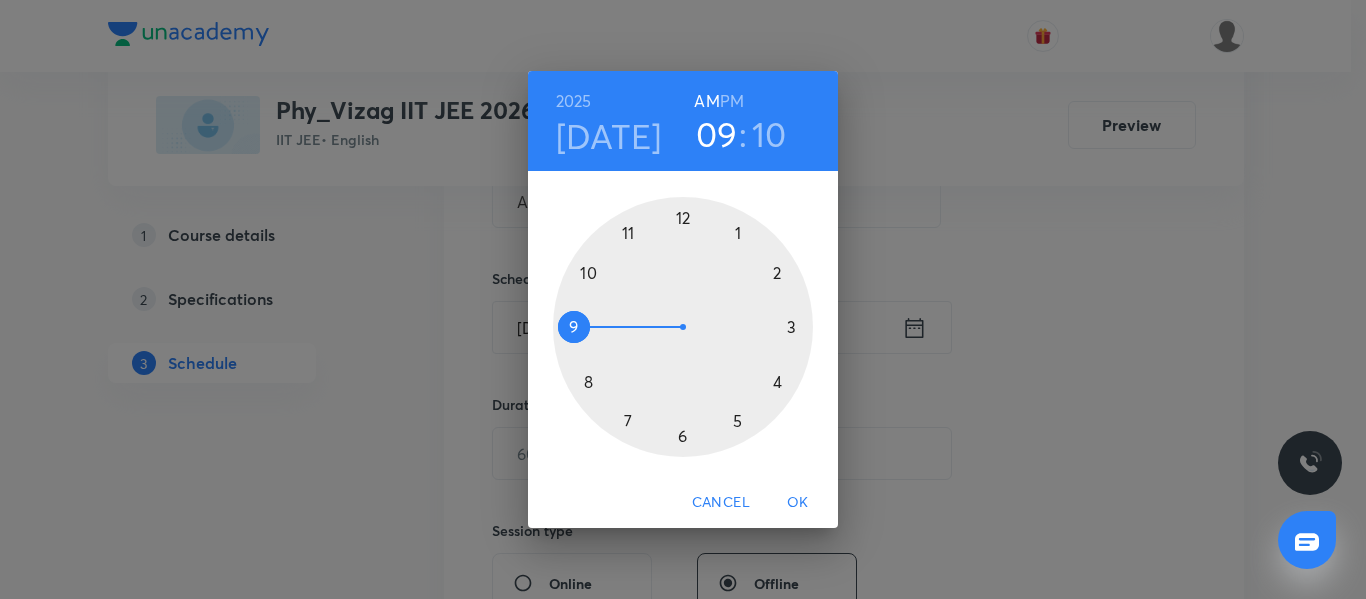 click at bounding box center [683, 327] 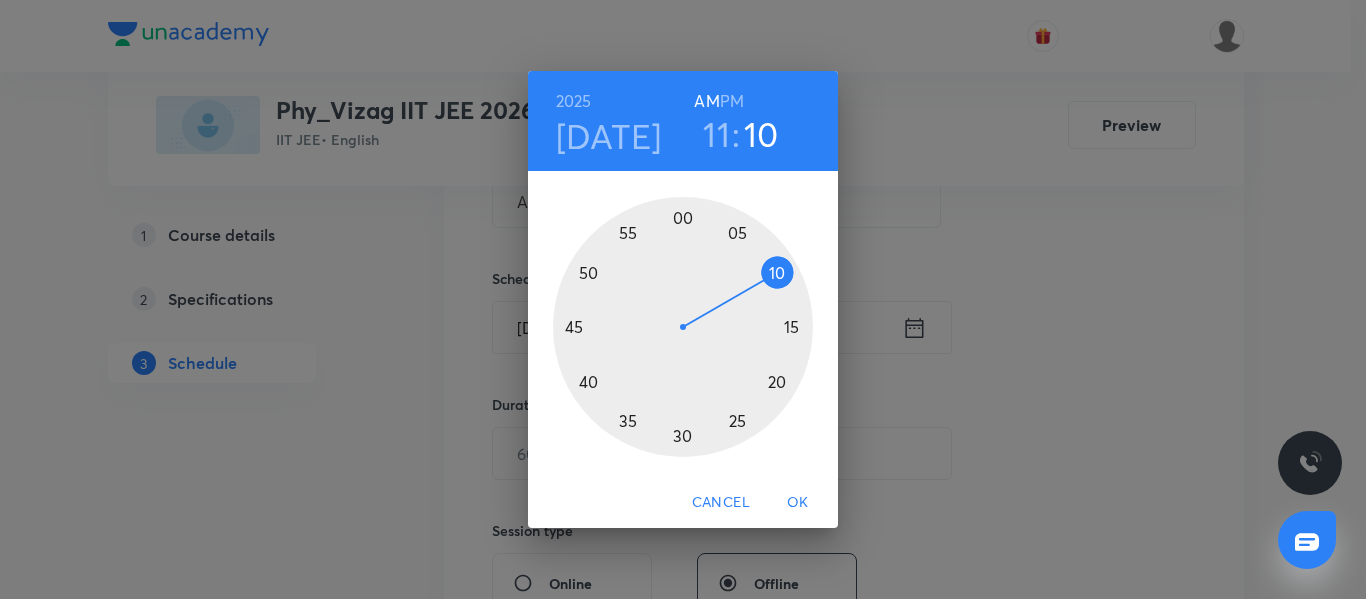 click at bounding box center [683, 327] 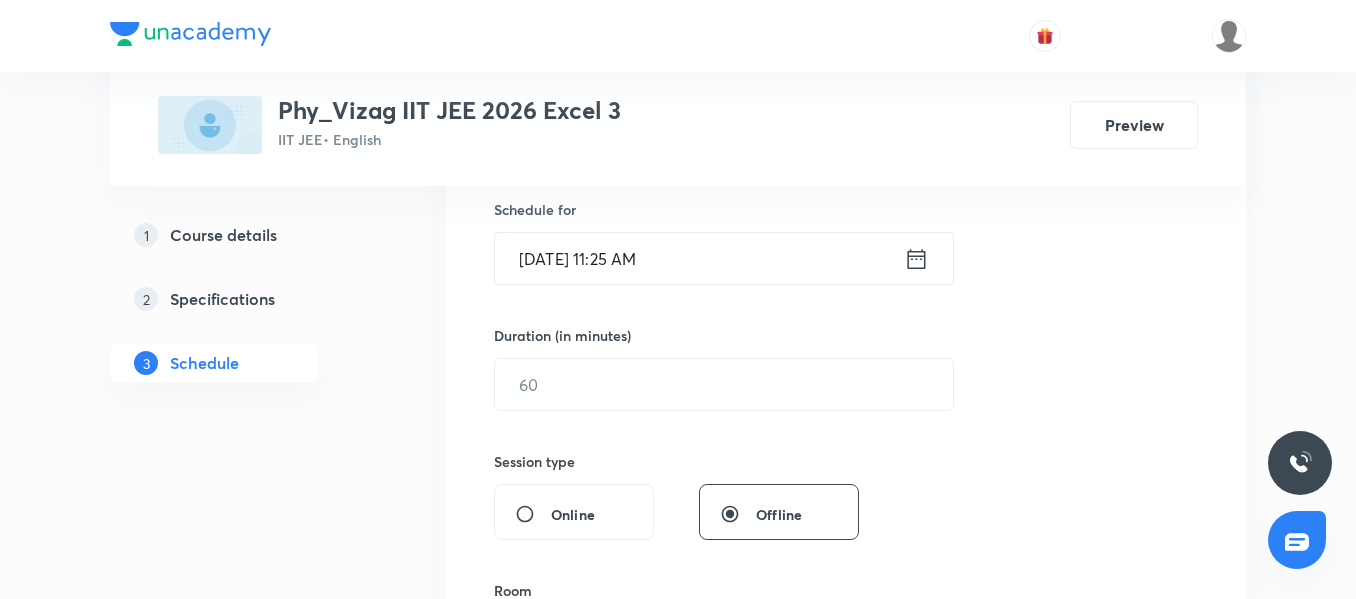 scroll, scrollTop: 499, scrollLeft: 0, axis: vertical 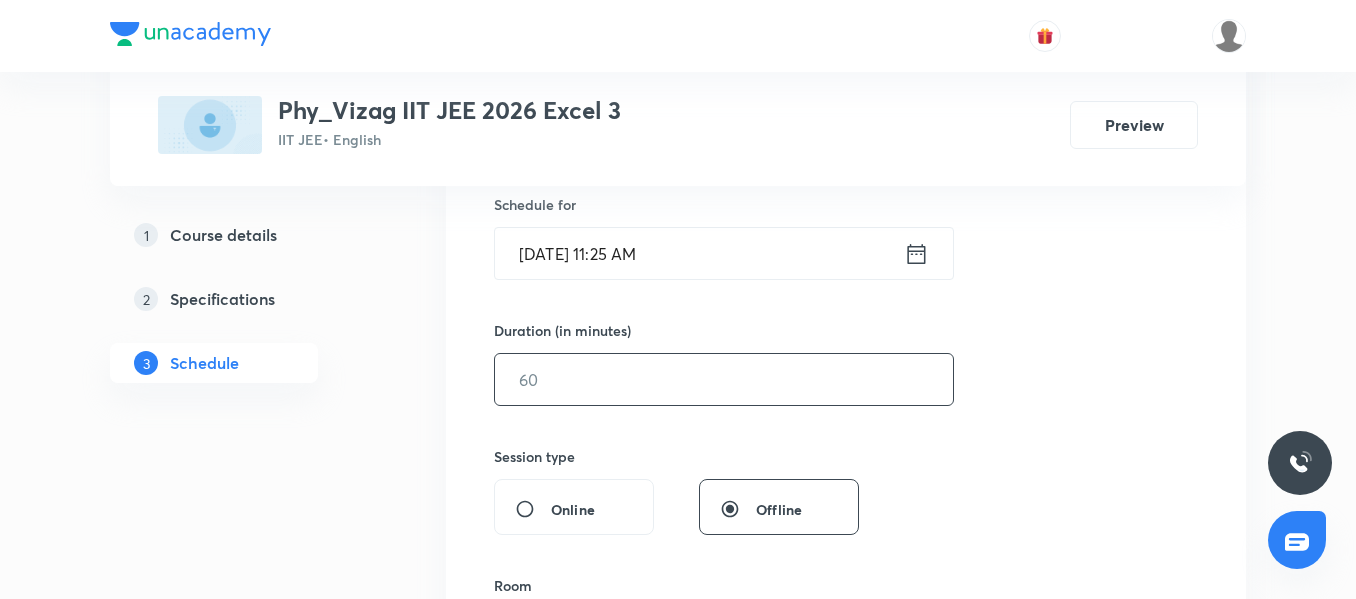 click at bounding box center (724, 379) 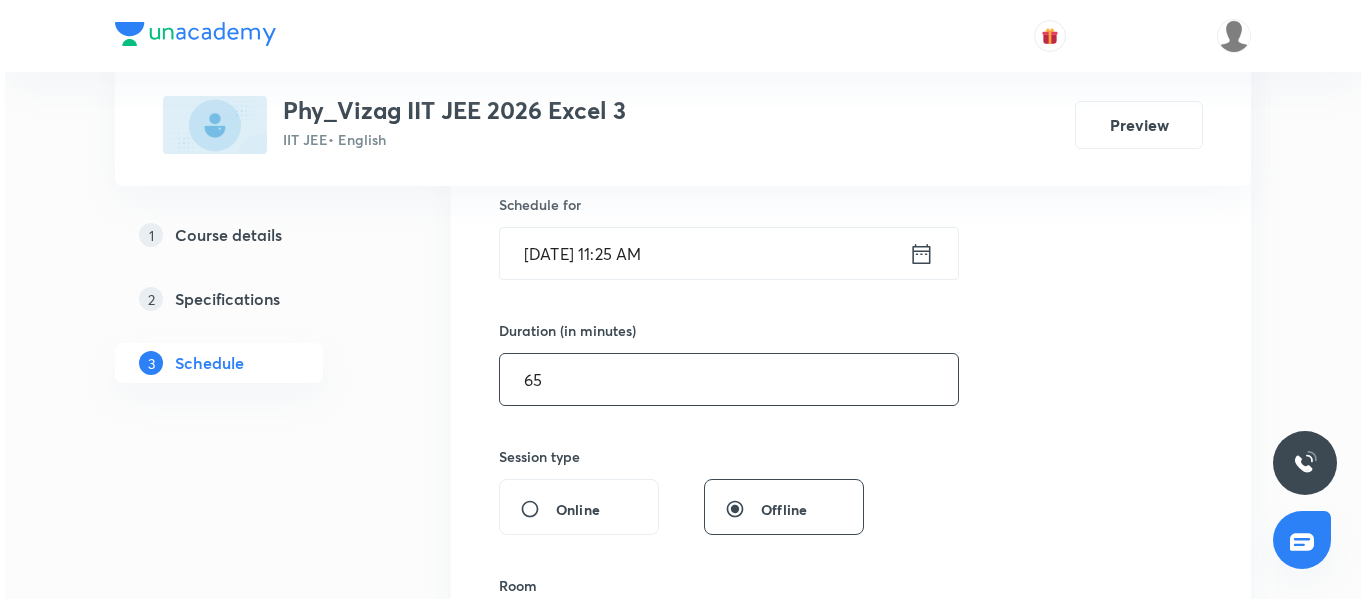scroll, scrollTop: 797, scrollLeft: 0, axis: vertical 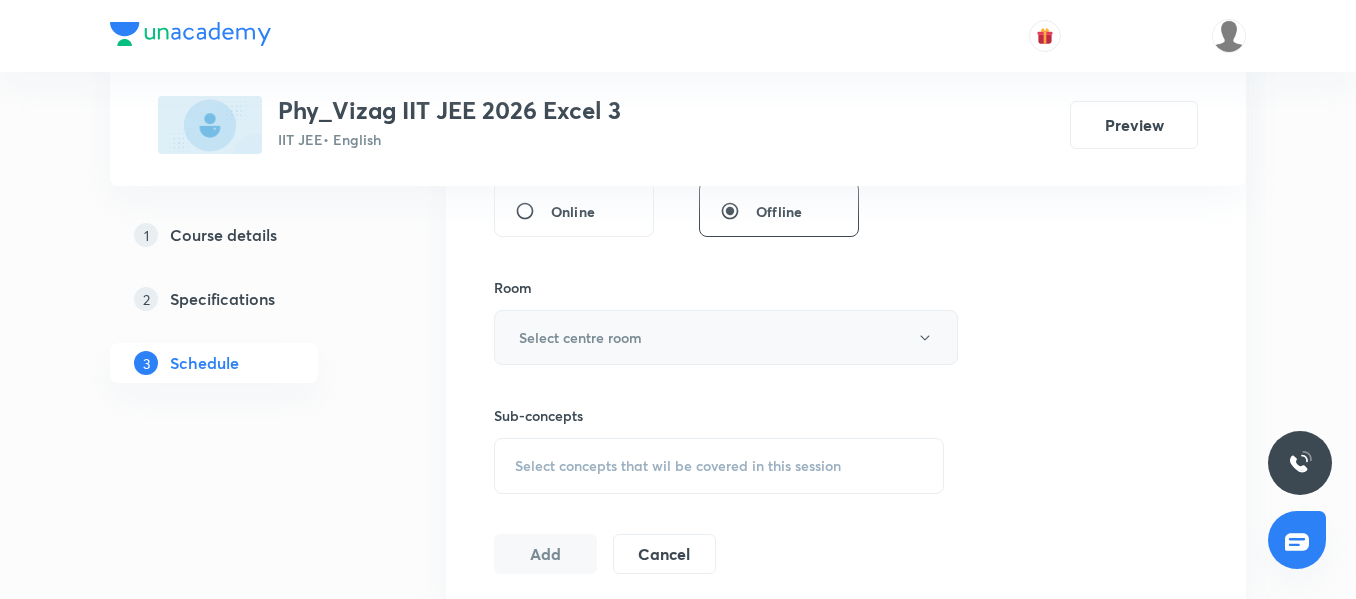 type on "65" 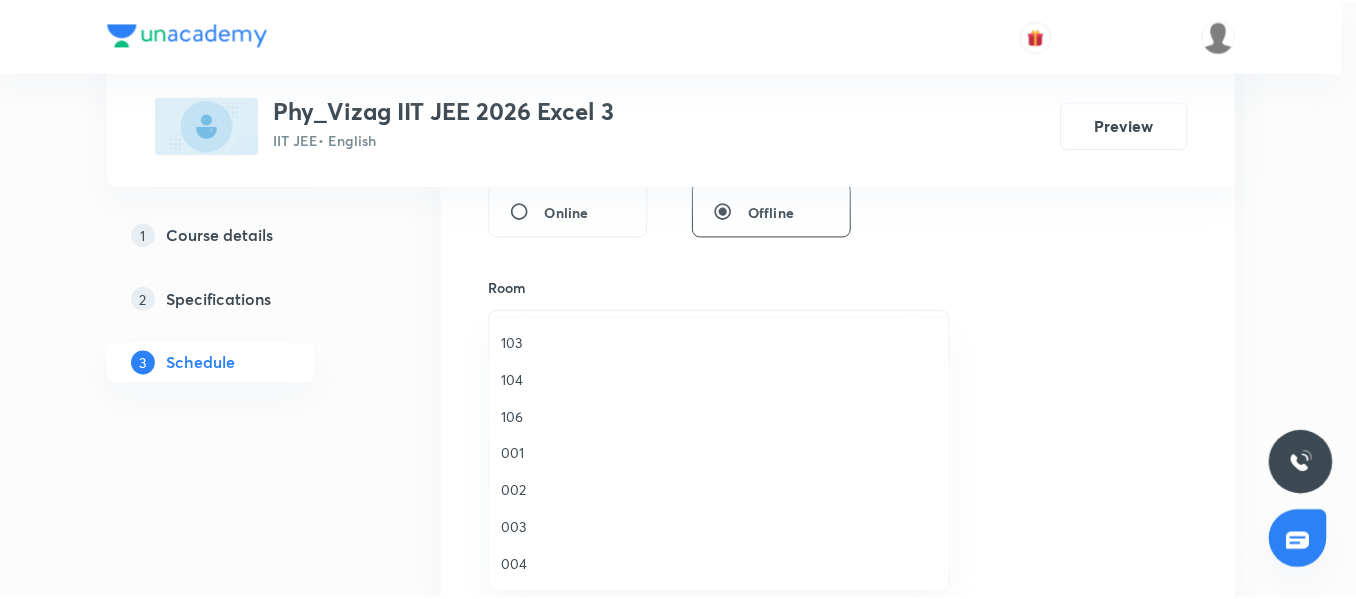 scroll, scrollTop: 77, scrollLeft: 0, axis: vertical 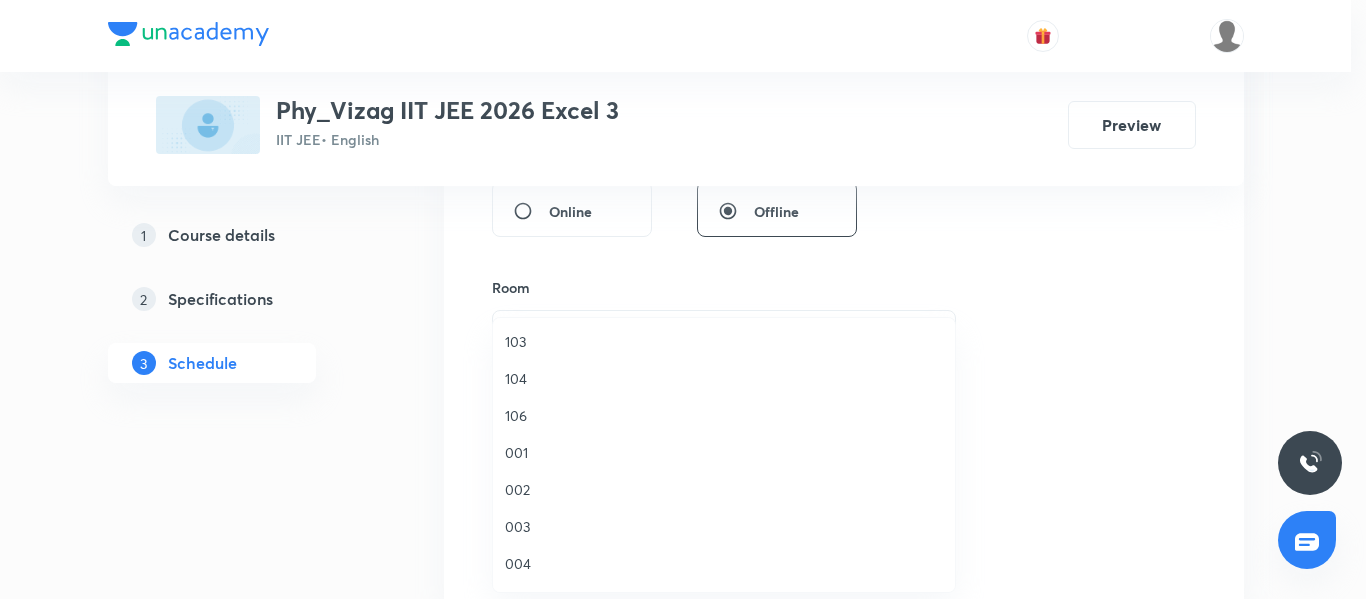 click on "106" at bounding box center [724, 415] 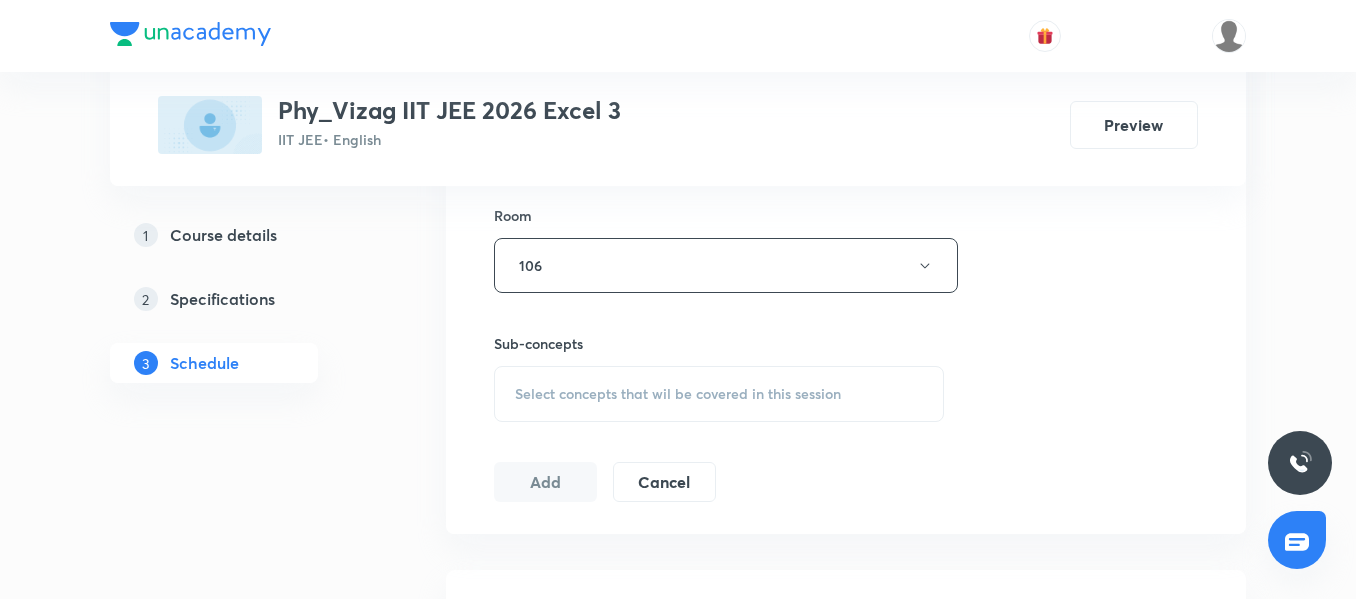 scroll, scrollTop: 881, scrollLeft: 0, axis: vertical 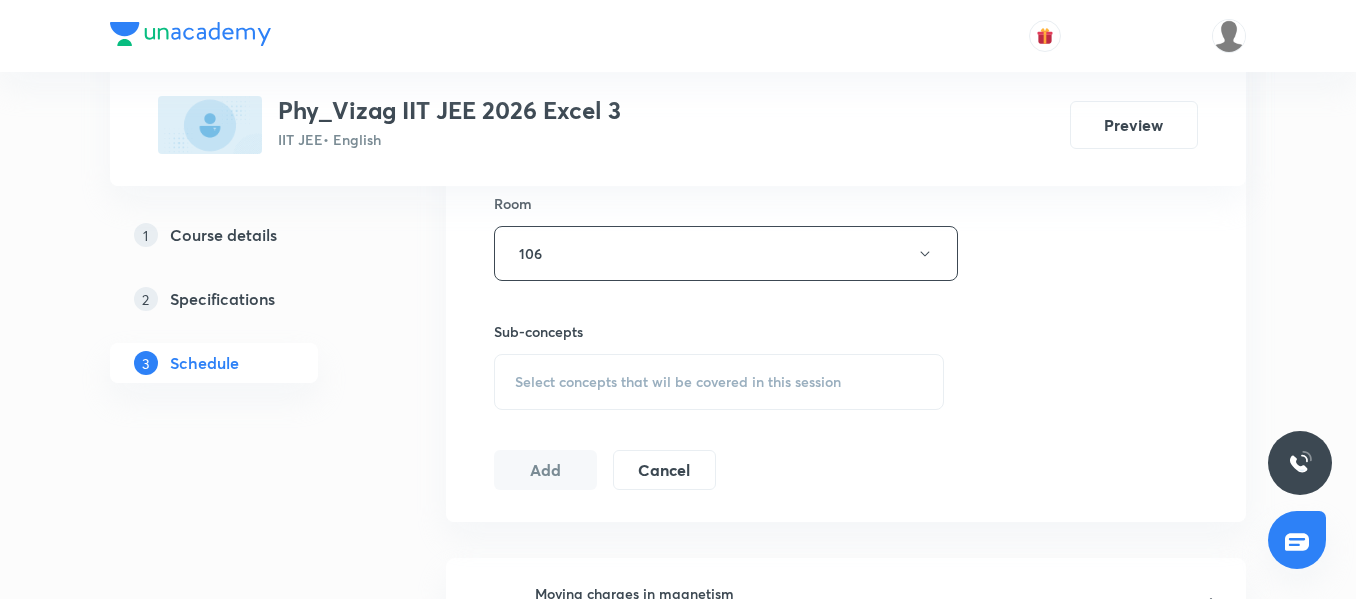 click on "Select concepts that wil be covered in this session" at bounding box center [719, 382] 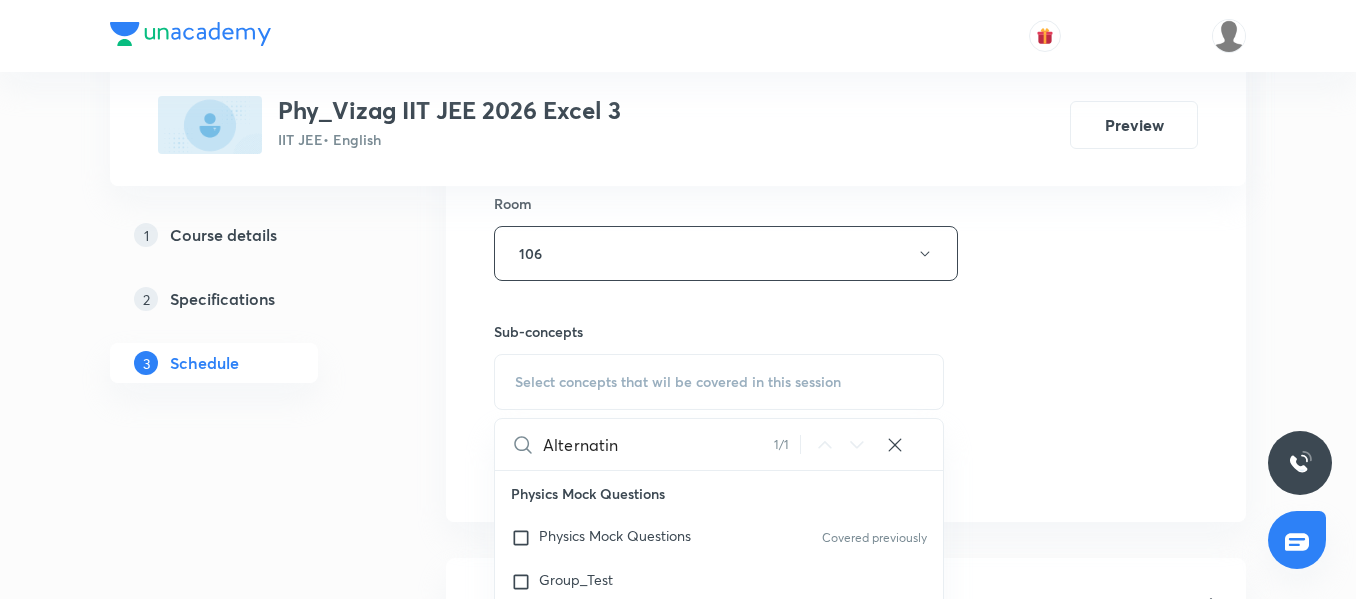 scroll, scrollTop: 52451, scrollLeft: 0, axis: vertical 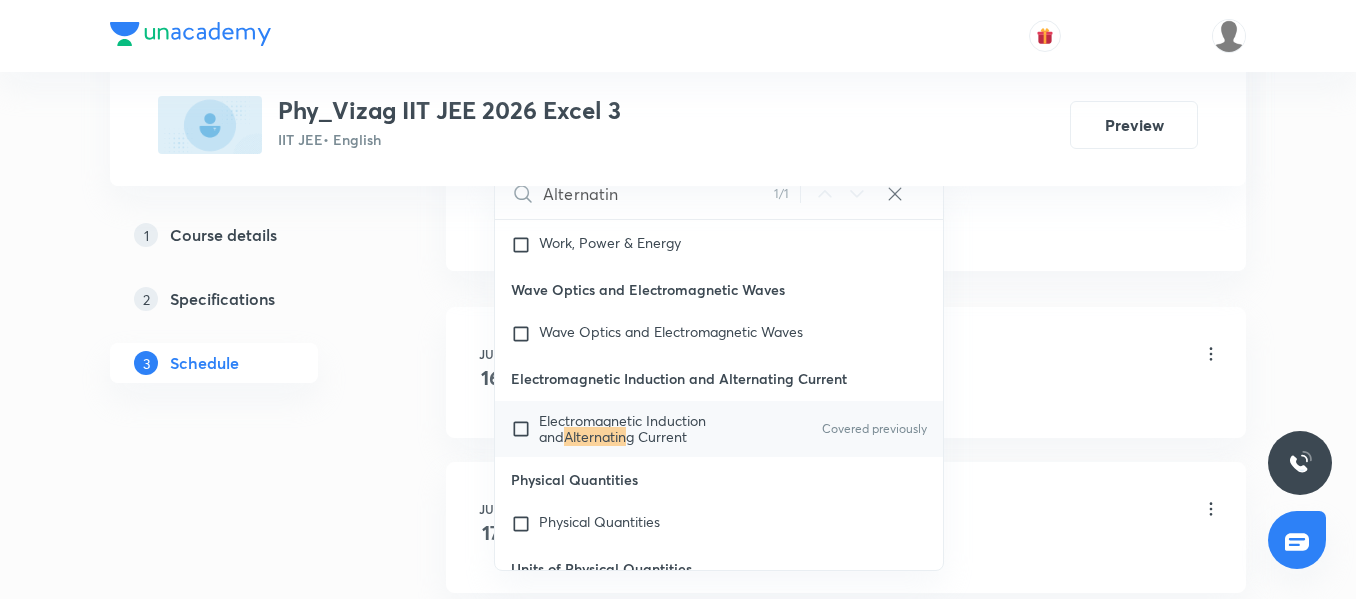 type on "Alternatin" 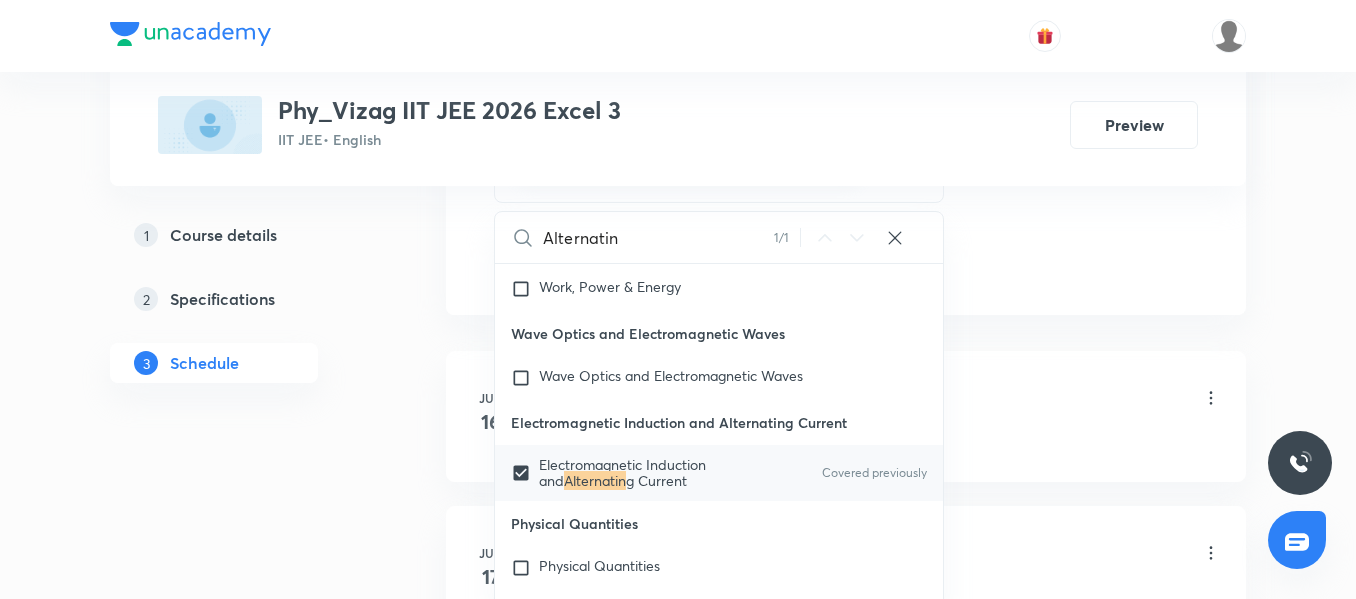 click on "Plus Courses Phy_Vizag IIT JEE 2026 Excel 3 IIT JEE  • English Preview 1 Course details 2 Specifications 3 Schedule Schedule 19  classes Session  20 Live class Session title 20/99 Alternating currents ​ Schedule for Jul 14, 2025, 11:25 AM ​ Duration (in minutes) 65 ​   Session type Online Offline Room 106 Sub-concepts Electromagnetic Induction and Alternating Current CLEAR Alternatin 1 / 1 ​ Physics Mock Questions Physics Mock Questions Covered previously Group_Test Mathematical Tools Vectors and Scalars  Elementary Algebra Basic Trigonometry Addition of Vectors 2D and 3D Geometry Representation of Vector  Components of a Vector Functions Unit Vectors Differentiation Integration Rectangular Components of a Vector in Three Dimensions Position Vector Use of Differentiation & Integration in One Dimensional Motion Displacement Vector Derivatives of Equations of Motion by Calculus Vectors Product of Two Vectors Differentiation: Basic Formula and Rule Definite Integration and Area Under The Curve Units 16" at bounding box center (678, 1202) 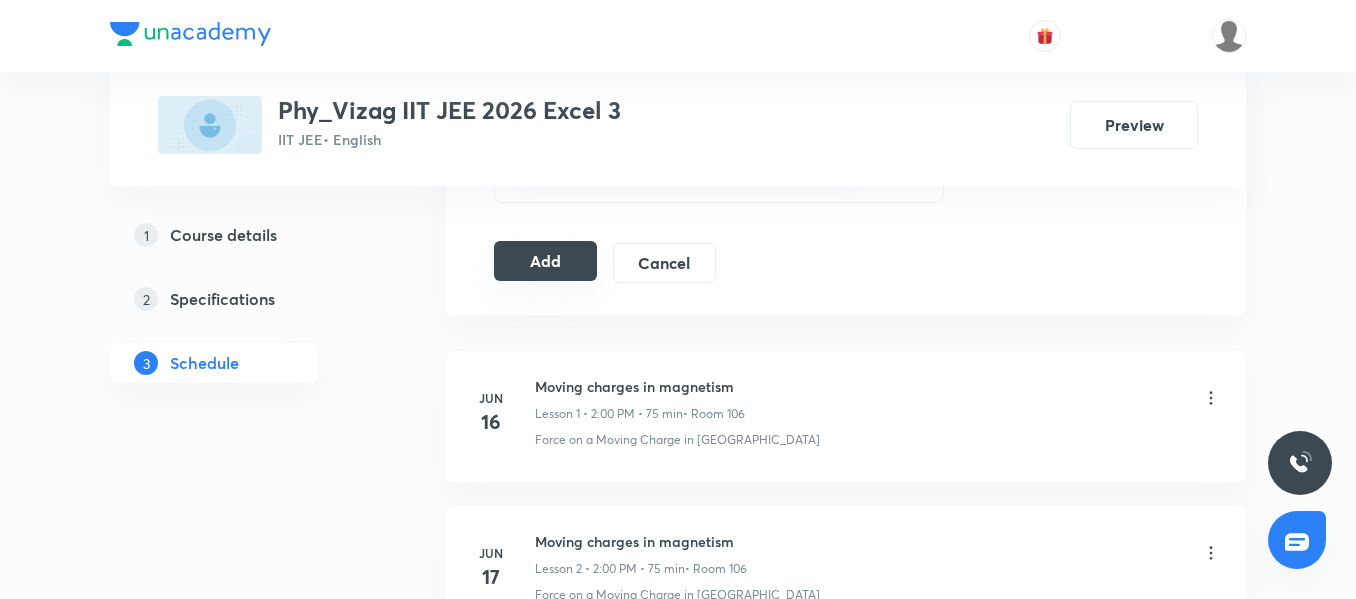 click on "Add" at bounding box center [545, 261] 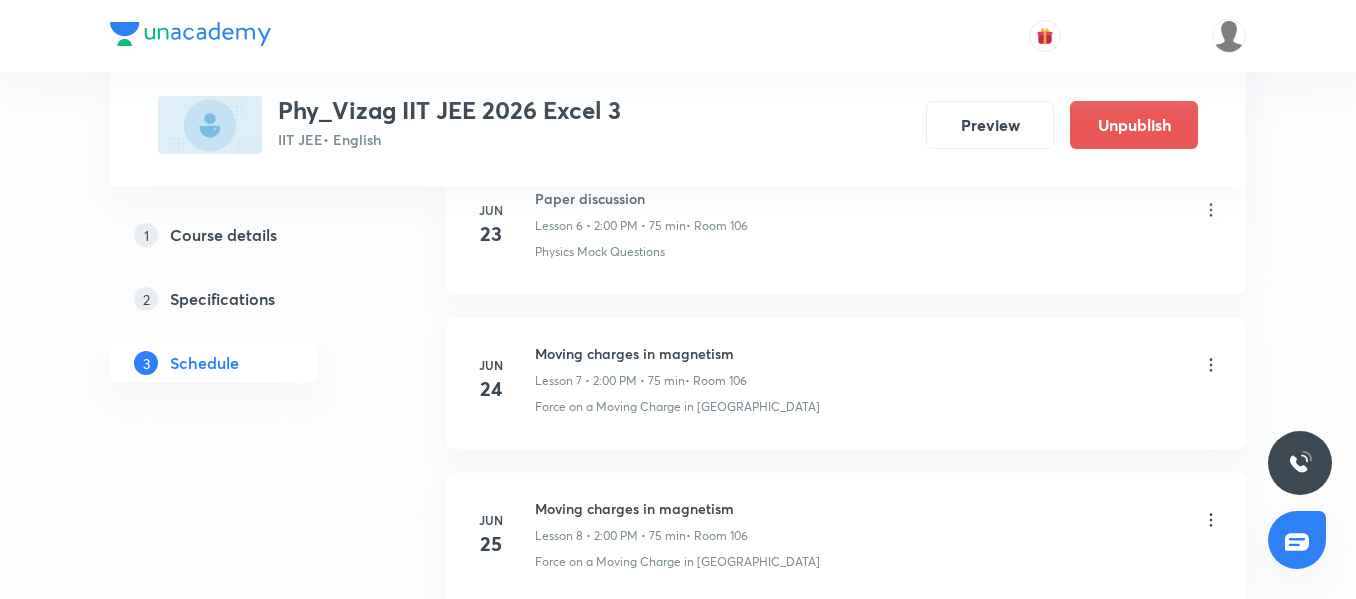 click on "1 Course details 2 Specifications 3 Schedule" at bounding box center [246, 911] 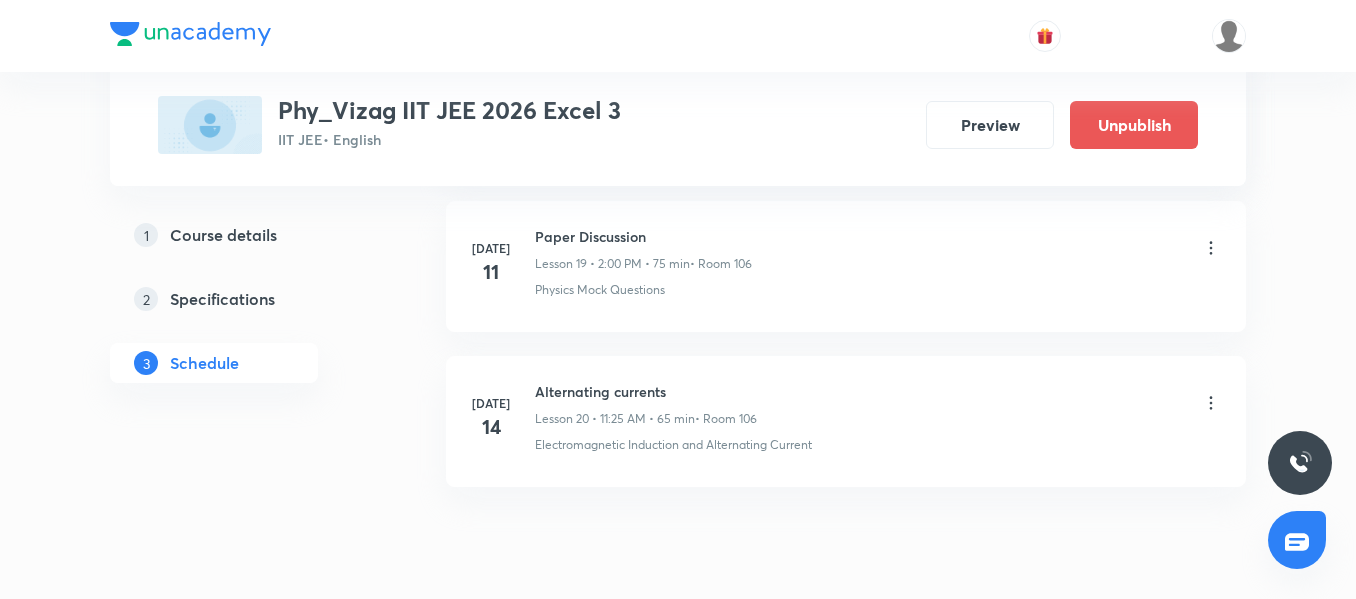 scroll, scrollTop: 3185, scrollLeft: 0, axis: vertical 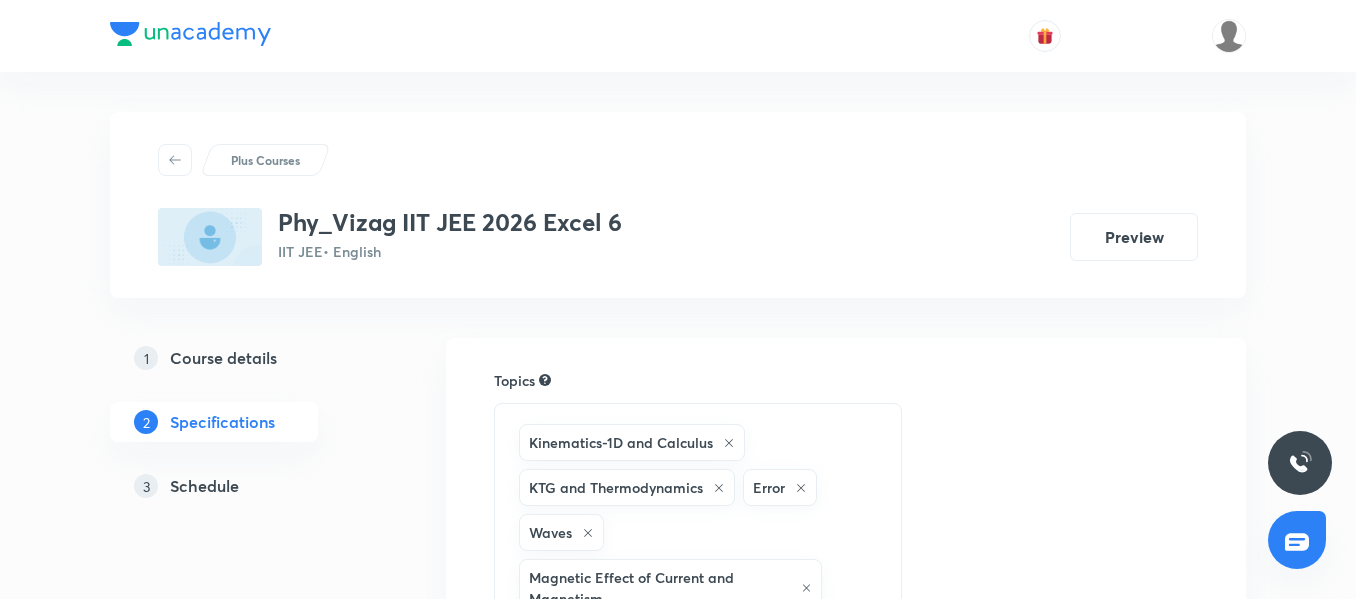 click on "Schedule" at bounding box center [204, 486] 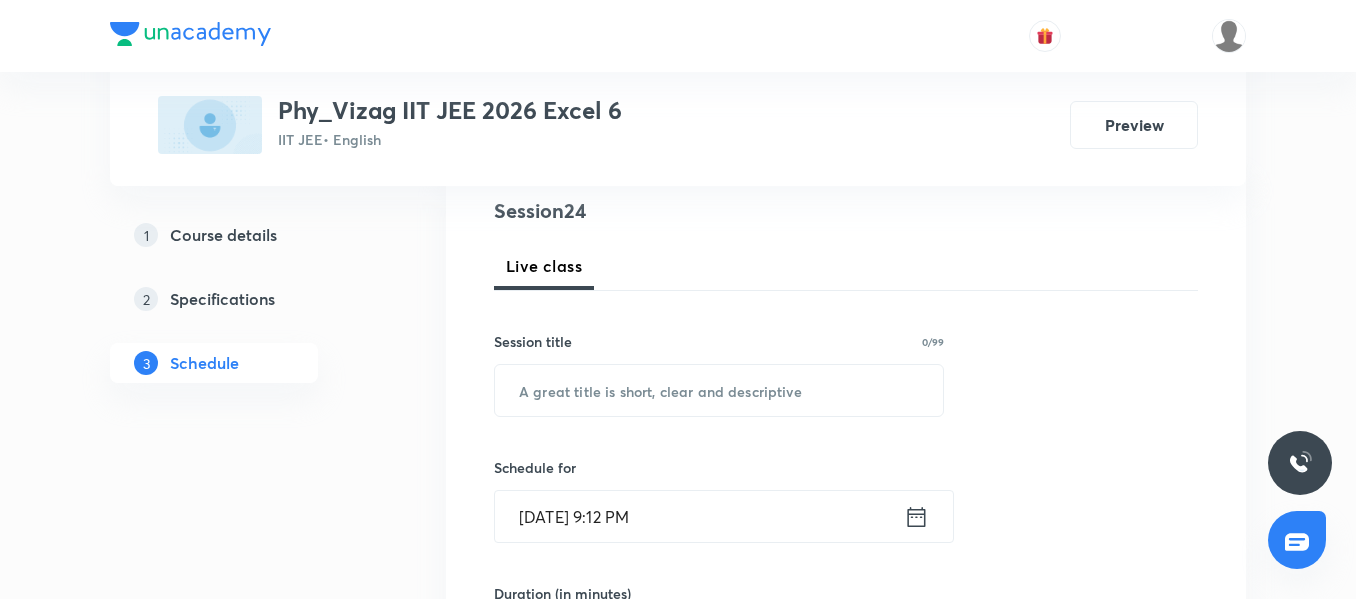 scroll, scrollTop: 238, scrollLeft: 0, axis: vertical 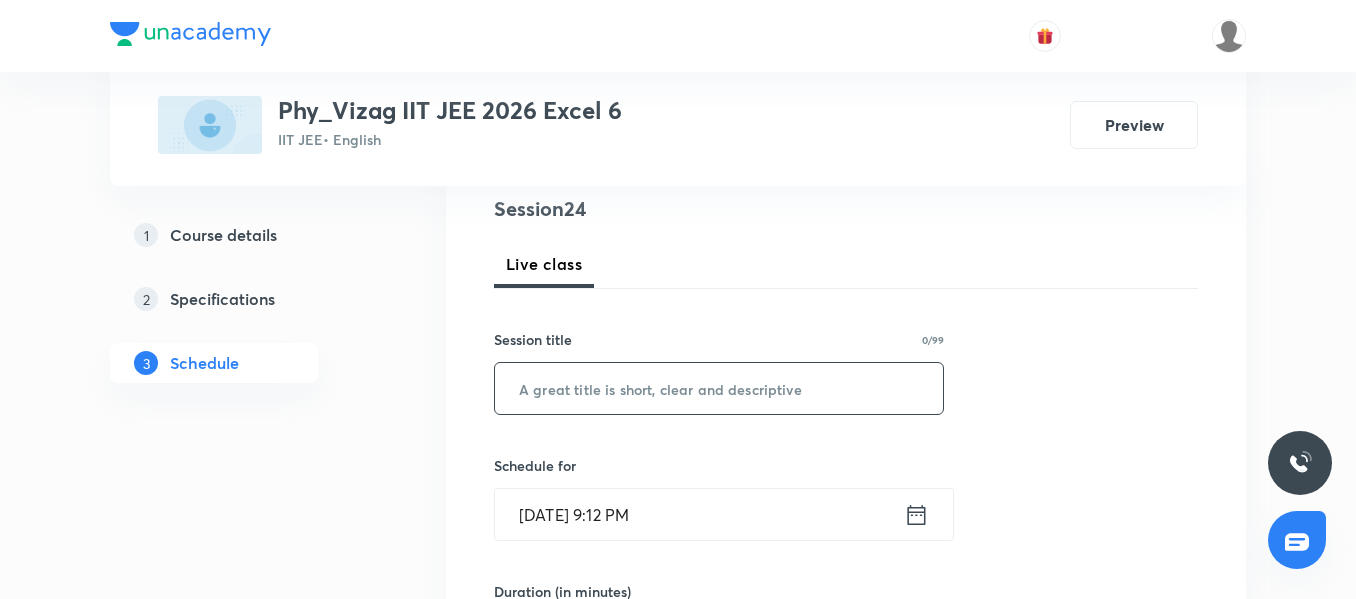 click at bounding box center (719, 388) 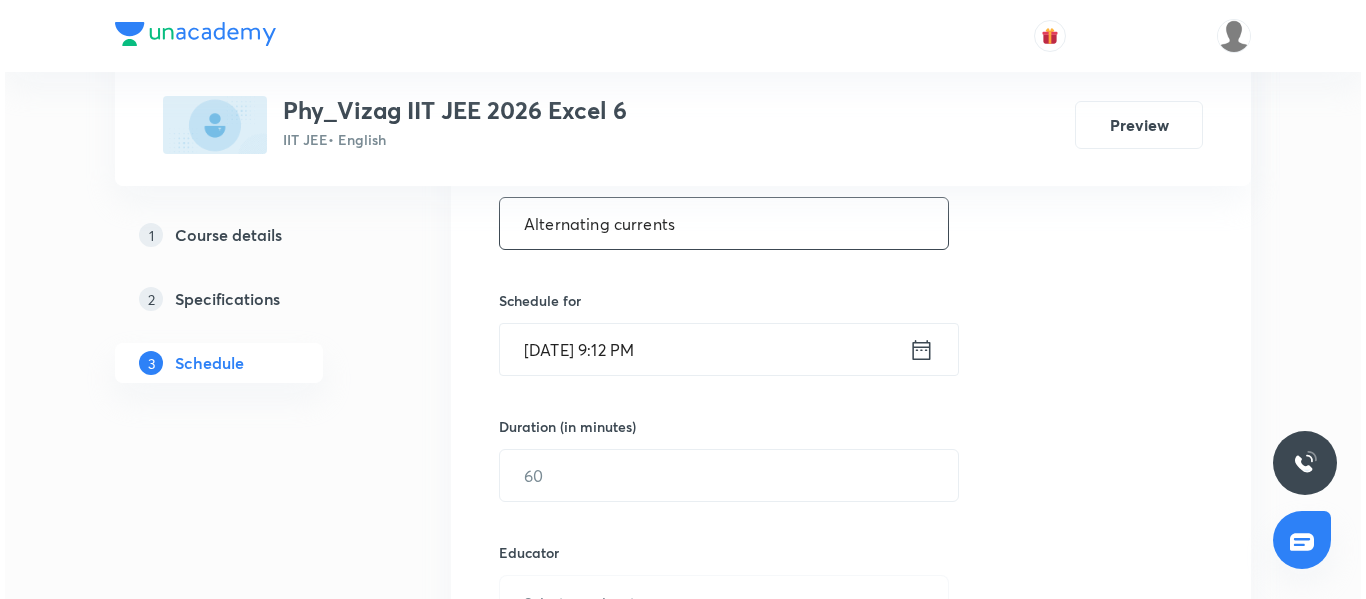 scroll, scrollTop: 404, scrollLeft: 0, axis: vertical 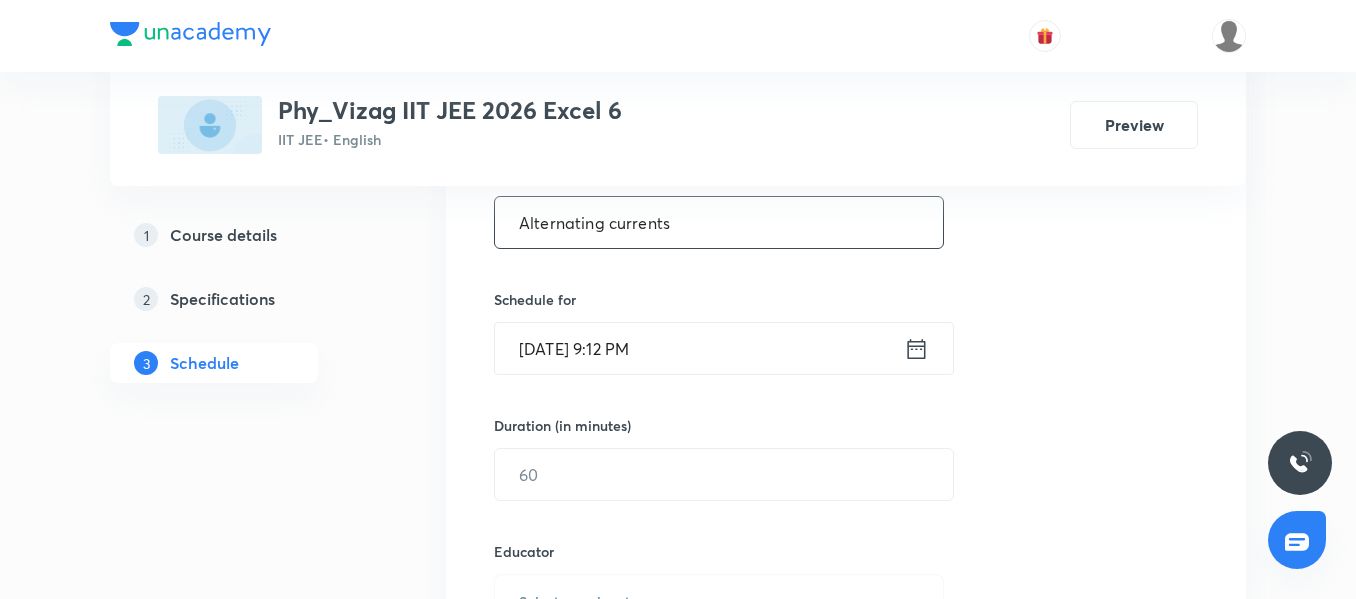 type on "Alternating currents" 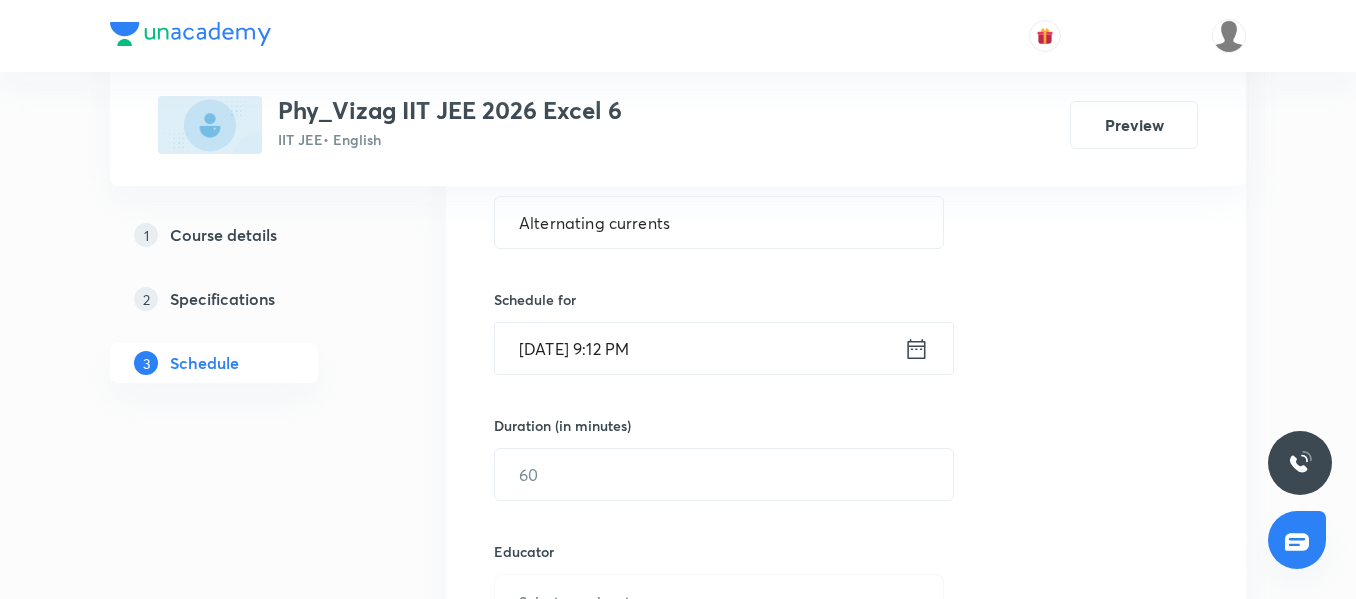 click 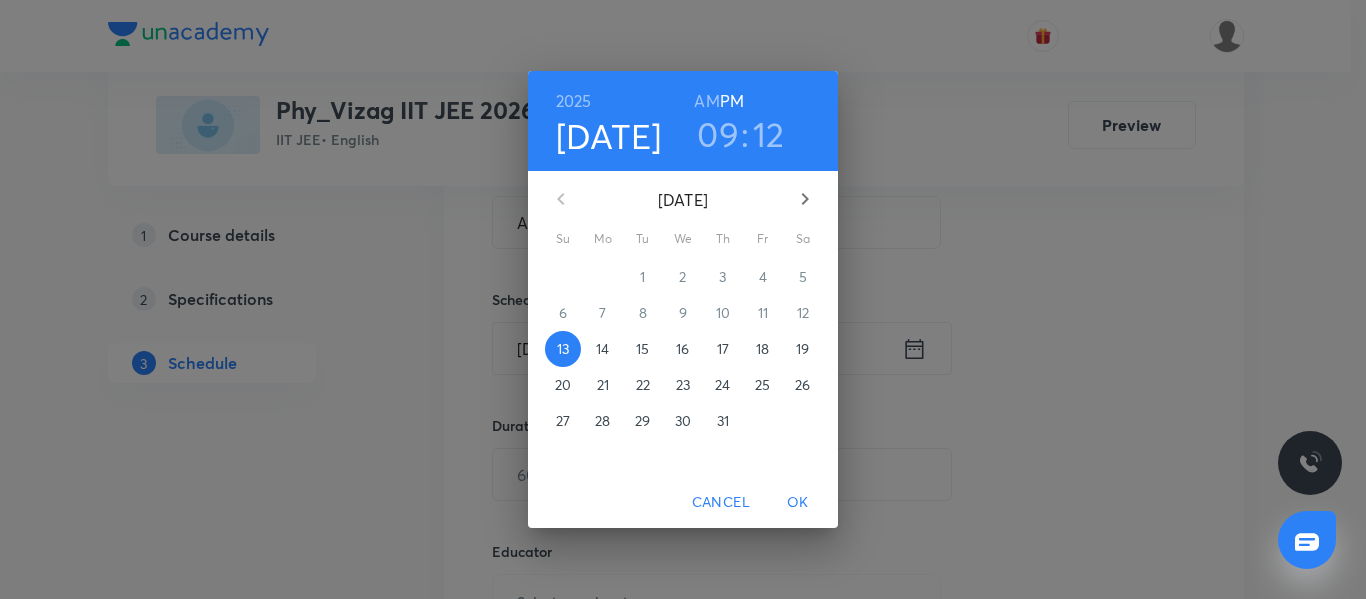 click on "14" at bounding box center [602, 349] 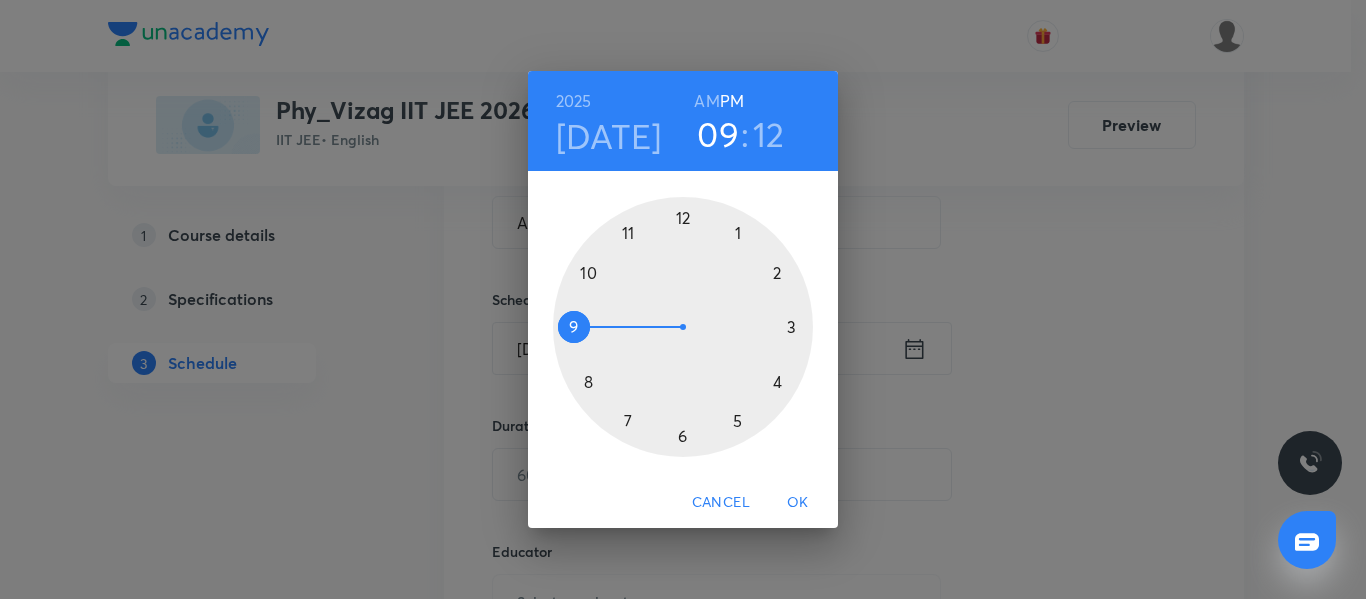 click on "AM" at bounding box center [706, 101] 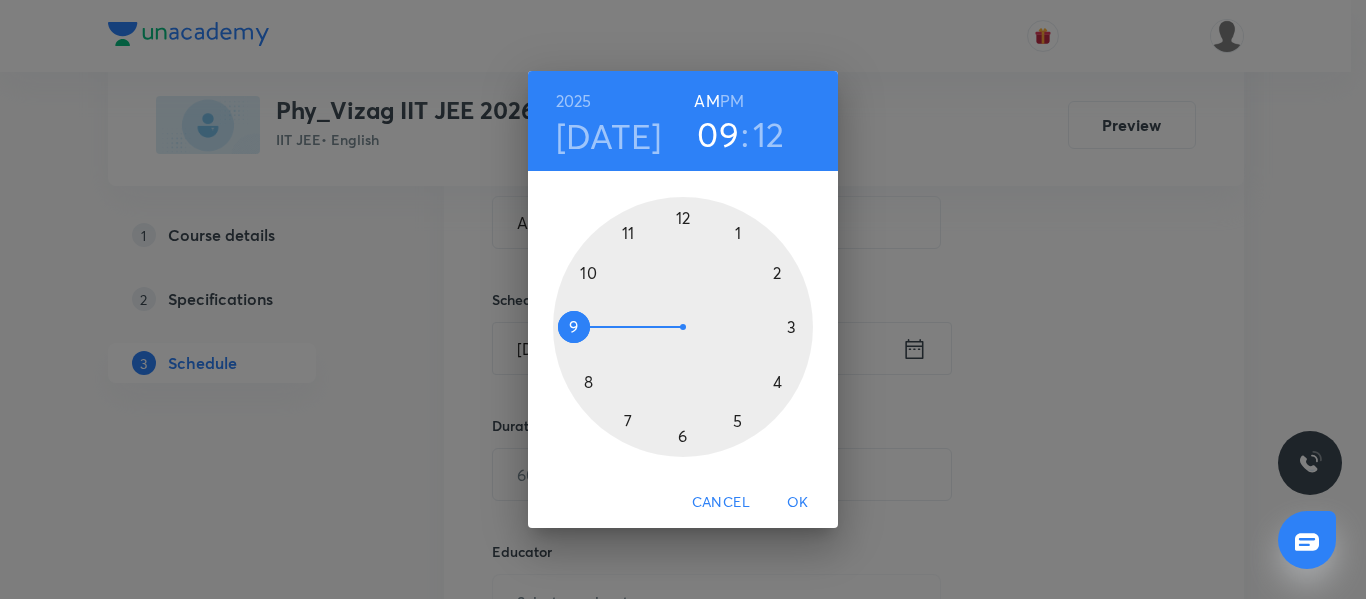 click at bounding box center [683, 327] 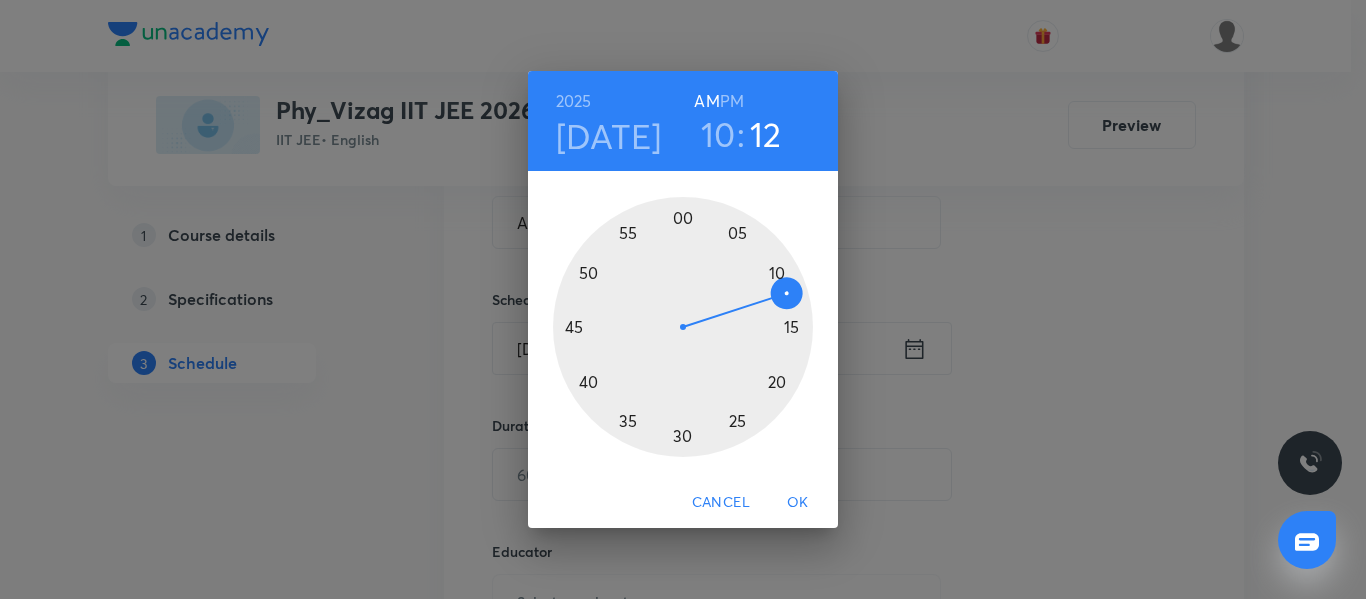 click at bounding box center (683, 327) 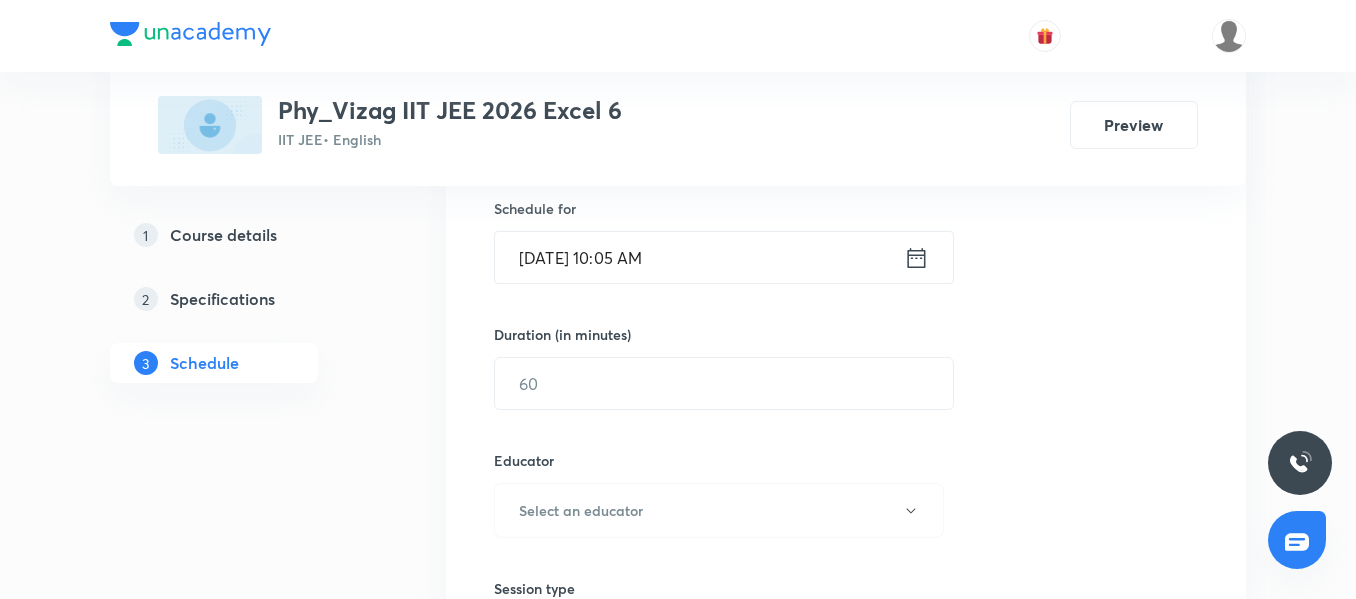 scroll, scrollTop: 496, scrollLeft: 0, axis: vertical 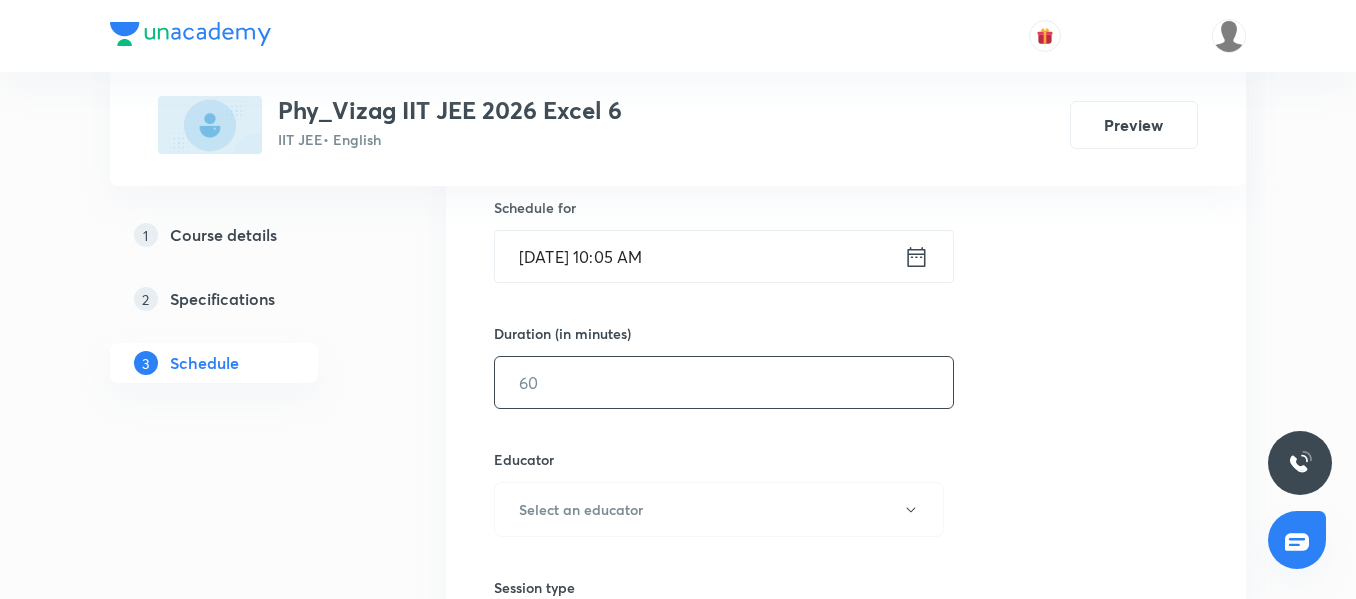 click at bounding box center [724, 382] 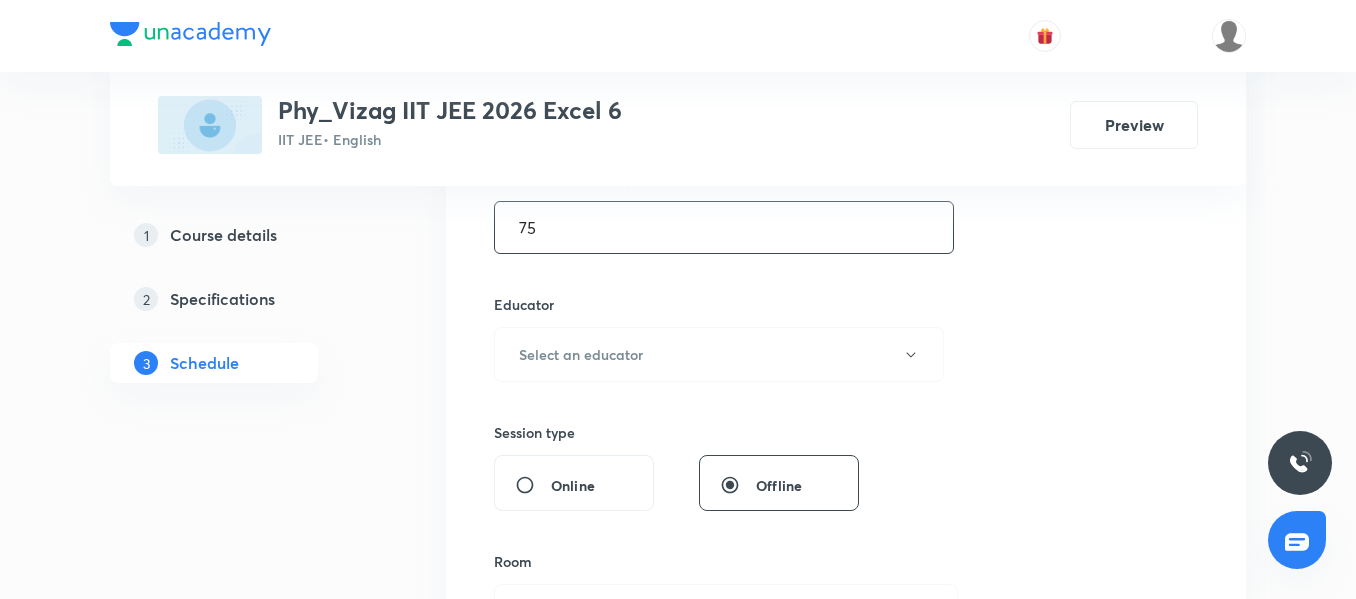 scroll, scrollTop: 682, scrollLeft: 0, axis: vertical 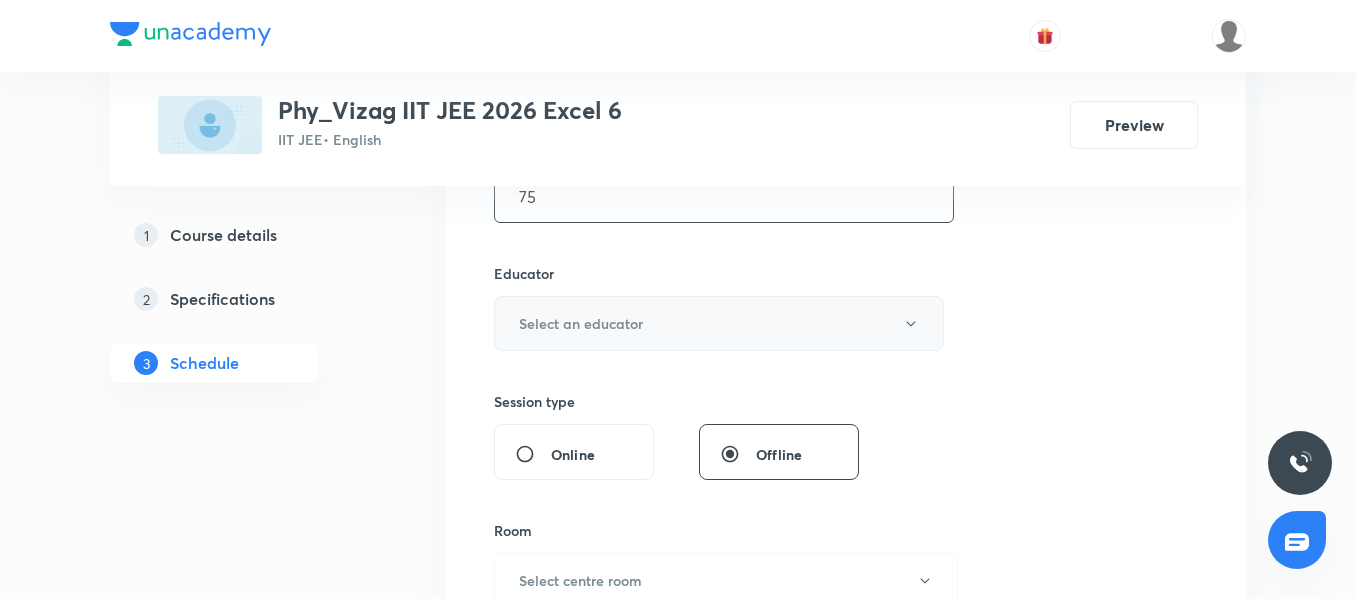 type on "75" 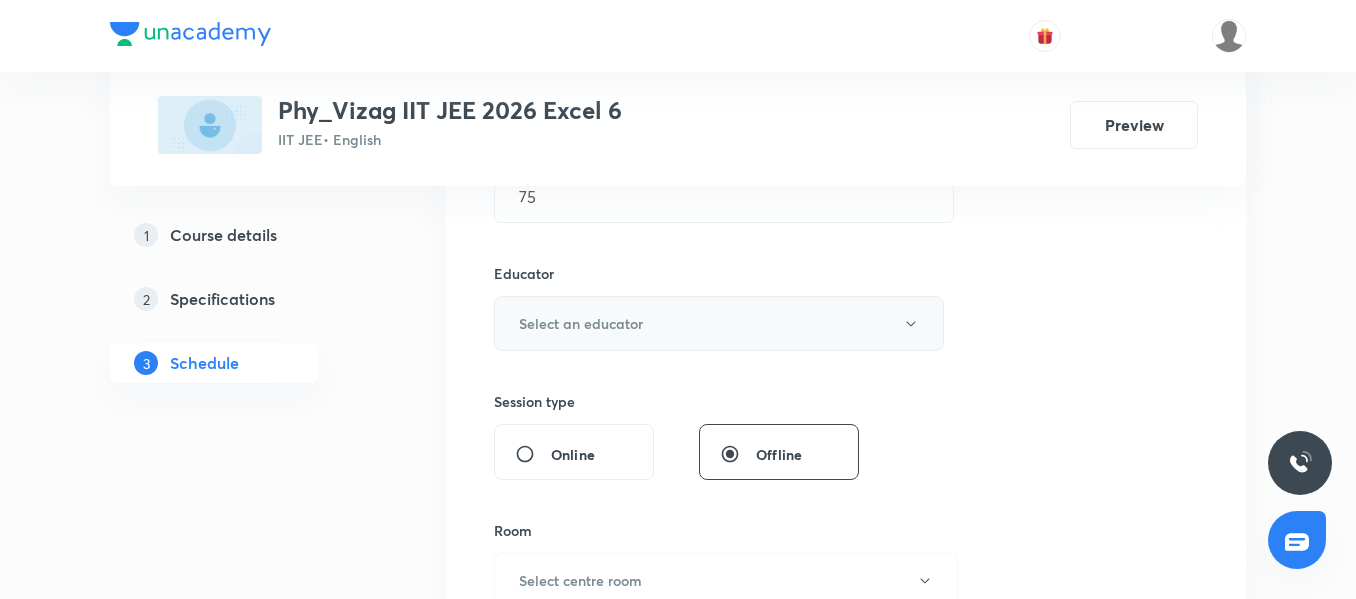 click on "Select an educator" at bounding box center (581, 323) 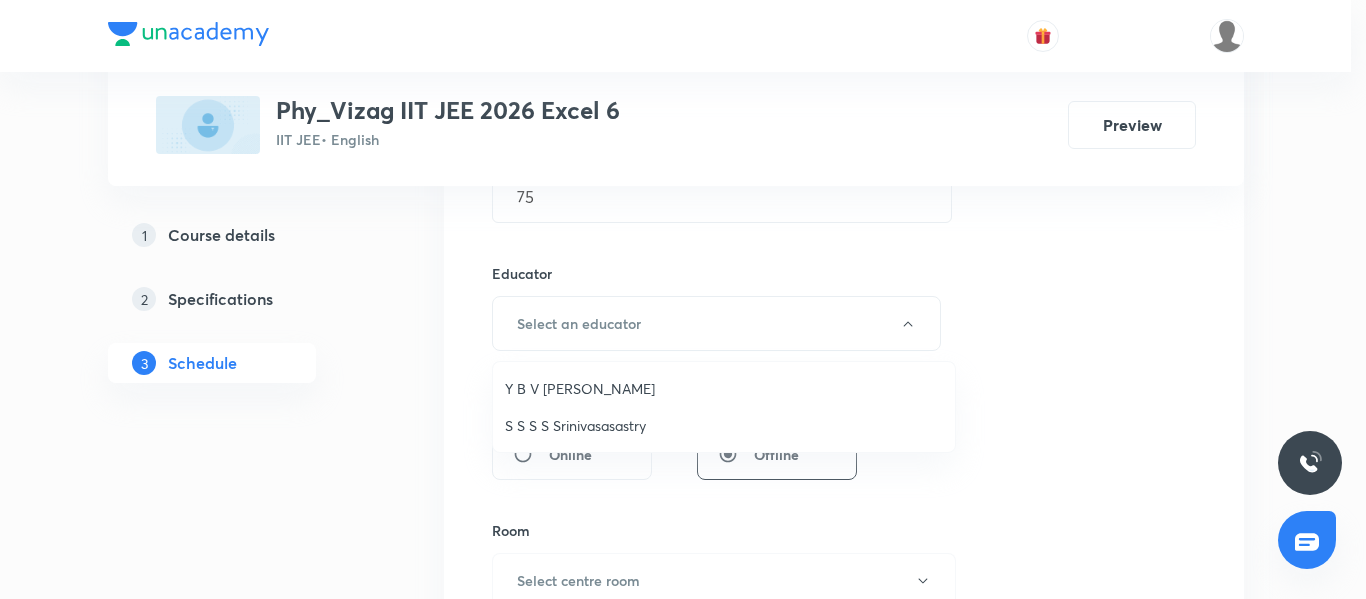 click on "Y B V Sudheer" at bounding box center [724, 388] 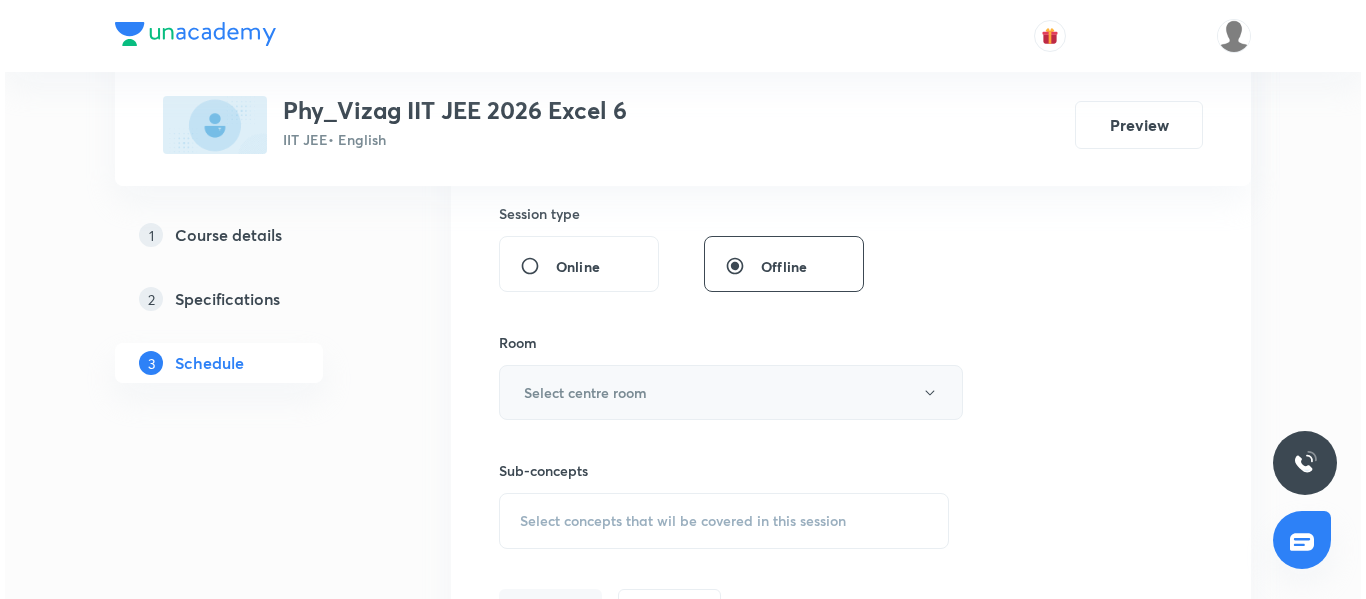 scroll, scrollTop: 871, scrollLeft: 0, axis: vertical 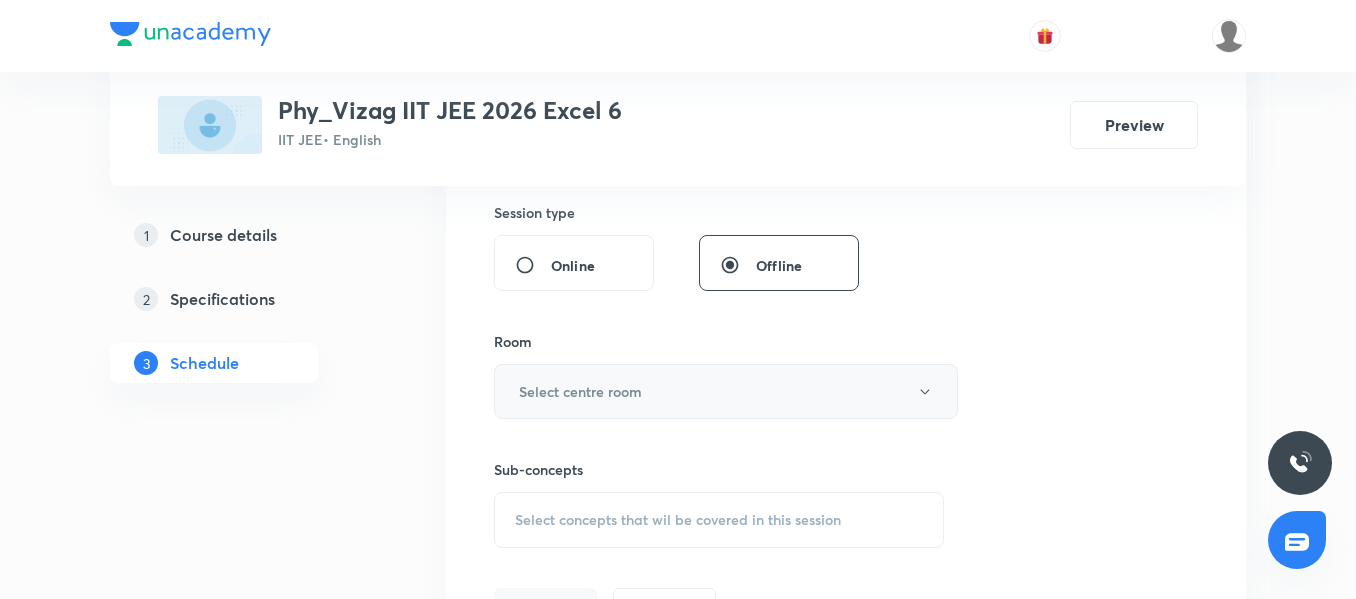 click on "Select centre room" at bounding box center [580, 391] 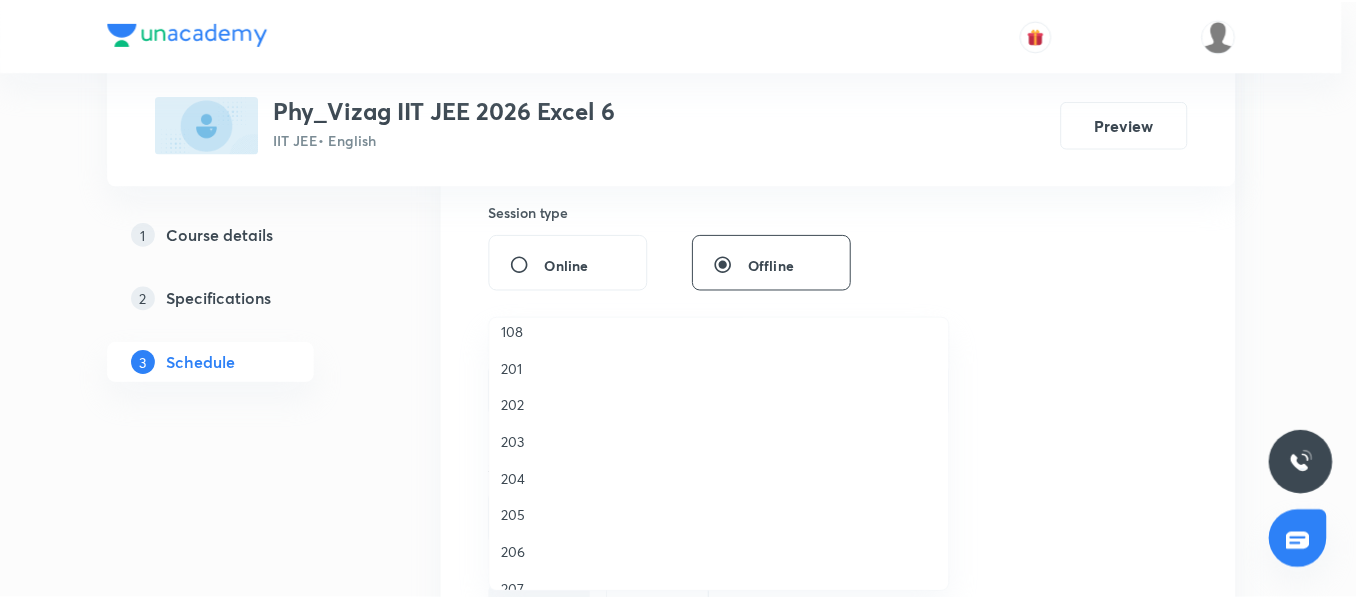 scroll, scrollTop: 421, scrollLeft: 0, axis: vertical 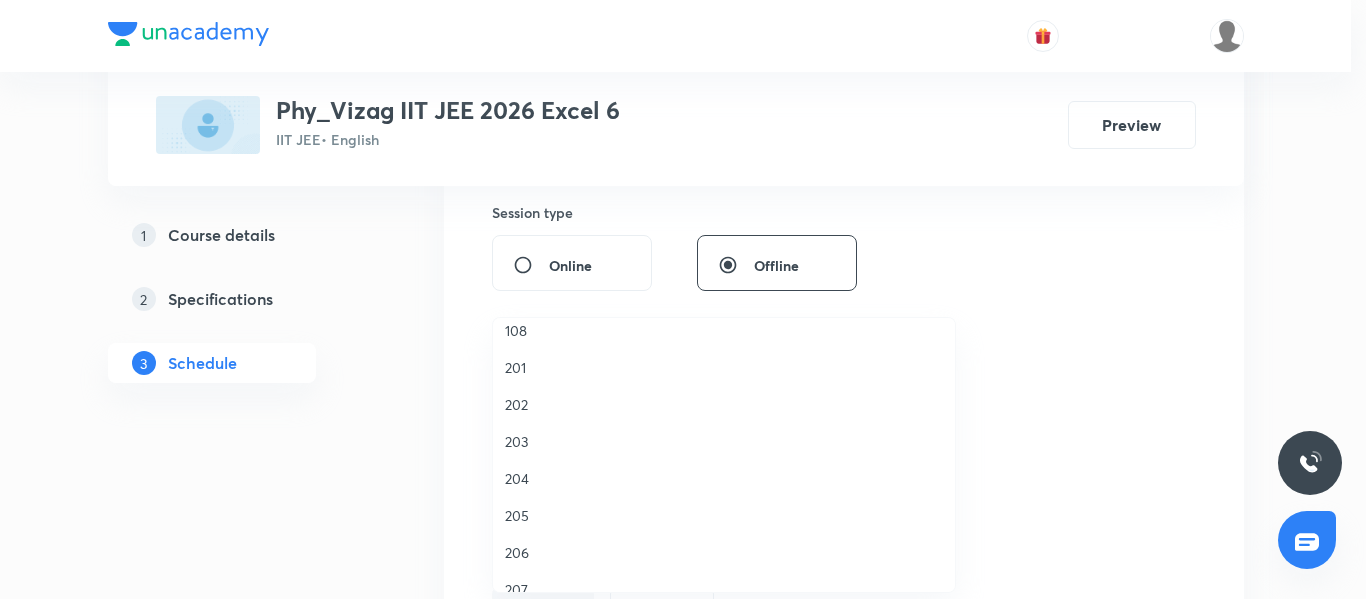 click on "205" at bounding box center [724, 515] 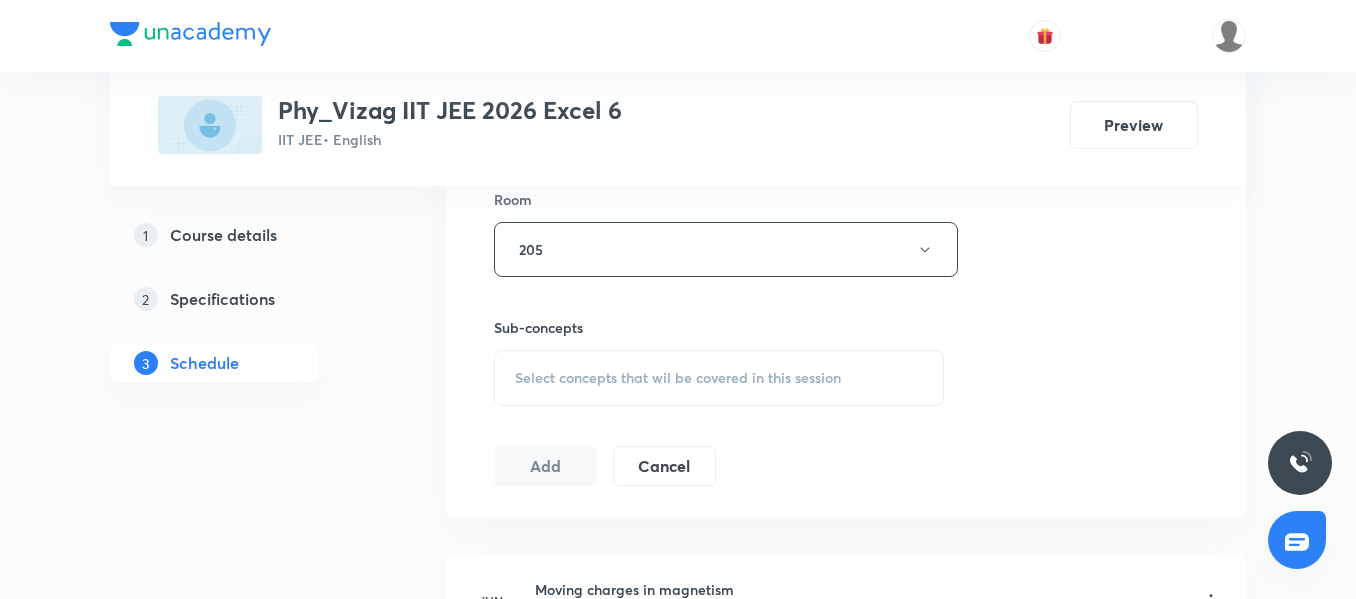 scroll, scrollTop: 1015, scrollLeft: 0, axis: vertical 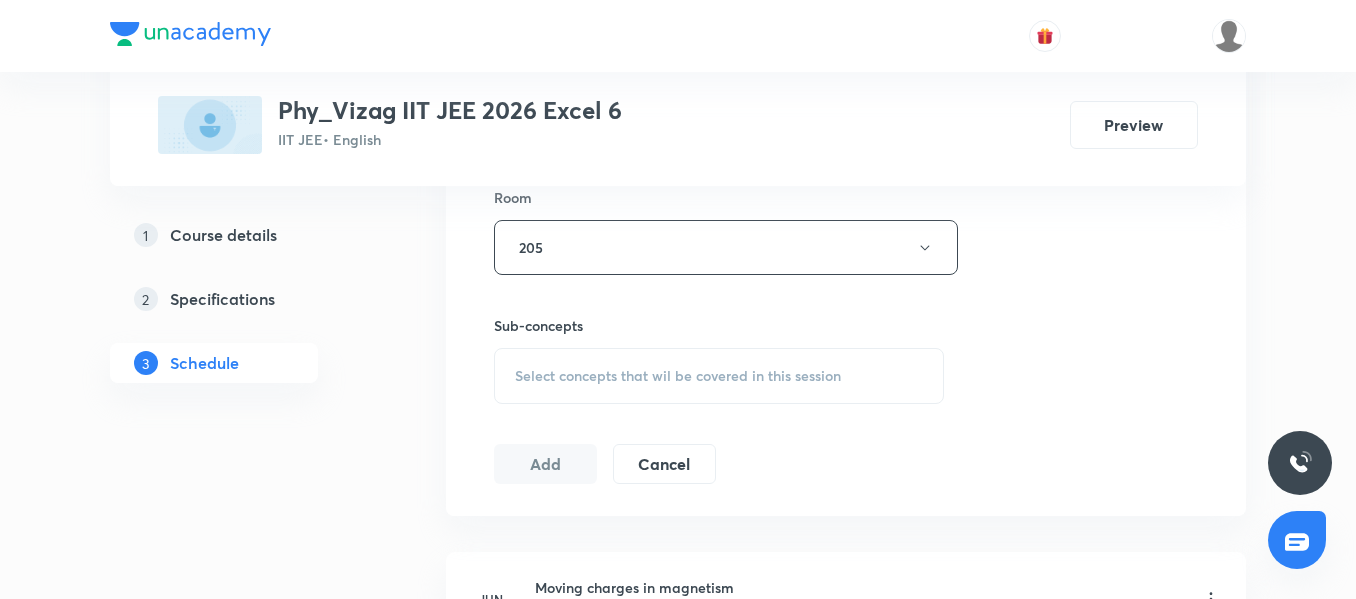 click on "Select concepts that wil be covered in this session" at bounding box center (678, 376) 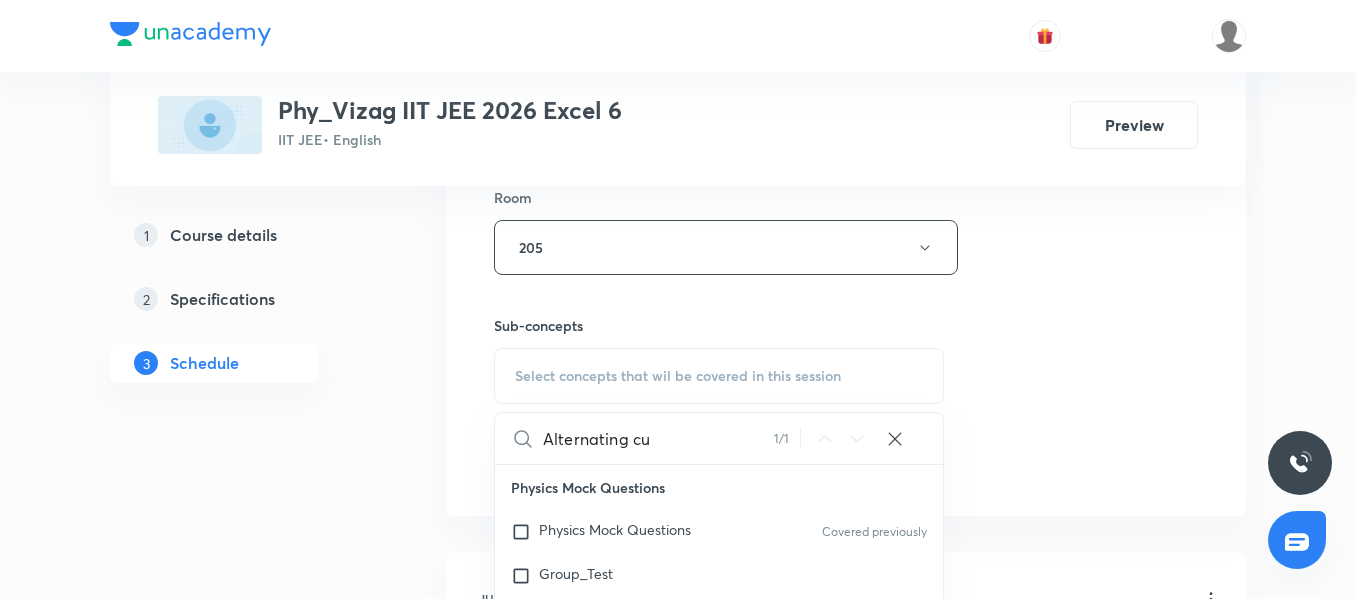 scroll, scrollTop: 52451, scrollLeft: 0, axis: vertical 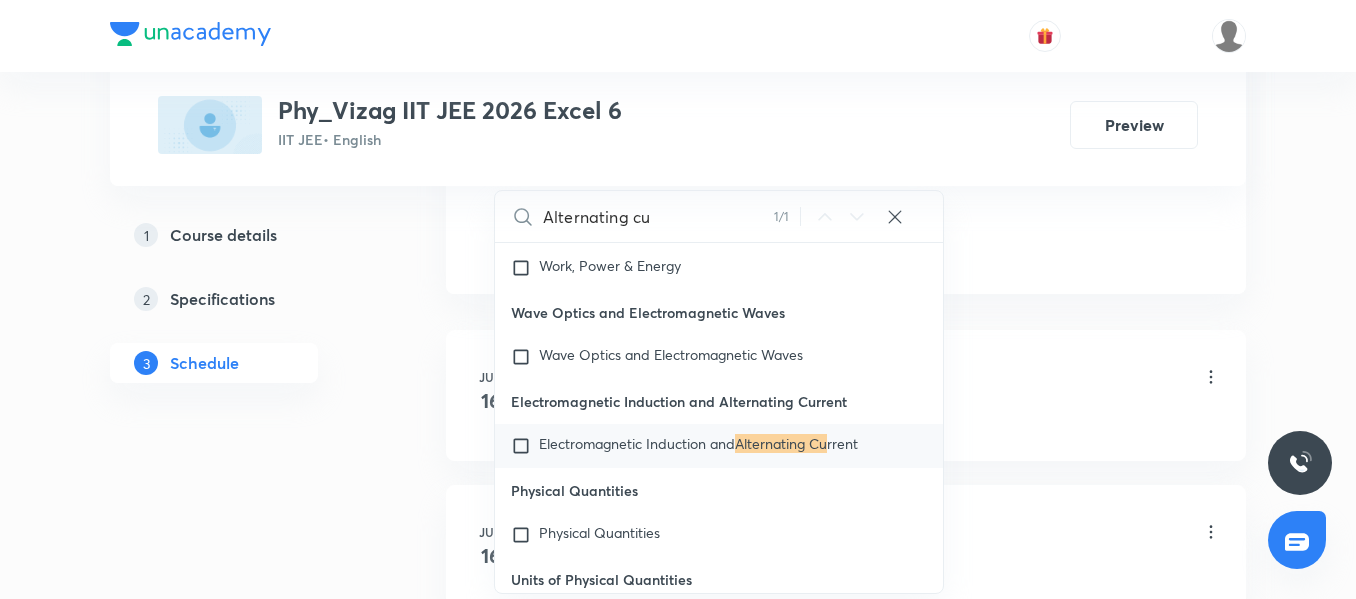 type on "Alternating cu" 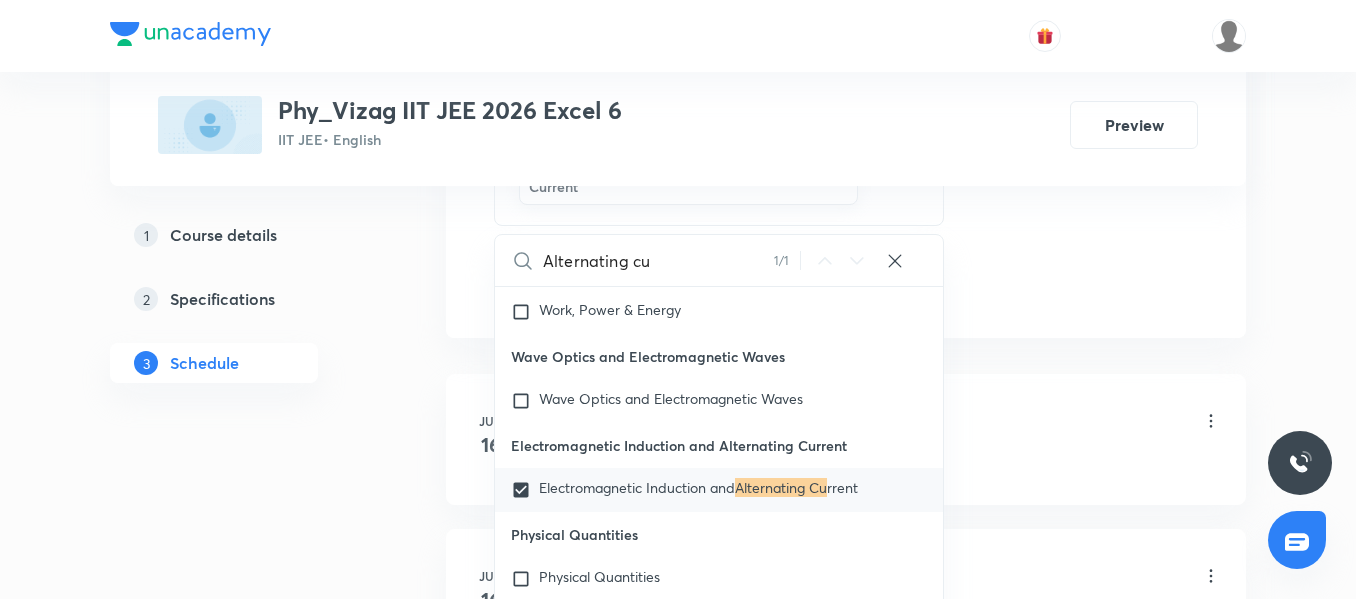 click on "Plus Courses Phy_Vizag IIT JEE 2026 Excel 6 IIT JEE  • English Preview 1 Course details 2 Specifications 3 Schedule Schedule 23  classes Session  24 Live class Session title 20/99 Alternating currents ​ Schedule for Jul 14, 2025, 10:05 AM ​ Duration (in minutes) 75 ​ Educator Y B V Sudheer   Session type Online Offline Room 205 Sub-concepts Electromagnetic Induction and Alternating Current CLEAR Alternating cu 1 / 1 ​ Physics Mock Questions Physics Mock Questions Covered previously Group_Test Mathematical Tools Vectors and Scalars  Elementary Algebra Basic Trigonometry Addition of Vectors 2D and 3D Geometry Representation of Vector  Components of a Vector Functions Unit Vectors Differentiation Integration Rectangular Components of a Vector in Three Dimensions Position Vector Use of Differentiation & Integration in One Dimensional Motion Displacement Vector Derivatives of Equations of Motion by Calculus Vectors Product of Two Vectors Differentiation: Basic Formula and Rule Maxima and Minima Units Add" at bounding box center (678, 1471) 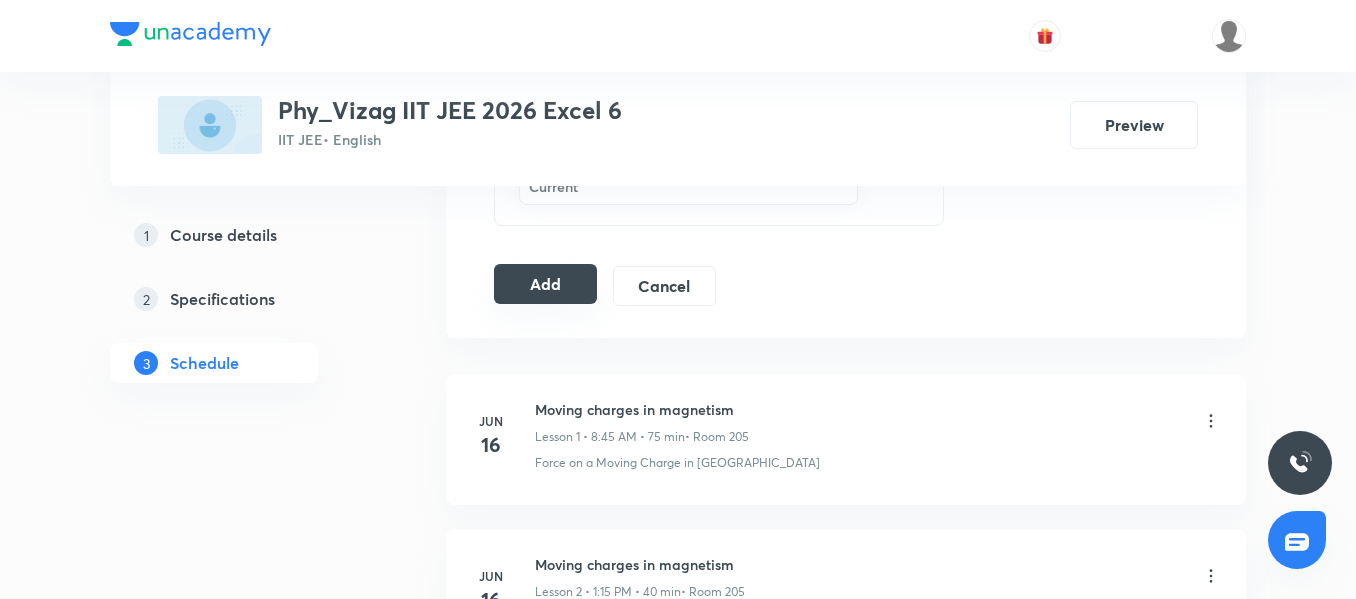 click on "Add" at bounding box center (545, 284) 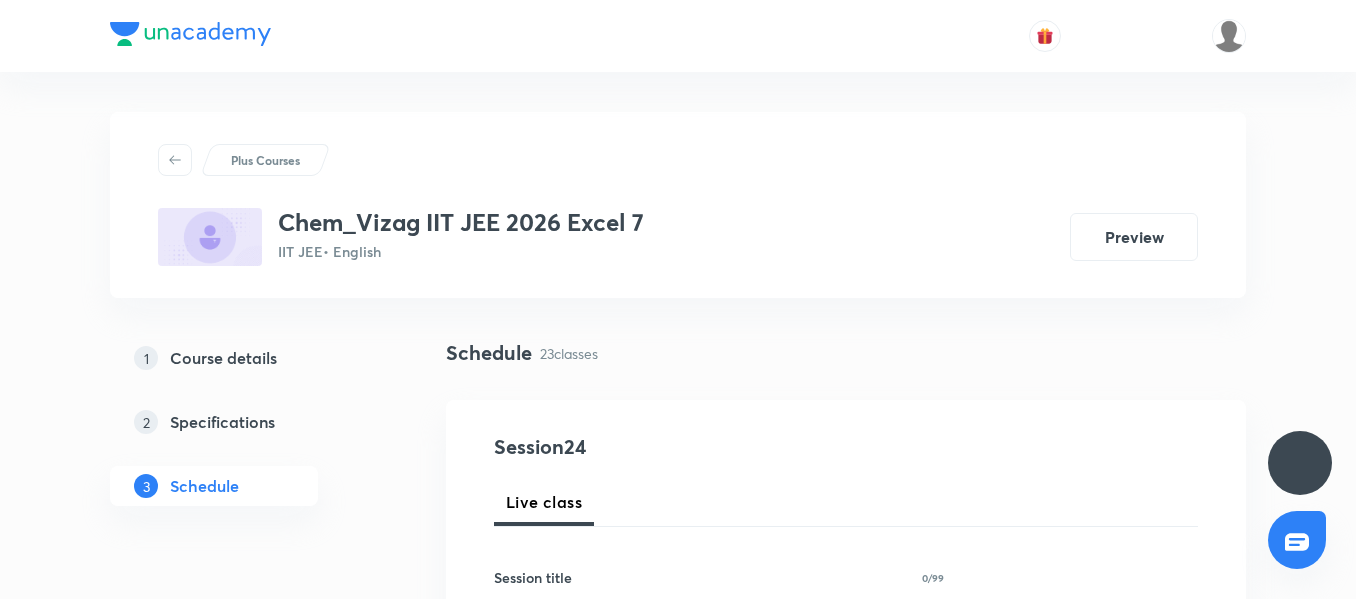 scroll, scrollTop: 0, scrollLeft: 0, axis: both 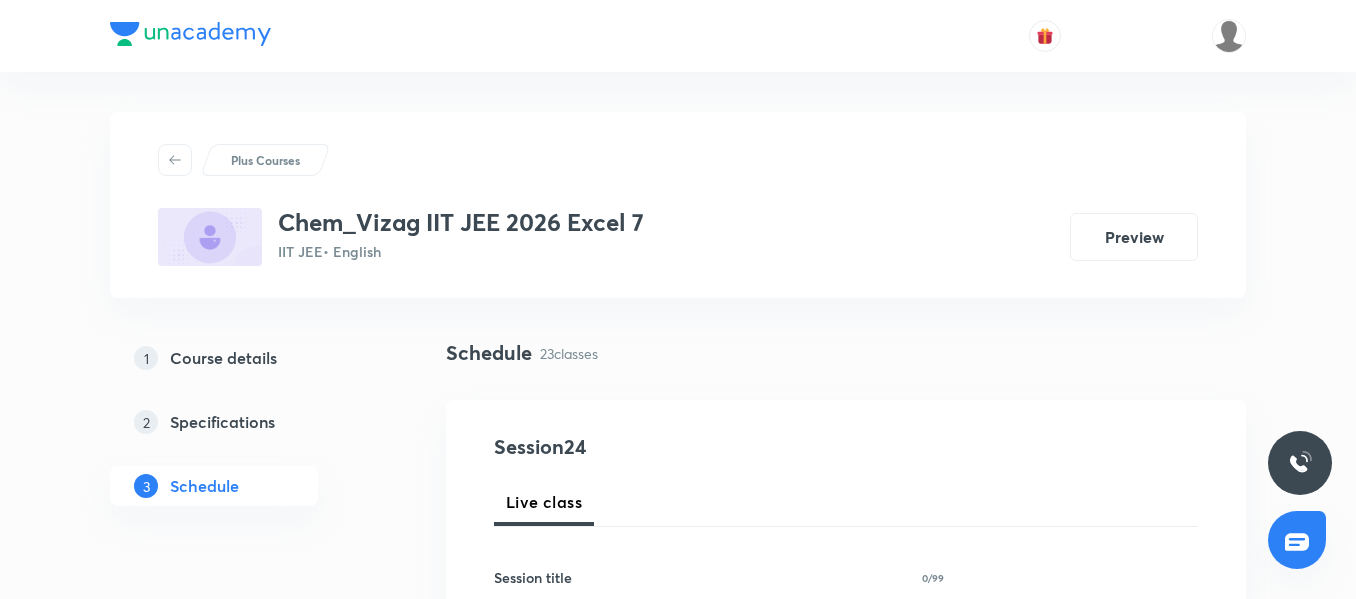 click on "1 Course details 2 Specifications 3 Schedule" at bounding box center (246, 434) 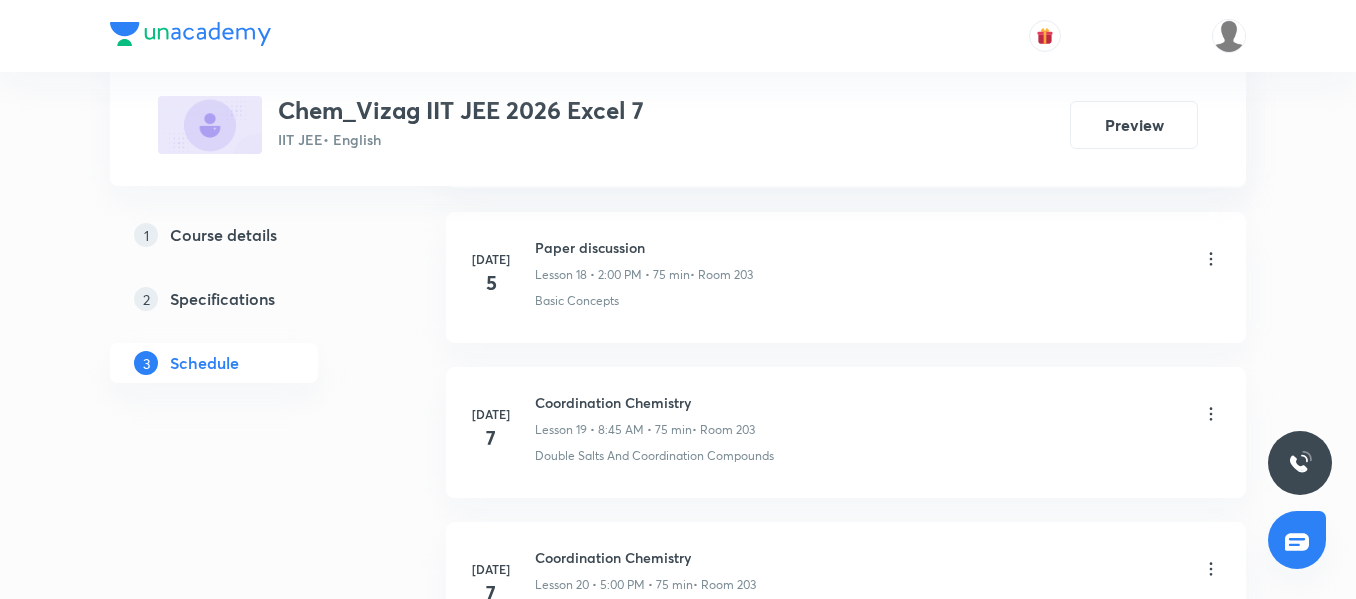 scroll, scrollTop: 4569, scrollLeft: 0, axis: vertical 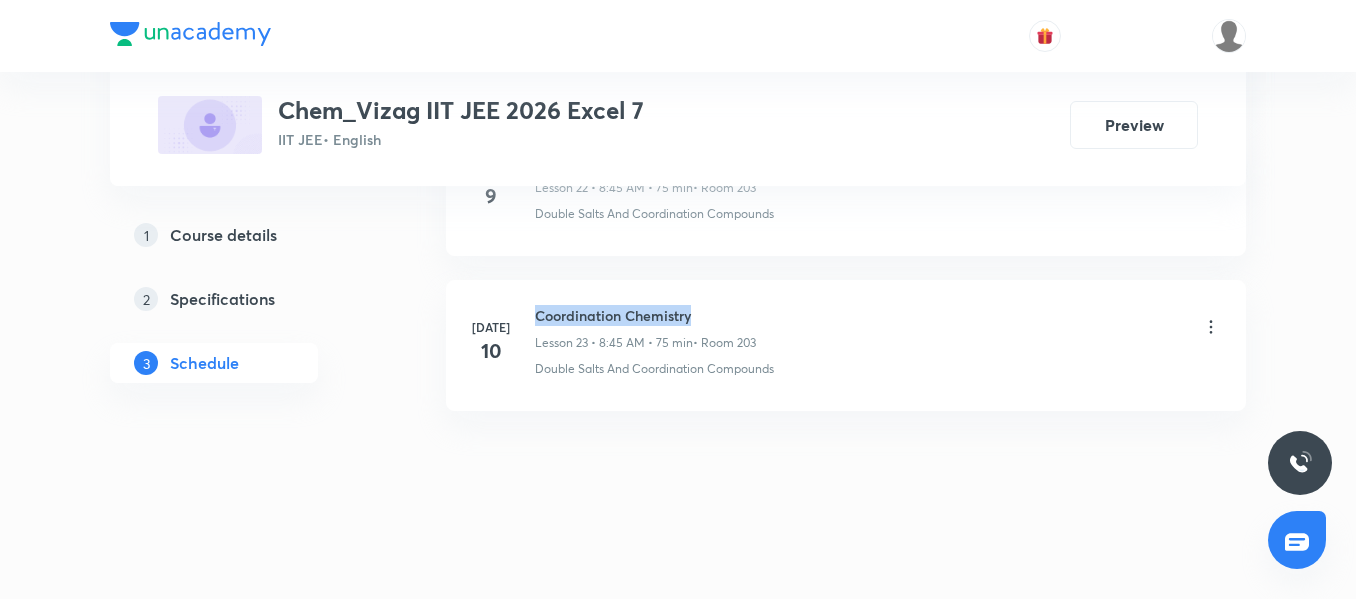 drag, startPoint x: 697, startPoint y: 314, endPoint x: 528, endPoint y: 302, distance: 169.4255 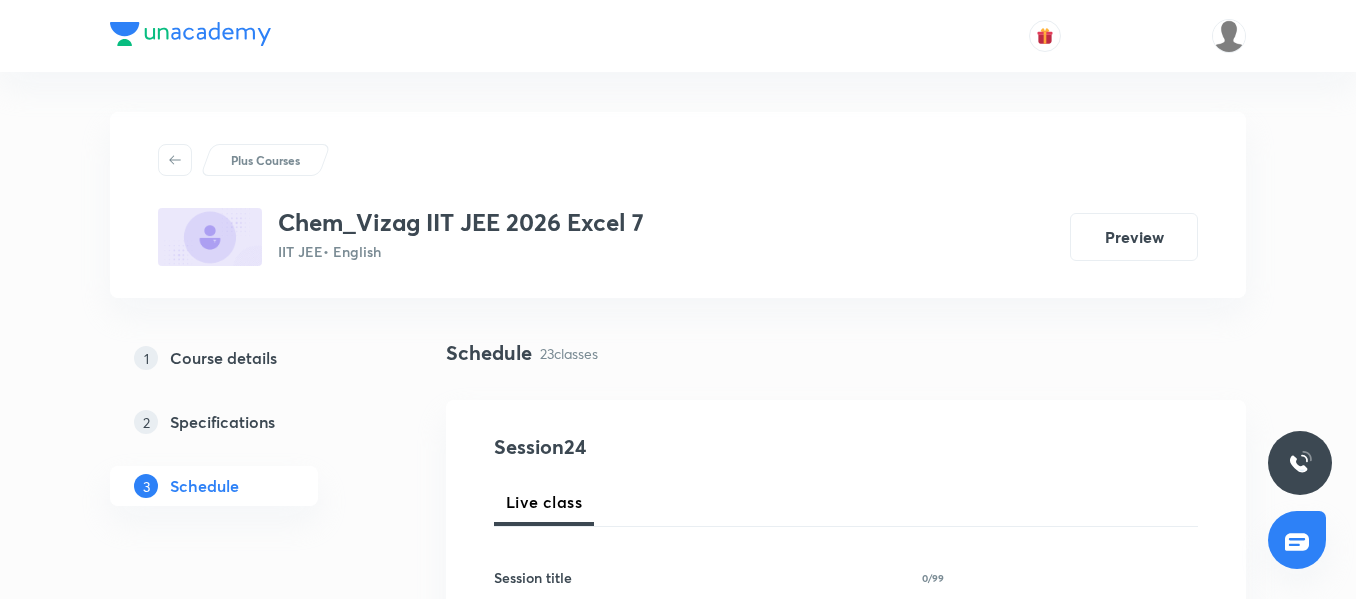 scroll, scrollTop: 140, scrollLeft: 0, axis: vertical 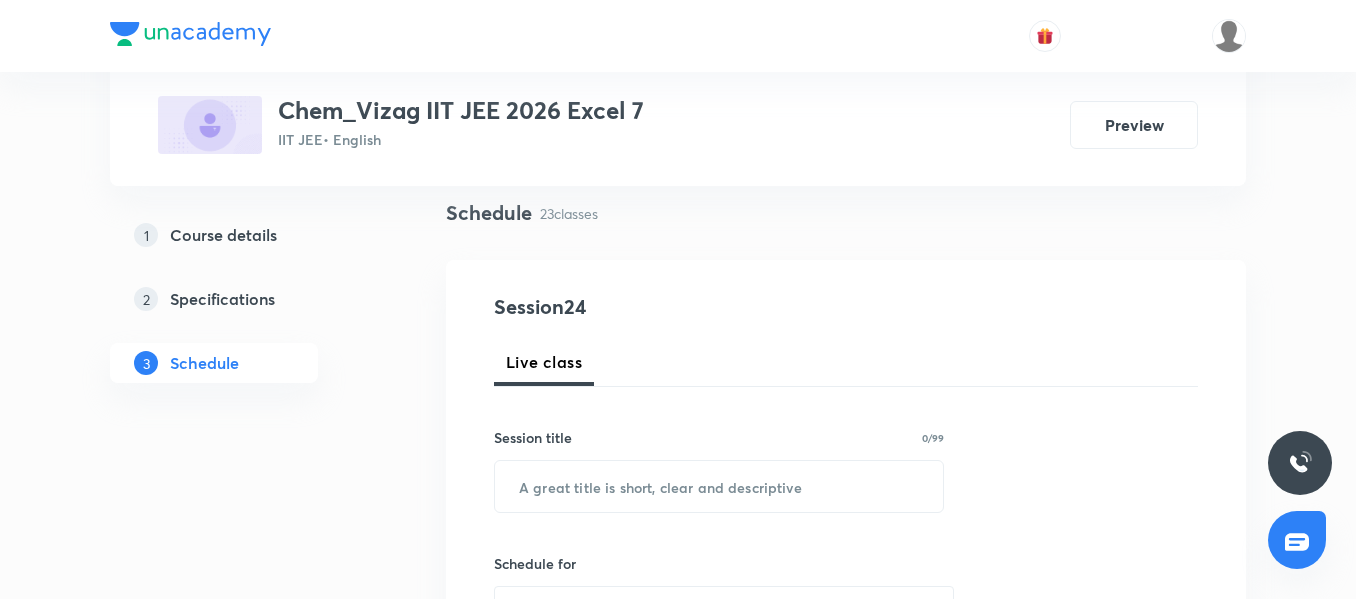click on "Course details" at bounding box center (223, 235) 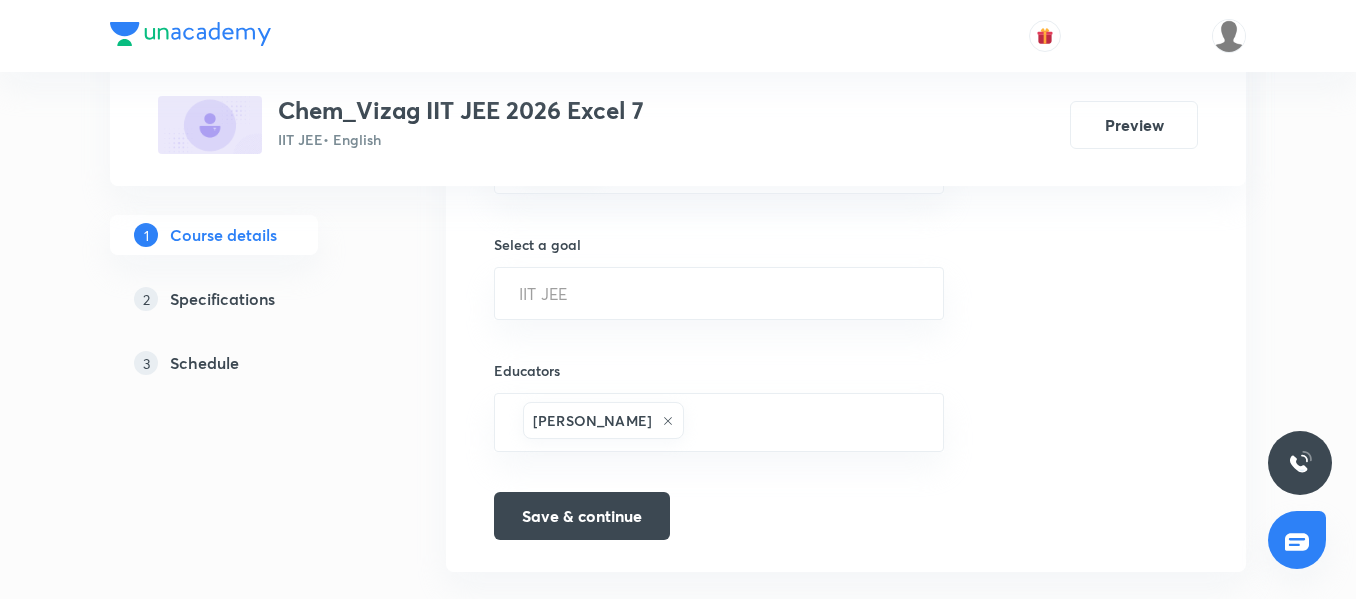 scroll, scrollTop: 1349, scrollLeft: 0, axis: vertical 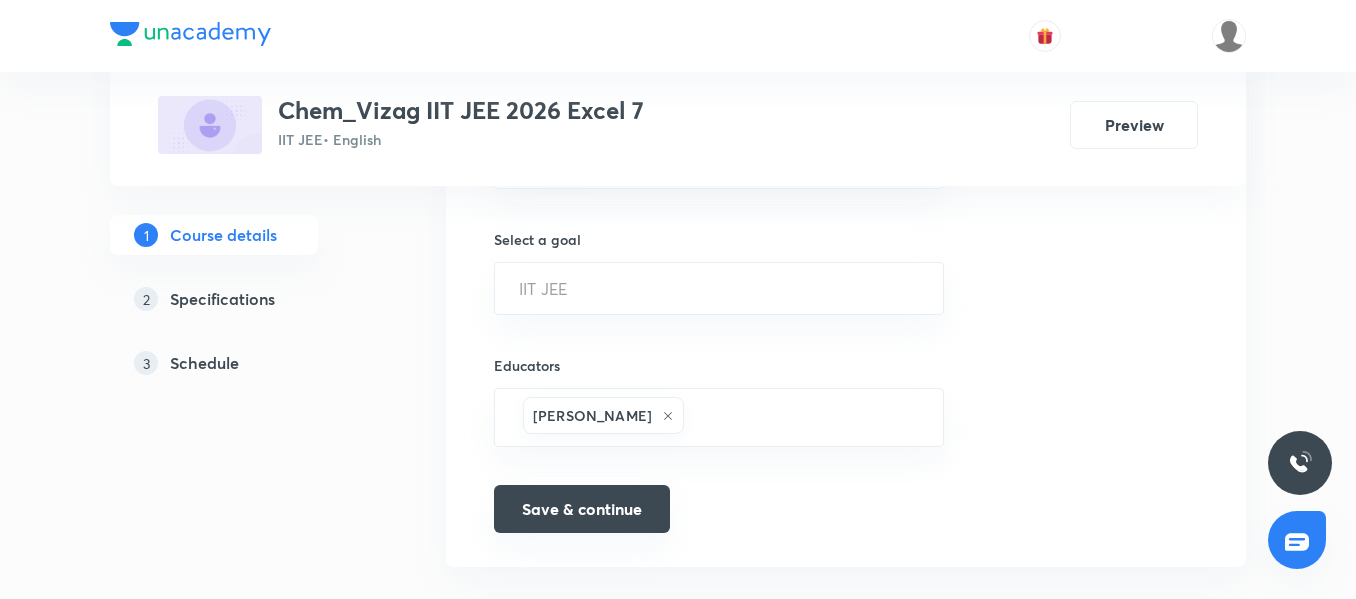 click on "Save & continue" at bounding box center (582, 509) 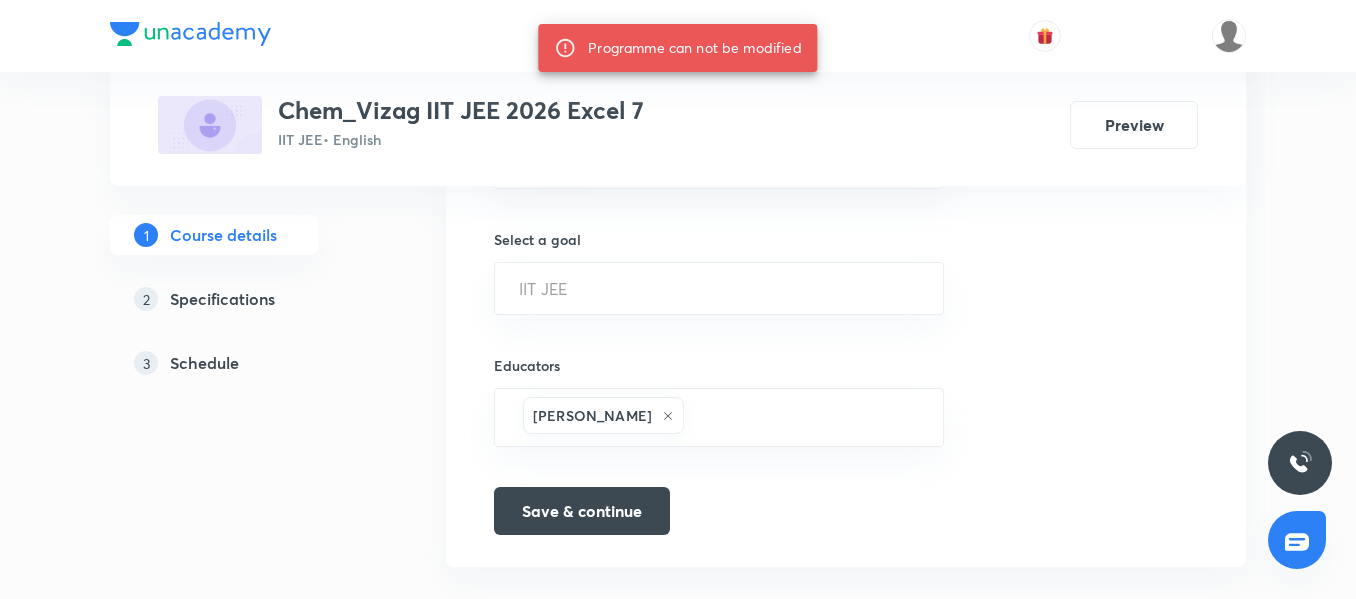 click on "Schedule" at bounding box center [204, 363] 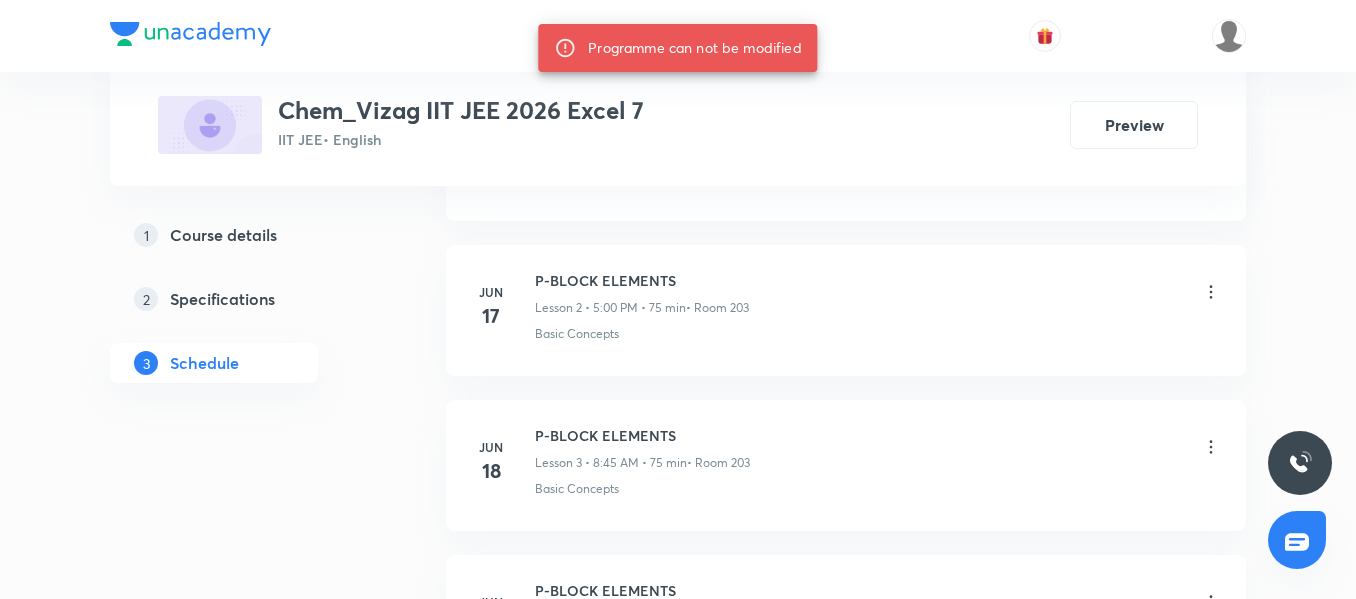 click on "Course details" at bounding box center (223, 235) 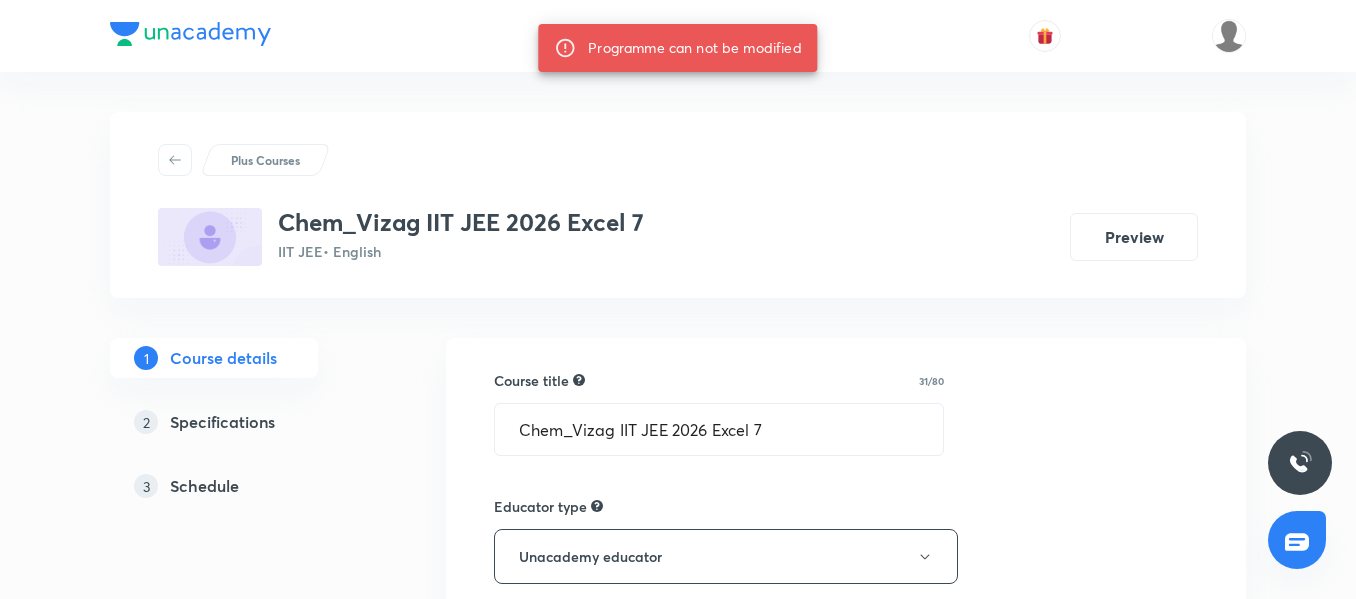 click on "Schedule" at bounding box center [204, 486] 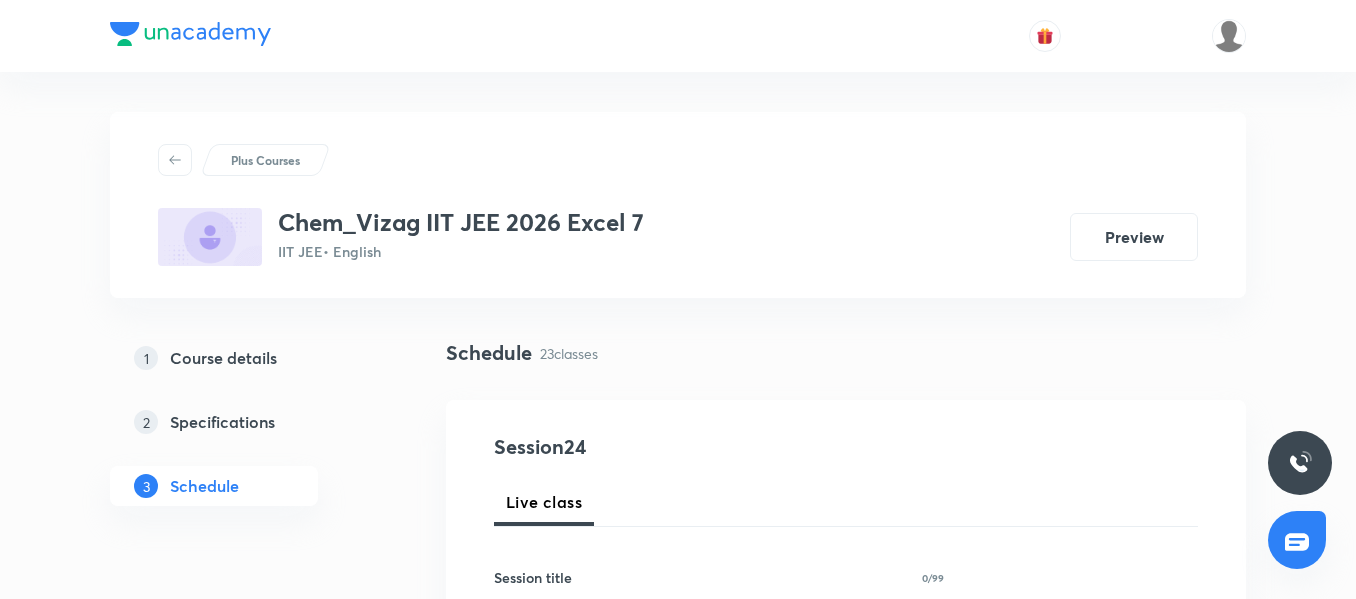 click on "Schedule" at bounding box center (204, 486) 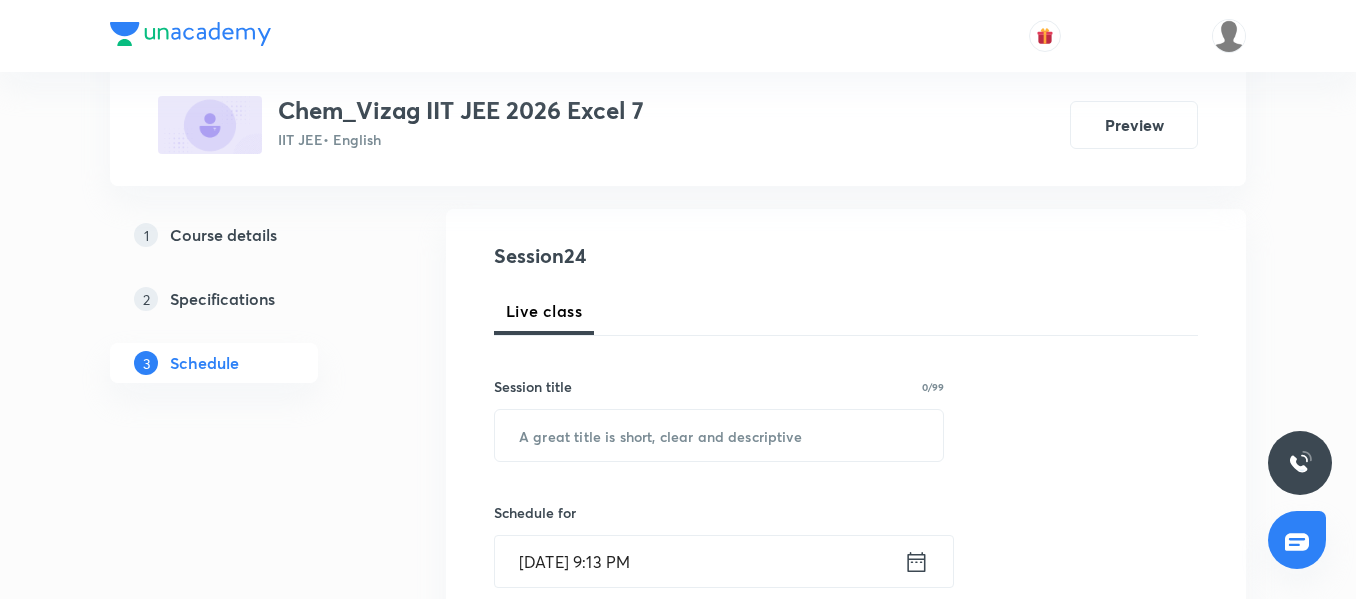 scroll, scrollTop: 192, scrollLeft: 0, axis: vertical 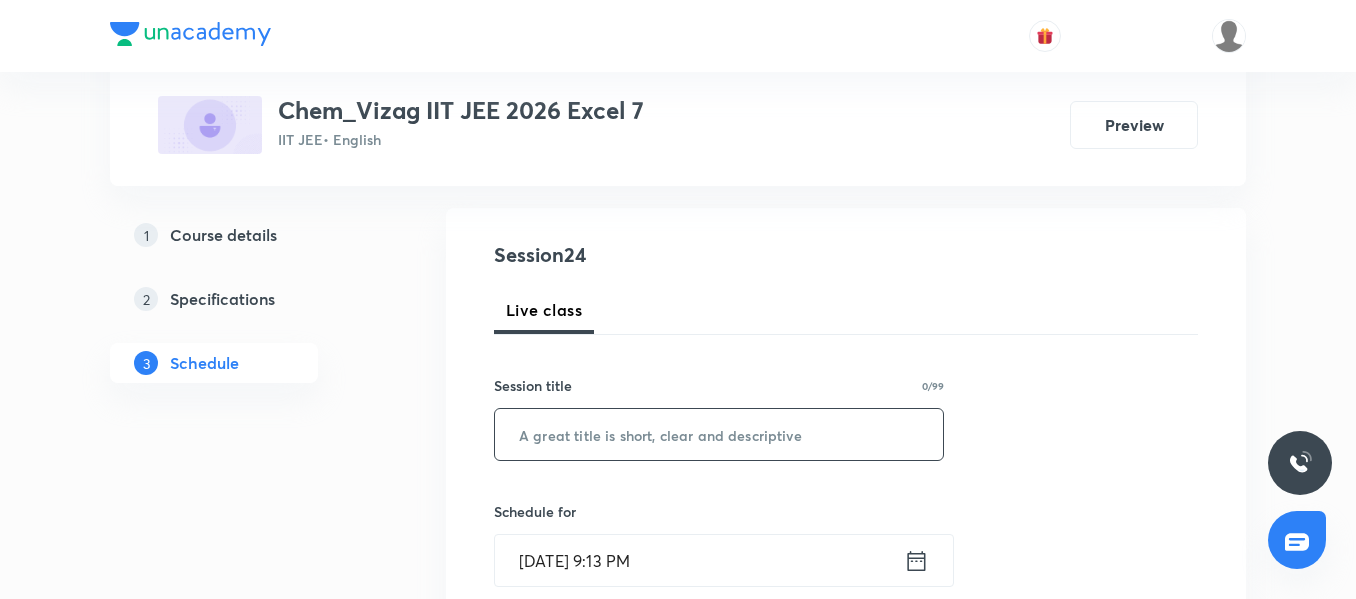 click at bounding box center [719, 434] 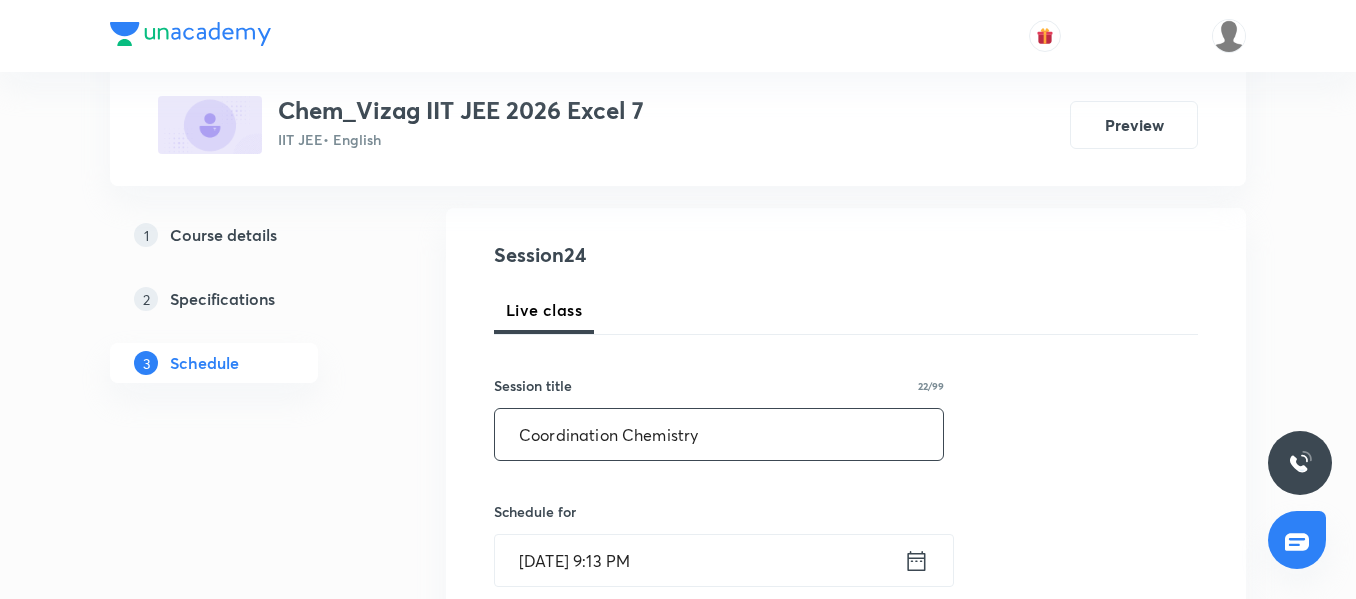 scroll, scrollTop: 405, scrollLeft: 0, axis: vertical 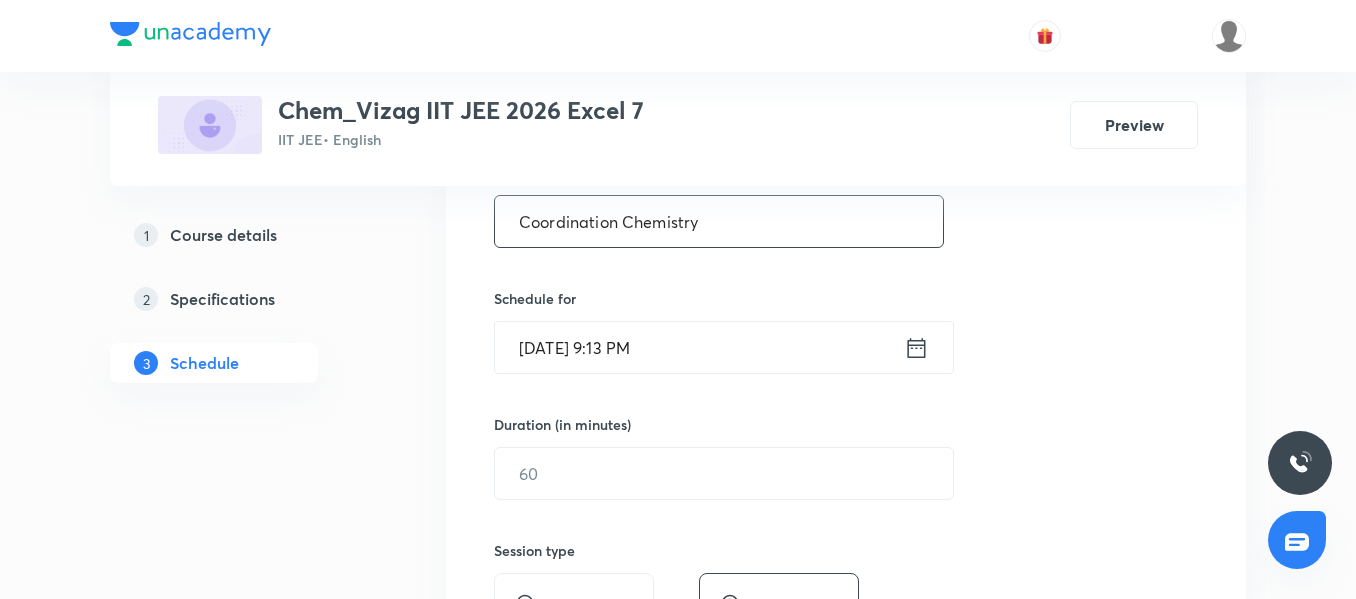 type on "Coordination Chemistry" 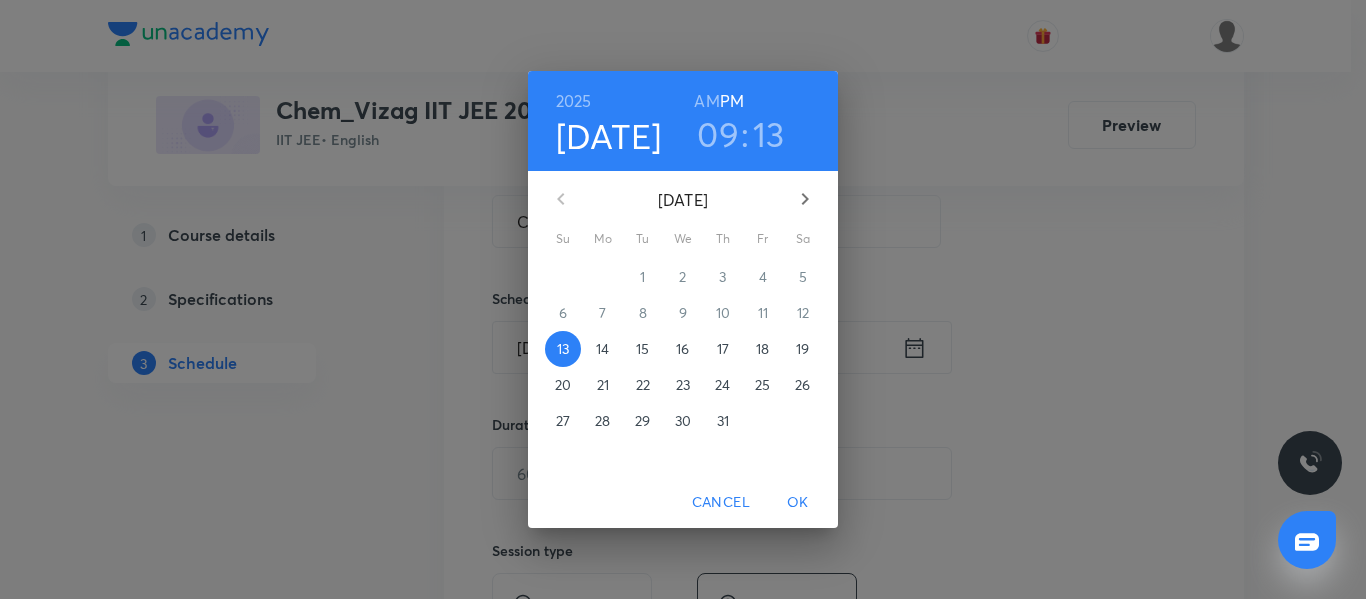click on "14" at bounding box center [602, 349] 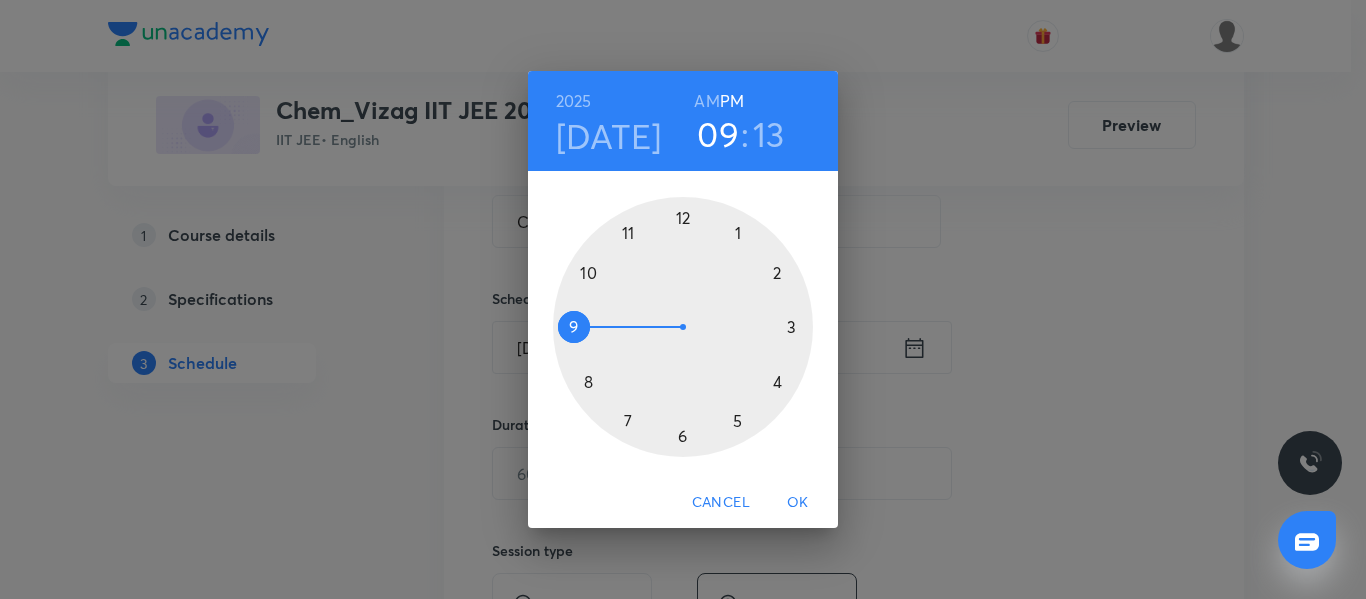 click at bounding box center [683, 327] 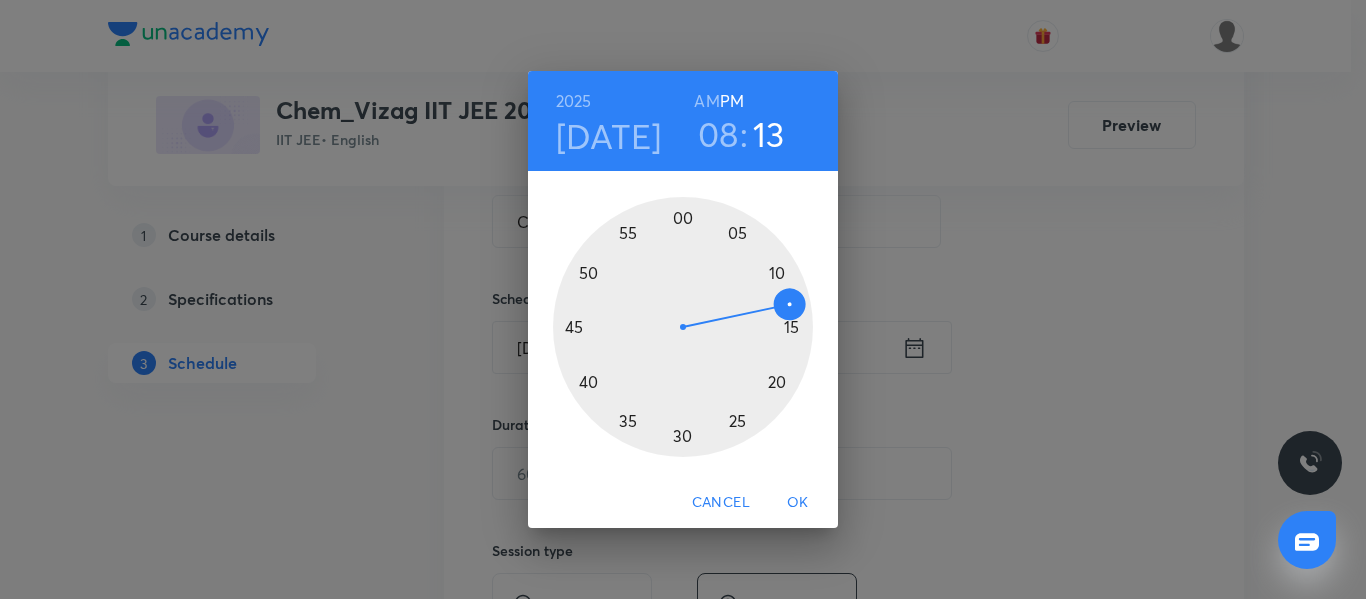 click at bounding box center [683, 327] 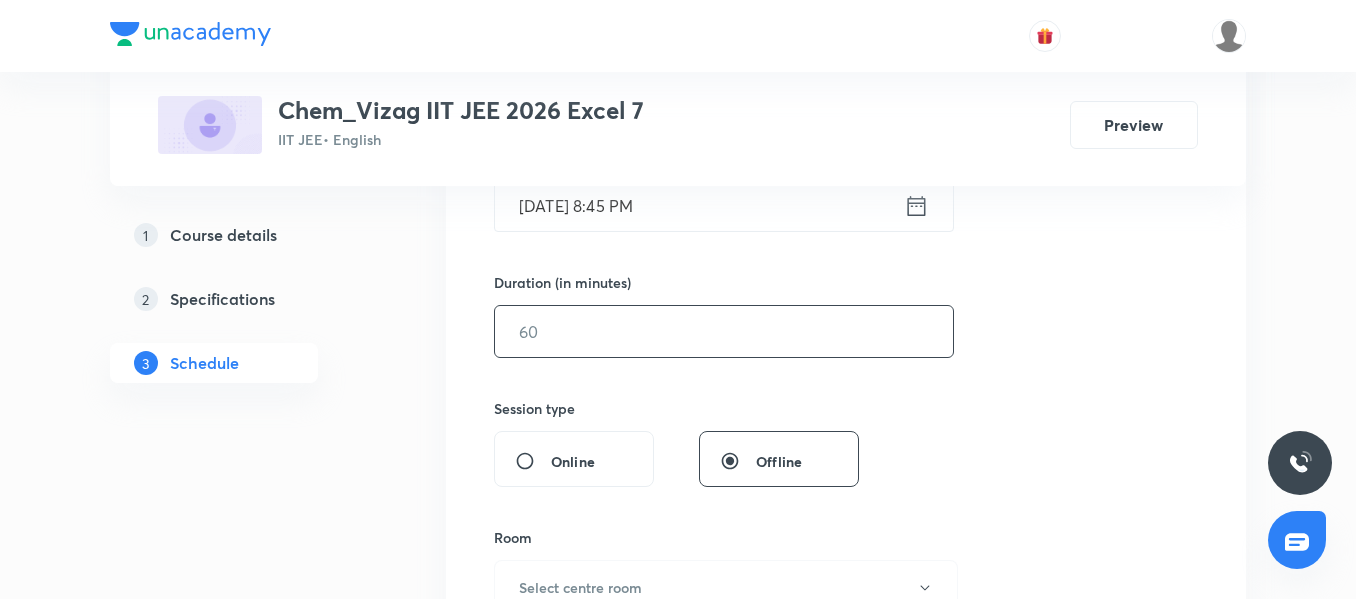 scroll, scrollTop: 548, scrollLeft: 0, axis: vertical 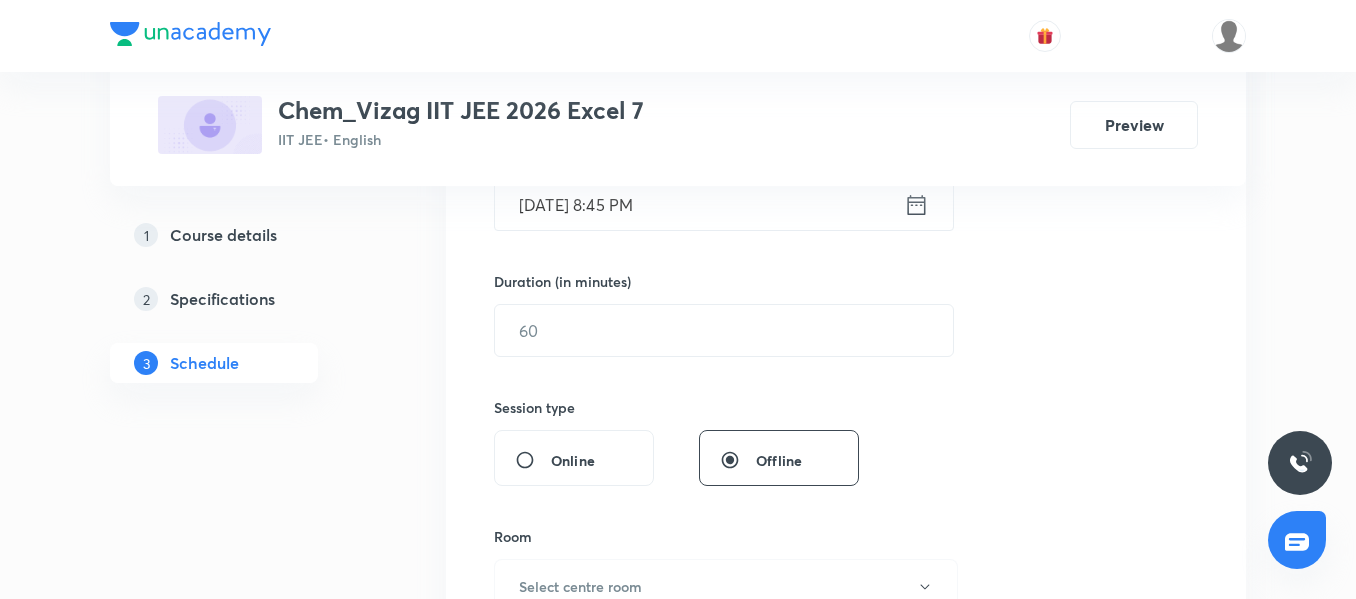click 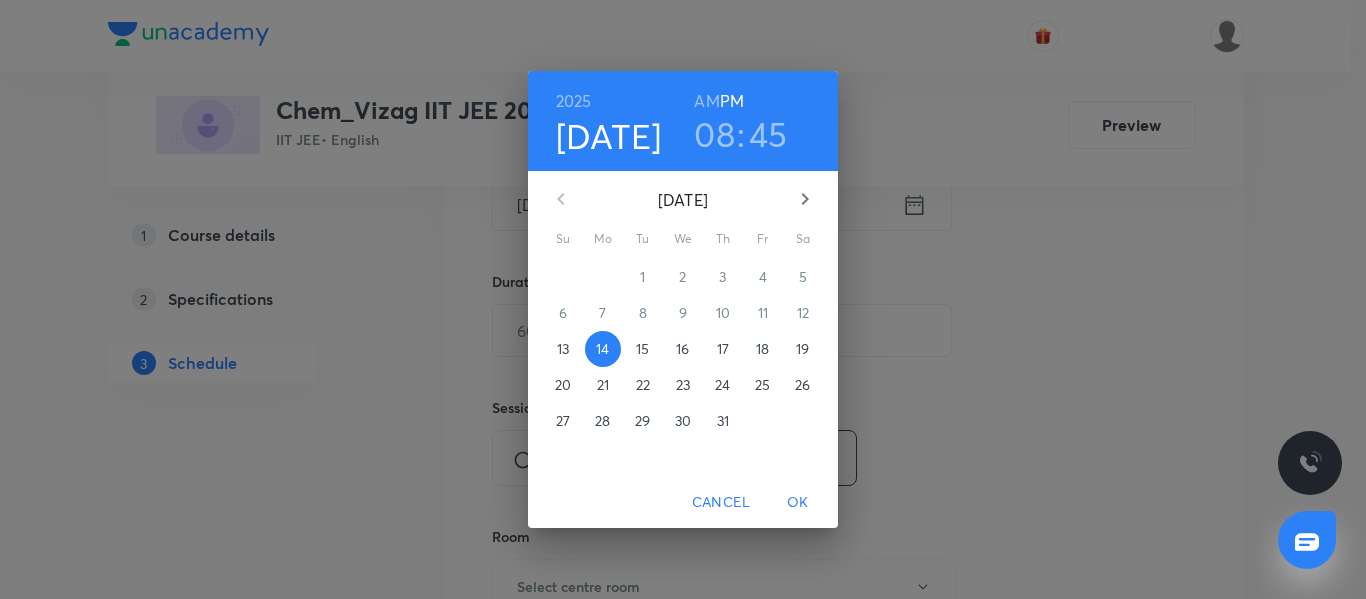 click on "AM" at bounding box center [706, 101] 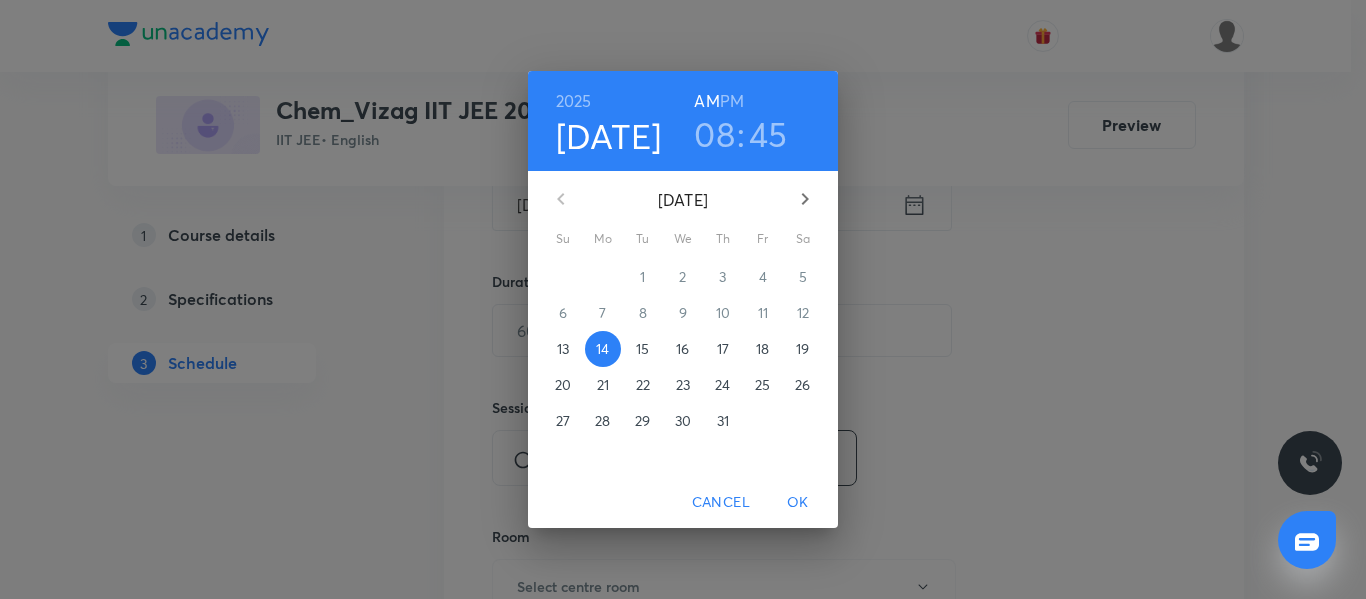 click on "OK" at bounding box center (798, 502) 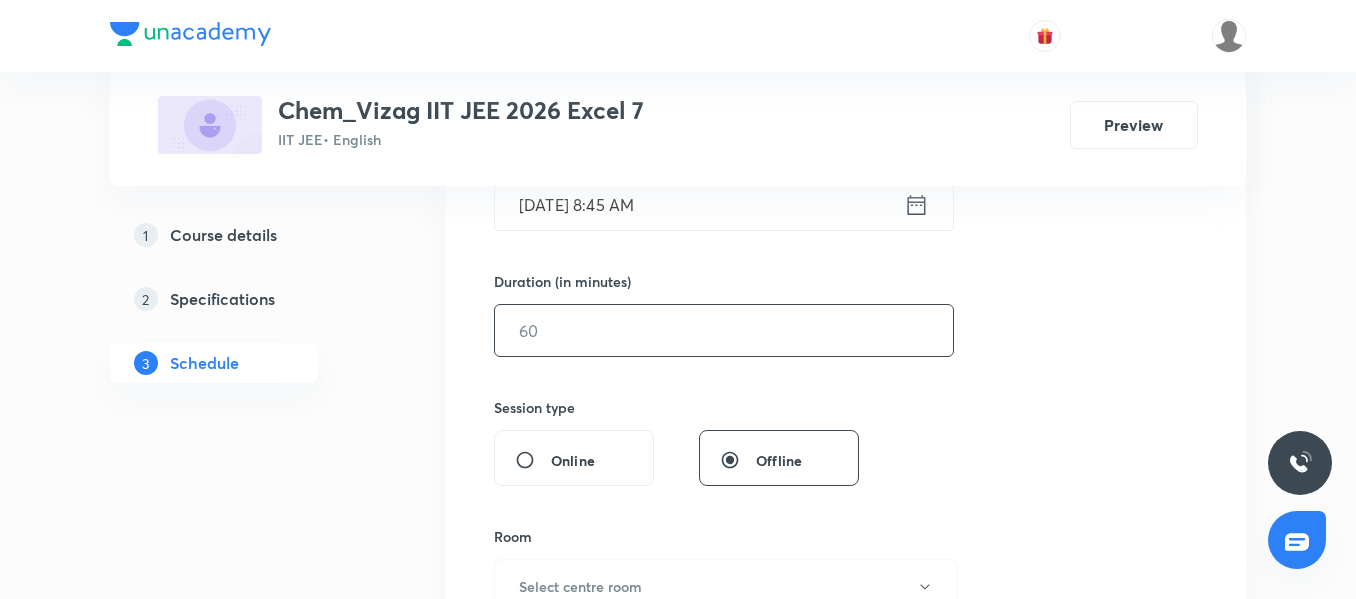 click at bounding box center [724, 330] 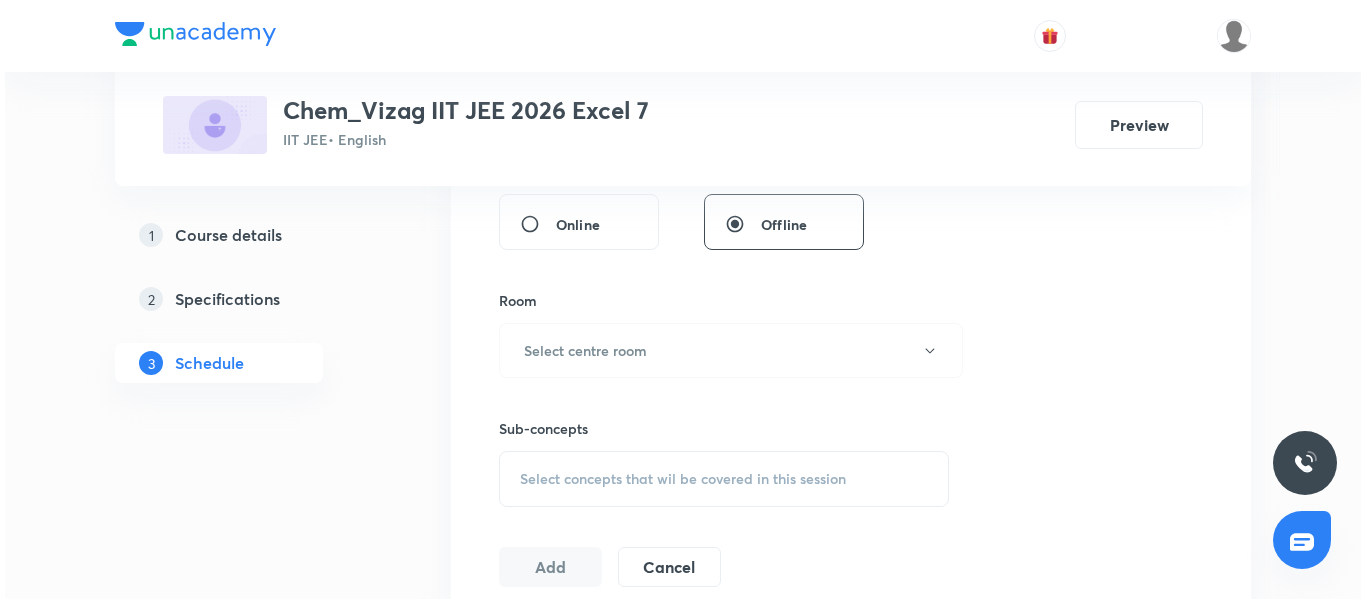 scroll, scrollTop: 805, scrollLeft: 0, axis: vertical 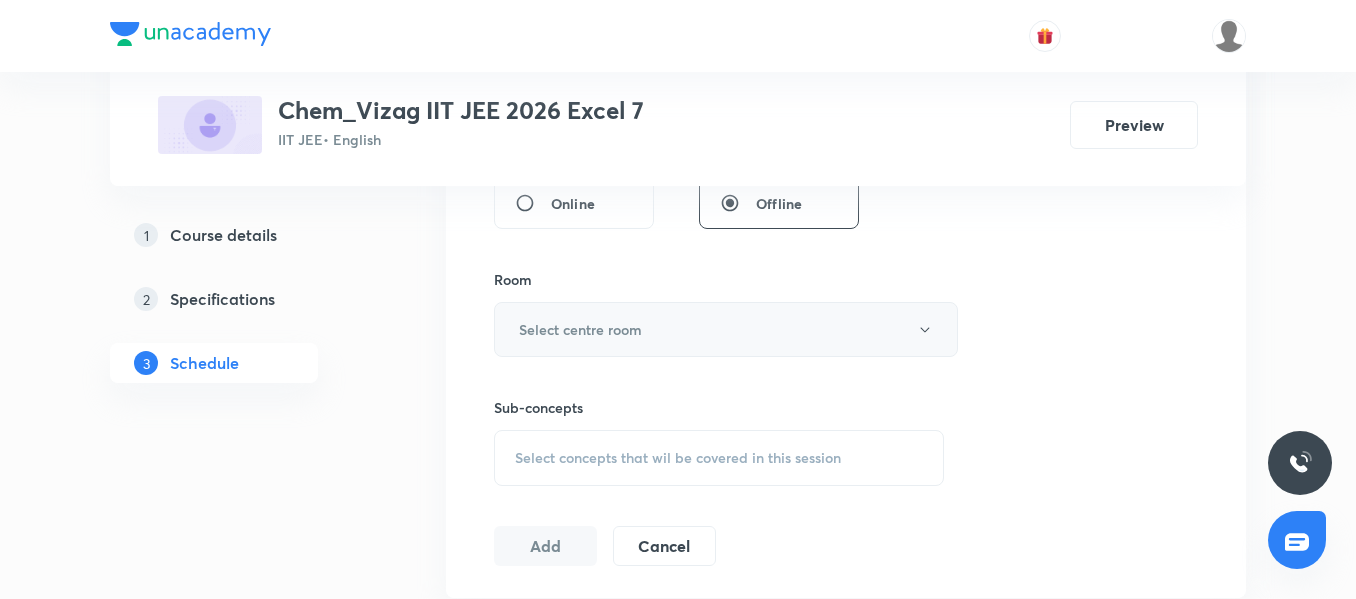 type on "75" 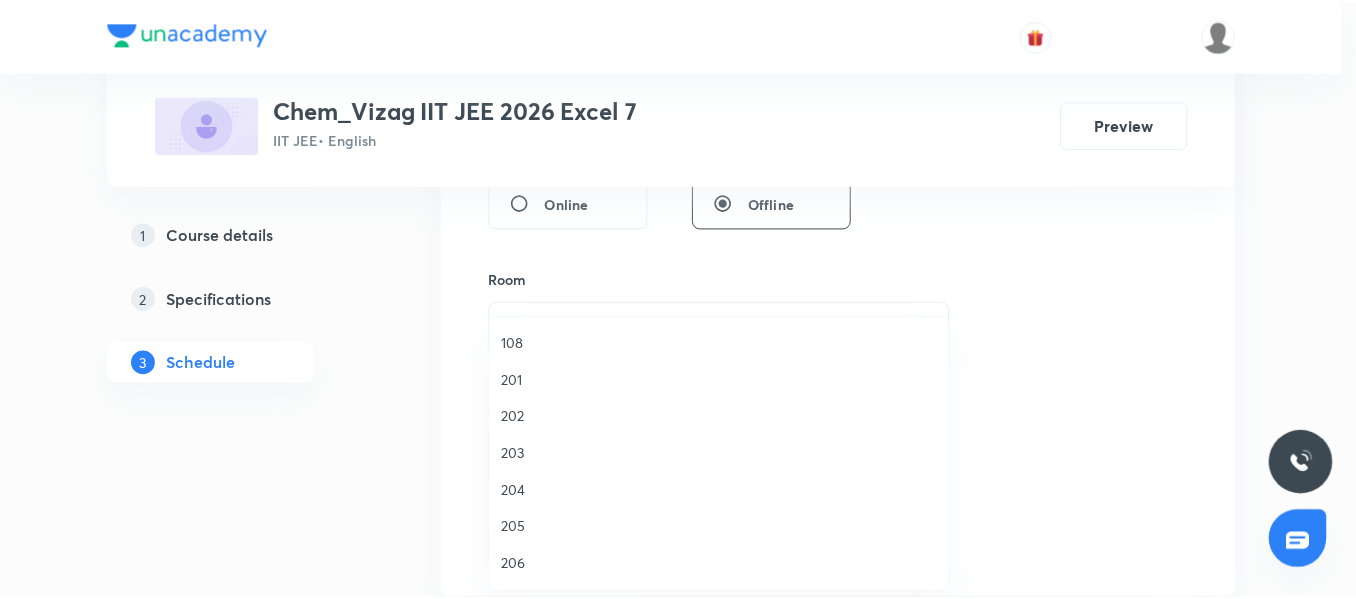 scroll, scrollTop: 410, scrollLeft: 0, axis: vertical 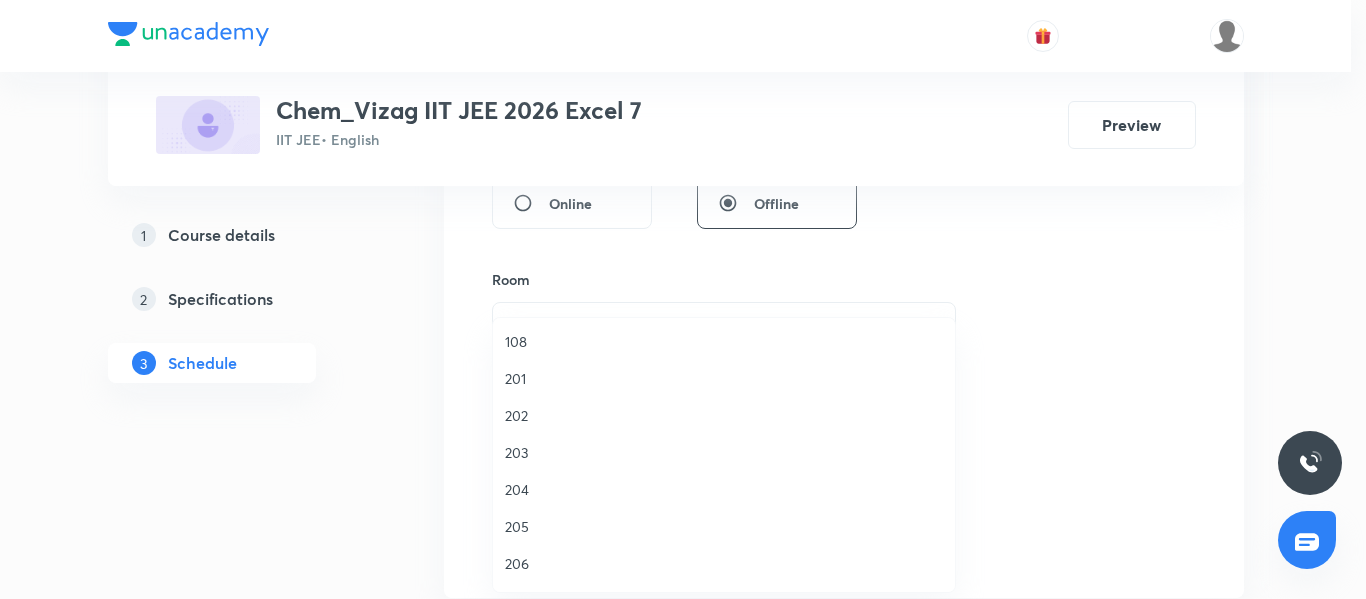 click on "203" at bounding box center [724, 452] 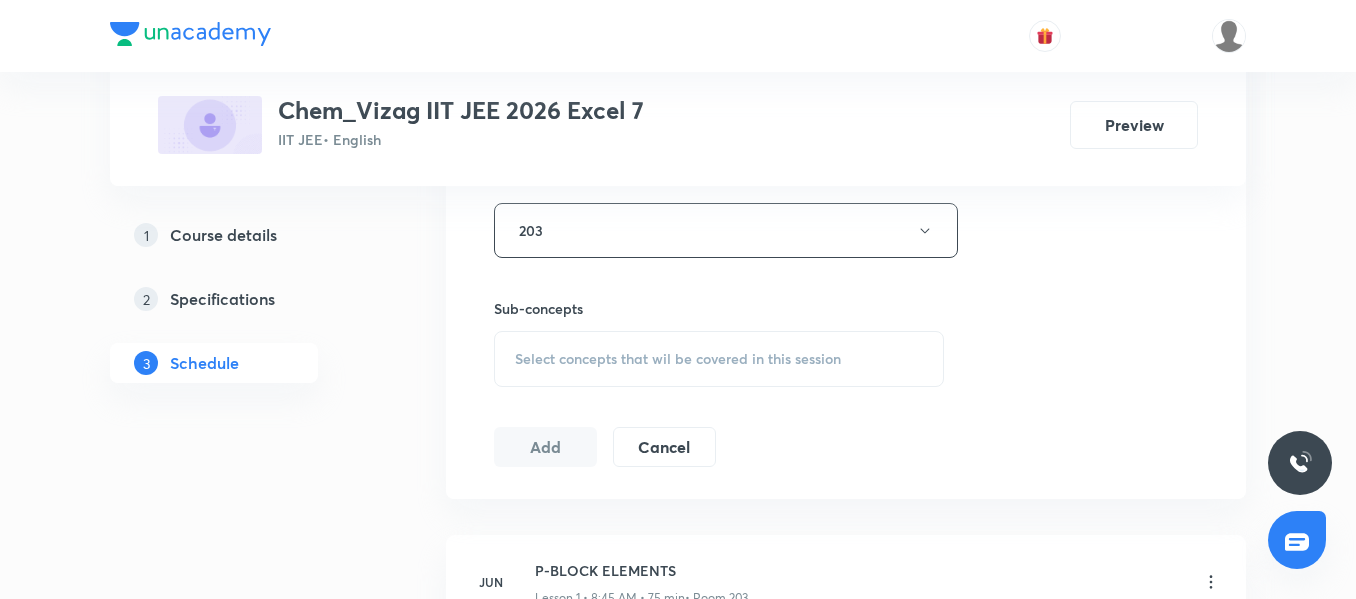 scroll, scrollTop: 905, scrollLeft: 0, axis: vertical 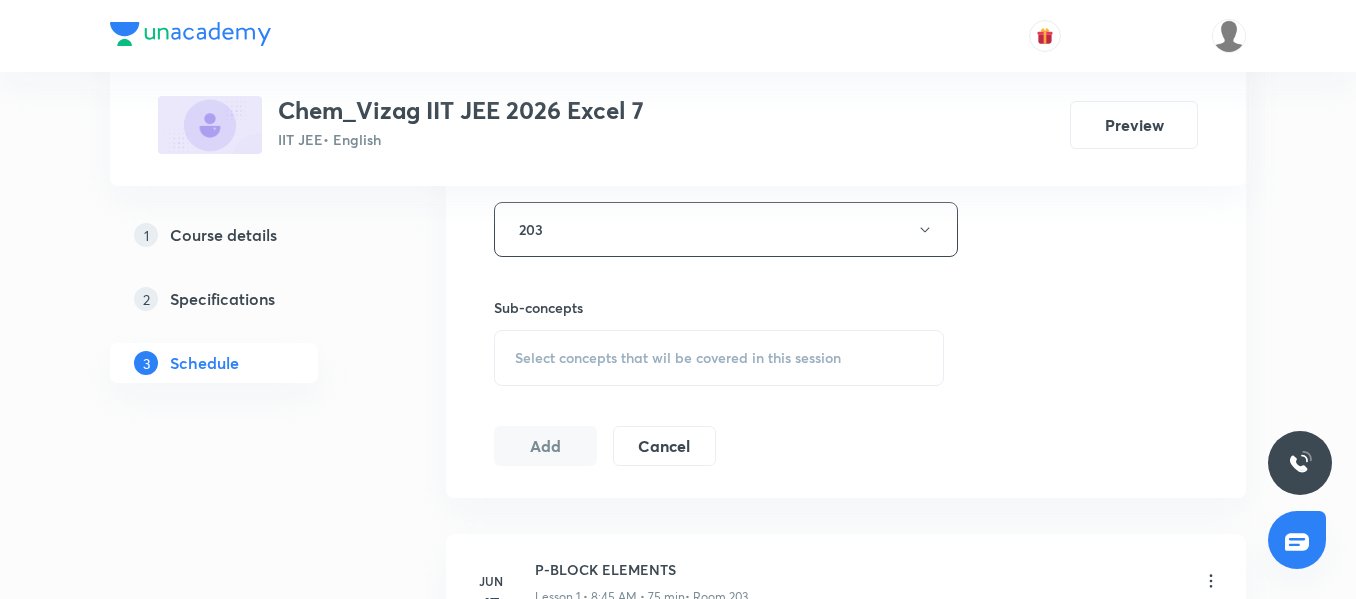 click on "Select concepts that wil be covered in this session" at bounding box center (719, 358) 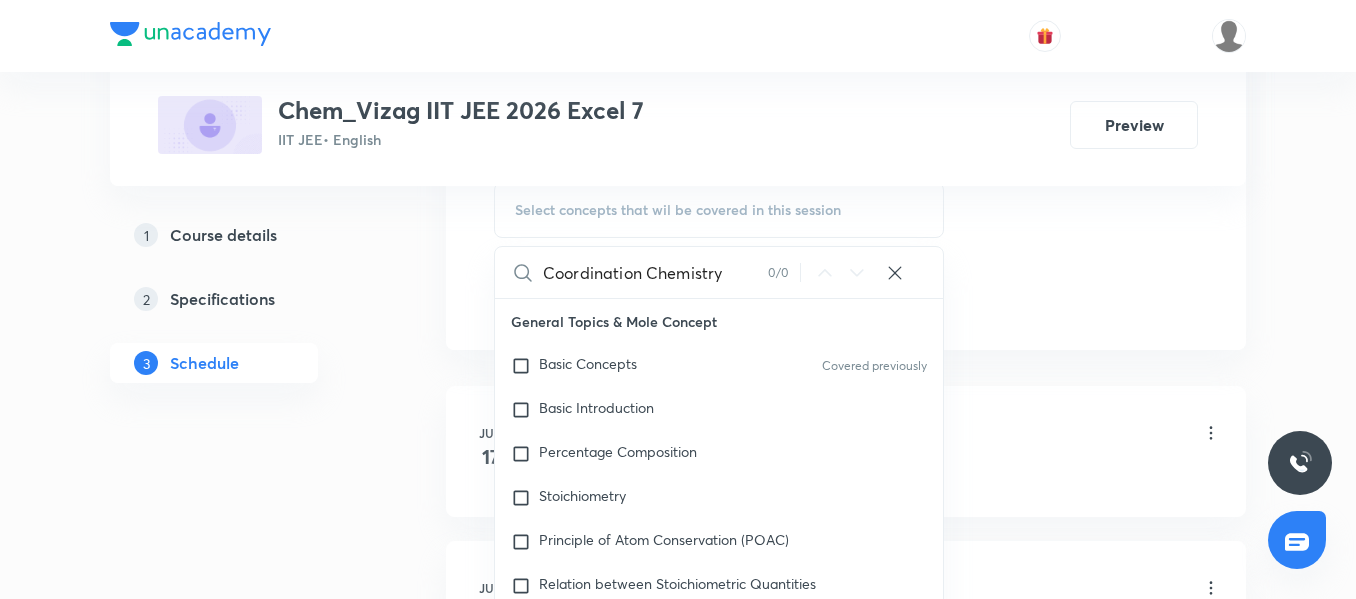 scroll, scrollTop: 1054, scrollLeft: 0, axis: vertical 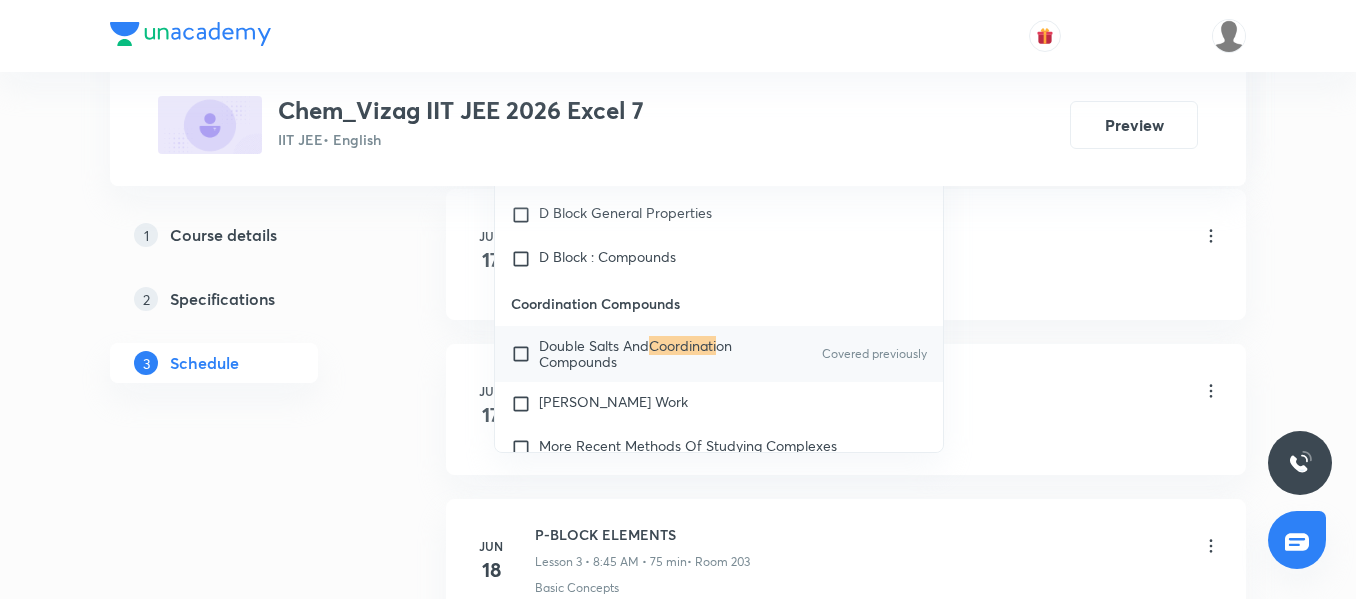 type on "Coordinati" 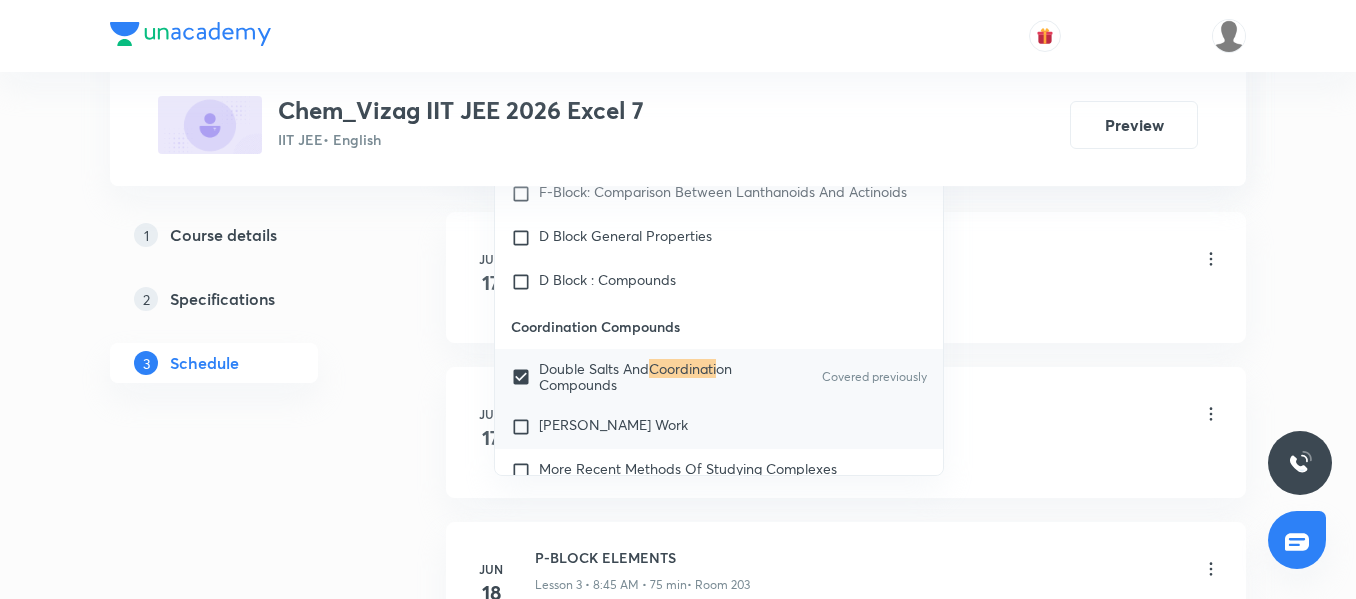 click on "Werner's Work" at bounding box center [613, 424] 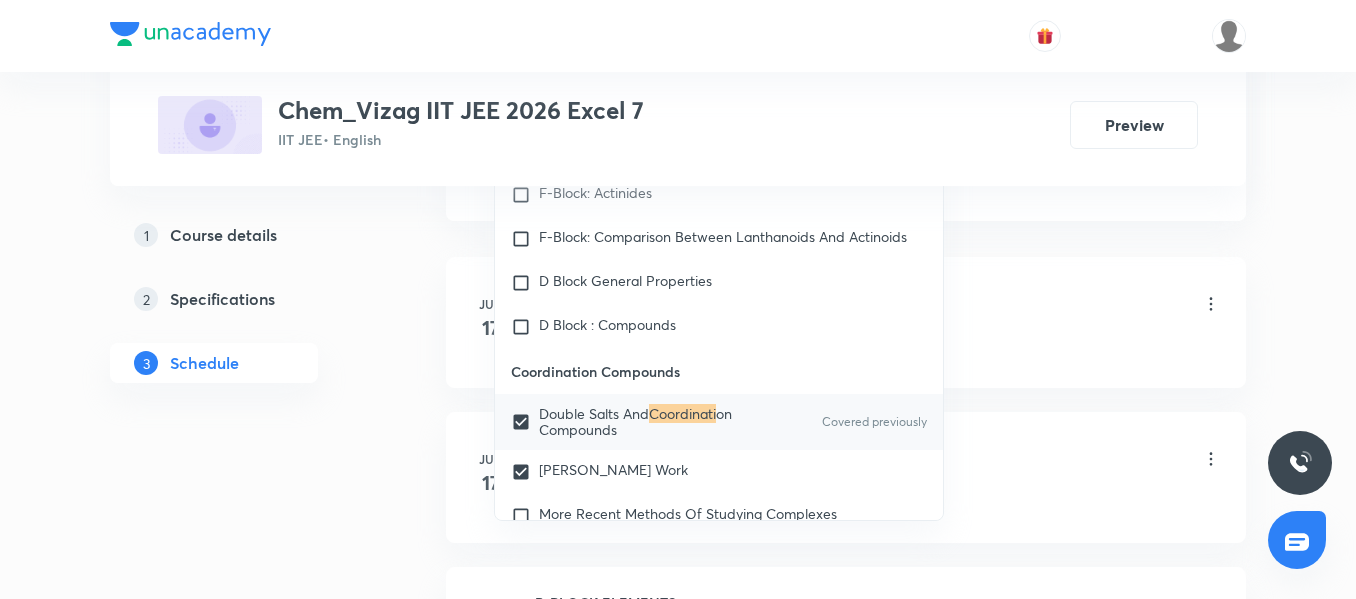 click on "Plus Courses Chem_Vizag IIT JEE 2026 Excel 7 IIT JEE  • English Preview 1 Course details 2 Specifications 3 Schedule Schedule 23  classes Session  24 Live class Session title 22/99 Coordination Chemistry ​ Schedule for Jul 14, 2025, 8:45 AM ​ Duration (in minutes) 75 ​   Session type Online Offline Room 203 Sub-concepts Double Salts And Coordination Compounds Werner's Work CLEAR Coordinati 1 / 2 ​ General Topics & Mole Concept Basic Concepts Covered previously Basic Introduction Percentage Composition Stoichiometry Principle of Atom Conservation (POAC) Relation between Stoichiometric Quantities Application of Mole Concept: Gravimetric Analysis Different Laws Formula and Composition Concentration Terms Some basic concepts of Chemistry Atomic Structure Discovery Of Electron Some Prerequisites of Physics Discovery Of Protons And Neutrons Atomic Models and Theories  Representation Of Atom With Electrons And Neutrons Nature of Waves Nature Of Electromagnetic Radiation Planck’S Quantum Theory Gas Laws 1" at bounding box center (678, 1406) 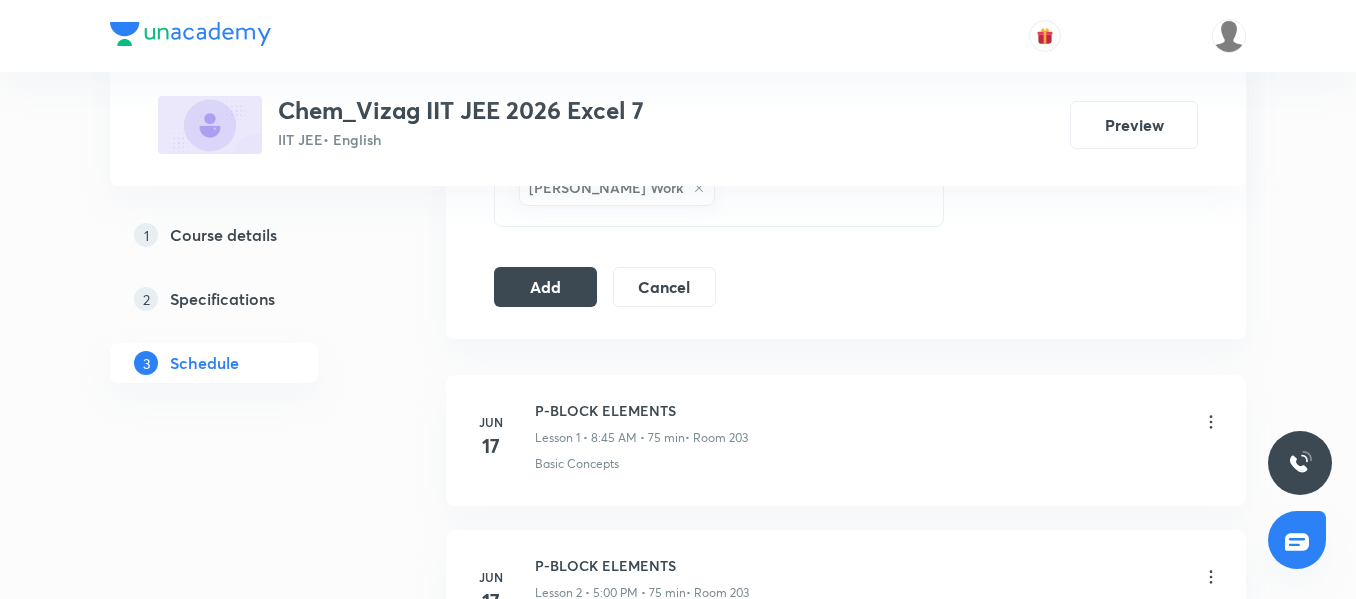 scroll, scrollTop: 1130, scrollLeft: 0, axis: vertical 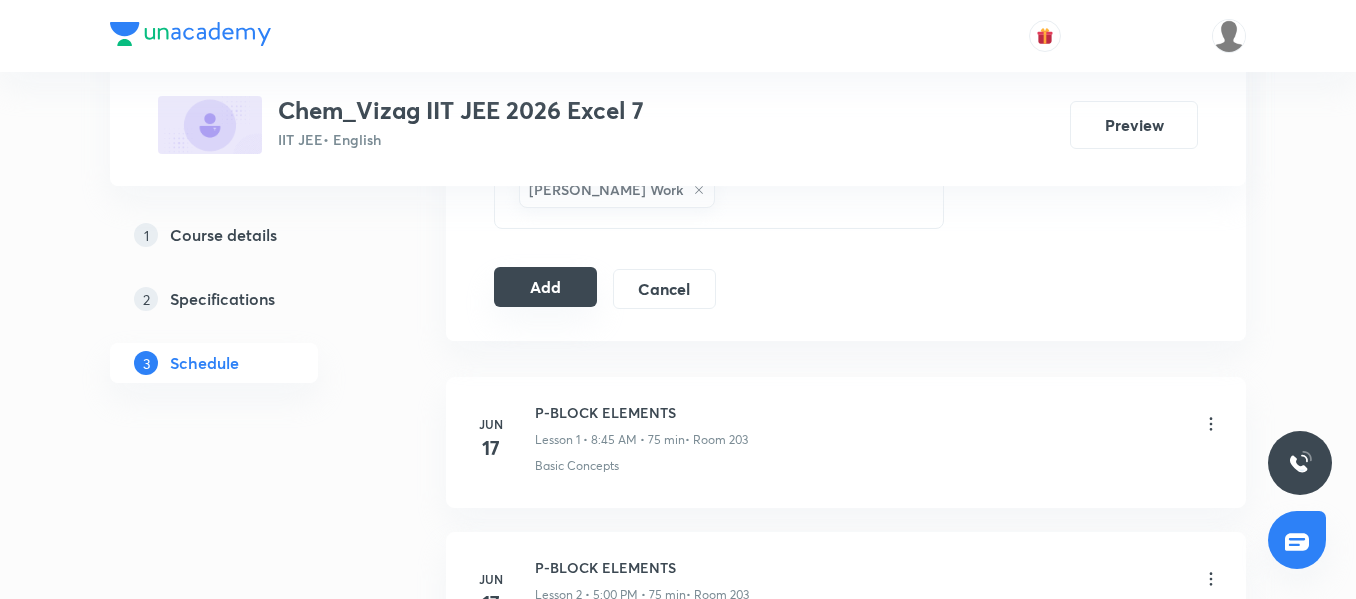 click on "Add" at bounding box center (545, 287) 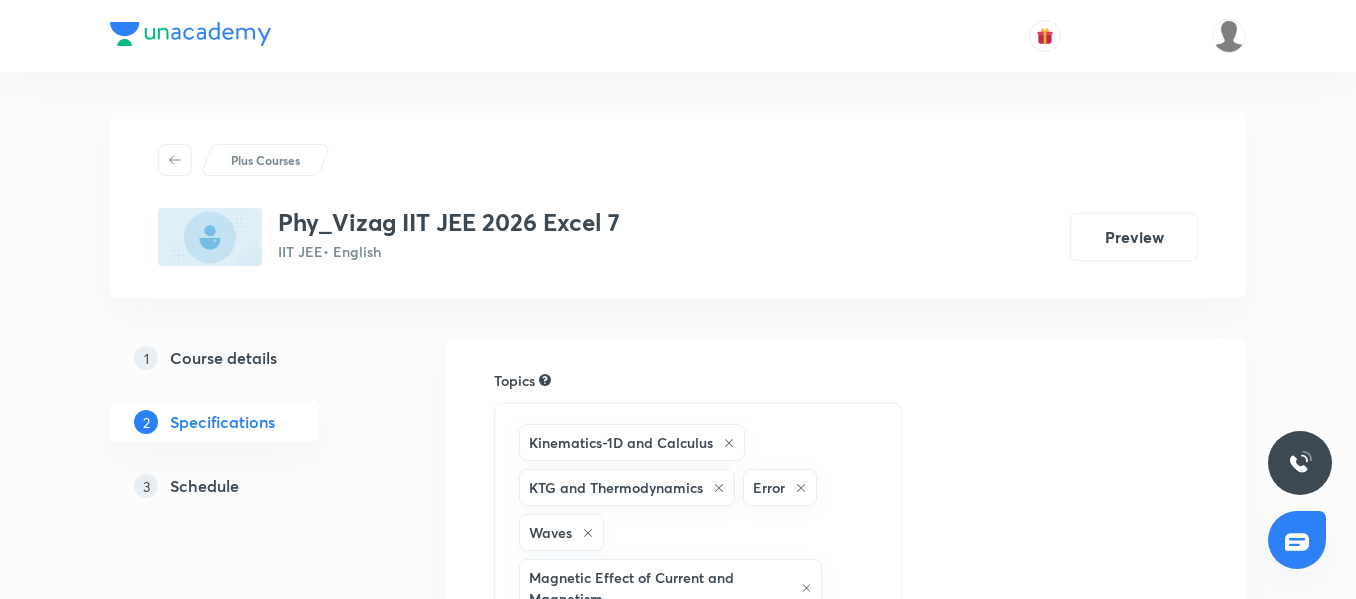 scroll, scrollTop: 0, scrollLeft: 0, axis: both 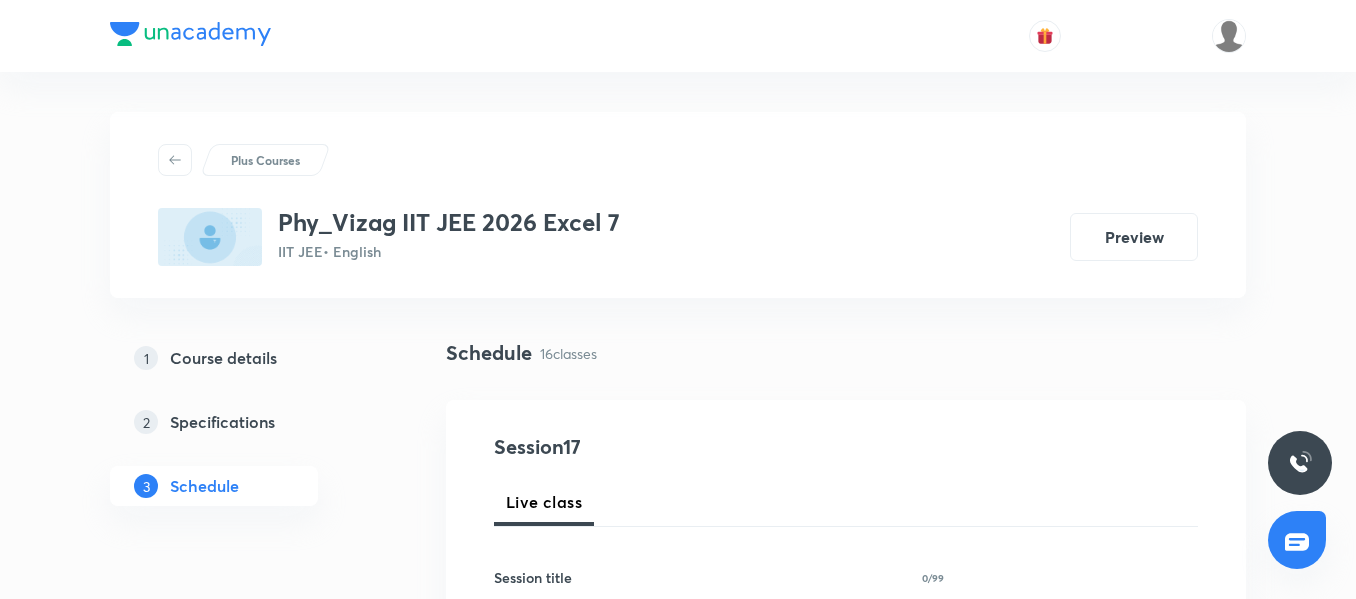 click on "1 Course details 2 Specifications 3 Schedule" at bounding box center [246, 434] 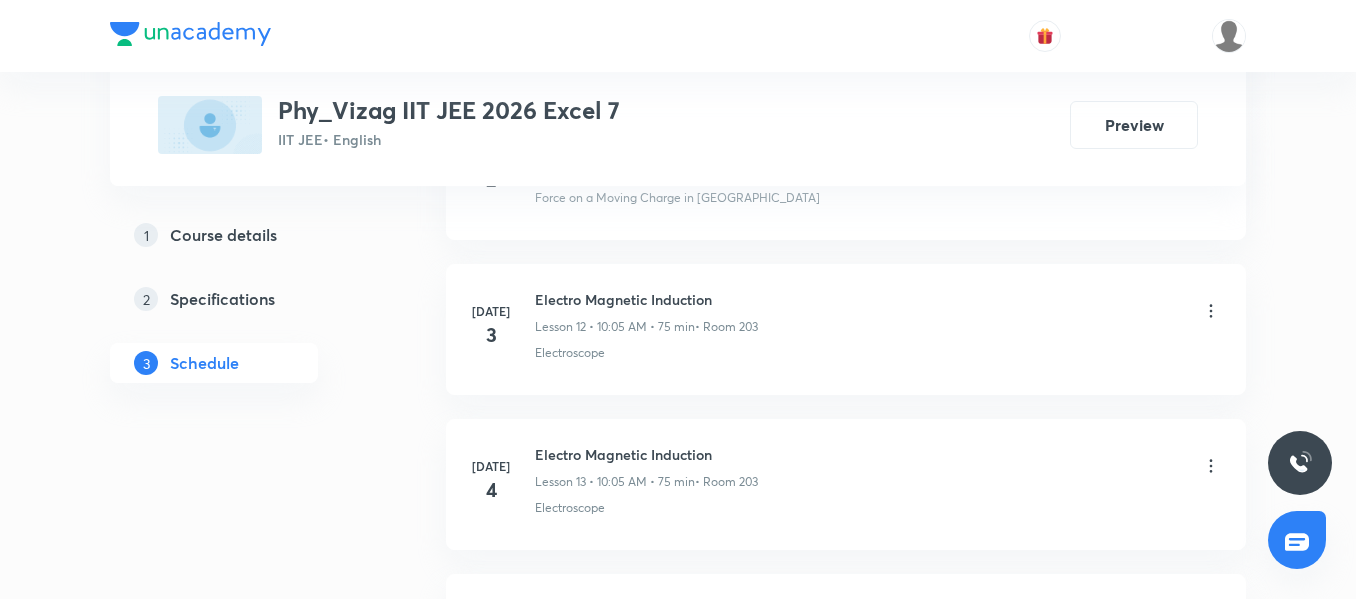 scroll, scrollTop: 3612, scrollLeft: 0, axis: vertical 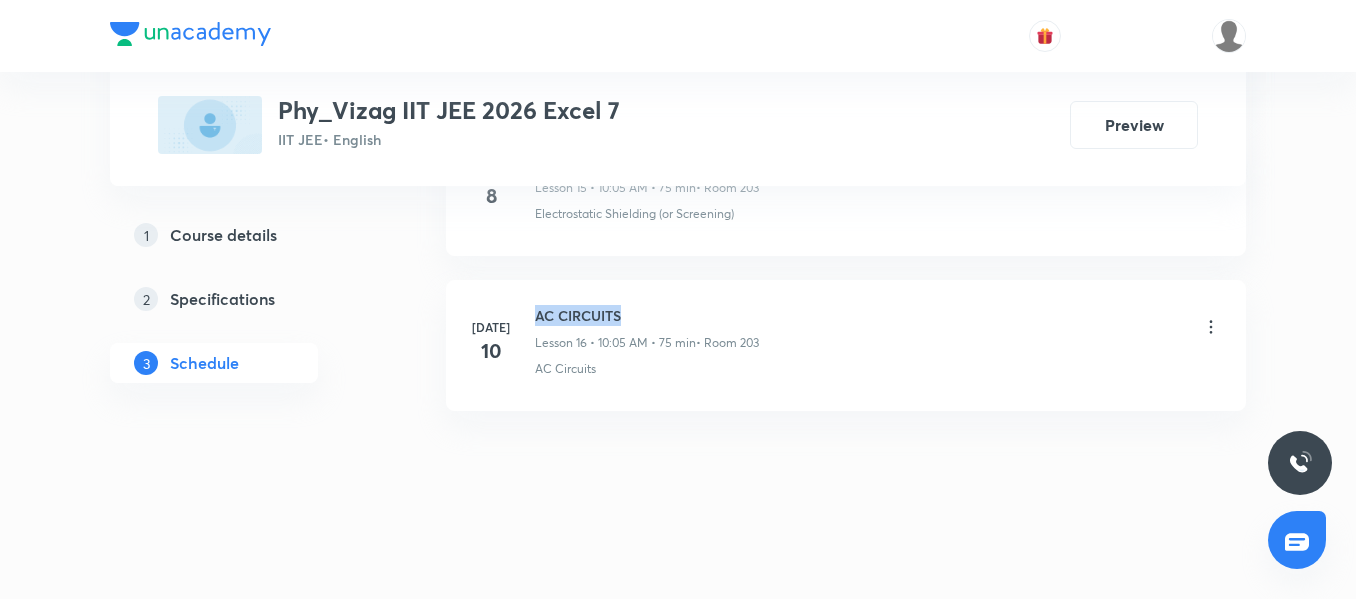 drag, startPoint x: 634, startPoint y: 311, endPoint x: 530, endPoint y: 312, distance: 104.00481 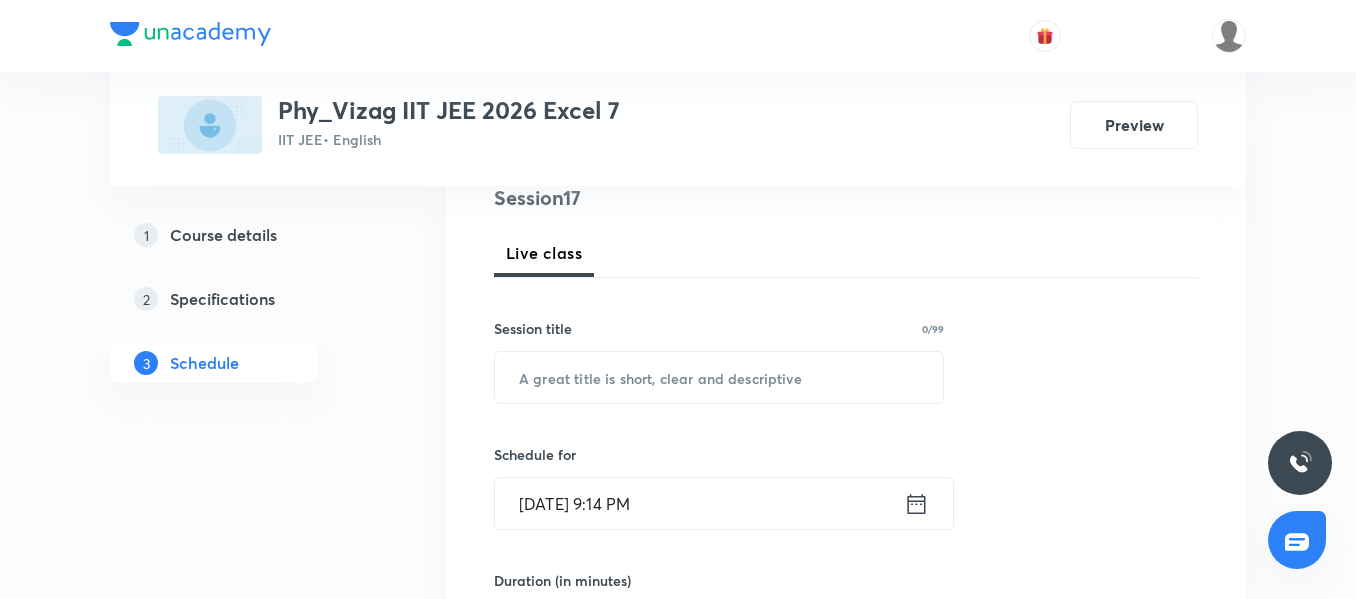 scroll, scrollTop: 250, scrollLeft: 0, axis: vertical 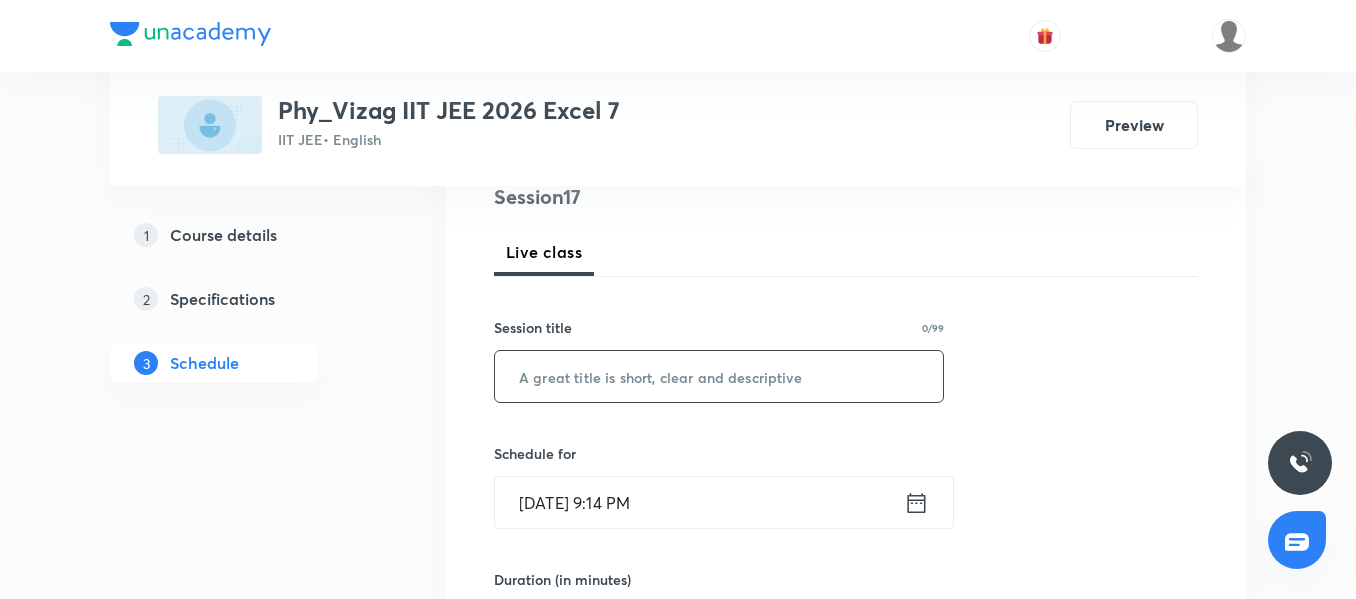 click at bounding box center [719, 376] 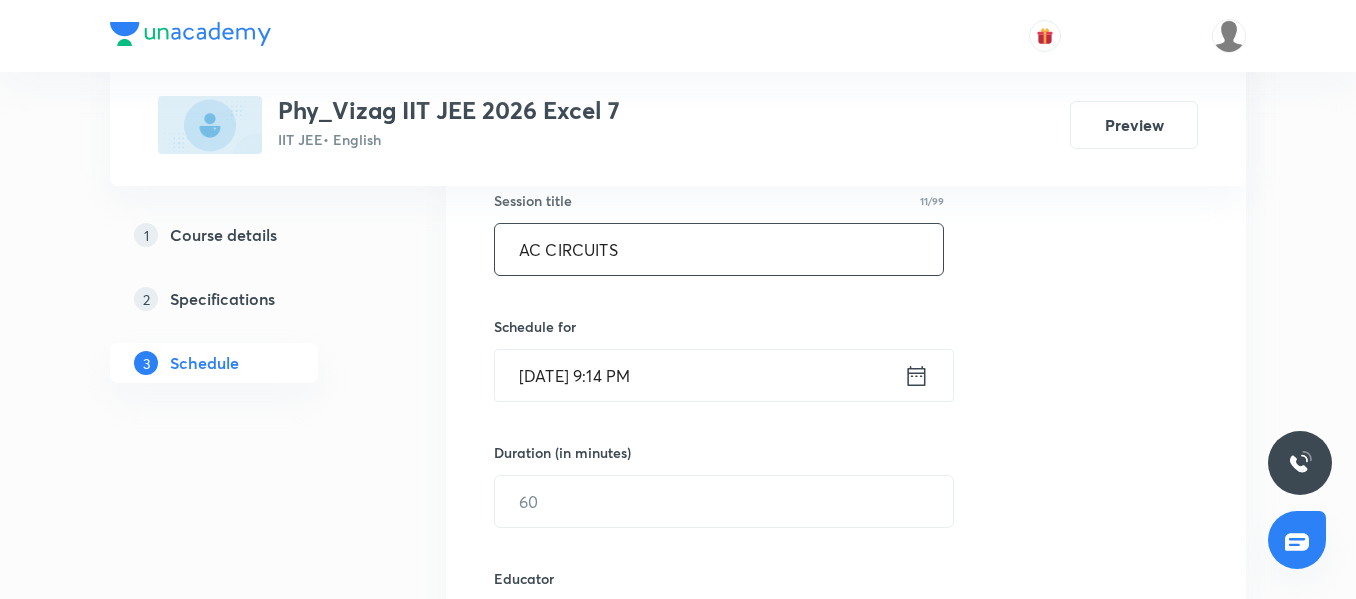 scroll, scrollTop: 378, scrollLeft: 0, axis: vertical 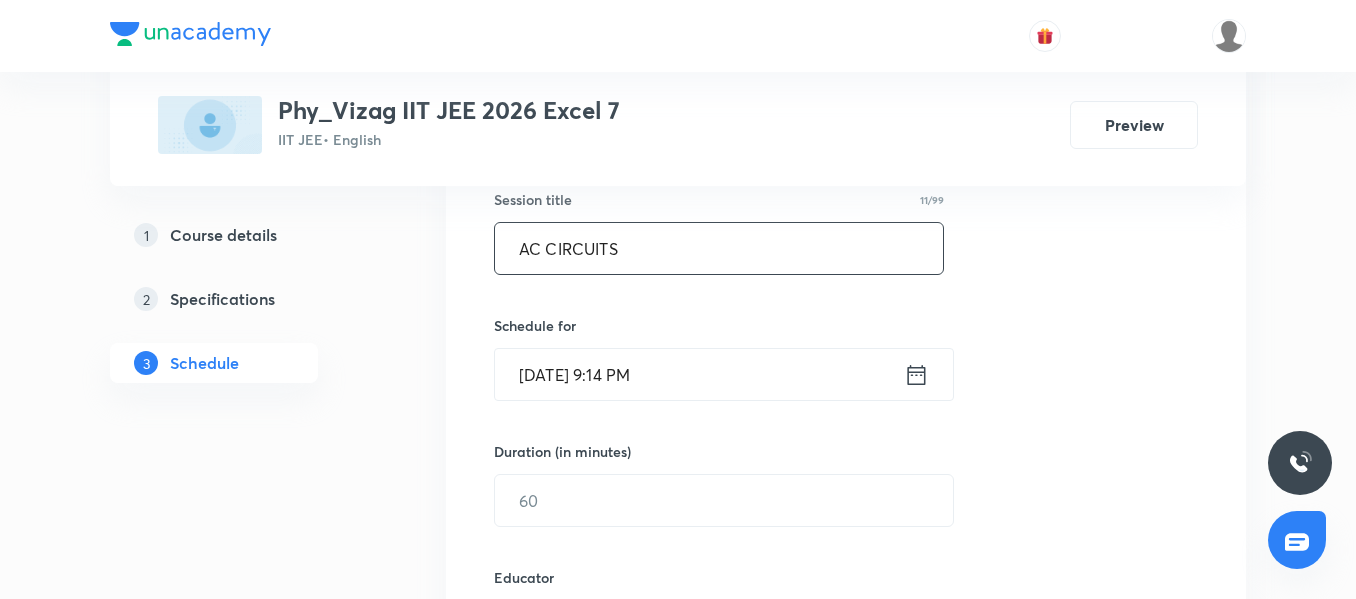 type on "AC CIRCUITS" 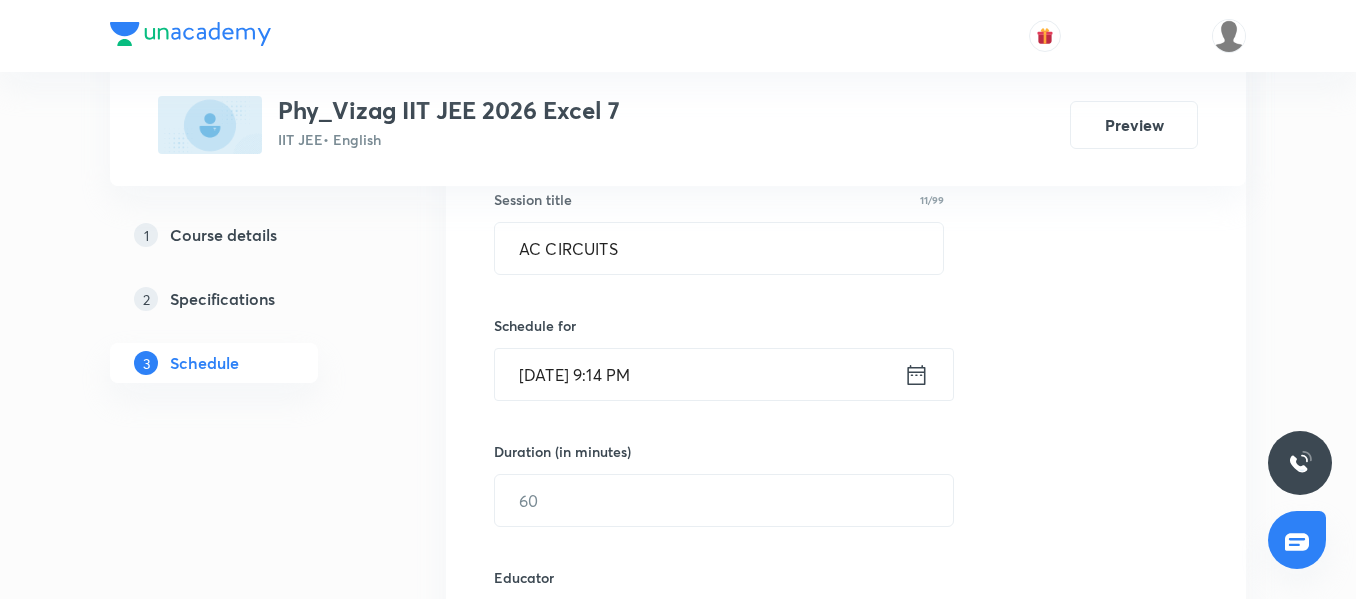 click 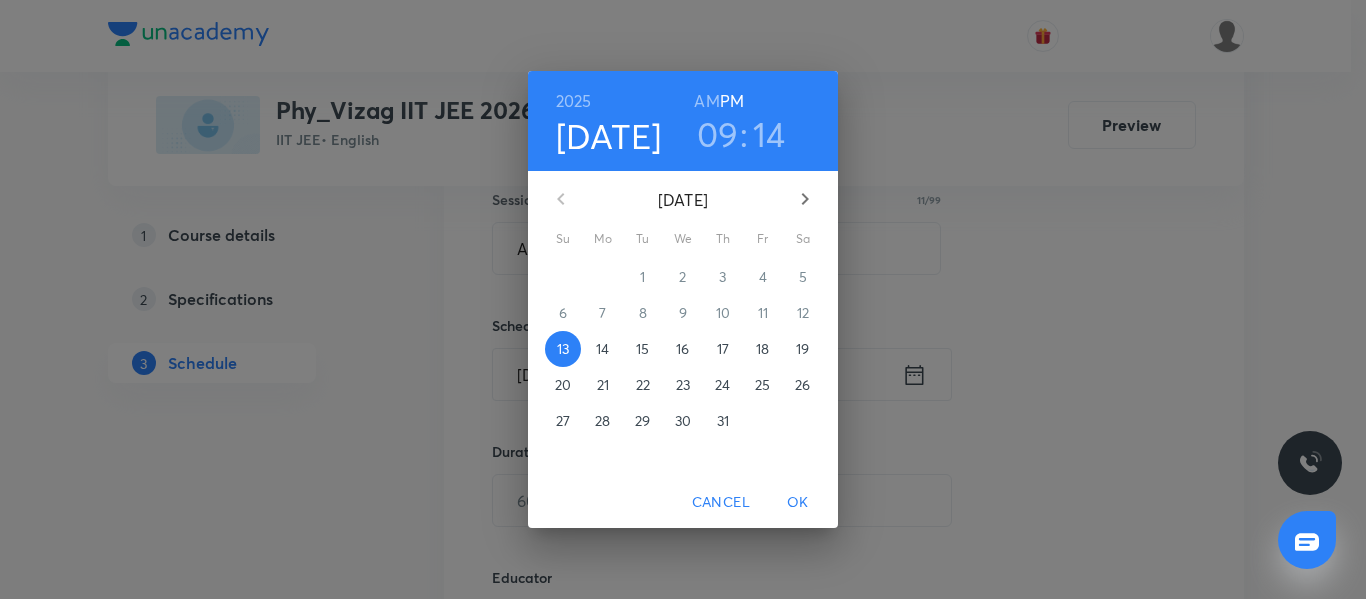click on "AM" at bounding box center [706, 101] 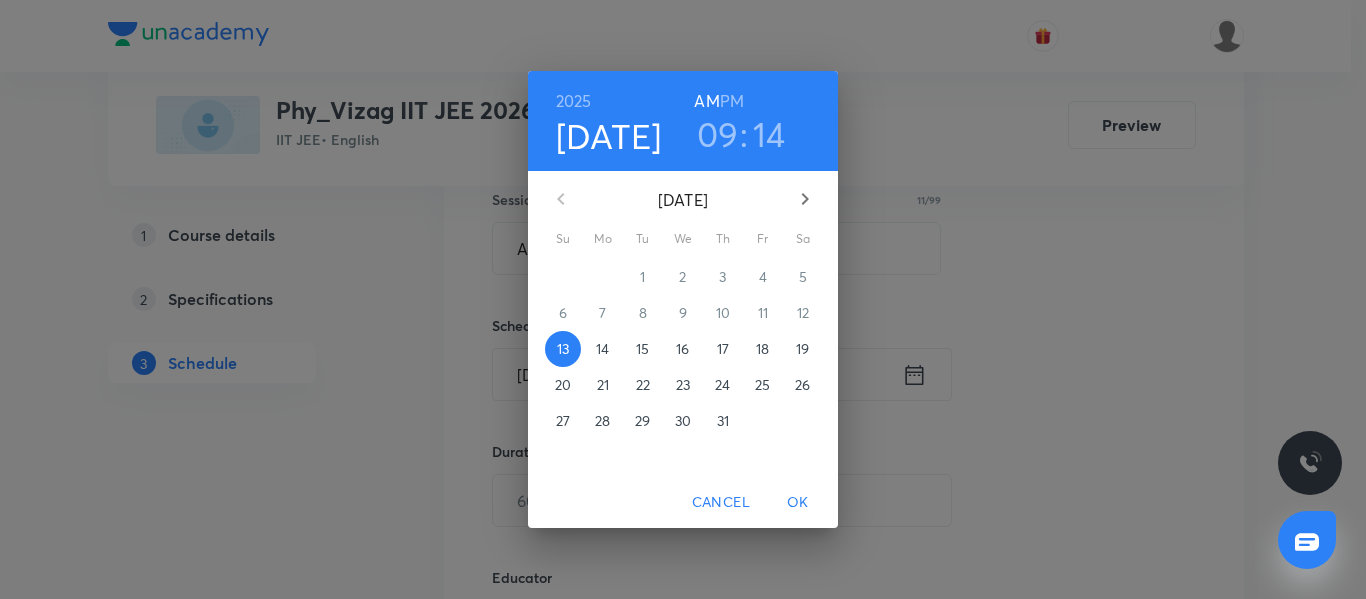 click on "14" at bounding box center [603, 349] 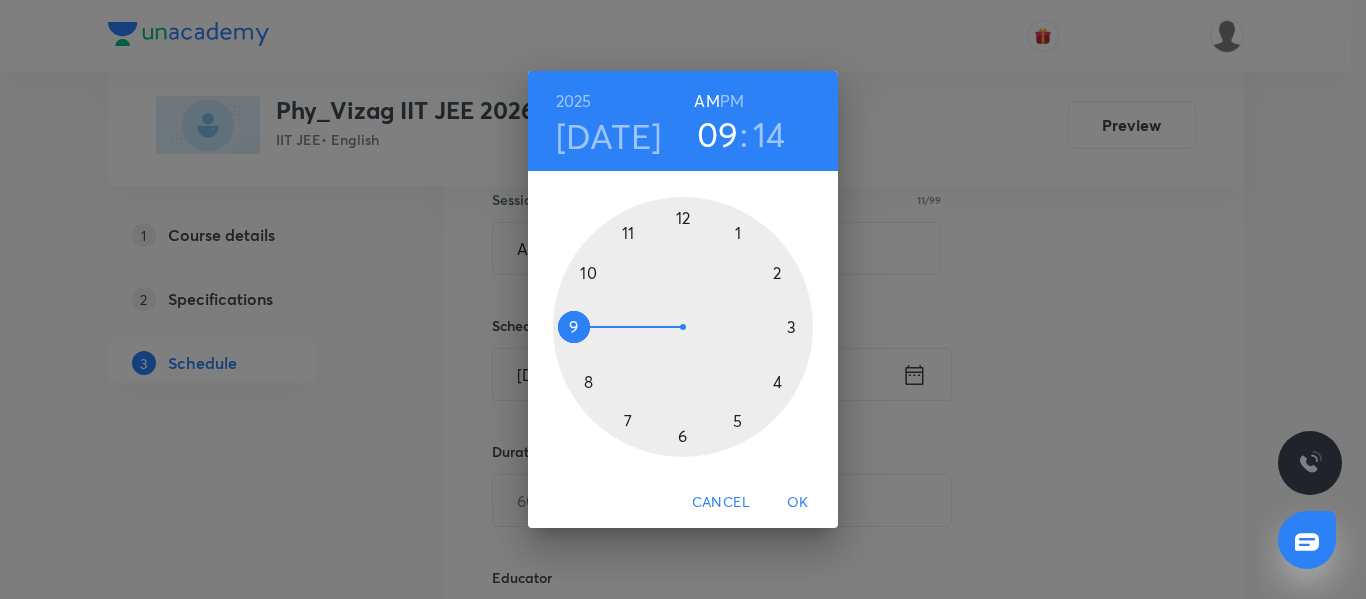 click at bounding box center [683, 327] 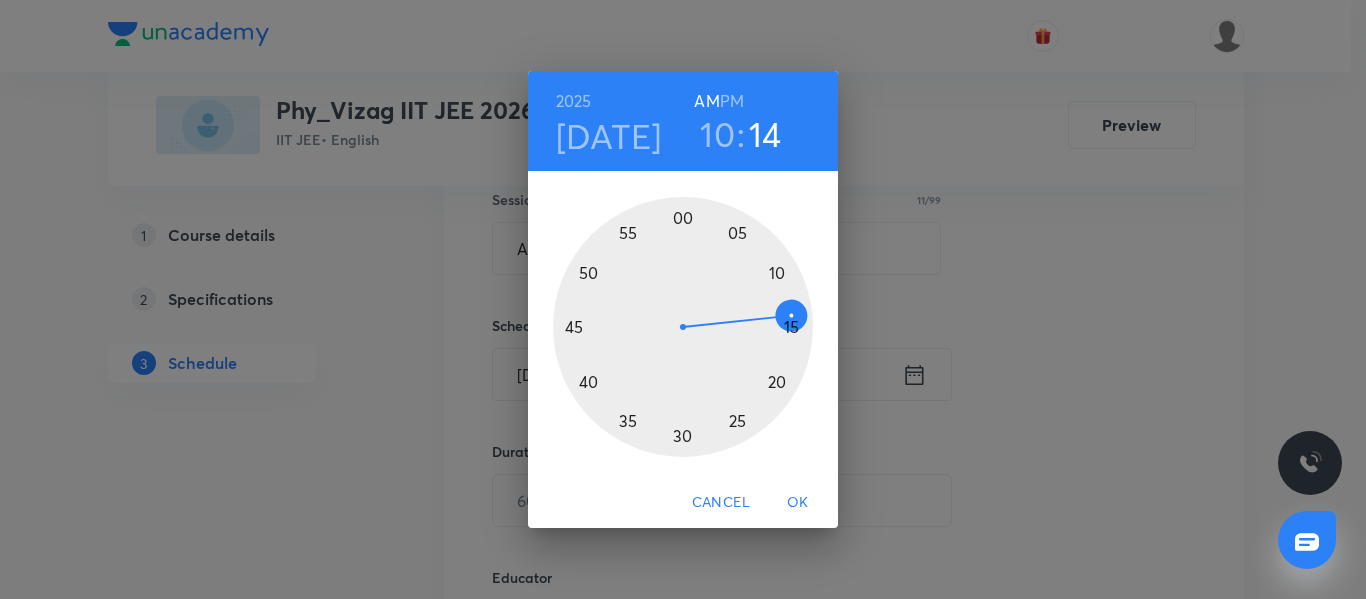 click at bounding box center [683, 327] 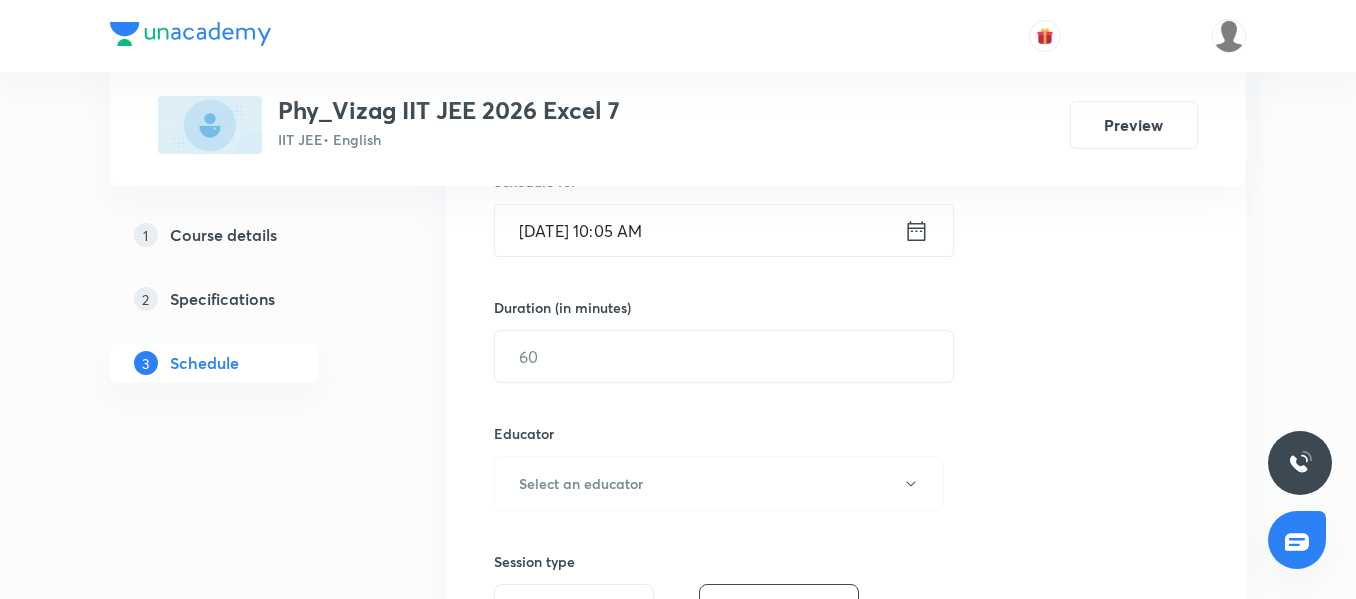scroll, scrollTop: 523, scrollLeft: 0, axis: vertical 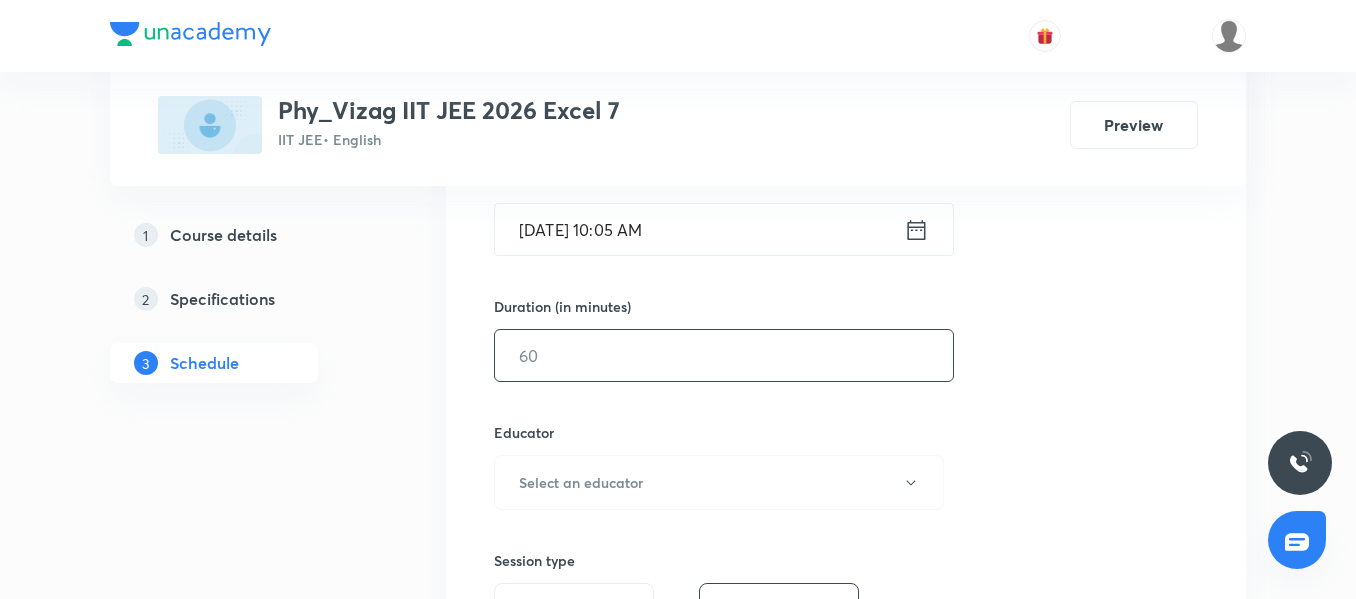 click at bounding box center (724, 355) 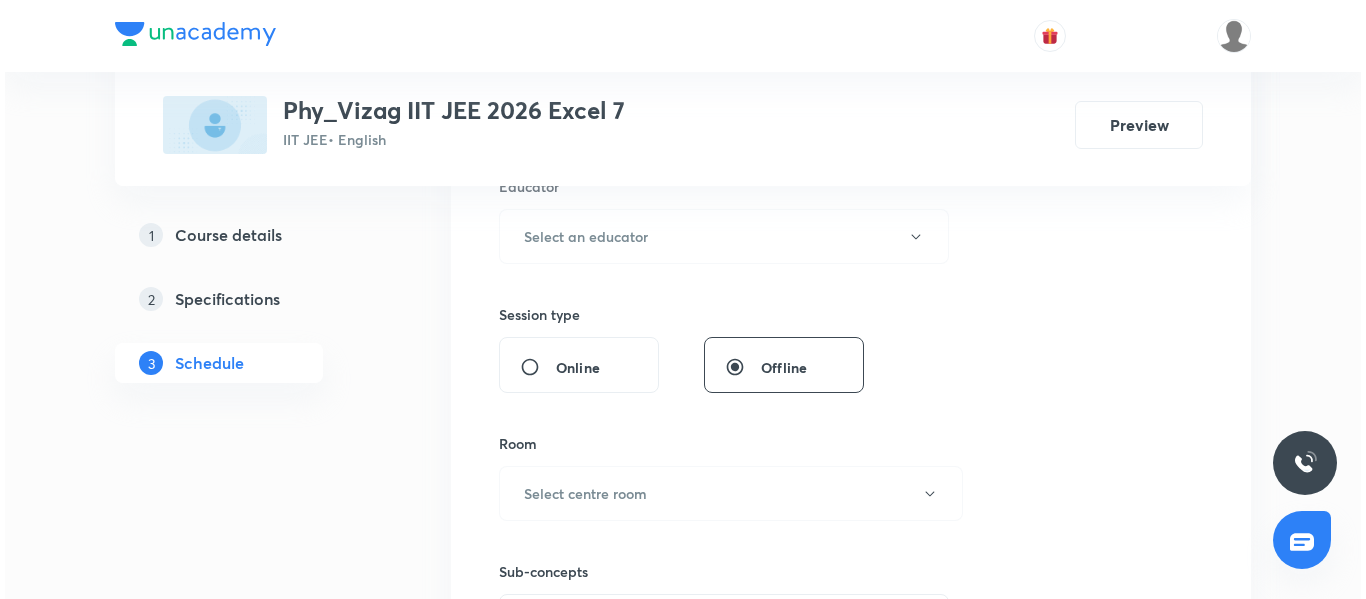 scroll, scrollTop: 775, scrollLeft: 0, axis: vertical 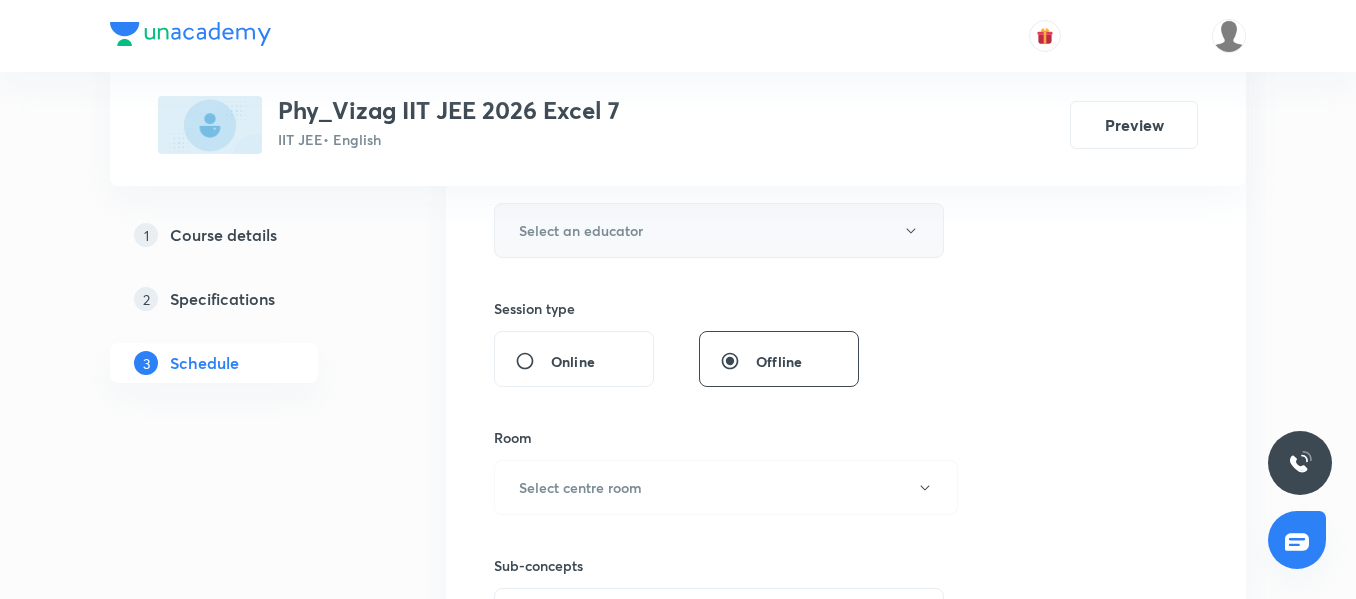 type on "75" 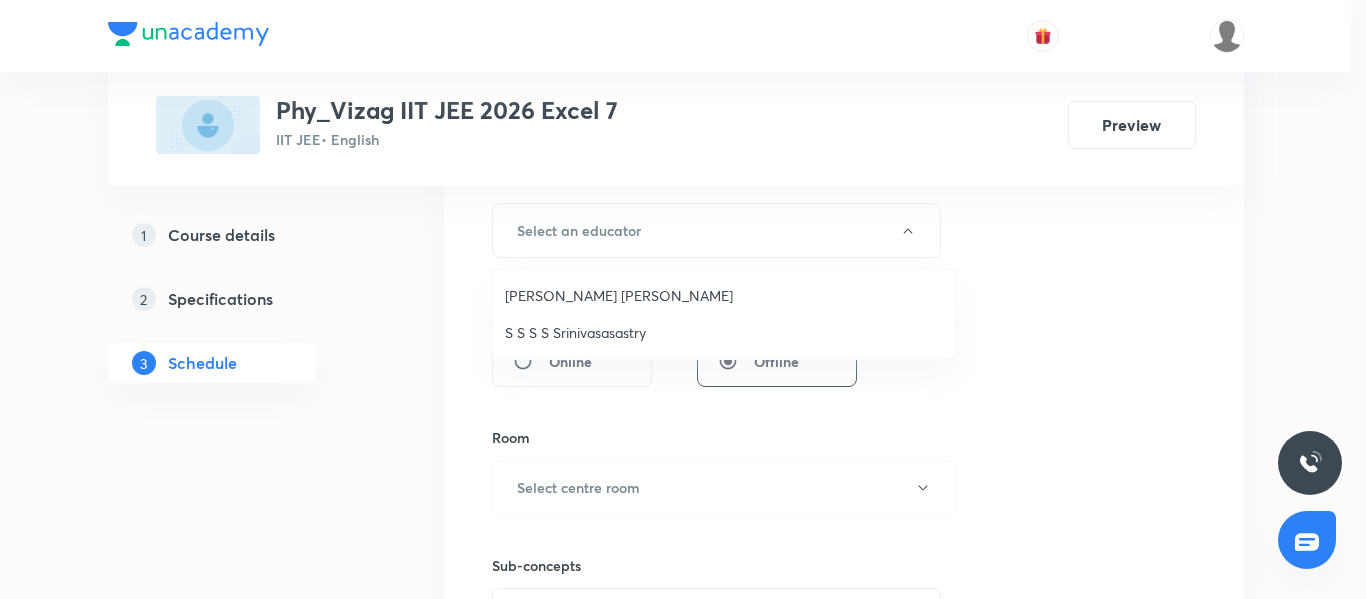 click on "S S S S Srinivasasastry" at bounding box center (724, 332) 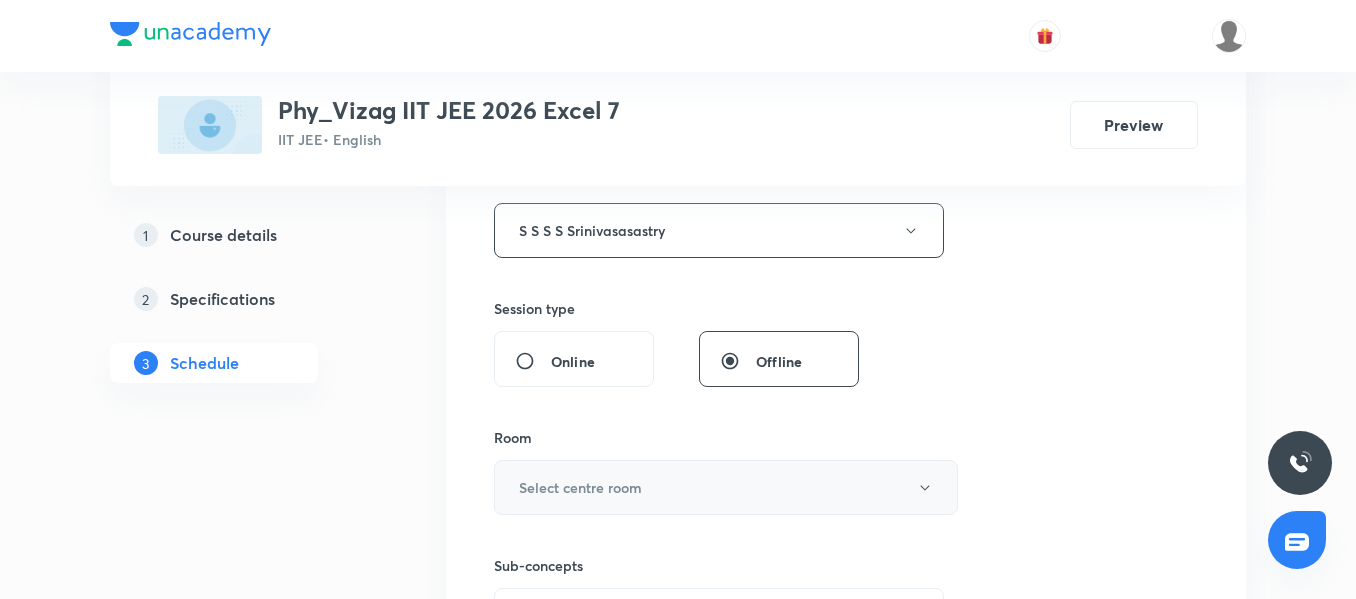 click on "Select centre room" at bounding box center (580, 487) 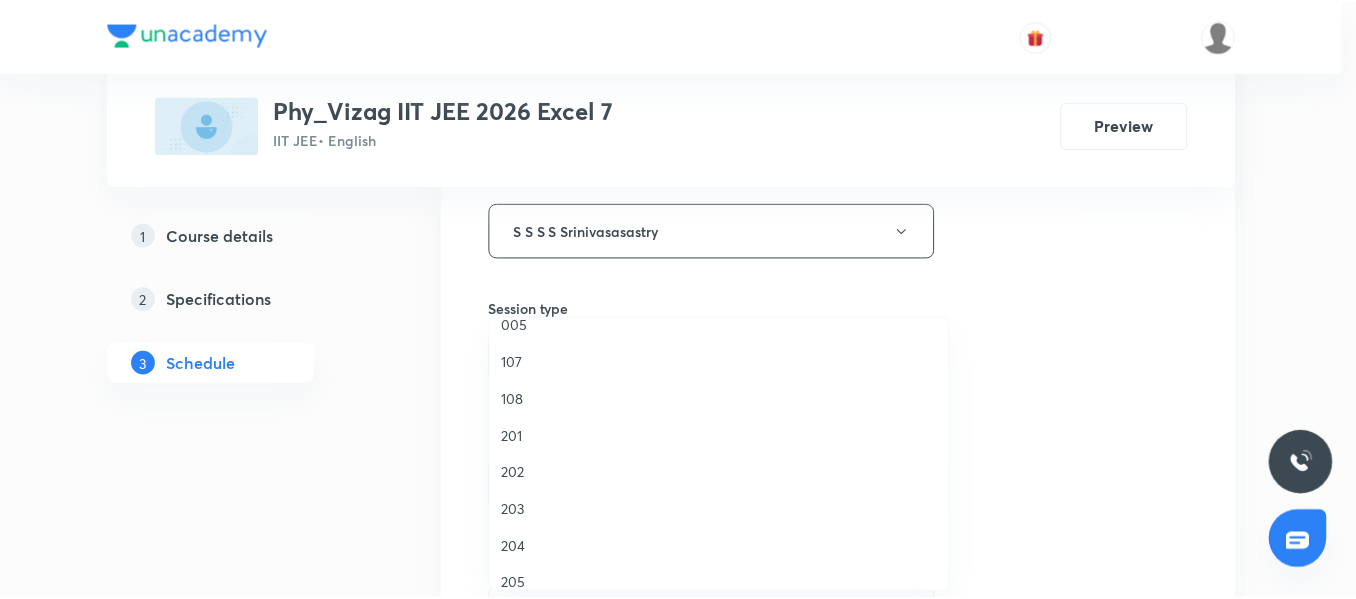 scroll, scrollTop: 354, scrollLeft: 0, axis: vertical 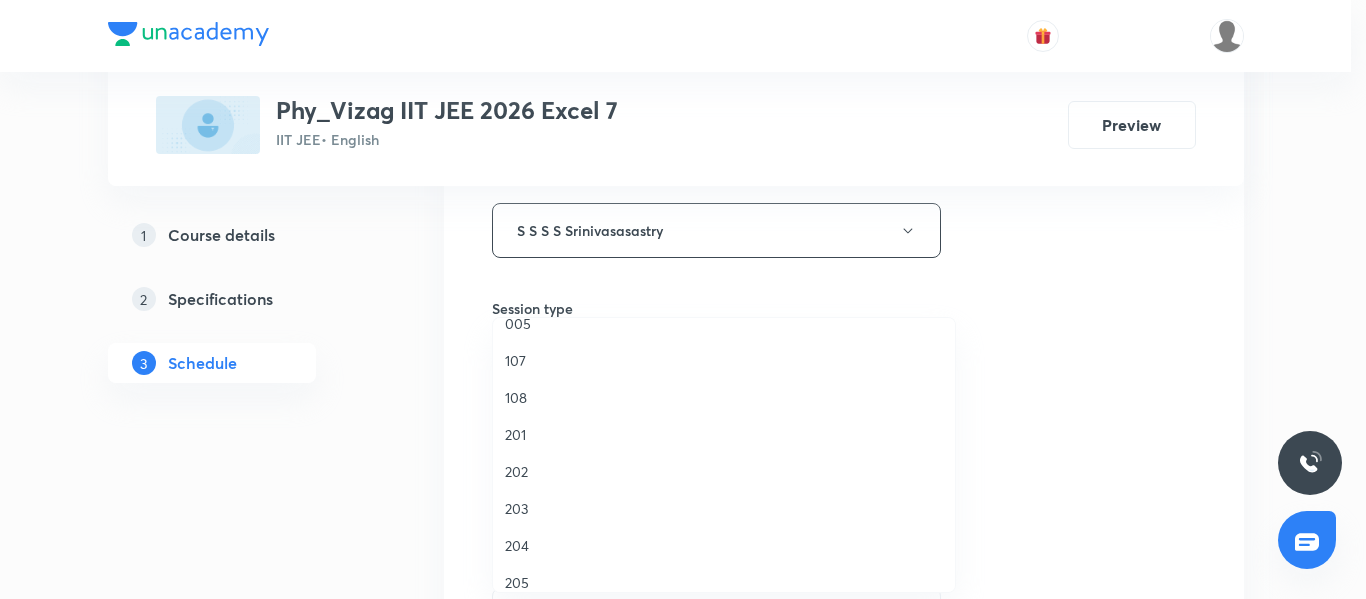 click on "203" at bounding box center [724, 508] 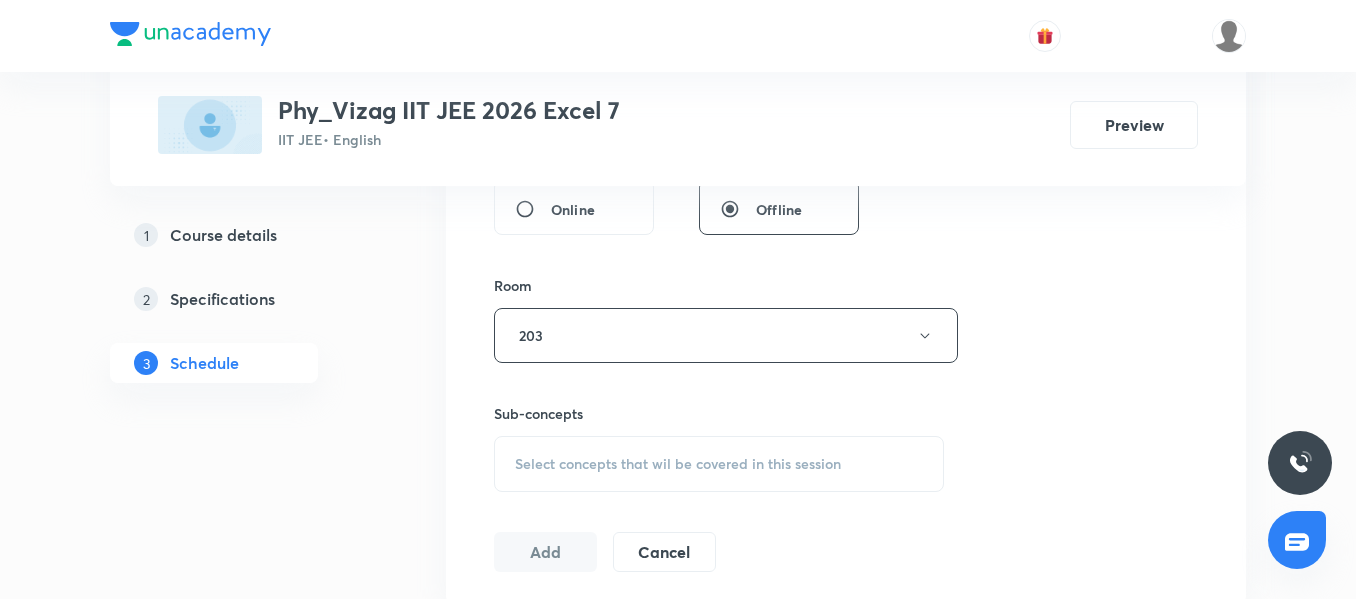 scroll, scrollTop: 928, scrollLeft: 0, axis: vertical 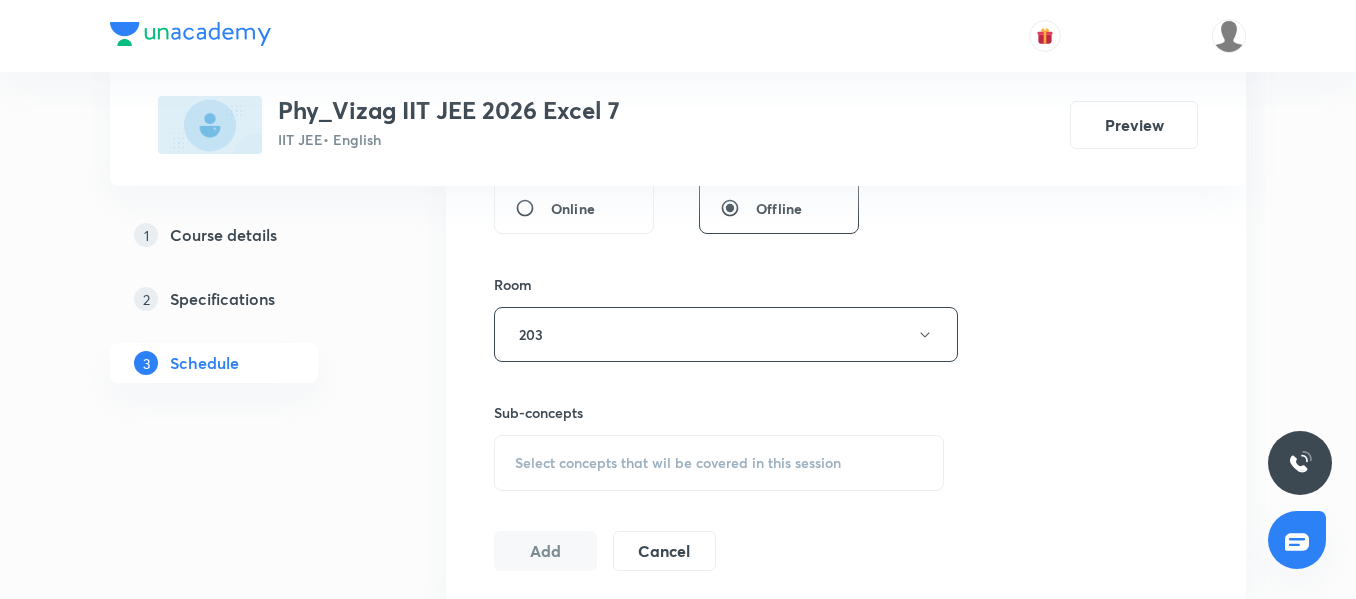 click on "Select concepts that wil be covered in this session" at bounding box center (678, 463) 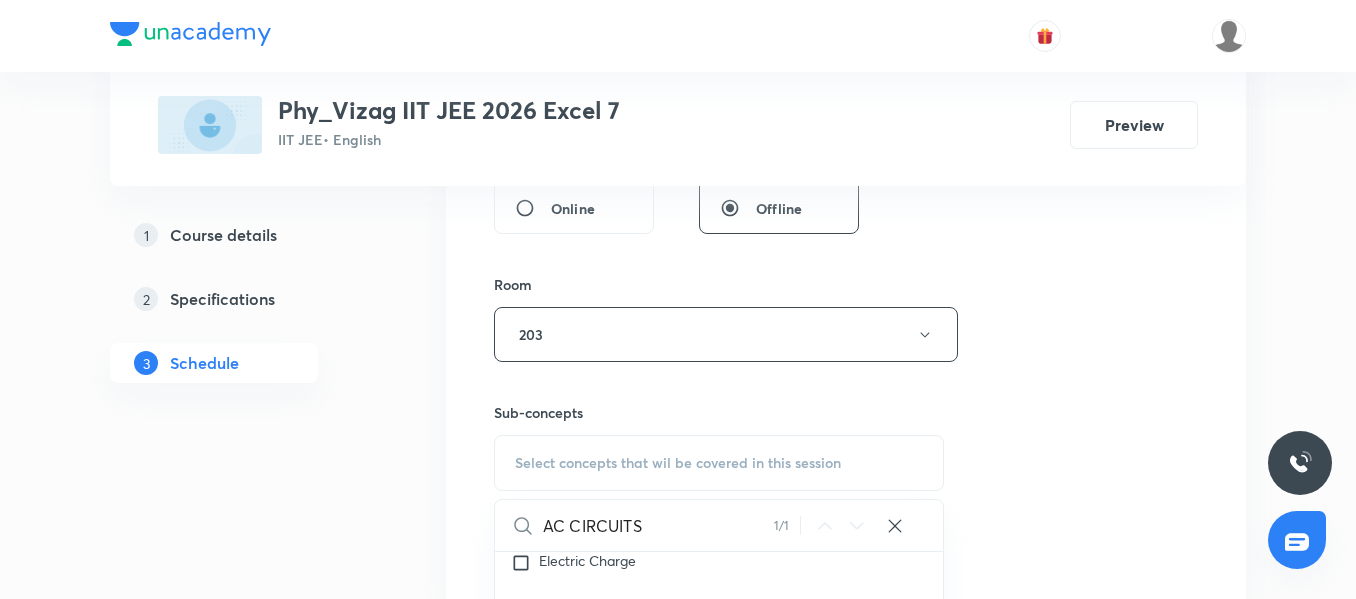scroll, scrollTop: 22607, scrollLeft: 0, axis: vertical 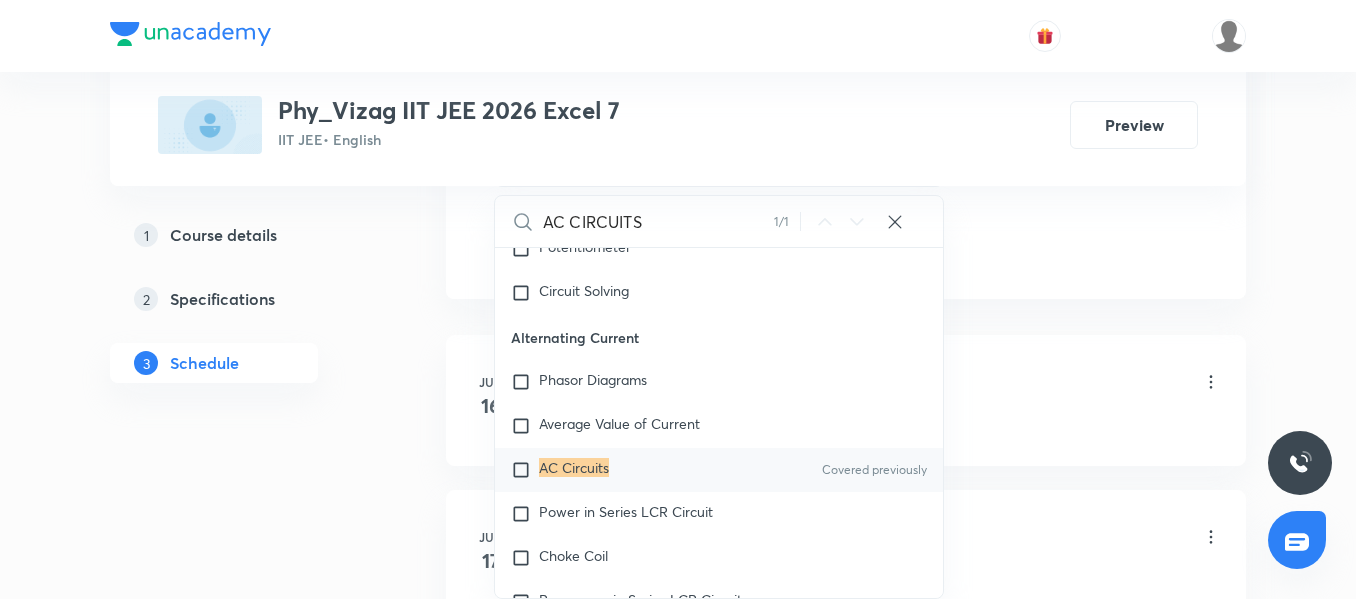 type on "AC CIRCUITS" 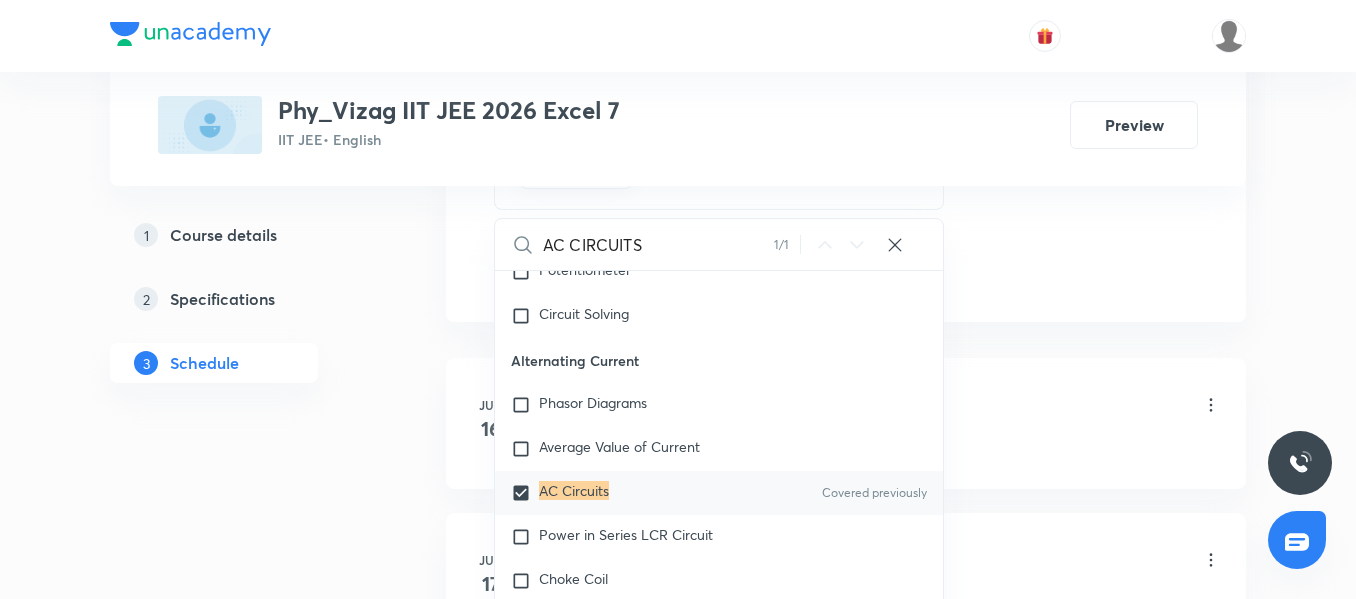 click on "1 Course details 2 Specifications 3 Schedule" at bounding box center (246, 1036) 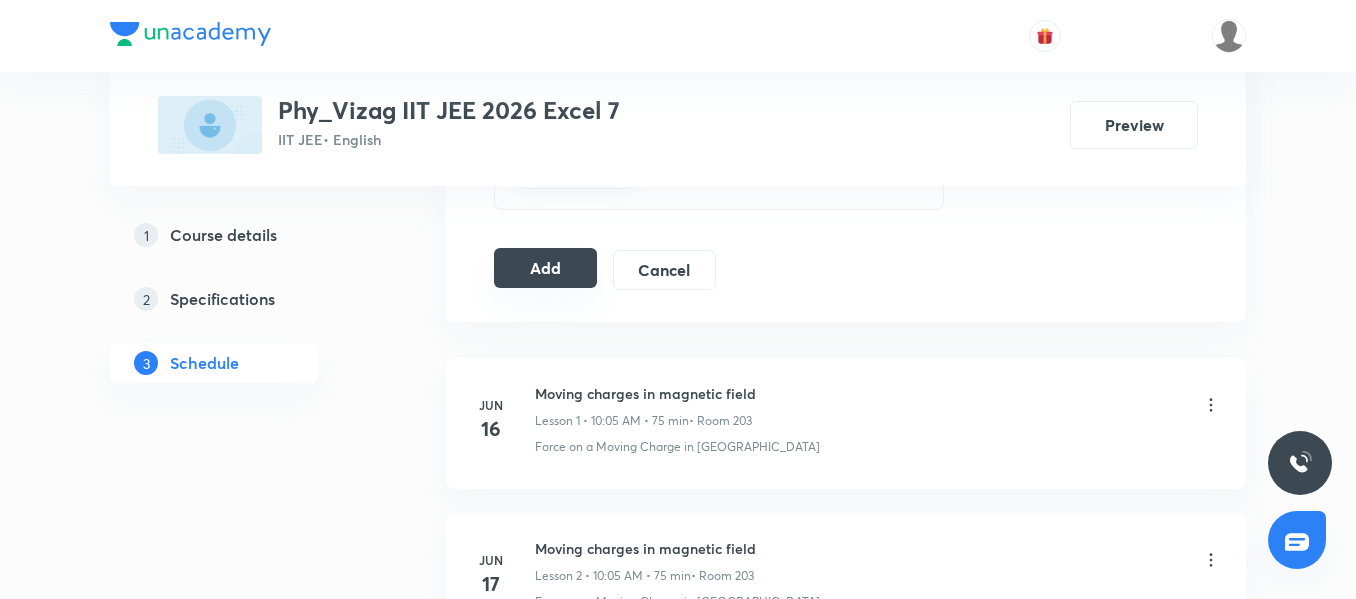click on "Add" at bounding box center [545, 268] 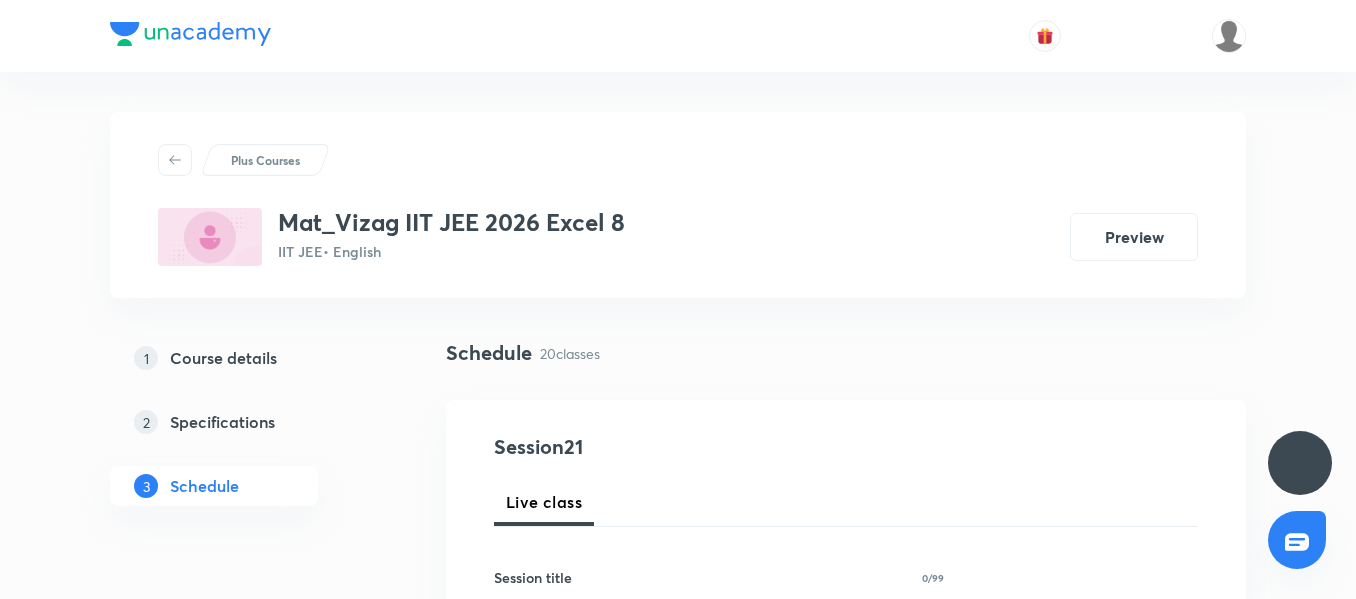 scroll, scrollTop: 0, scrollLeft: 0, axis: both 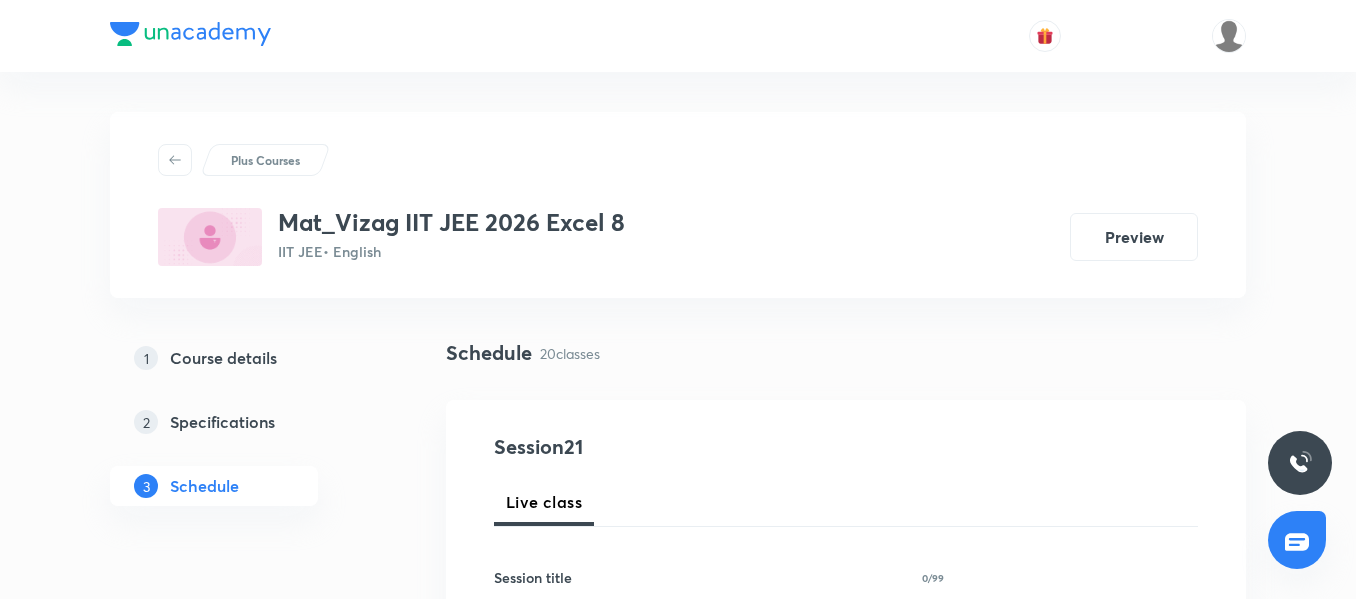 click on "1 Course details 2 Specifications 3 Schedule" at bounding box center (246, 434) 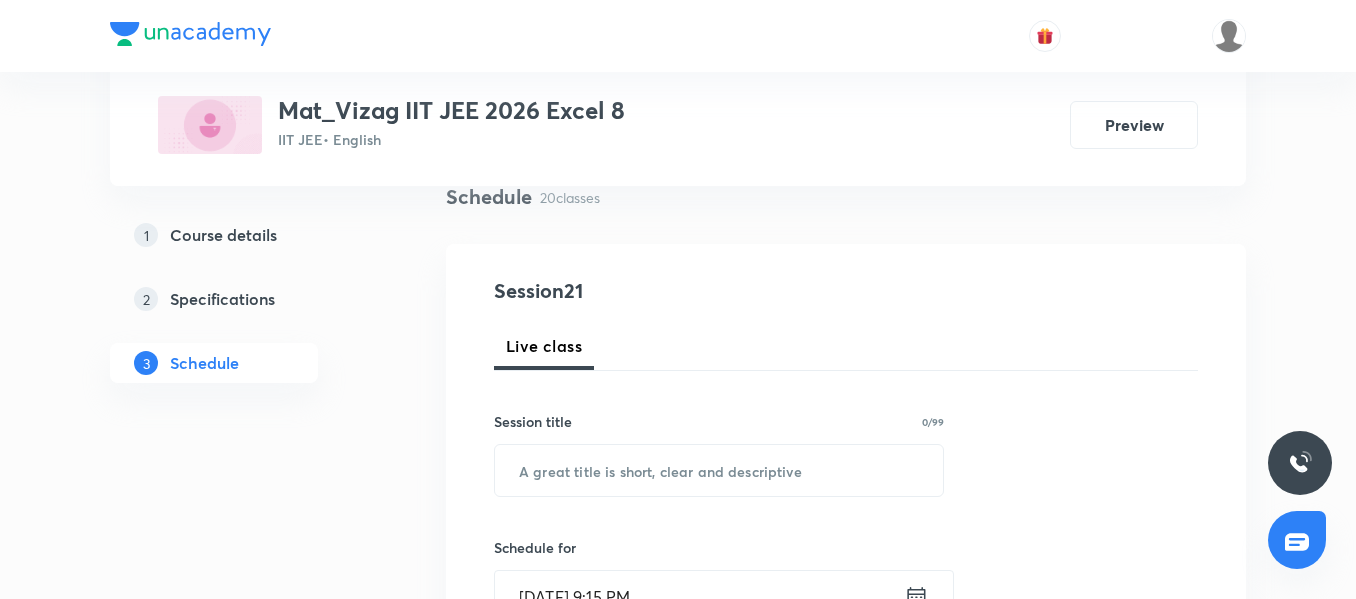scroll, scrollTop: 179, scrollLeft: 0, axis: vertical 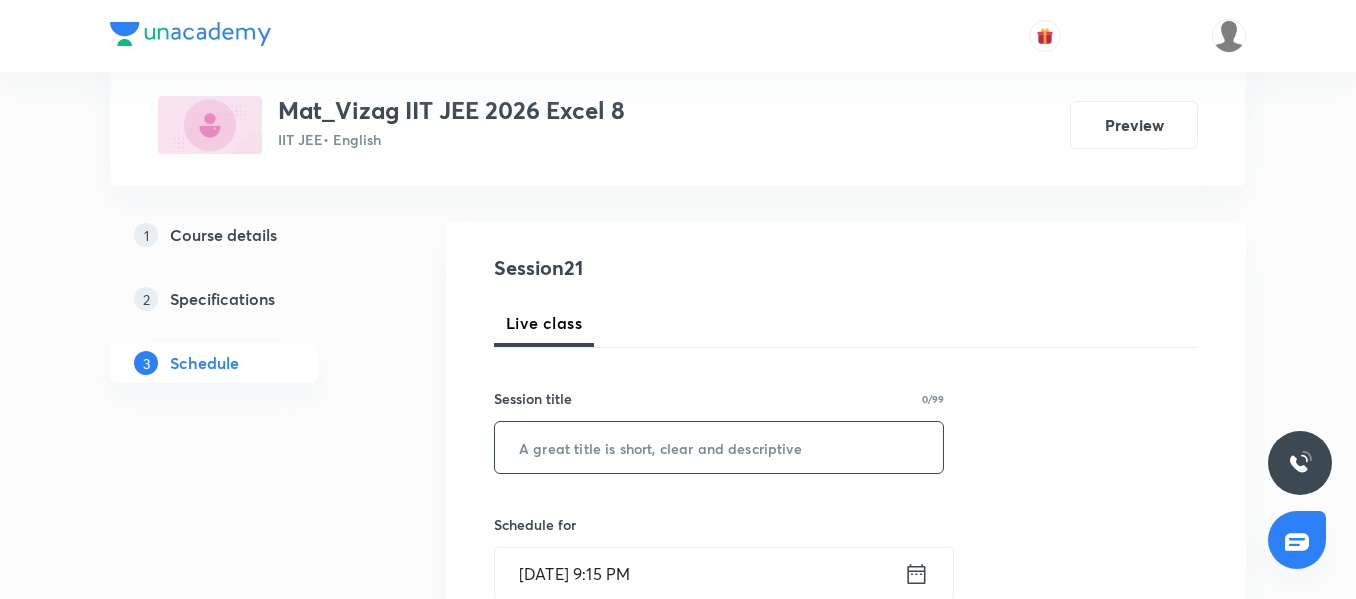 click at bounding box center (719, 447) 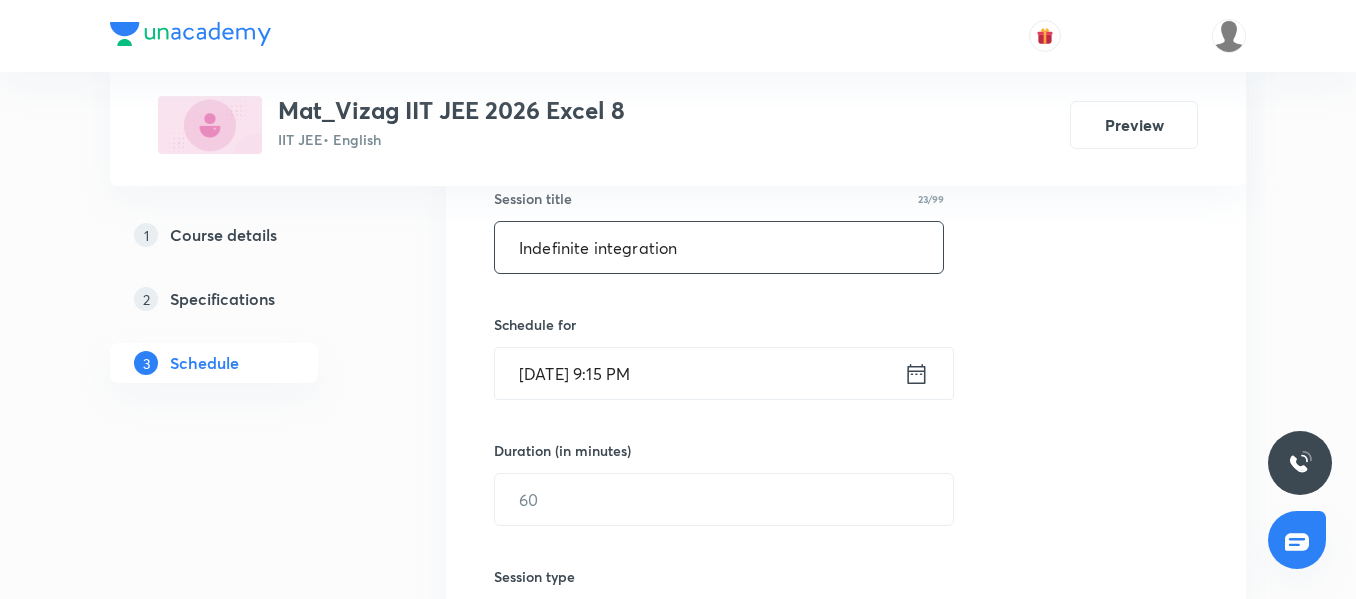 scroll, scrollTop: 387, scrollLeft: 0, axis: vertical 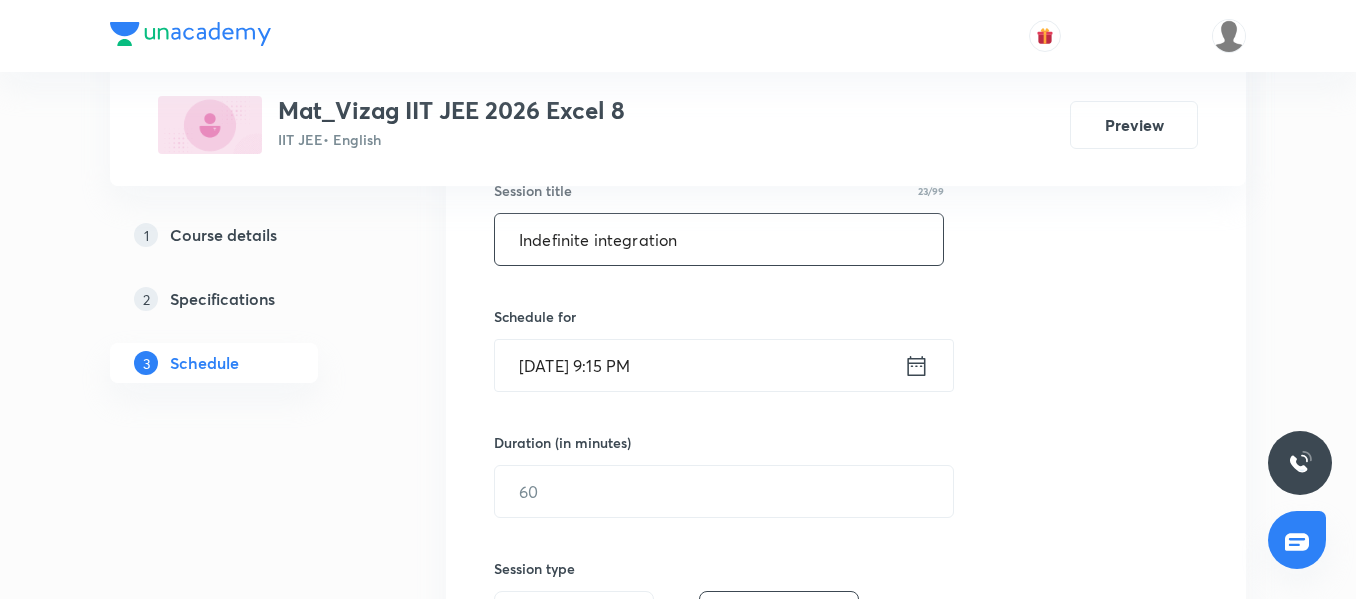 type on "Indefinite integration" 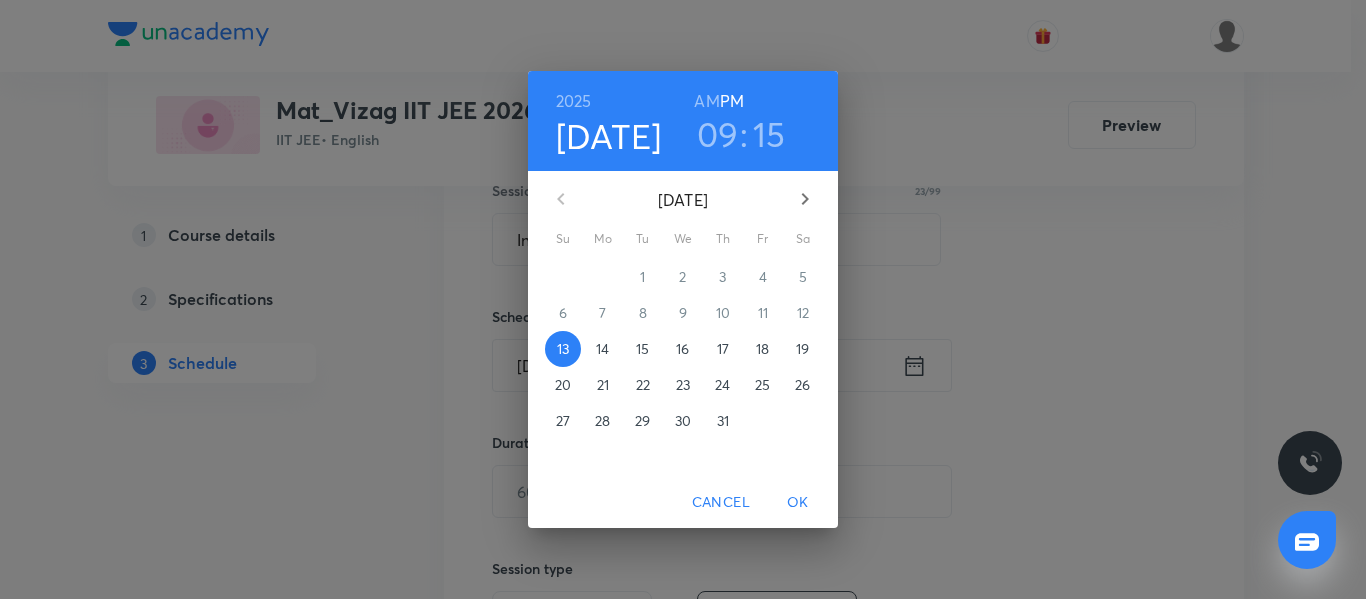 click on "14" at bounding box center [602, 349] 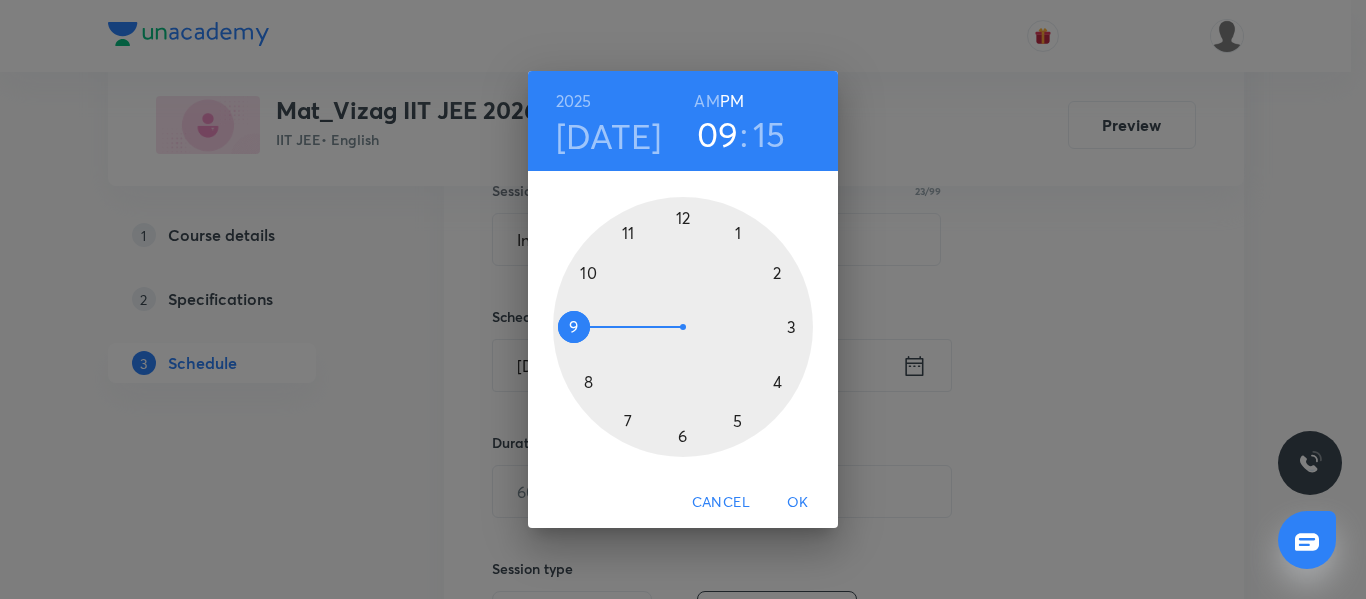 click at bounding box center [683, 327] 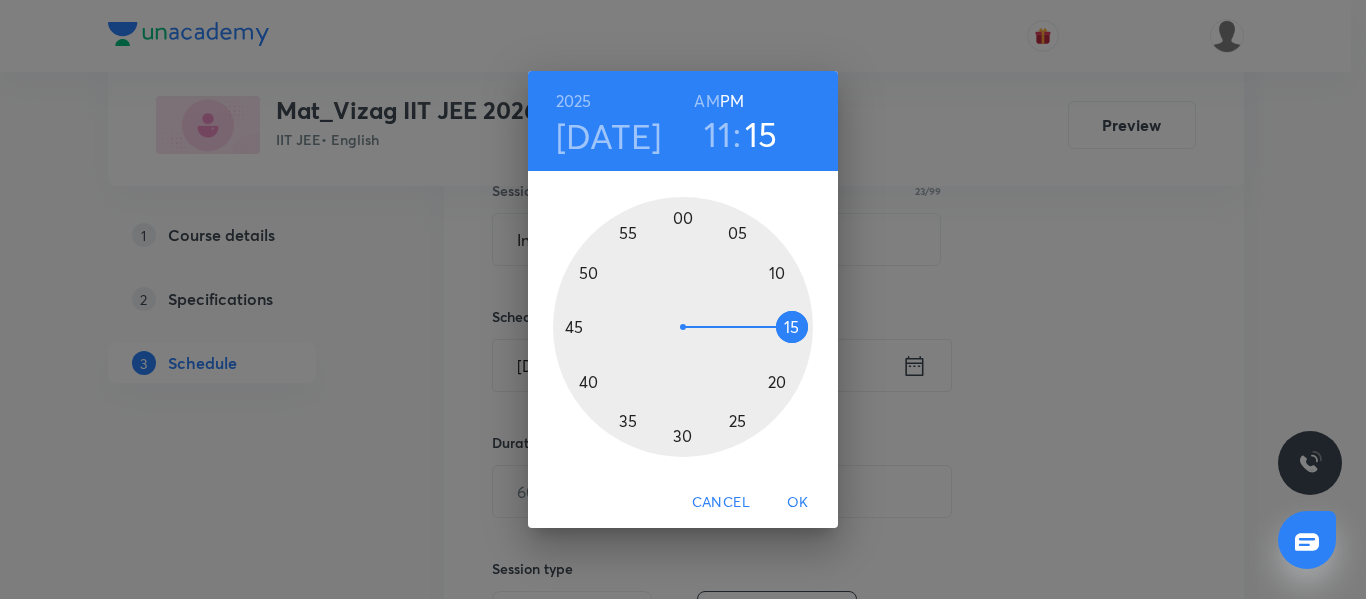 click on "AM" at bounding box center [706, 101] 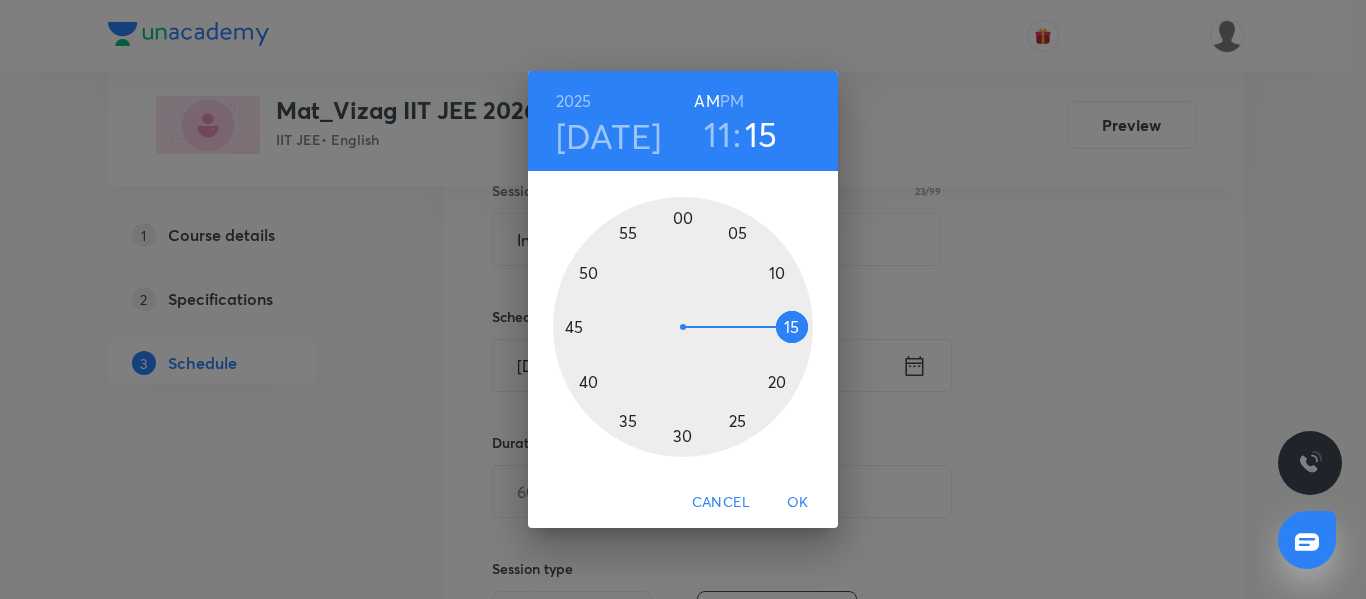 click at bounding box center [683, 327] 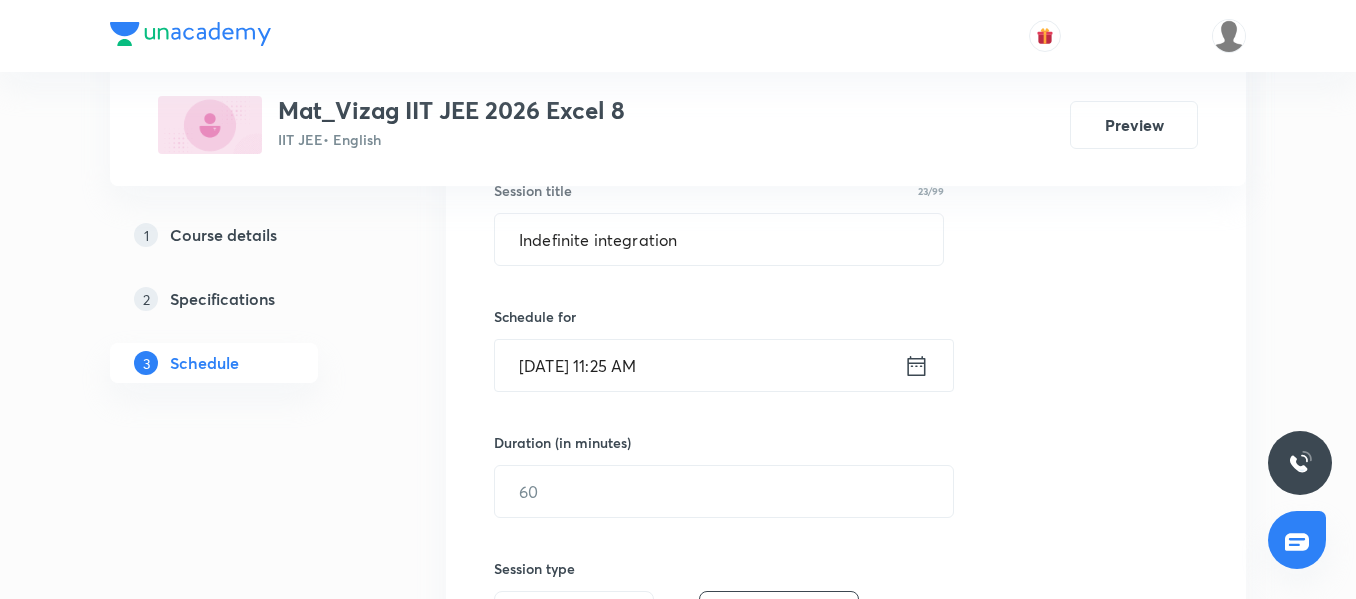 scroll, scrollTop: 434, scrollLeft: 0, axis: vertical 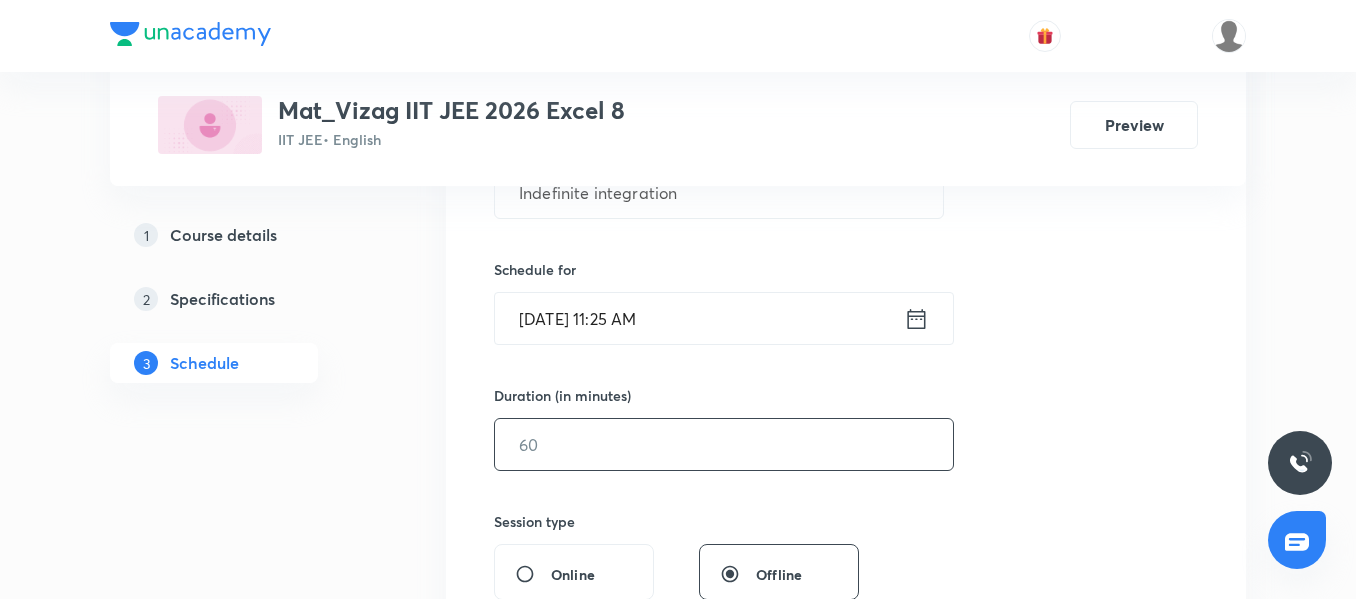 click at bounding box center [724, 444] 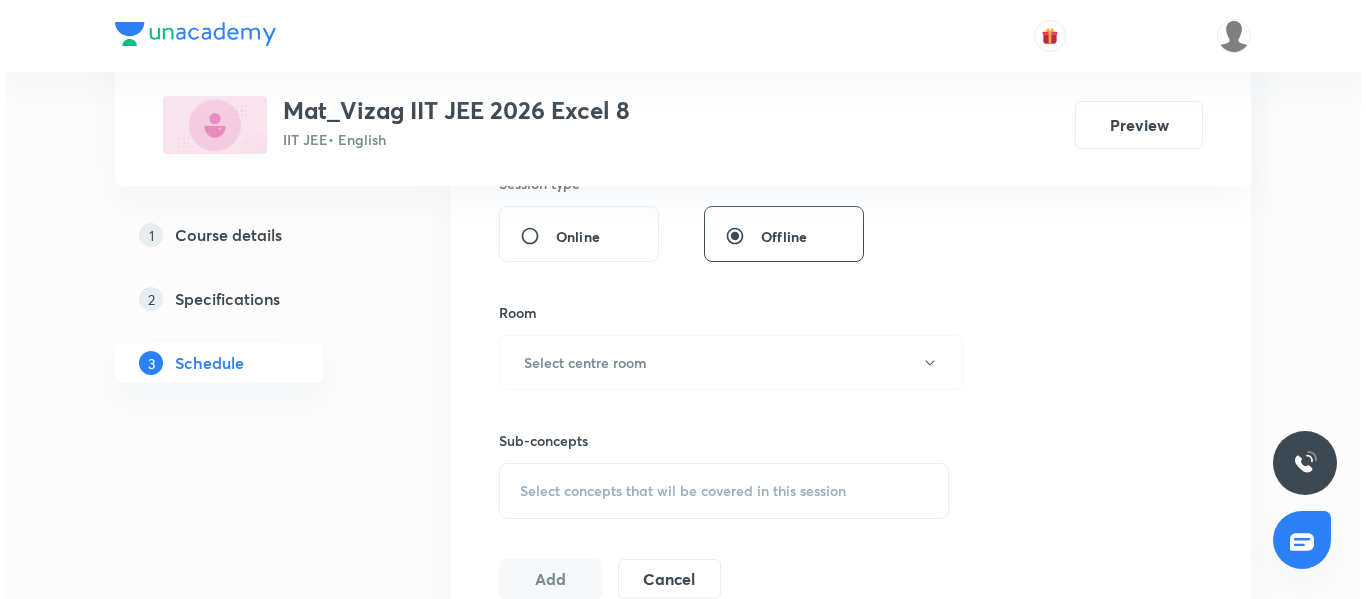 scroll, scrollTop: 792, scrollLeft: 0, axis: vertical 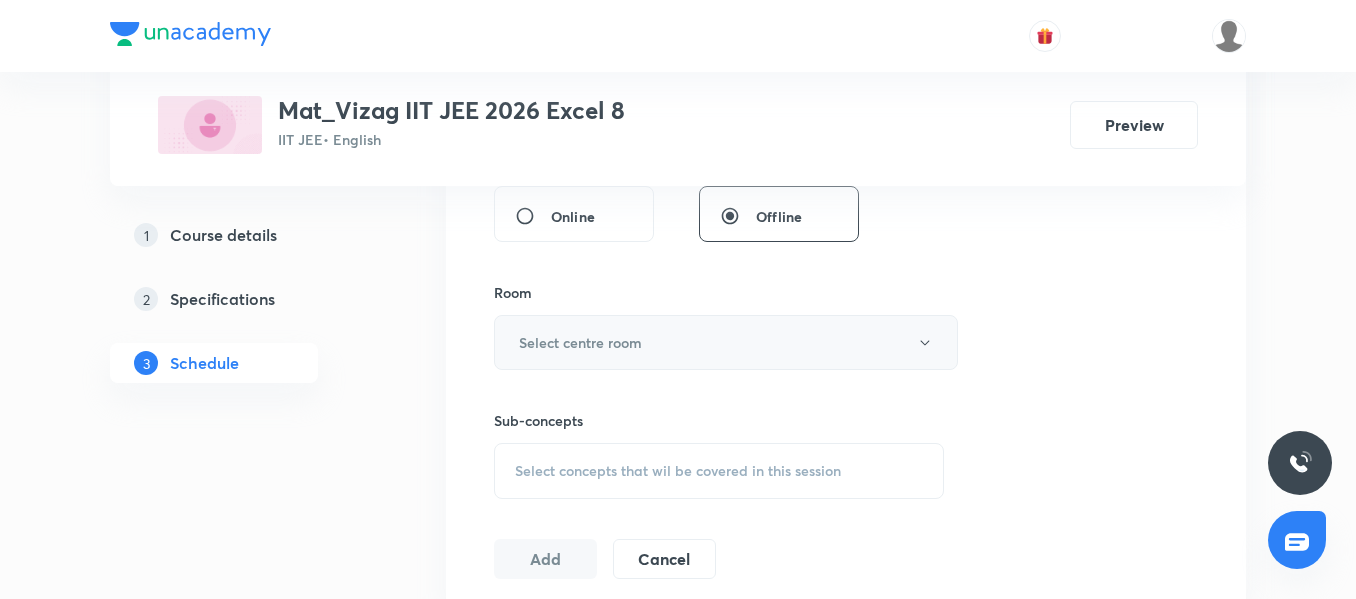 type on "65" 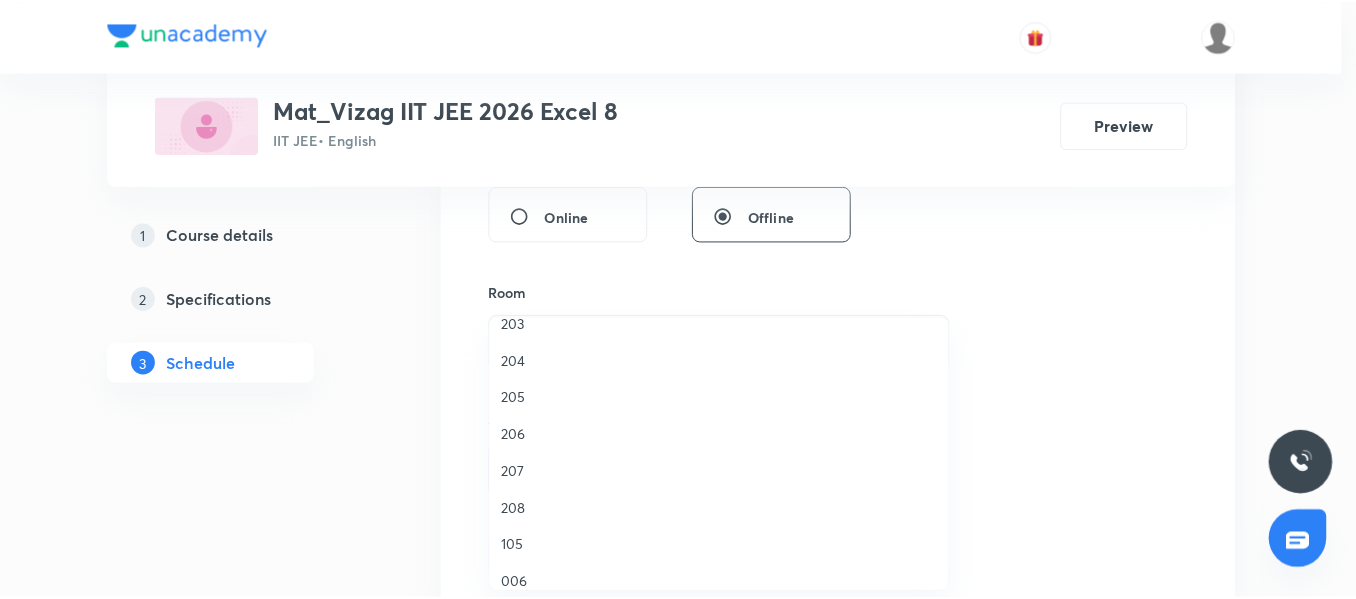 scroll, scrollTop: 556, scrollLeft: 0, axis: vertical 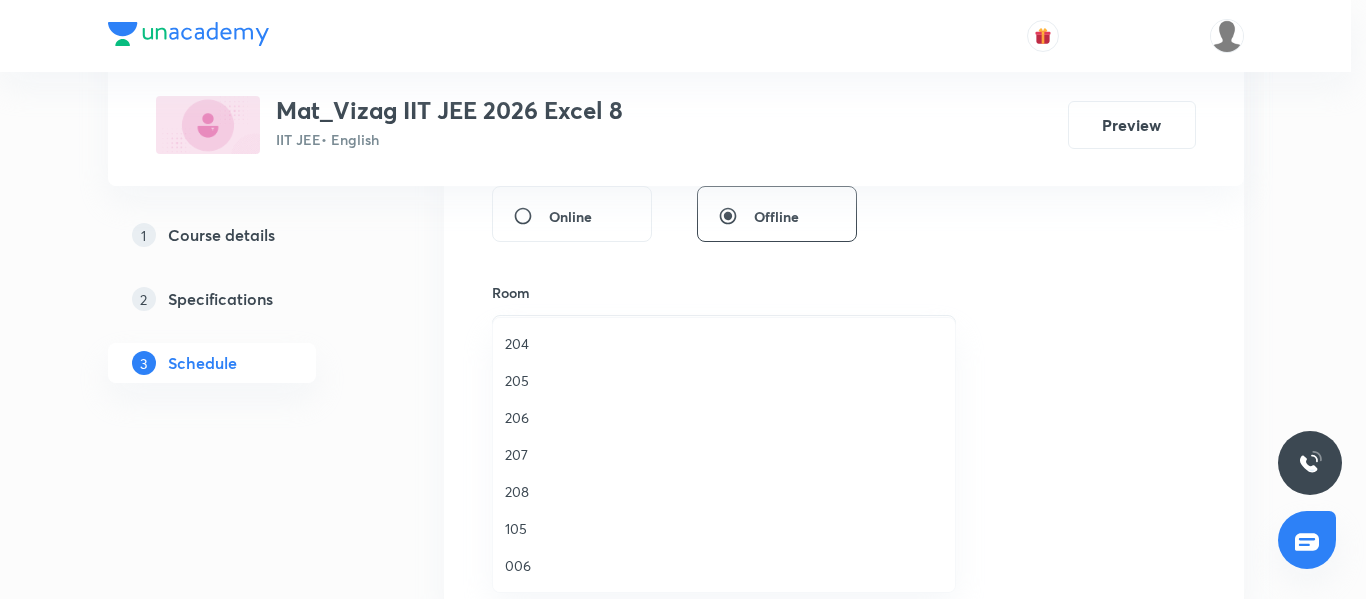 click on "204" at bounding box center (724, 343) 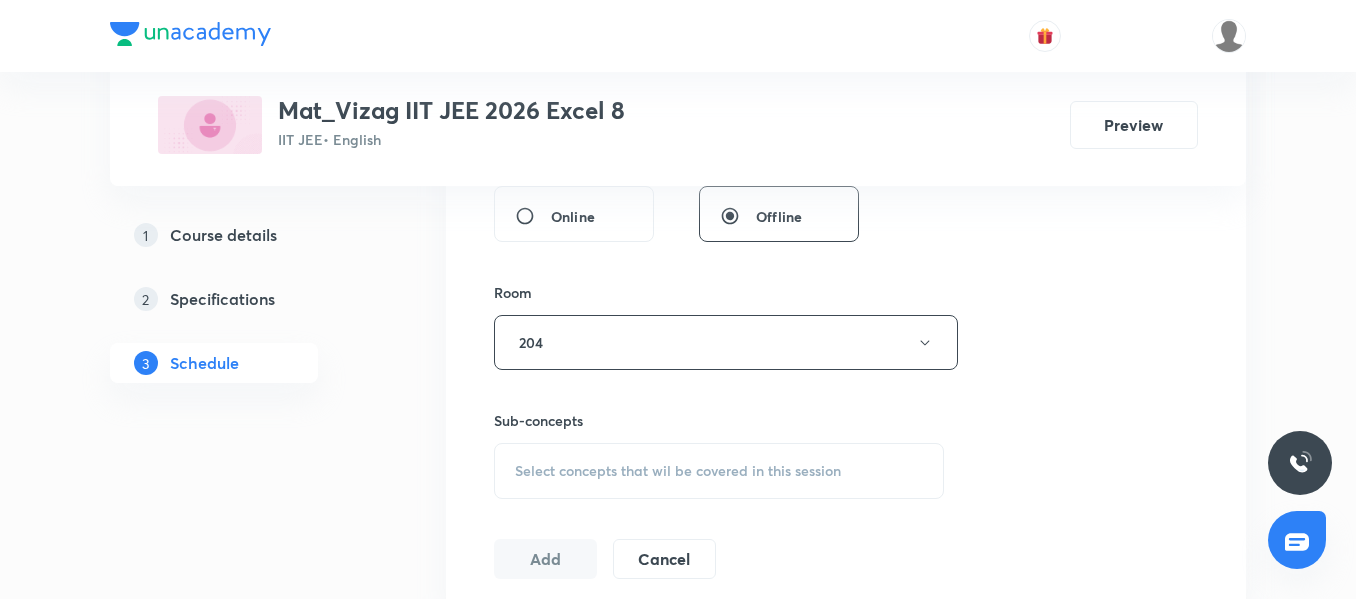 scroll, scrollTop: 864, scrollLeft: 0, axis: vertical 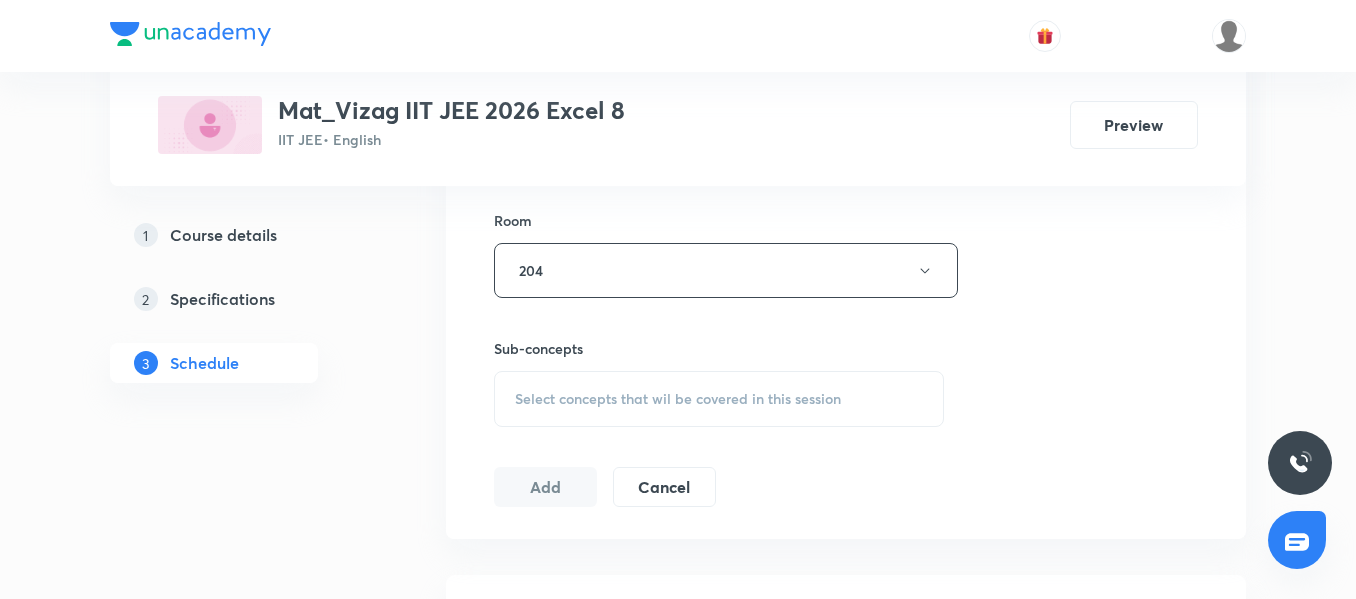 click on "Select concepts that wil be covered in this session" at bounding box center (678, 399) 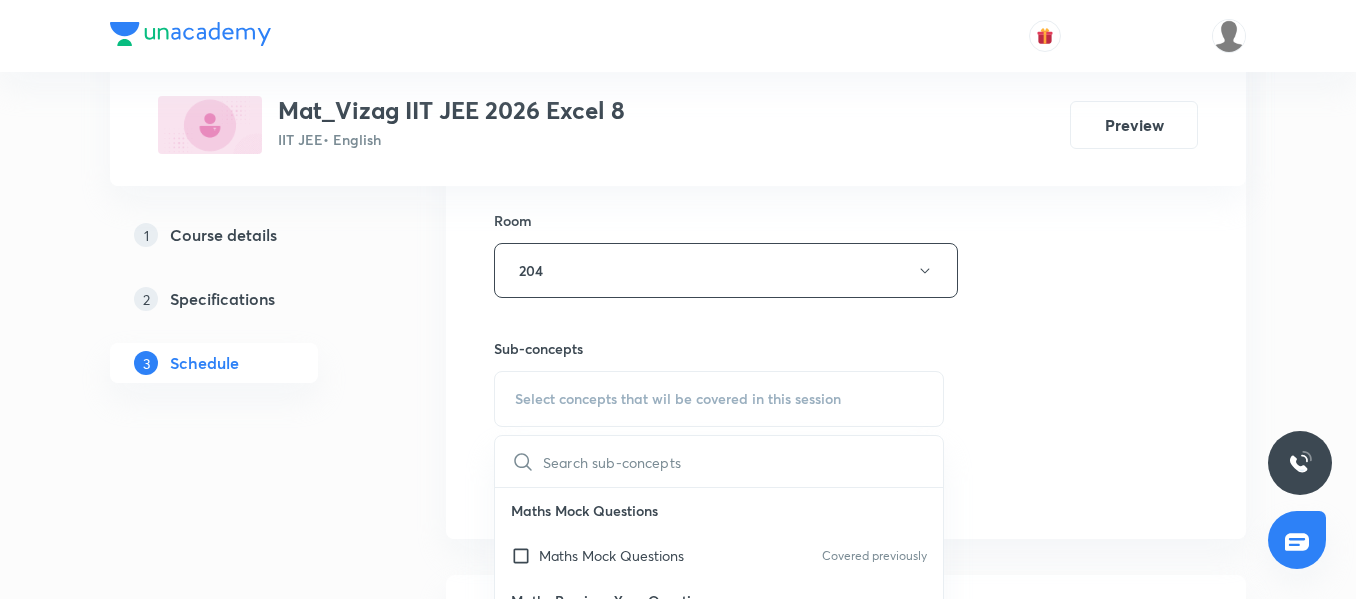 type on "Indefinite integration" 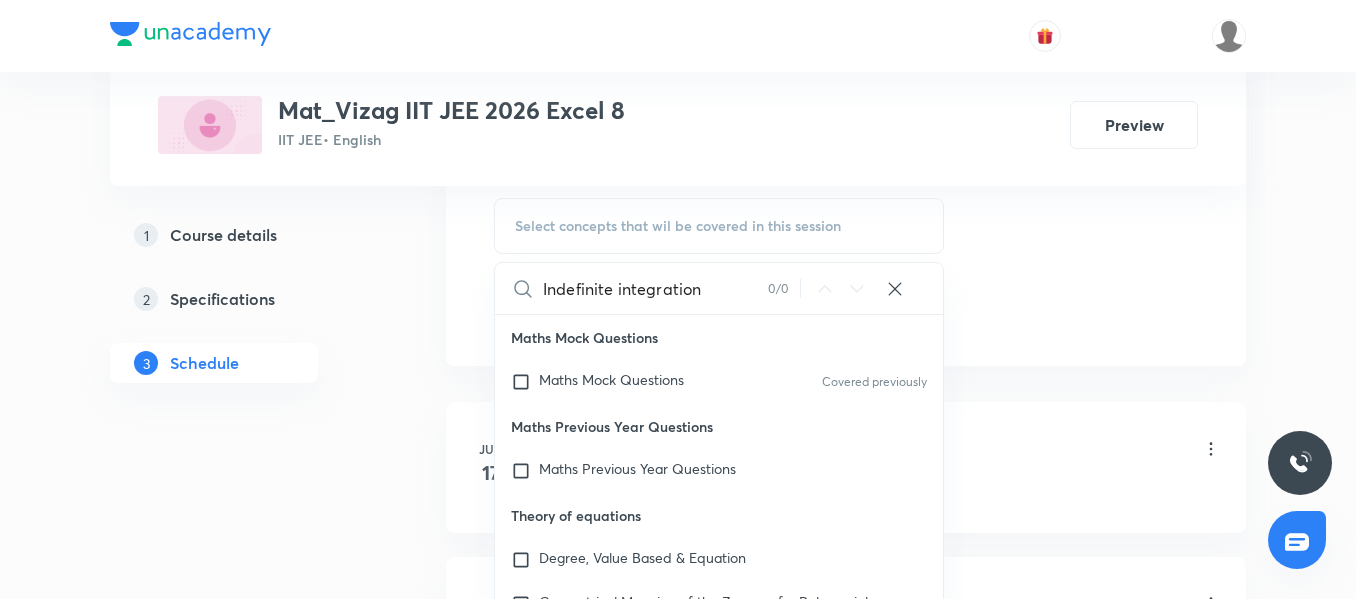 scroll, scrollTop: 1038, scrollLeft: 0, axis: vertical 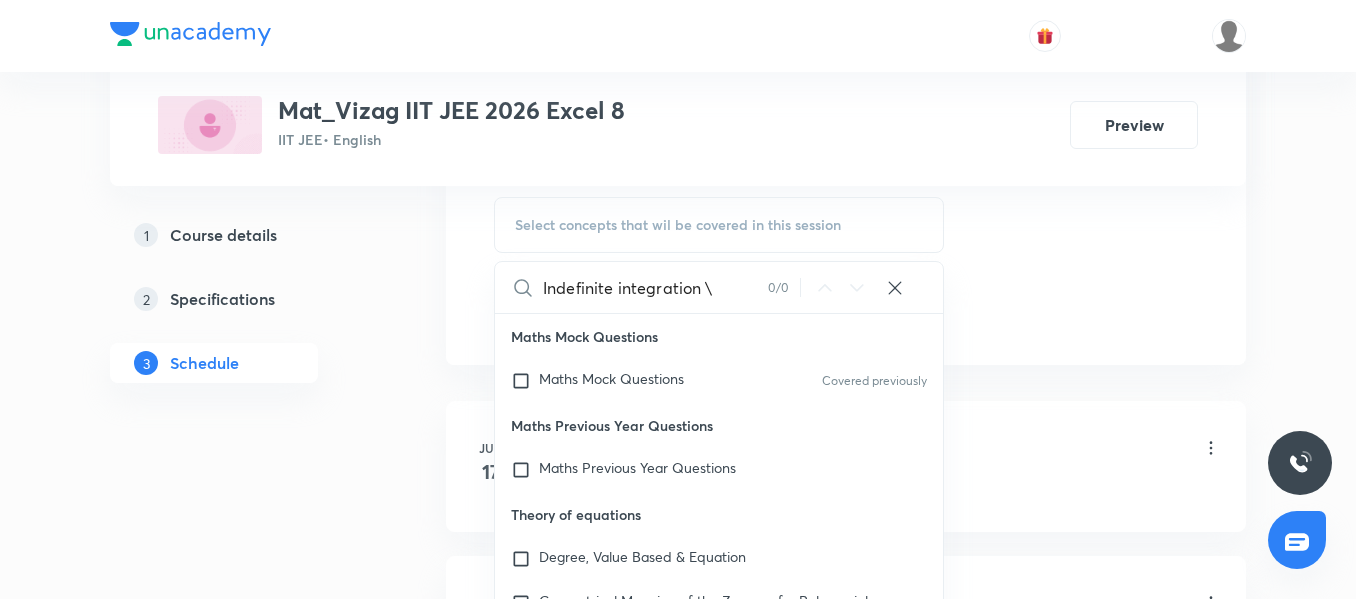 click on "Plus Courses Mat_Vizag IIT JEE 2026 Excel 8 IIT JEE  • English Preview 1 Course details 2 Specifications 3 Schedule Schedule 20  classes Session  21 Live class Session title 23/99 Indefinite integration ​ Schedule for Jul 14, 2025, 11:25 AM ​ Duration (in minutes) 65 ​   Session type Online Offline Room 204 Sub-concepts Select concepts that wil be covered in this session Indefinite integration \ 0 / 0 ​ Maths Mock Questions Maths Mock Questions Covered previously Maths Previous Year Questions Maths Previous Year Questions Theory of equations Degree, Value Based & Equation Geometrical Meaning of the Zeroes of a Polynomial Location of roots Geometrical meaning of Roots of an equation Points in solving an equation Graph of Quadratic Expression & its Analysis Range of Quadratic Equation Remainder and factor theorems Identity Quadratic equations Common Roots Location of Roots General Equation of Second Degree in Variable x and y Theory of Equations Relation Between Roots and Coefficients Complex Numbers" at bounding box center [678, 1313] 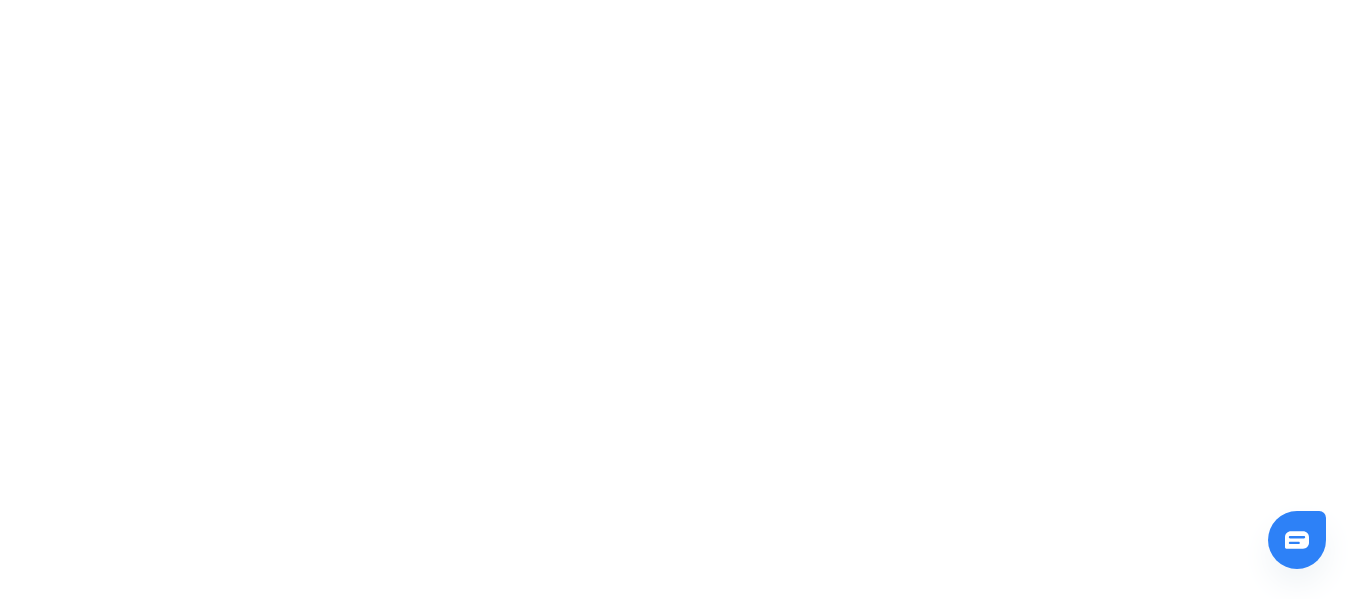 scroll, scrollTop: 0, scrollLeft: 0, axis: both 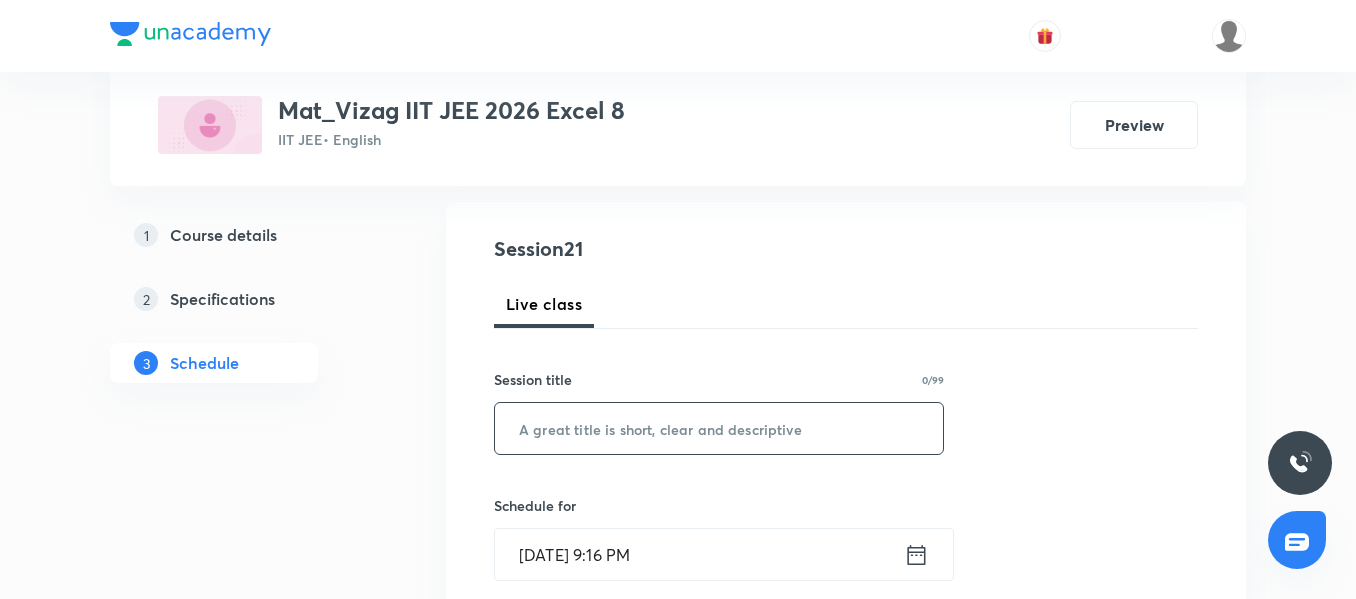 click at bounding box center [719, 428] 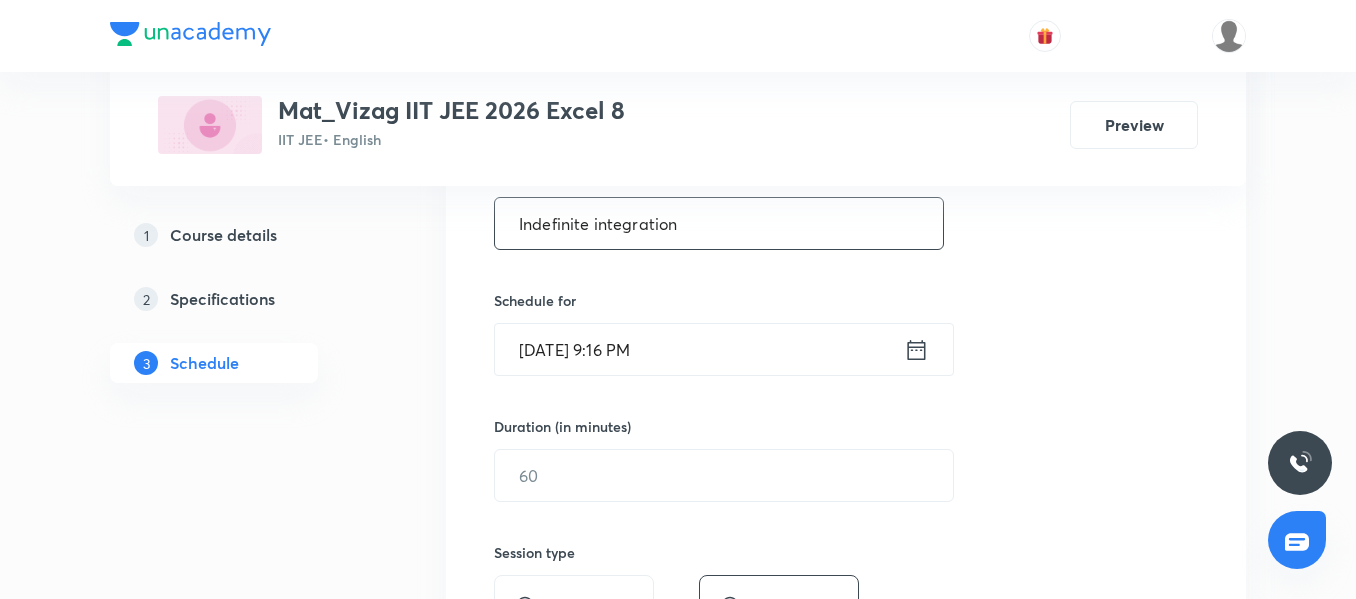 scroll, scrollTop: 409, scrollLeft: 0, axis: vertical 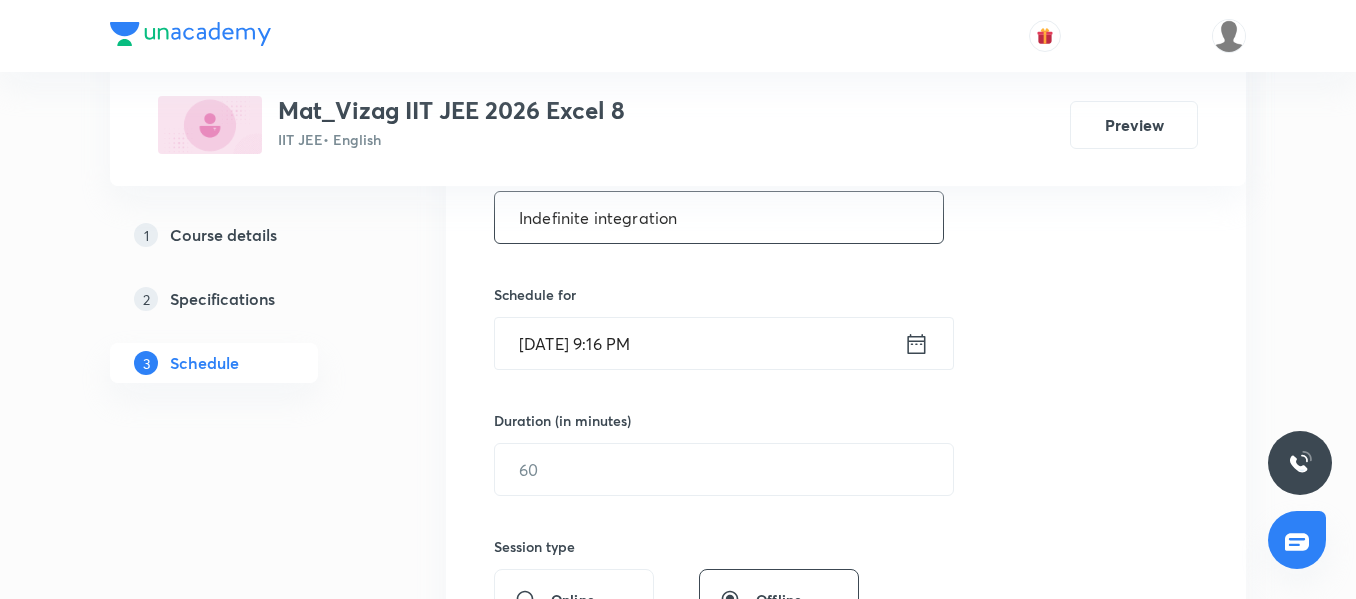 type on "Indefinite integration" 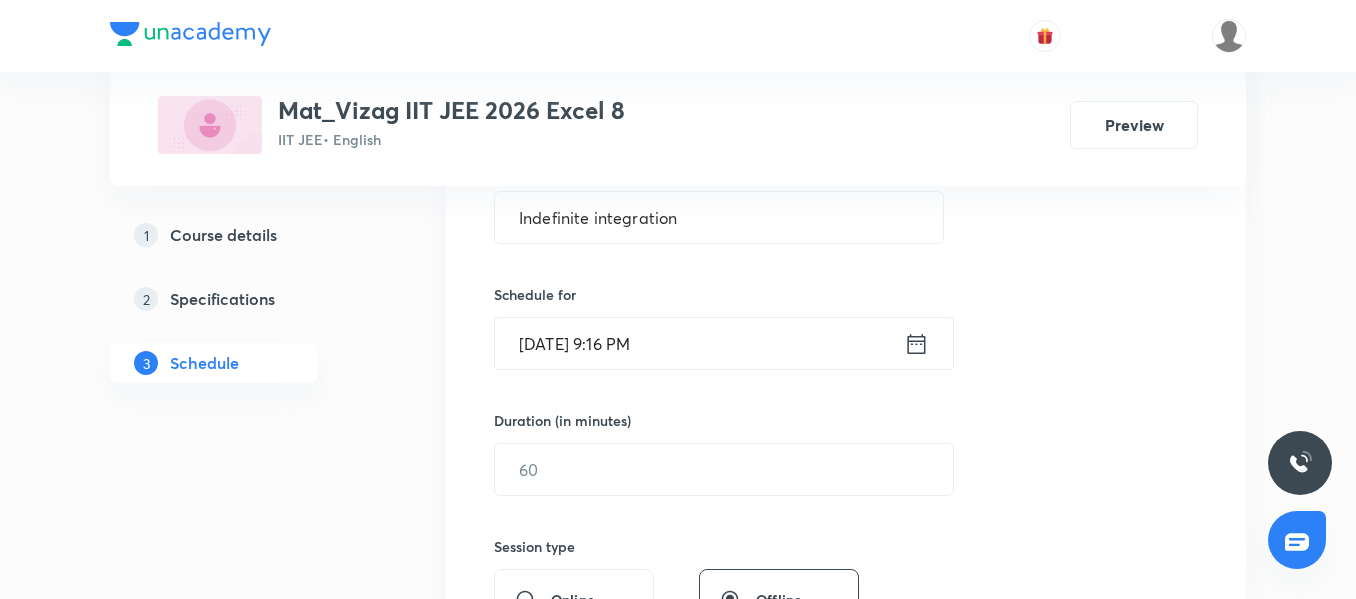 click 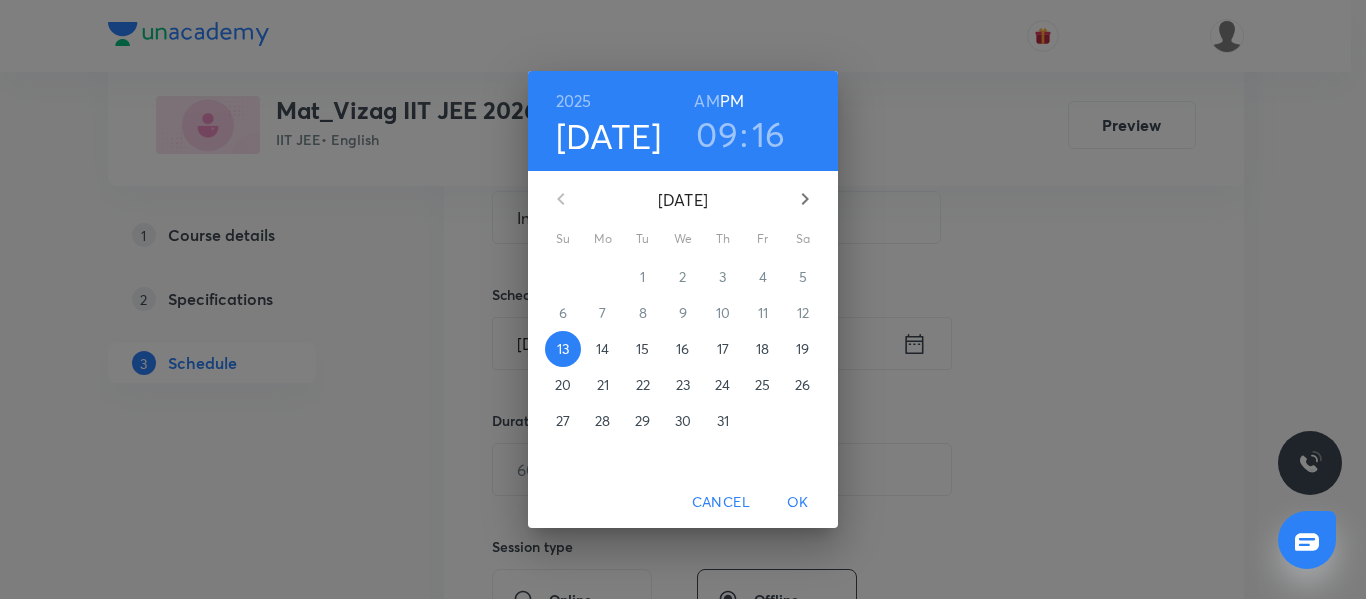 click on "14" at bounding box center (602, 349) 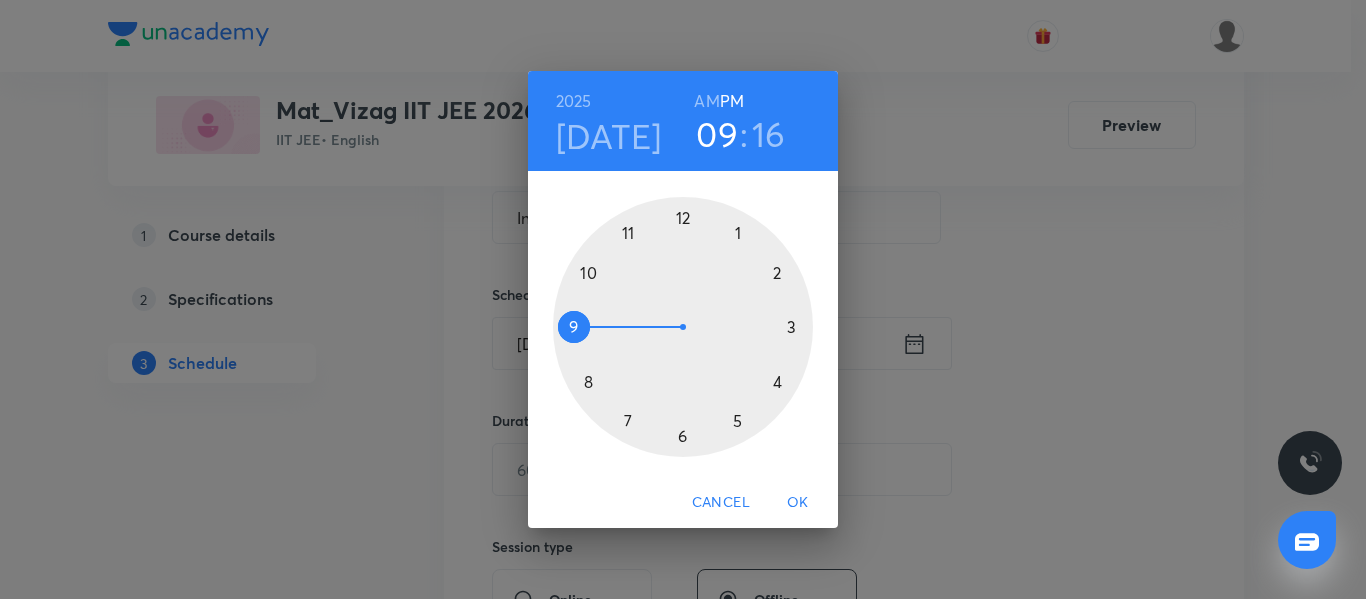 click on "AM" at bounding box center [706, 101] 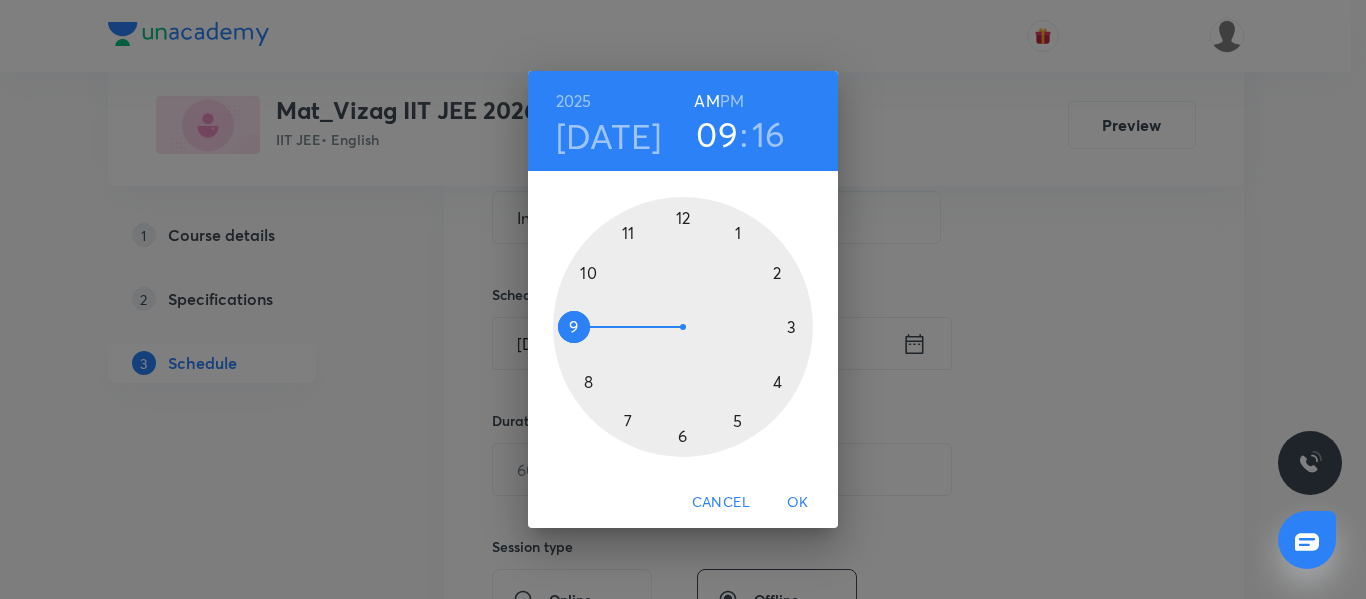 click at bounding box center [683, 327] 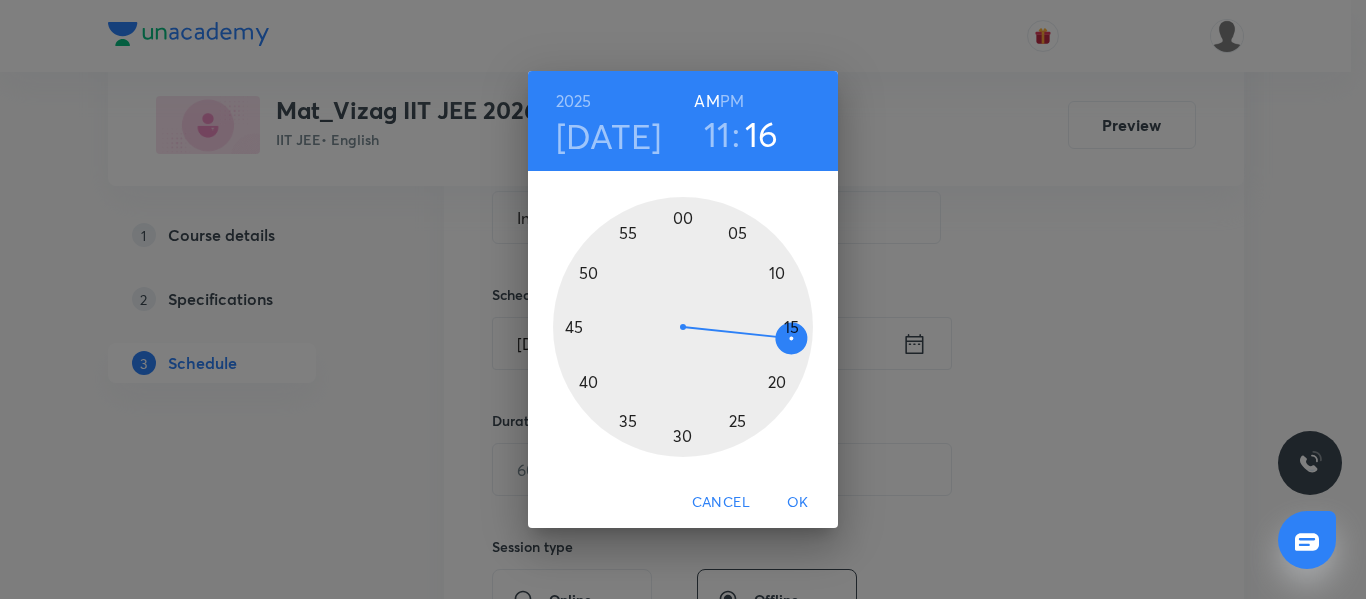 click at bounding box center [683, 327] 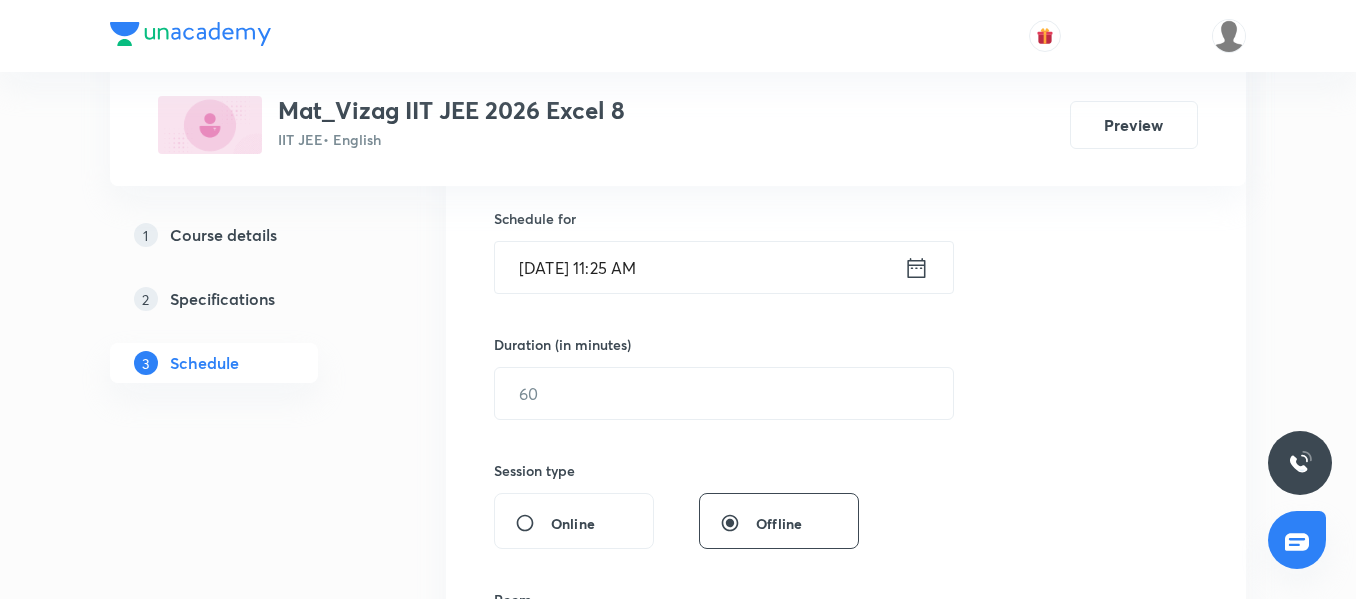 scroll, scrollTop: 495, scrollLeft: 0, axis: vertical 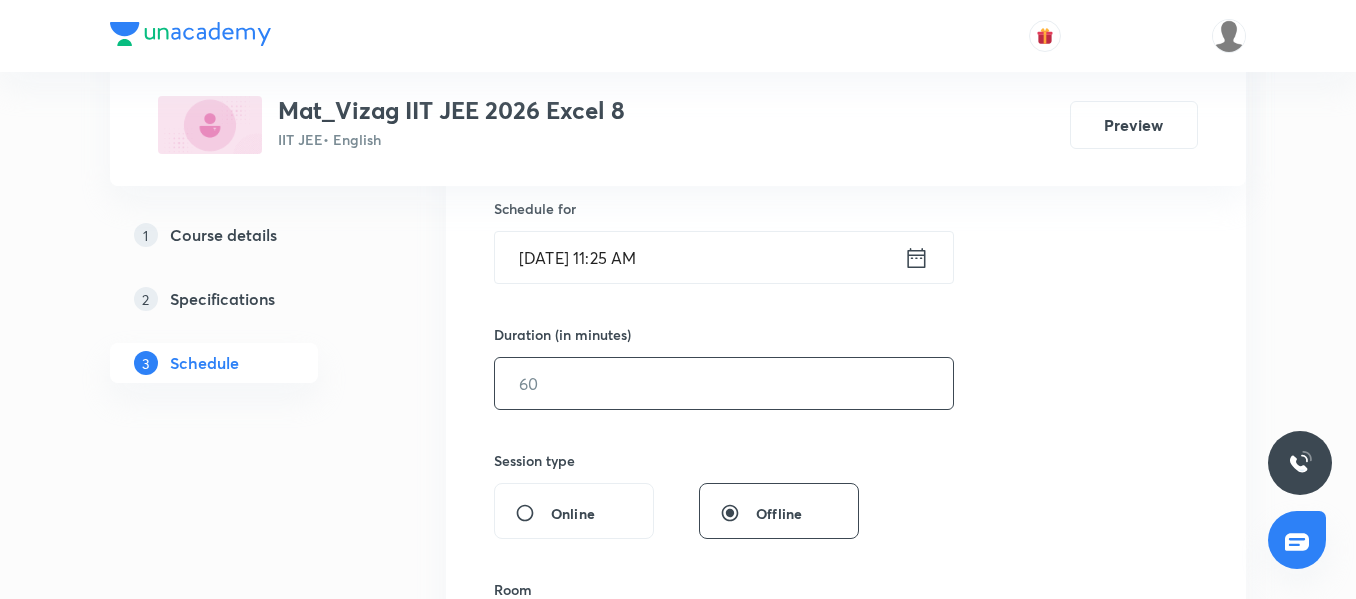 click at bounding box center [724, 383] 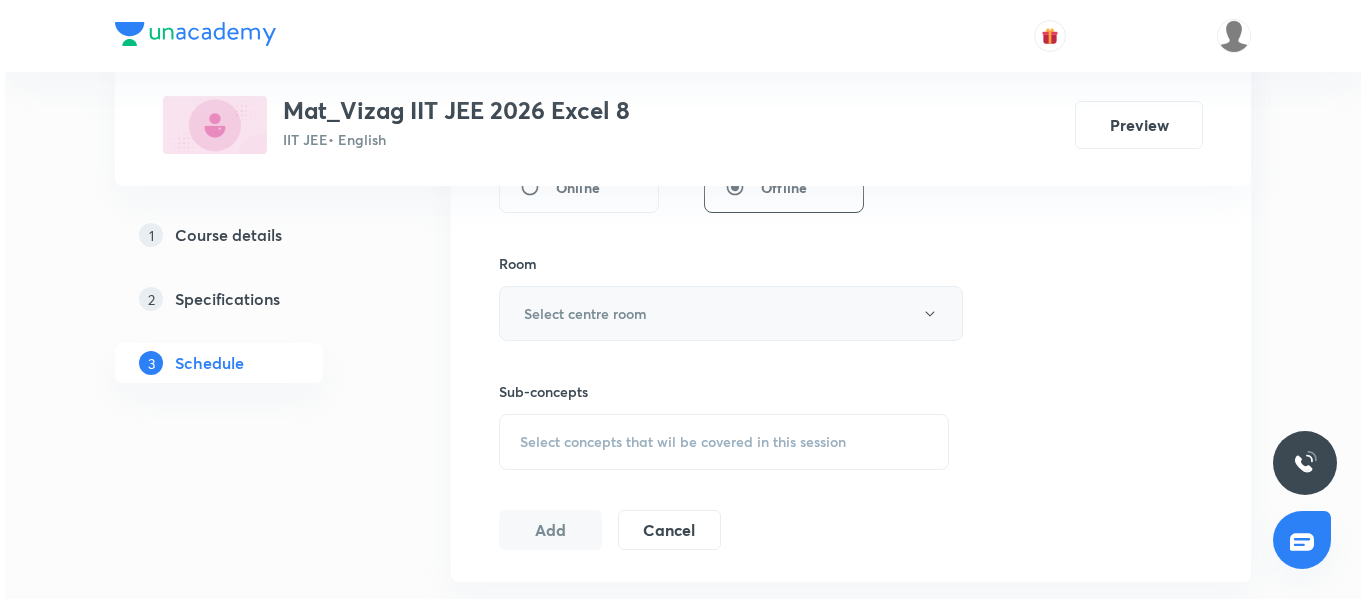 scroll, scrollTop: 822, scrollLeft: 0, axis: vertical 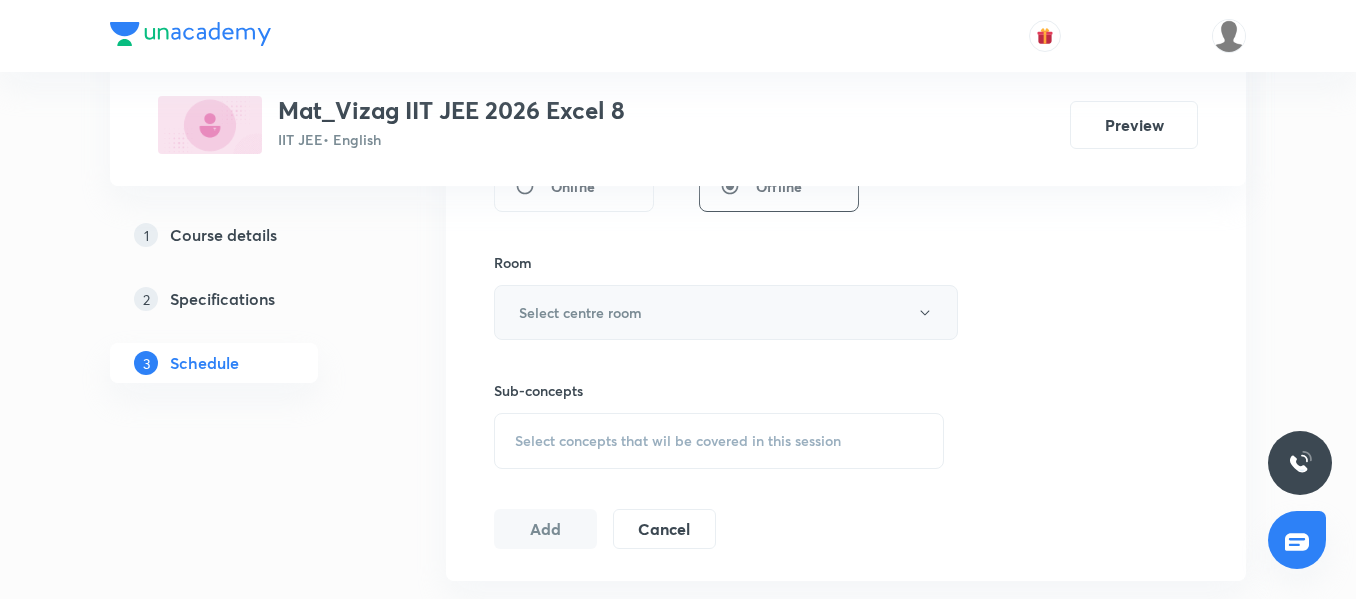 type on "65" 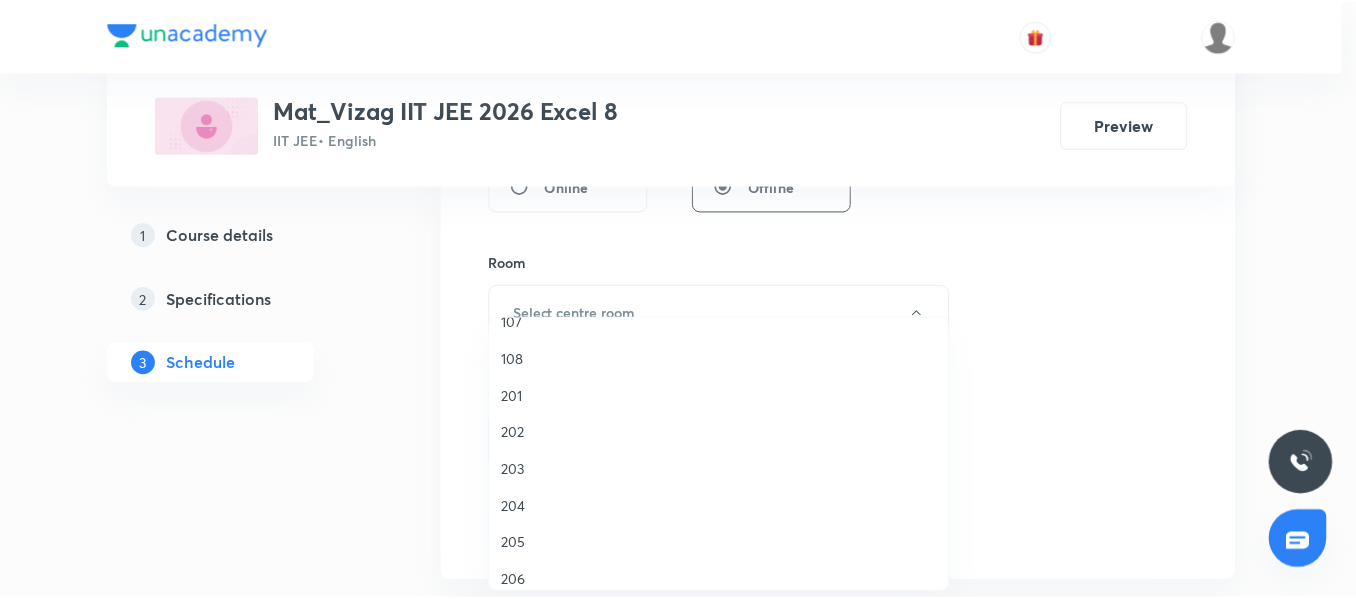scroll, scrollTop: 394, scrollLeft: 0, axis: vertical 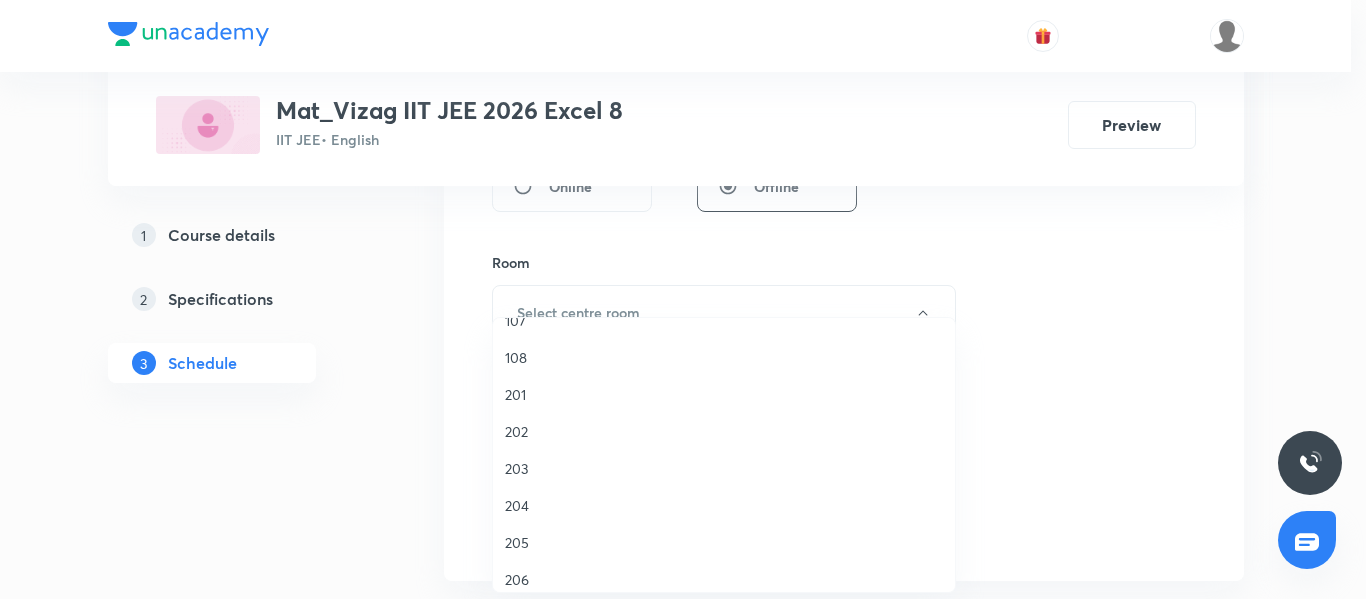 click on "202" at bounding box center [724, 431] 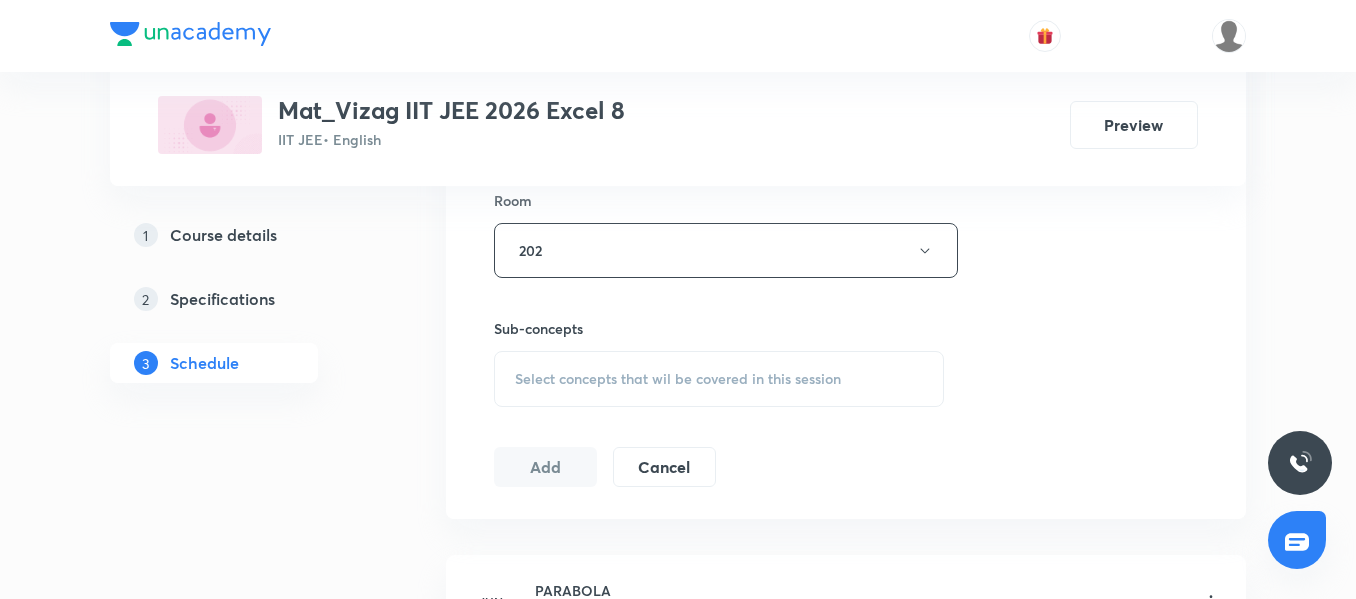 scroll, scrollTop: 885, scrollLeft: 0, axis: vertical 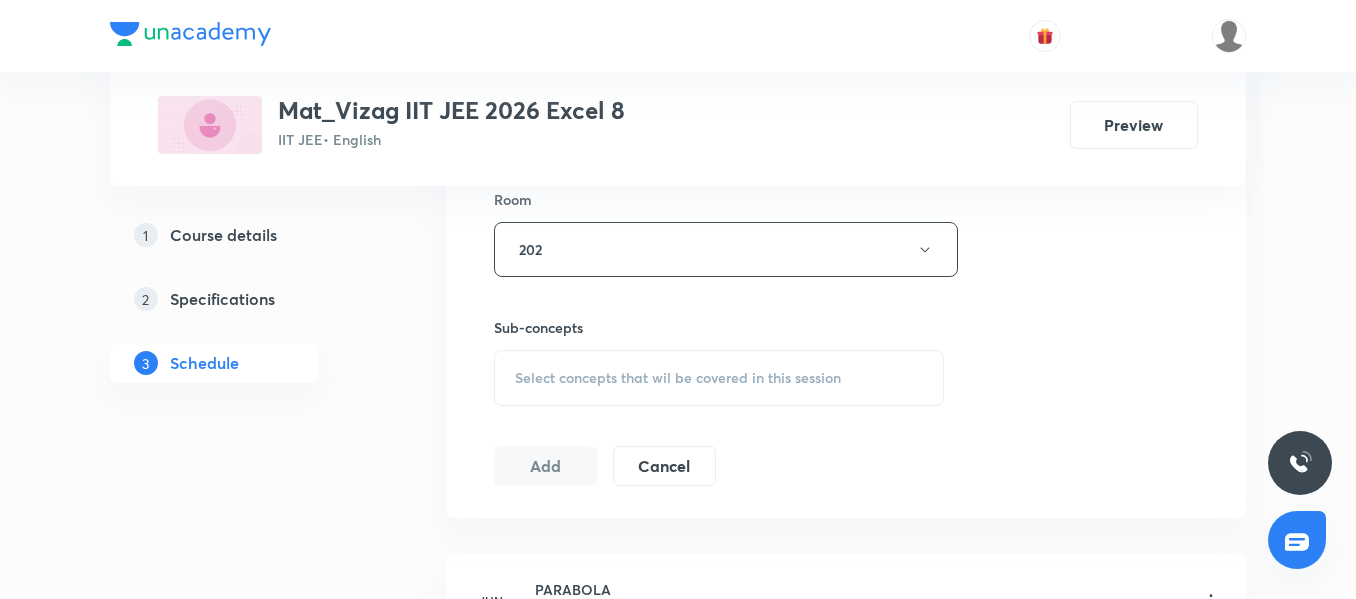 click on "Select concepts that wil be covered in this session" at bounding box center (719, 378) 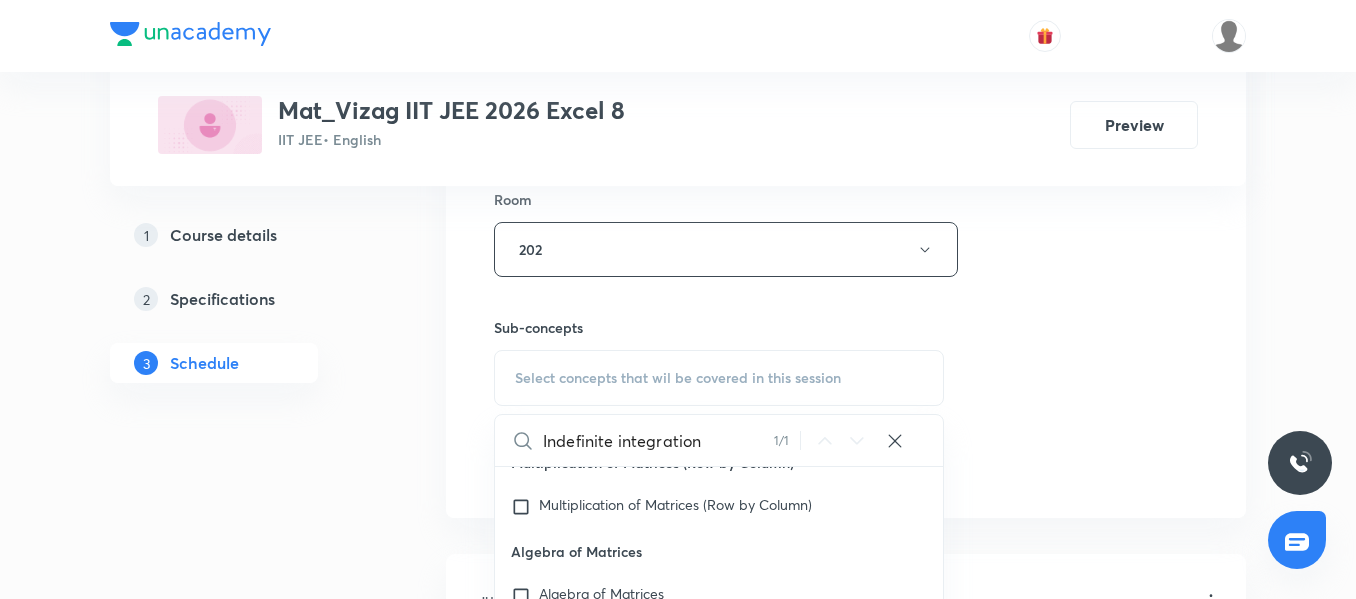 scroll, scrollTop: 41863, scrollLeft: 0, axis: vertical 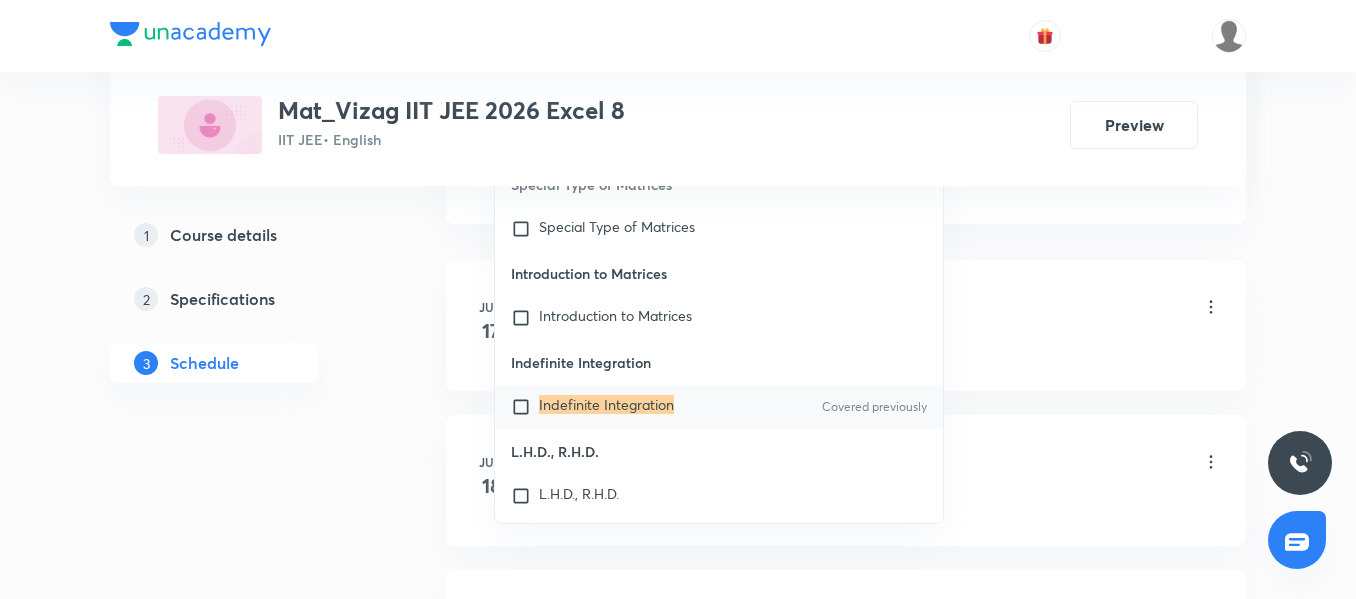 type on "Indefinite integration" 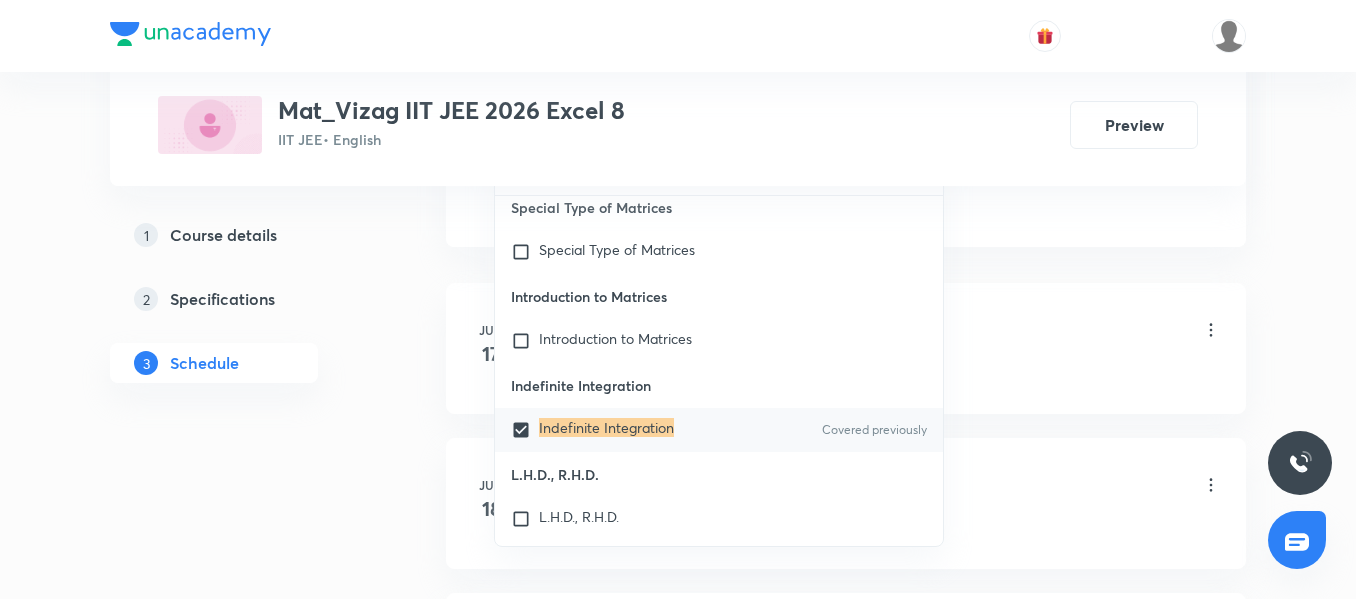 click on "1 Course details 2 Specifications 3 Schedule" at bounding box center (246, 1335) 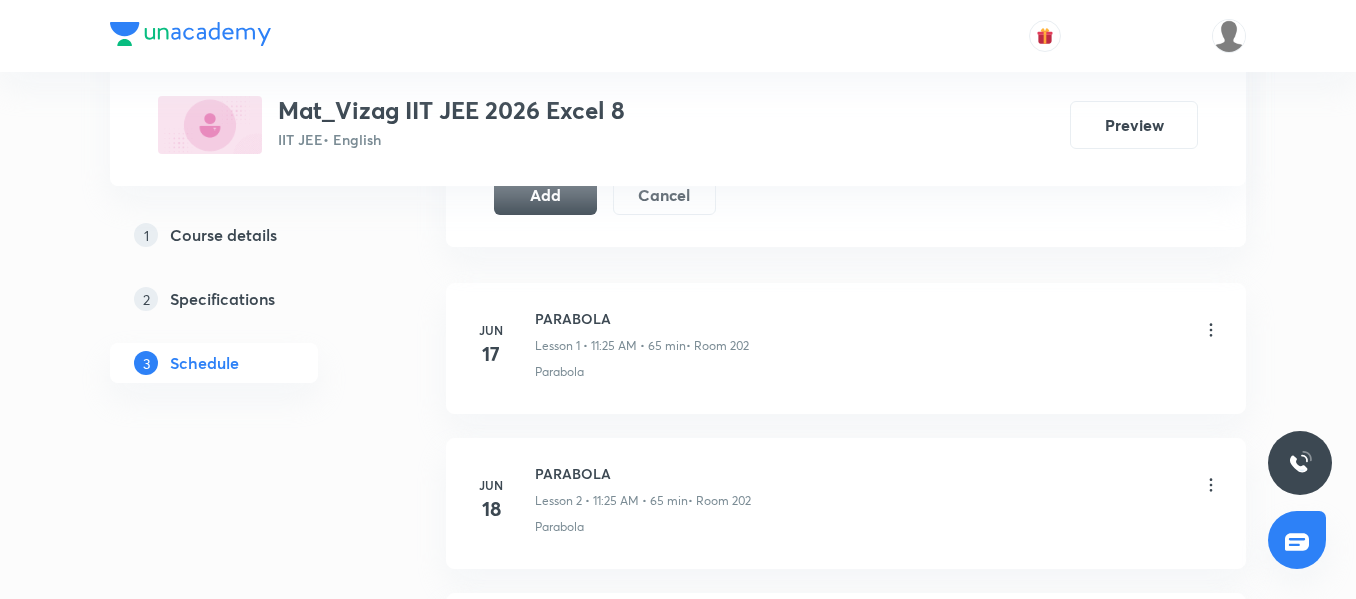 scroll, scrollTop: 1028, scrollLeft: 0, axis: vertical 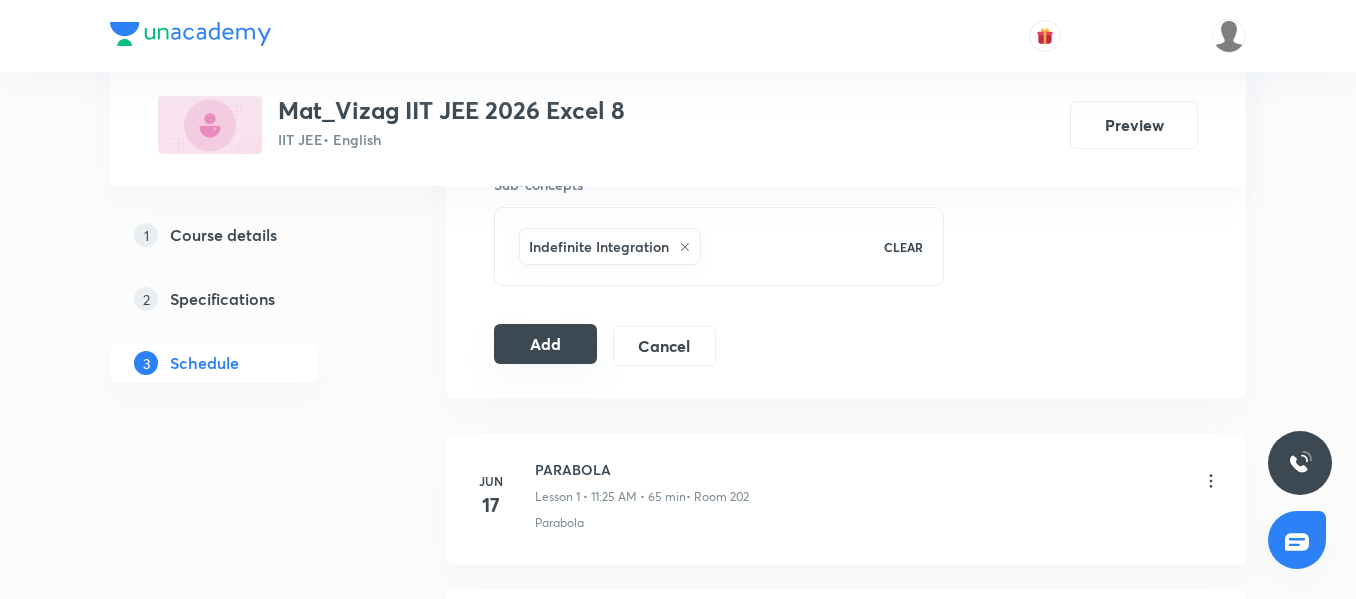 click on "Add" at bounding box center (545, 344) 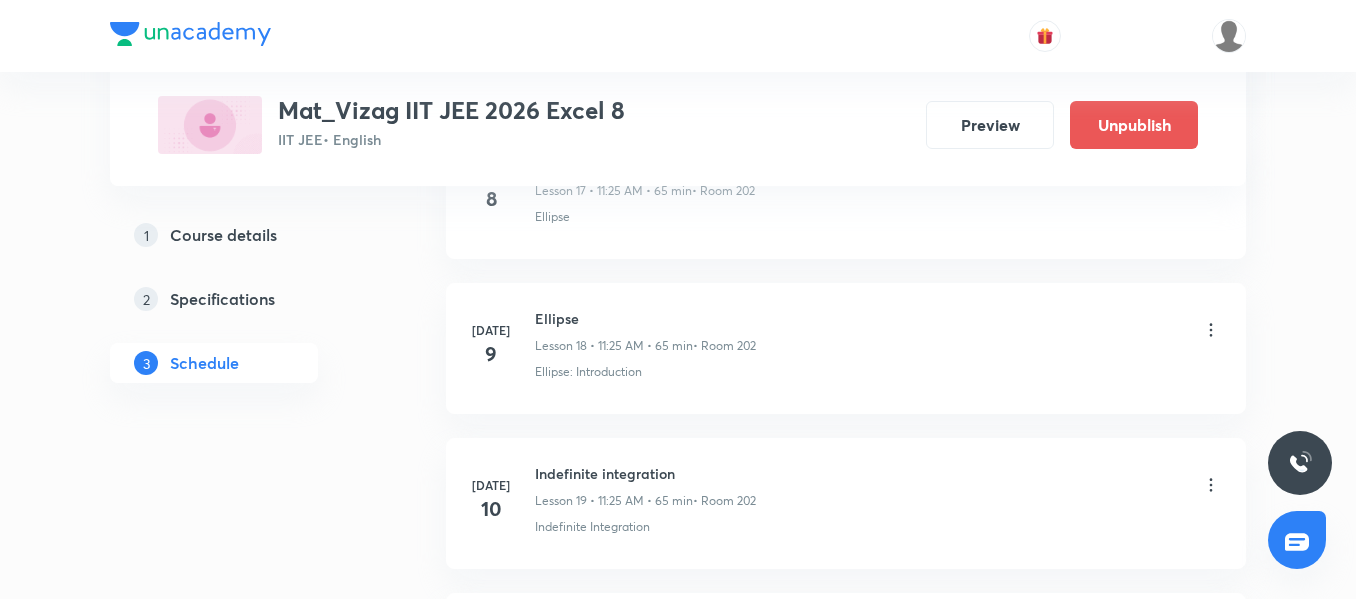 scroll, scrollTop: 3340, scrollLeft: 0, axis: vertical 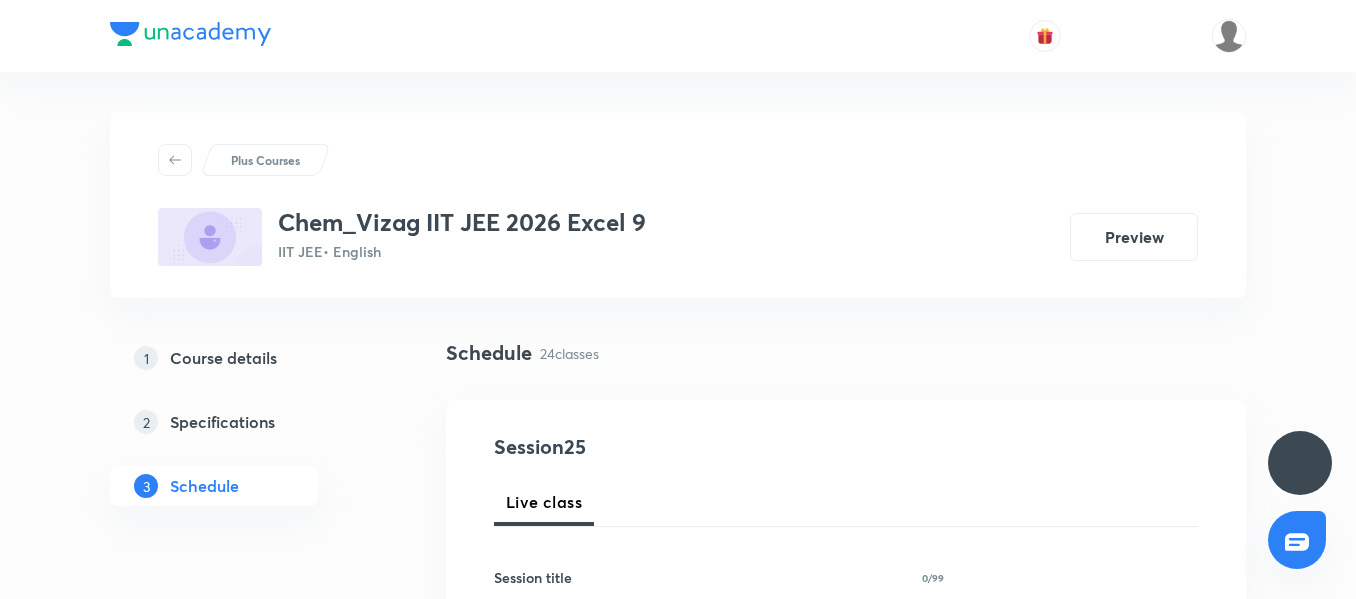 click on "1 Course details 2 Specifications 3 Schedule" at bounding box center [246, 434] 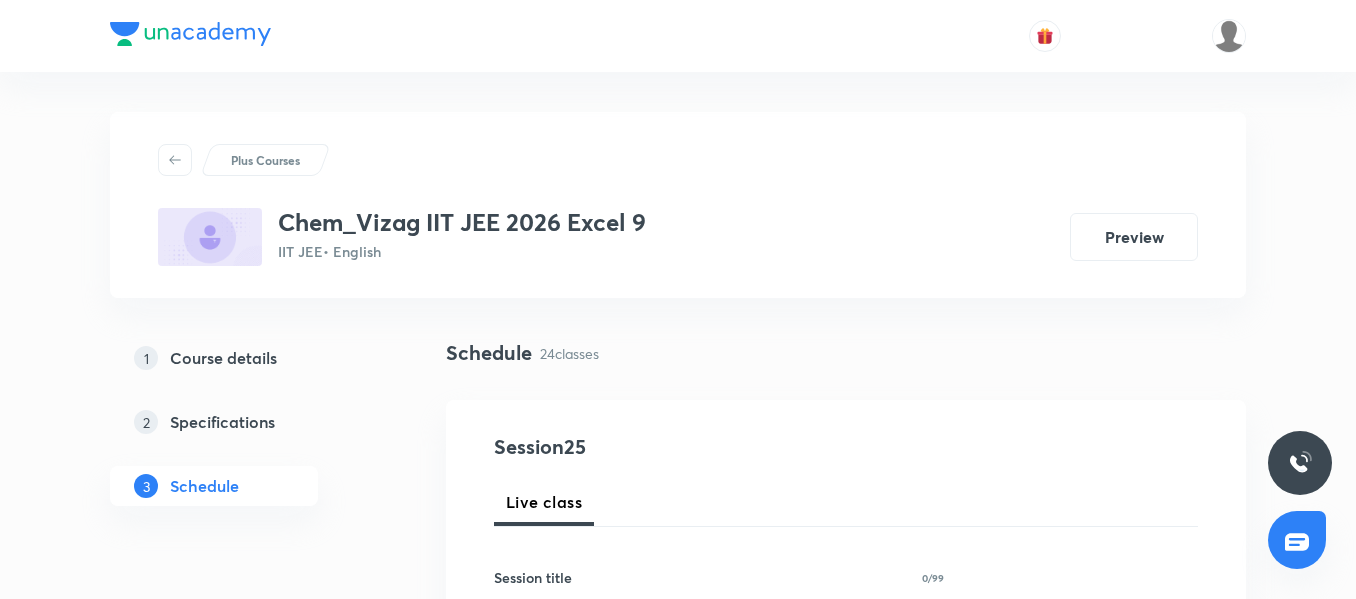 scroll, scrollTop: 4724, scrollLeft: 0, axis: vertical 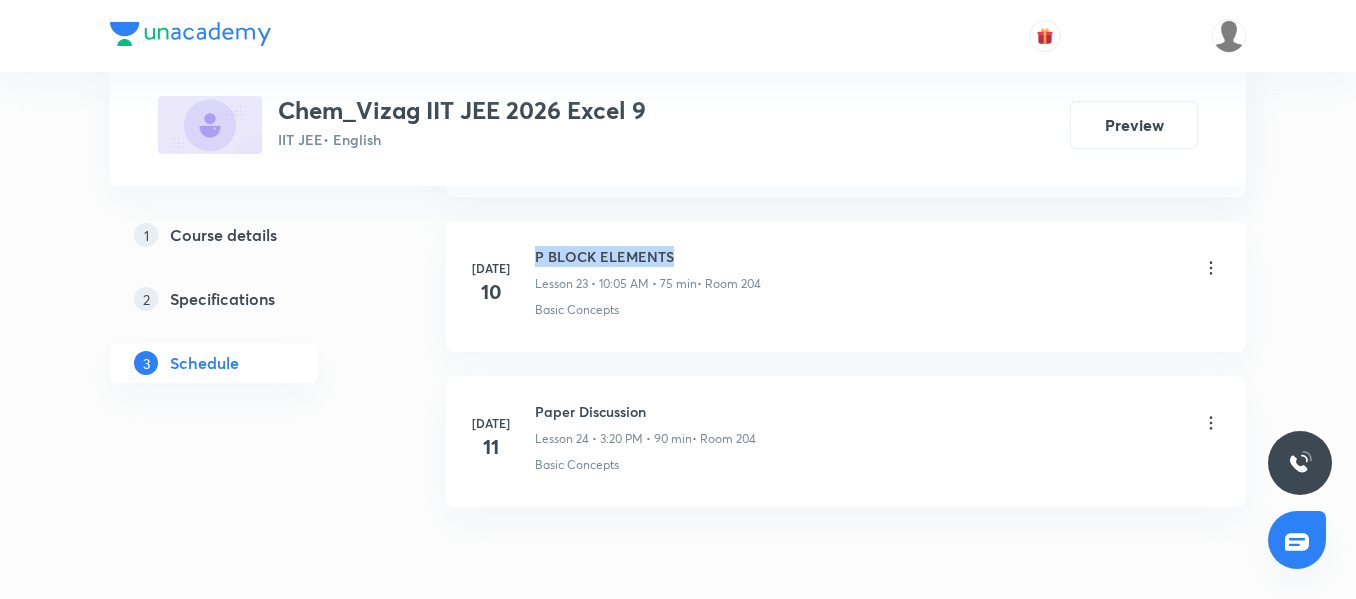 drag, startPoint x: 674, startPoint y: 254, endPoint x: 535, endPoint y: 259, distance: 139.0899 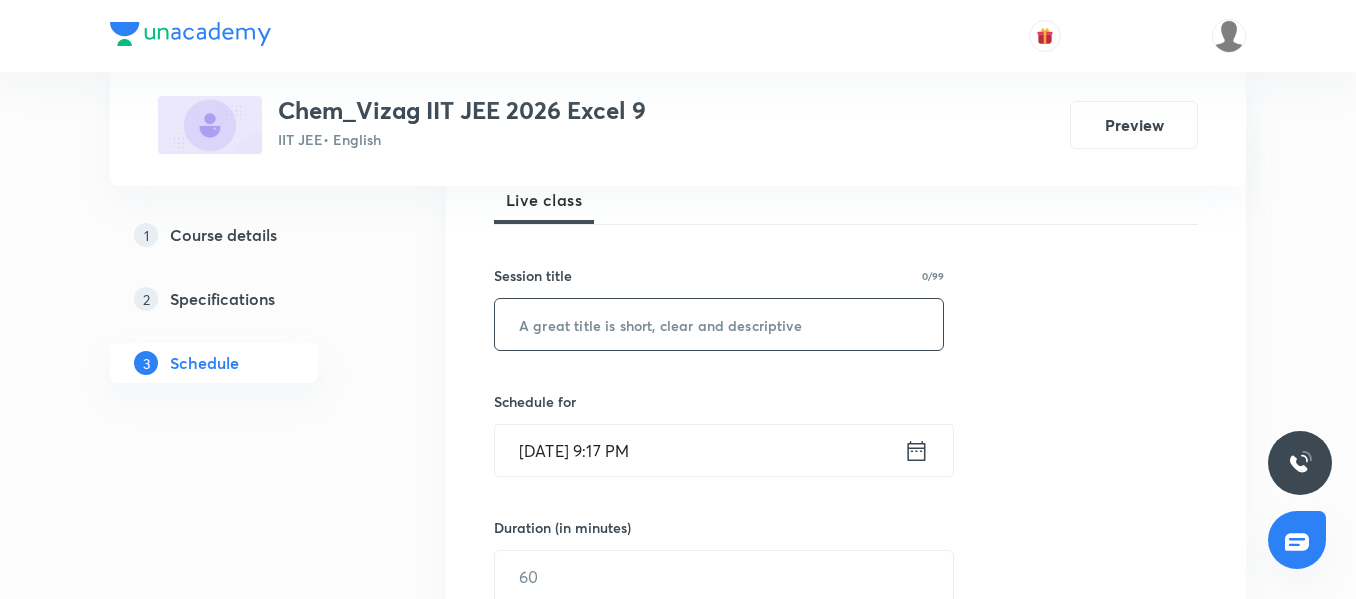 scroll, scrollTop: 311, scrollLeft: 0, axis: vertical 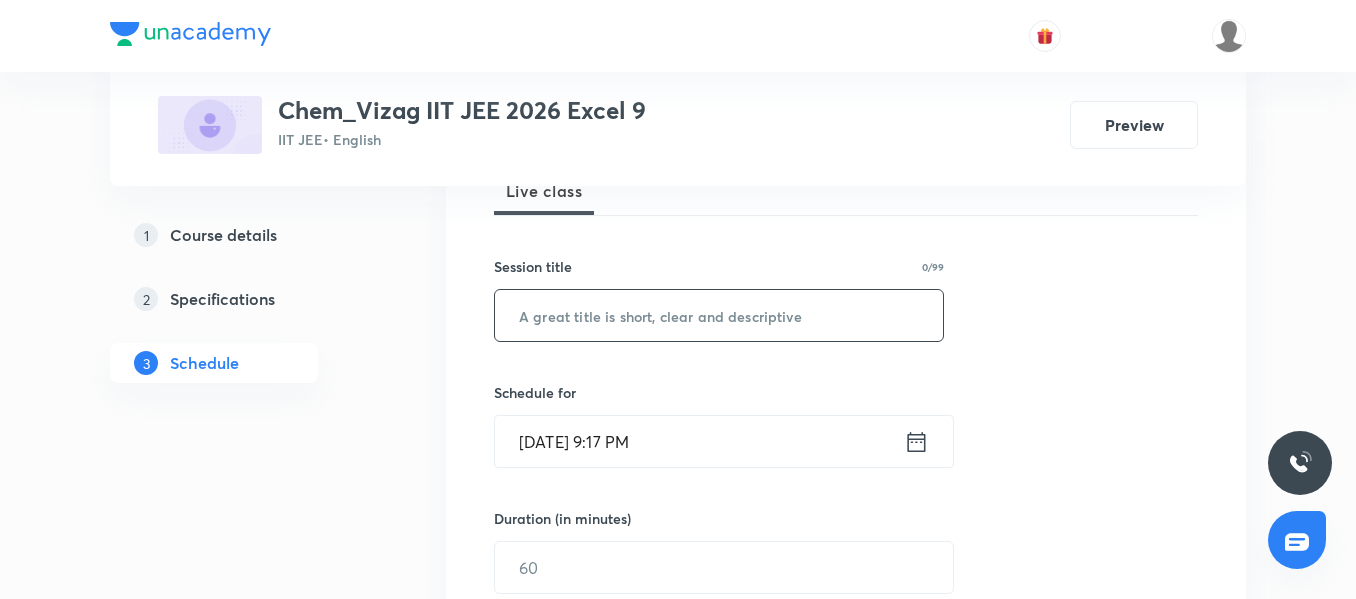 click at bounding box center (719, 315) 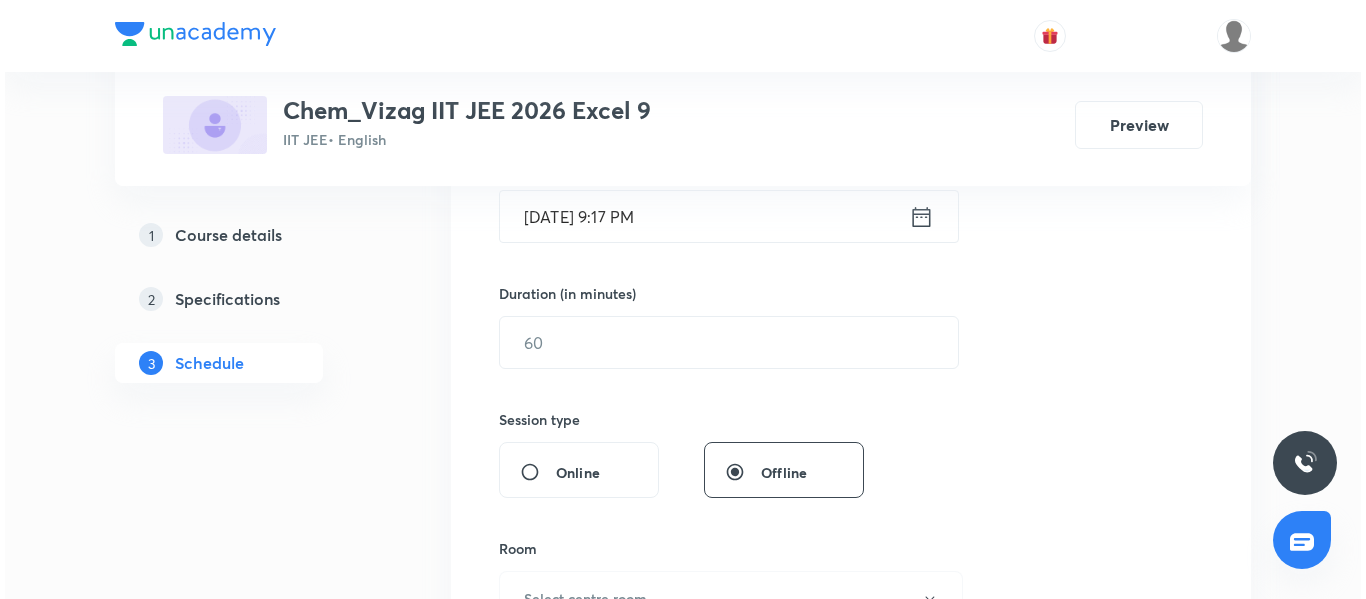 scroll, scrollTop: 539, scrollLeft: 0, axis: vertical 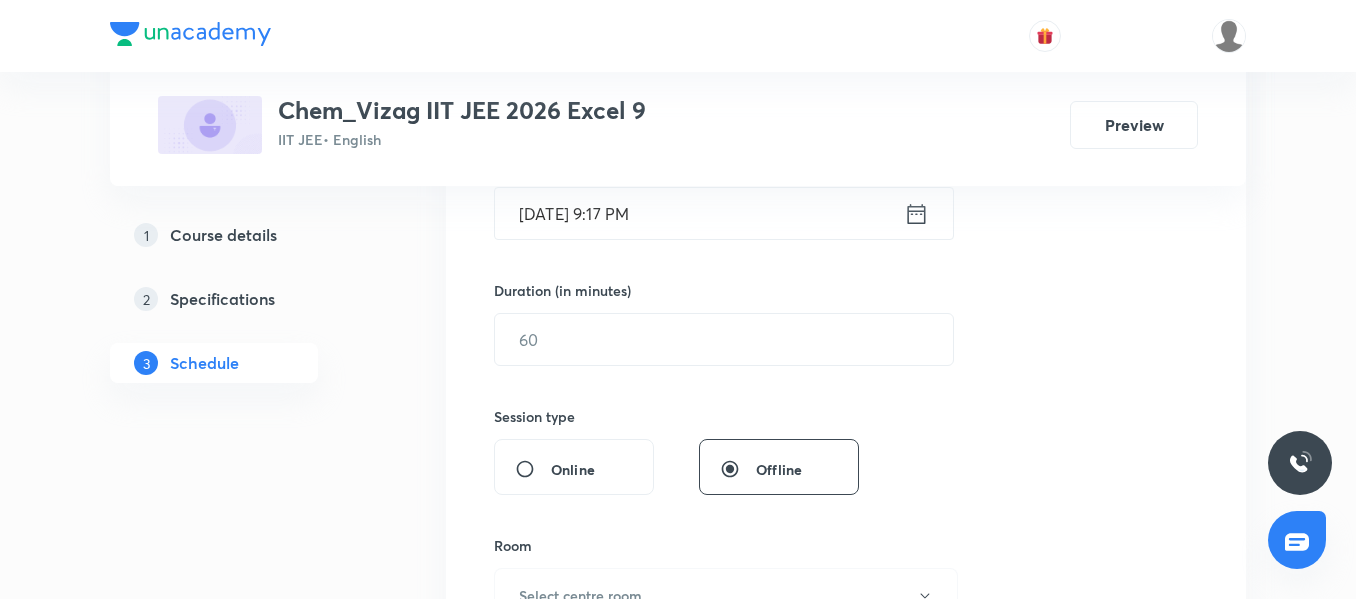 type on "P BLOCK ELEMENTS" 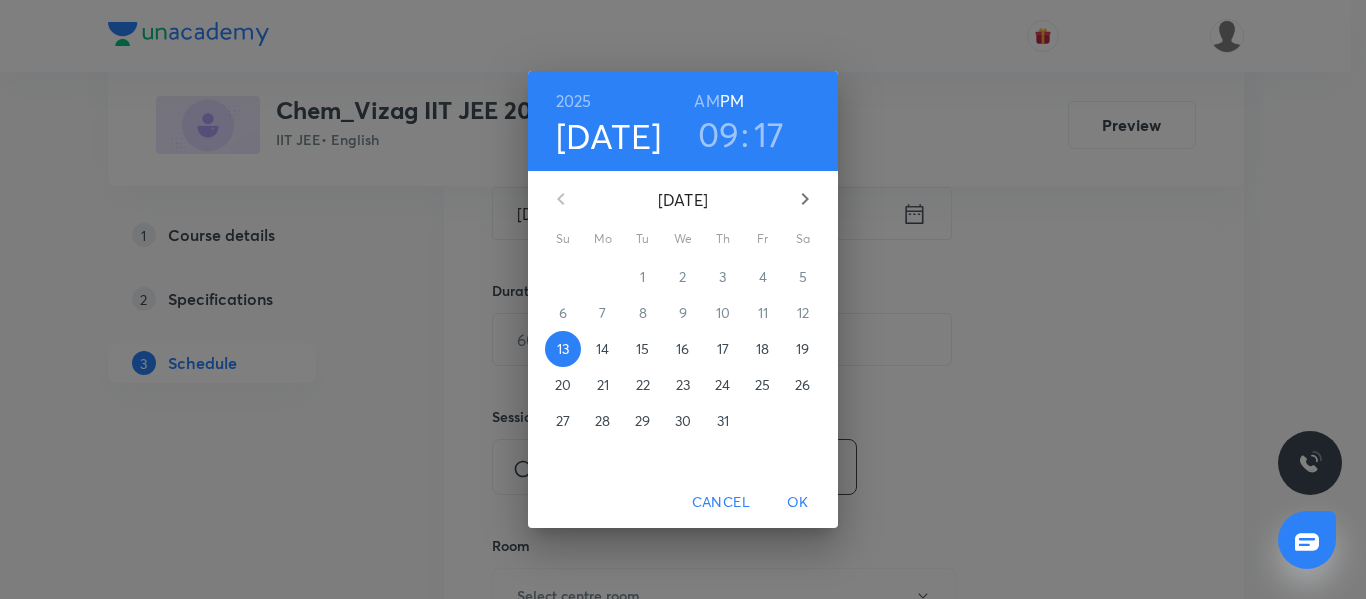 click on "14" at bounding box center (602, 349) 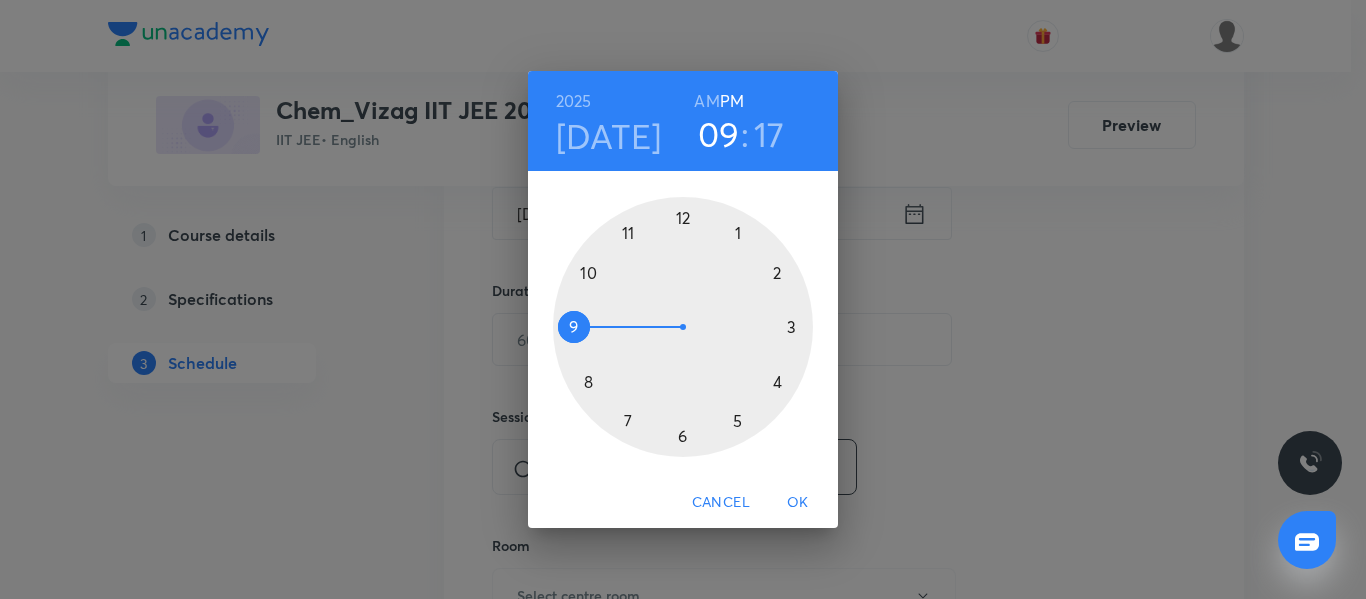 click at bounding box center (683, 327) 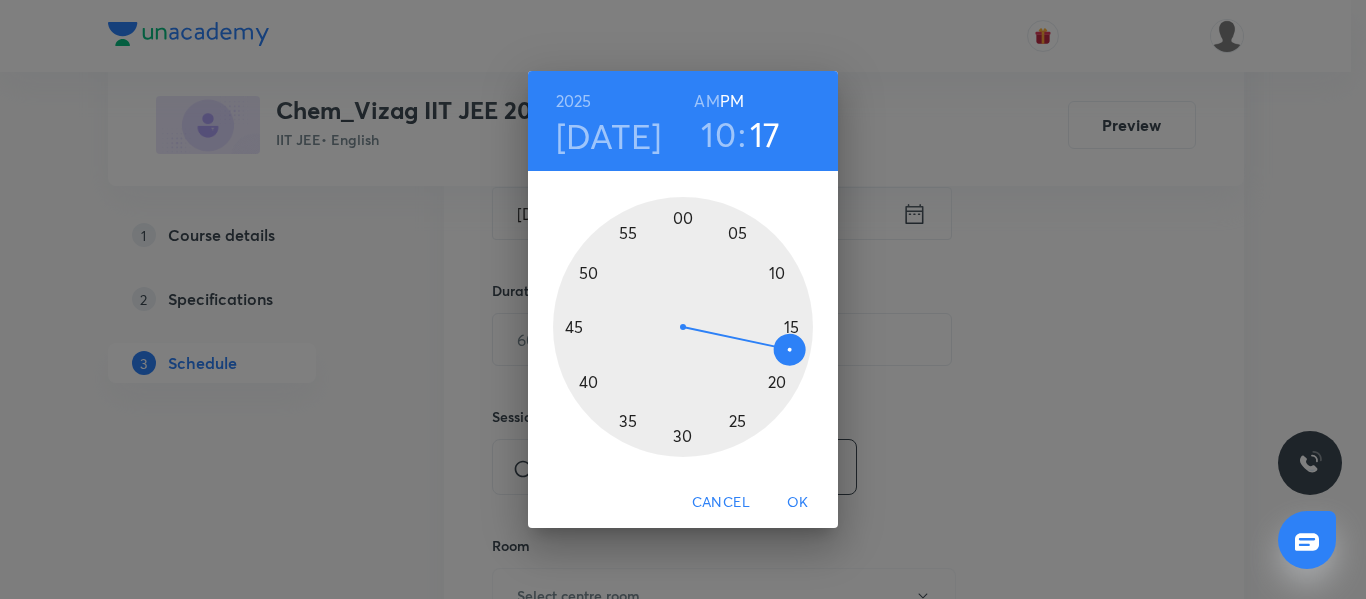 click at bounding box center [683, 327] 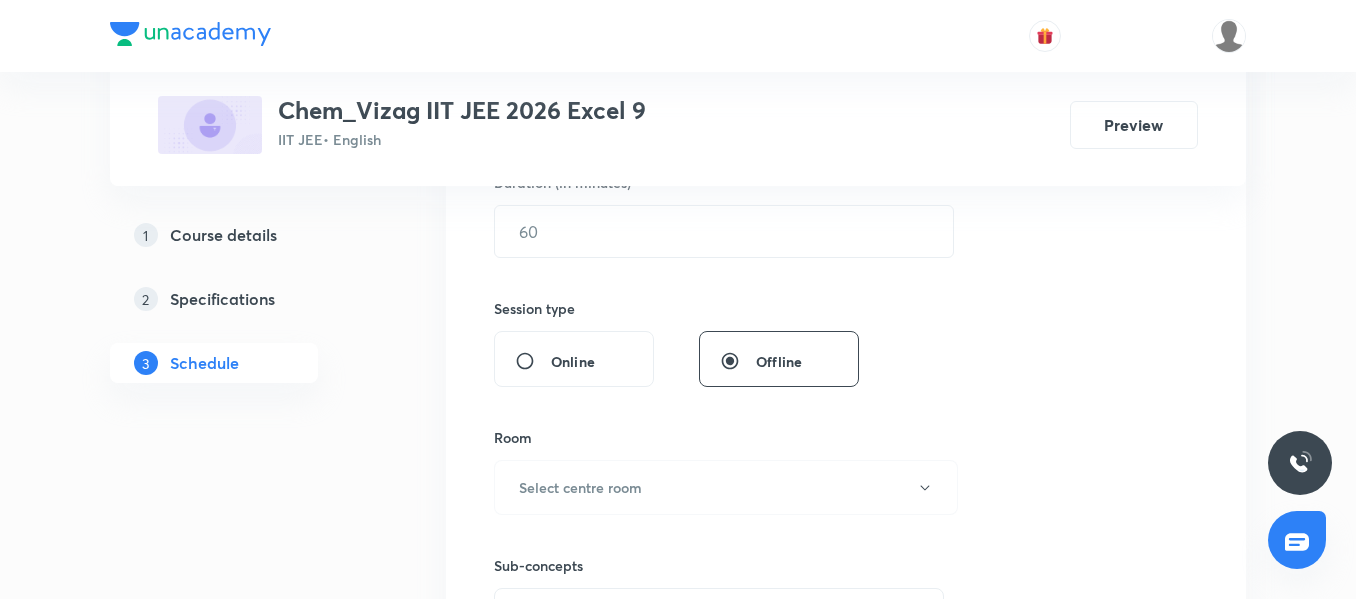 scroll, scrollTop: 648, scrollLeft: 0, axis: vertical 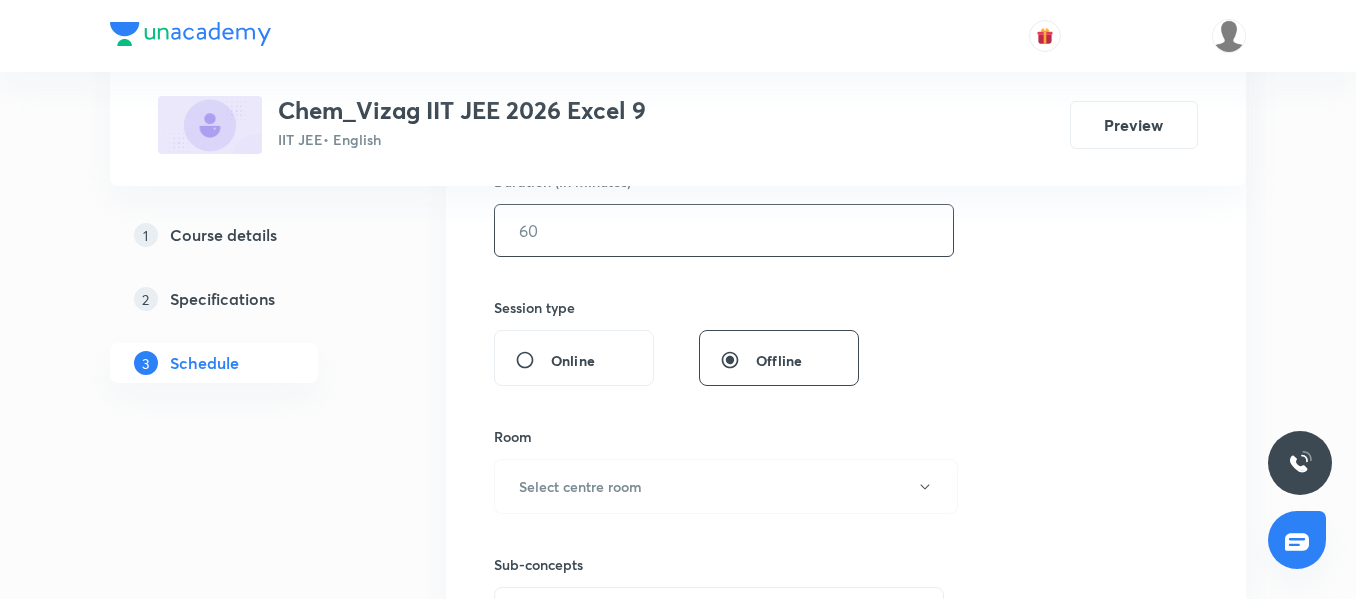 click at bounding box center (724, 230) 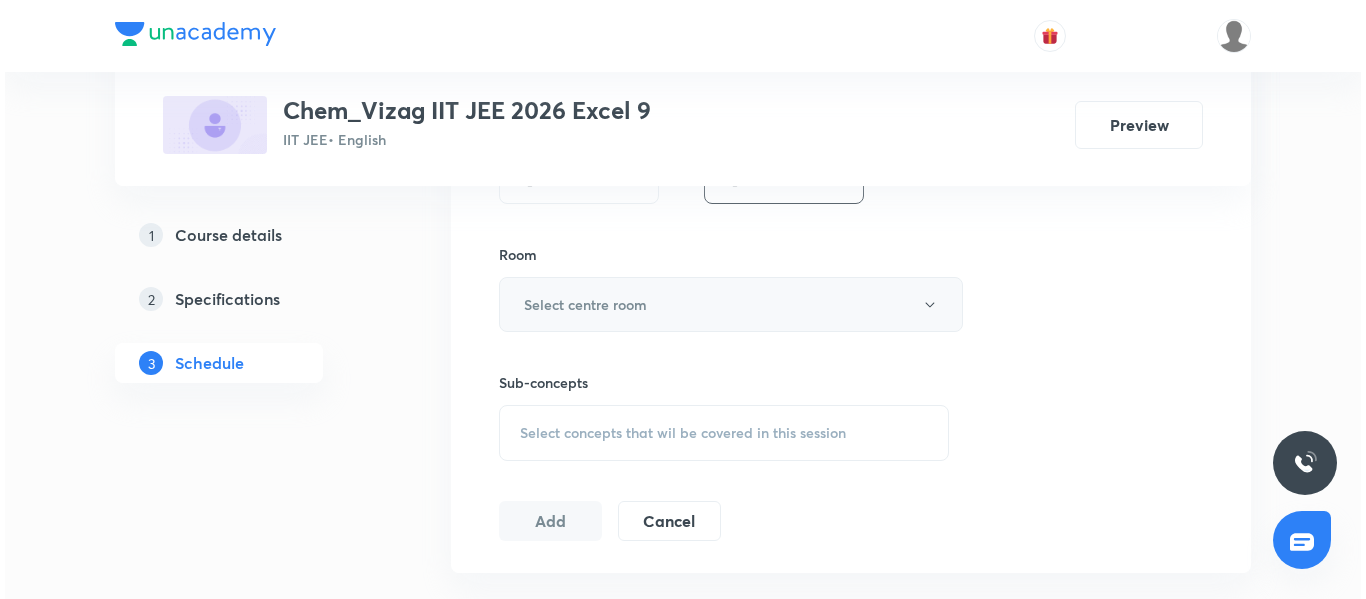 scroll, scrollTop: 832, scrollLeft: 0, axis: vertical 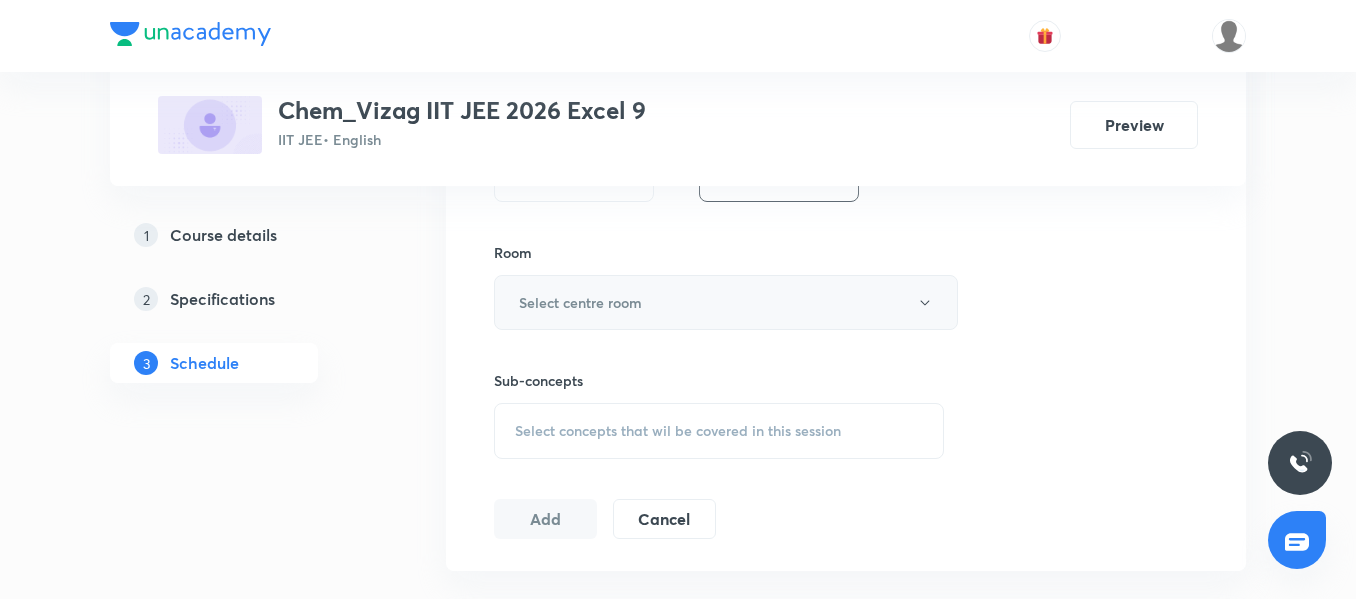 type on "75" 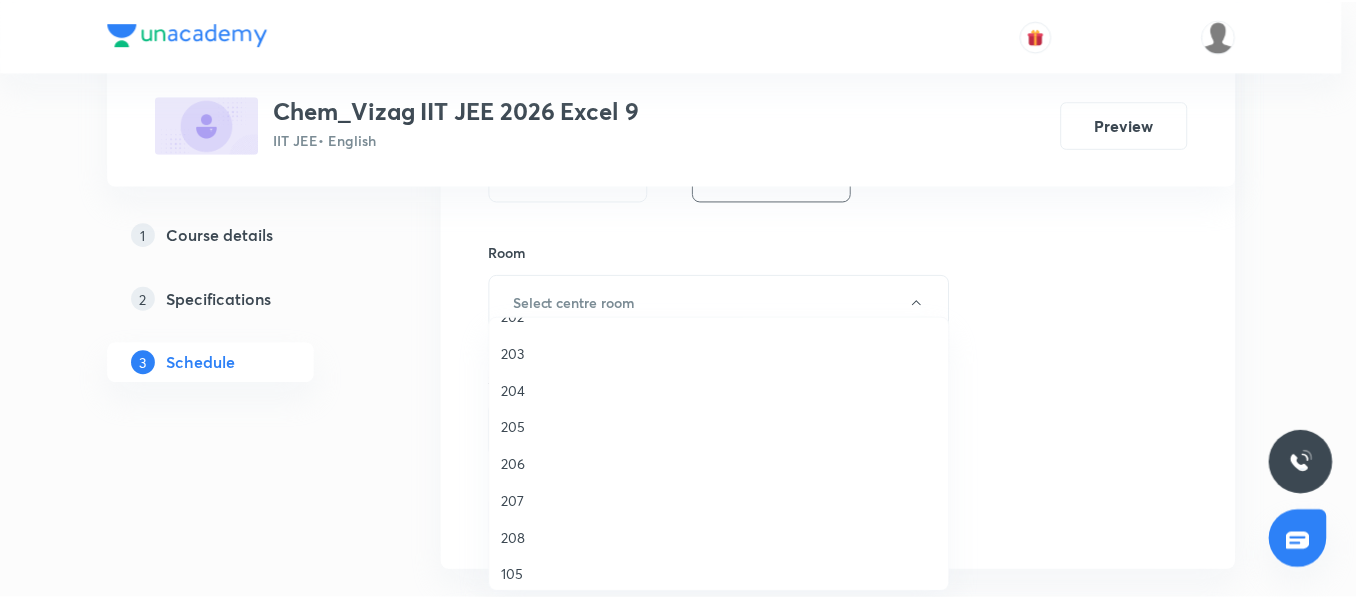scroll, scrollTop: 509, scrollLeft: 0, axis: vertical 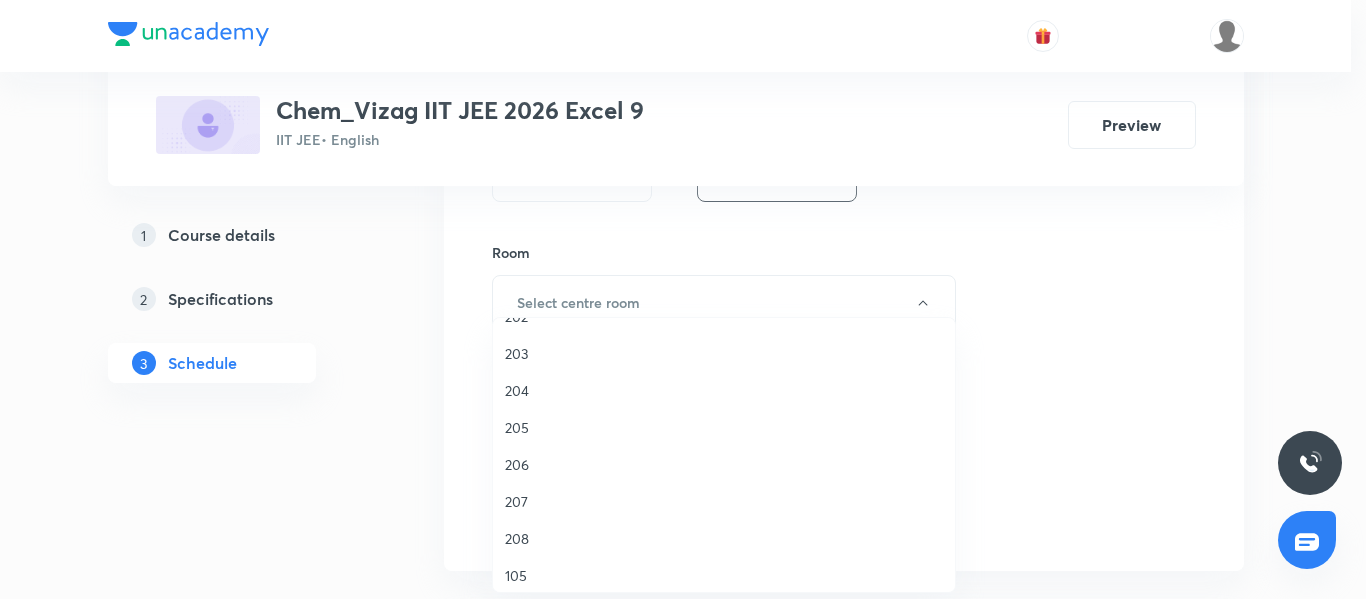 click on "204" at bounding box center [724, 390] 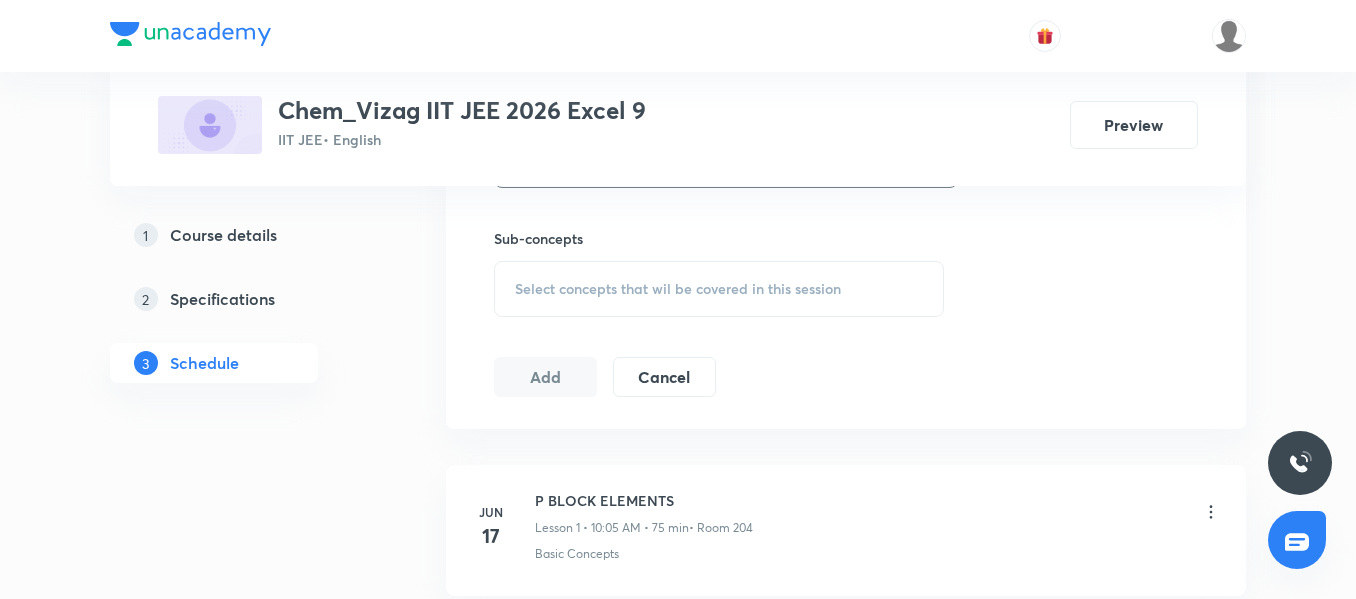 scroll, scrollTop: 976, scrollLeft: 0, axis: vertical 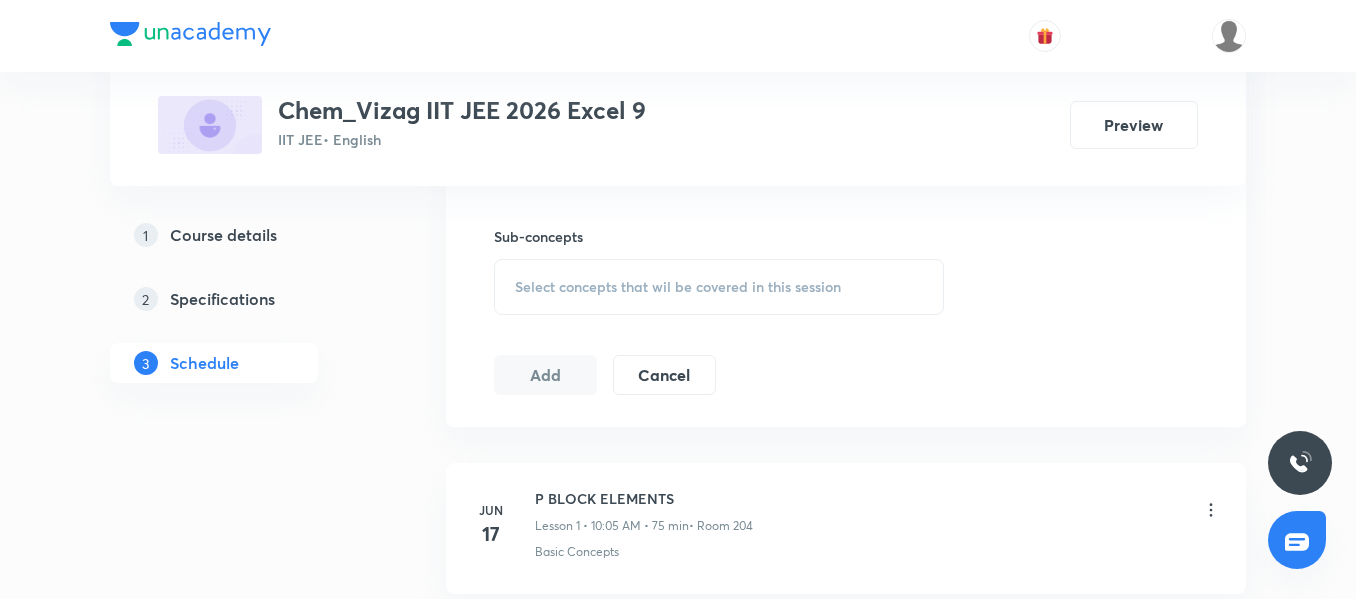 click on "Select concepts that wil be covered in this session" at bounding box center (719, 287) 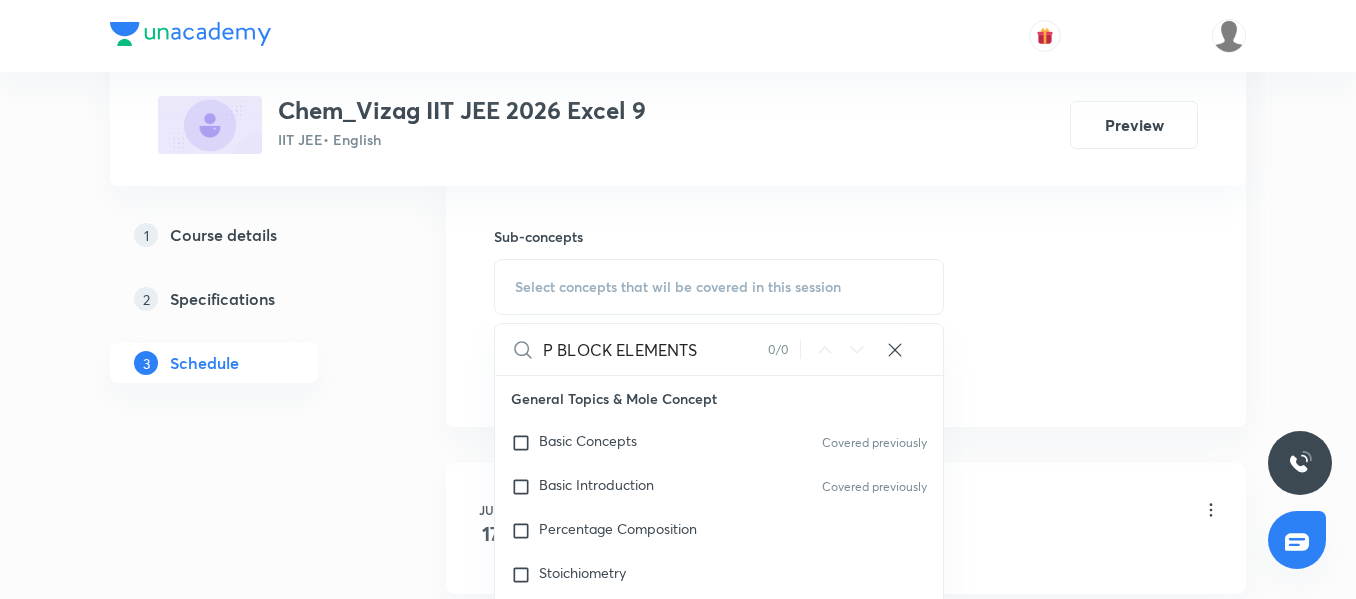 scroll, scrollTop: 999, scrollLeft: 0, axis: vertical 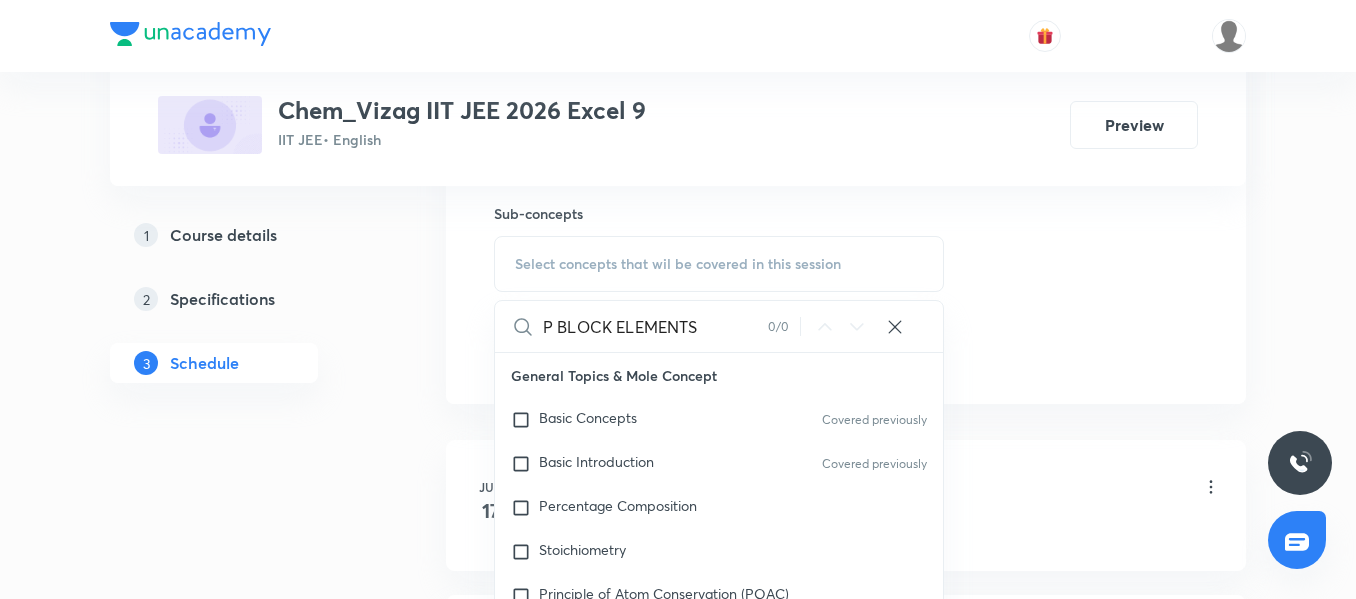 drag, startPoint x: 616, startPoint y: 325, endPoint x: 524, endPoint y: 308, distance: 93.55747 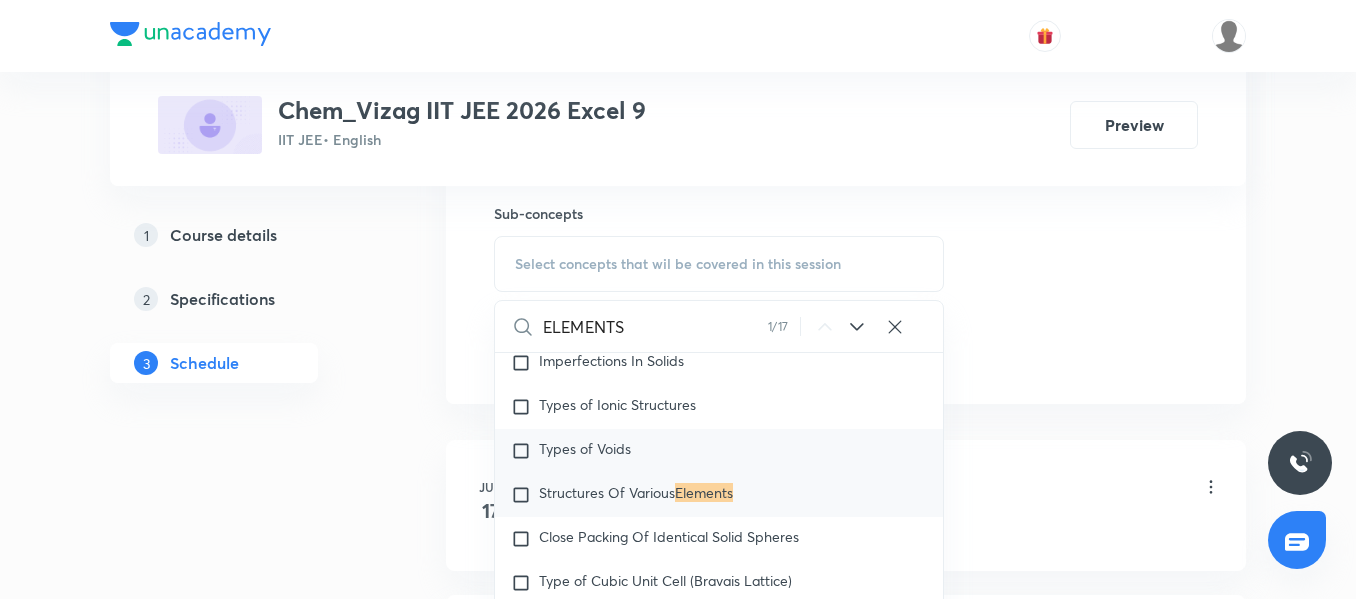 scroll, scrollTop: 6966, scrollLeft: 0, axis: vertical 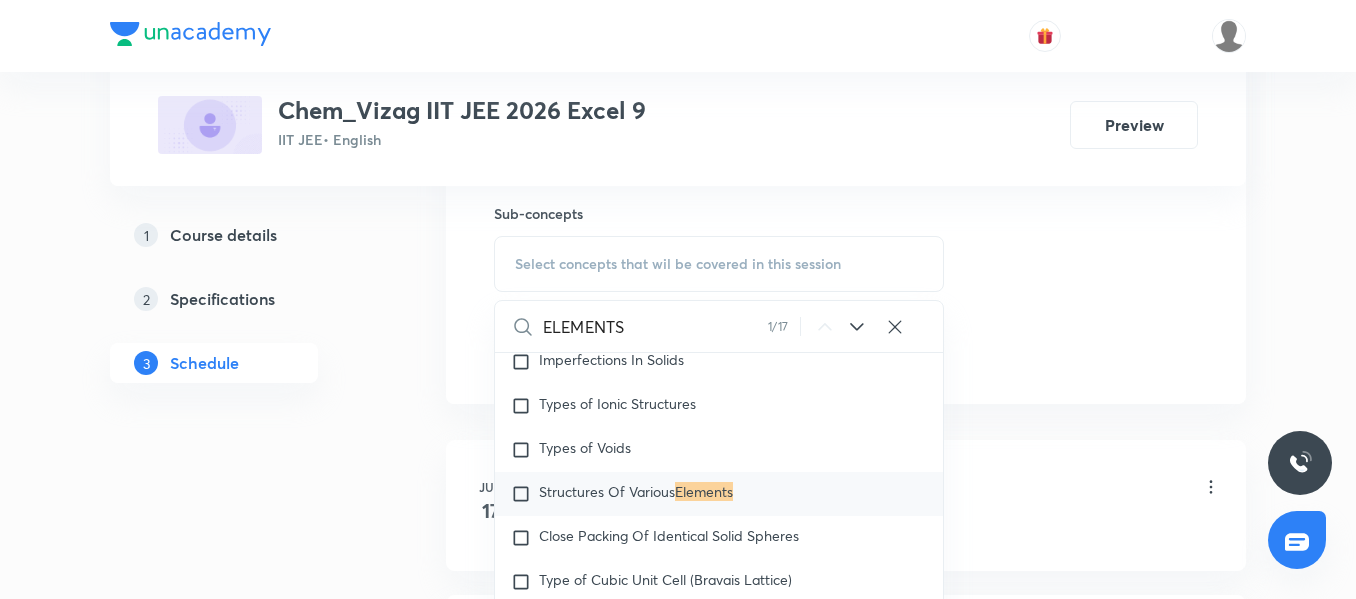 type on "ELEMENTS" 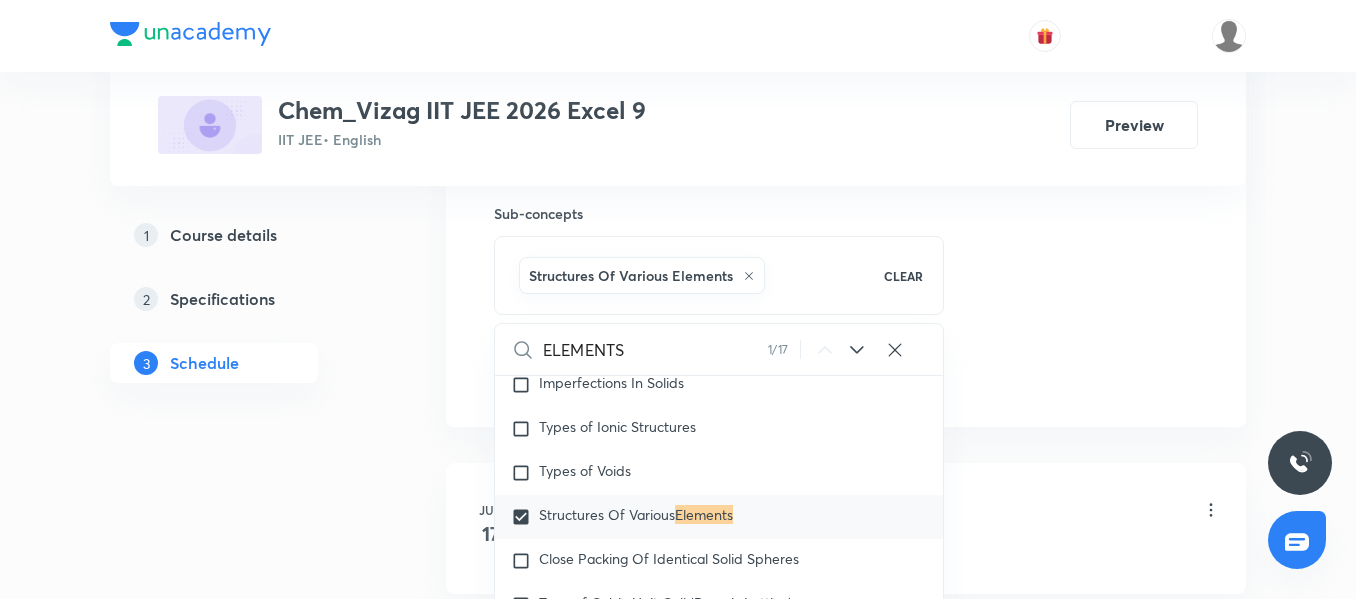 click on "1 Course details 2 Specifications 3 Schedule" at bounding box center (246, 1825) 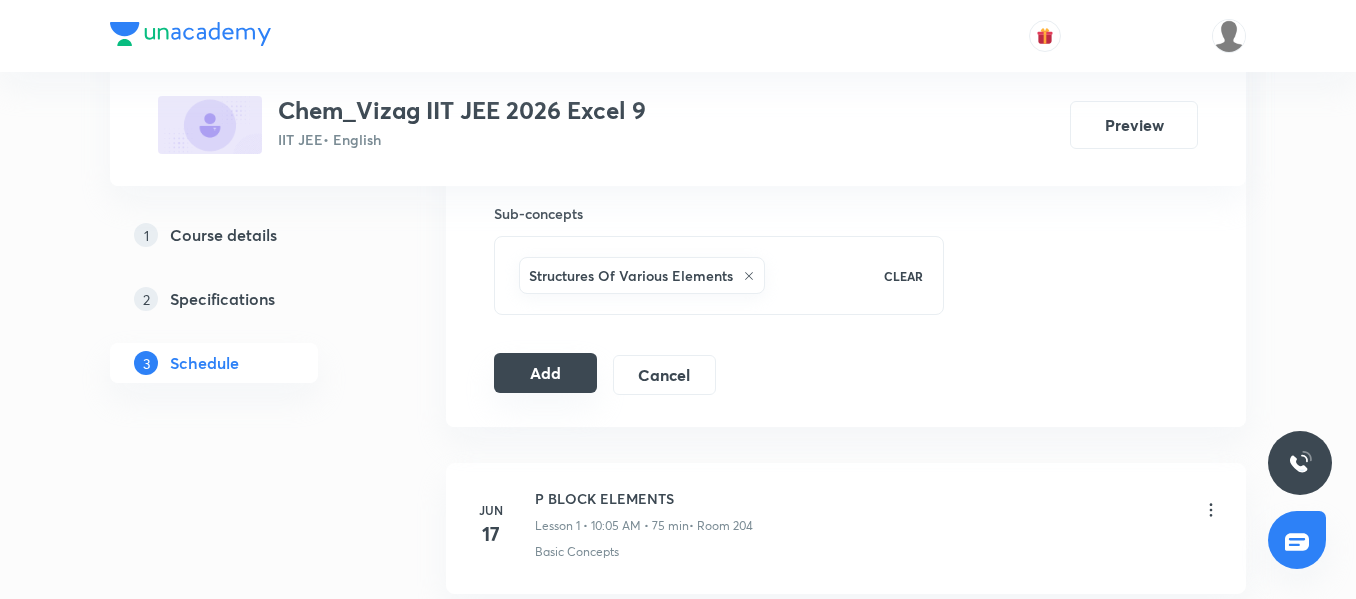 click on "Add" at bounding box center (545, 373) 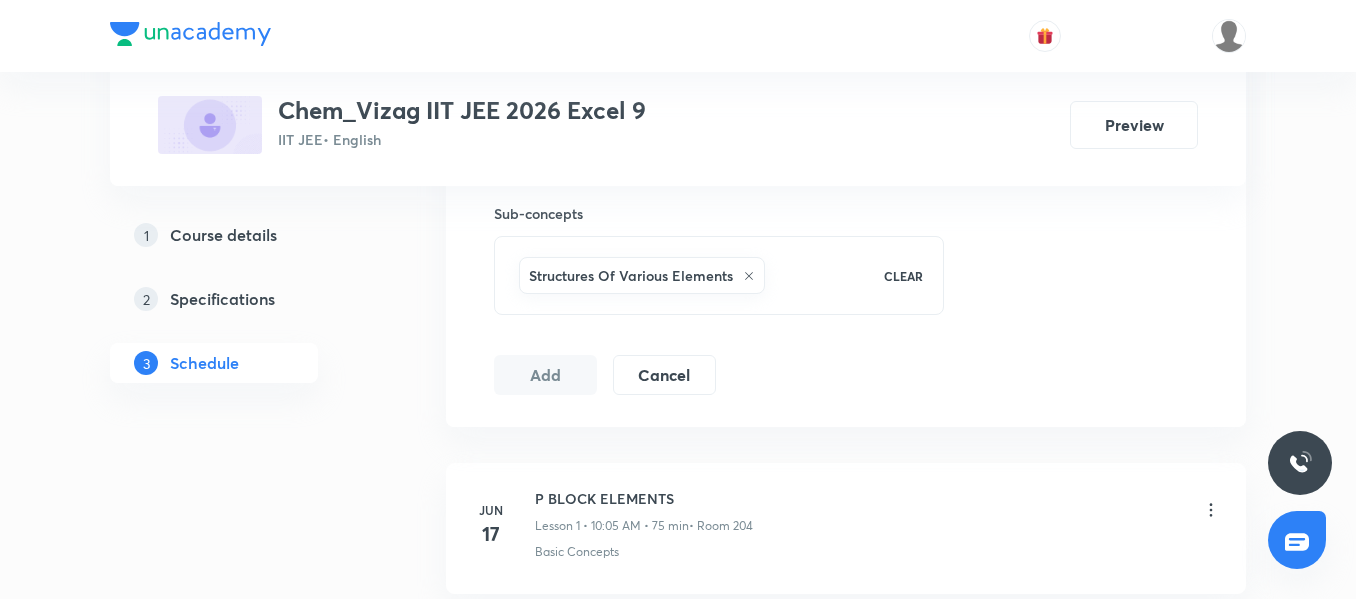type 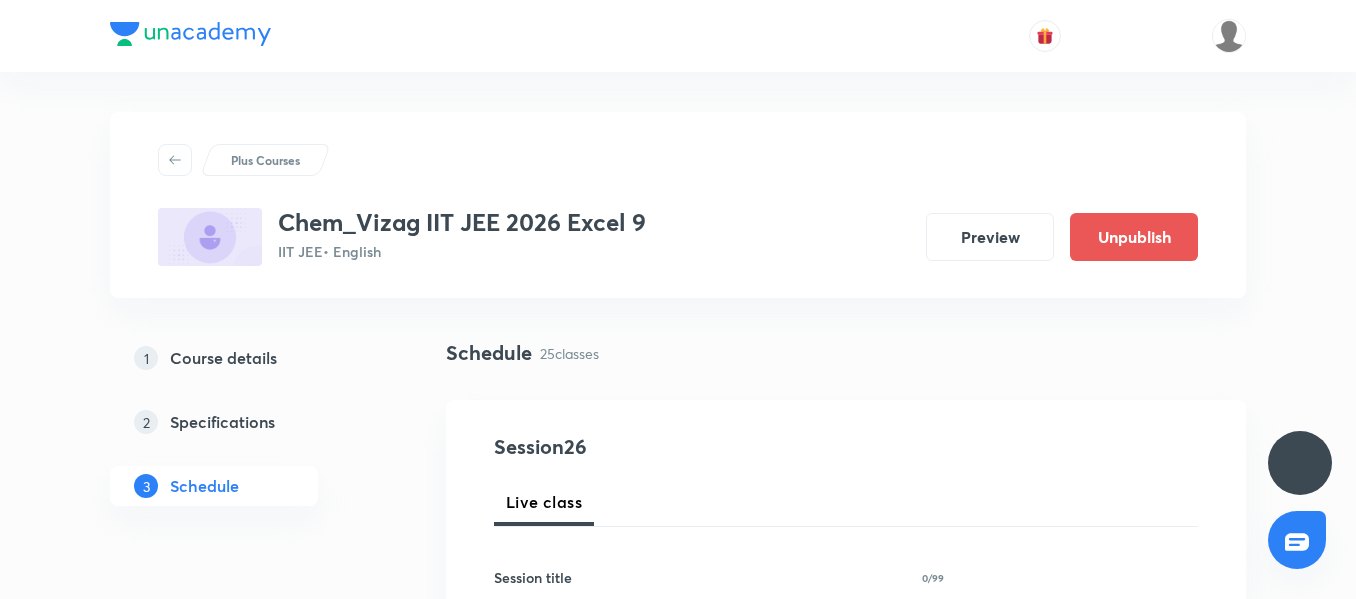 scroll, scrollTop: 0, scrollLeft: 0, axis: both 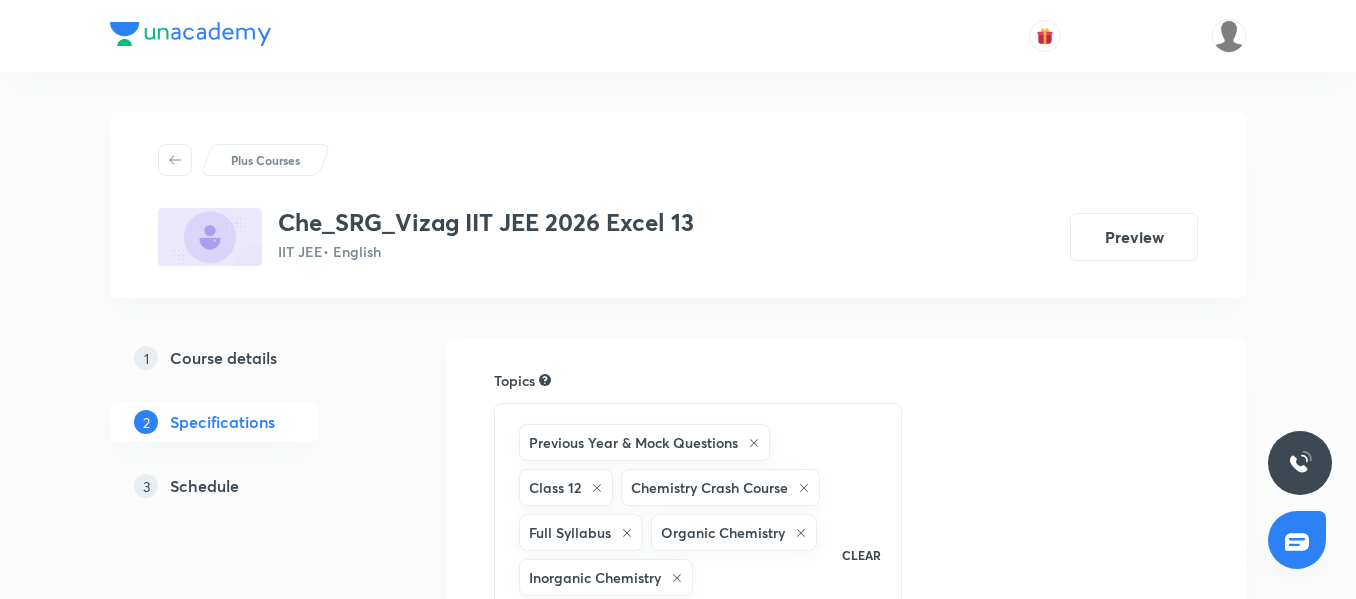 click on "Schedule" at bounding box center [204, 486] 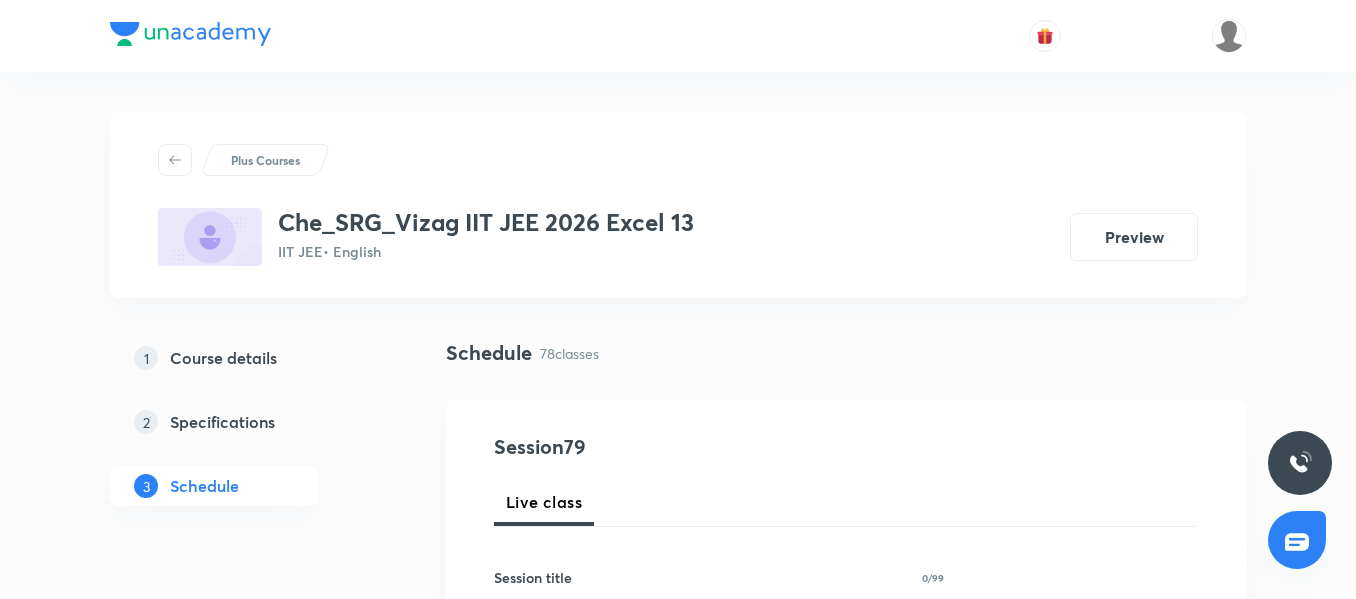 click on "Plus Courses Che_SRG_Vizag IIT JEE 2026 Excel 13 IIT JEE  • English Preview 1 Course details 2 Specifications 3 Schedule Schedule 78  classes Session  79 Live class Session title 0/99 ​ Schedule for Jul 13, 2025, 9:18 PM ​ Duration (in minutes) ​ Educator Select an educator   Session type Online Offline Room Select centre room Sub-concepts Select concepts that wil be covered in this session Add Cancel Mar 28 Introduction Lesson 1 • 1:30 PM • 90 min  • Room 005 Basic Concepts Mar 29 Electrolytic conductance Lesson 2 • 1:31 PM • 90 min  • Room 005 Electrolytic Conductance Apr 1 Molar and equivalent conductance Lesson 3 • 8:45 AM • 90 min  • Room 005 Basic Introduction Apr 2 Coductometric titration Lesson 4 • 8:45 AM • 90 min  • Room 005 Concepts of Acids and Bases · Weak and Strong Electrolytes · Acid–Base Equilibria and Ionization Constants Apr 3 Electrolysis Lesson 5 • 8:45 AM • 90 min  • Room 005 Electrolytic Cells And Electrolysis Apr 3 Electrolysis Apr 4 Apr 8" at bounding box center [678, 6950] 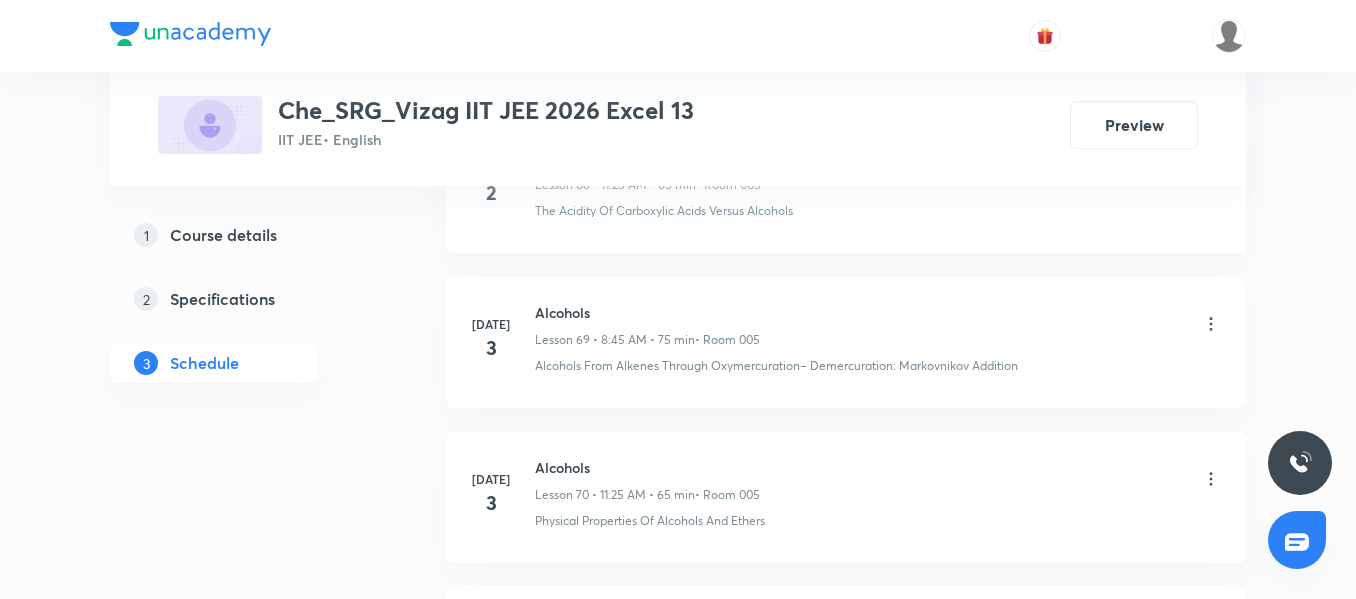 scroll, scrollTop: 13226, scrollLeft: 0, axis: vertical 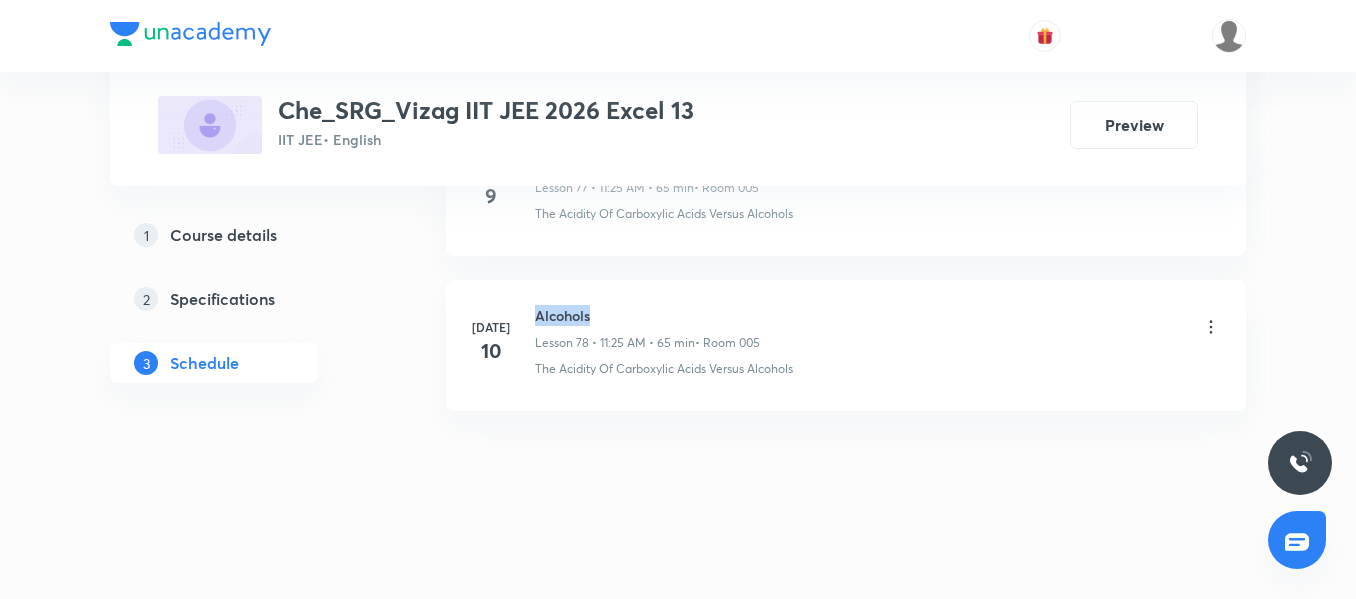 drag, startPoint x: 595, startPoint y: 316, endPoint x: 533, endPoint y: 312, distance: 62.1289 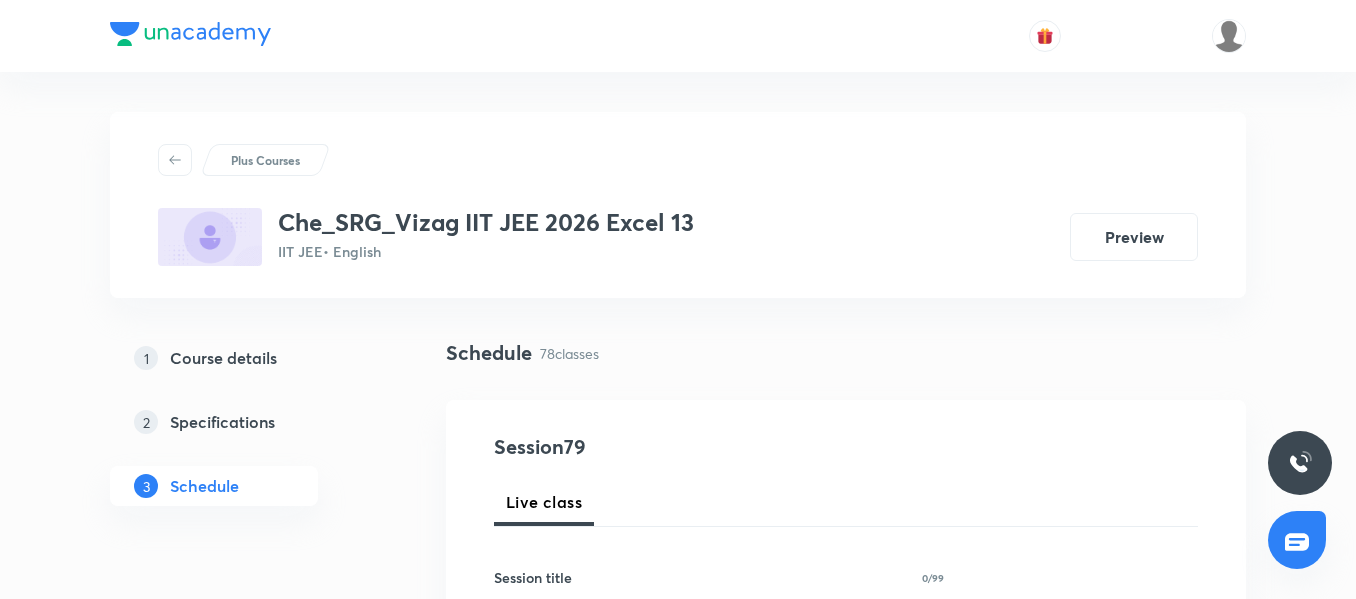 scroll, scrollTop: 200, scrollLeft: 0, axis: vertical 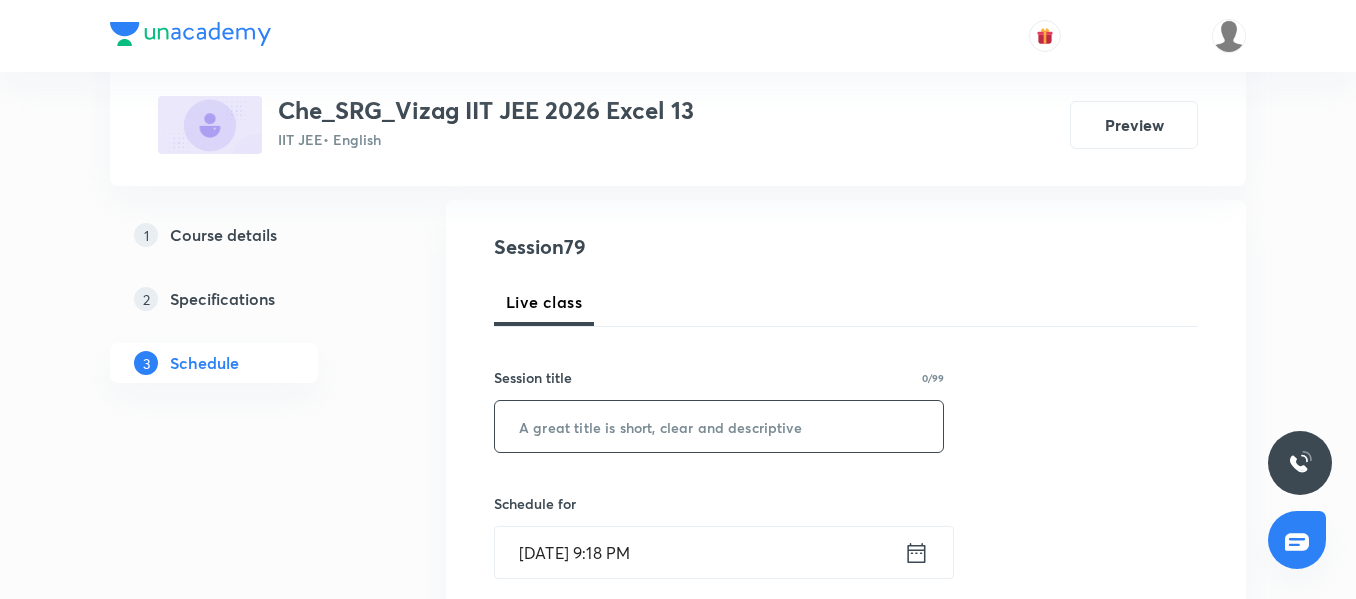 click at bounding box center [719, 426] 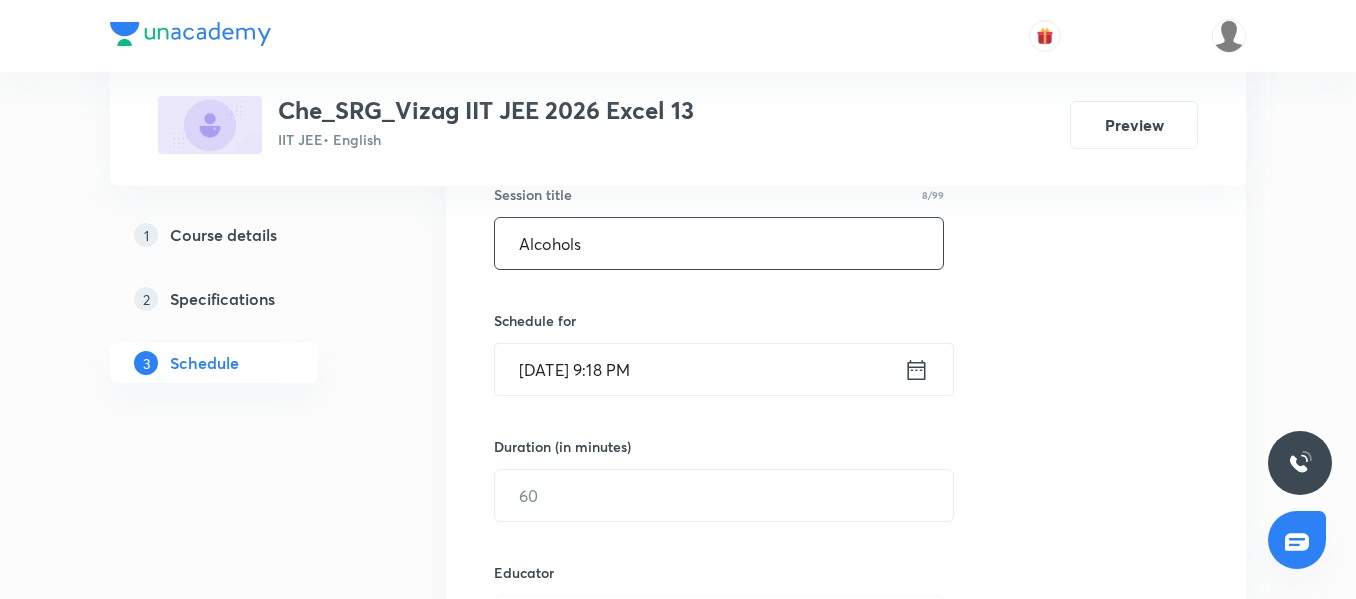 scroll, scrollTop: 385, scrollLeft: 0, axis: vertical 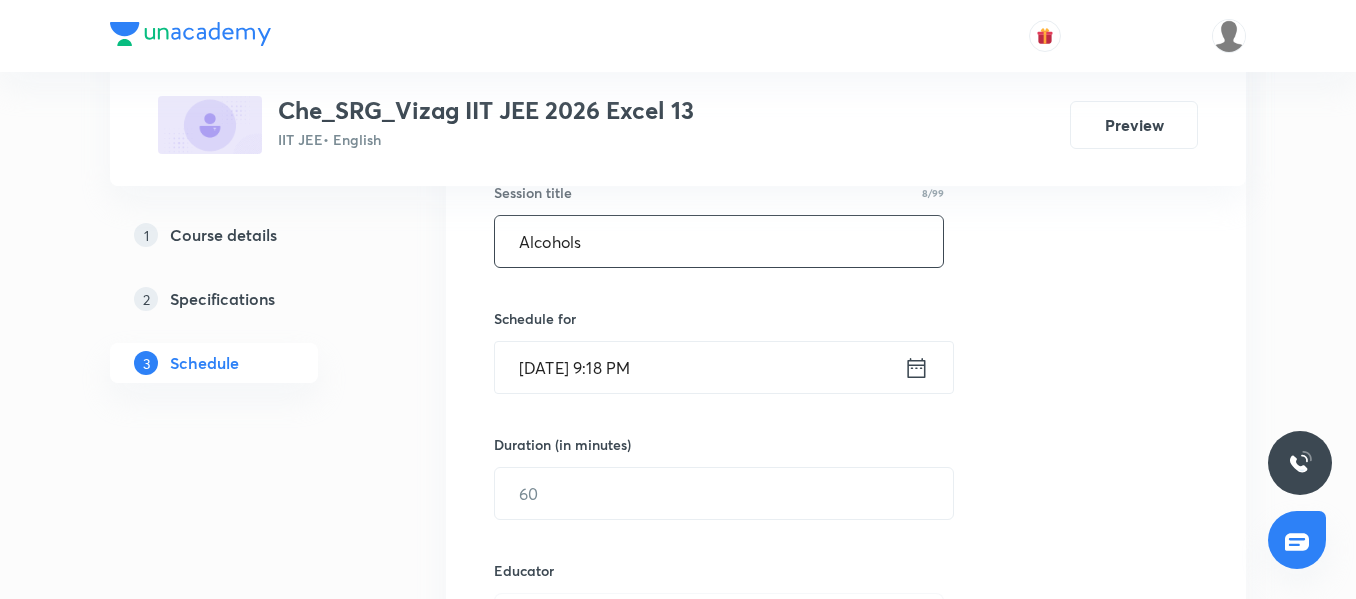 type on "Alcohols" 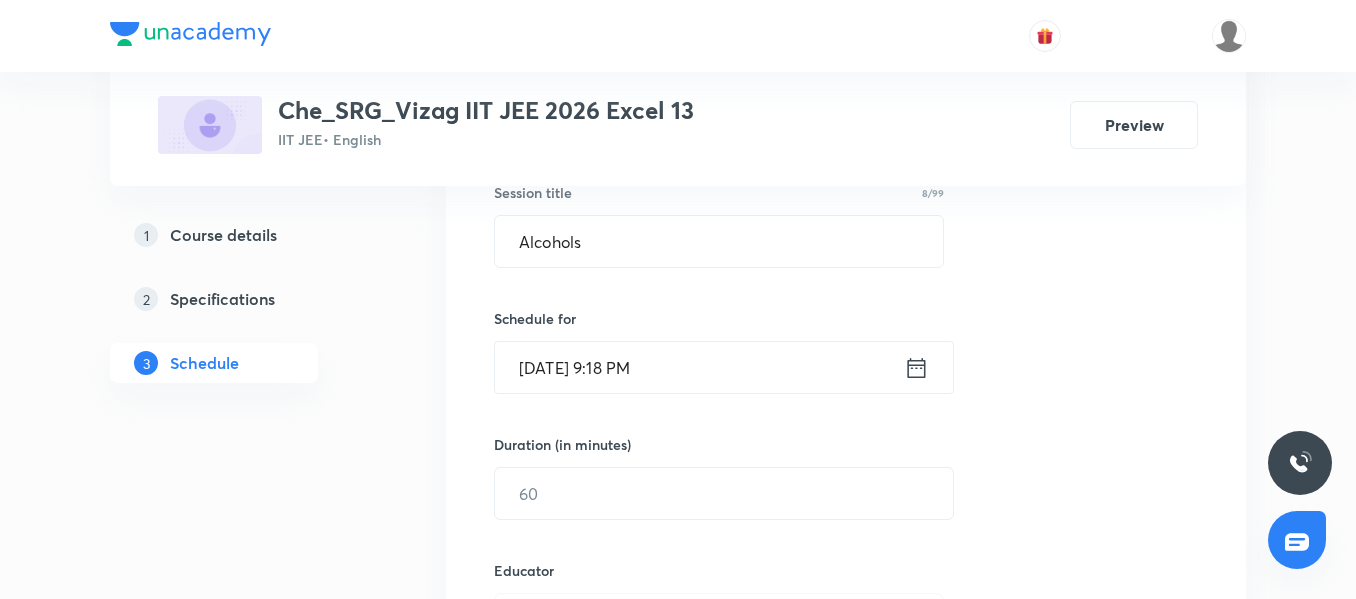click 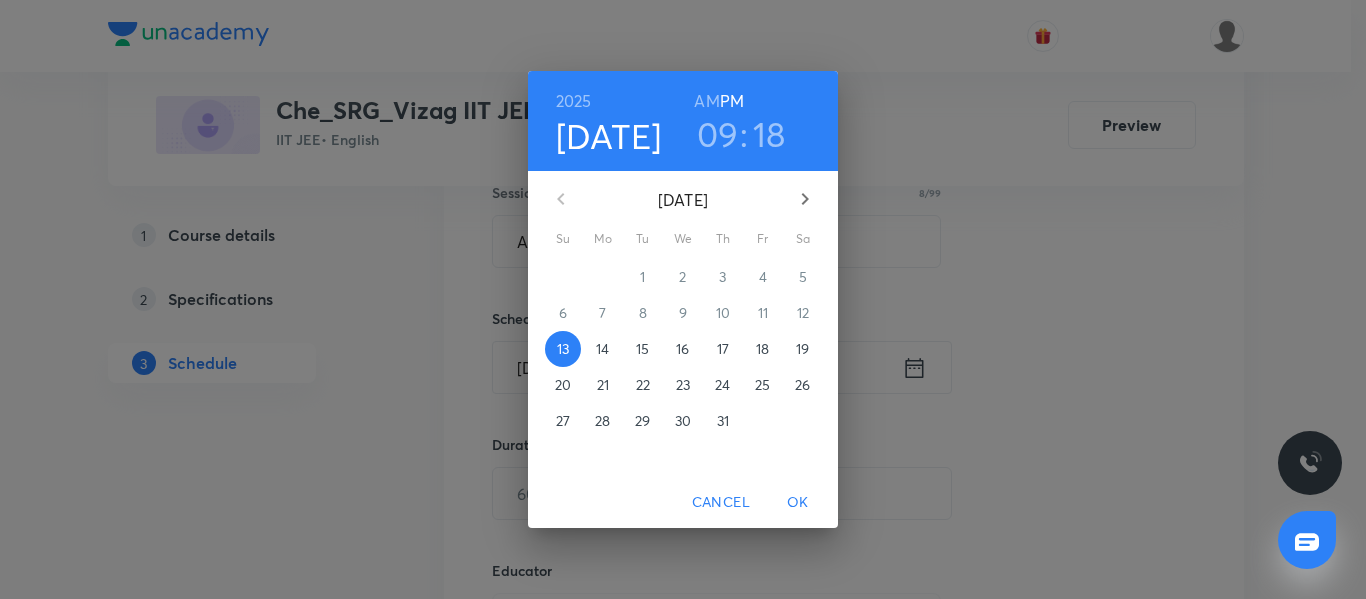 click on "14" at bounding box center (602, 349) 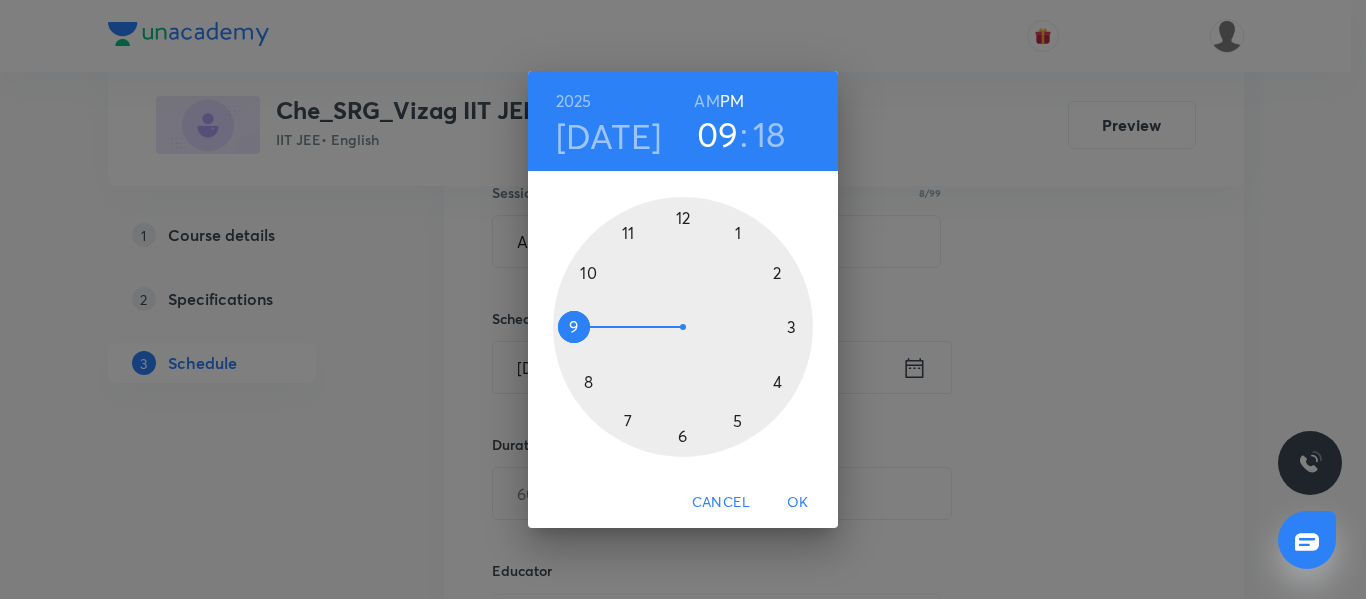 click at bounding box center [683, 327] 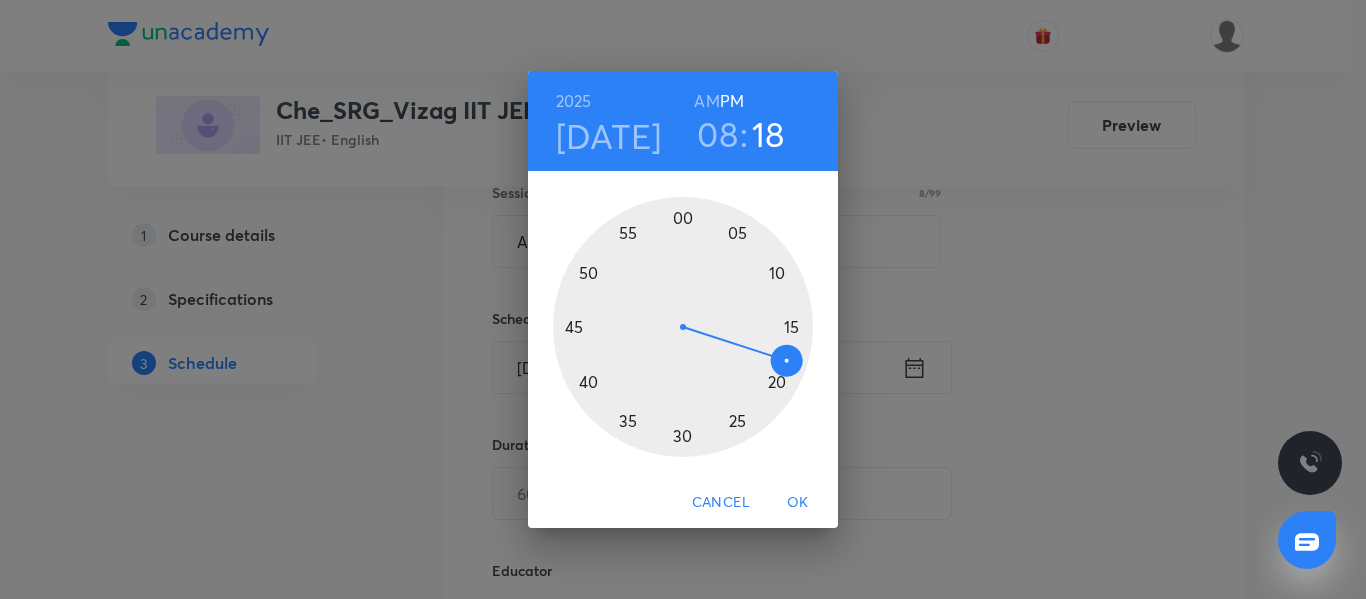 click at bounding box center [683, 327] 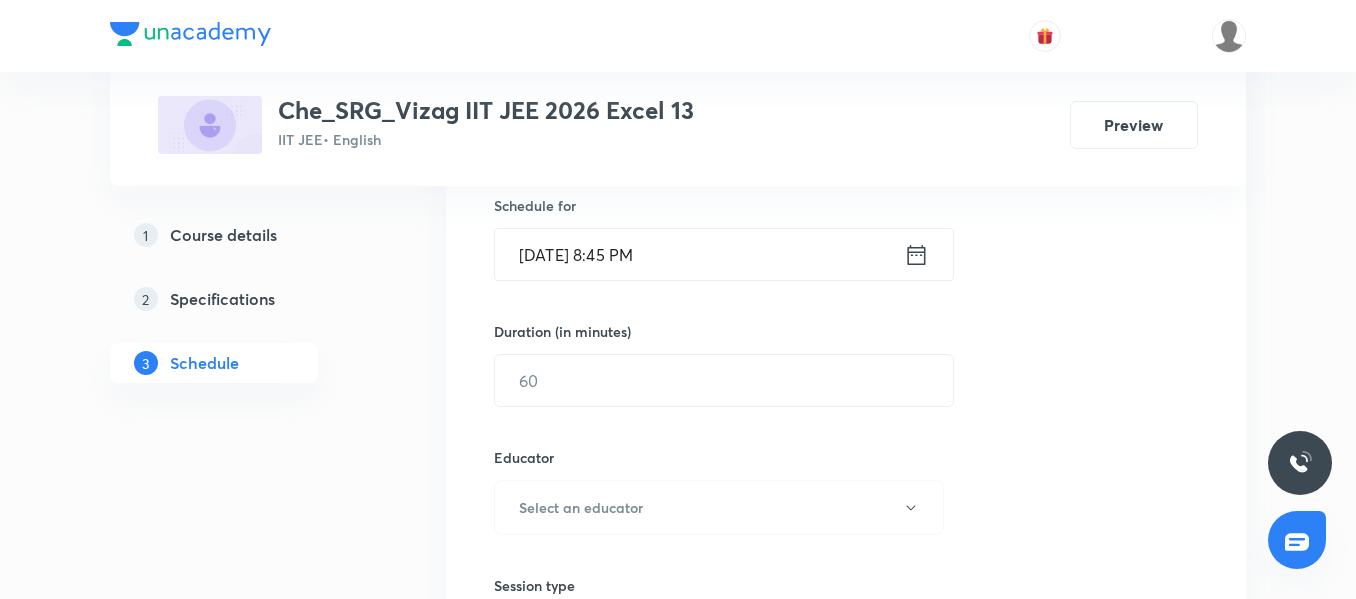 scroll, scrollTop: 518, scrollLeft: 0, axis: vertical 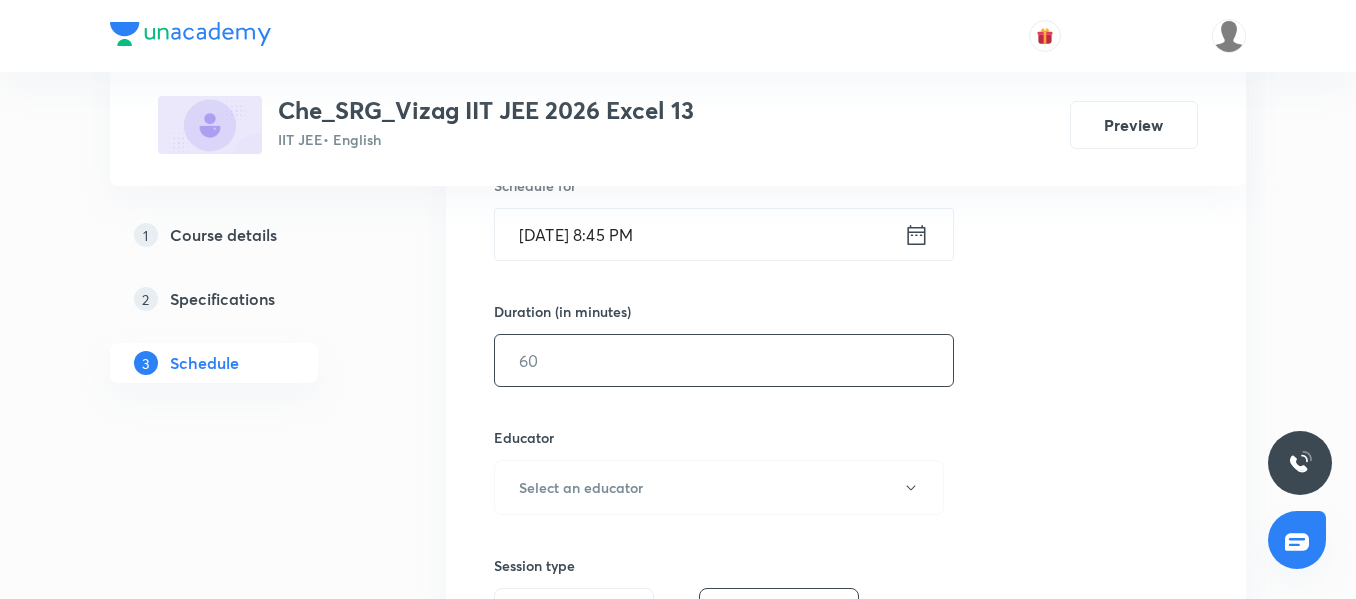click at bounding box center (724, 360) 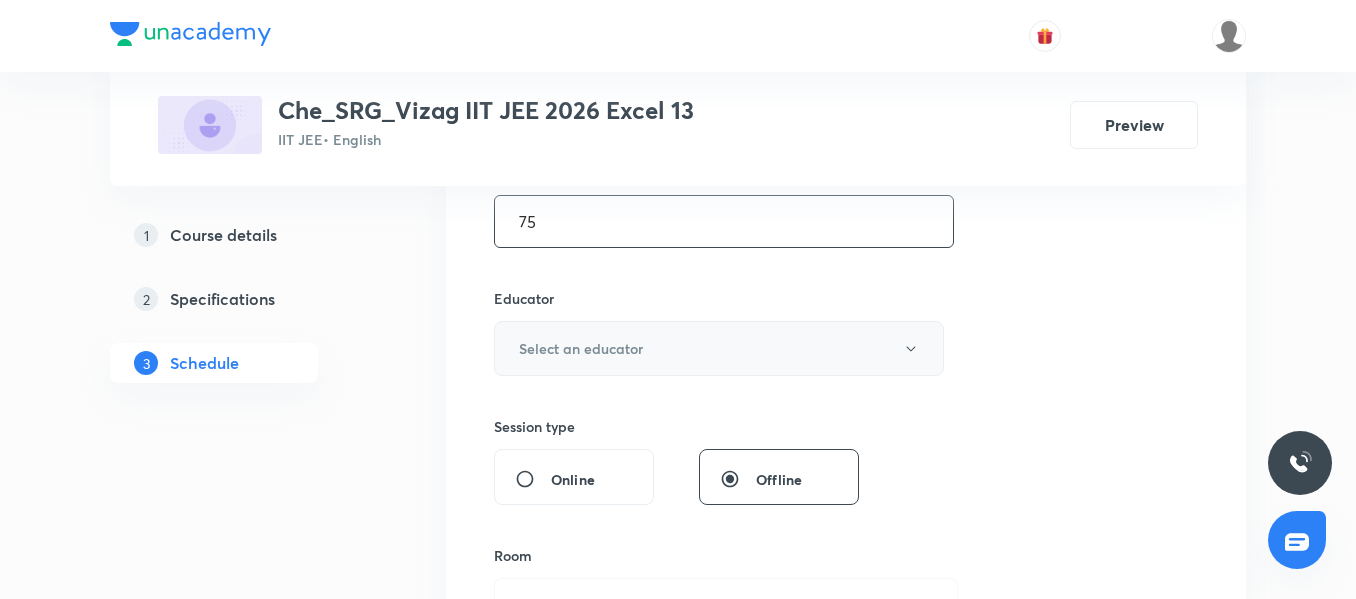 scroll, scrollTop: 658, scrollLeft: 0, axis: vertical 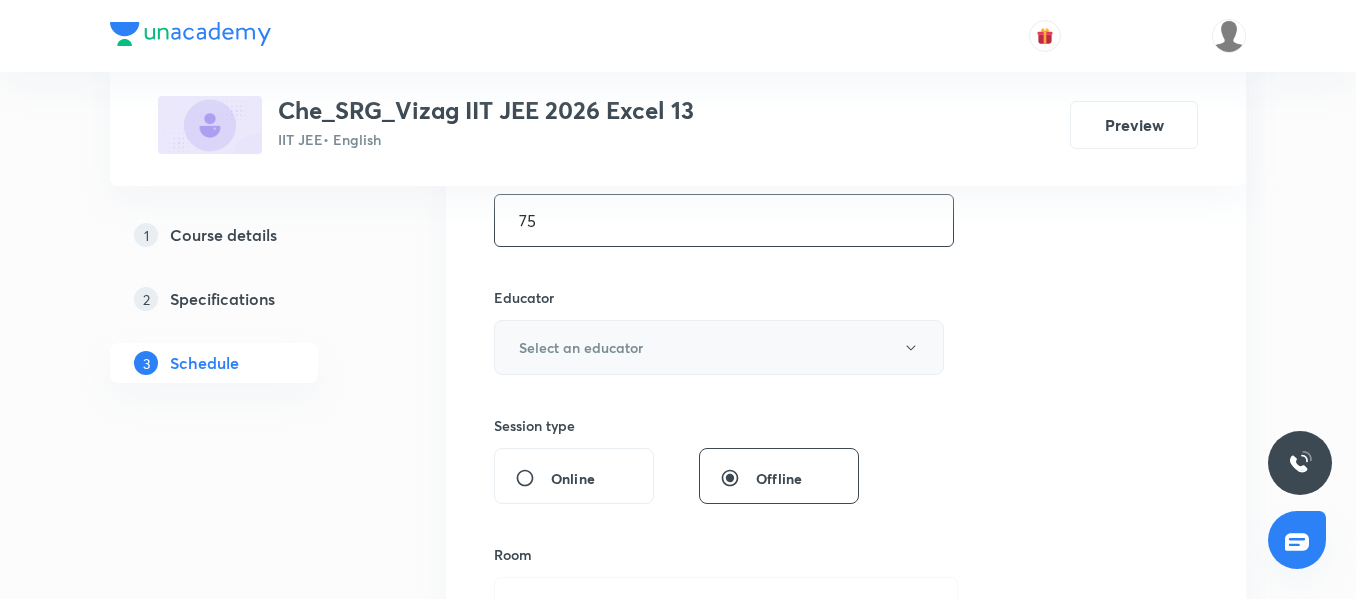 type on "75" 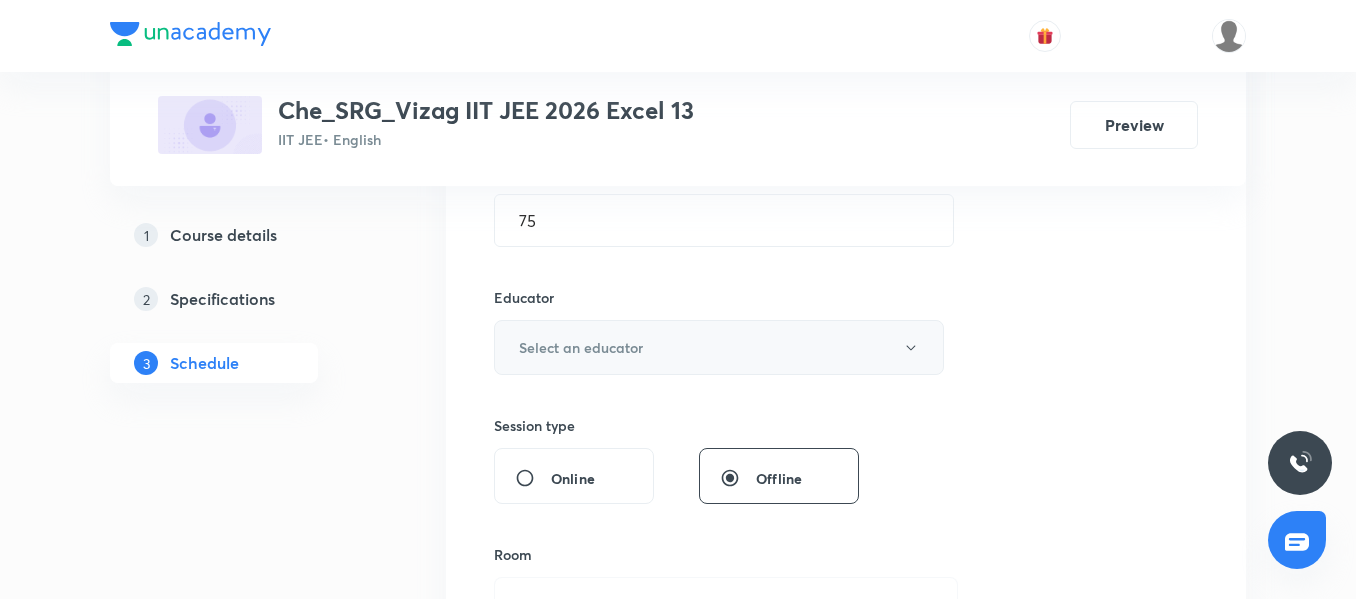 click on "Select an educator" at bounding box center (581, 347) 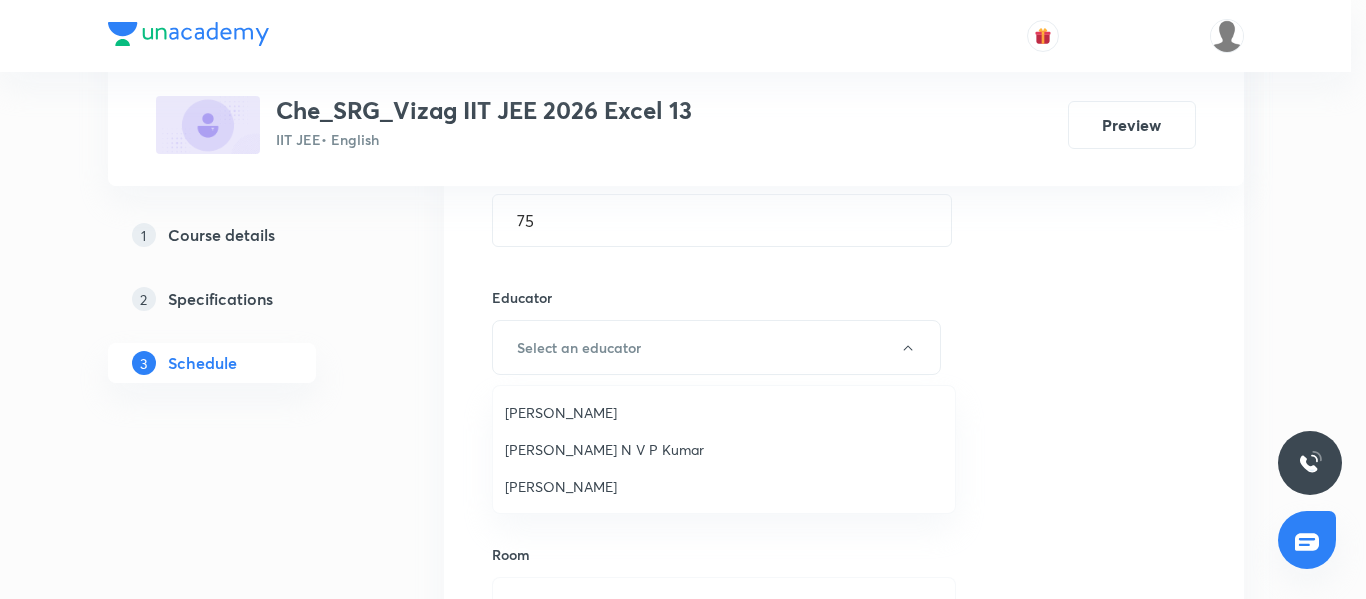 click on "Vadakattu N V P Kumar" at bounding box center [724, 449] 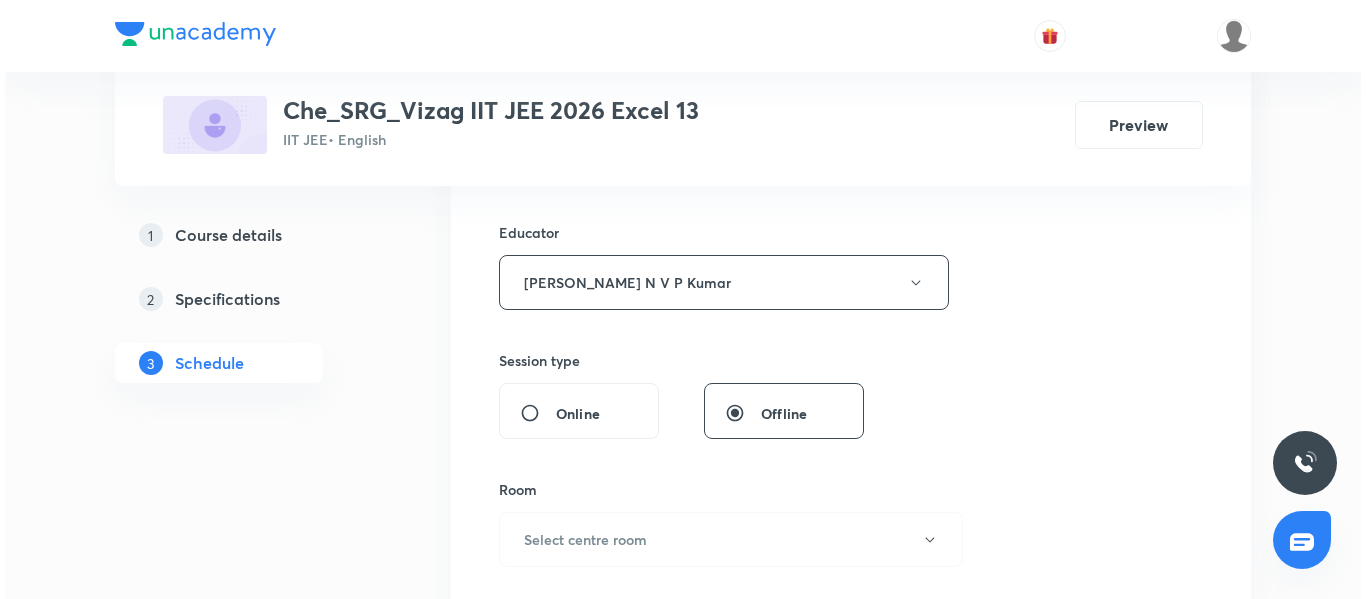 scroll, scrollTop: 727, scrollLeft: 0, axis: vertical 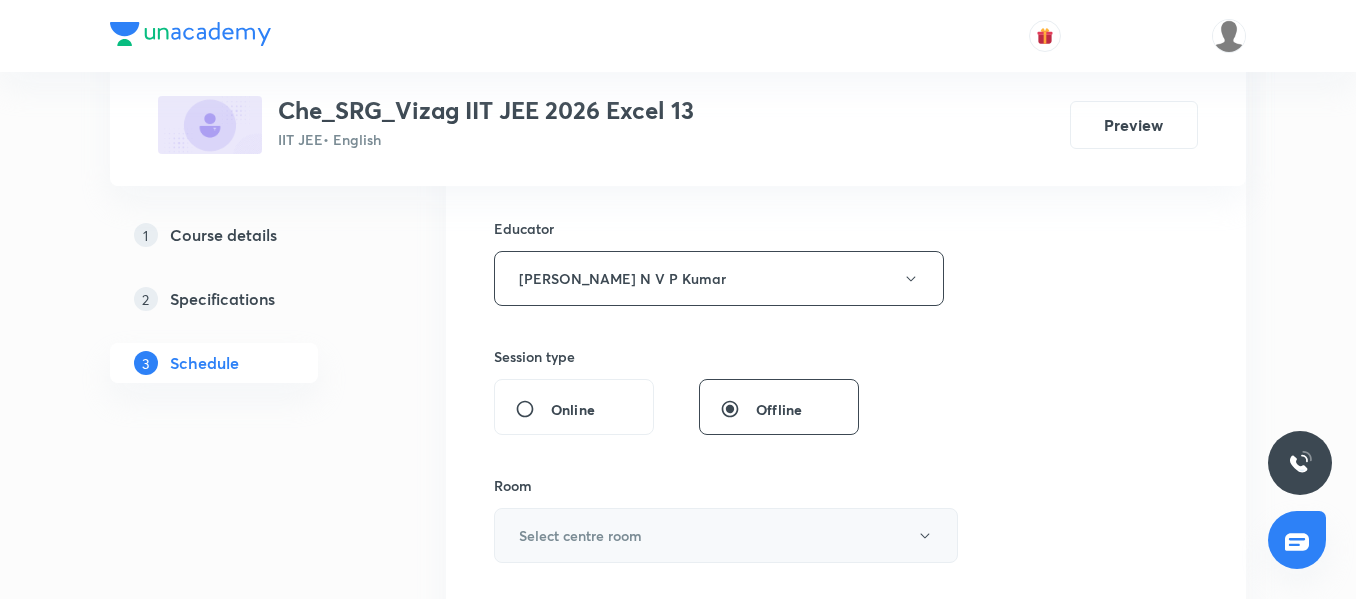 click on "Select centre room" at bounding box center (580, 535) 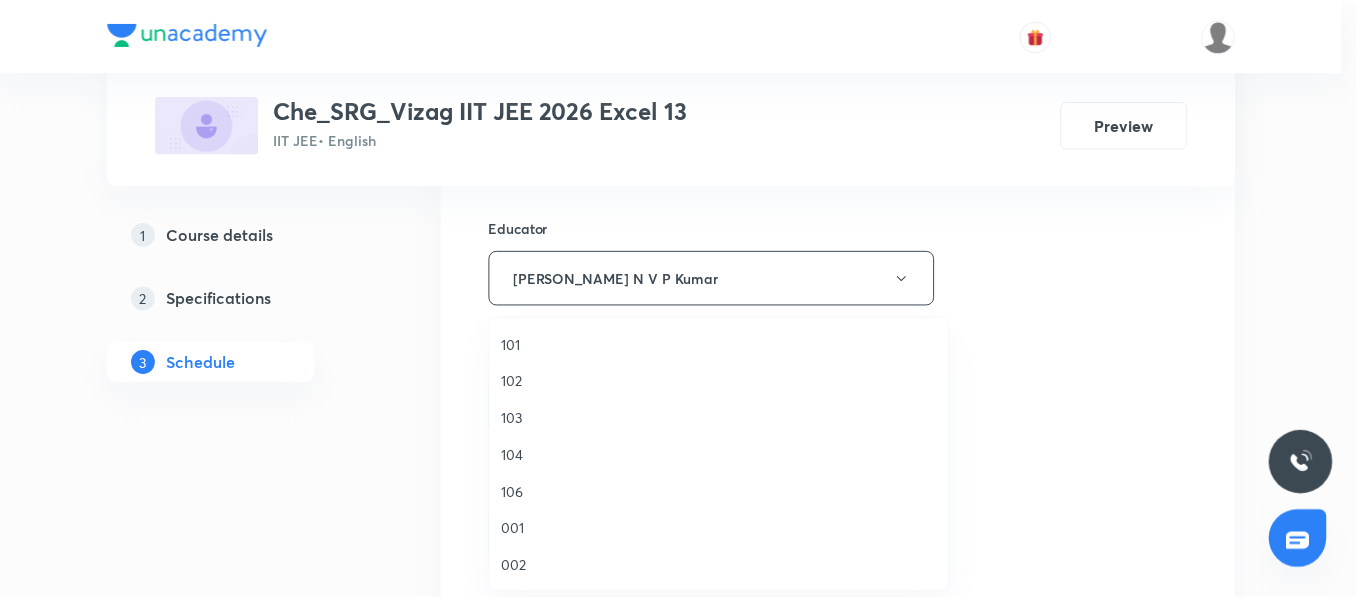 scroll, scrollTop: 124, scrollLeft: 0, axis: vertical 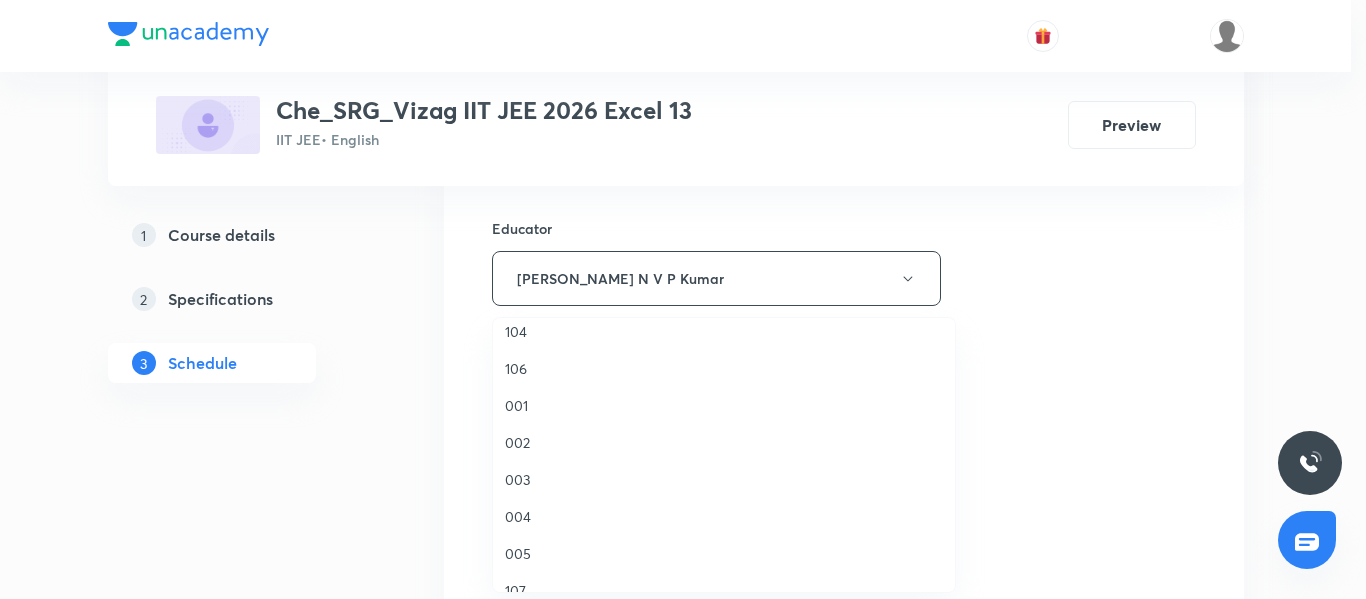 click on "005" at bounding box center (724, 553) 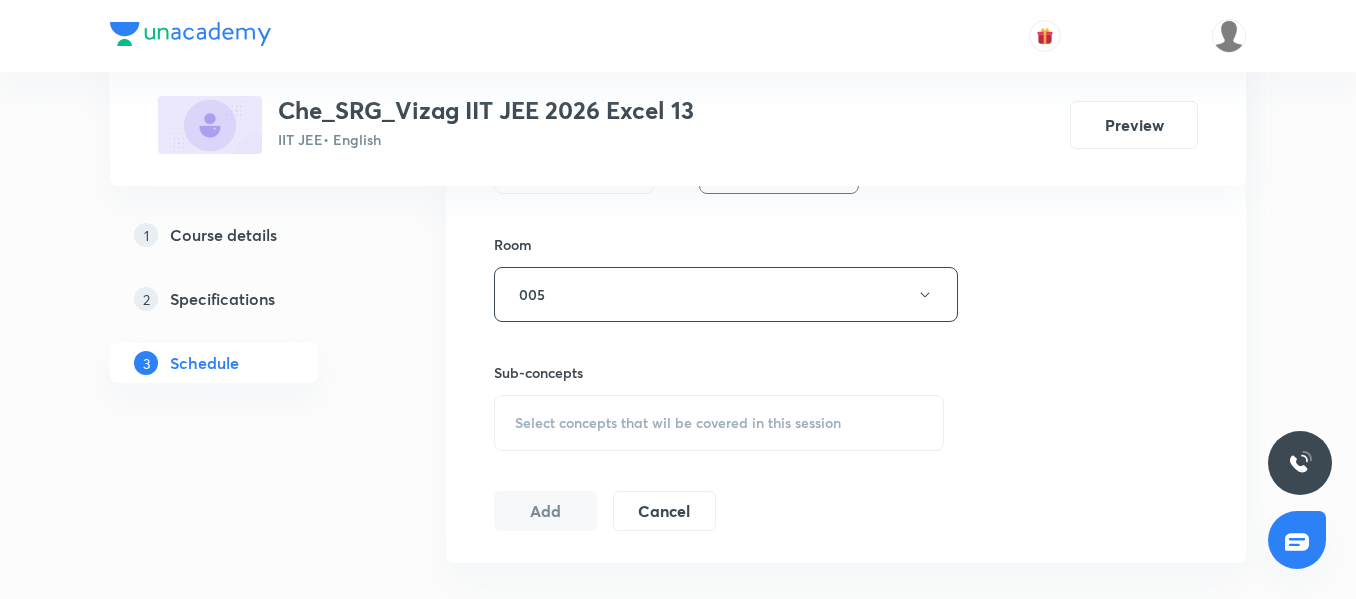 scroll, scrollTop: 969, scrollLeft: 0, axis: vertical 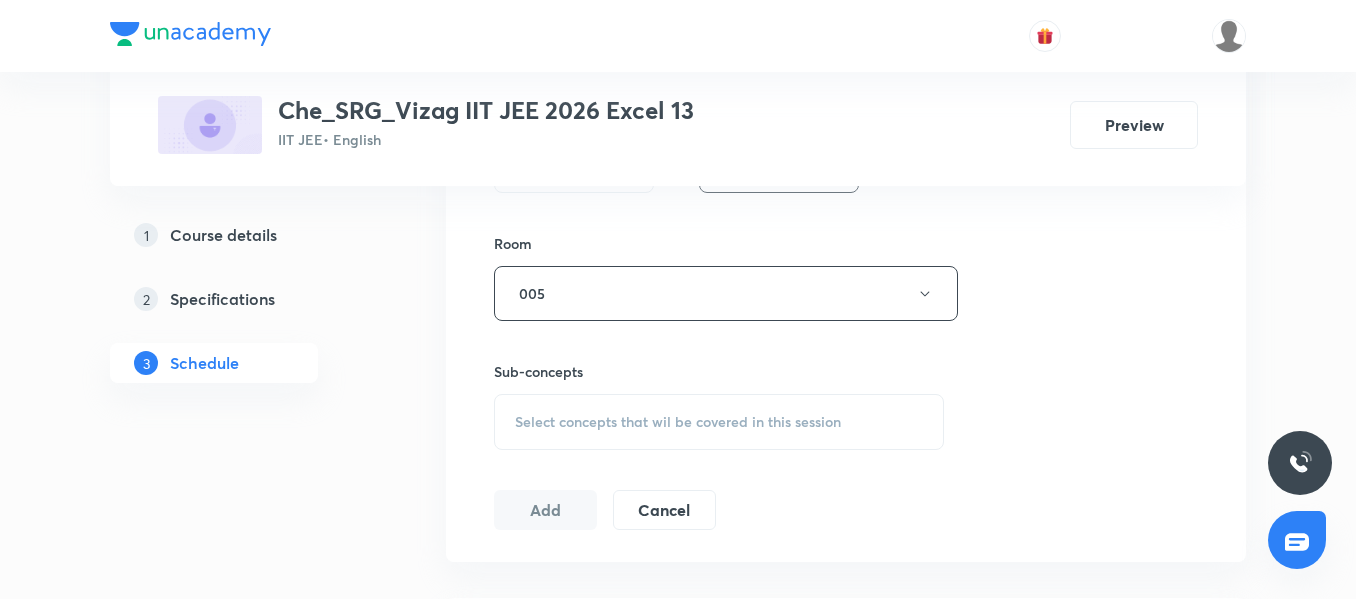 click on "Select concepts that wil be covered in this session" at bounding box center (678, 422) 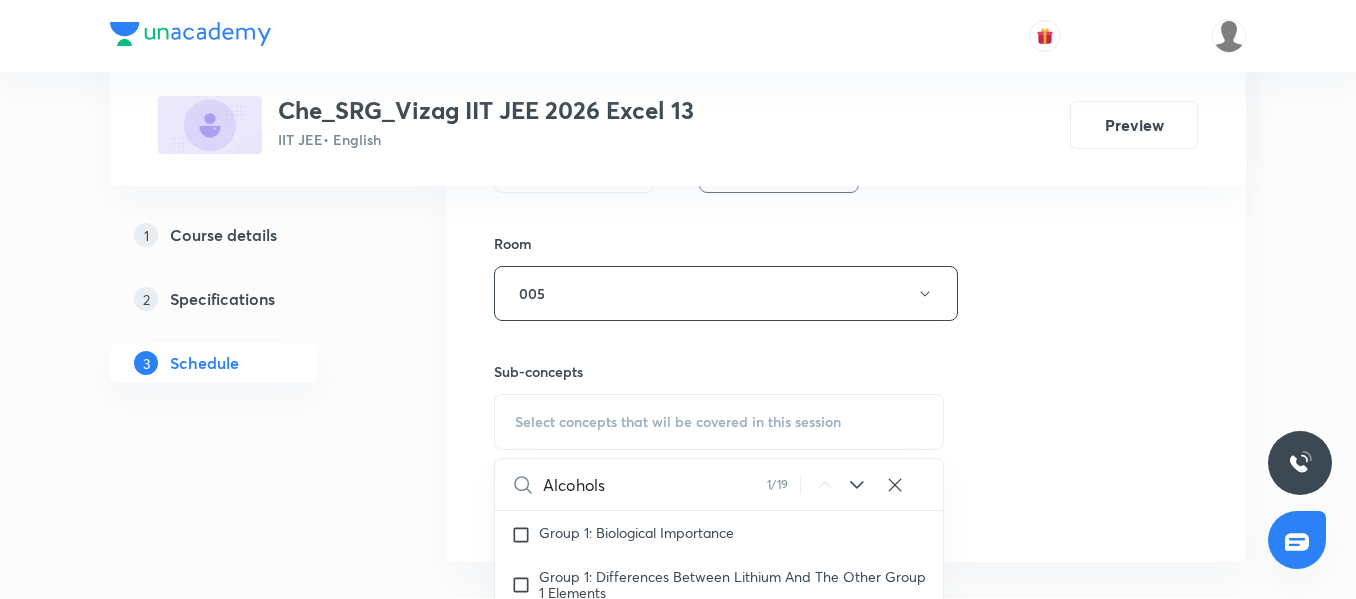 scroll, scrollTop: 33307, scrollLeft: 0, axis: vertical 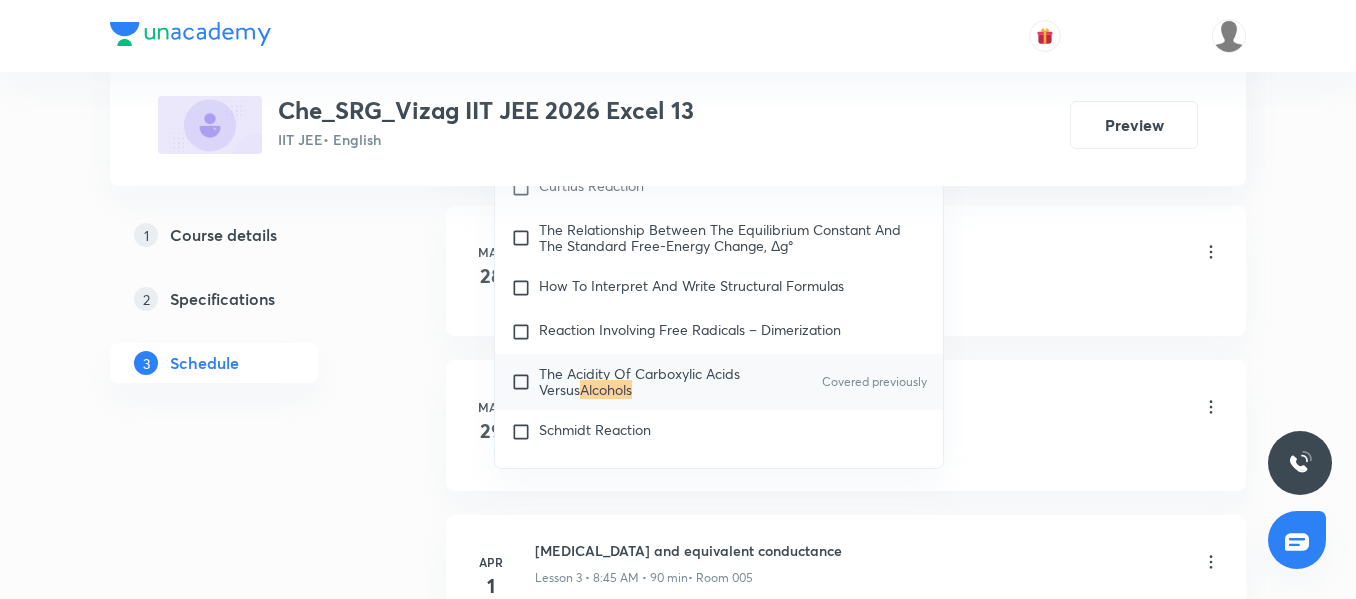 type on "Alcohols" 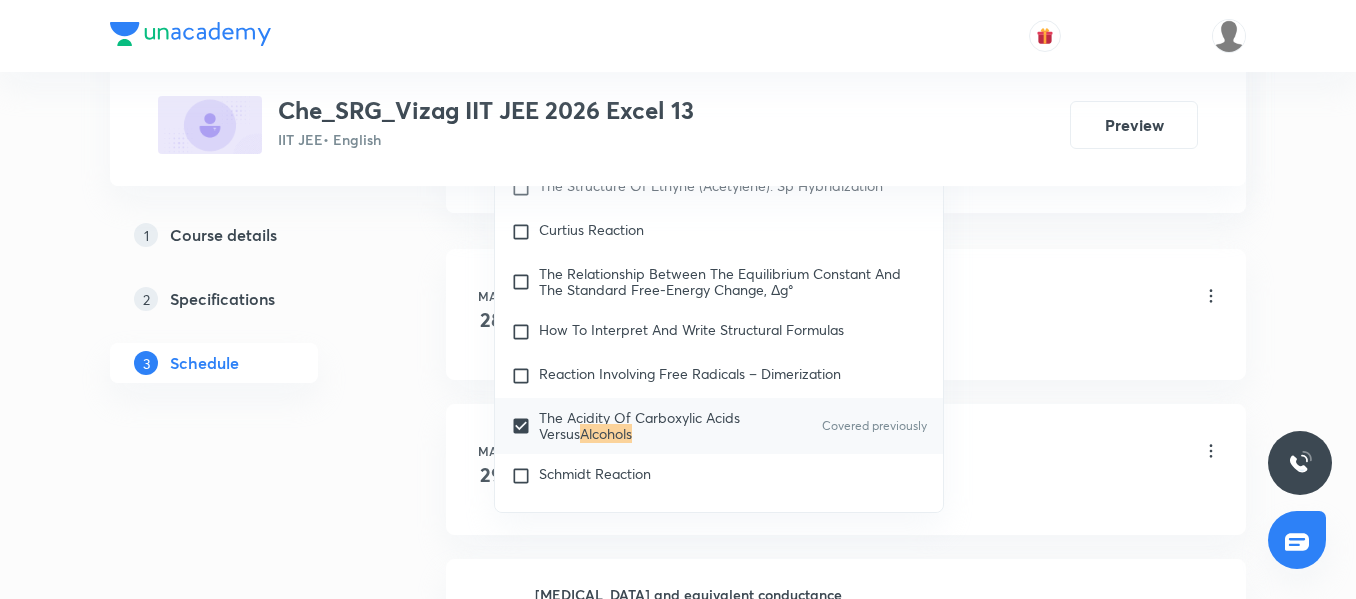 click on "Plus Courses Che_SRG_Vizag IIT JEE 2026 Excel 13 IIT JEE  • English Preview 1 Course details 2 Specifications 3 Schedule Schedule 78  classes Session  79 Live class Session title 8/99 Alcohols ​ Schedule for Jul 14, 2025, 8:45 PM ​ Duration (in minutes) 75 ​ Educator Vadakattu N V P Kumar   Session type Online Offline Room 005 Sub-concepts The Acidity Of Carboxylic Acids Versus Alcohols CLEAR Alcohols 1 / 19 ​ Chemistry Mock Questions Chemistry Mock Questions Covered previously Chemistry Previous Year Chemistry Previous Year General Topics & Mole Concept Basic Concepts Covered previously Basic Introduction Covered previously Percentage Composition Stoichiometry Principle of Atom Conservation (POAC) Relation between Stoichiometric Quantities Application of Mole Concept: Gravimetric Analysis Different Laws Formula and Composition Concentration Terms Some basic concepts of Chemistry Atomic Structure Discovery Of Electron Some Prerequisites of Physics Discovery Of Protons And Neutrons Nature of Waves 28" at bounding box center (678, 5610) 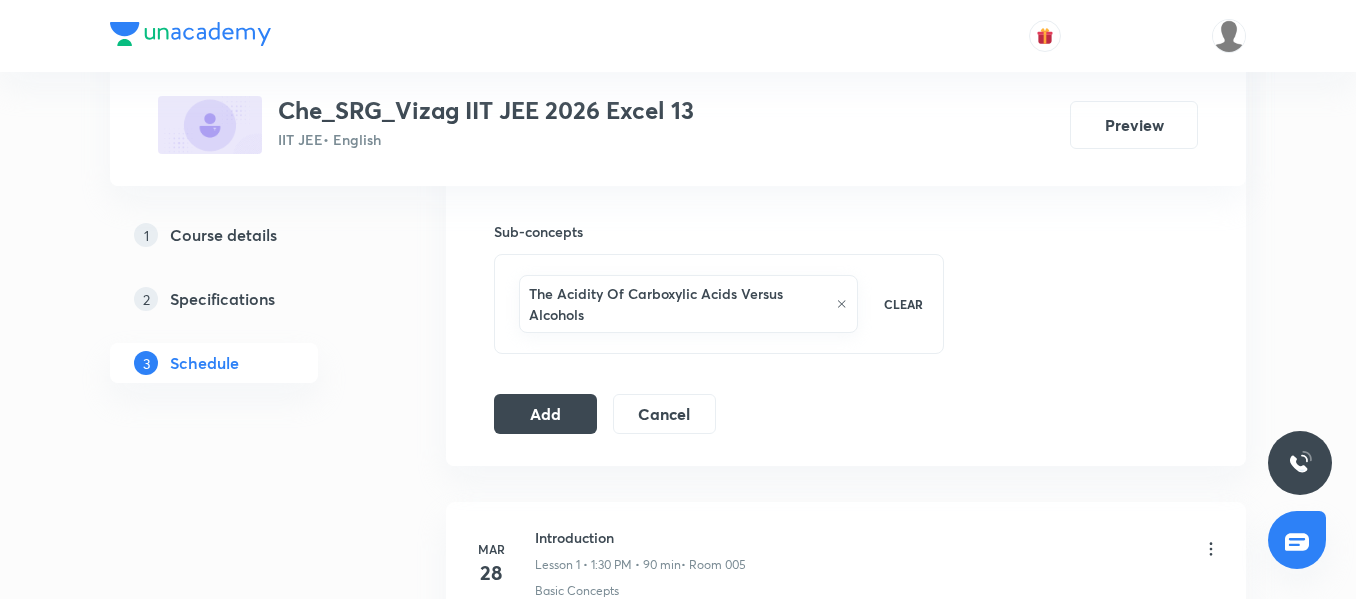 scroll, scrollTop: 1107, scrollLeft: 0, axis: vertical 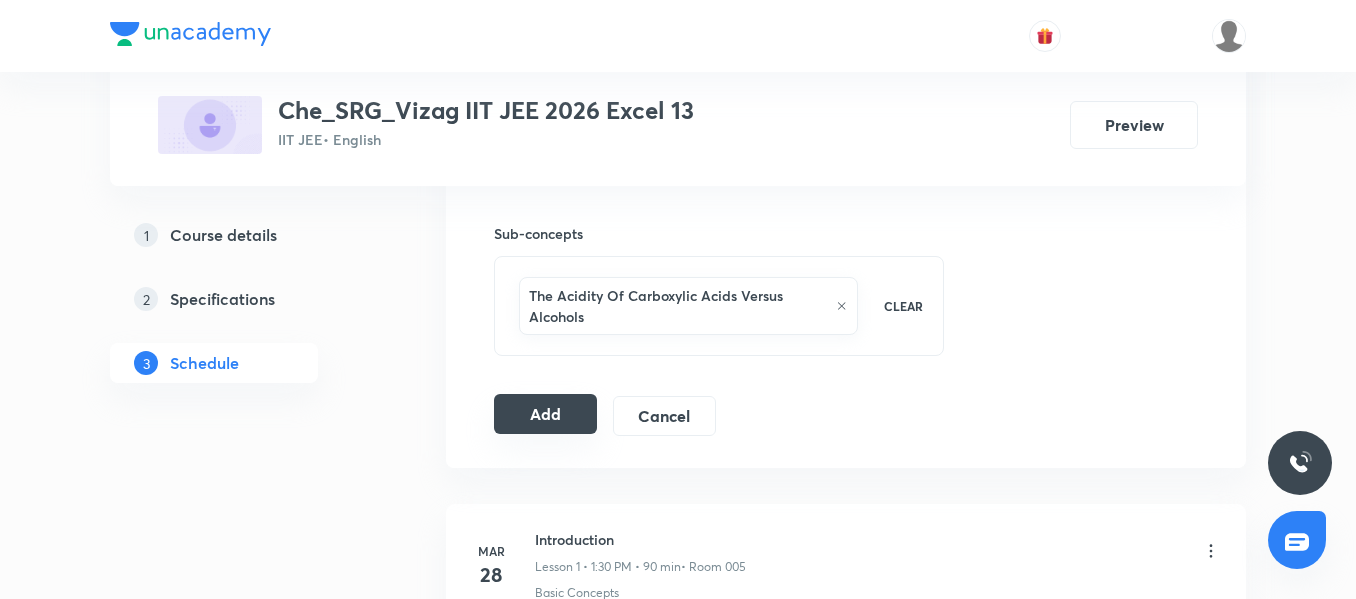 click on "Add" at bounding box center (545, 414) 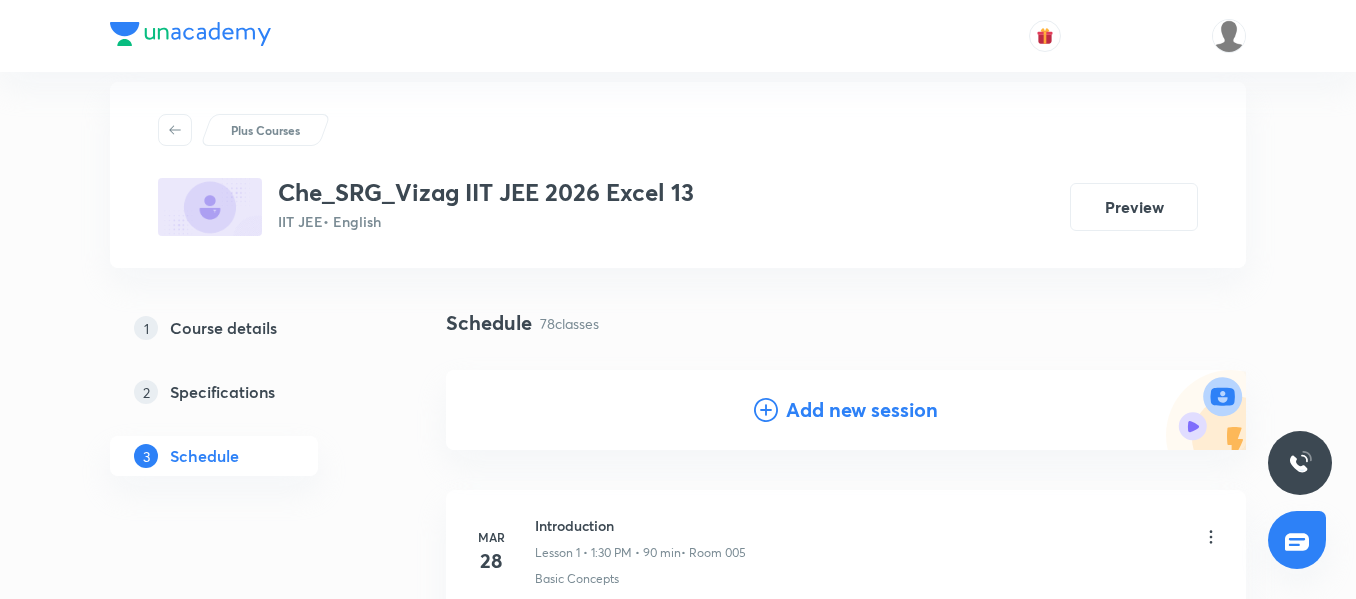 scroll, scrollTop: 0, scrollLeft: 0, axis: both 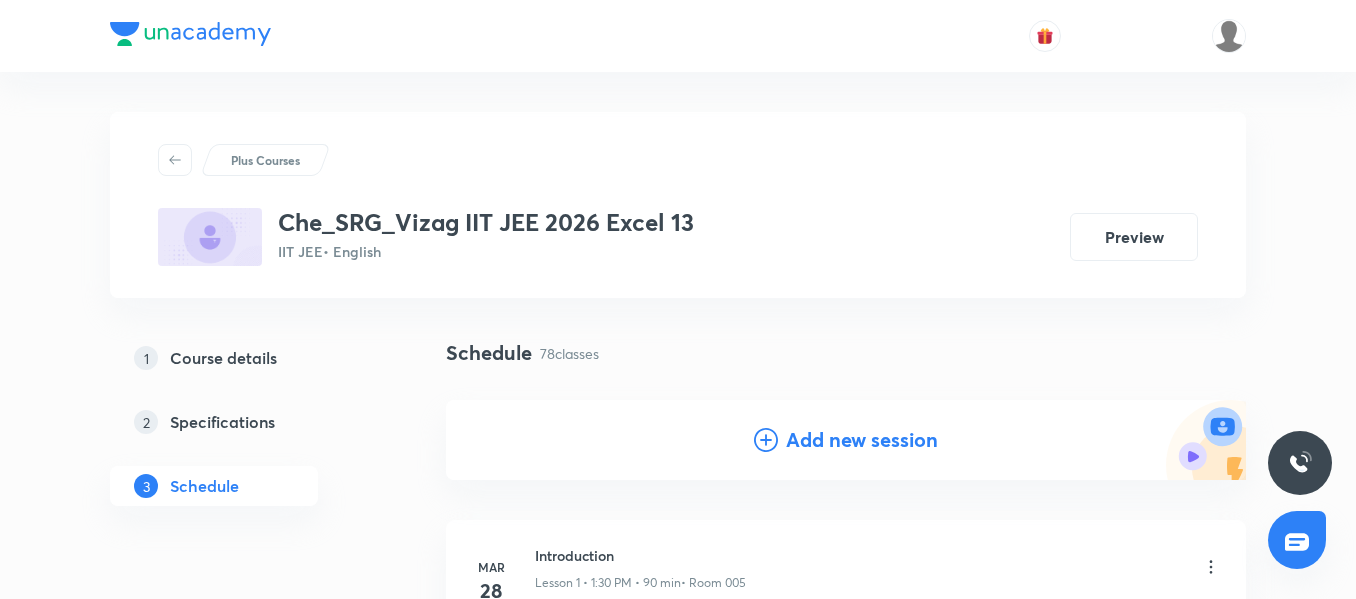click on "Add new session" at bounding box center [862, 440] 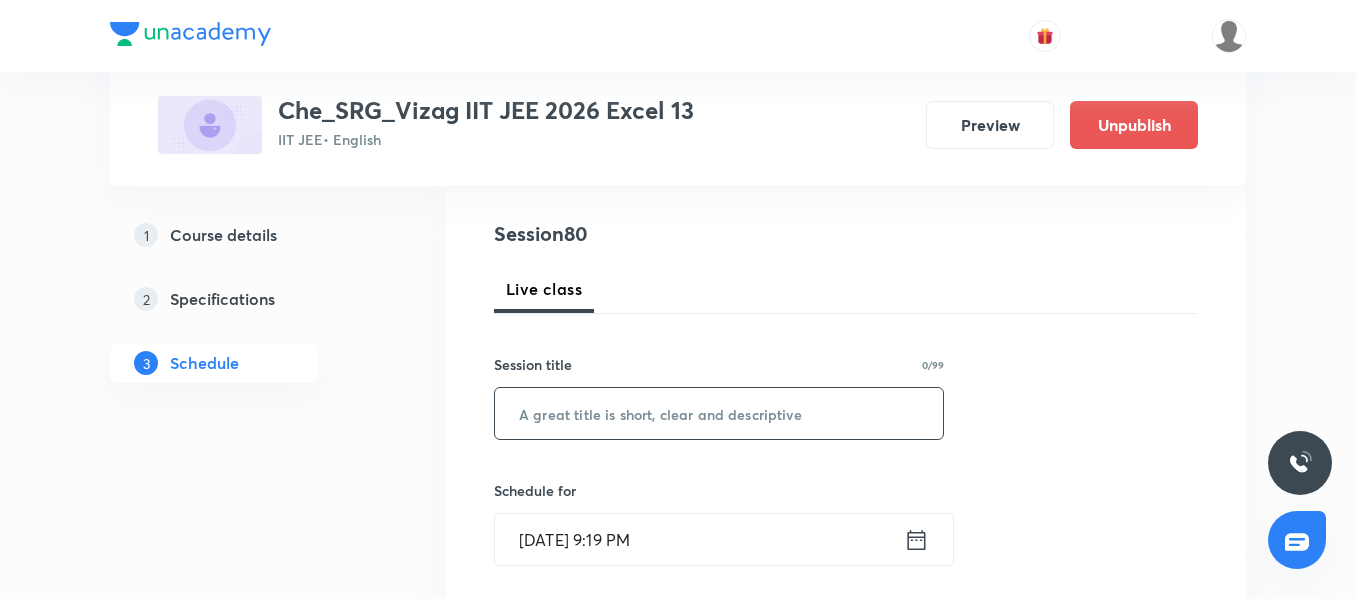 scroll, scrollTop: 214, scrollLeft: 0, axis: vertical 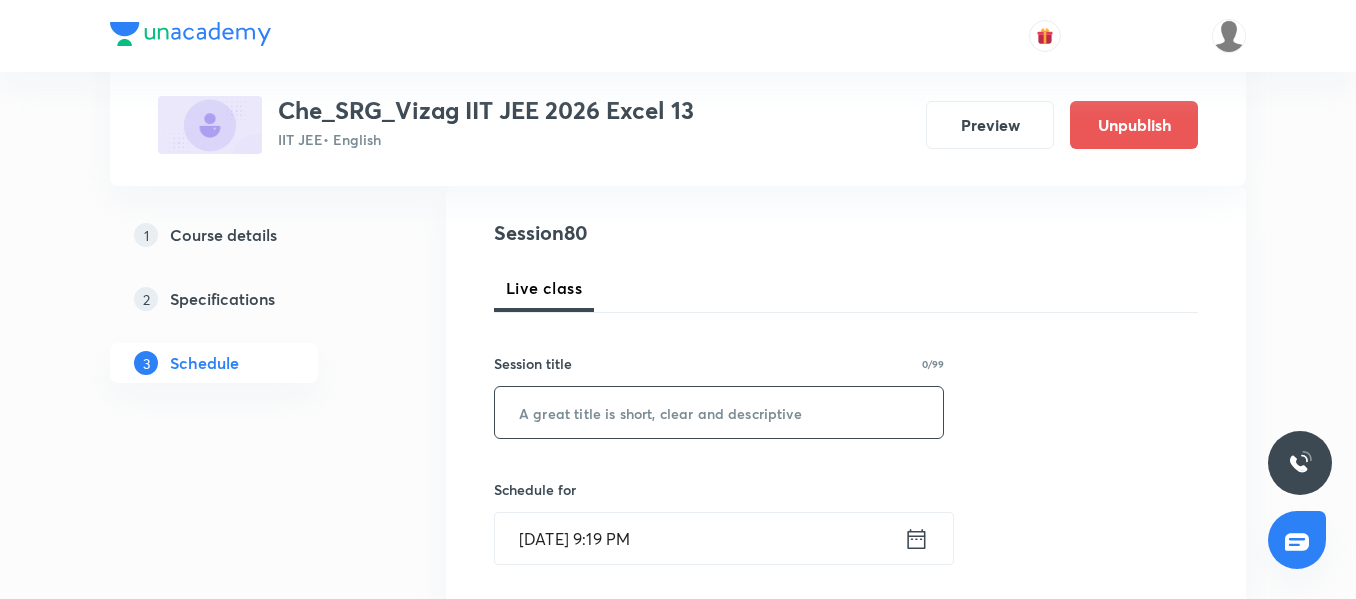 click at bounding box center (719, 412) 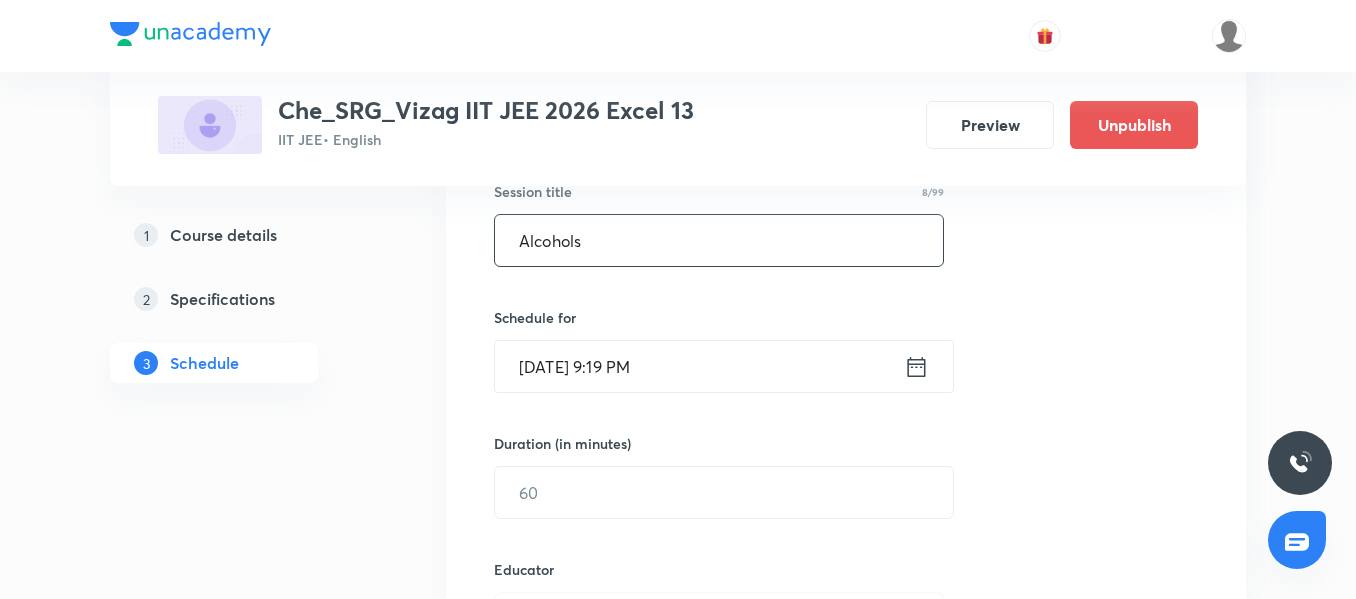 scroll, scrollTop: 389, scrollLeft: 0, axis: vertical 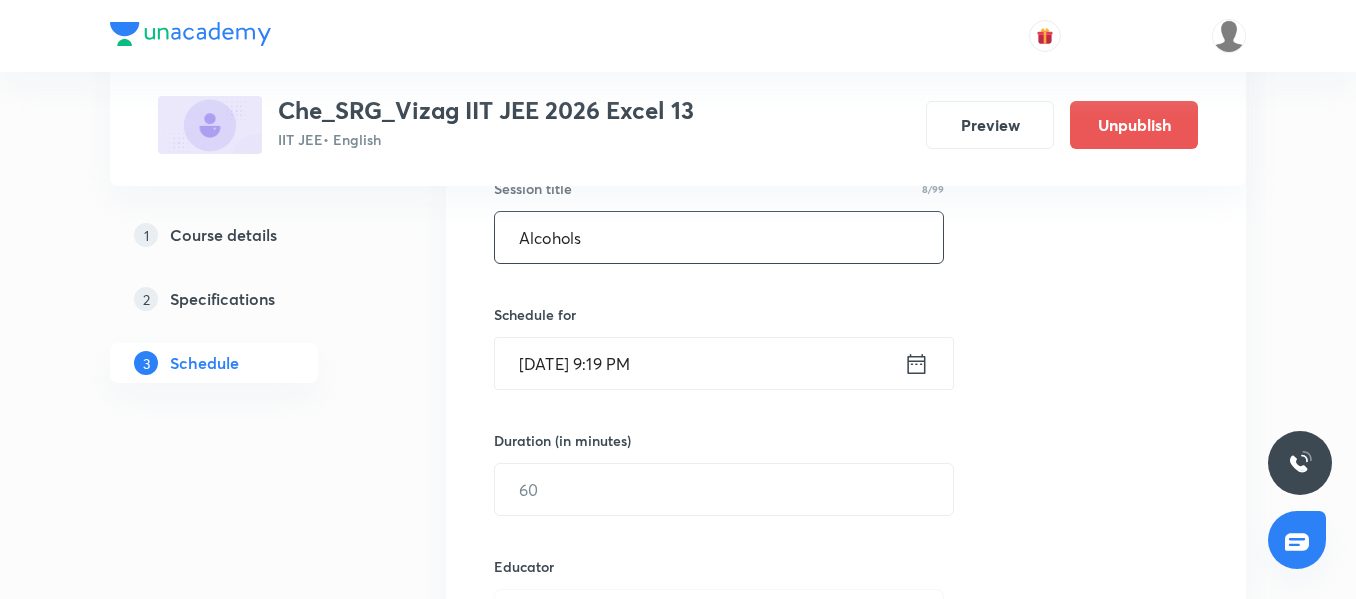 type on "Alcohols" 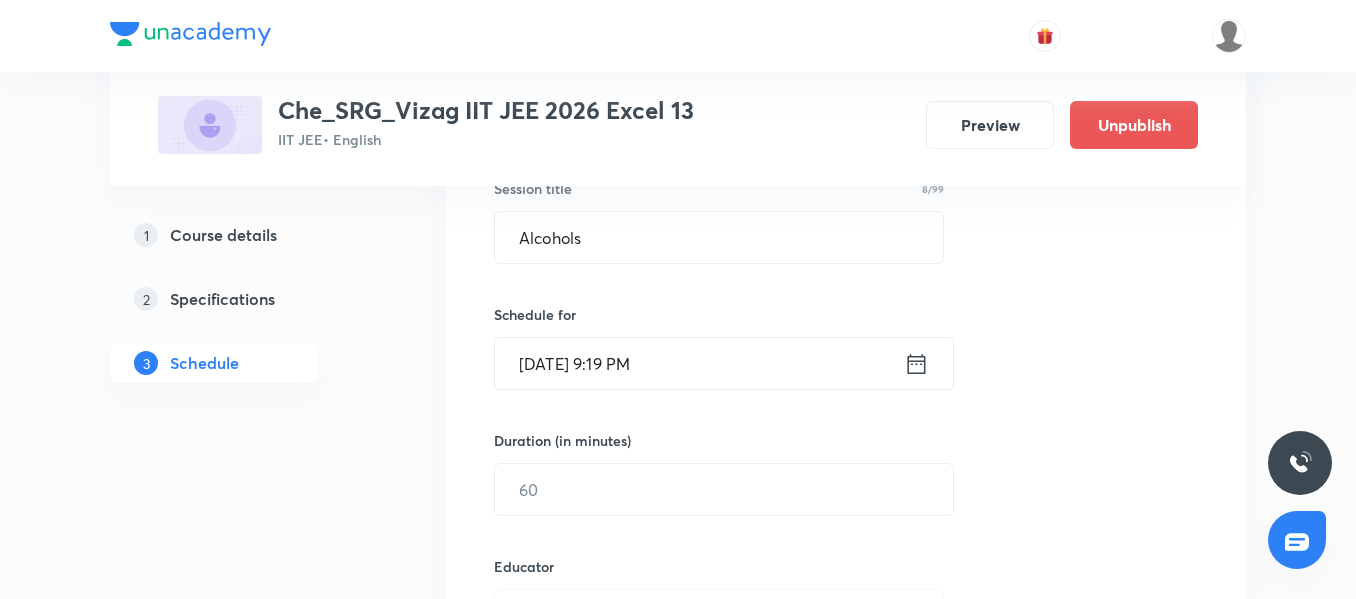 click 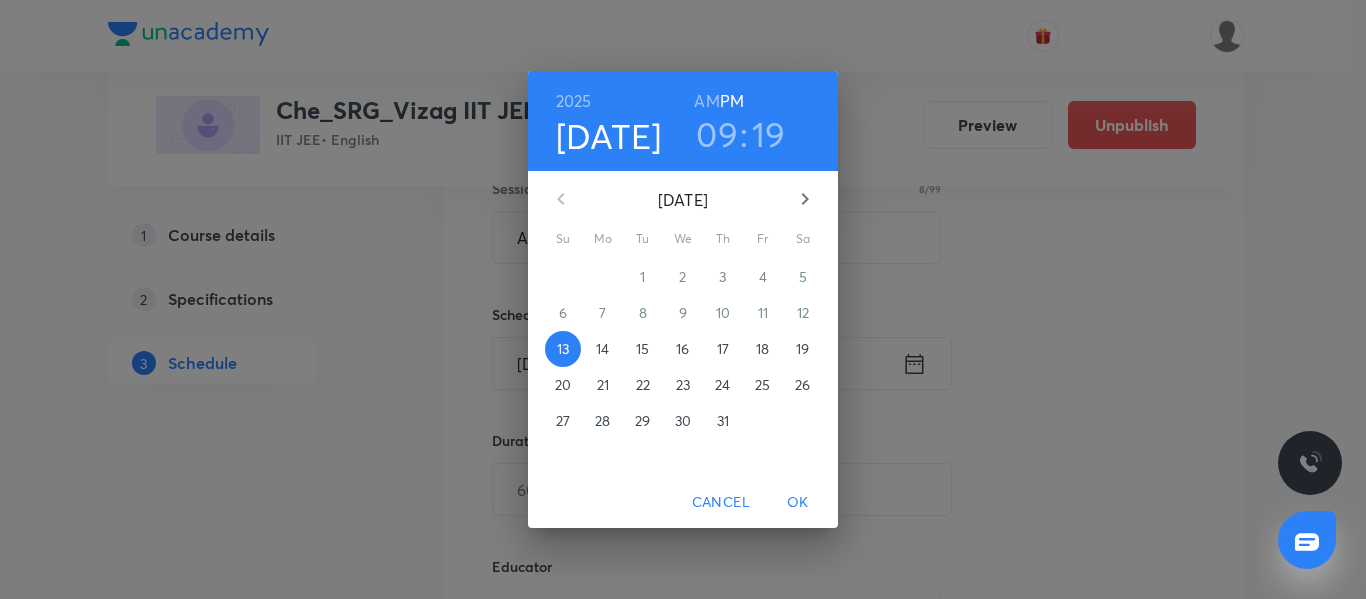 click on "14" at bounding box center (602, 349) 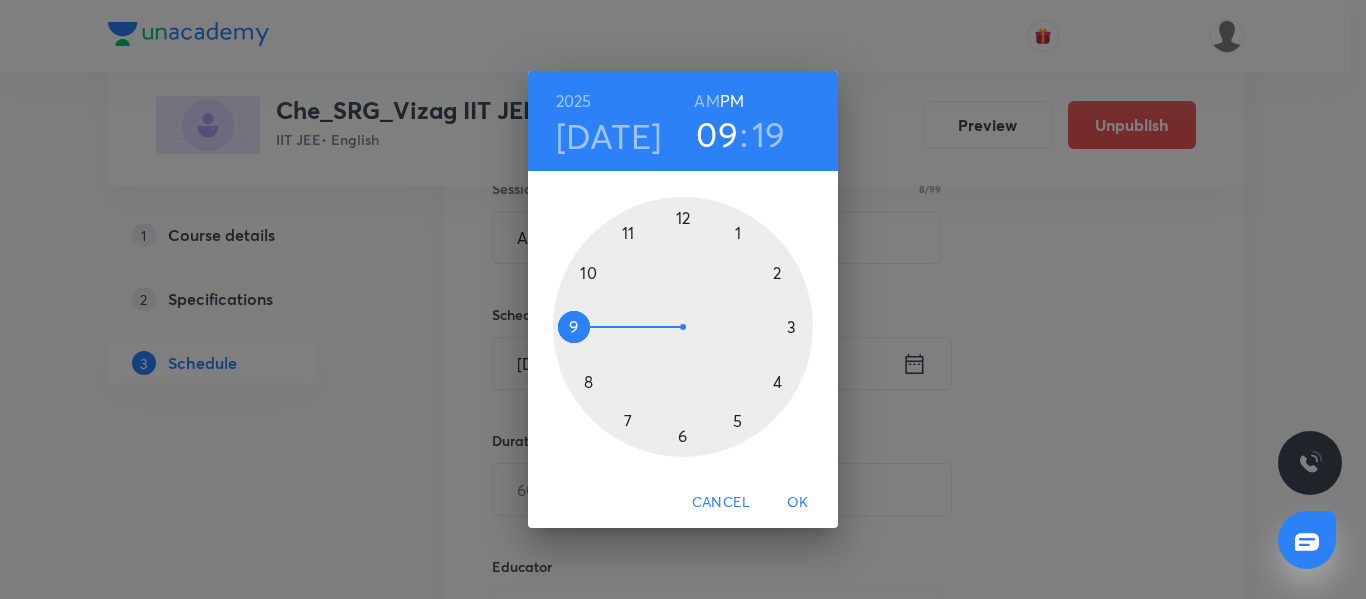 click at bounding box center (683, 327) 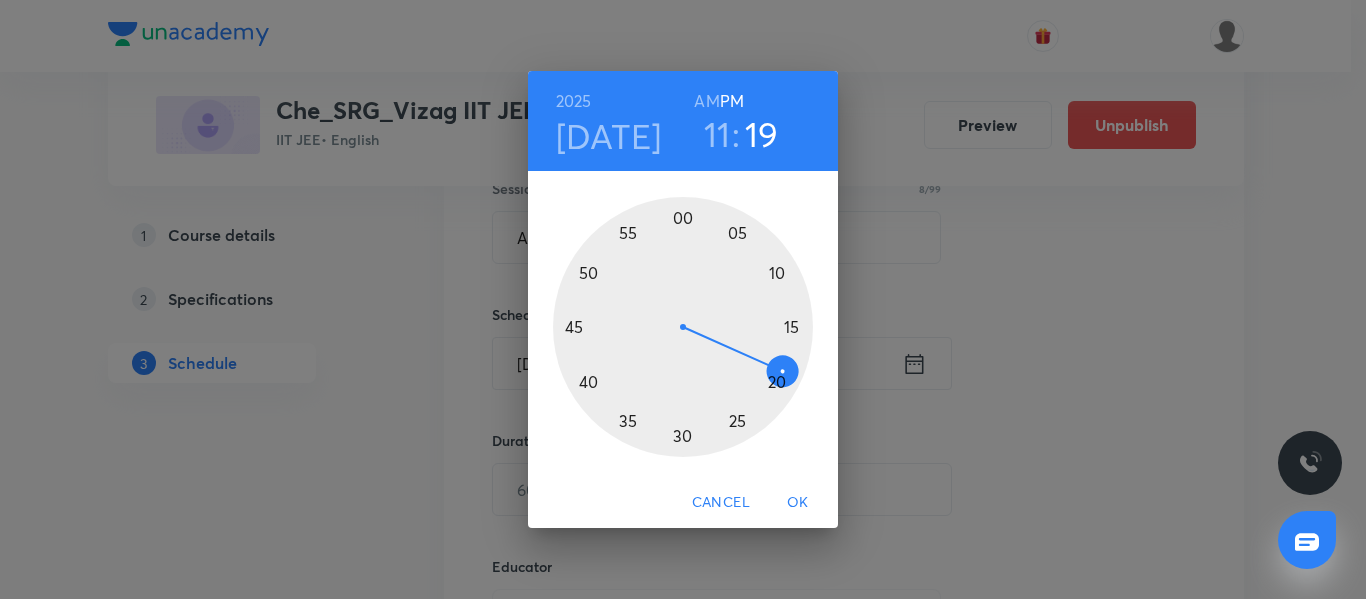 click on "AM" at bounding box center [706, 101] 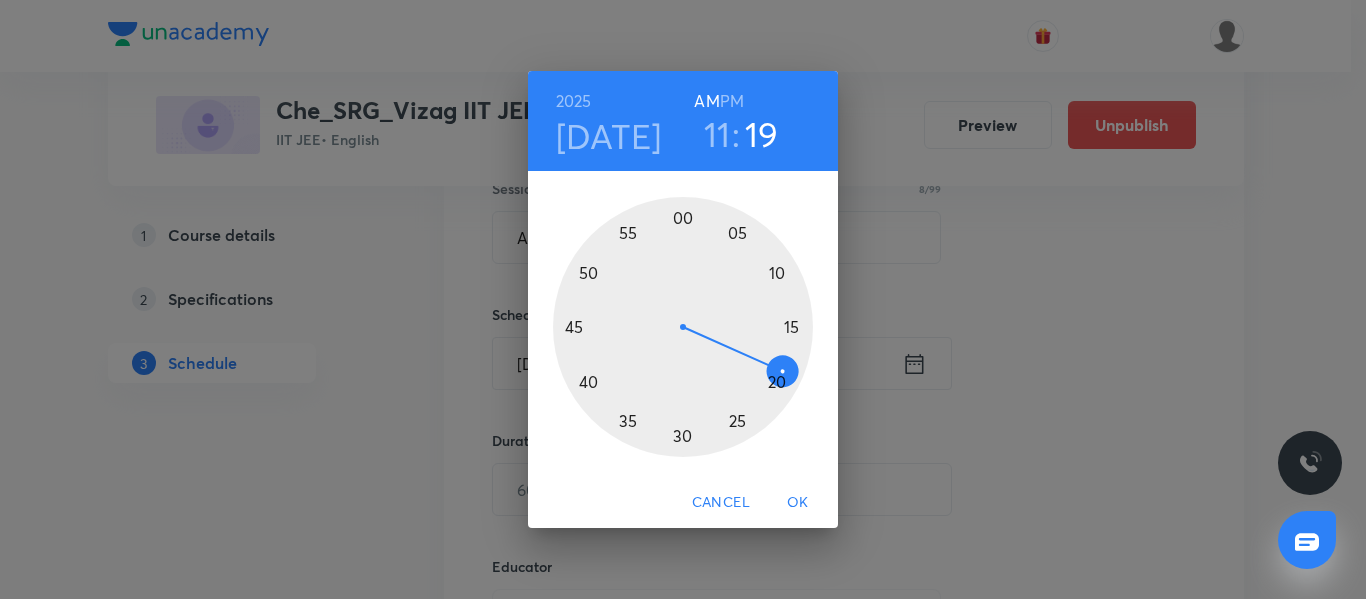 click at bounding box center (683, 327) 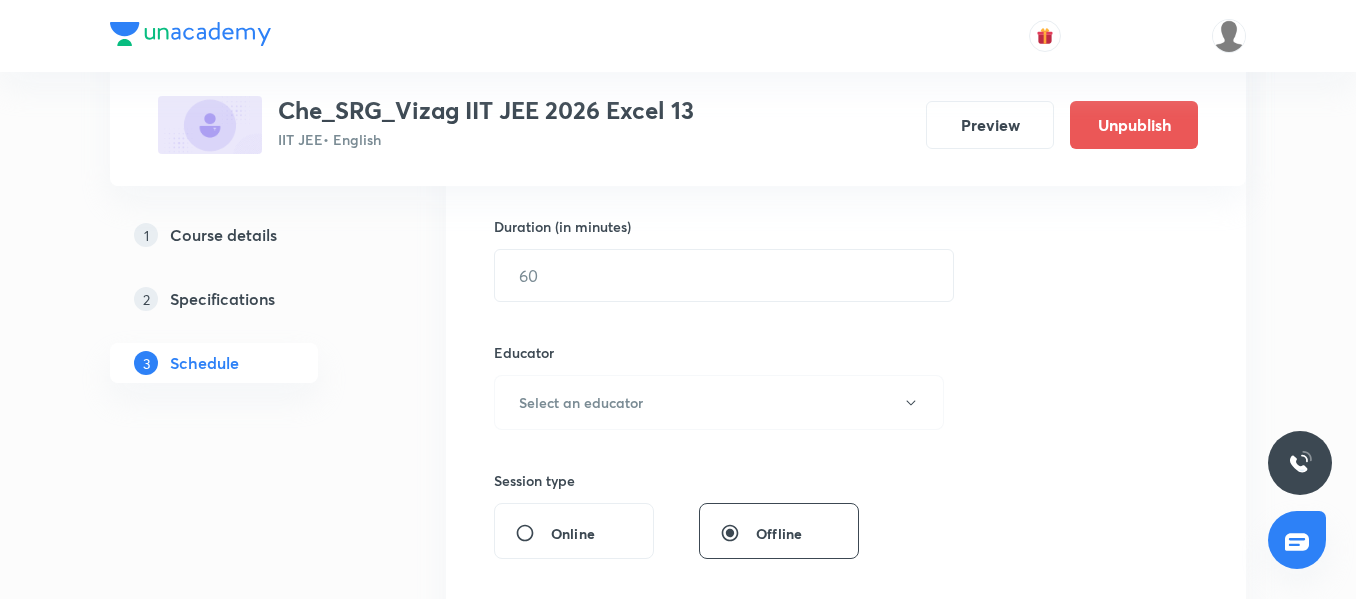 scroll, scrollTop: 606, scrollLeft: 0, axis: vertical 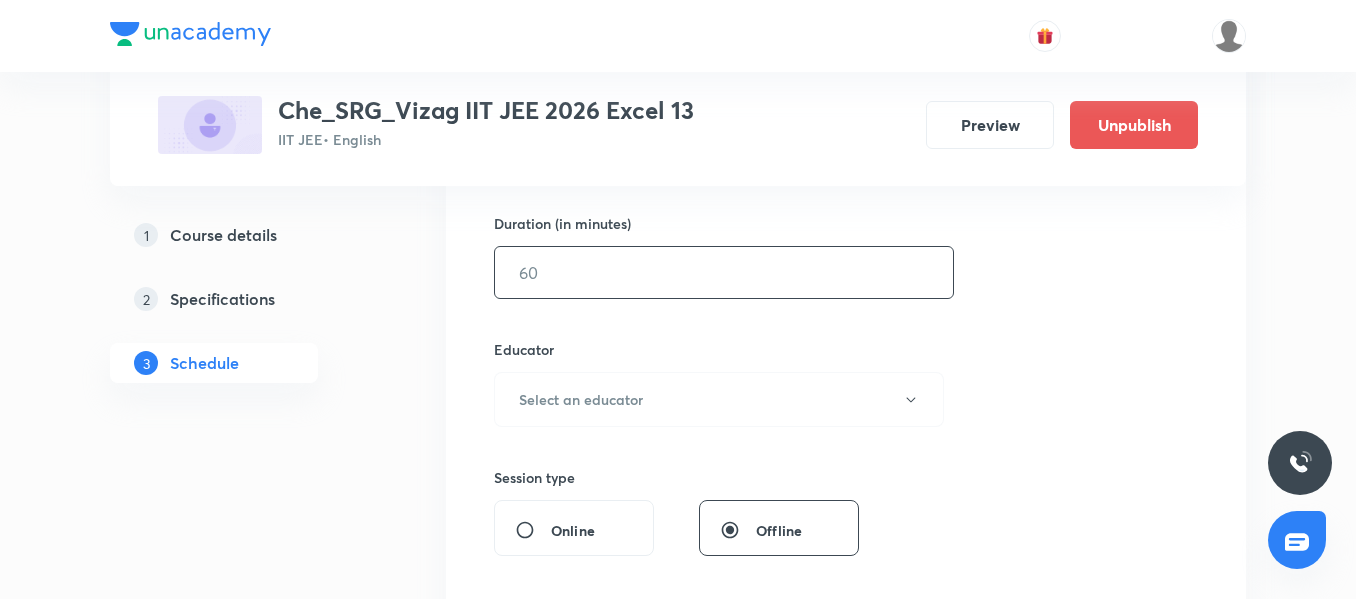 click at bounding box center [724, 272] 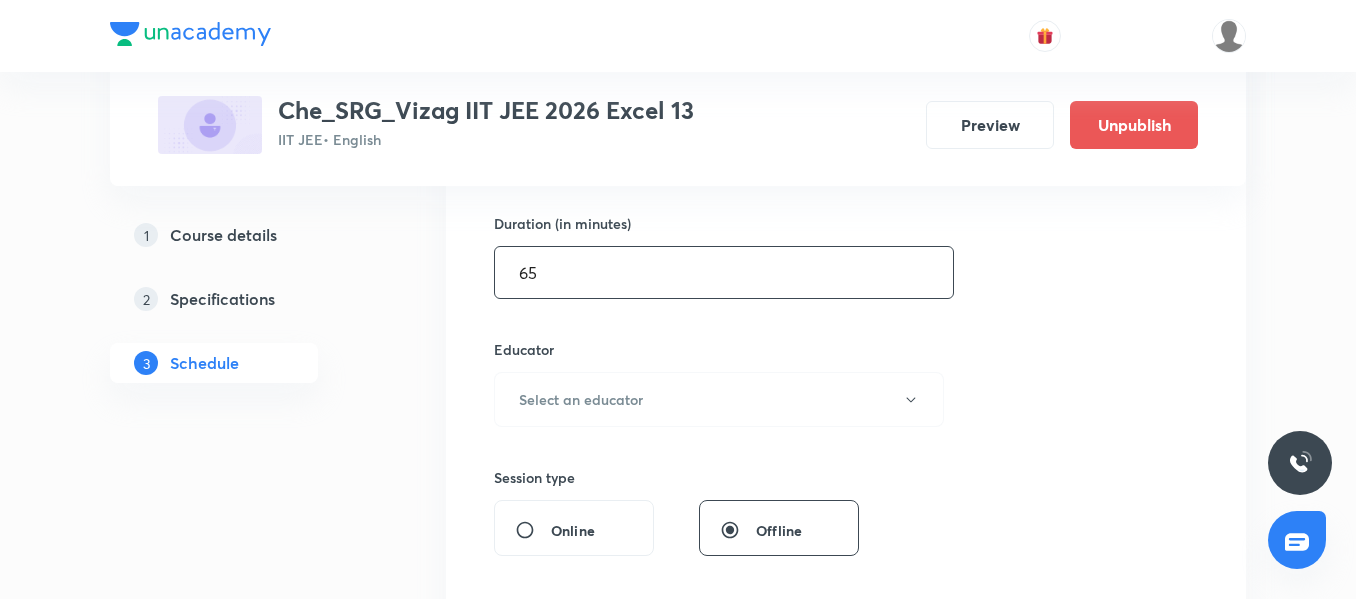 scroll, scrollTop: 729, scrollLeft: 0, axis: vertical 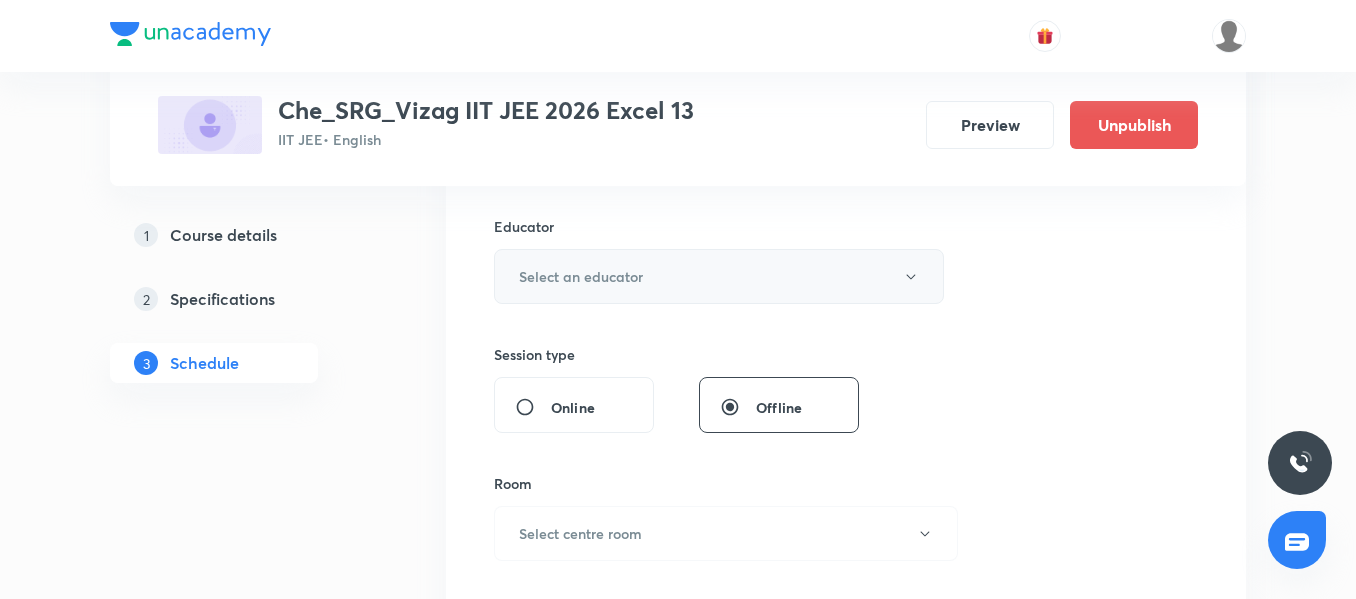 type on "65" 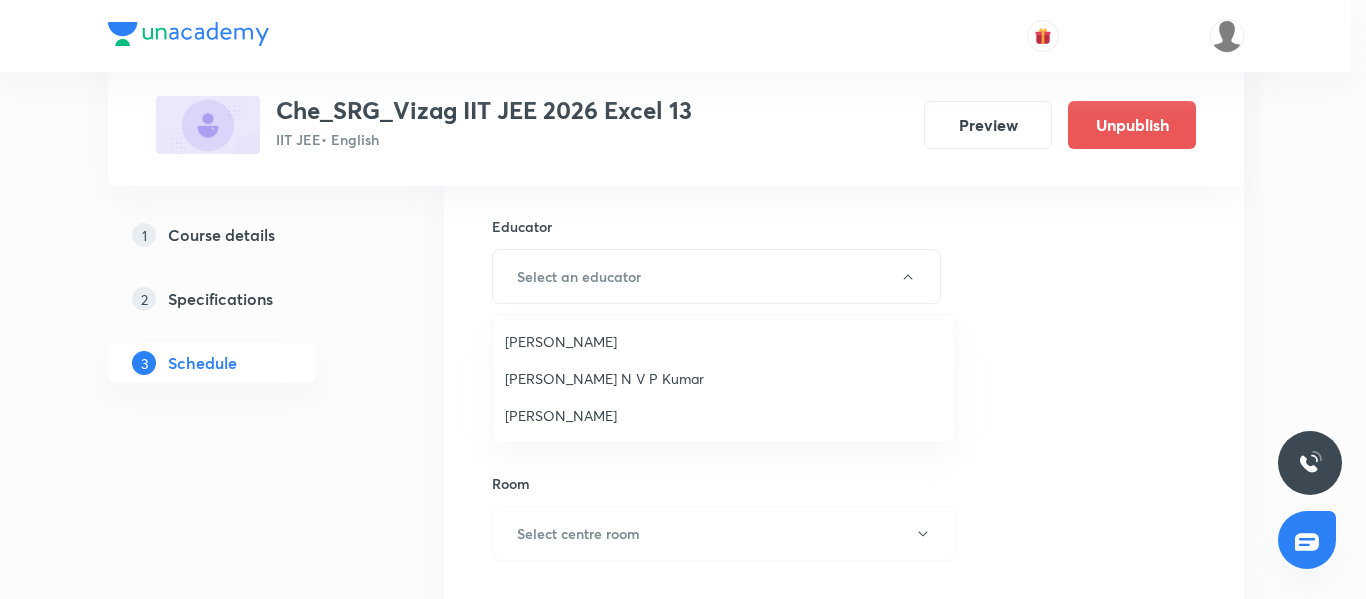 click on "Vadakattu N V P Kumar" at bounding box center [724, 378] 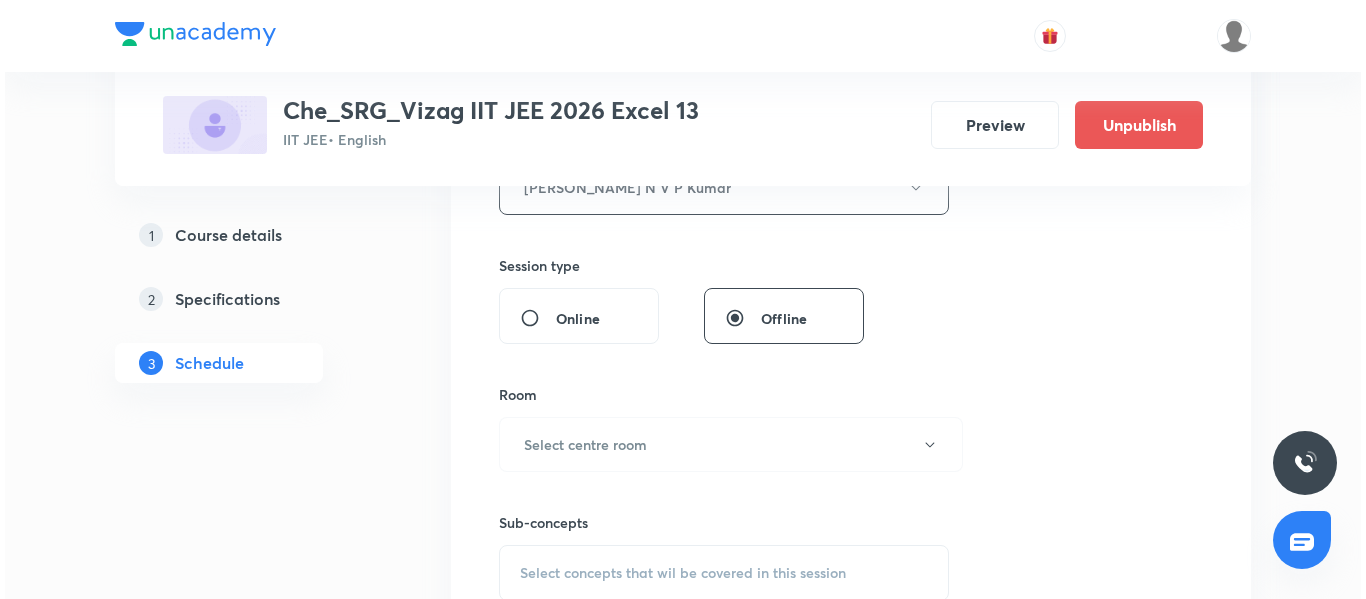 scroll, scrollTop: 819, scrollLeft: 0, axis: vertical 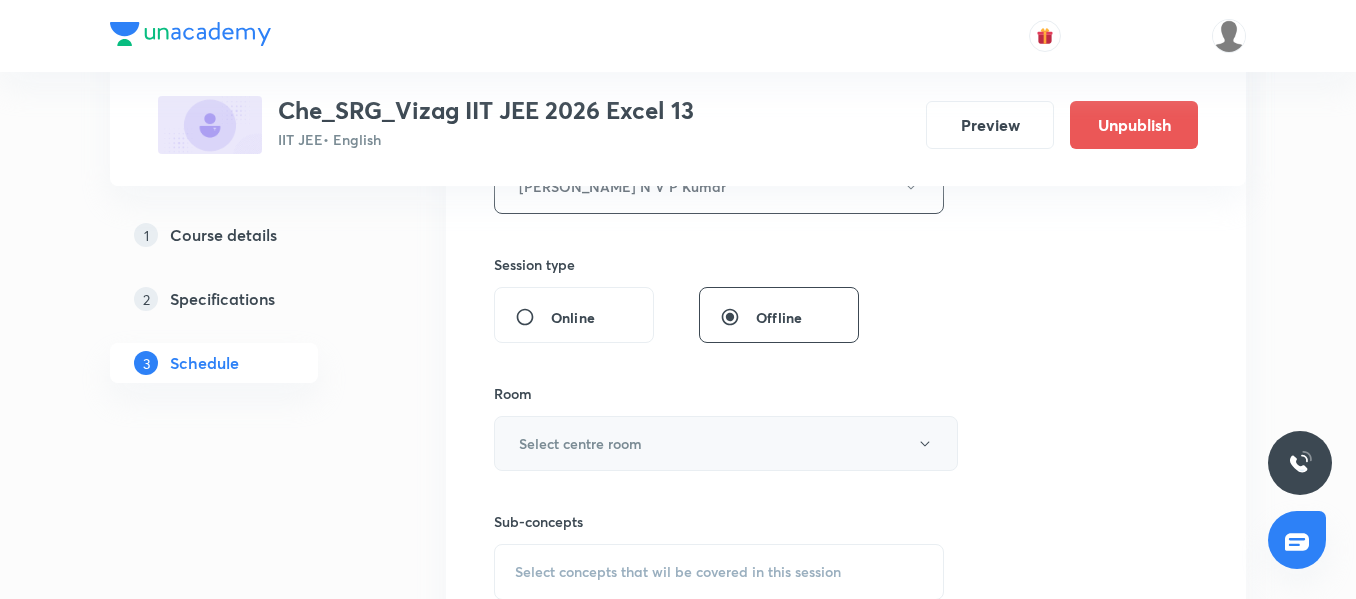 click on "Select centre room" at bounding box center [580, 443] 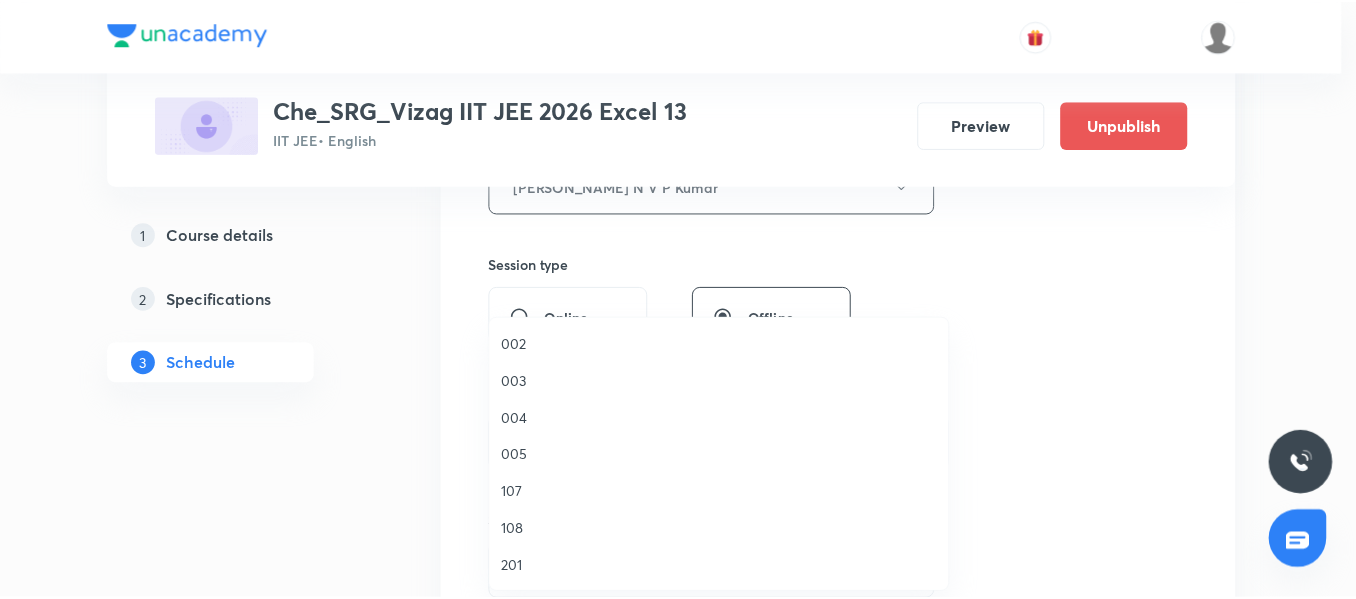 scroll, scrollTop: 223, scrollLeft: 0, axis: vertical 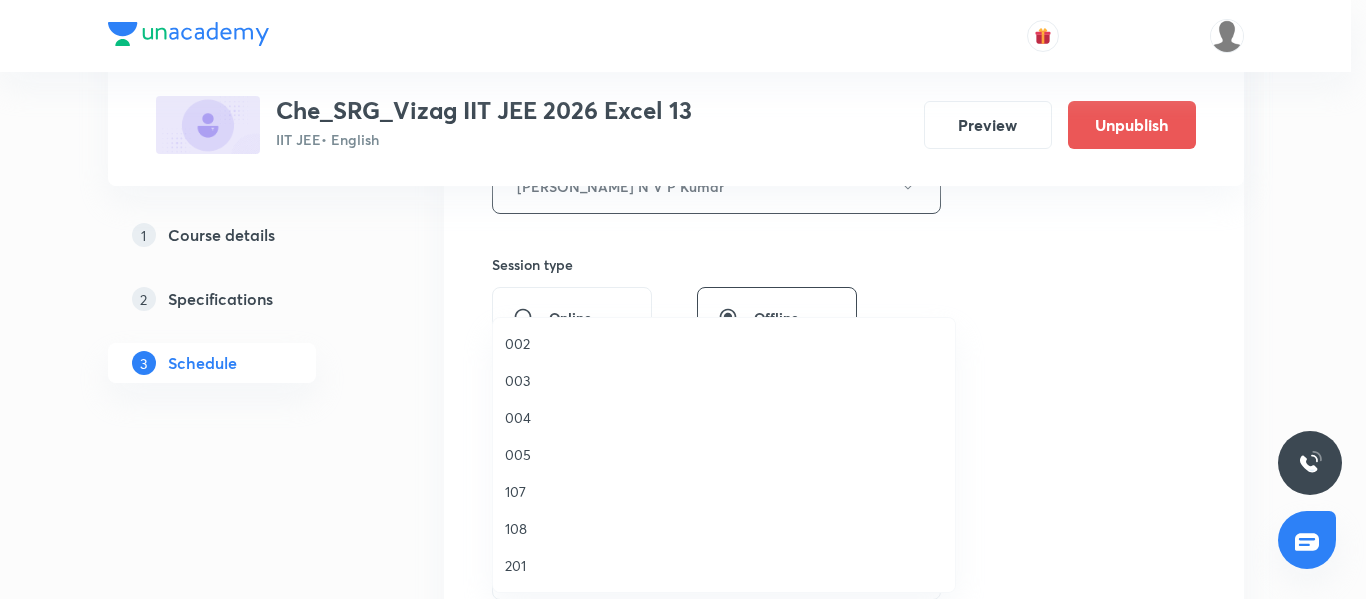 click on "005" at bounding box center [724, 454] 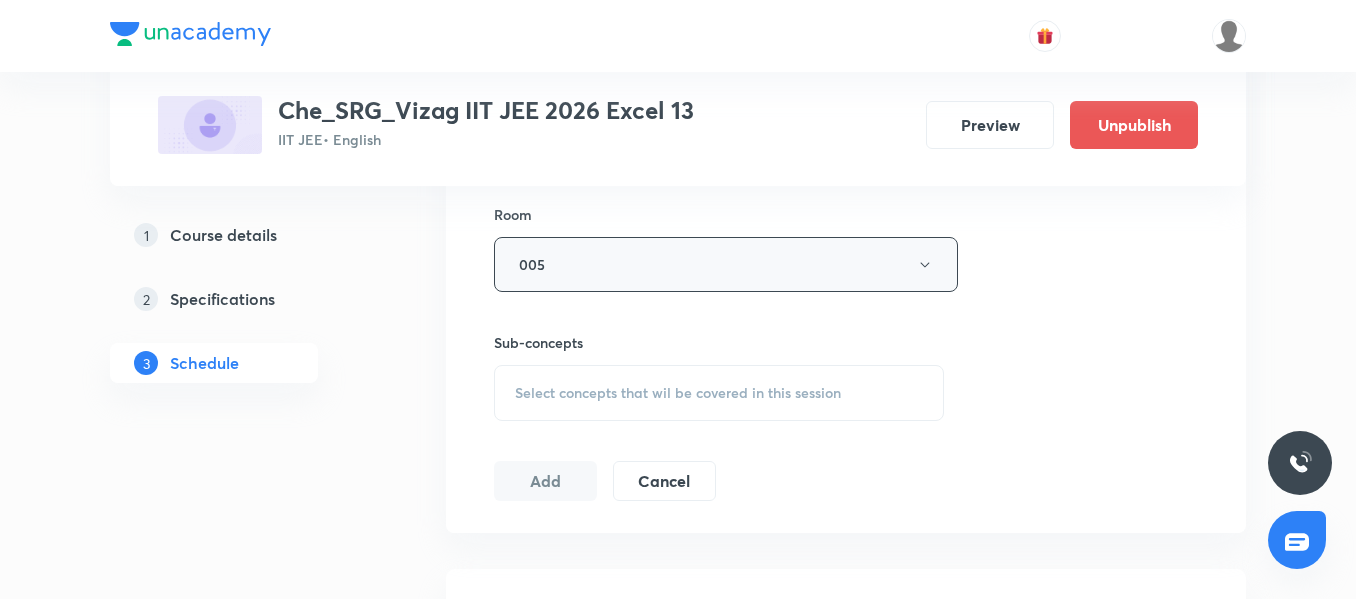scroll, scrollTop: 1021, scrollLeft: 0, axis: vertical 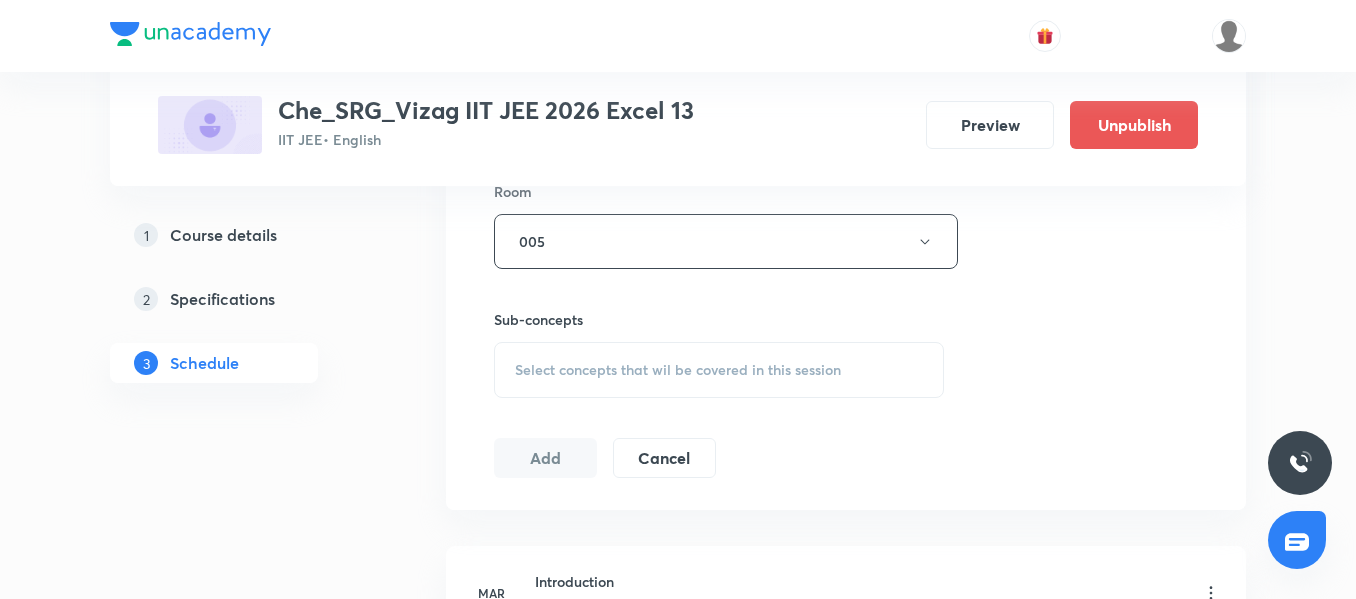 click on "Select concepts that wil be covered in this session" at bounding box center (678, 370) 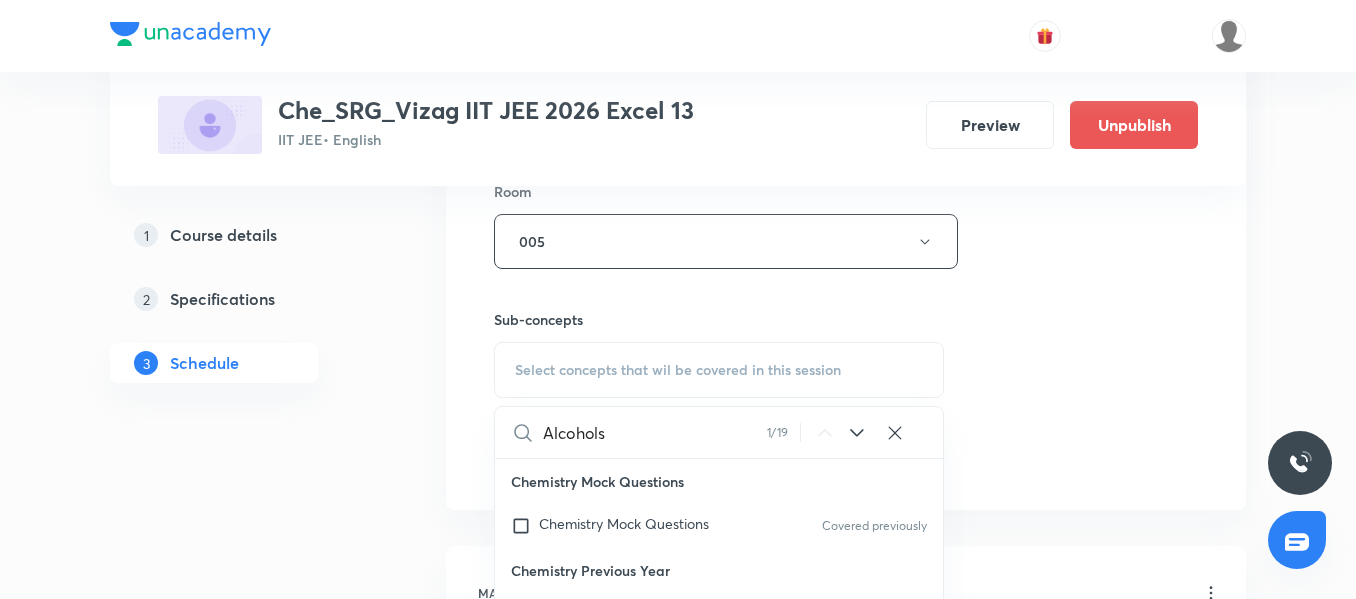 scroll, scrollTop: 4083, scrollLeft: 0, axis: vertical 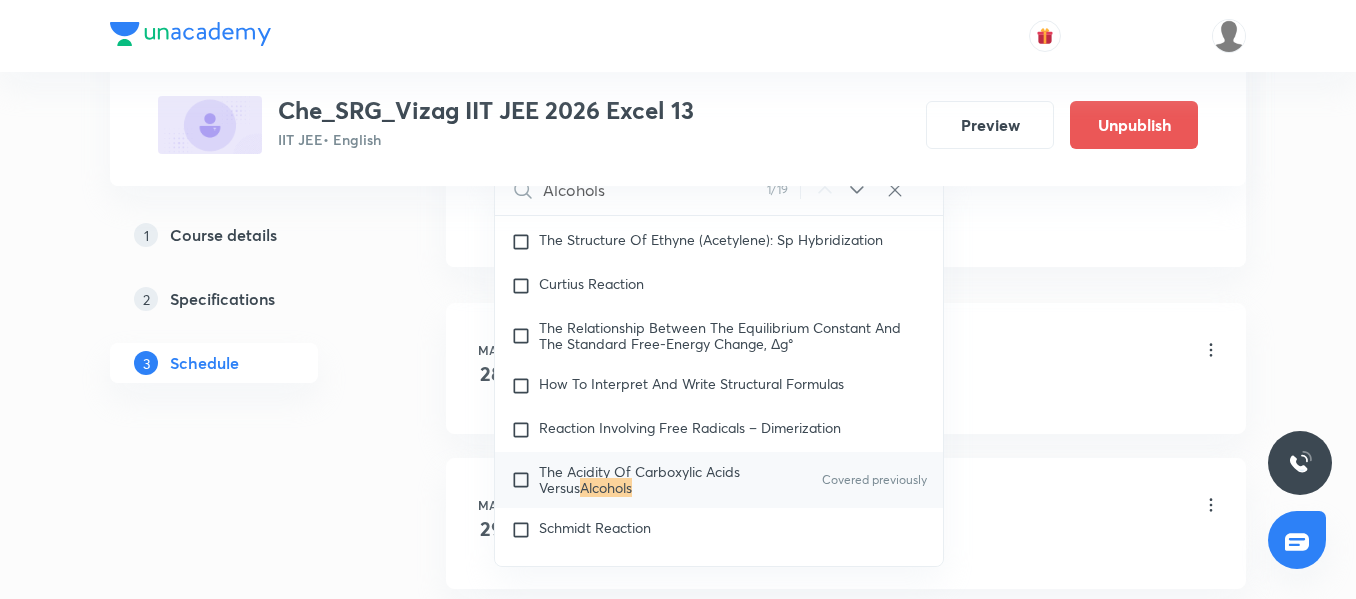 type on "Alcohols" 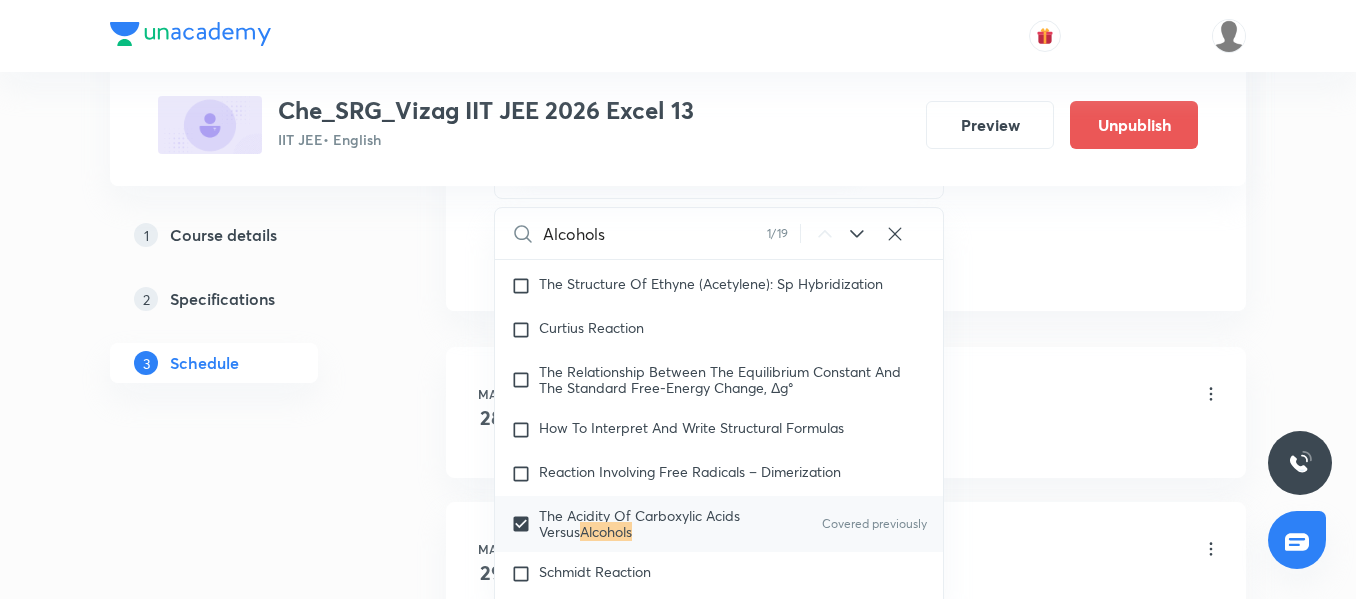 click on "Plus Courses Che_SRG_Vizag IIT JEE 2026 Excel 13 IIT JEE  • English Preview Unpublish 1 Course details 2 Specifications 3 Schedule Schedule 79  classes Session  80 Live class Session title 8/99 Alcohols ​ Schedule for Jul 14, 2025, 11:25 AM ​ Duration (in minutes) 65 ​ Educator Vadakattu N V P Kumar   Session type Online Offline Room 005 Sub-concepts The Acidity Of Carboxylic Acids Versus Alcohols CLEAR Alcohols 1 / 19 ​ Chemistry Mock Questions Chemistry Mock Questions Covered previously Chemistry Previous Year Chemistry Previous Year General Topics & Mole Concept Basic Concepts Covered previously Basic Introduction Covered previously Percentage Composition Stoichiometry Principle of Atom Conservation (POAC) Relation between Stoichiometric Quantities Application of Mole Concept: Gravimetric Analysis Different Laws Formula and Composition Concentration Terms Some basic concepts of Chemistry Atomic Structure Discovery Of Electron Some Prerequisites of Physics Discovery Of Protons And Neutrons Payload" at bounding box center [678, 5786] 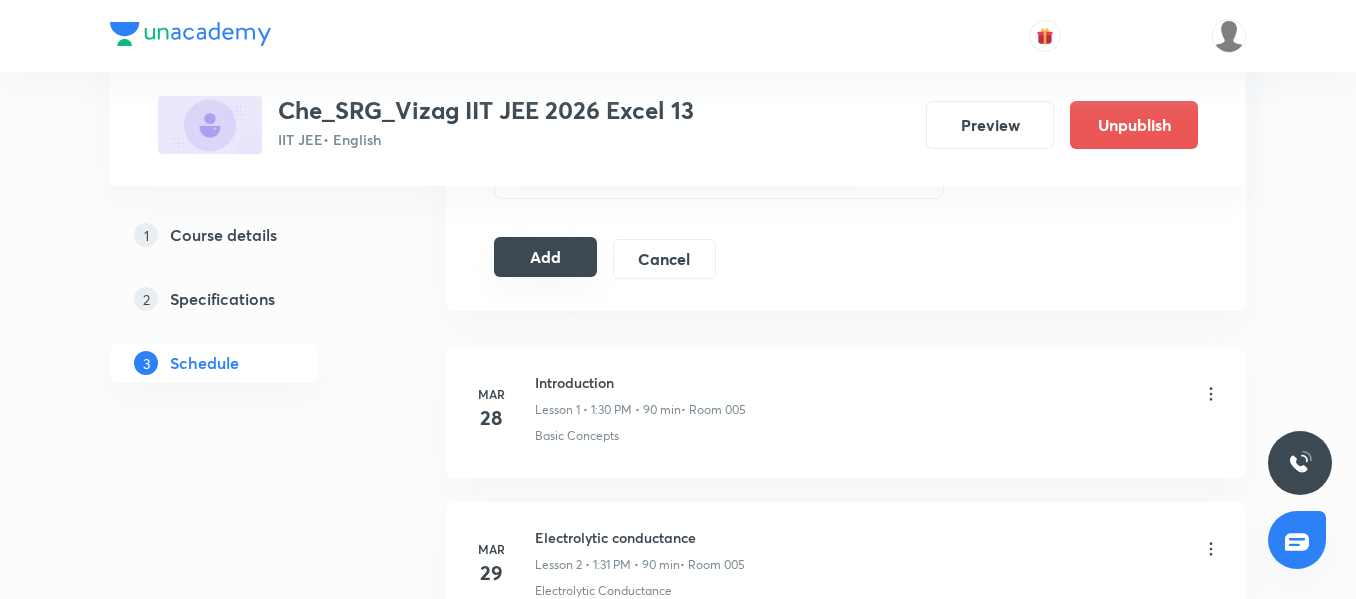 click on "Add" at bounding box center (545, 257) 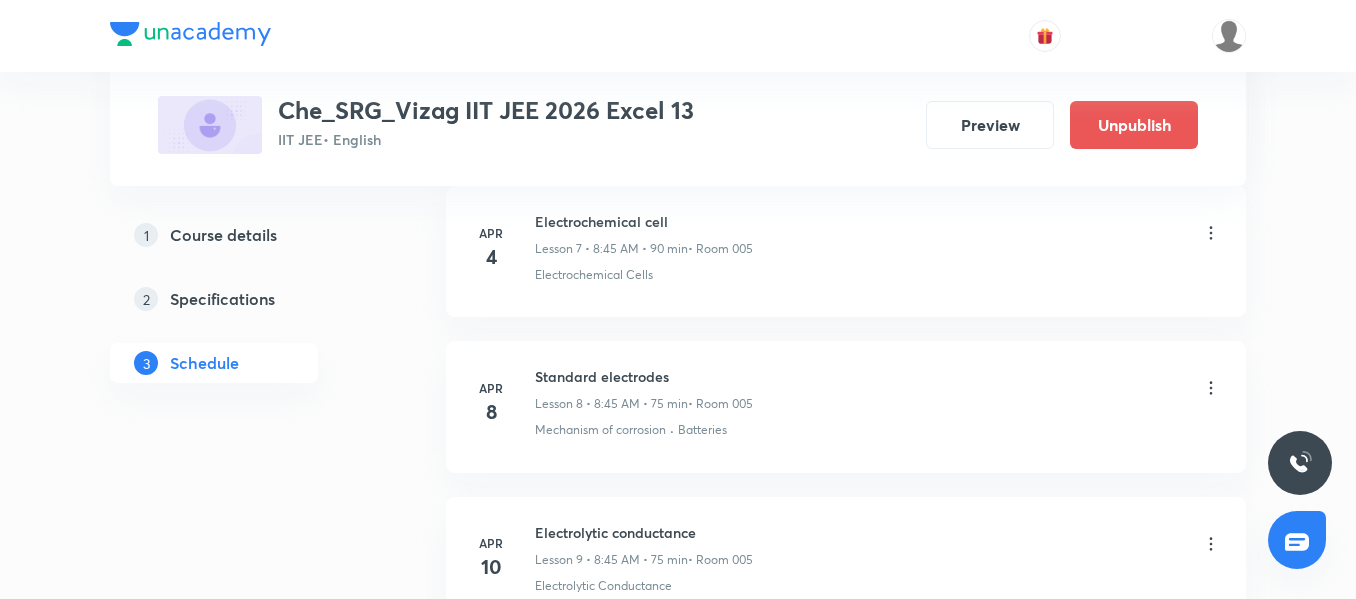 click on "1 Course details 2 Specifications 3 Schedule" at bounding box center [246, 5431] 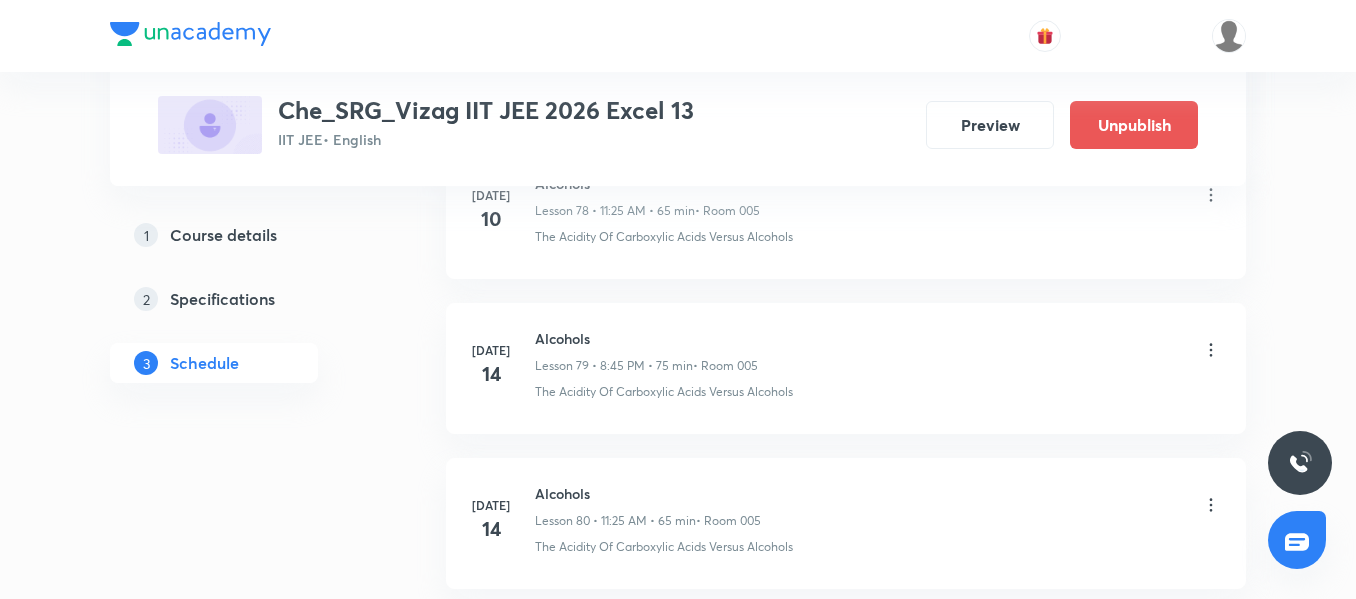 scroll, scrollTop: 12489, scrollLeft: 0, axis: vertical 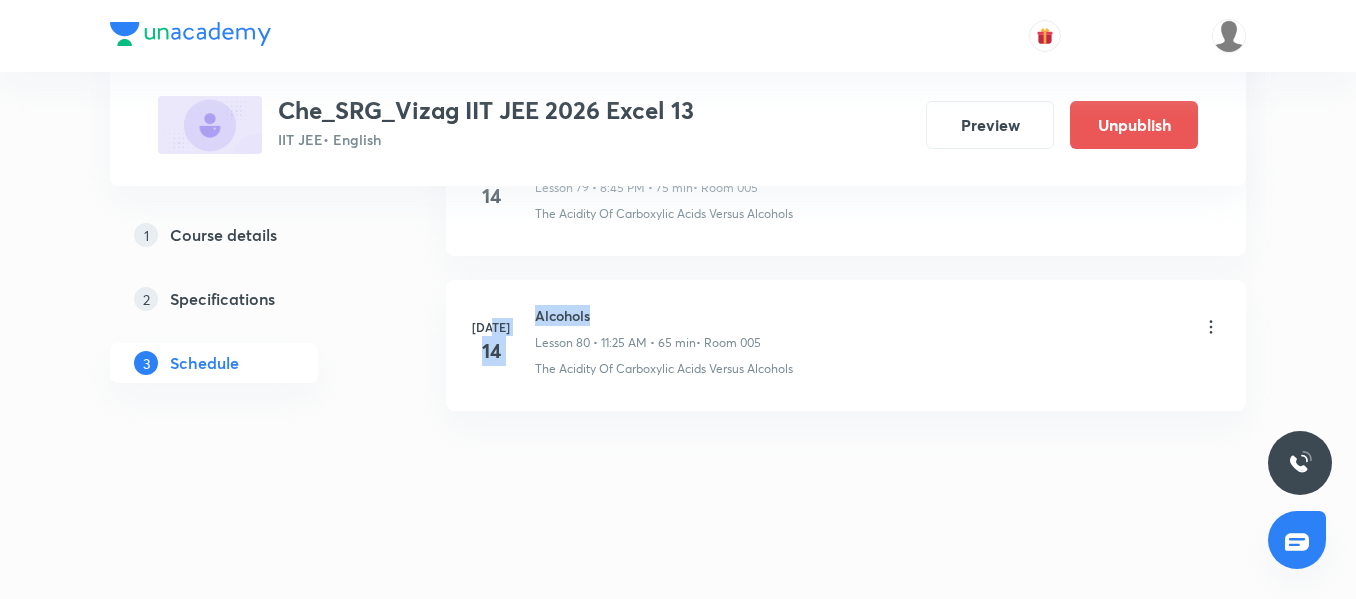 drag, startPoint x: 597, startPoint y: 316, endPoint x: 530, endPoint y: 313, distance: 67.06713 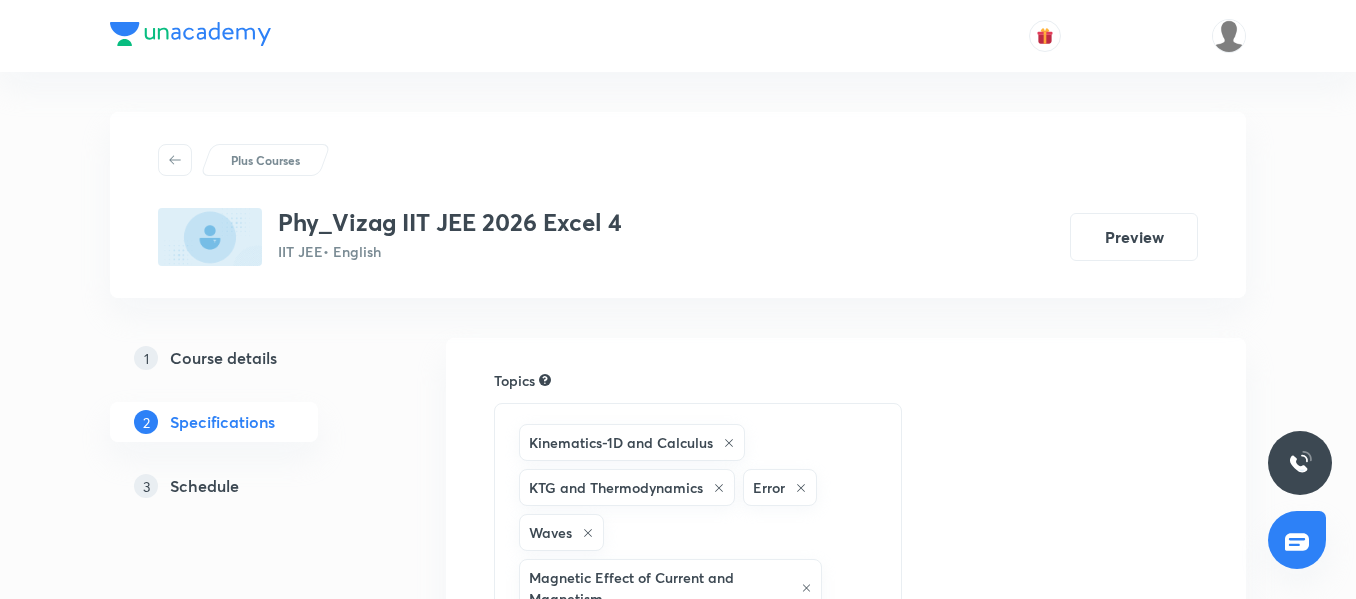 scroll, scrollTop: 0, scrollLeft: 0, axis: both 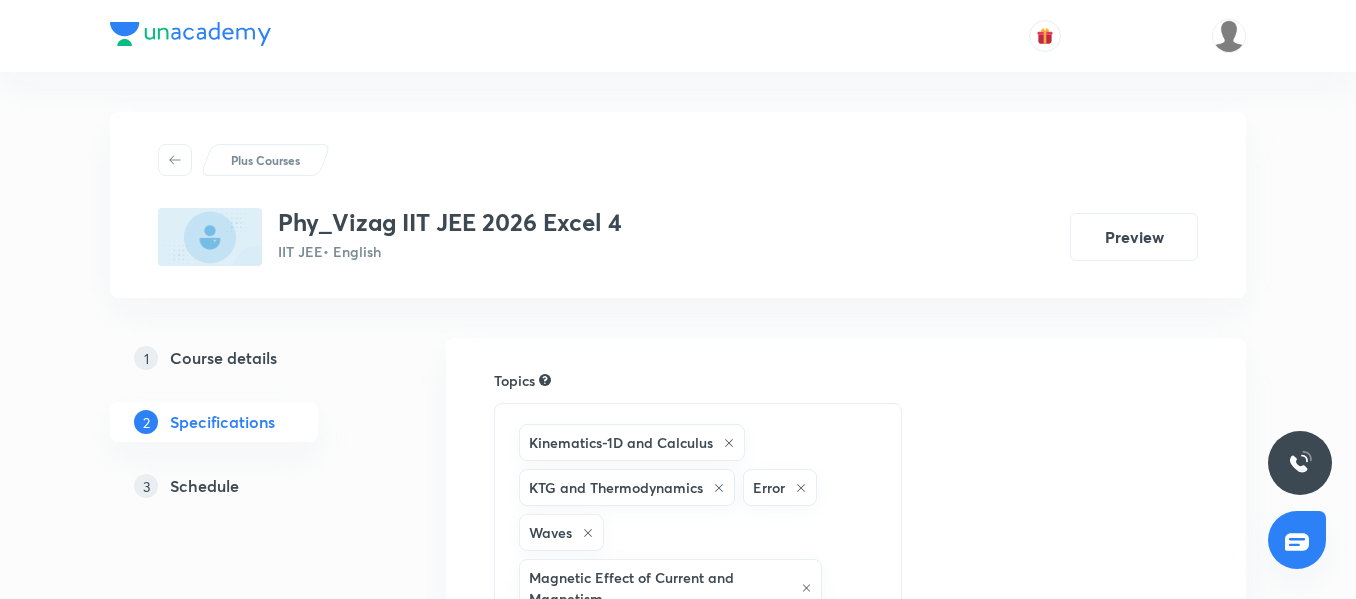click on "Schedule" at bounding box center (204, 486) 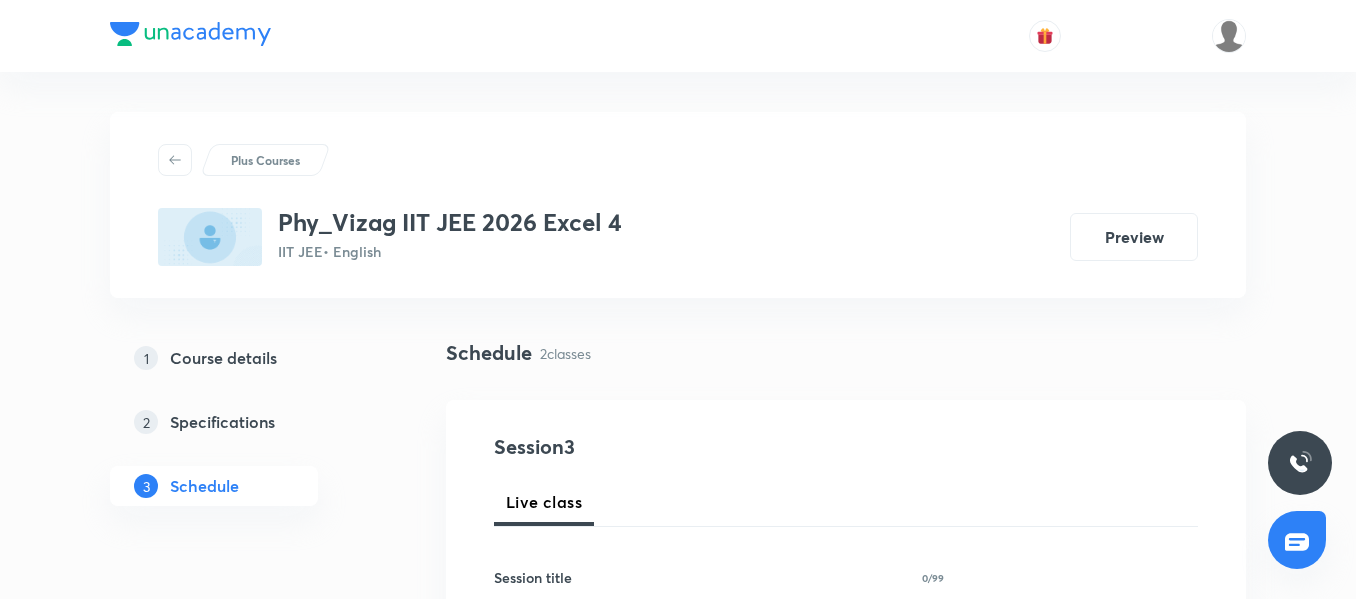click on "1 Course details 2 Specifications 3 Schedule" at bounding box center (246, 434) 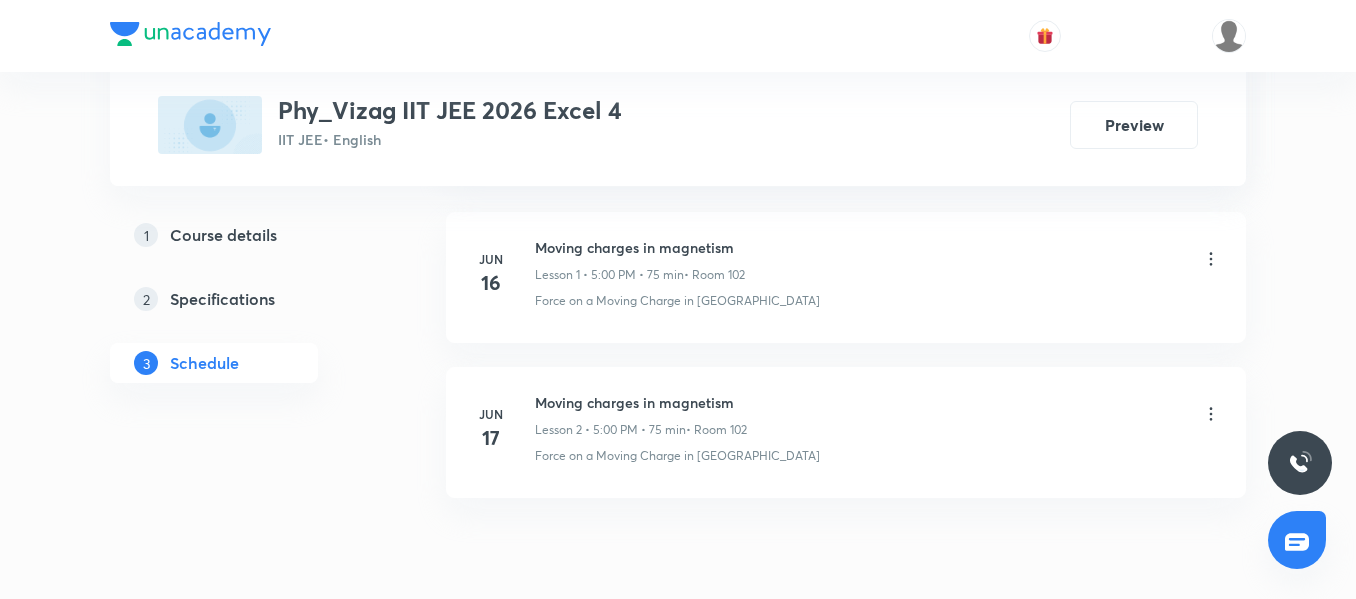 scroll, scrollTop: 1442, scrollLeft: 0, axis: vertical 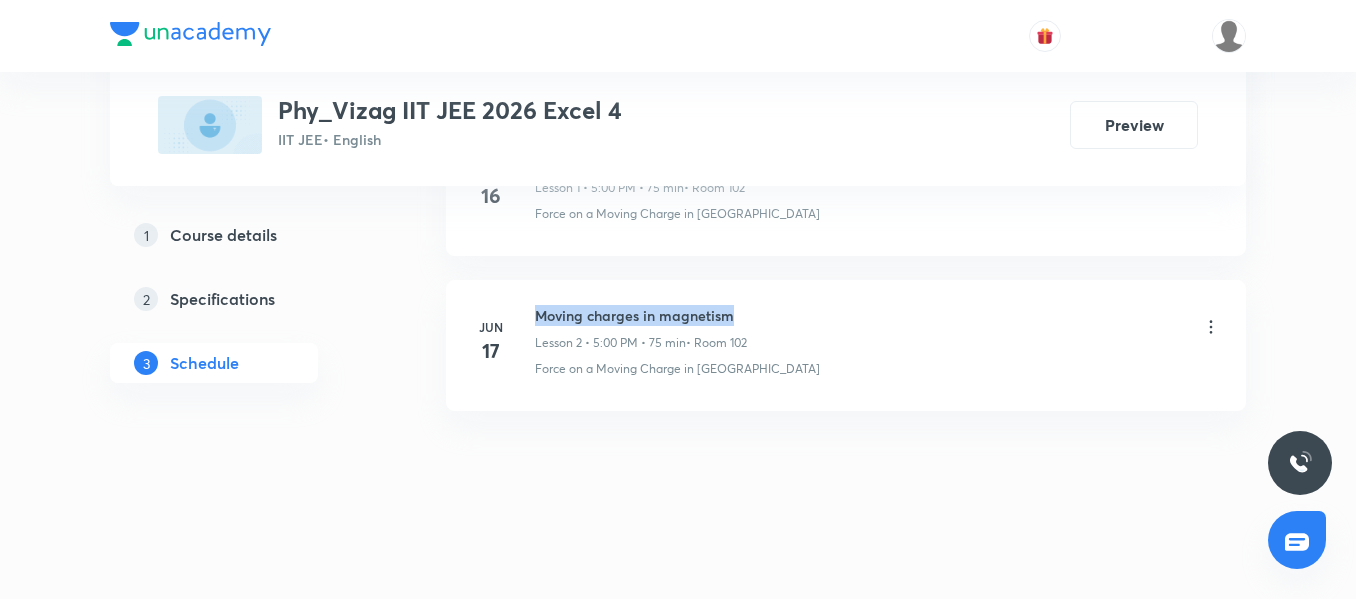 drag, startPoint x: 736, startPoint y: 311, endPoint x: 533, endPoint y: 313, distance: 203.00986 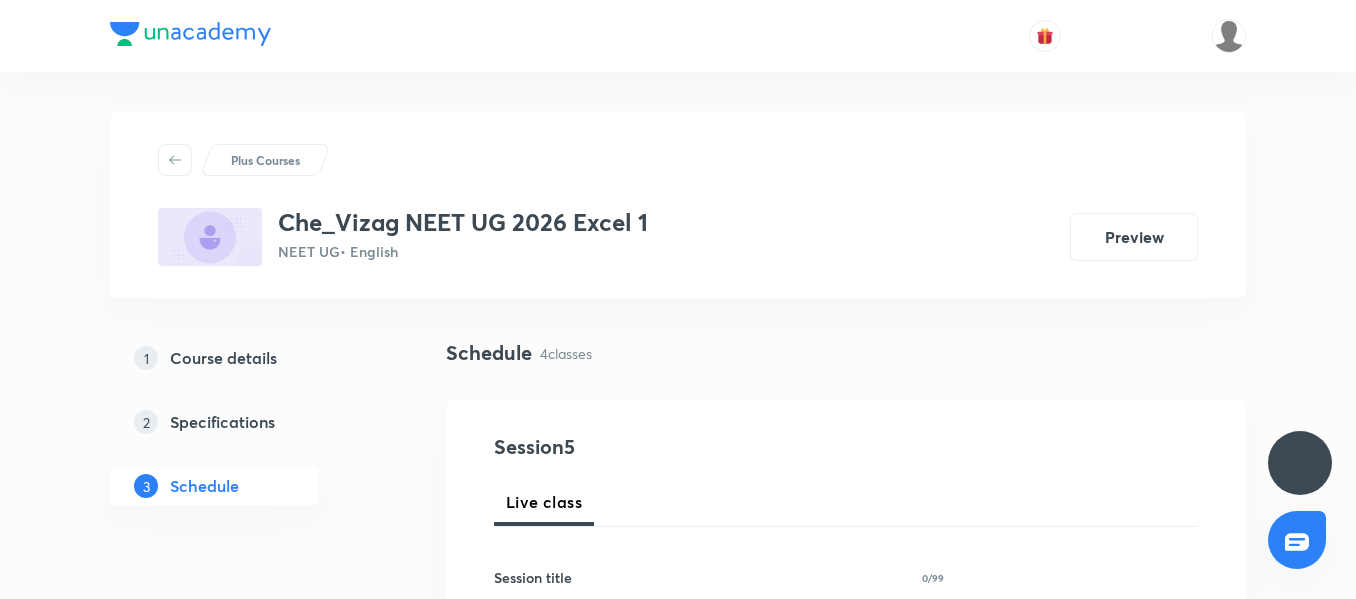 scroll, scrollTop: 0, scrollLeft: 0, axis: both 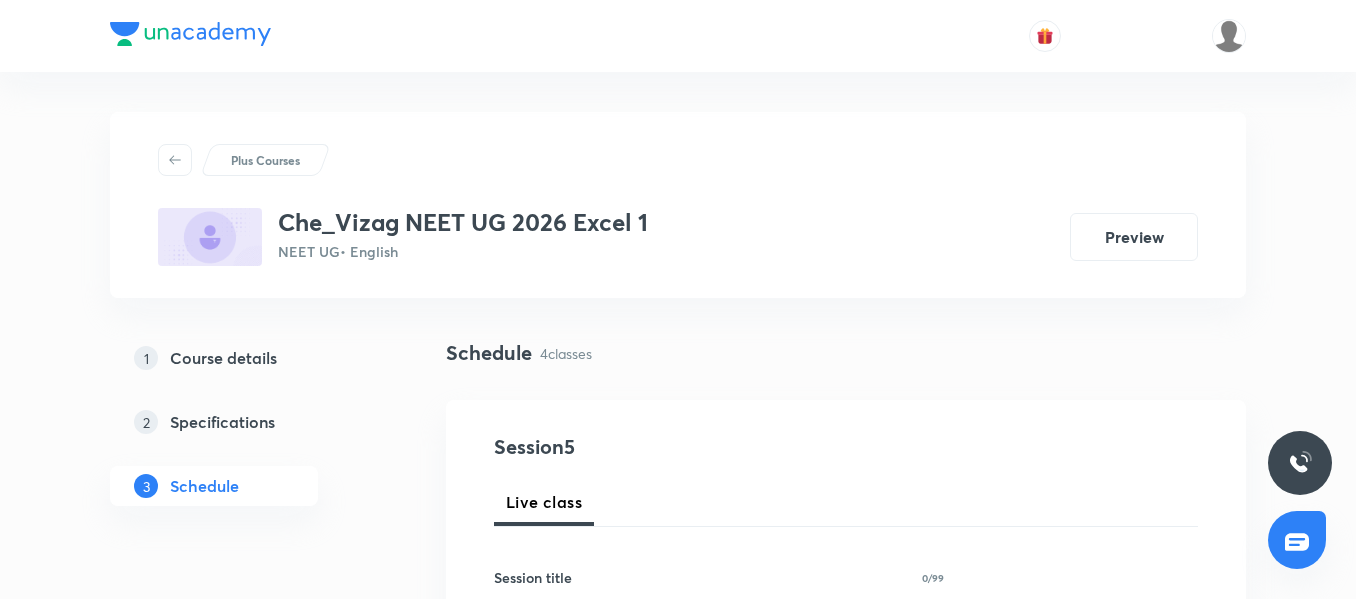 click on "1 Course details 2 Specifications 3 Schedule" at bounding box center (246, 434) 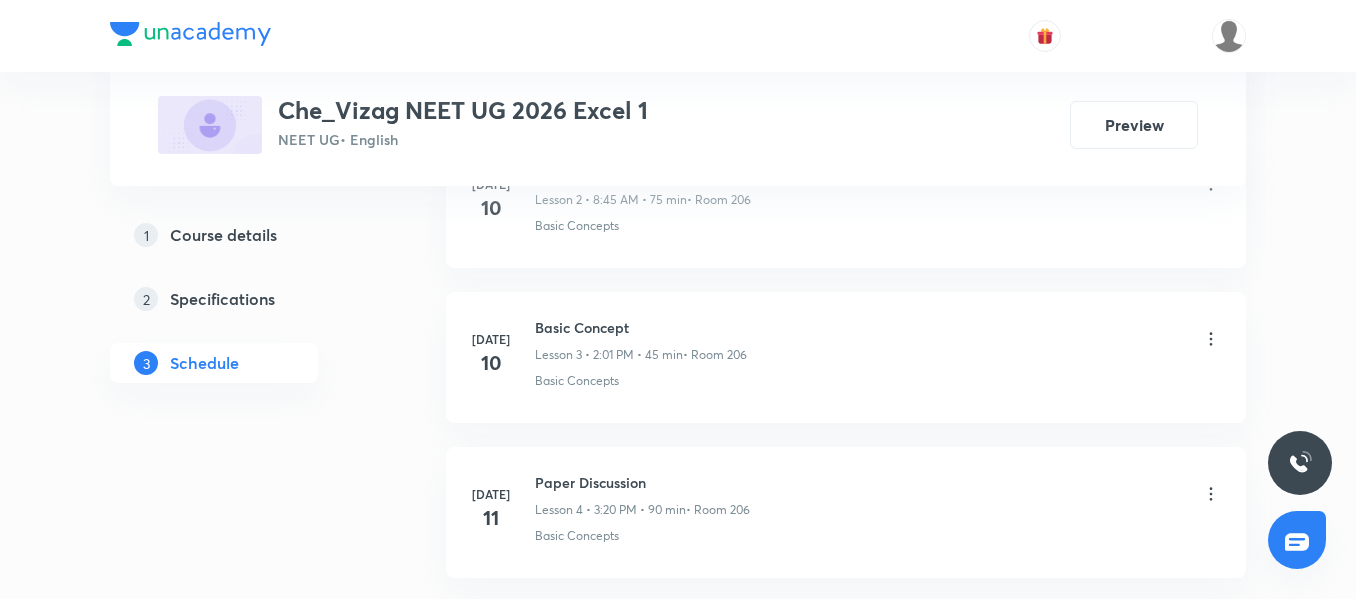 scroll, scrollTop: 1454, scrollLeft: 0, axis: vertical 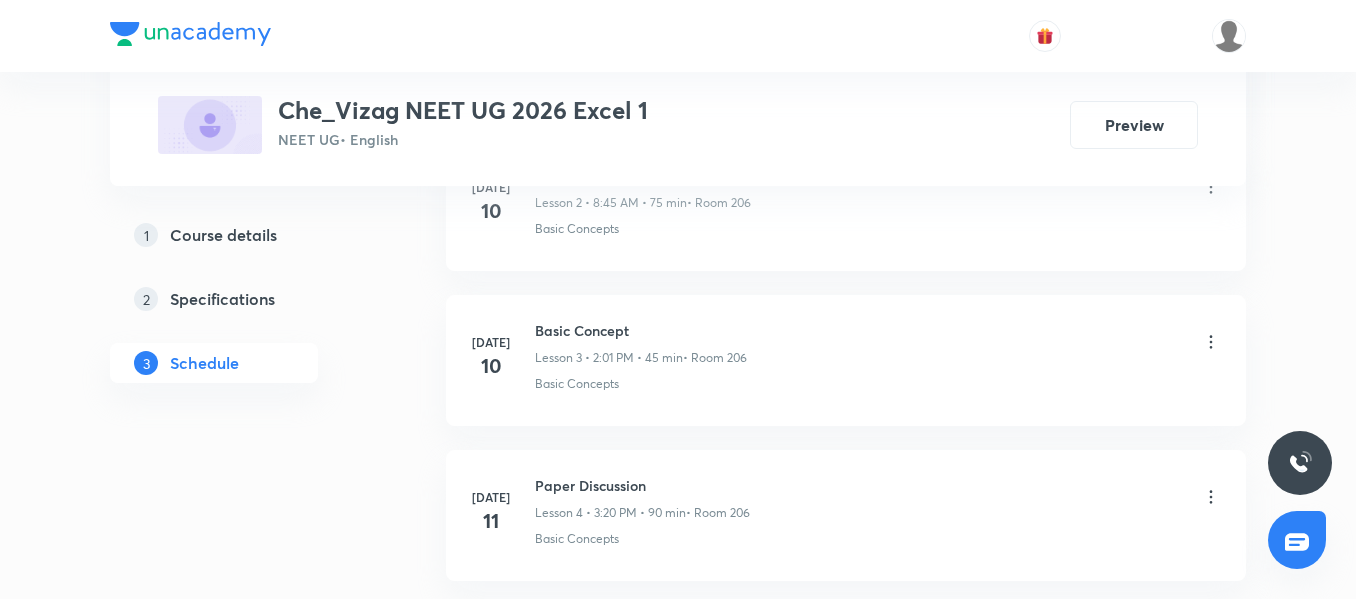 click on "Basic Concept" at bounding box center [641, 330] 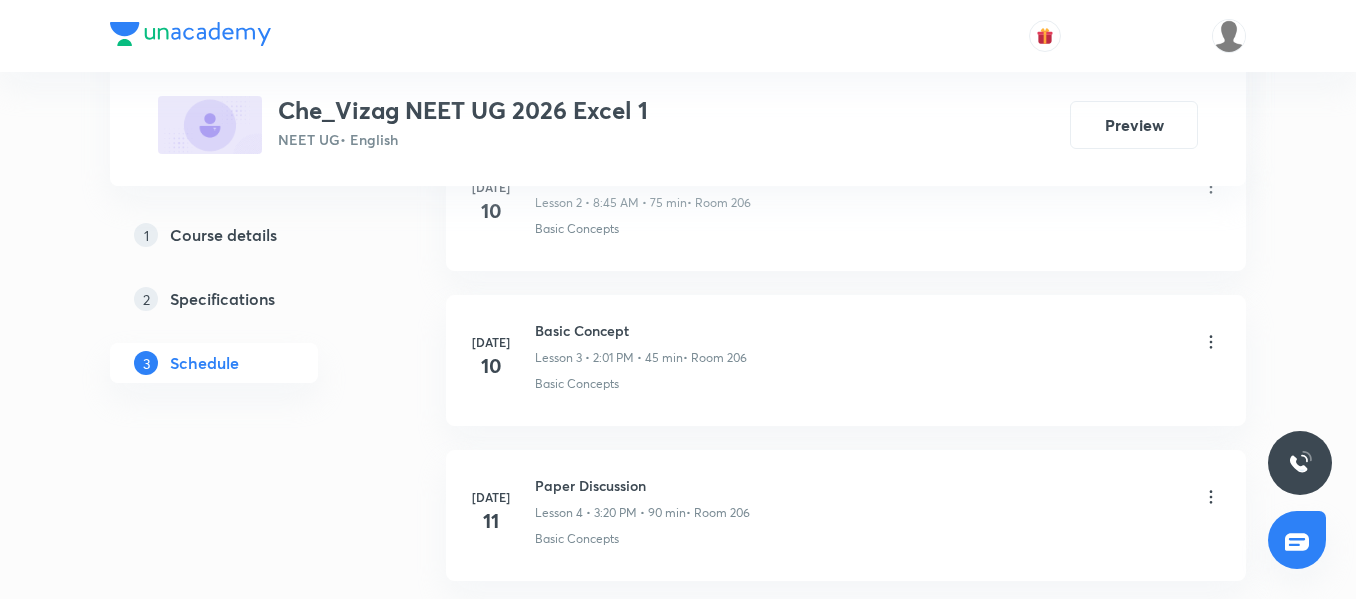 click on "Course details" at bounding box center (223, 235) 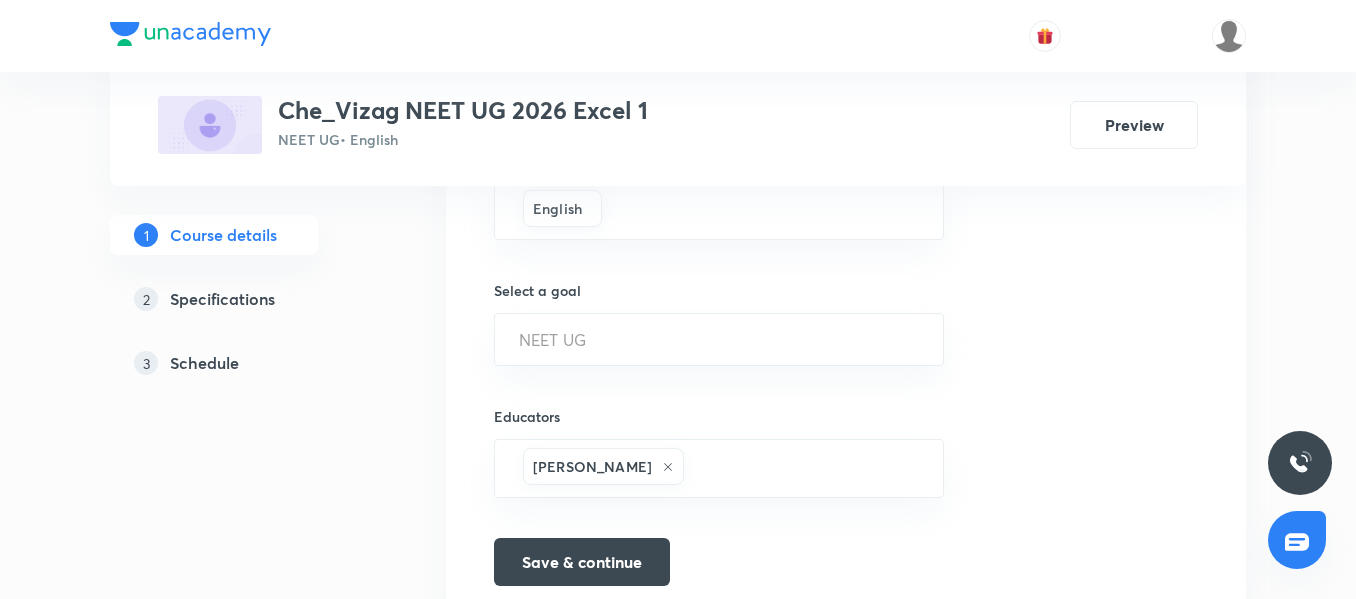 scroll, scrollTop: 1381, scrollLeft: 0, axis: vertical 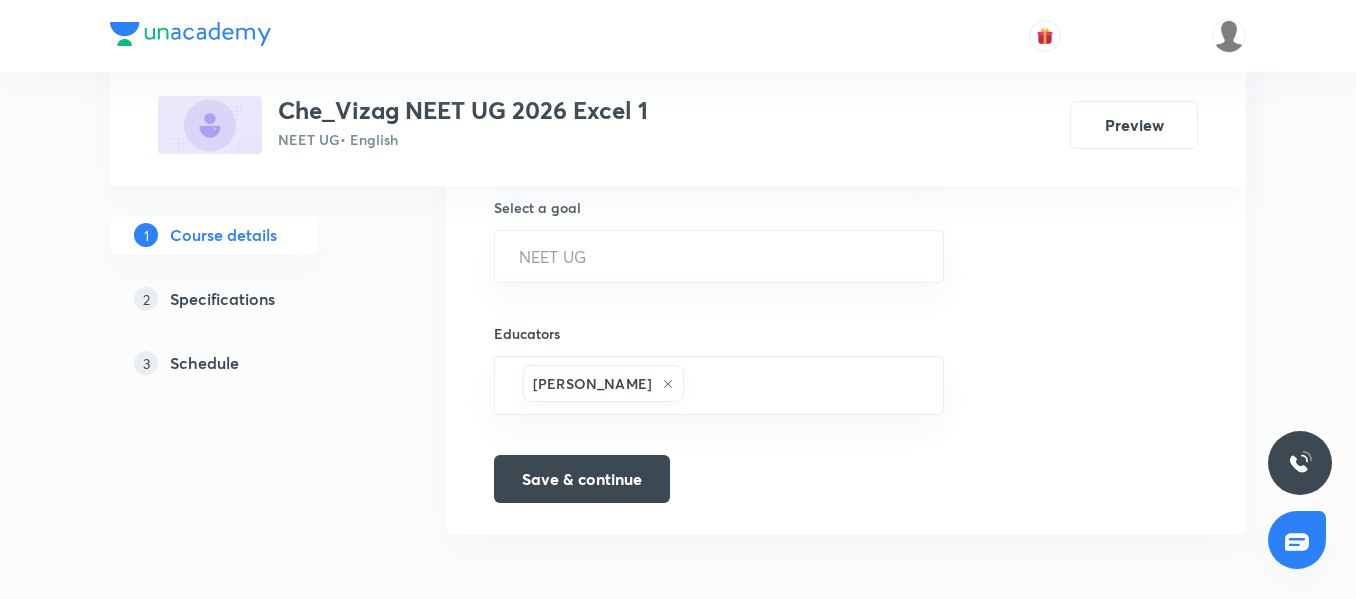 click on "Schedule" at bounding box center [204, 363] 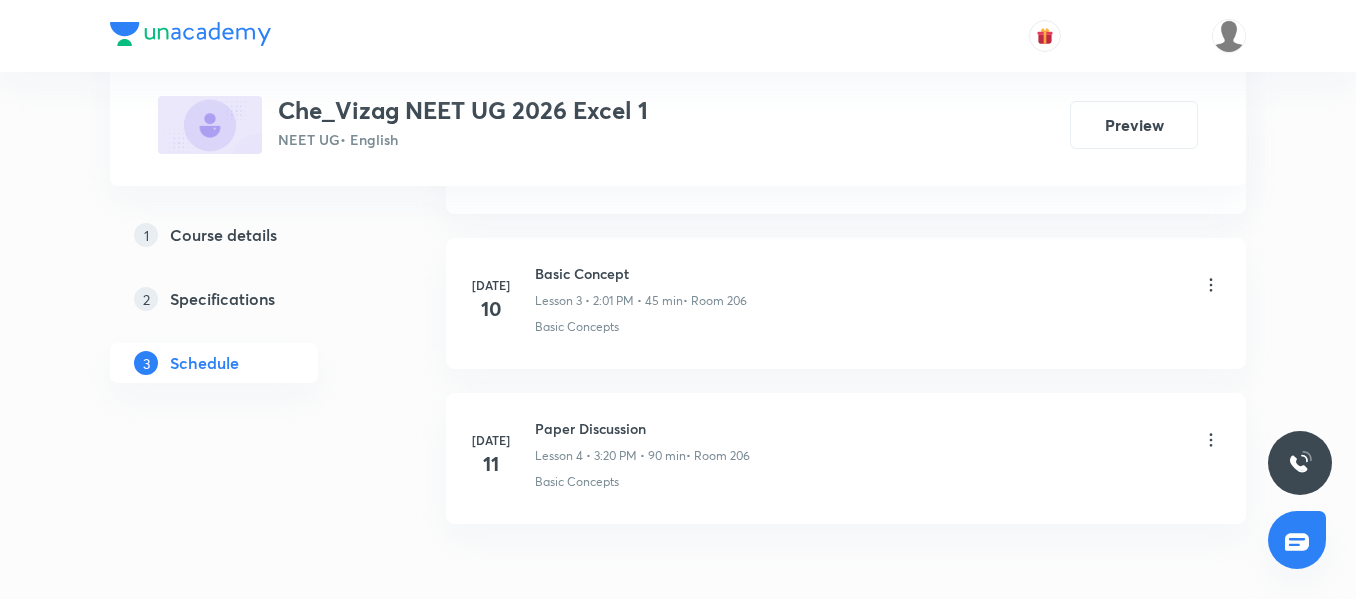 scroll, scrollTop: 1509, scrollLeft: 0, axis: vertical 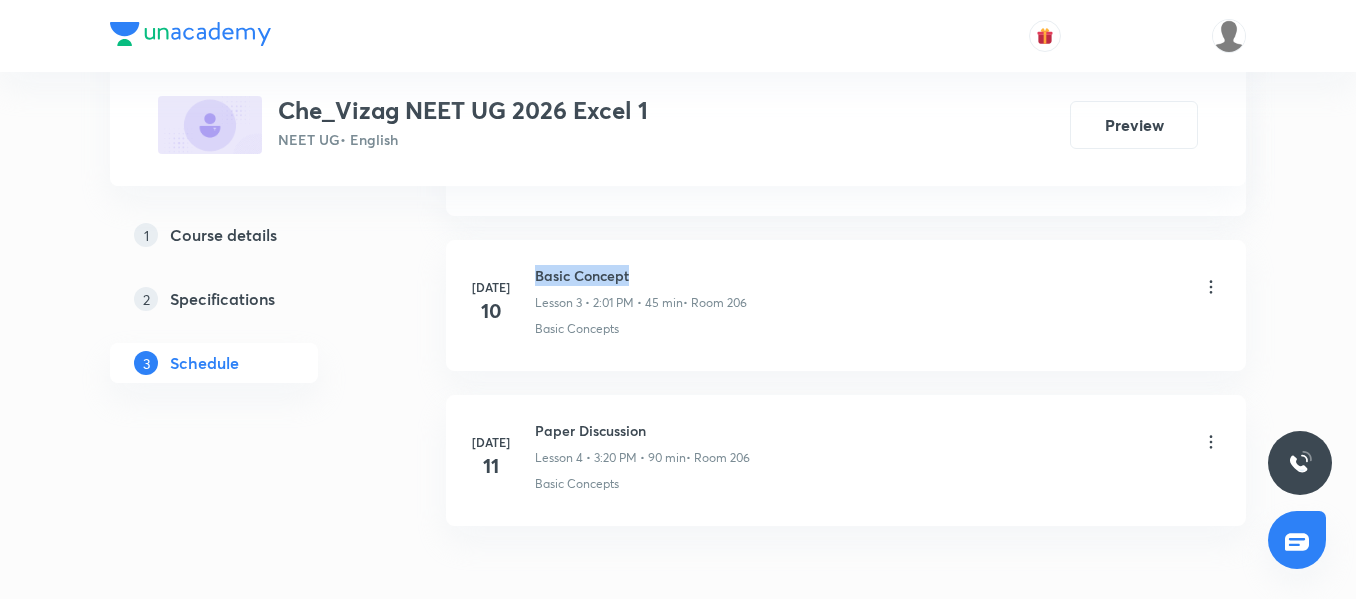 drag, startPoint x: 632, startPoint y: 276, endPoint x: 534, endPoint y: 276, distance: 98 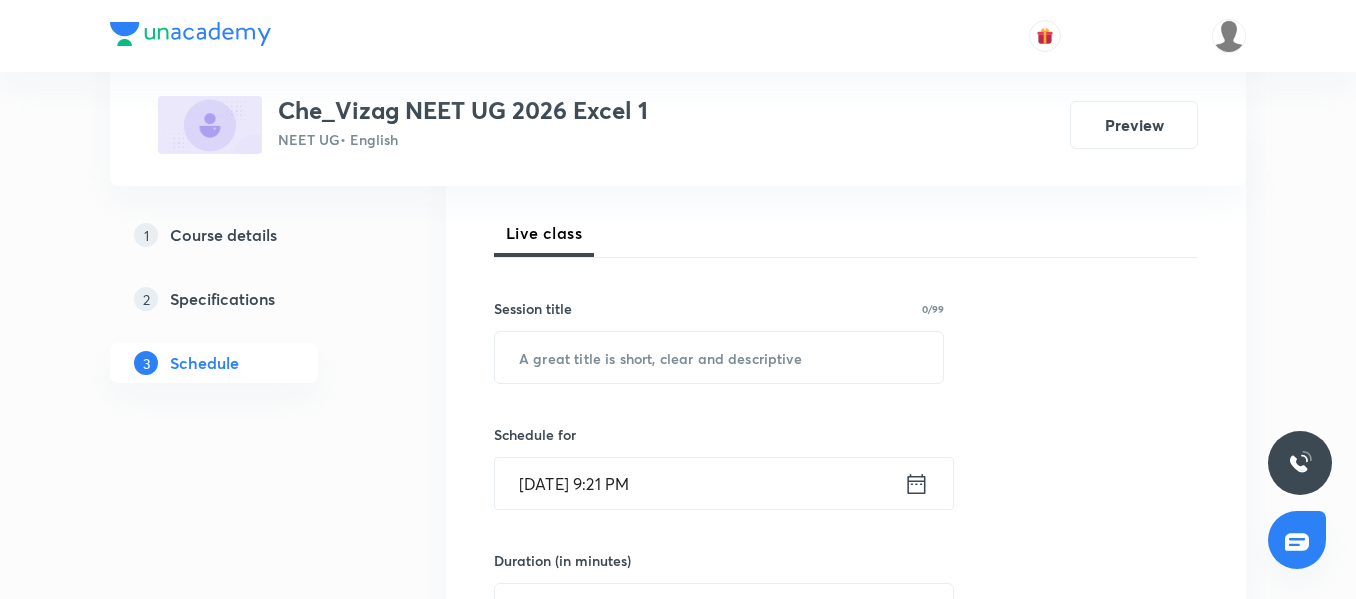 scroll, scrollTop: 344, scrollLeft: 0, axis: vertical 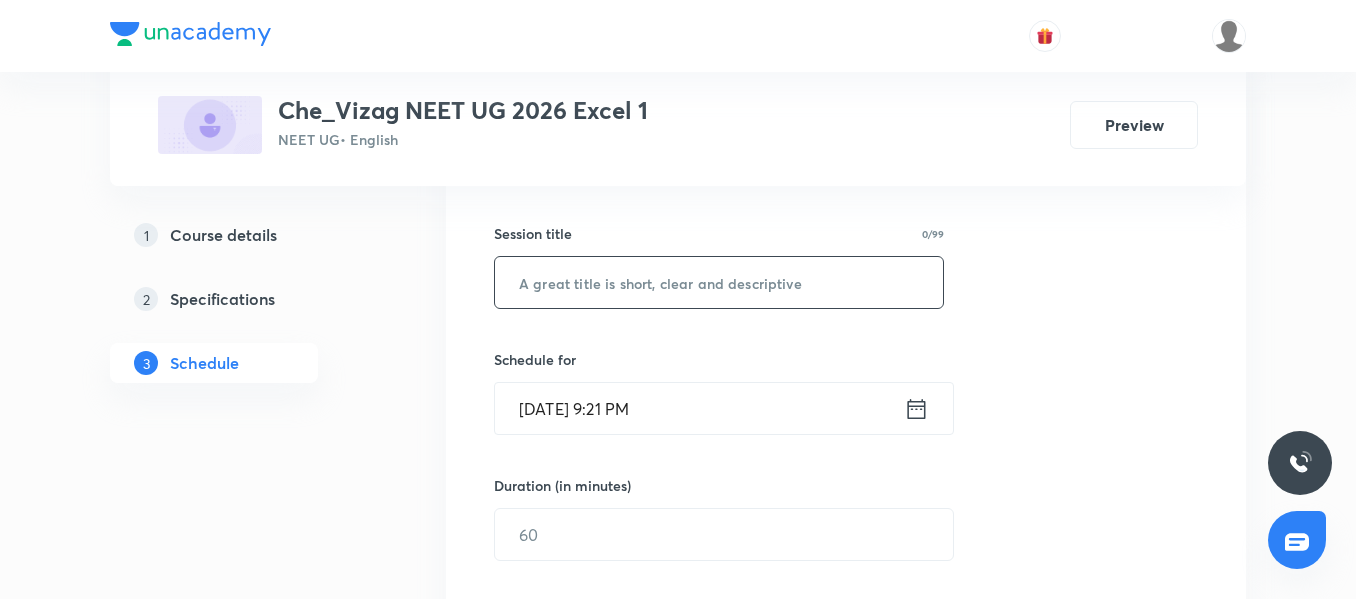 click at bounding box center [719, 282] 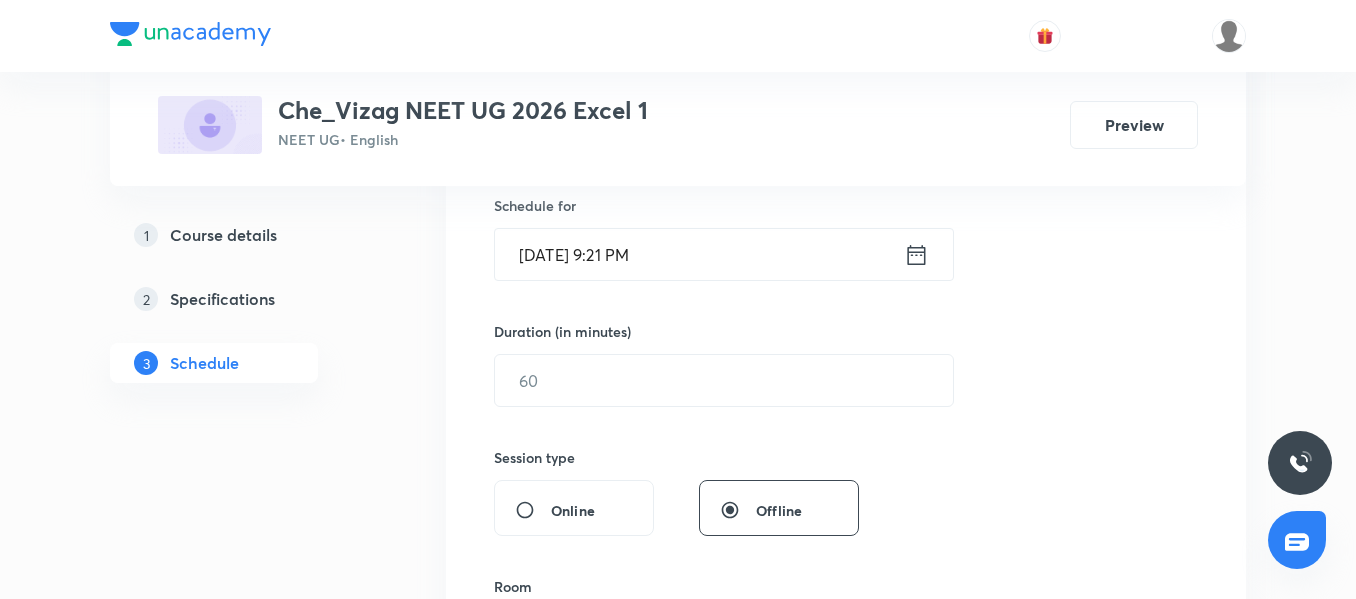 scroll, scrollTop: 499, scrollLeft: 0, axis: vertical 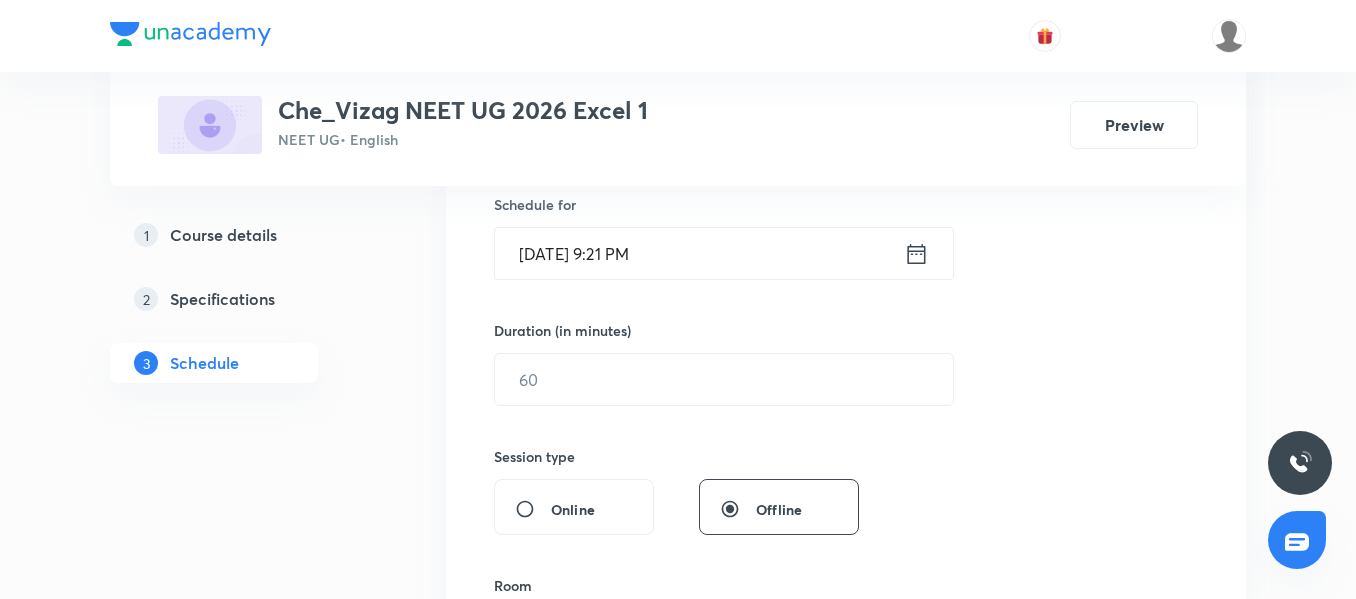 type on "Basic Concept" 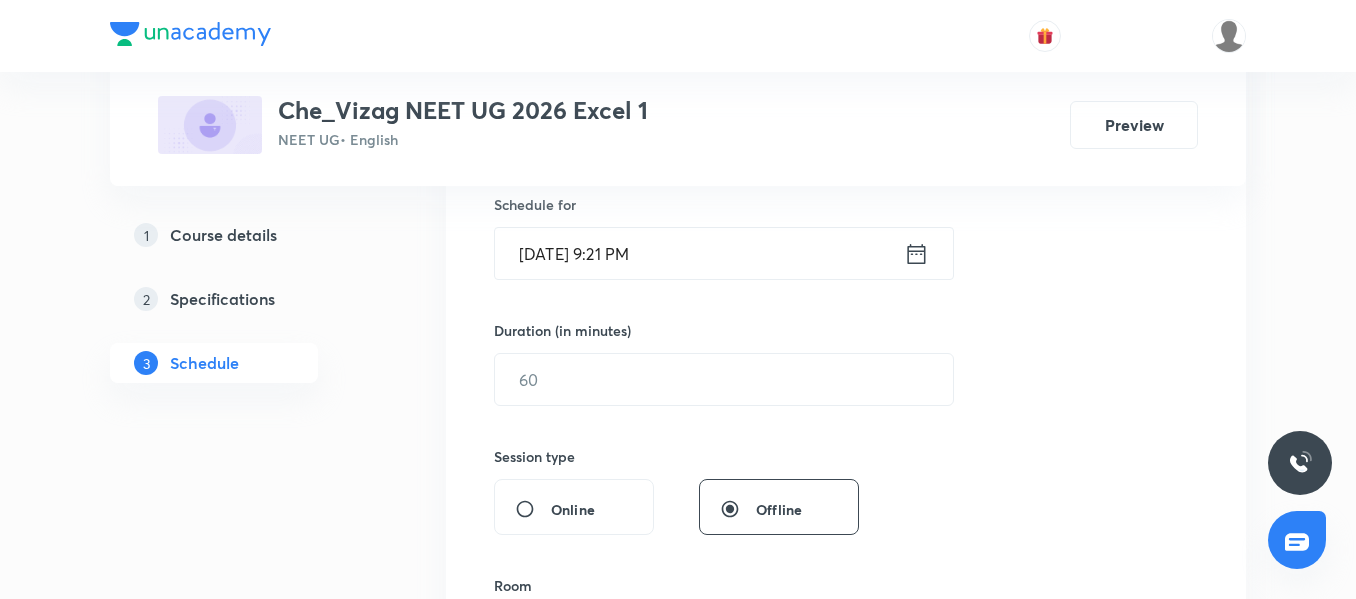click 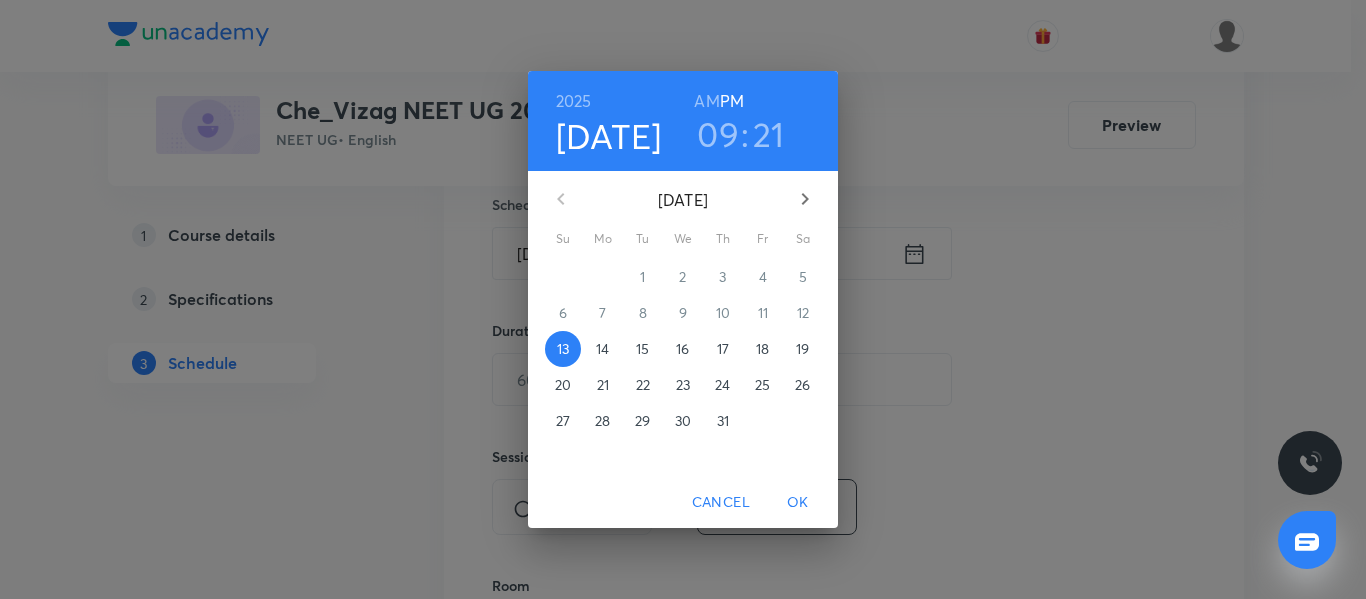 click on "14" at bounding box center (602, 349) 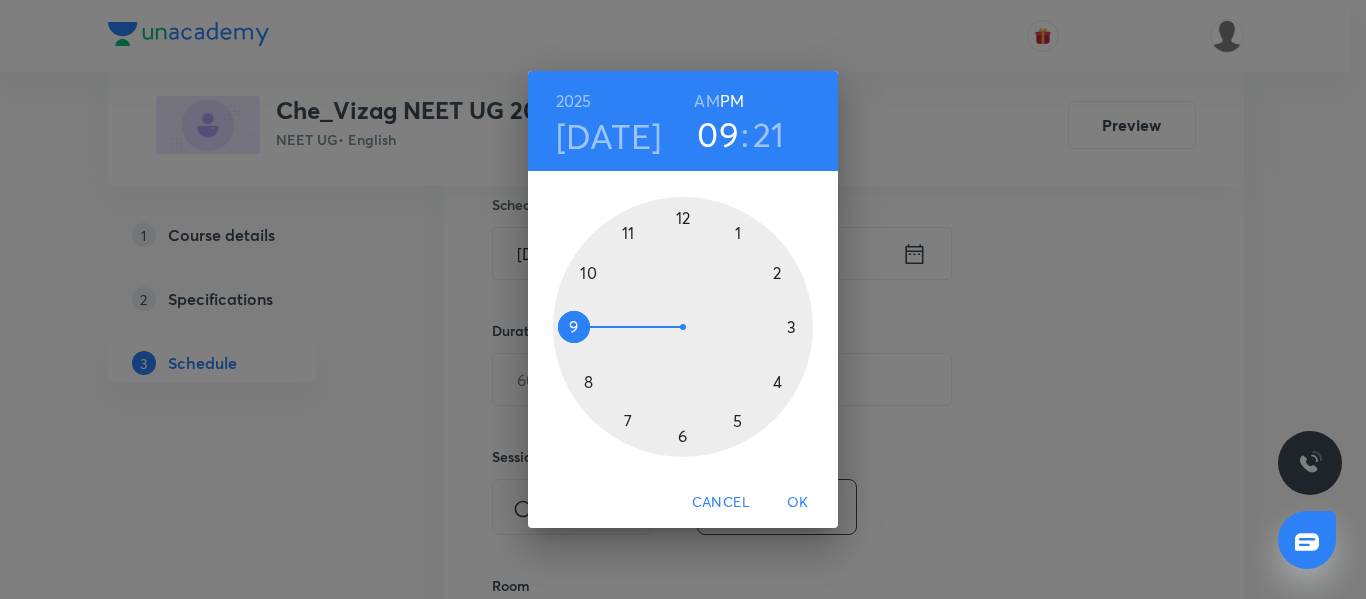 click at bounding box center (683, 327) 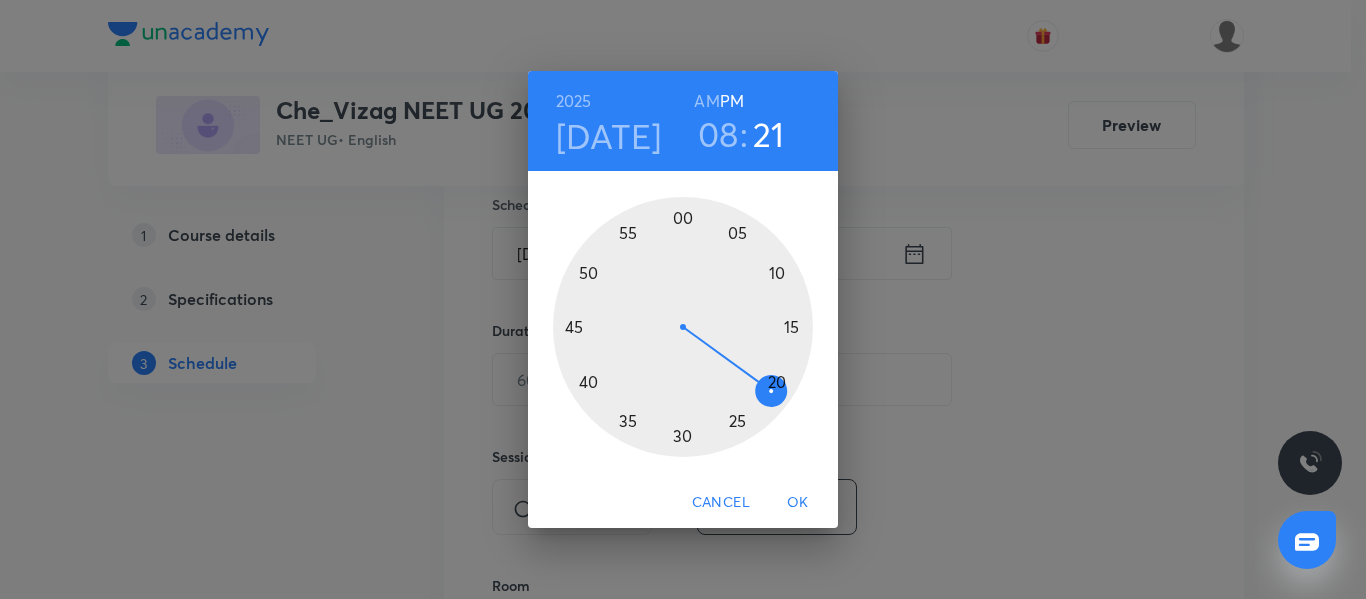 click on "AM" at bounding box center (706, 101) 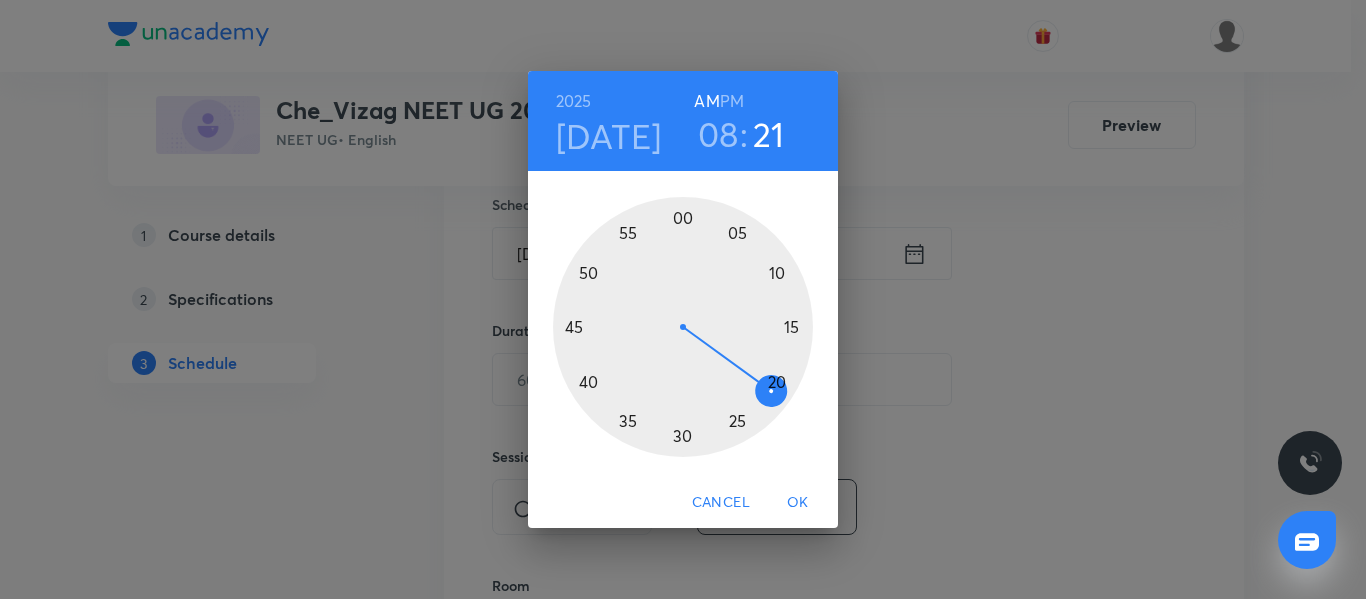 click at bounding box center (683, 327) 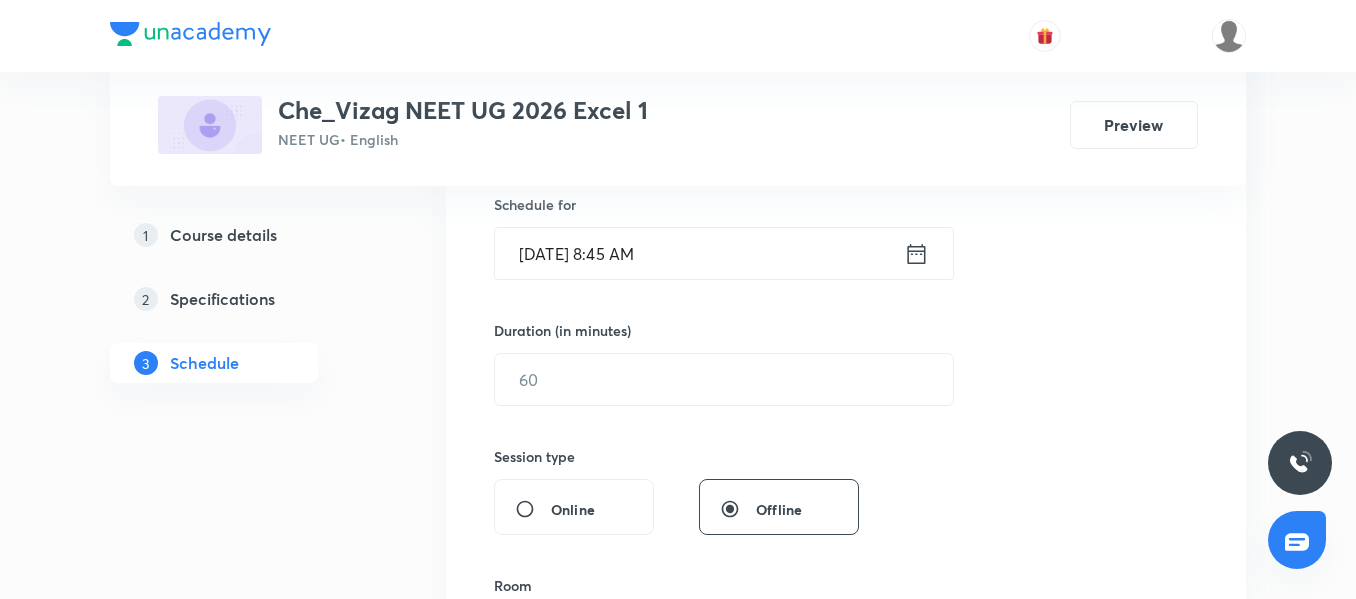 scroll, scrollTop: 588, scrollLeft: 0, axis: vertical 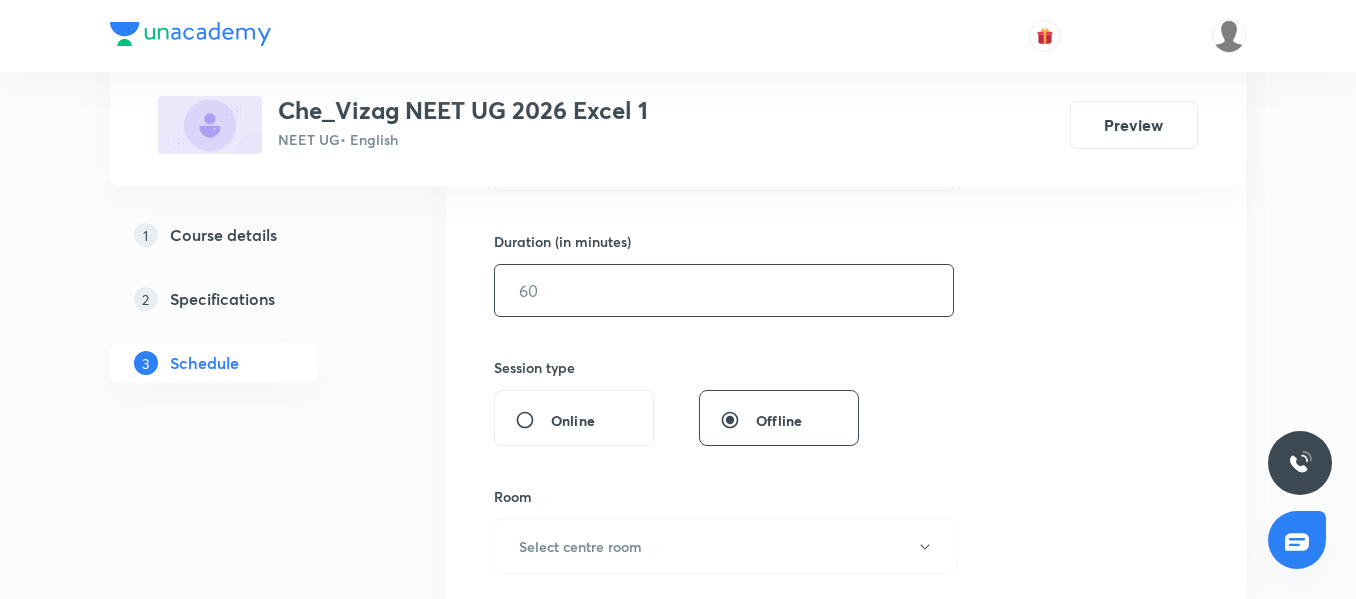 click at bounding box center (724, 290) 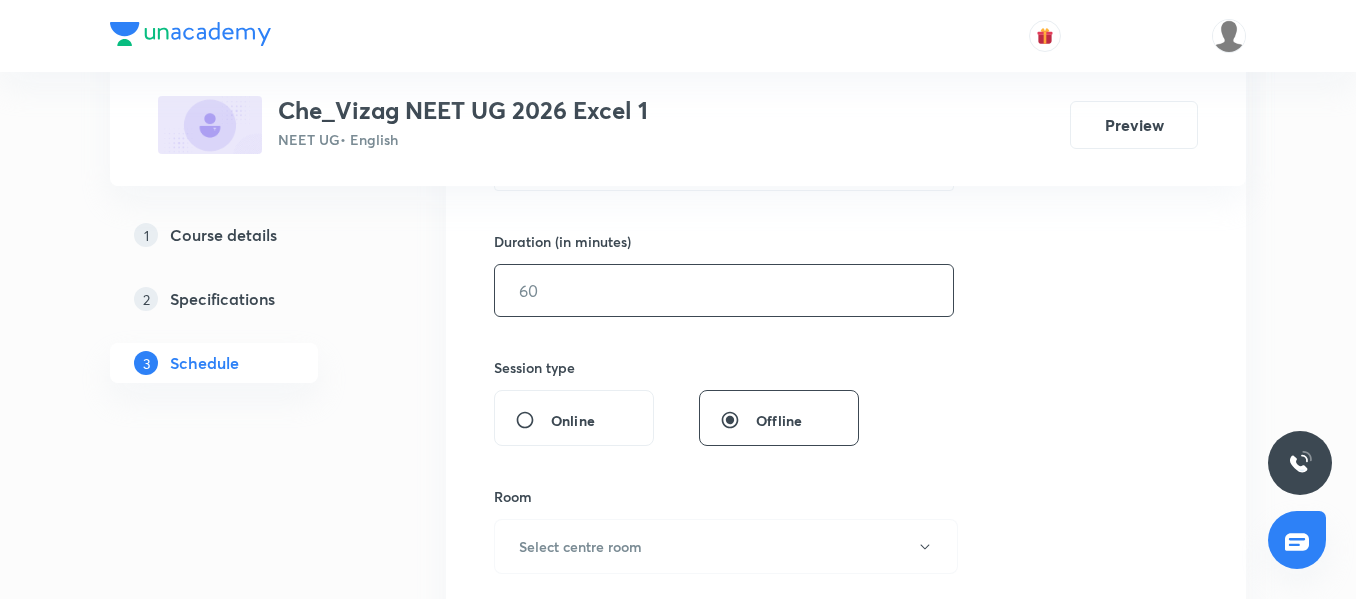 type on "6" 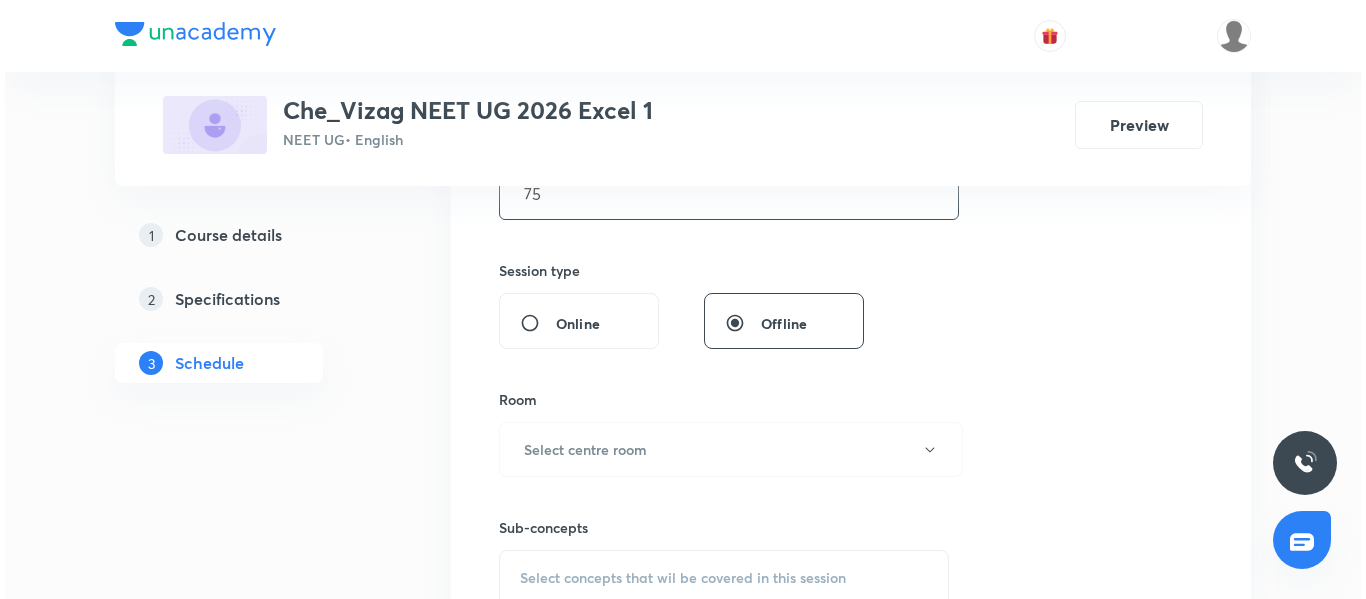 scroll, scrollTop: 696, scrollLeft: 0, axis: vertical 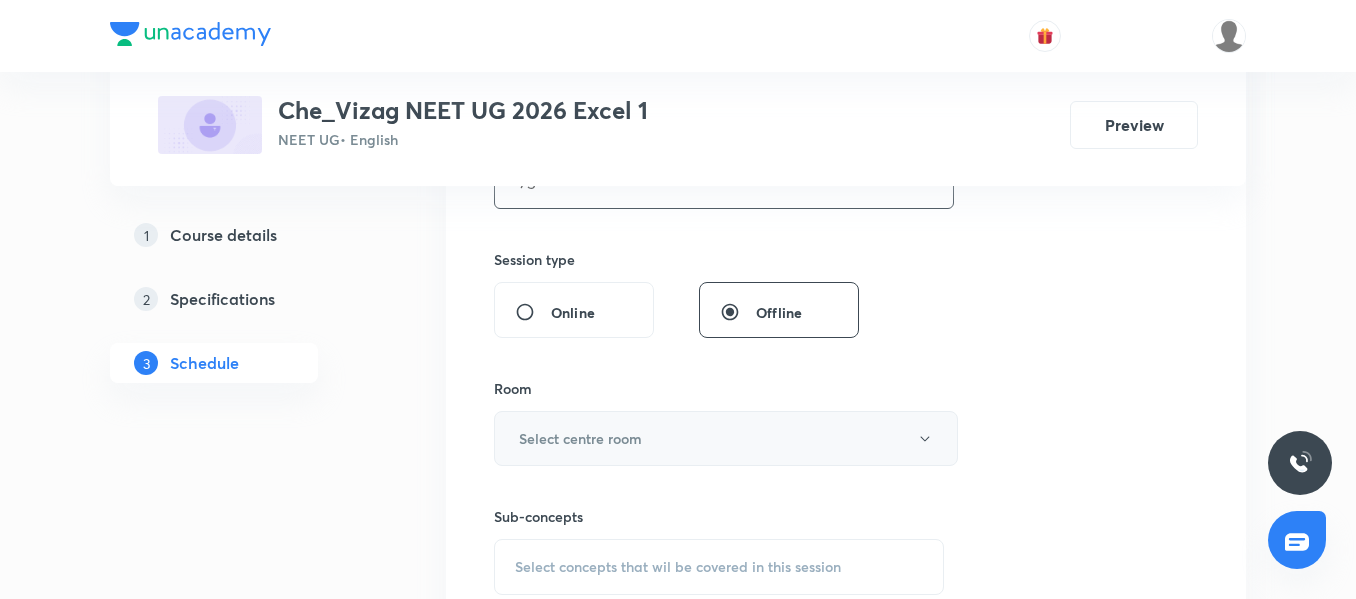 type on "75" 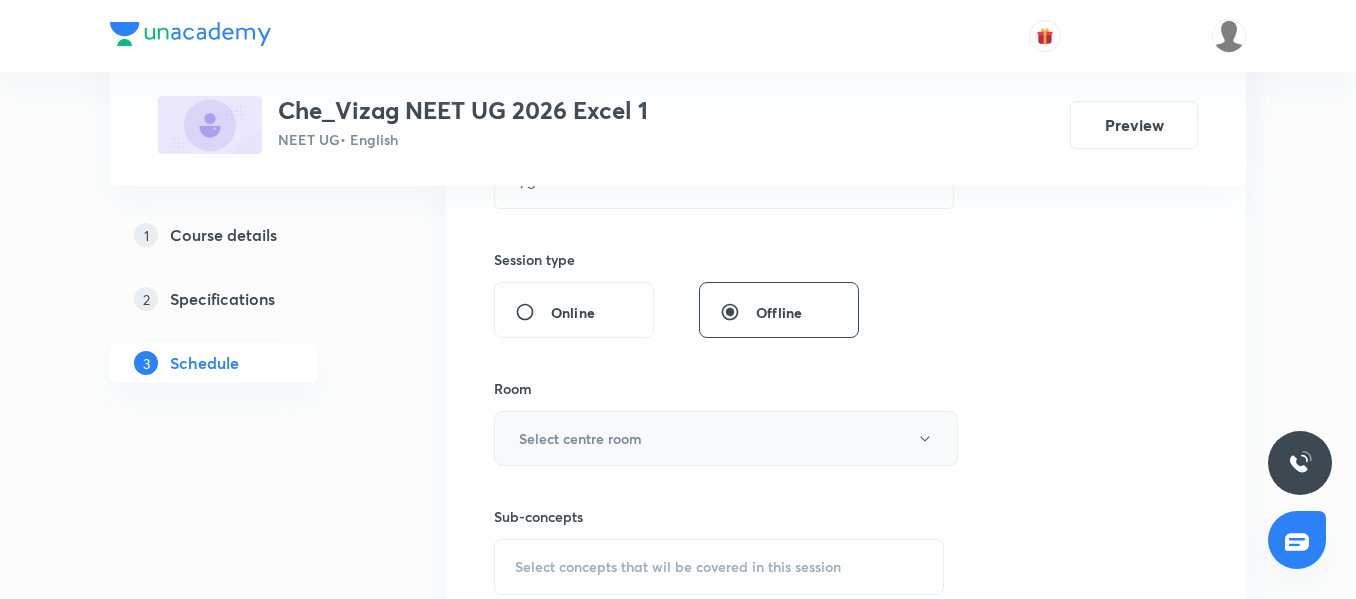 click on "Select centre room" at bounding box center [580, 438] 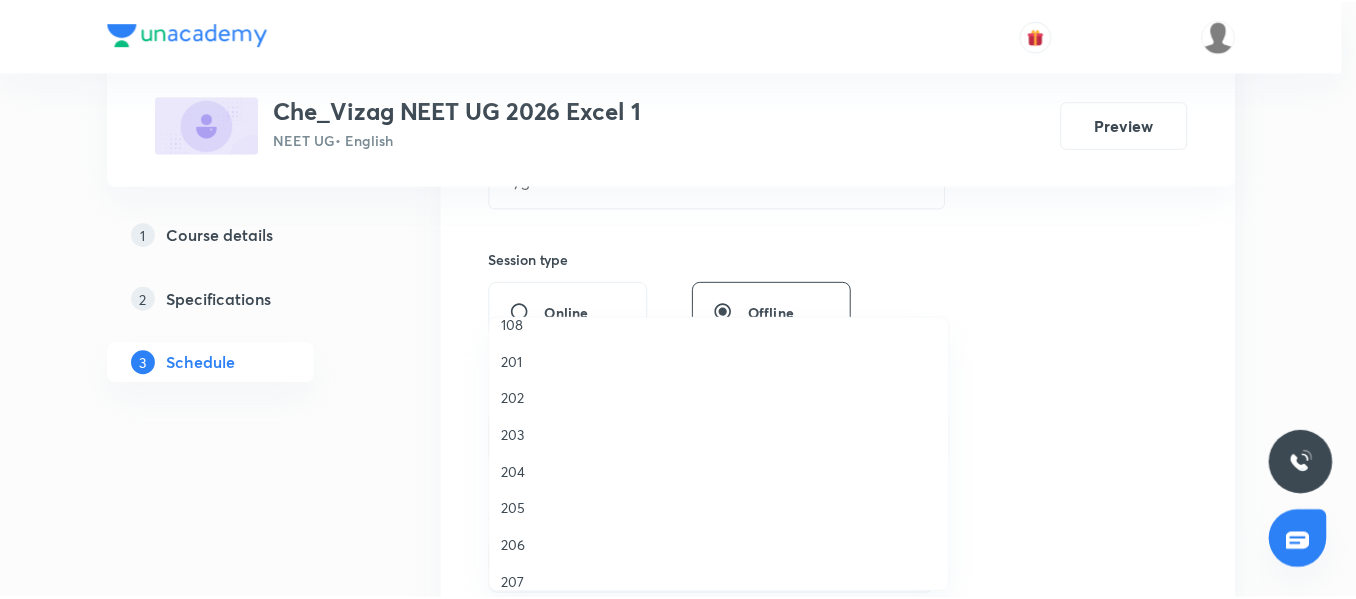 scroll, scrollTop: 428, scrollLeft: 0, axis: vertical 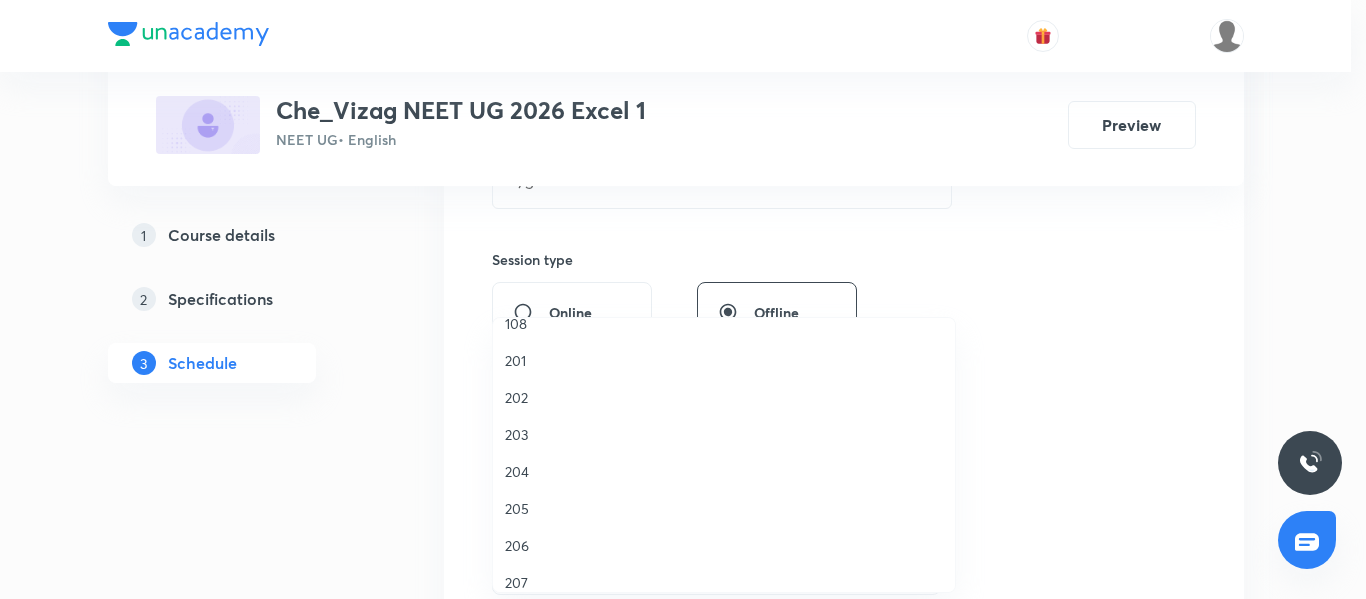 click on "206" at bounding box center [724, 545] 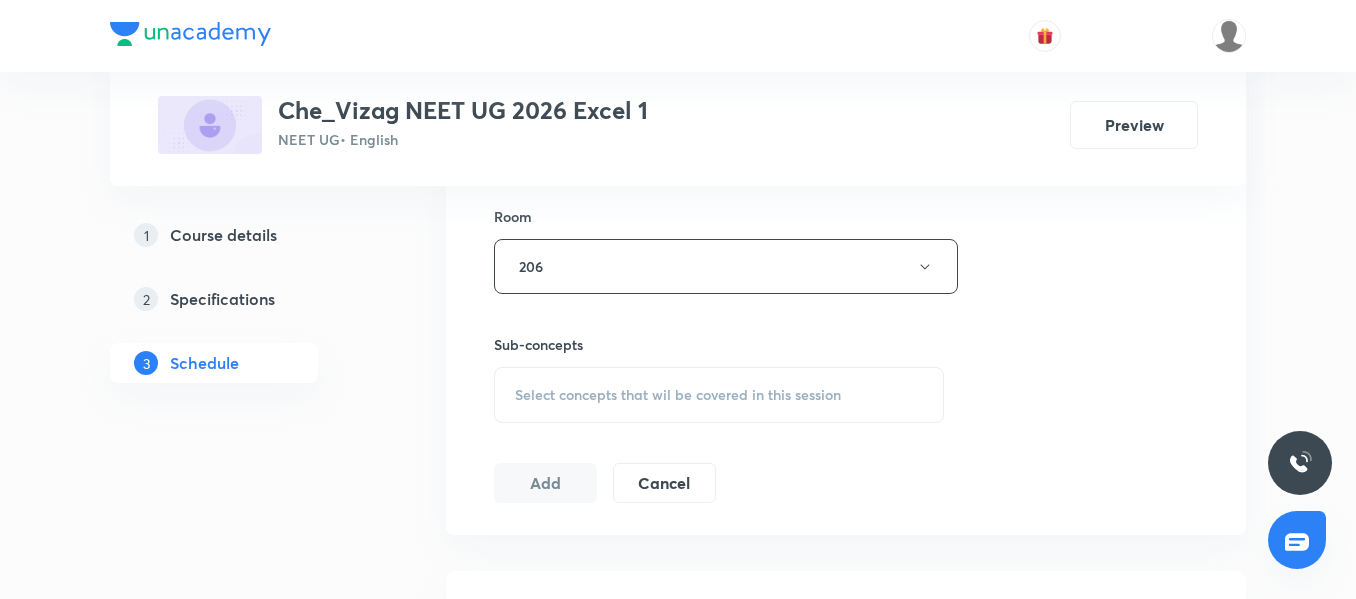 scroll, scrollTop: 870, scrollLeft: 0, axis: vertical 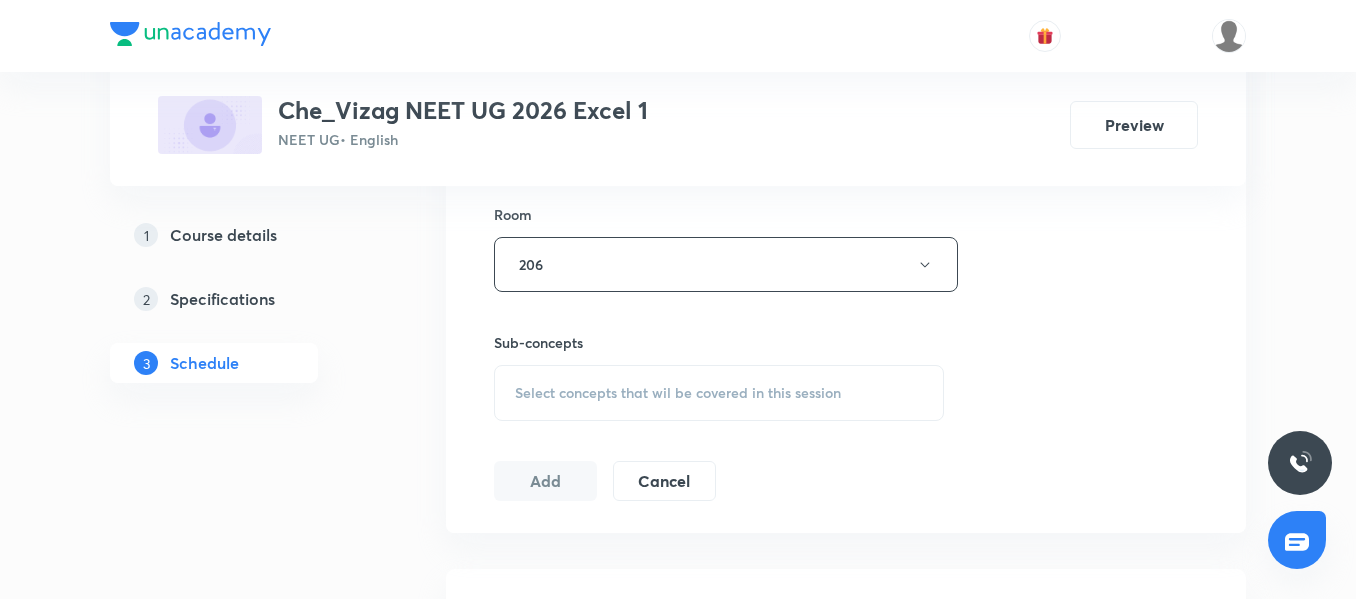 click on "Select concepts that wil be covered in this session" at bounding box center (678, 393) 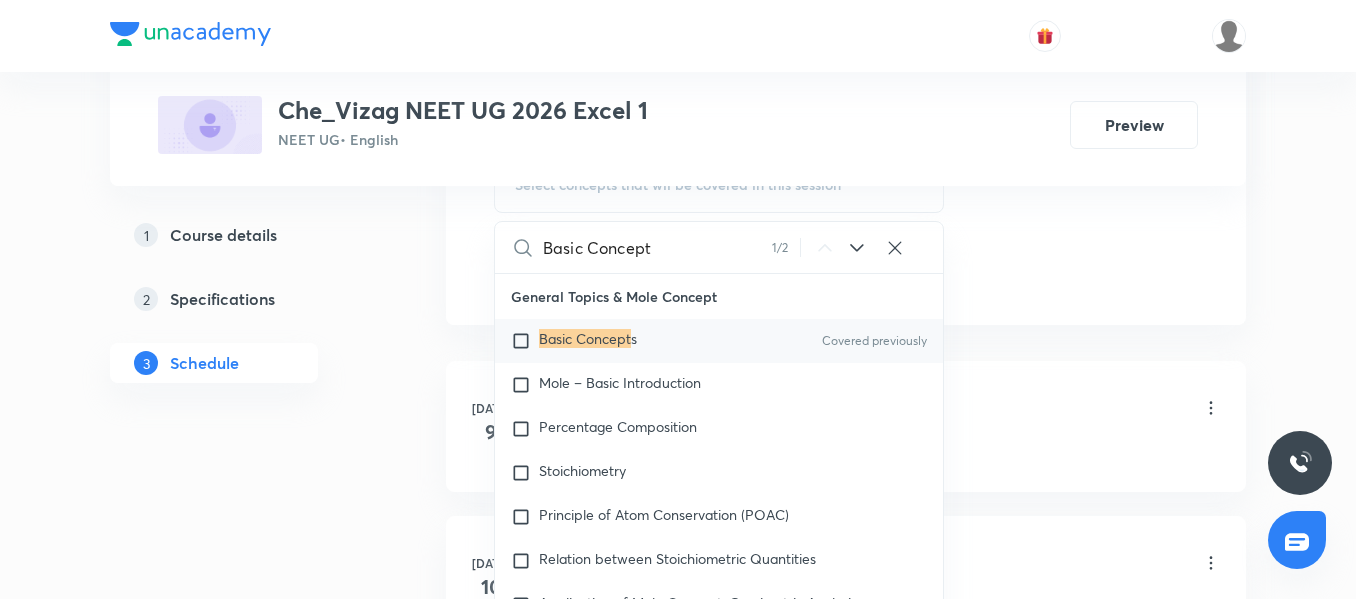 scroll, scrollTop: 1079, scrollLeft: 0, axis: vertical 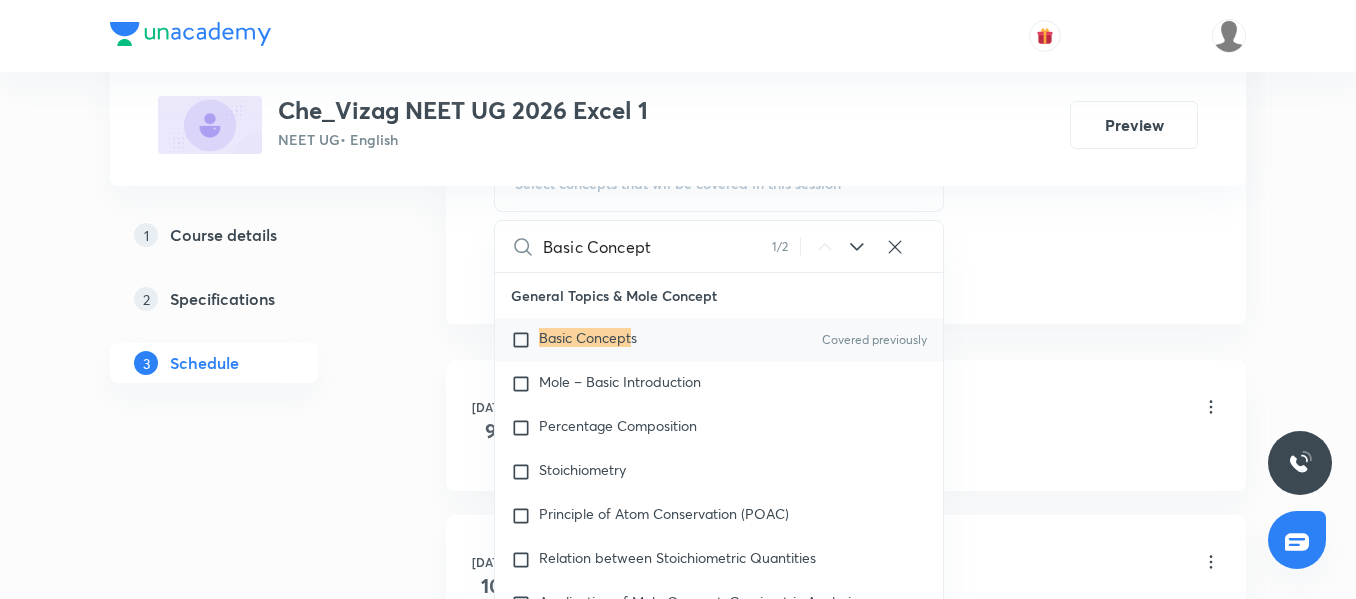 type on "Basic Concept" 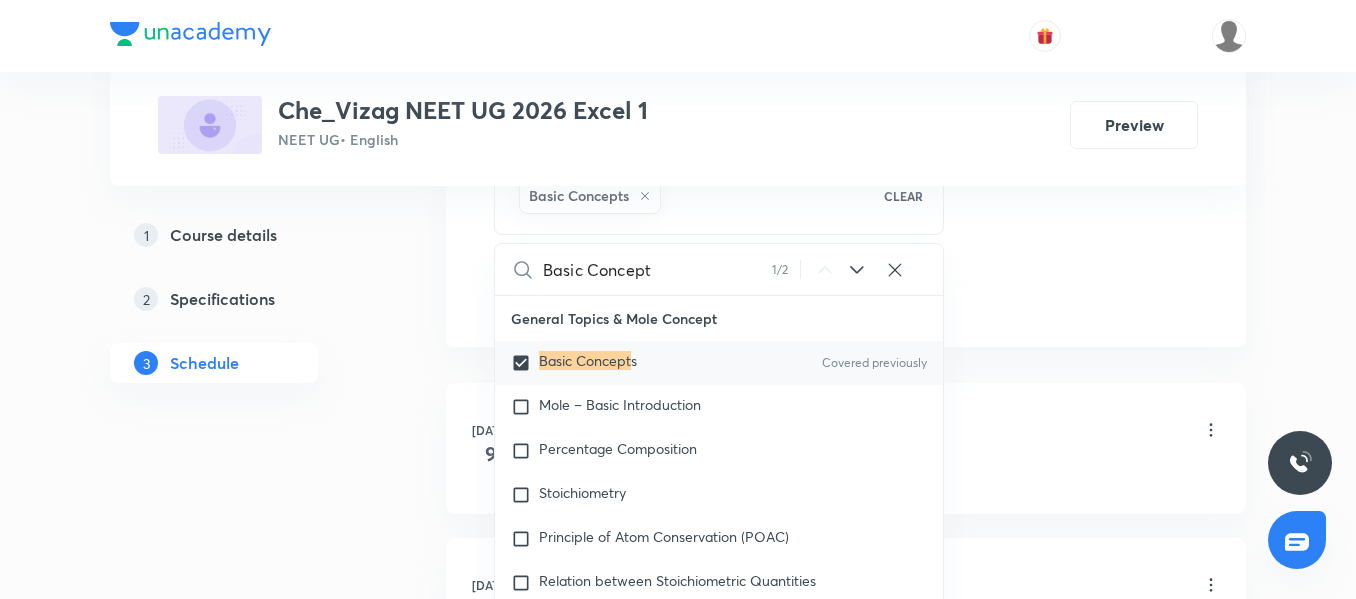 click on "Plus Courses Che_Vizag NEET UG 2026 Excel 1 NEET UG  • English Preview 1 Course details 2 Specifications 3 Schedule Schedule 4  classes Session  5 Live class Session title 13/99 Basic Concept ​ Schedule for Jul 14, 2025, 8:45 AM ​ Duration (in minutes) 75 ​   Session type Online Offline Room 206 Sub-concepts Basic Concepts CLEAR Basic Concept 1 / 2 ​ General Topics & Mole Concept Basic Concept s Covered previously Mole – Basic Introduction Percentage Composition Stoichiometry Principle of Atom Conservation (POAC) Relation between Stoichiometric Quantities Application of Mole Concept: Gravimetric Analysis Electronic Configuration Of Atoms (Hund's rule)  Quantum Numbers (Magnetic Quantum no.) Quantum Numbers(Pauli's Exclusion law) Mean Molar Mass or Molecular Mass Variation of Conductivity with Concentration Mechanism of Corrosion Atomic Structure Discovery Of Electron Some Prerequisites of Physics Discovery Of Protons And Neutrons Atomic Models Representation Of Atom With Electrons And Neutrons pH" at bounding box center [678, 82] 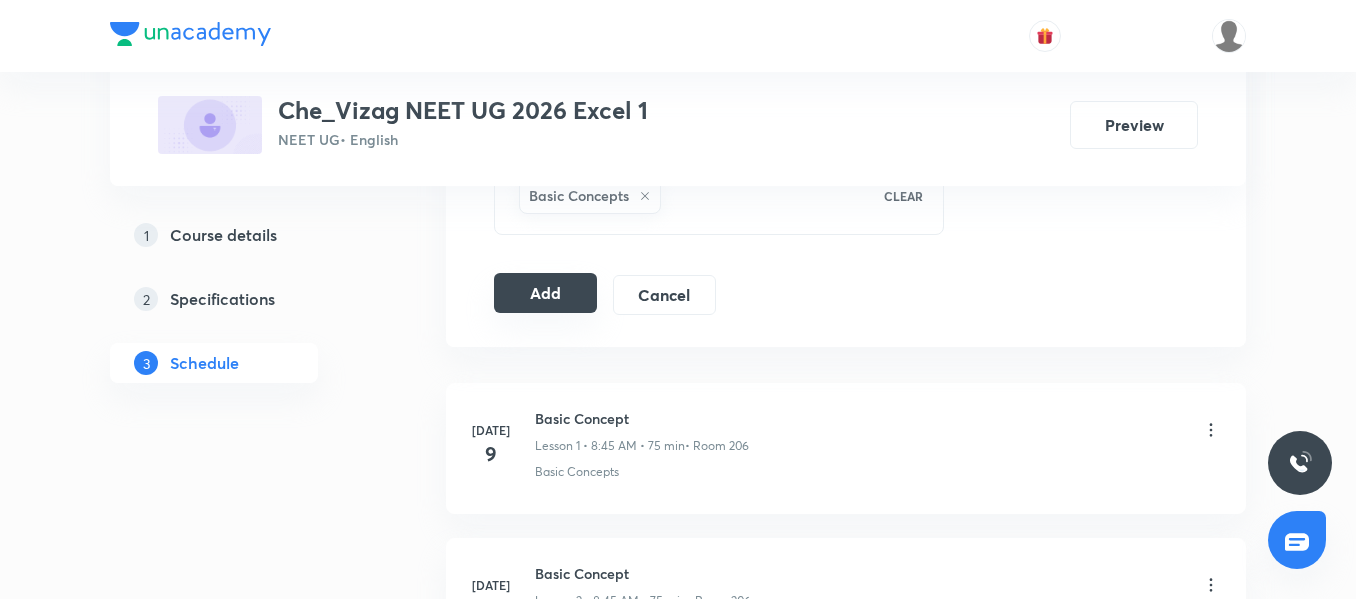 click on "Add" at bounding box center (545, 293) 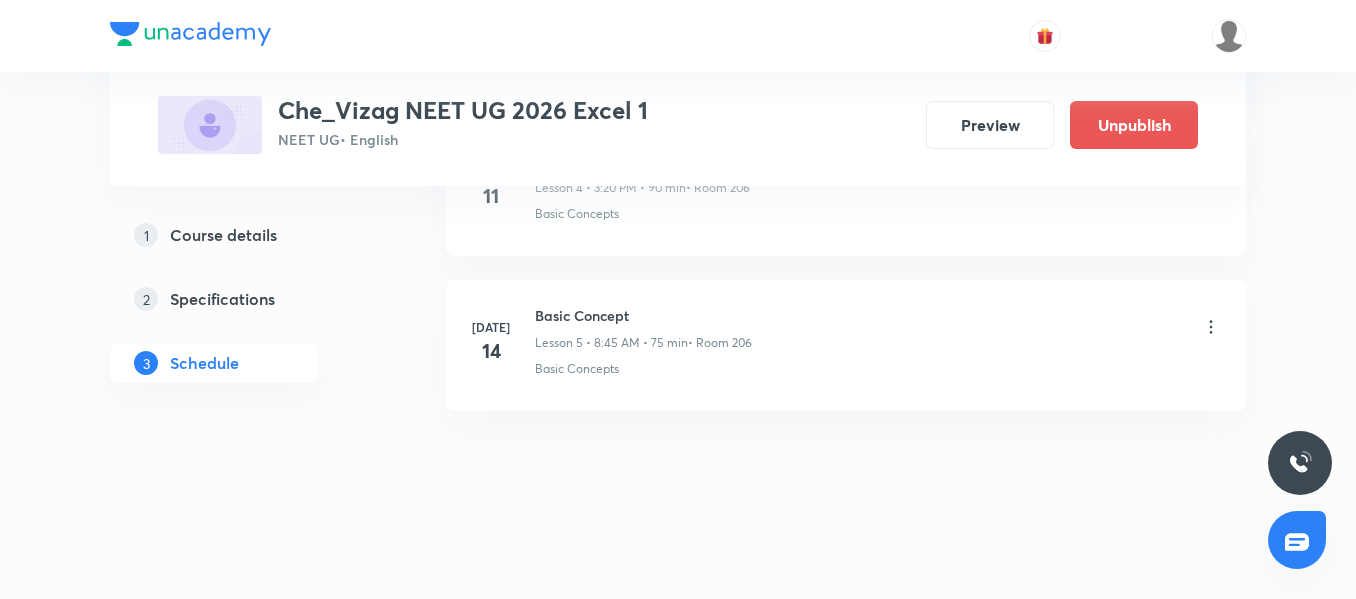 scroll, scrollTop: 655, scrollLeft: 0, axis: vertical 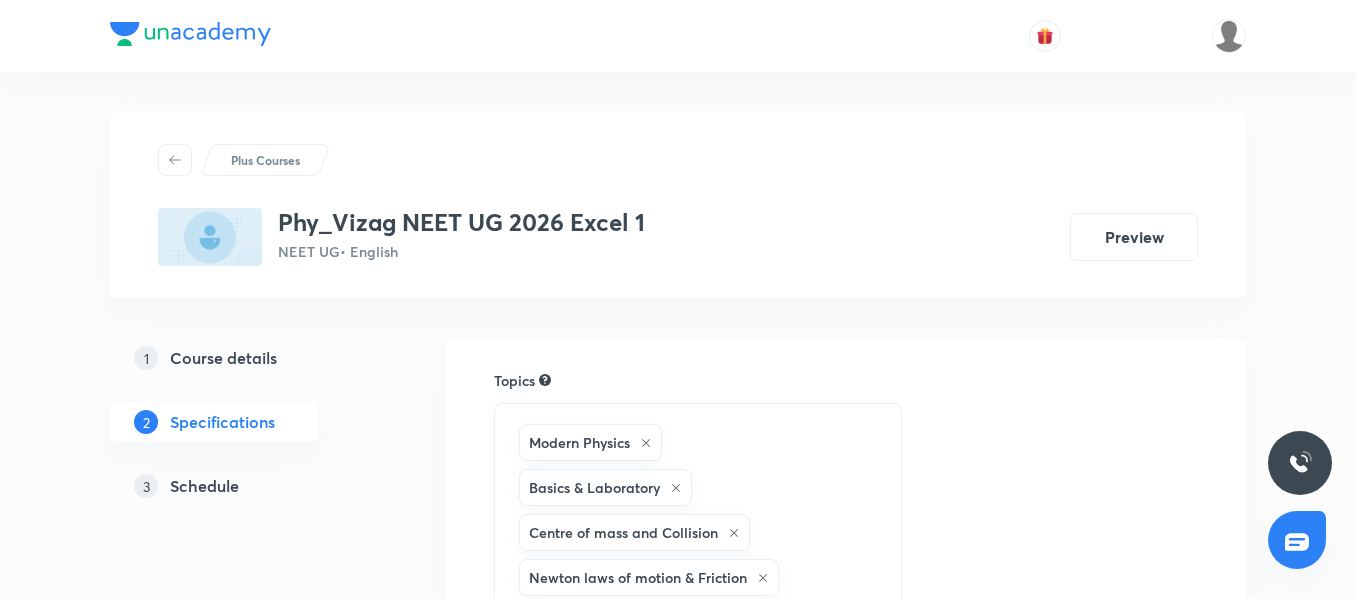 click on "Schedule" at bounding box center (204, 486) 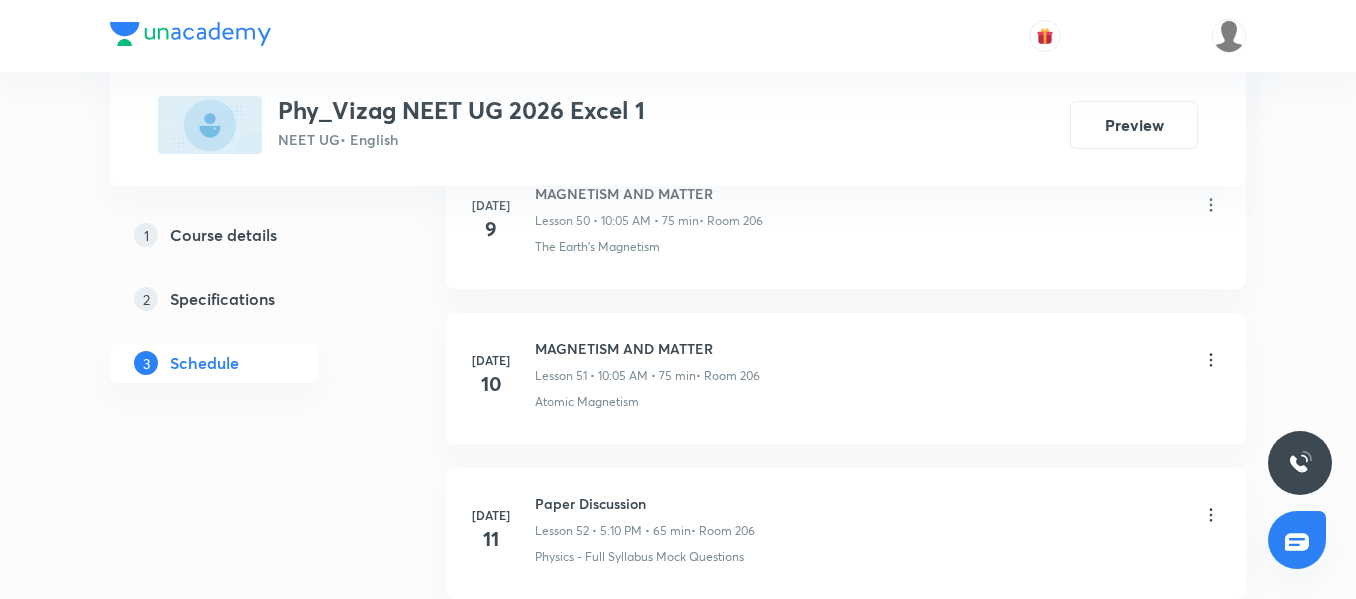 scroll, scrollTop: 8876, scrollLeft: 0, axis: vertical 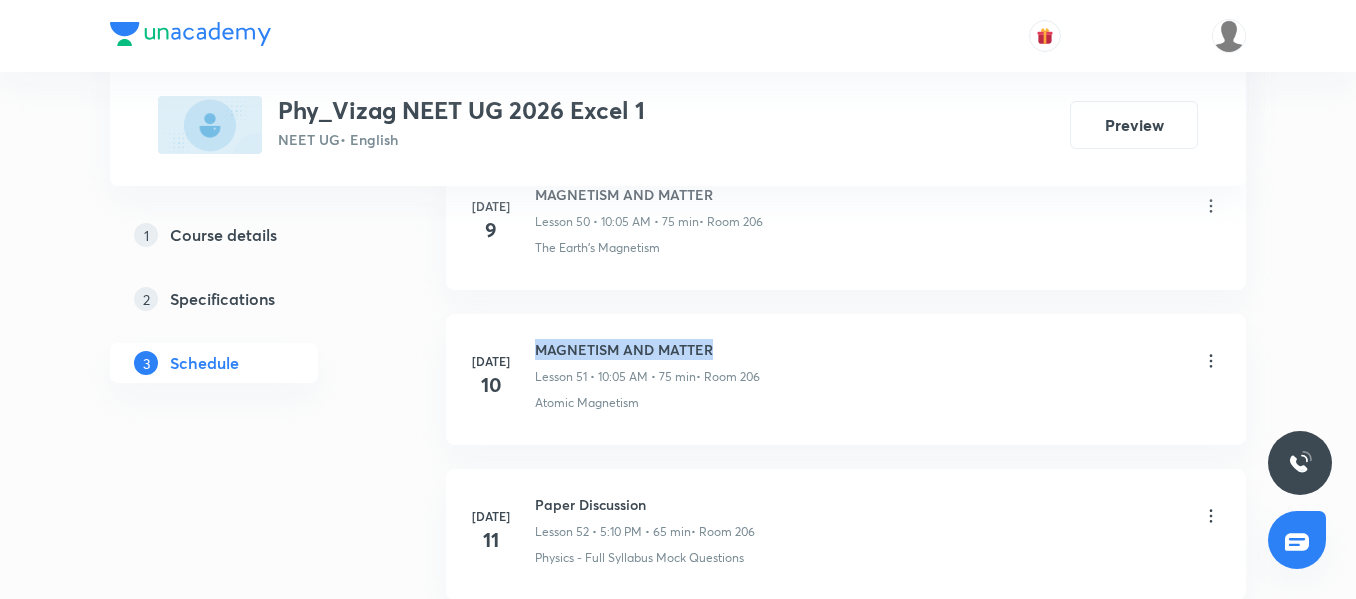 drag, startPoint x: 719, startPoint y: 347, endPoint x: 534, endPoint y: 350, distance: 185.02432 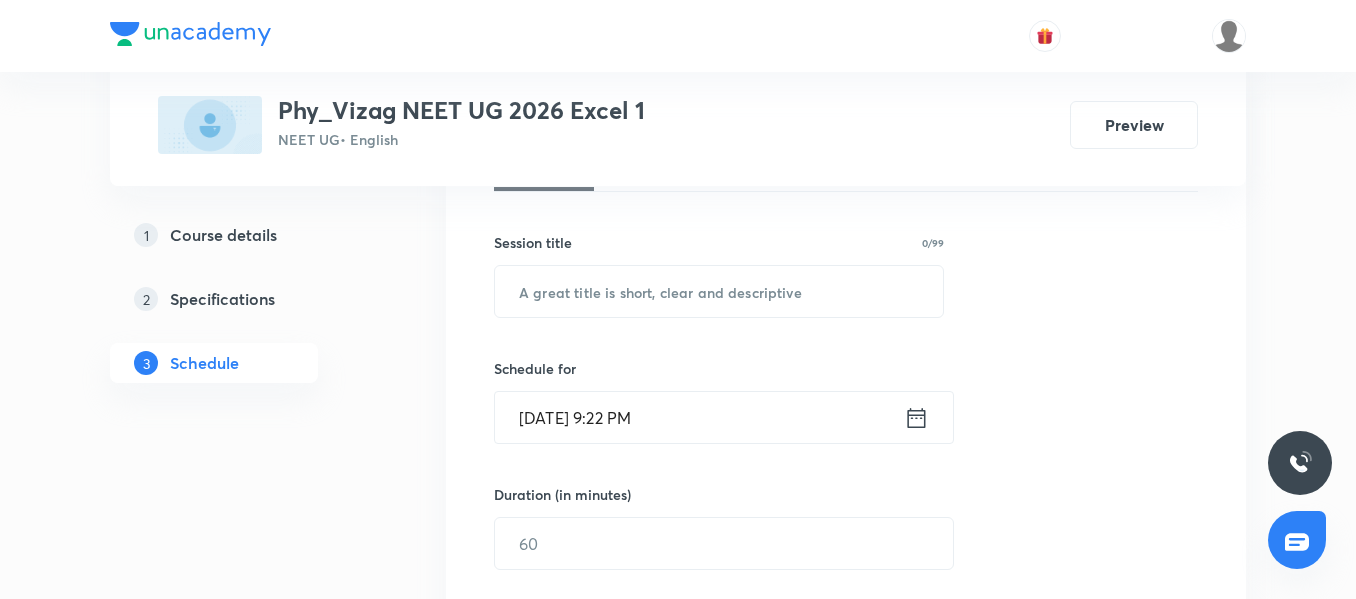 scroll, scrollTop: 344, scrollLeft: 0, axis: vertical 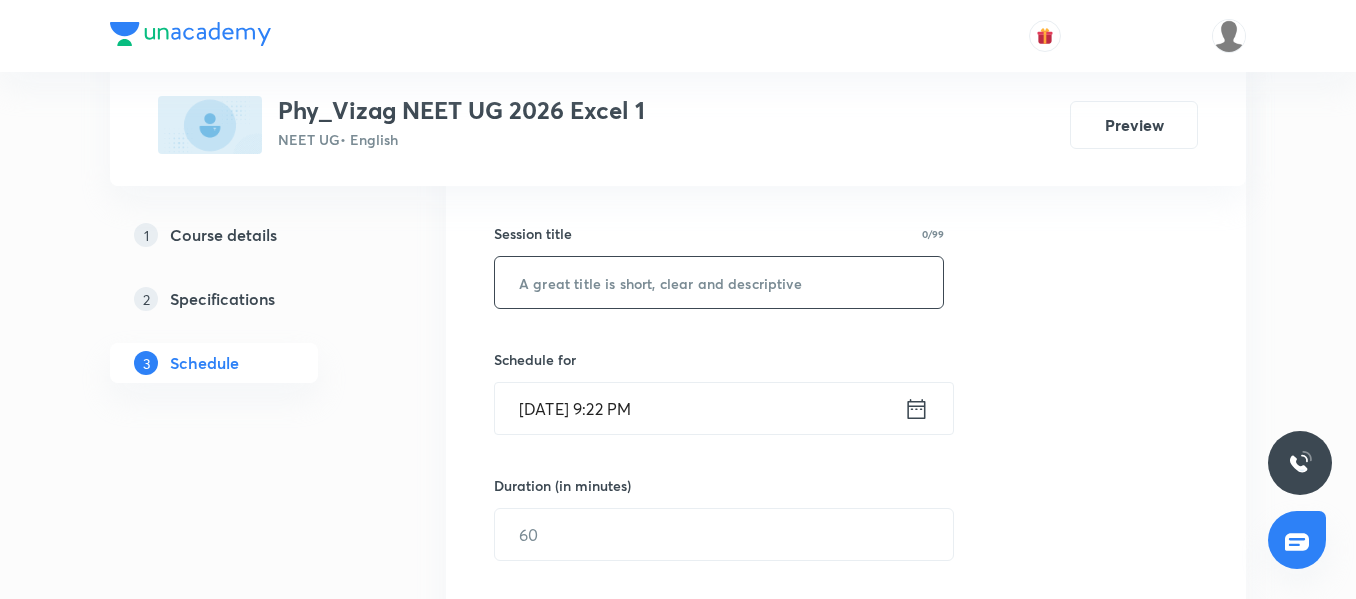 click at bounding box center [719, 282] 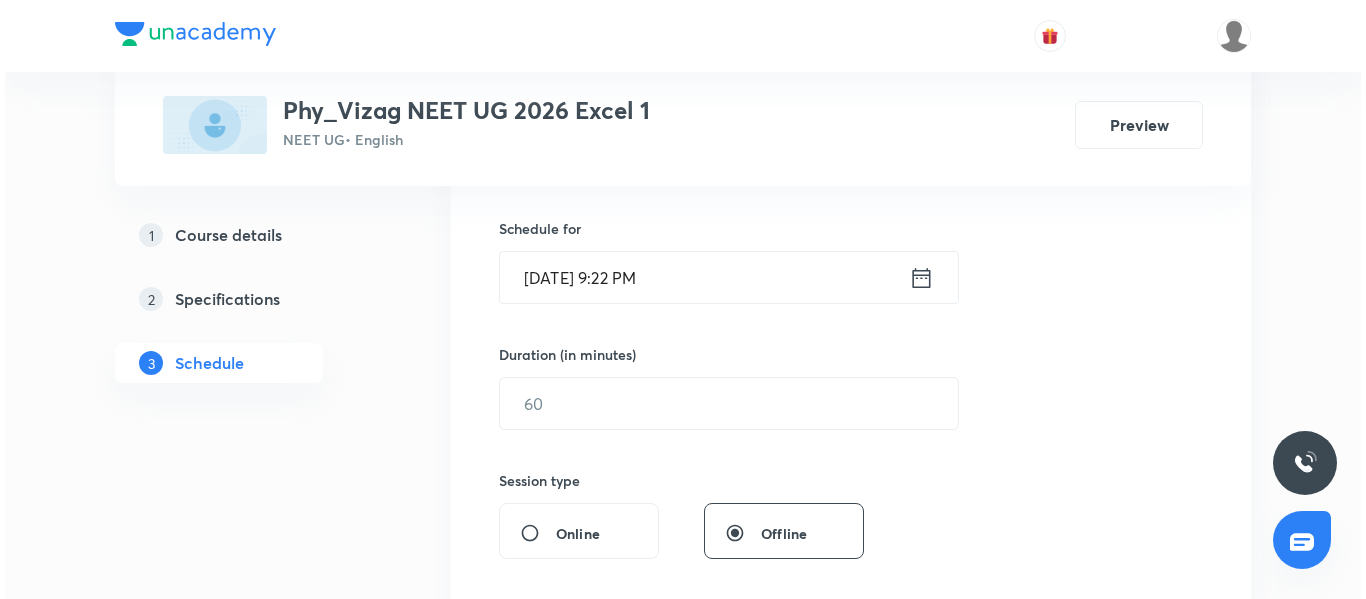 scroll, scrollTop: 478, scrollLeft: 0, axis: vertical 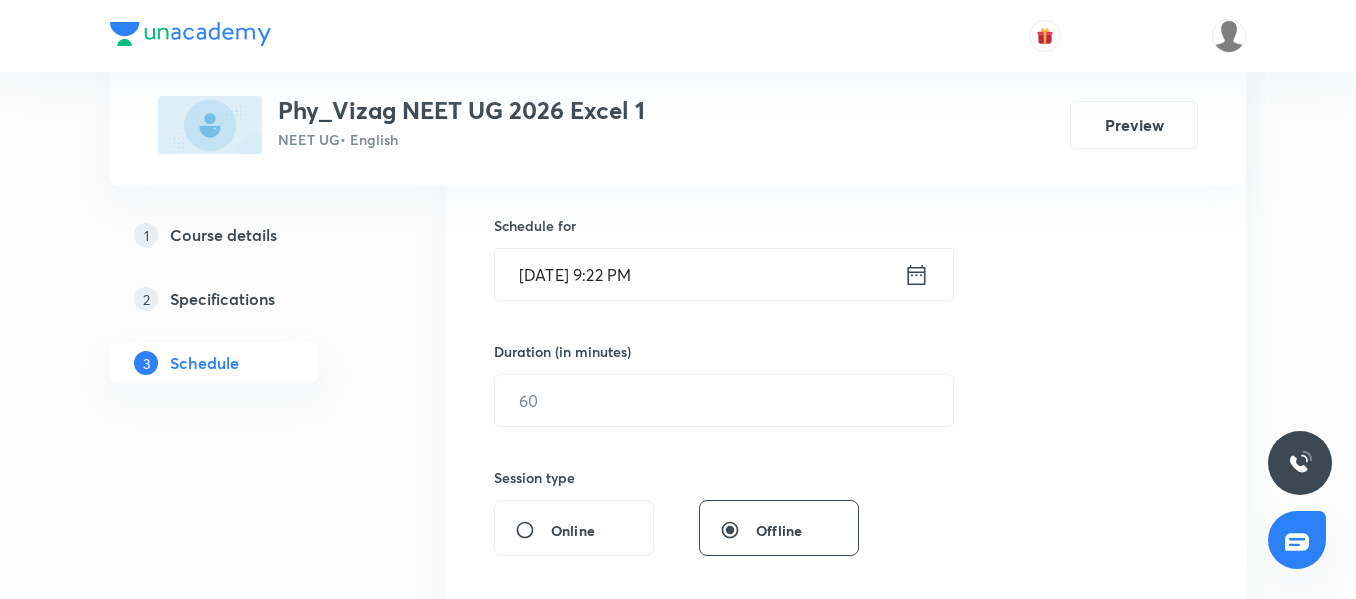 type on "MAGNETISM AND MATTER" 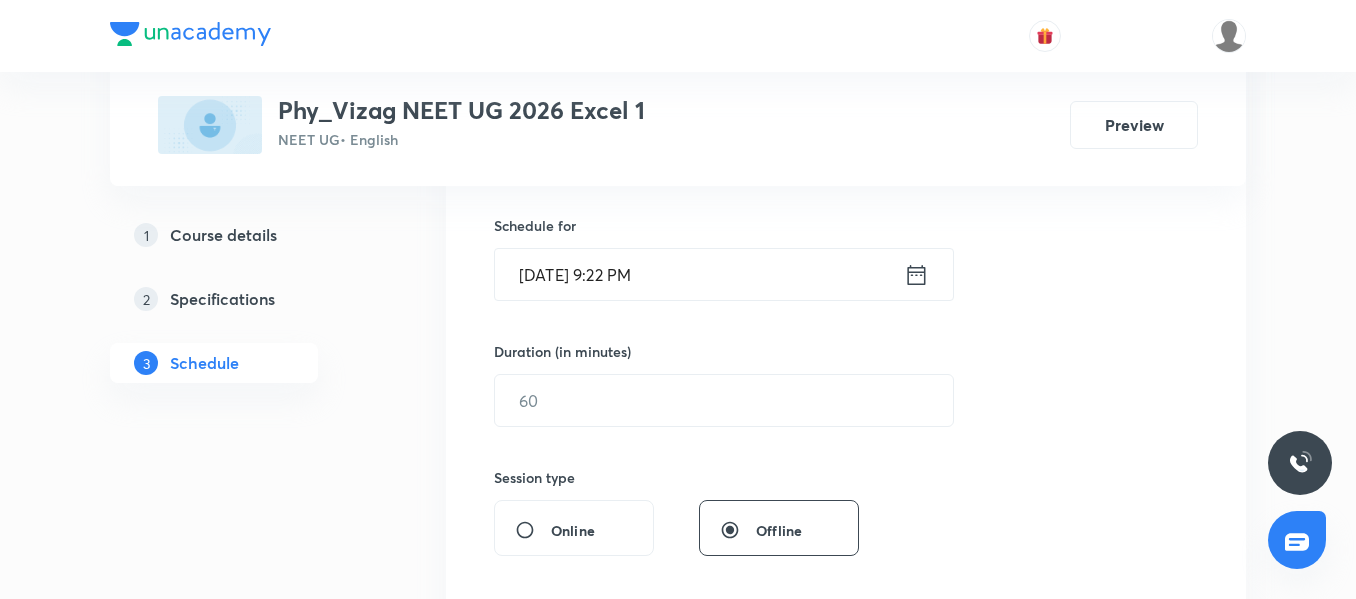 click 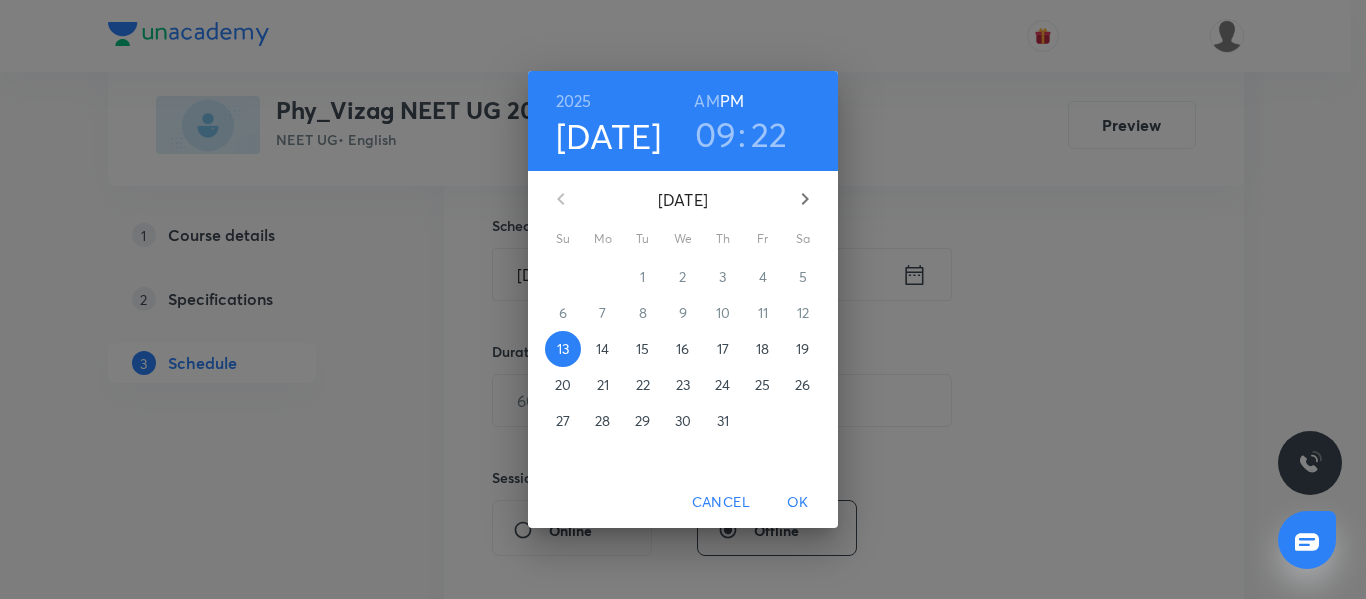 click on "AM" at bounding box center (706, 101) 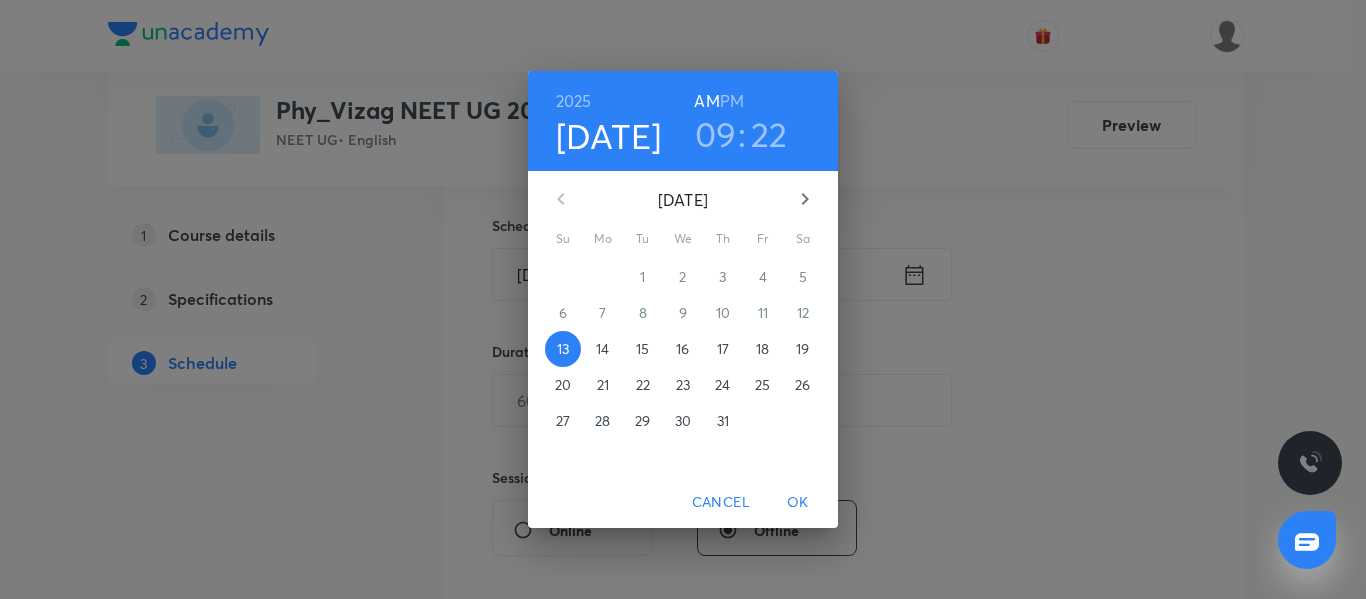 click on "14" at bounding box center [602, 349] 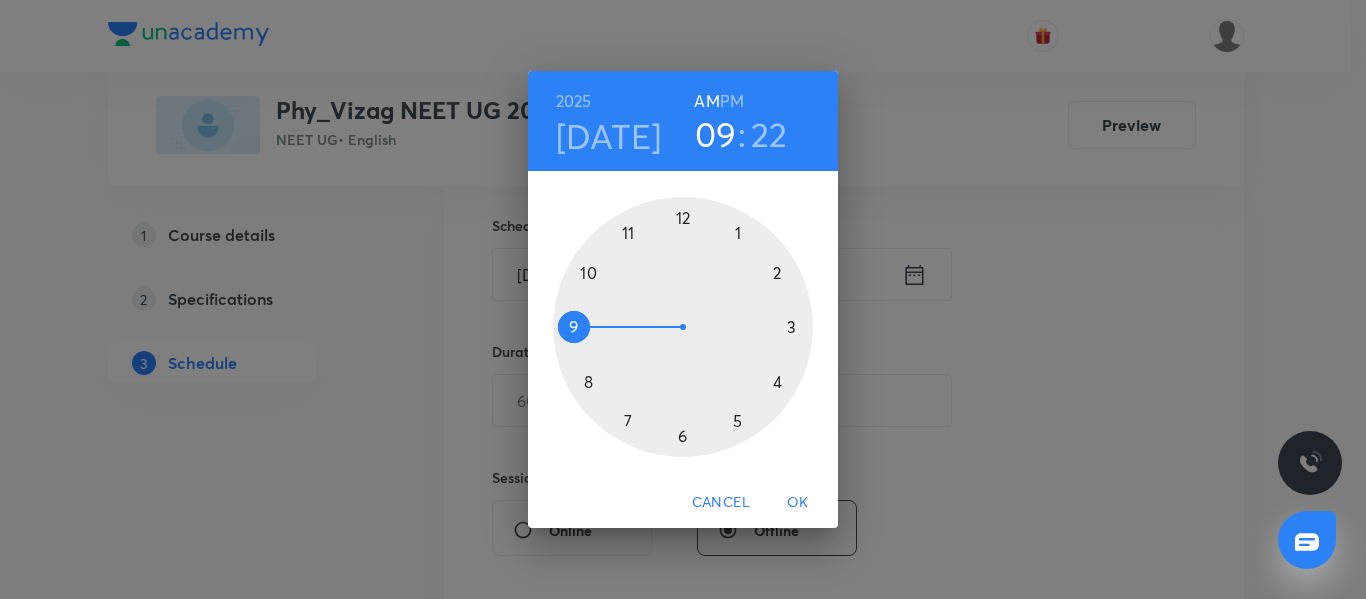 click at bounding box center [683, 327] 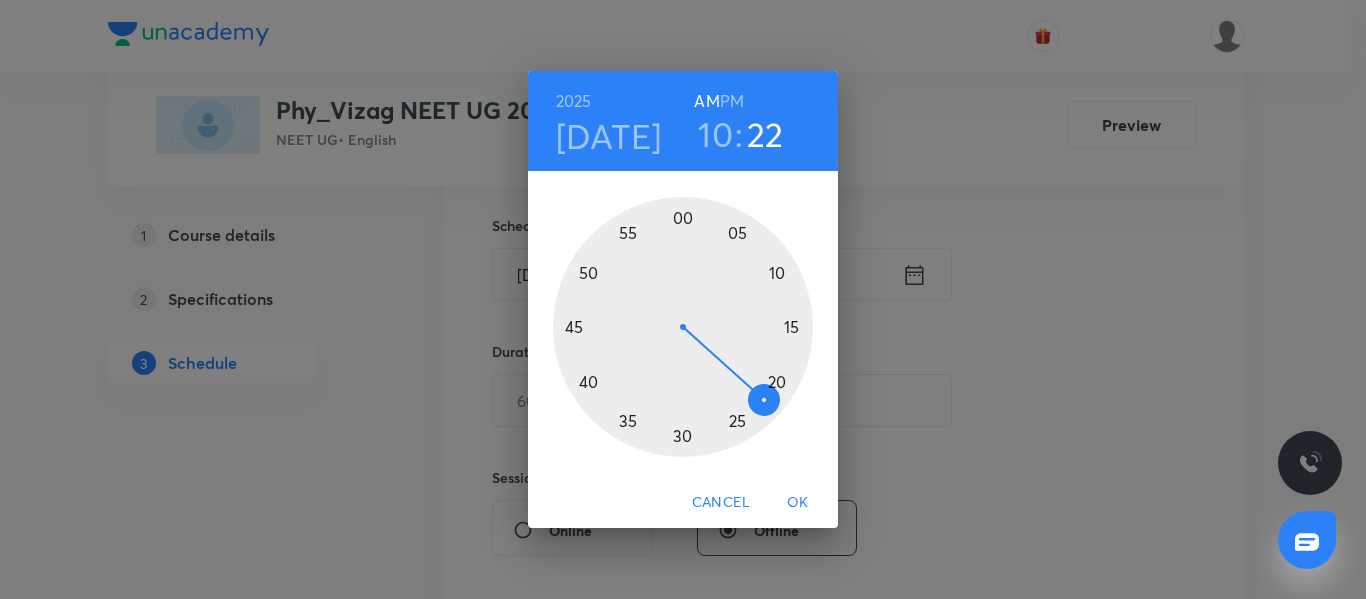 click at bounding box center [683, 327] 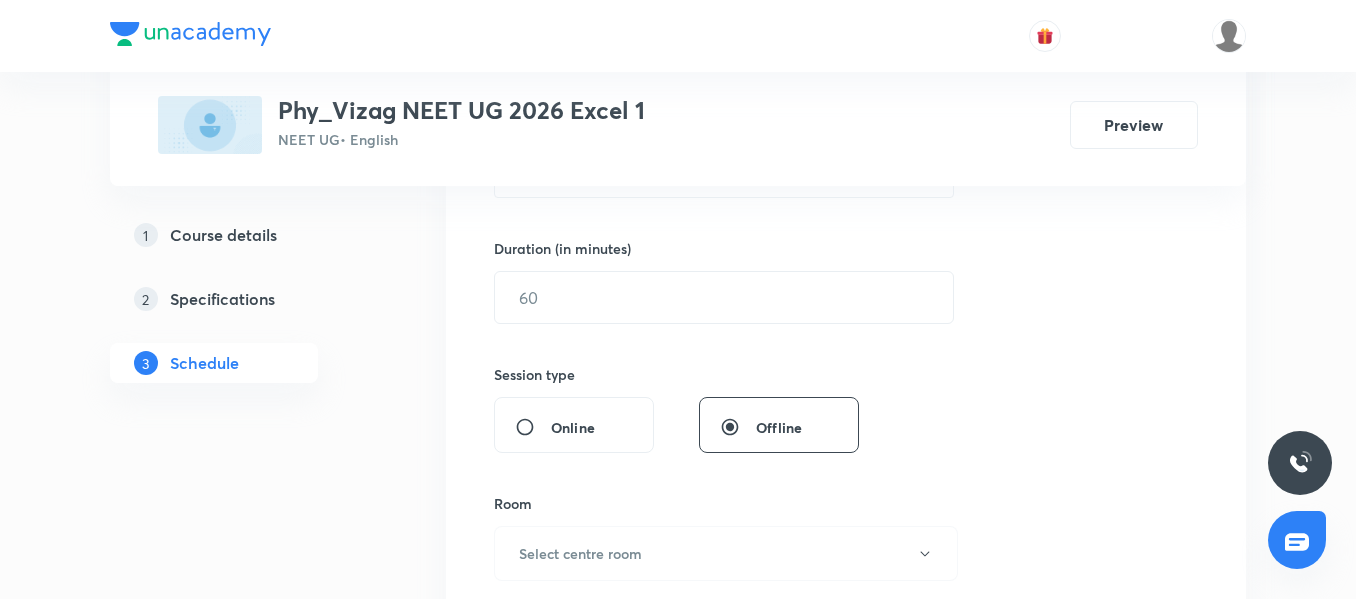 scroll, scrollTop: 590, scrollLeft: 0, axis: vertical 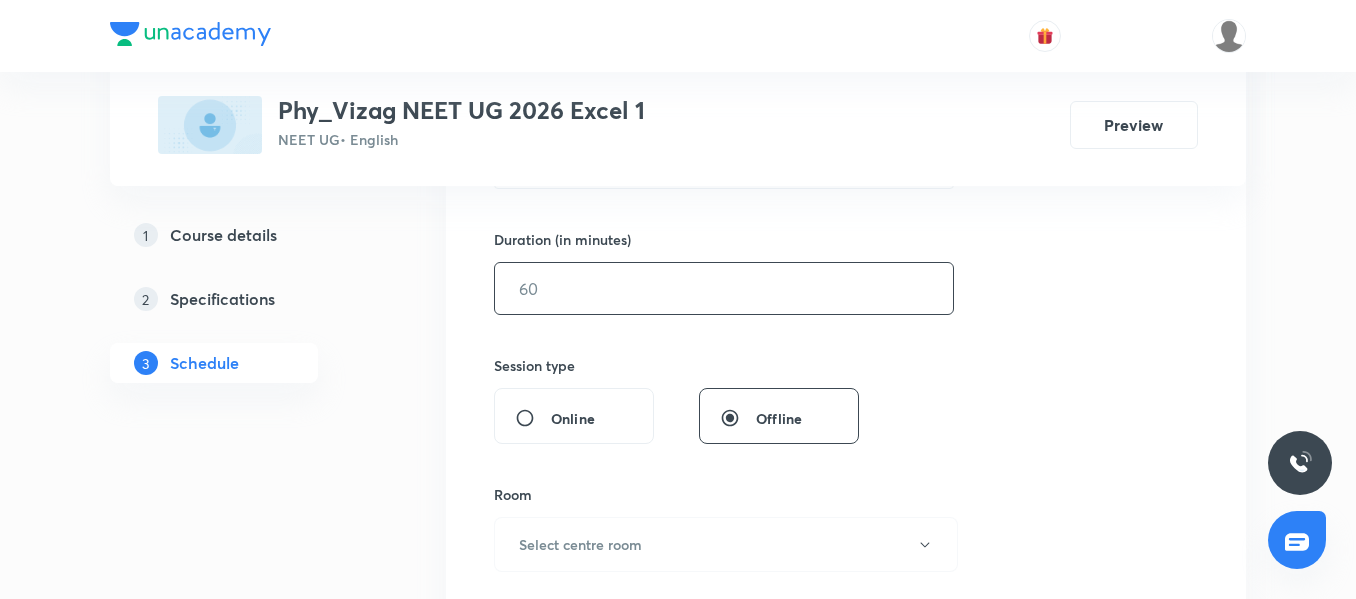 click at bounding box center [724, 288] 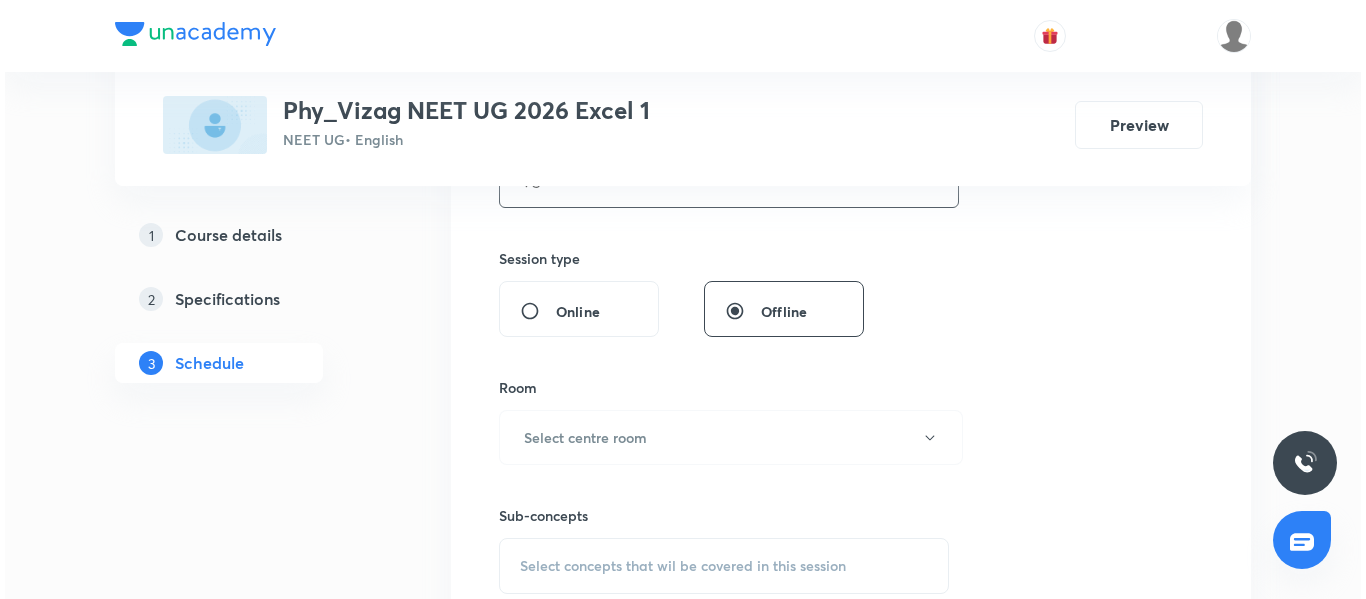 scroll, scrollTop: 699, scrollLeft: 0, axis: vertical 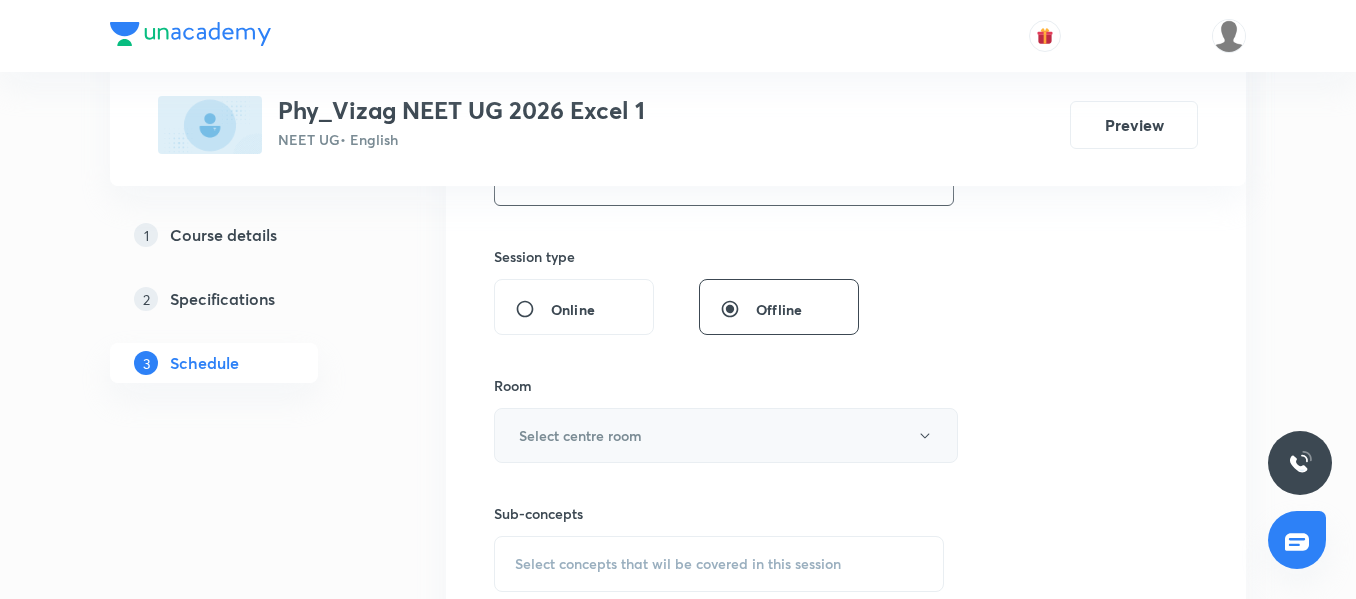 type on "75" 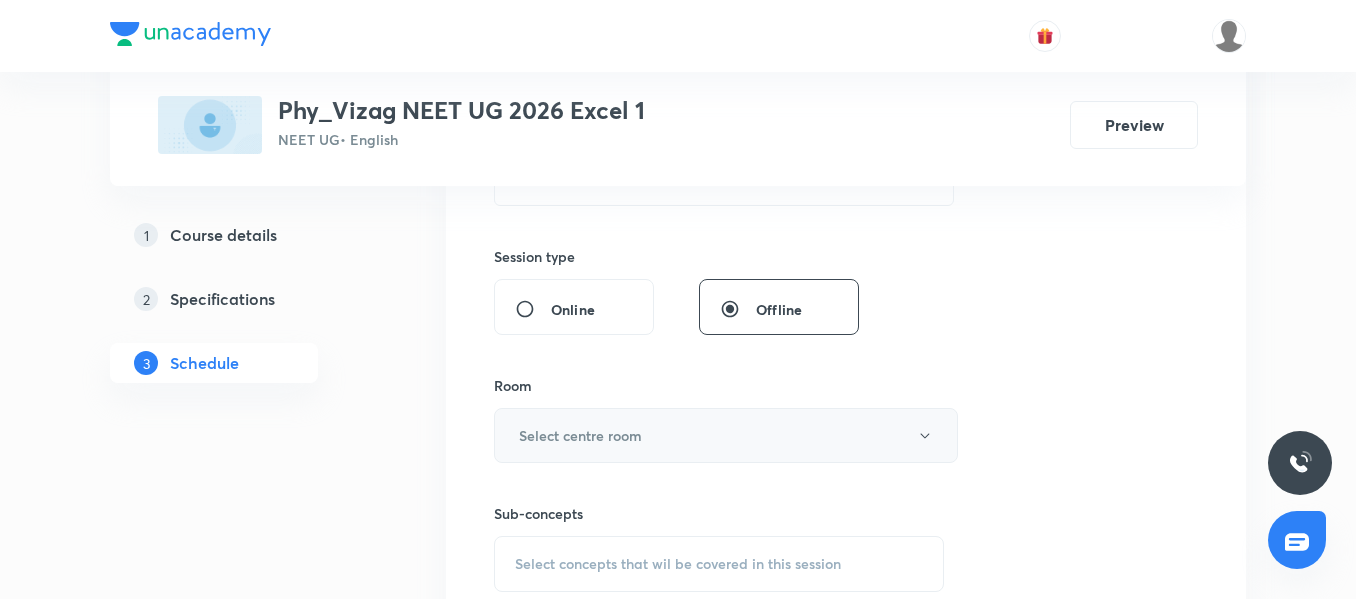 click on "Select centre room" at bounding box center [580, 435] 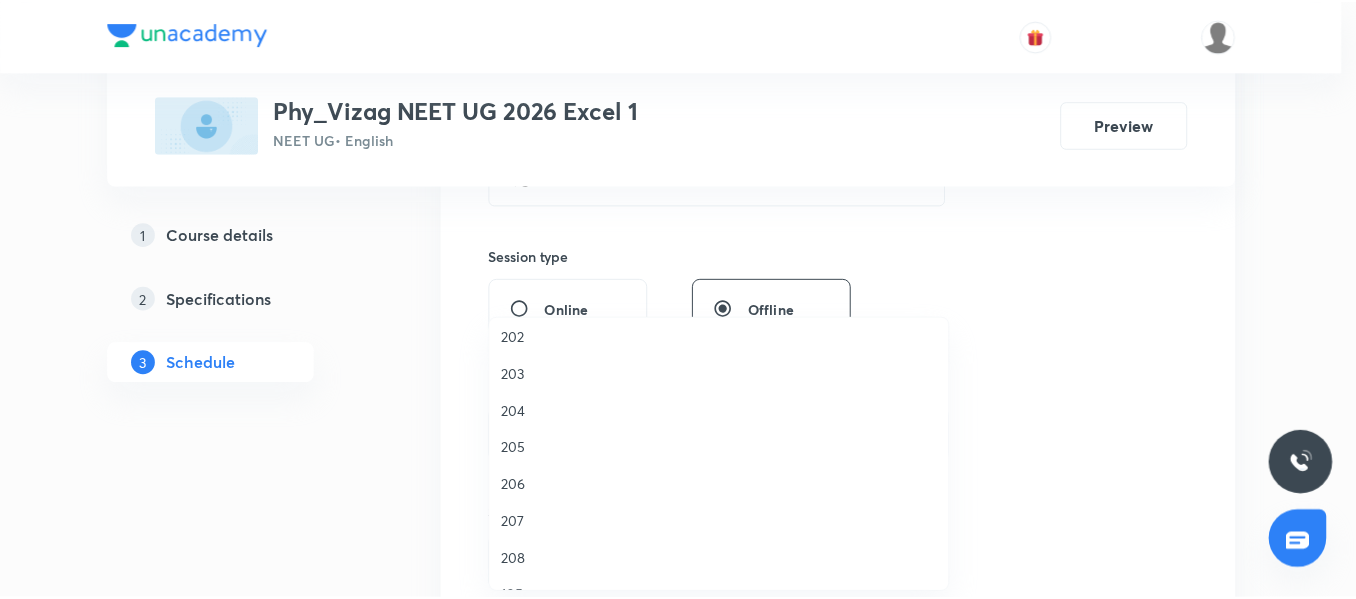 scroll, scrollTop: 493, scrollLeft: 0, axis: vertical 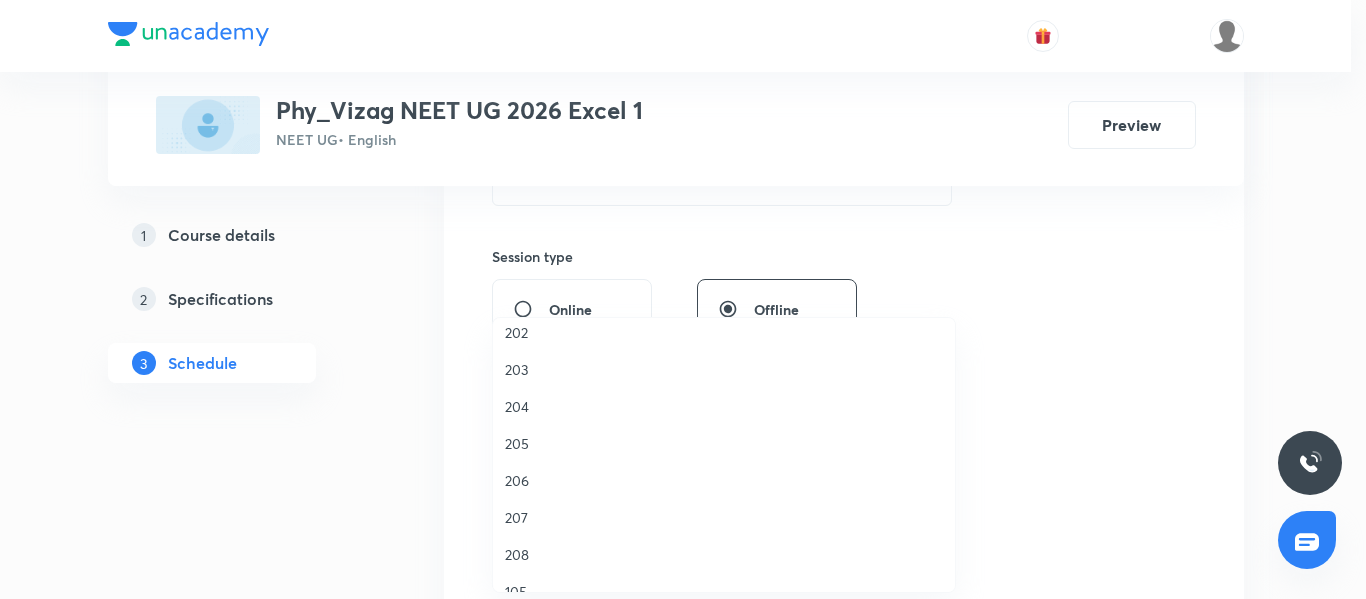 click on "206" at bounding box center (724, 480) 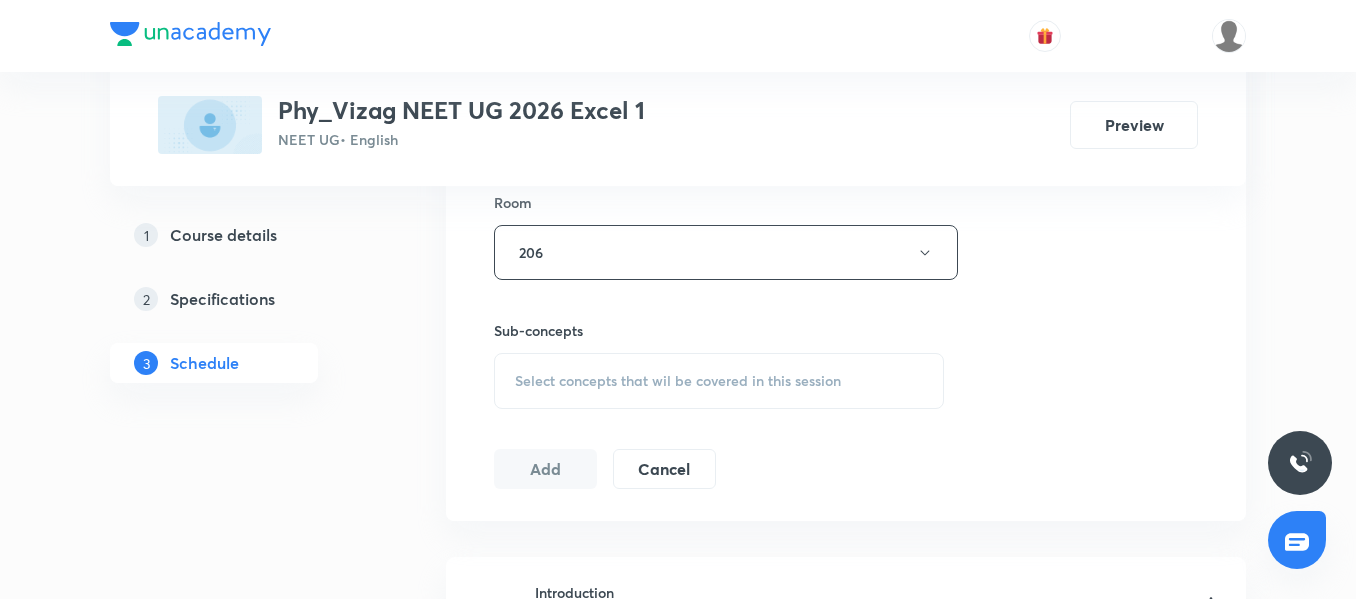 scroll, scrollTop: 883, scrollLeft: 0, axis: vertical 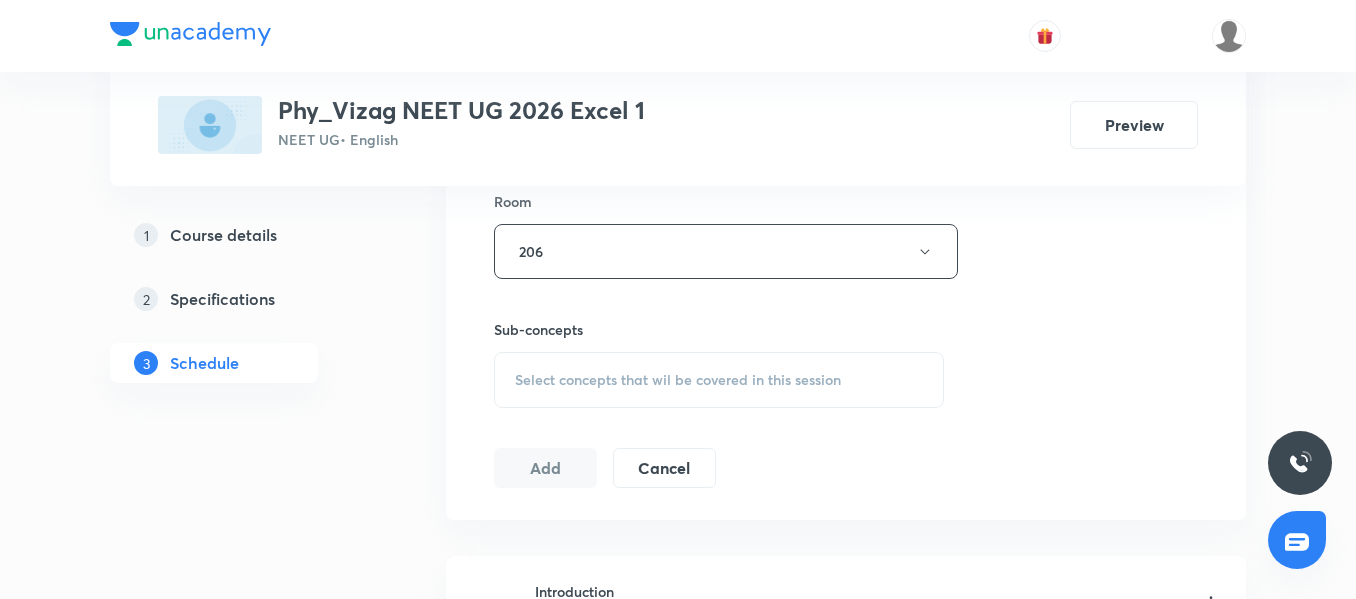 click on "Select concepts that wil be covered in this session" at bounding box center [719, 380] 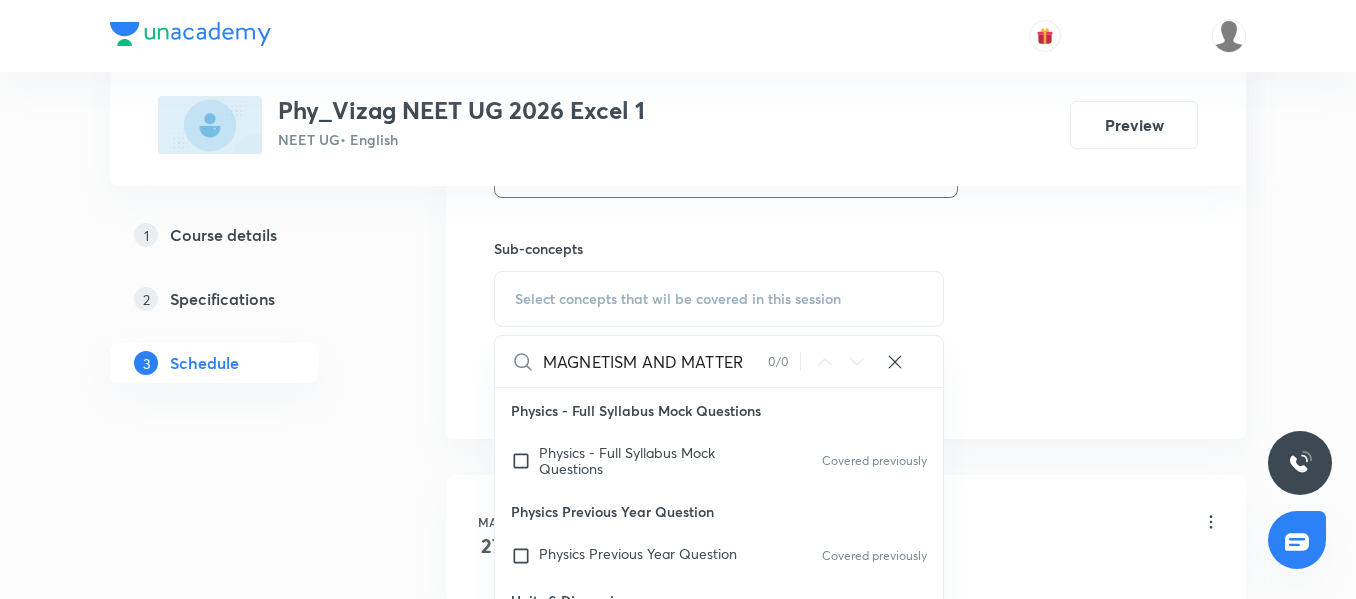 scroll, scrollTop: 977, scrollLeft: 0, axis: vertical 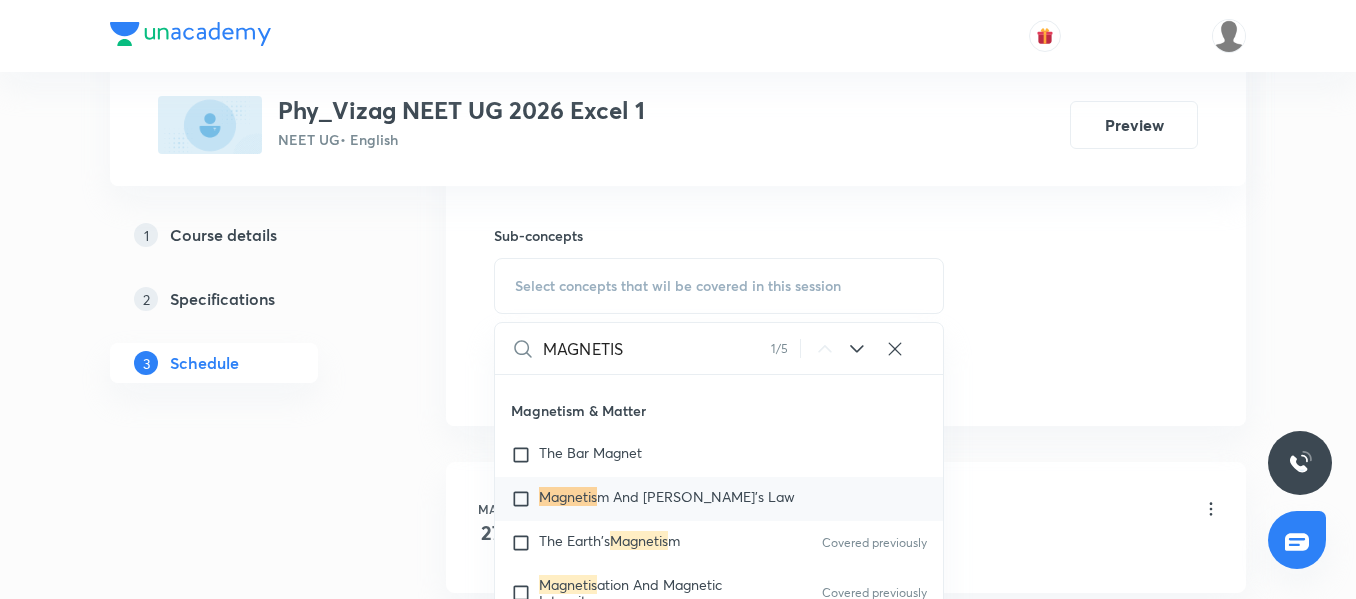 type on "MAGNETIS" 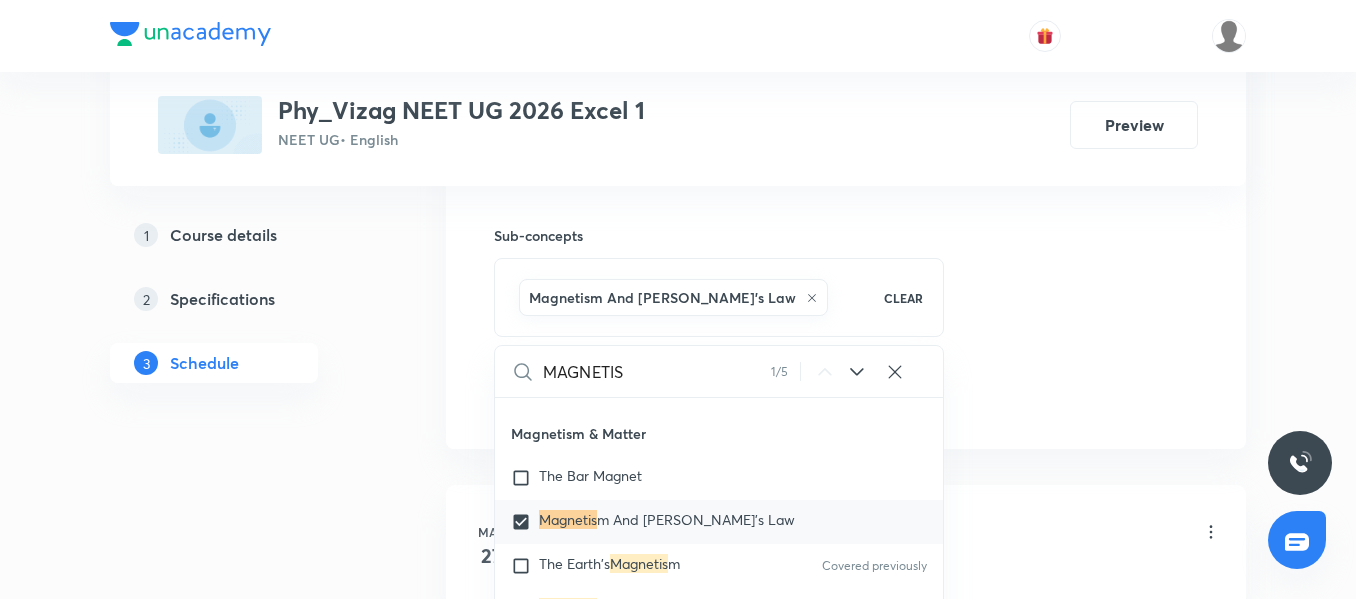 click on "Plus Courses Phy_Vizag NEET UG 2026 Excel 1 NEET UG  • English Preview 1 Course details 2 Specifications 3 Schedule Schedule 52  classes Session  53 Live class Session title 20/99 MAGNETISM AND MATTER ​ Schedule for Jul 14, 2025, 10:05 AM ​ Duration (in minutes) 75 ​   Session type Online Offline Room 206 Sub-concepts Magnetism And Gauss's Law CLEAR MAGNETIS 1 / 5 ​ Physics - Full Syllabus Mock Questions Physics - Full Syllabus Mock Questions Covered previously Physics Previous Year Question Physics Previous Year Question Covered previously Units & Dimensions Physical quantity Applications of Dimensional Analysis Significant Figures Units of Physical Quantities System of Units Dimensions of Some Mathematical Functions Unit and Dimension Product of Two Vectors Subtraction of Vectors Cross Product Least Count Analysis Errors of Measurement Vernier Callipers Screw Gauge Zero Error Basic Mathematics Elementary Algebra Elementary Trigonometry Basic Coordinate Geometry Functions Differentiation Error m m" at bounding box center (678, 3904) 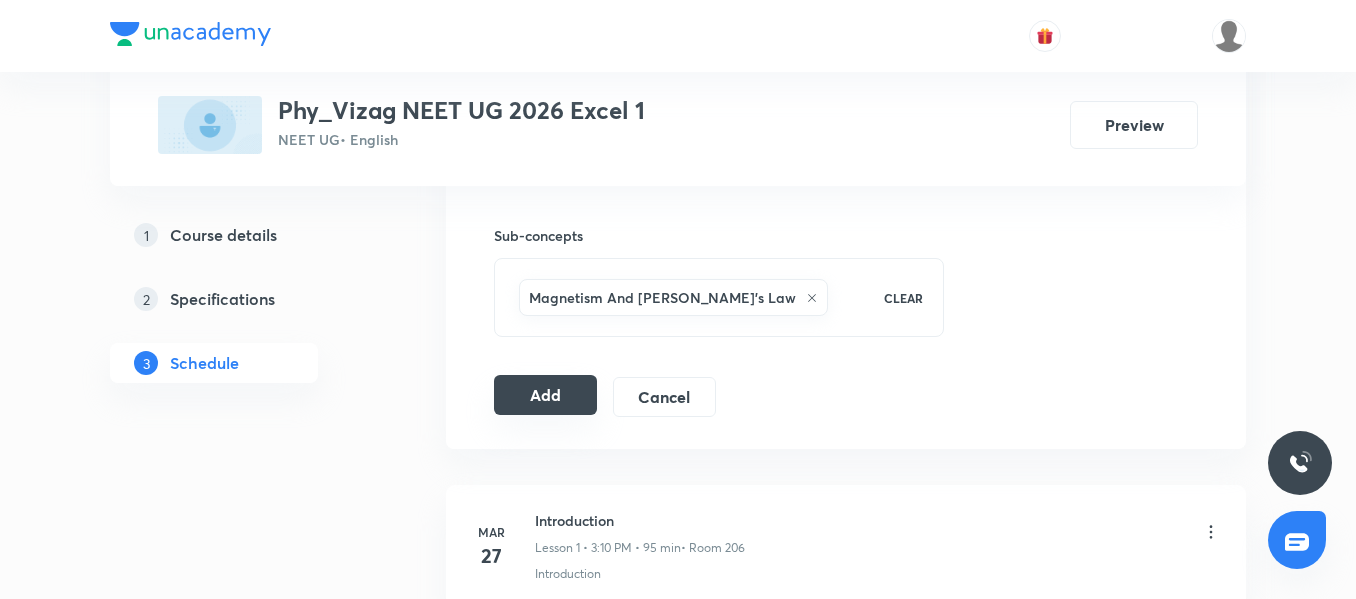 click on "Add" at bounding box center (545, 395) 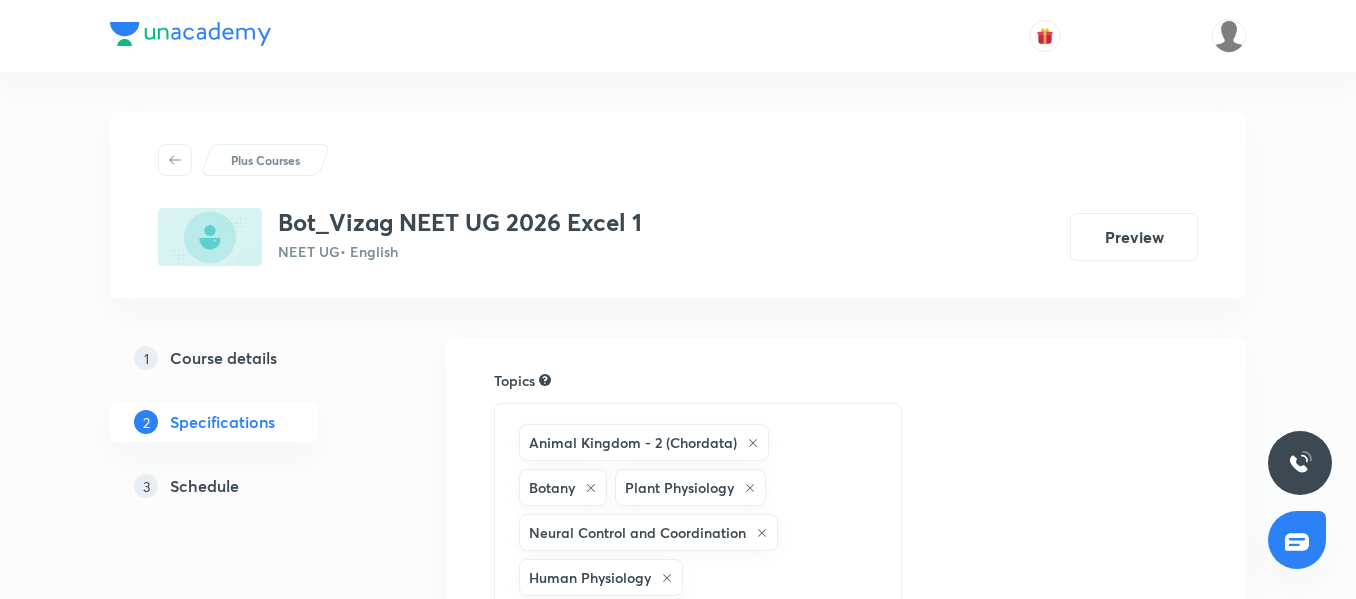 scroll, scrollTop: 0, scrollLeft: 0, axis: both 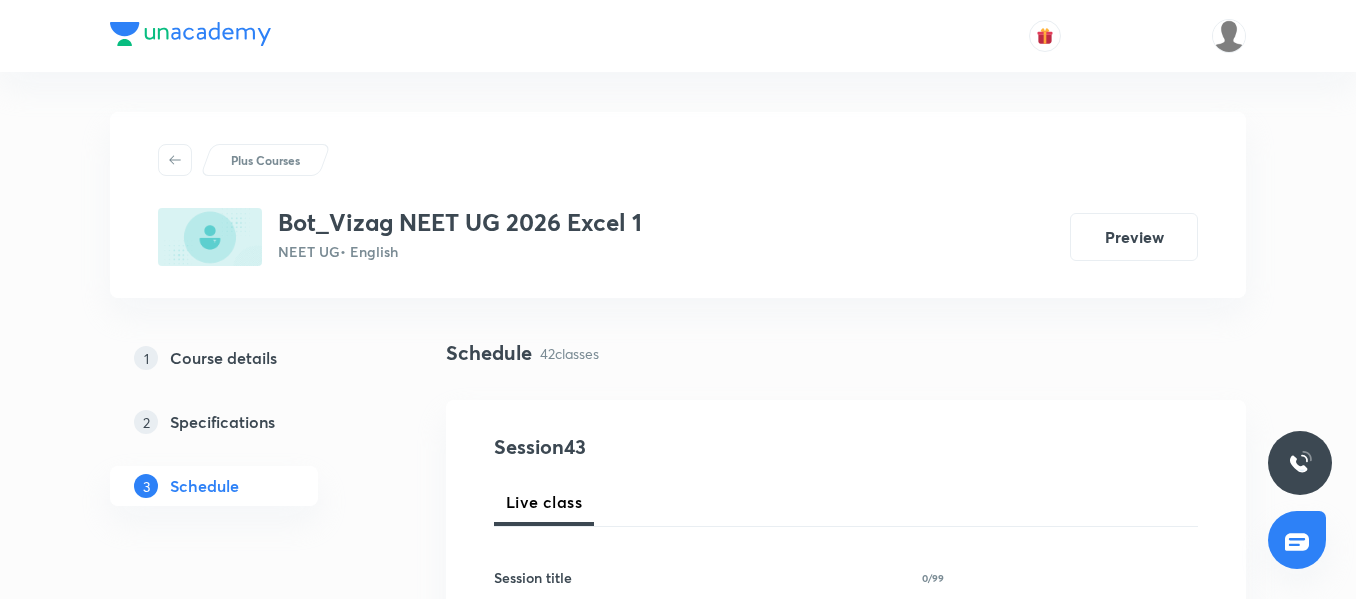 click on "1 Course details 2 Specifications 3 Schedule" at bounding box center [246, 434] 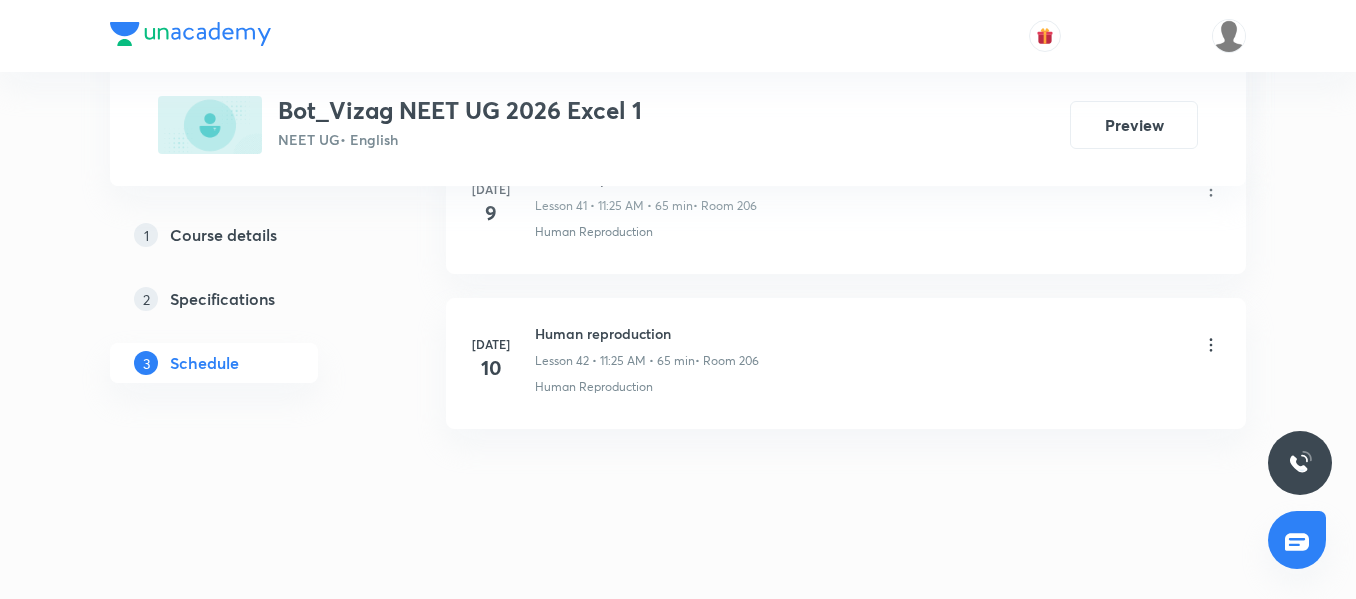 scroll, scrollTop: 7533, scrollLeft: 0, axis: vertical 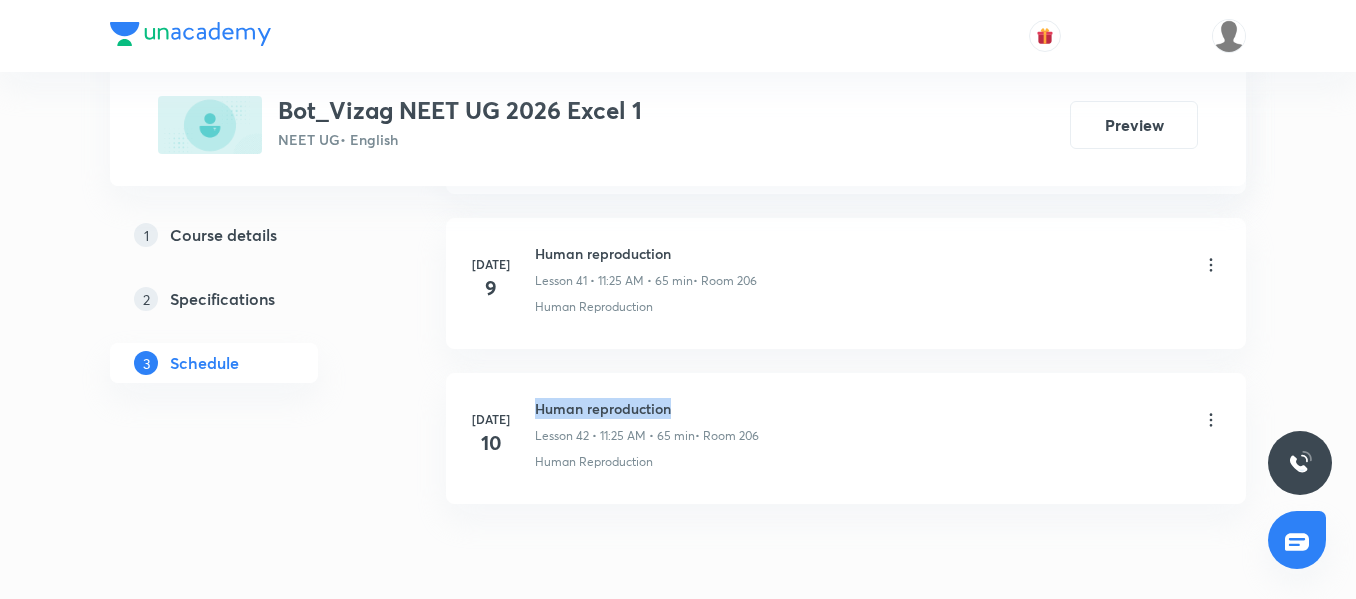 drag, startPoint x: 678, startPoint y: 390, endPoint x: 532, endPoint y: 380, distance: 146.34207 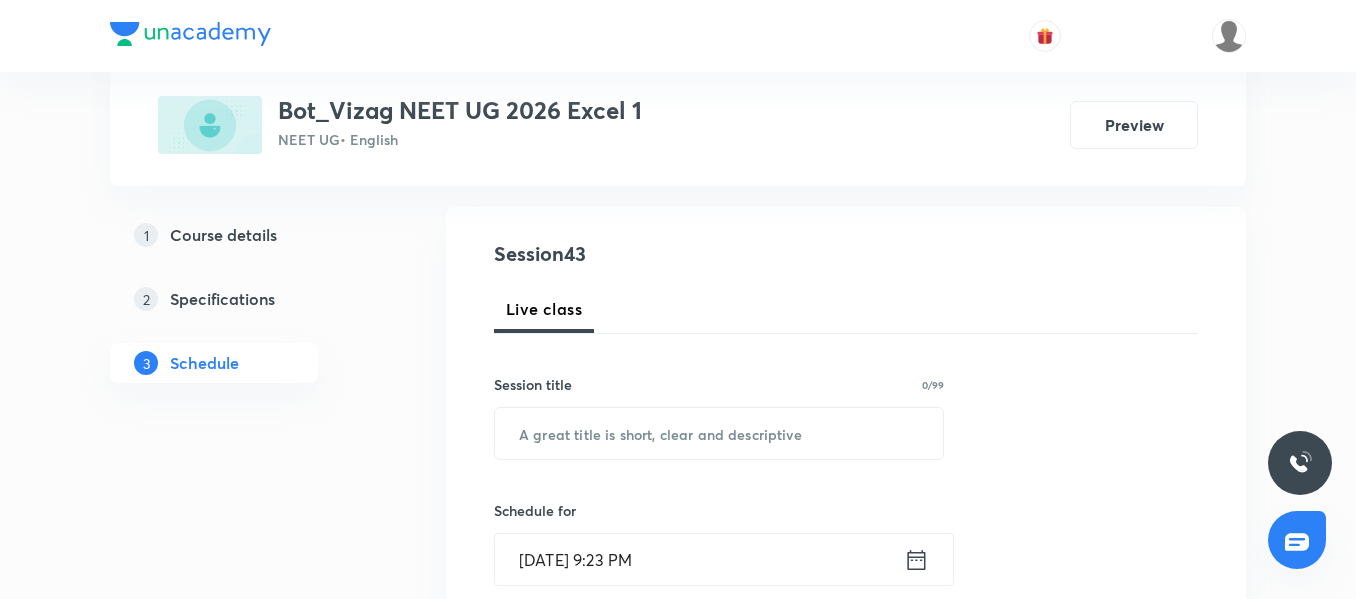 scroll, scrollTop: 195, scrollLeft: 0, axis: vertical 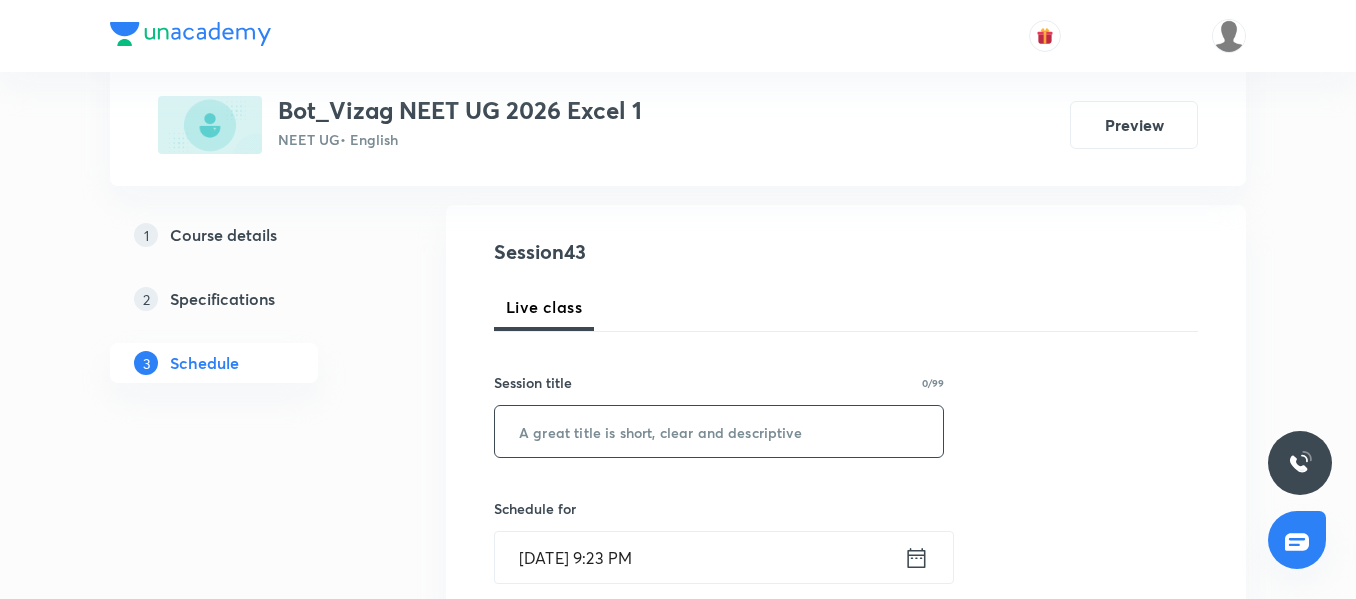 click at bounding box center (719, 431) 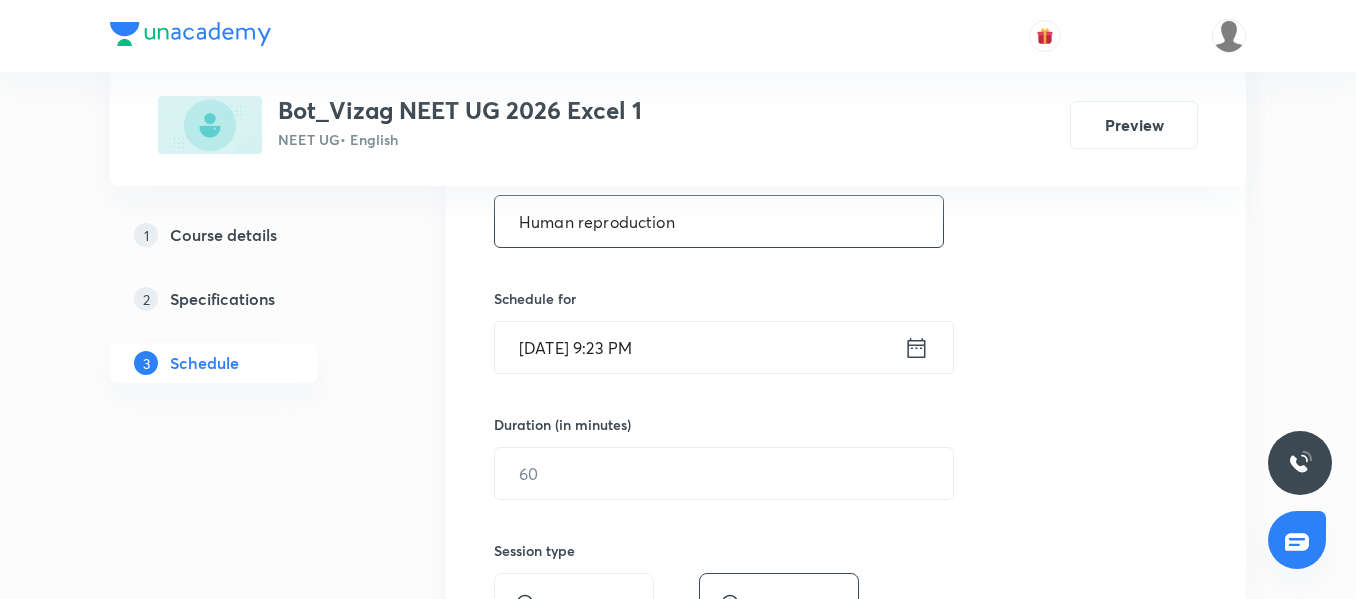 scroll, scrollTop: 406, scrollLeft: 0, axis: vertical 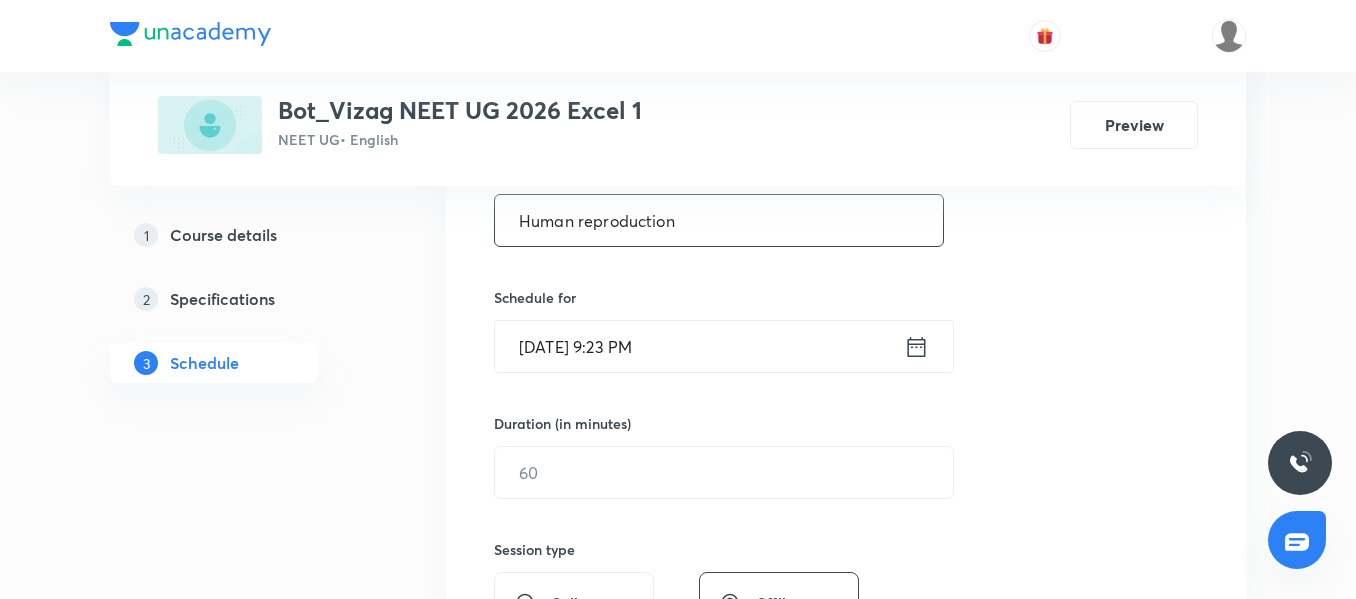 type on "Human reproduction" 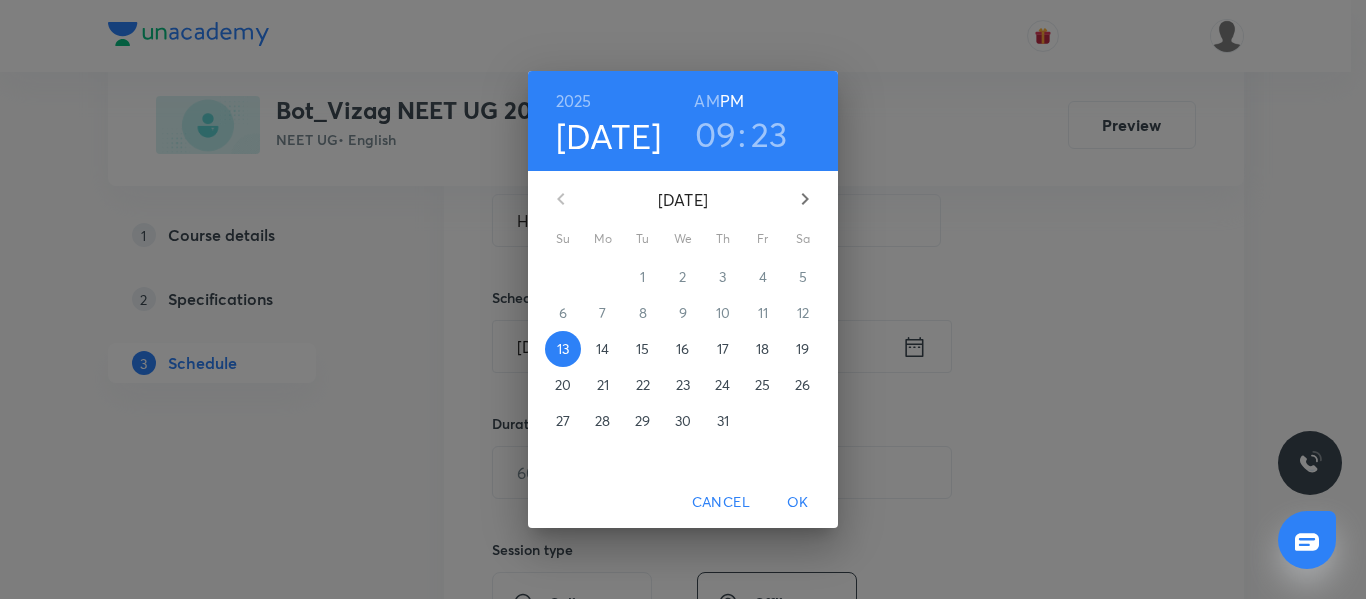 click on "14" at bounding box center (602, 349) 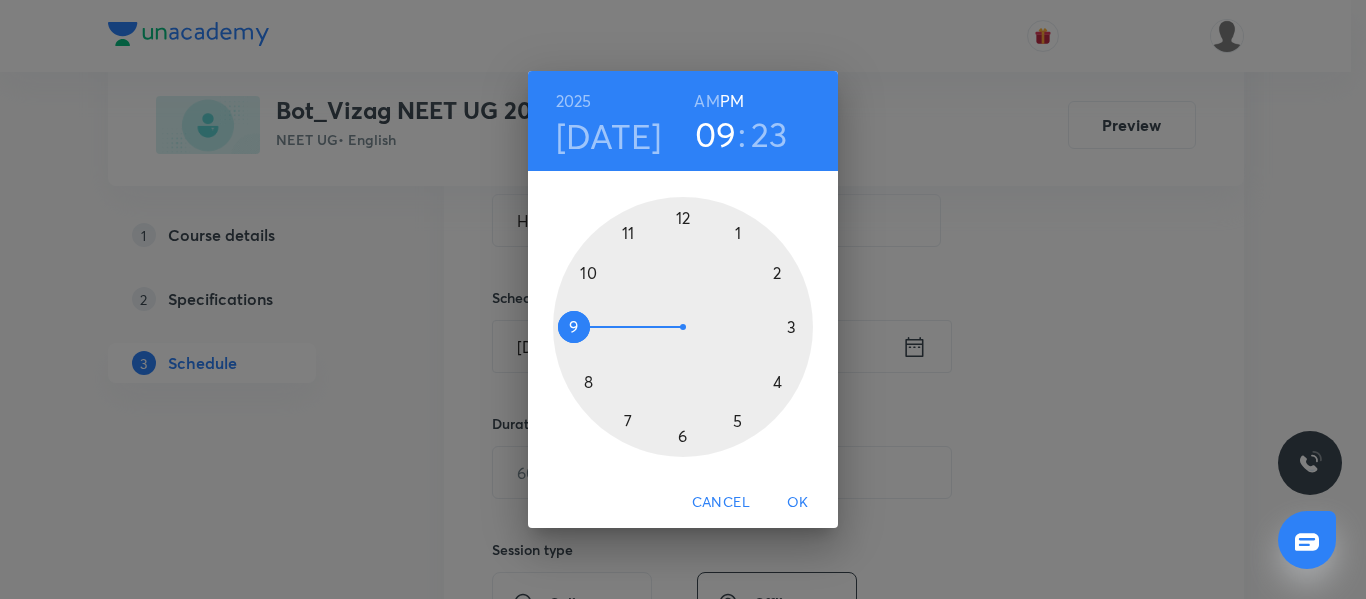 click at bounding box center (683, 327) 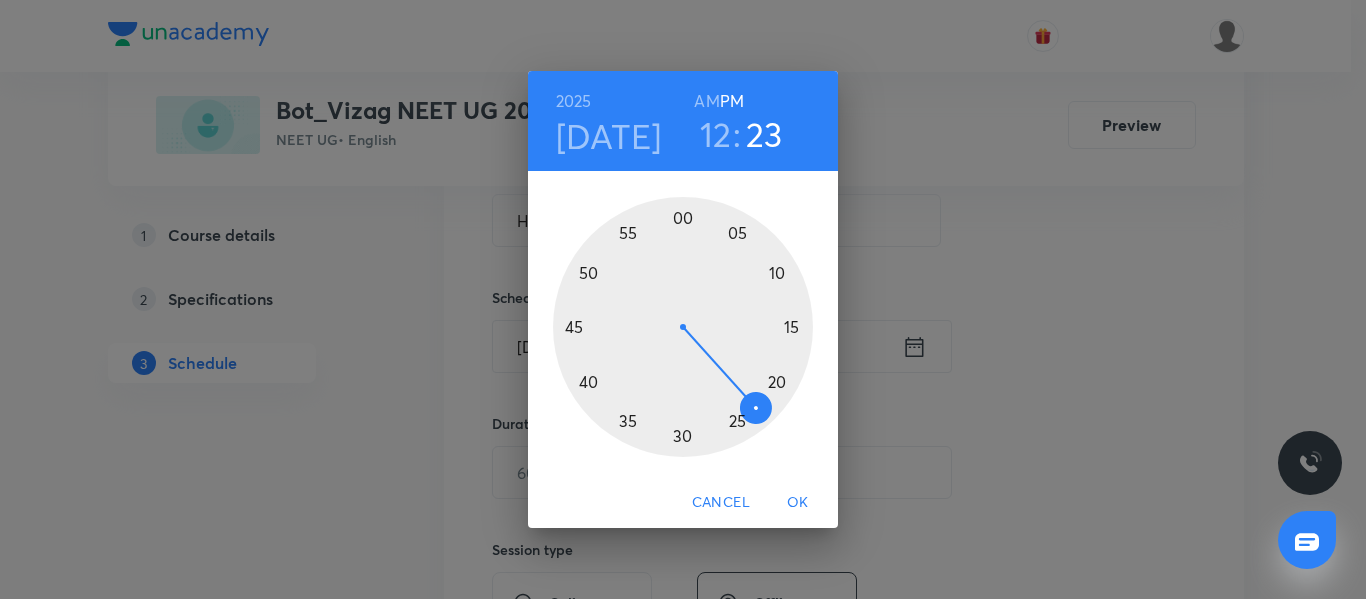 click on "AM" at bounding box center [706, 101] 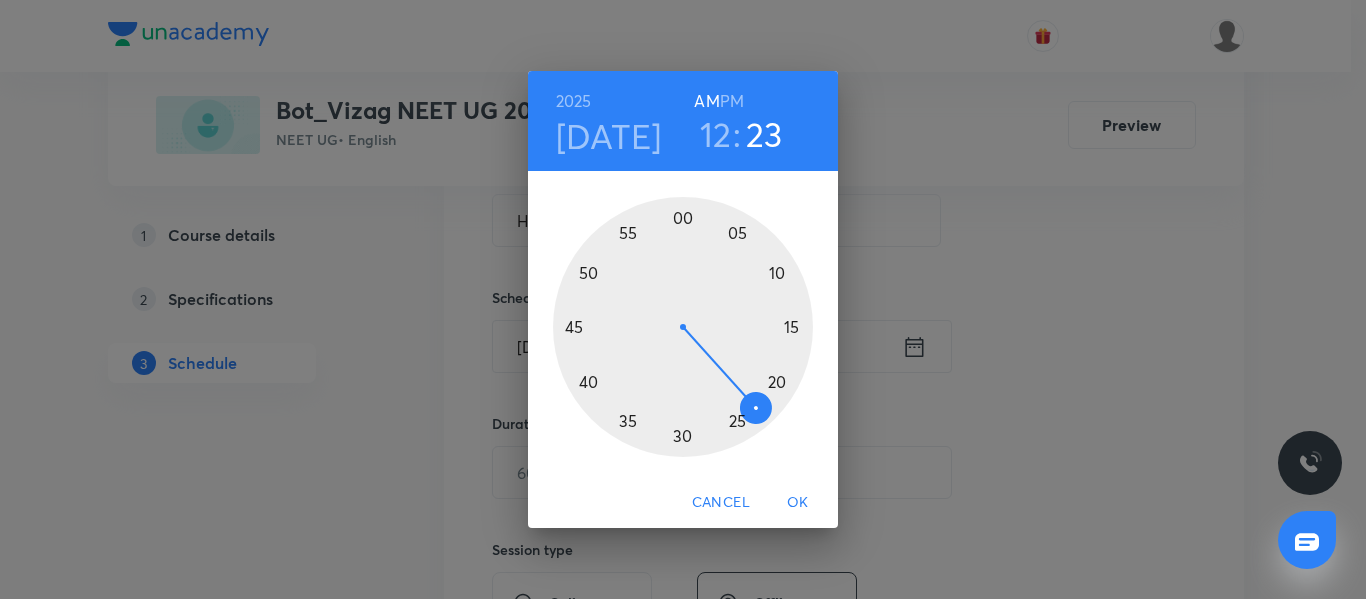 click on "12" at bounding box center [716, 134] 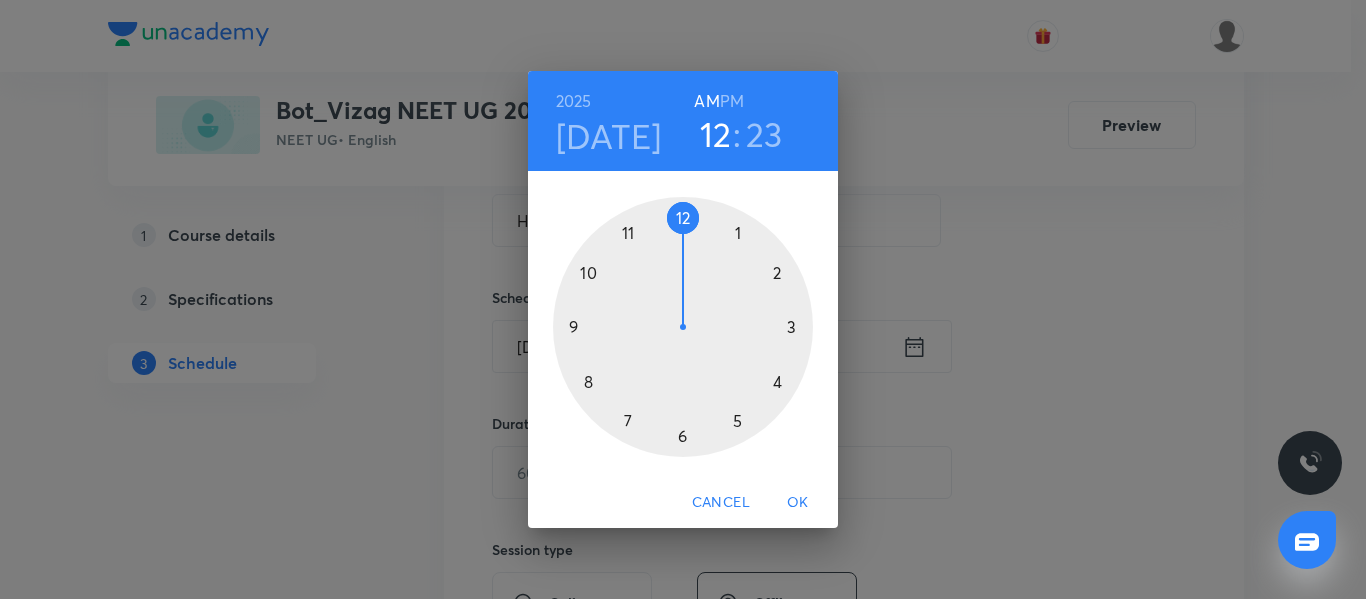 click at bounding box center (683, 327) 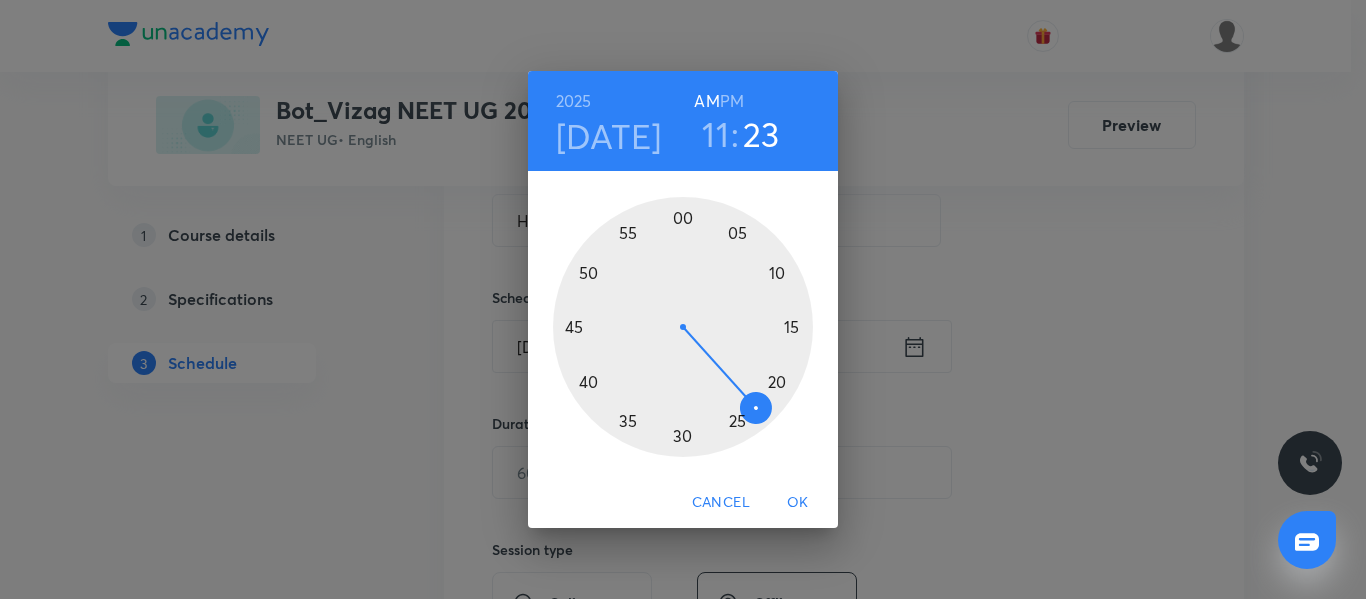 click at bounding box center (683, 327) 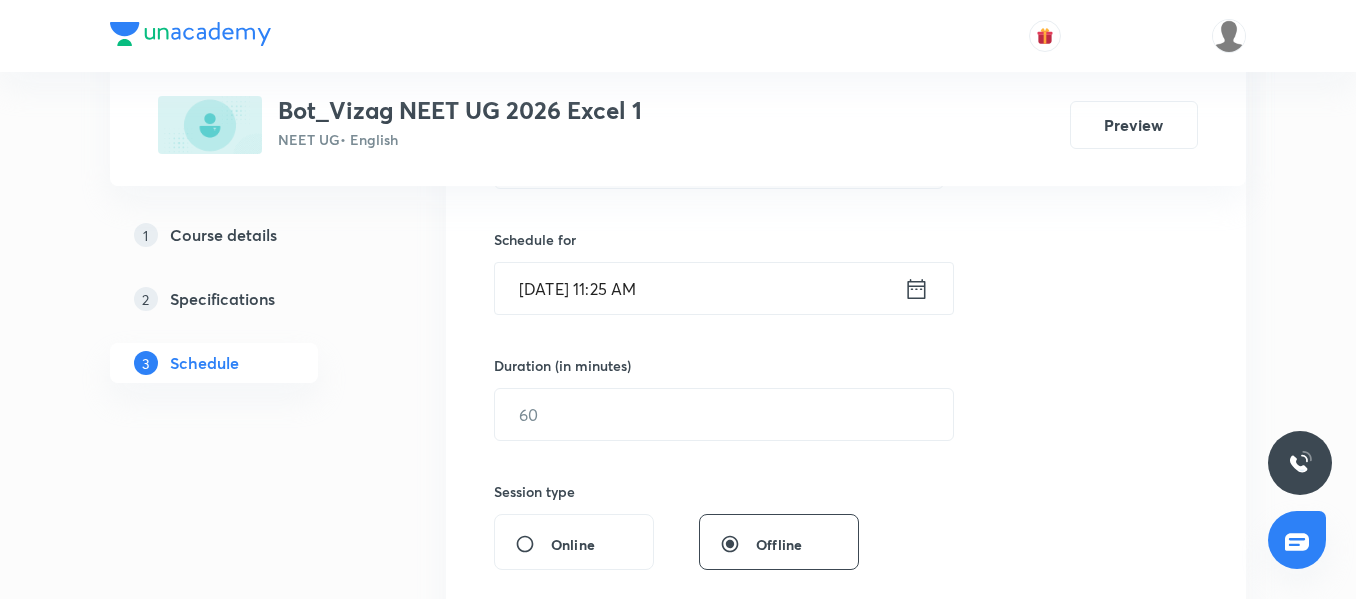 scroll, scrollTop: 470, scrollLeft: 0, axis: vertical 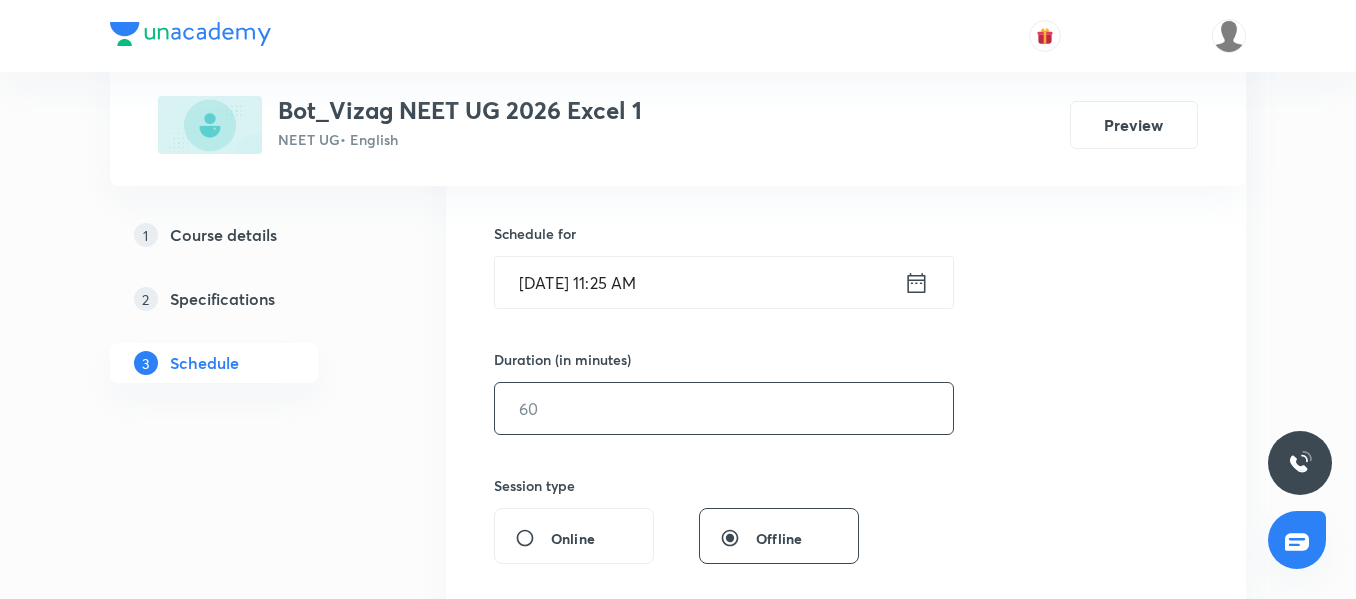 click at bounding box center (724, 408) 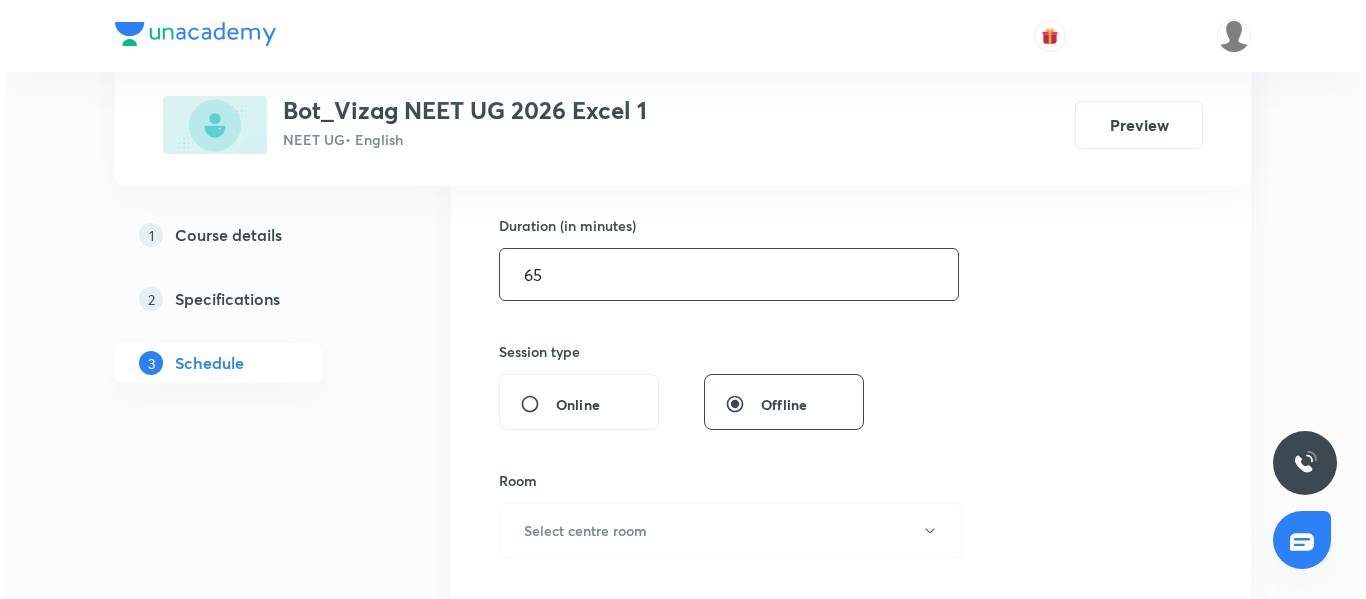 scroll, scrollTop: 638, scrollLeft: 0, axis: vertical 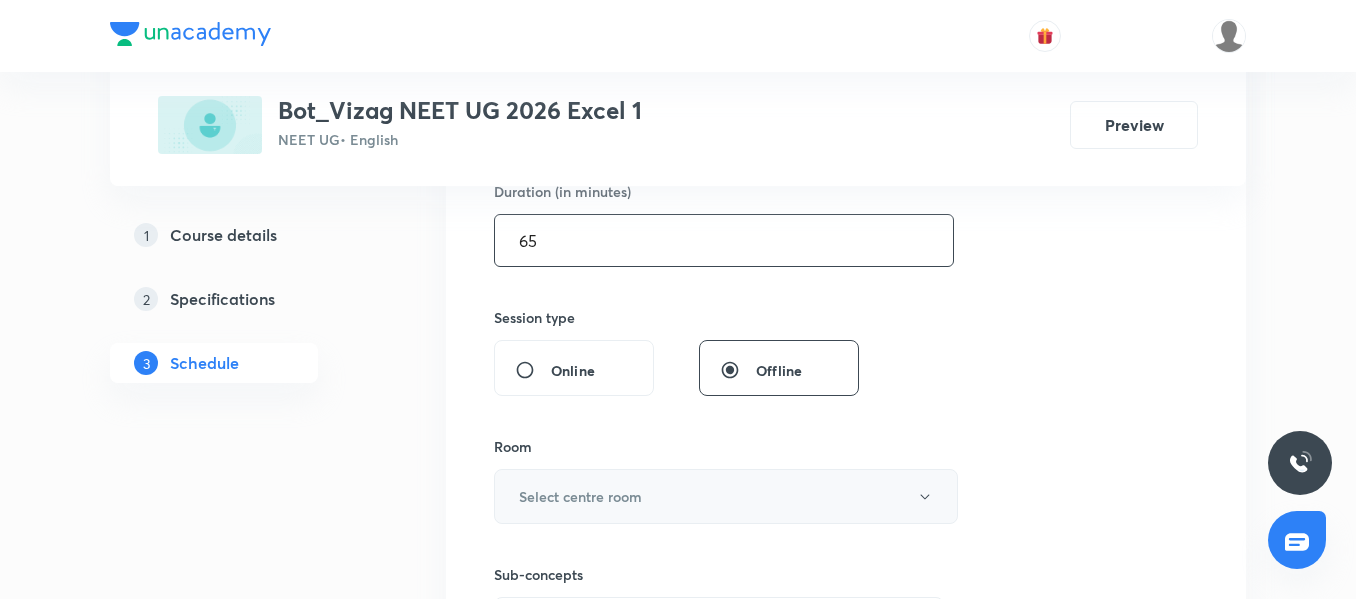 type on "65" 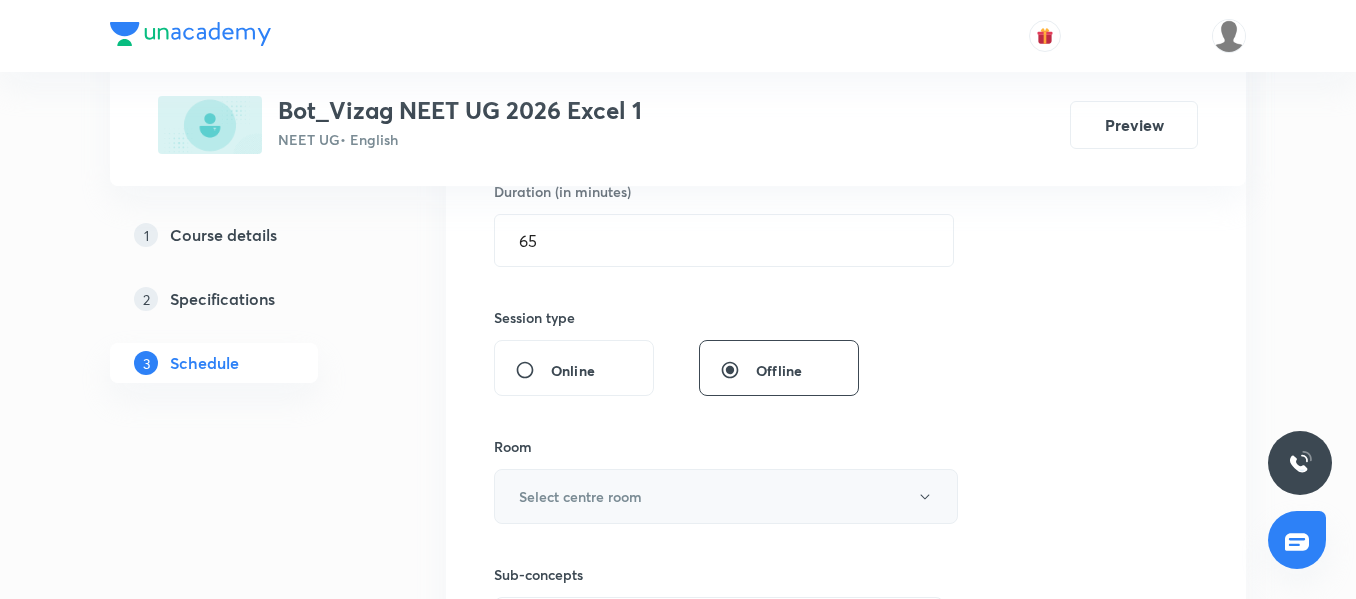 click on "Select centre room" at bounding box center [580, 496] 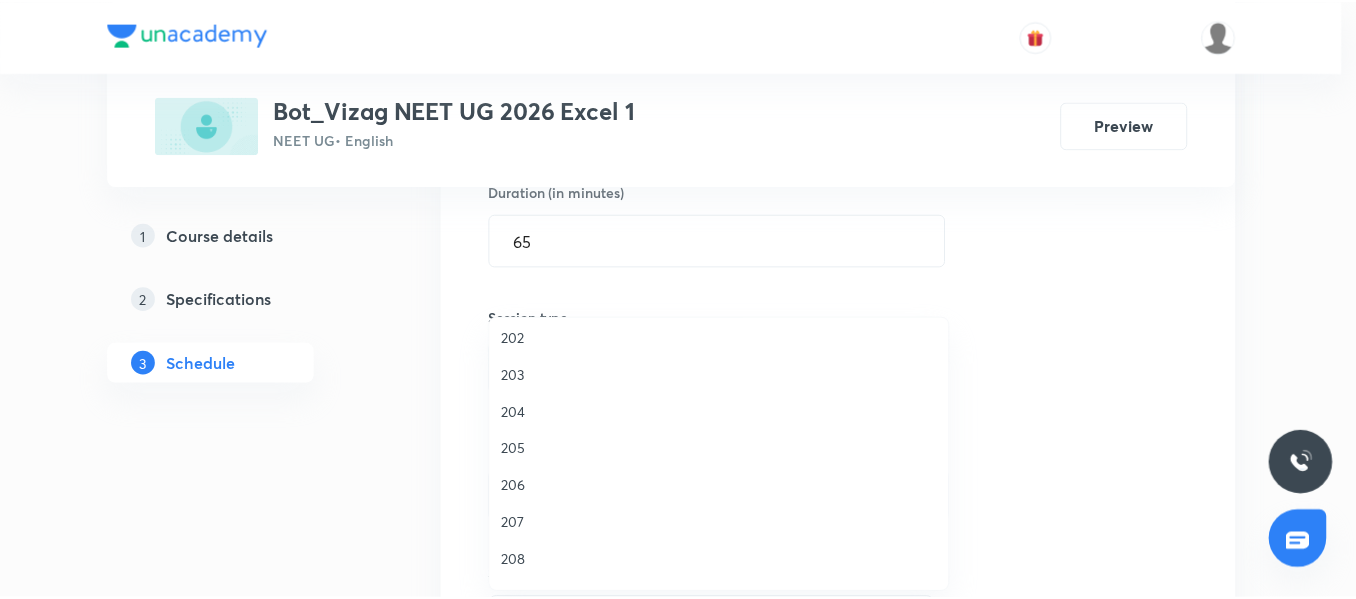 scroll, scrollTop: 494, scrollLeft: 0, axis: vertical 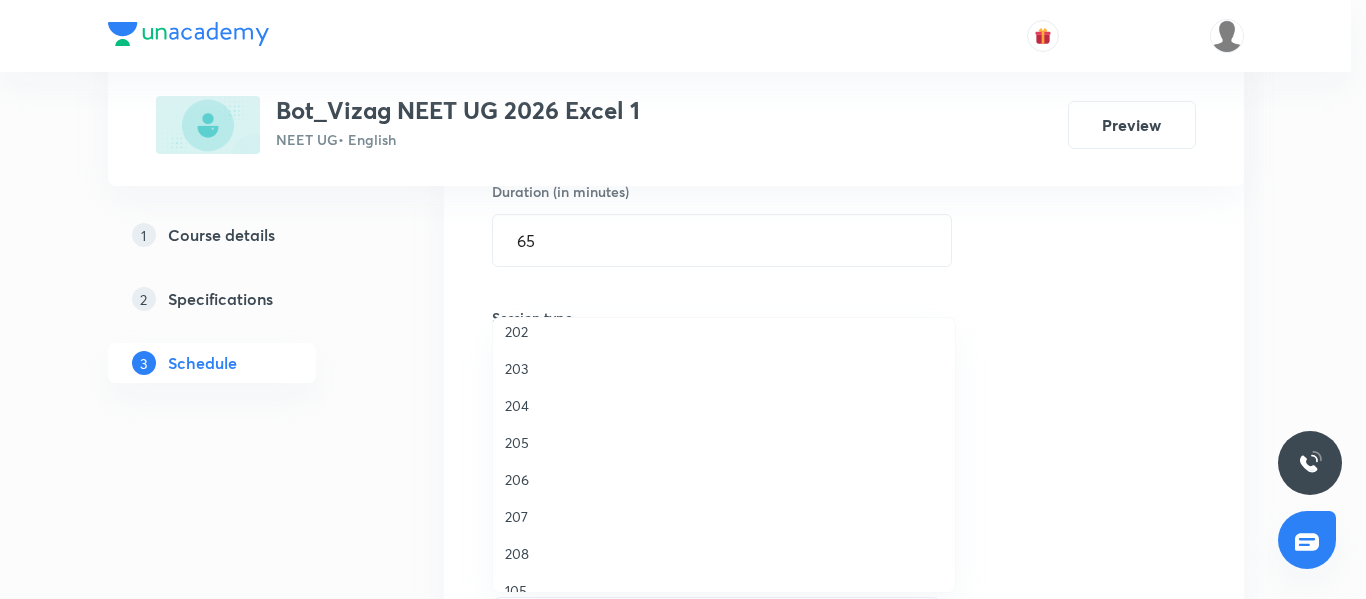 click on "206" at bounding box center (724, 479) 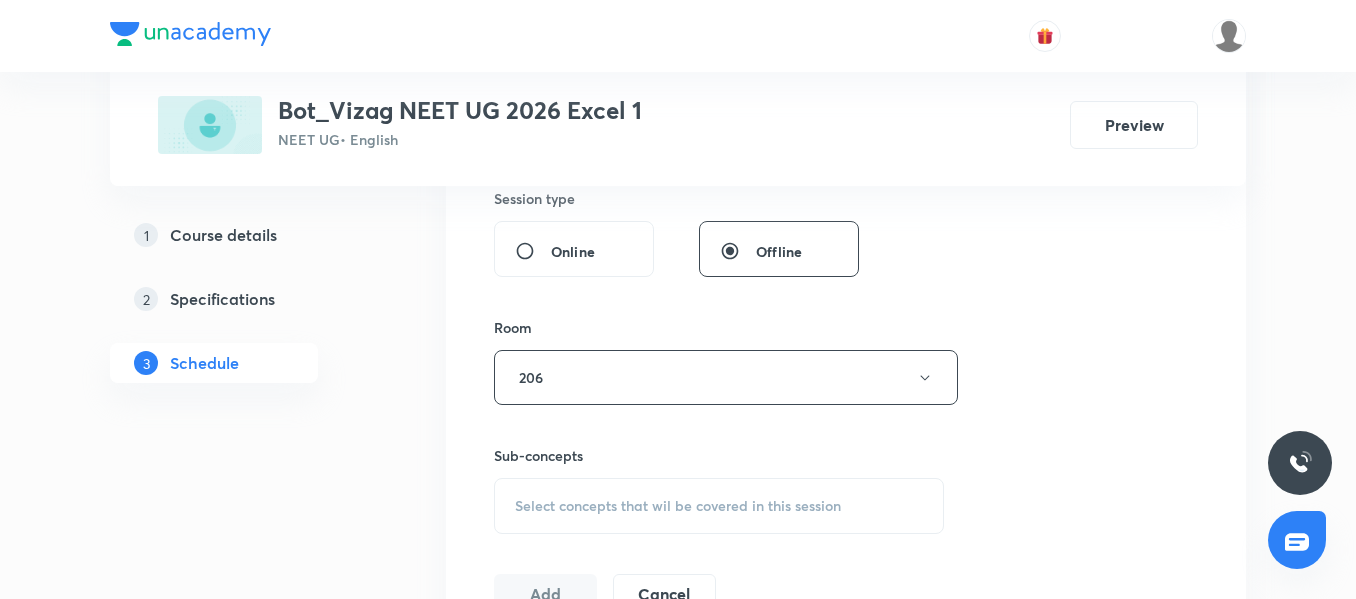 scroll, scrollTop: 794, scrollLeft: 0, axis: vertical 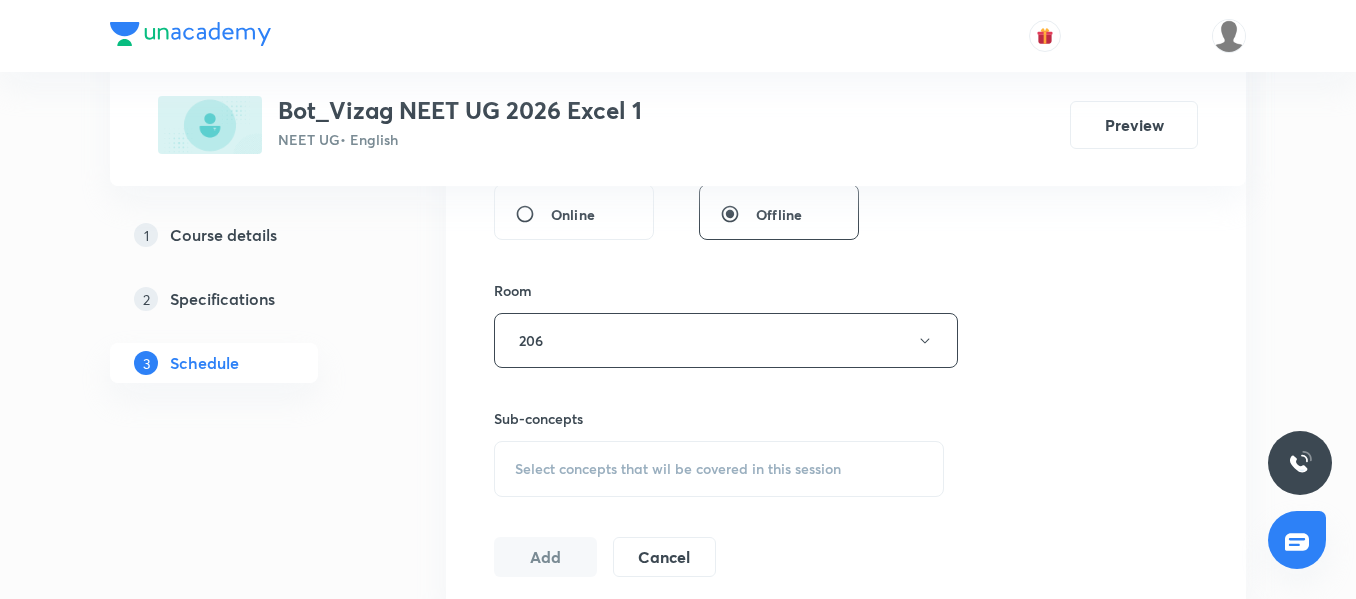 click on "Select concepts that wil be covered in this session" at bounding box center (678, 469) 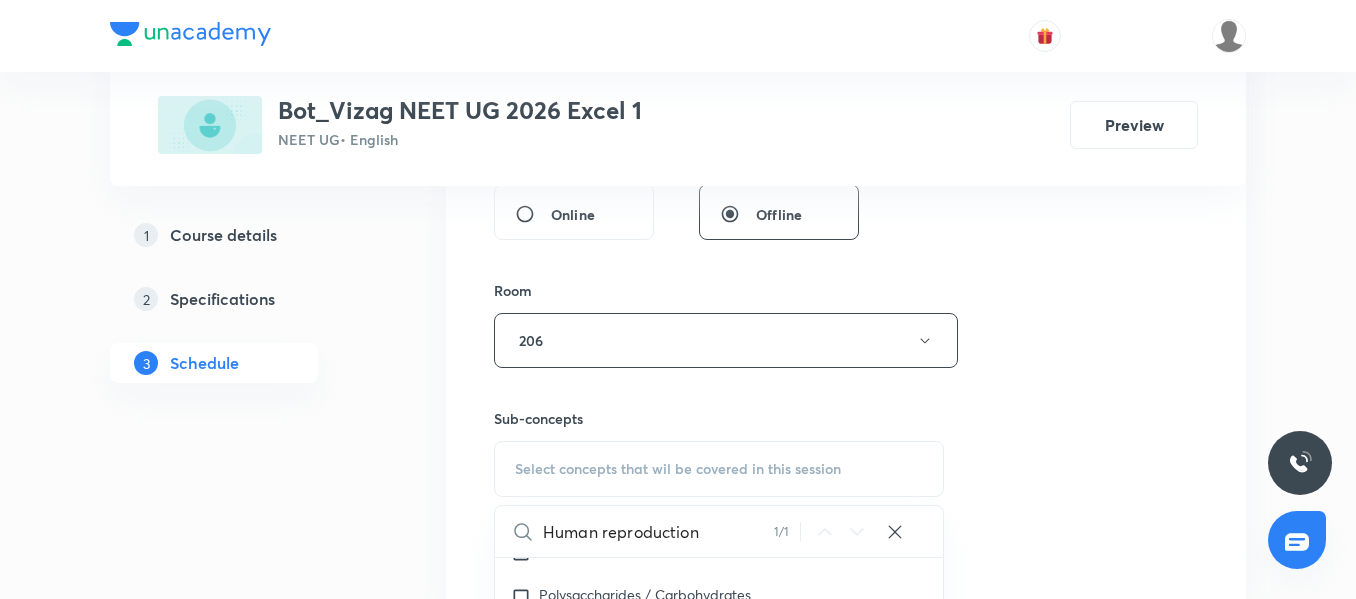 scroll, scrollTop: 7405, scrollLeft: 0, axis: vertical 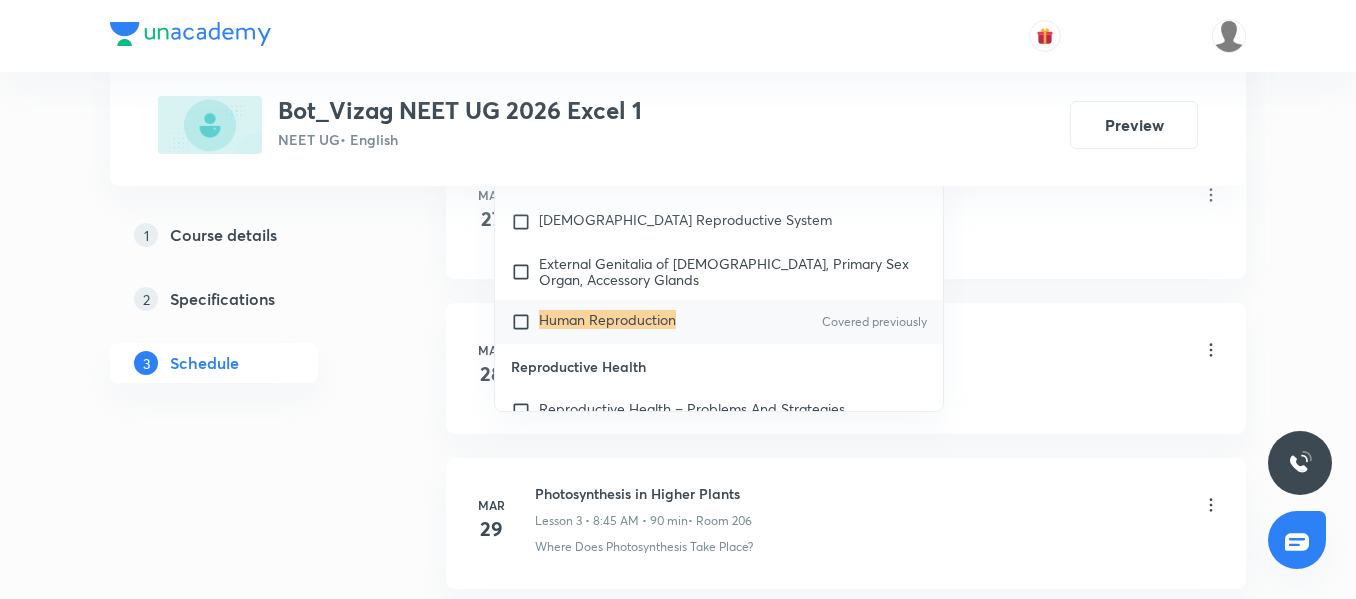 type on "Human reproduction" 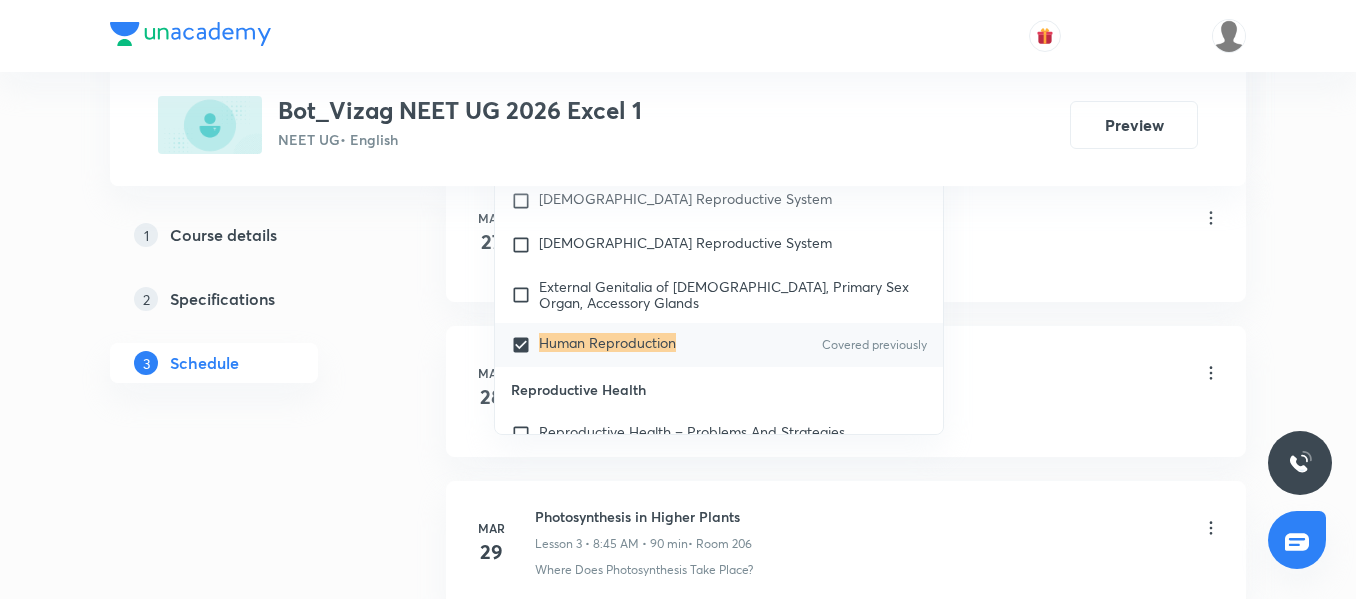 click on "1 Course details 2 Specifications 3 Schedule" at bounding box center [246, 2984] 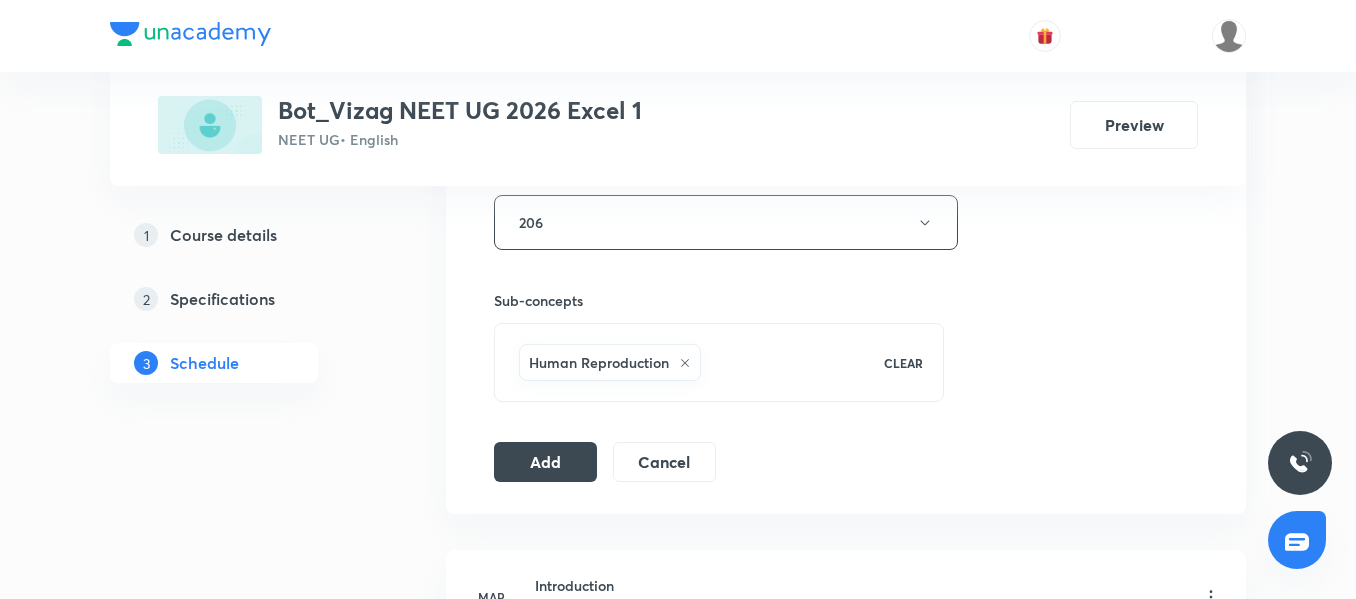 scroll, scrollTop: 899, scrollLeft: 0, axis: vertical 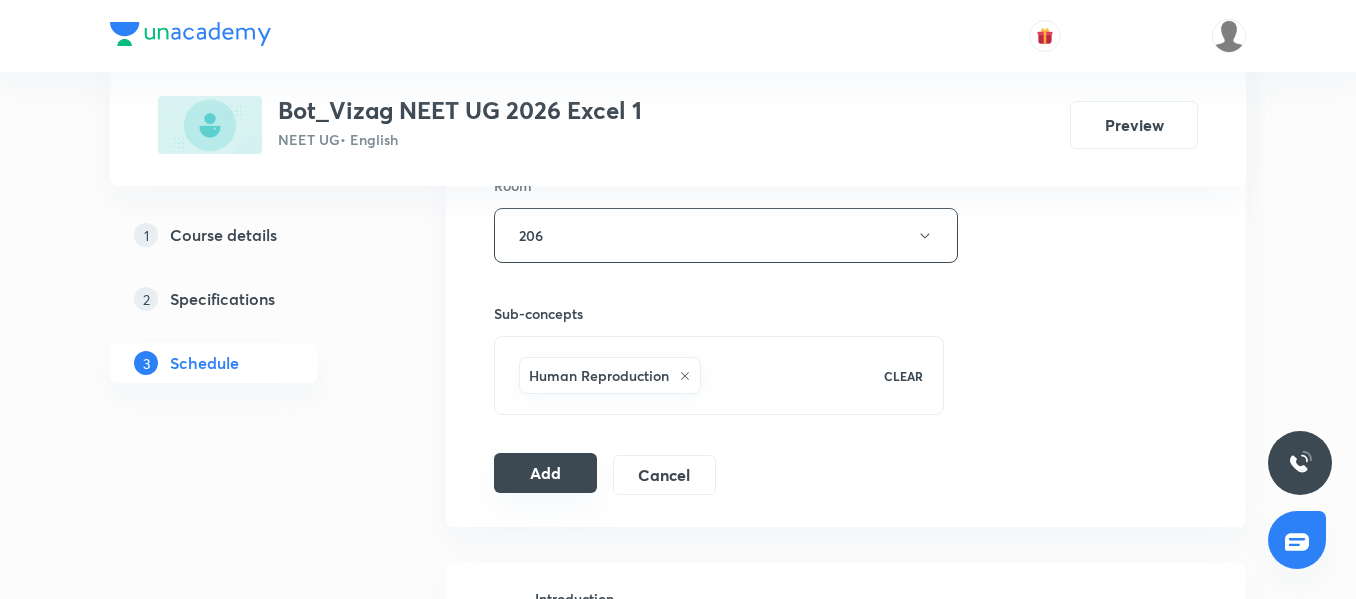 click on "Add" at bounding box center (545, 473) 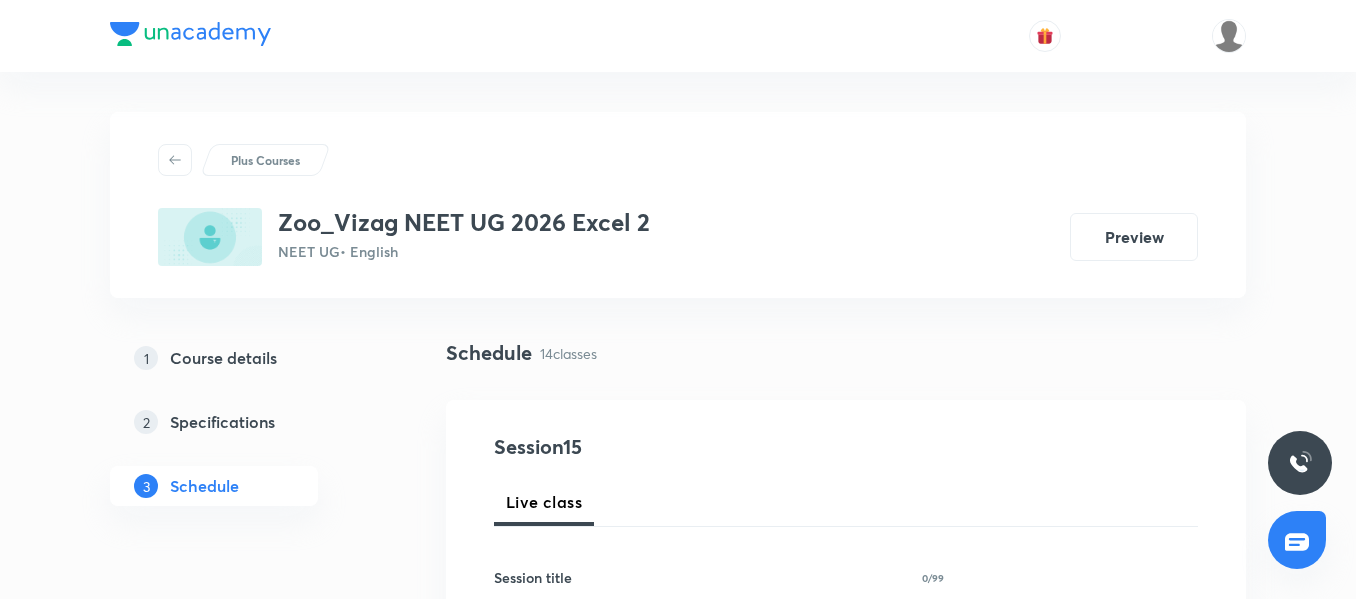scroll, scrollTop: 0, scrollLeft: 0, axis: both 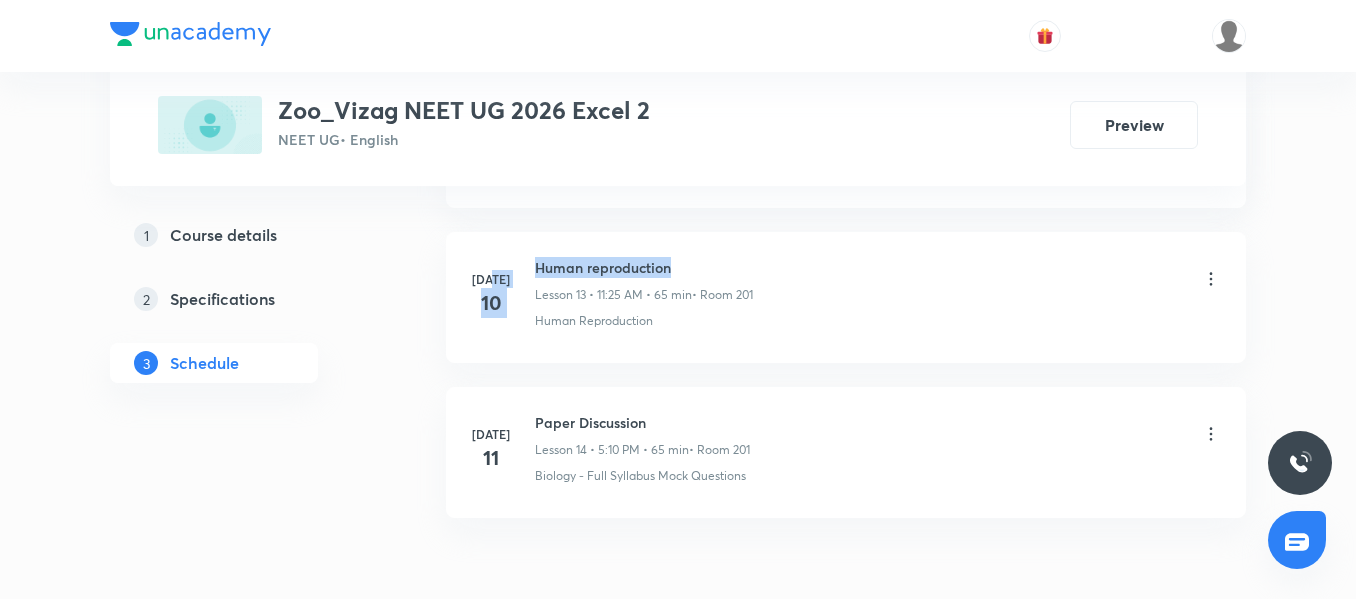 drag, startPoint x: 672, startPoint y: 266, endPoint x: 525, endPoint y: 262, distance: 147.05441 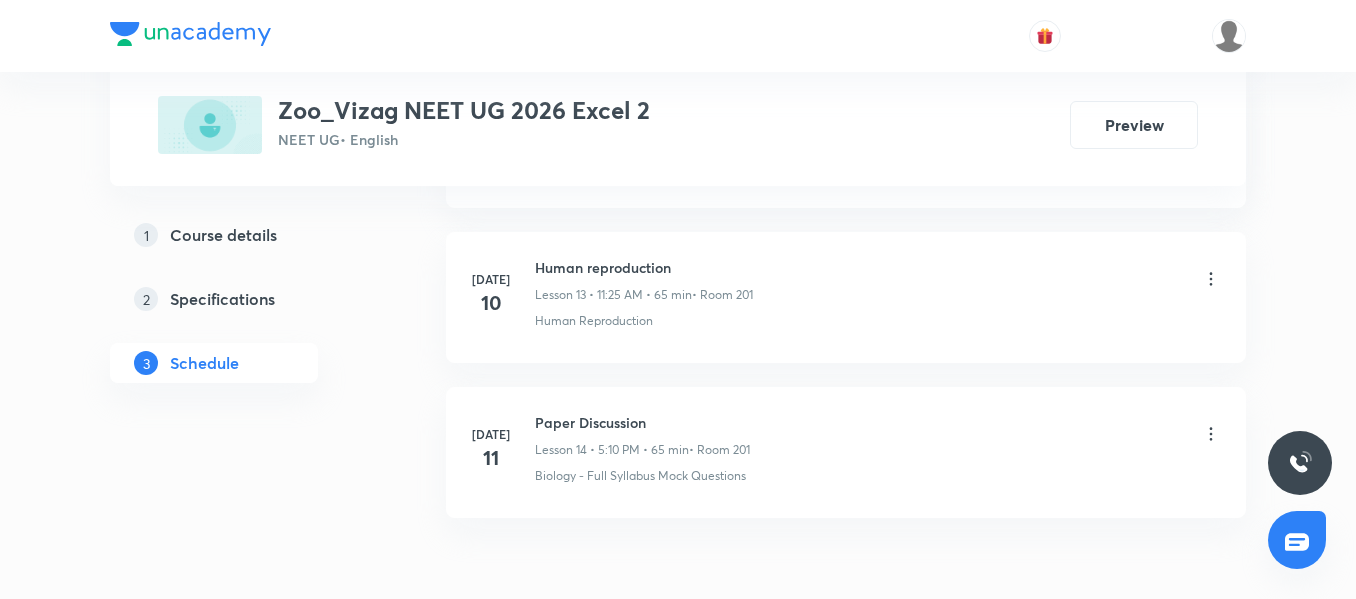 click on "[DATE] Human reproduction Lesson 13 • 11:25 AM • 65 min  • Room 201 Human Reproduction" at bounding box center (846, 297) 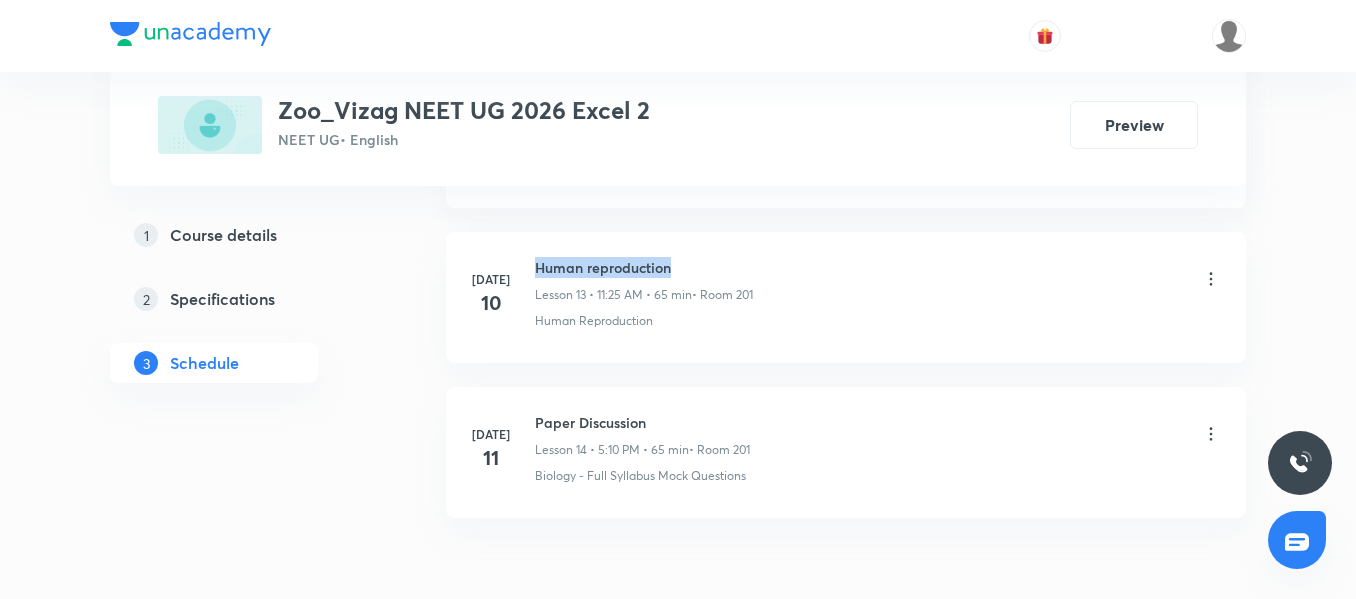 drag, startPoint x: 672, startPoint y: 264, endPoint x: 535, endPoint y: 266, distance: 137.0146 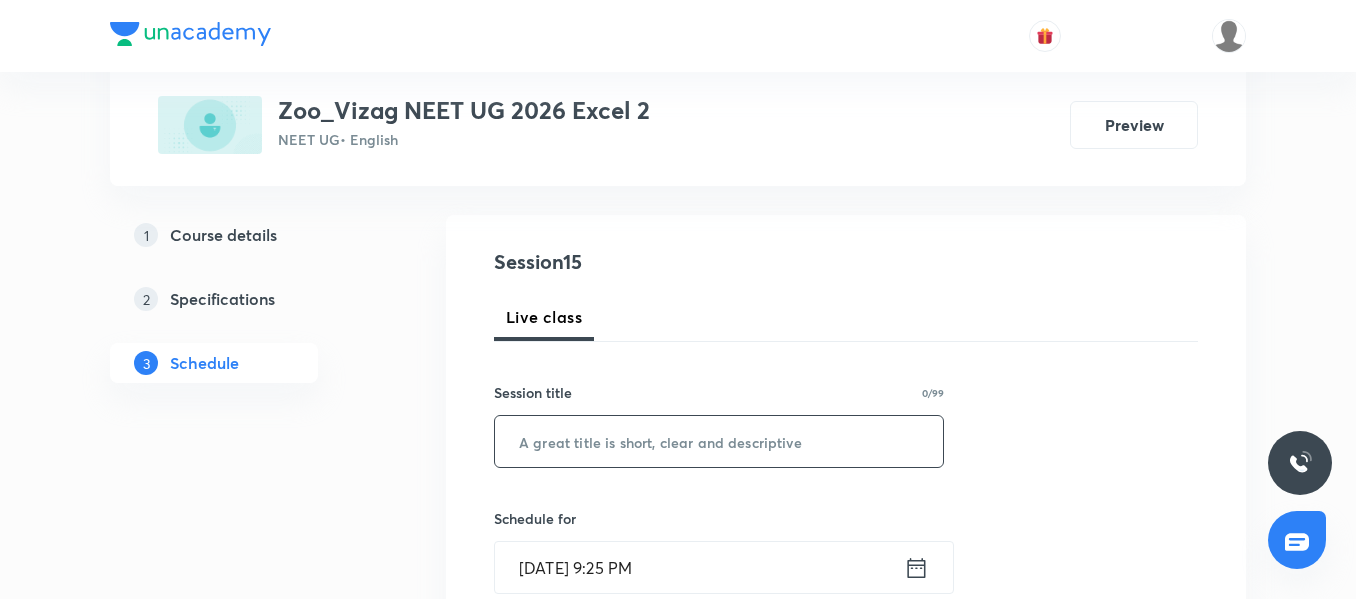scroll, scrollTop: 186, scrollLeft: 0, axis: vertical 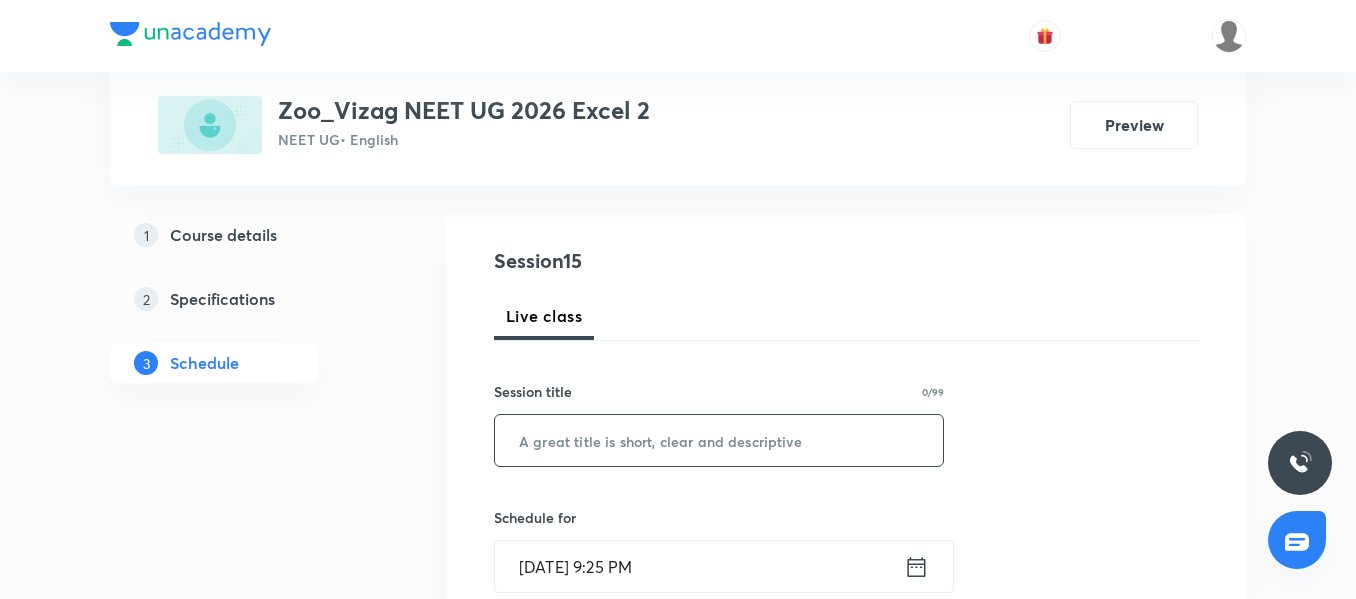 click at bounding box center [719, 440] 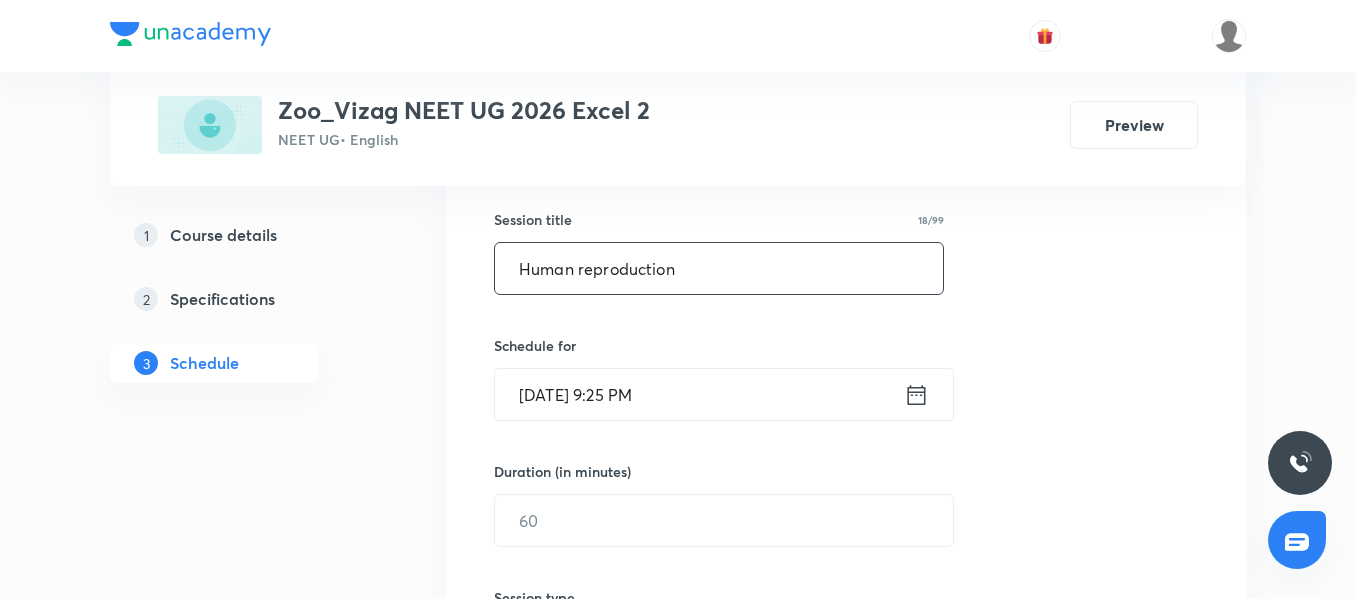 scroll, scrollTop: 362, scrollLeft: 0, axis: vertical 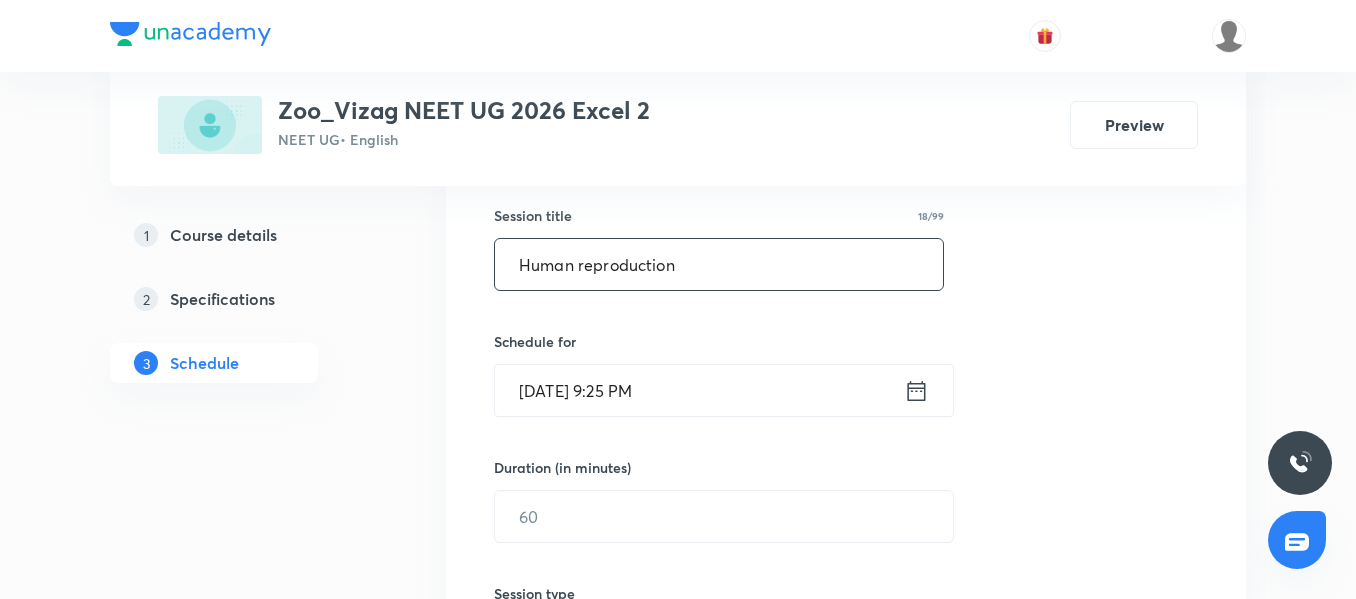 type on "Human reproduction" 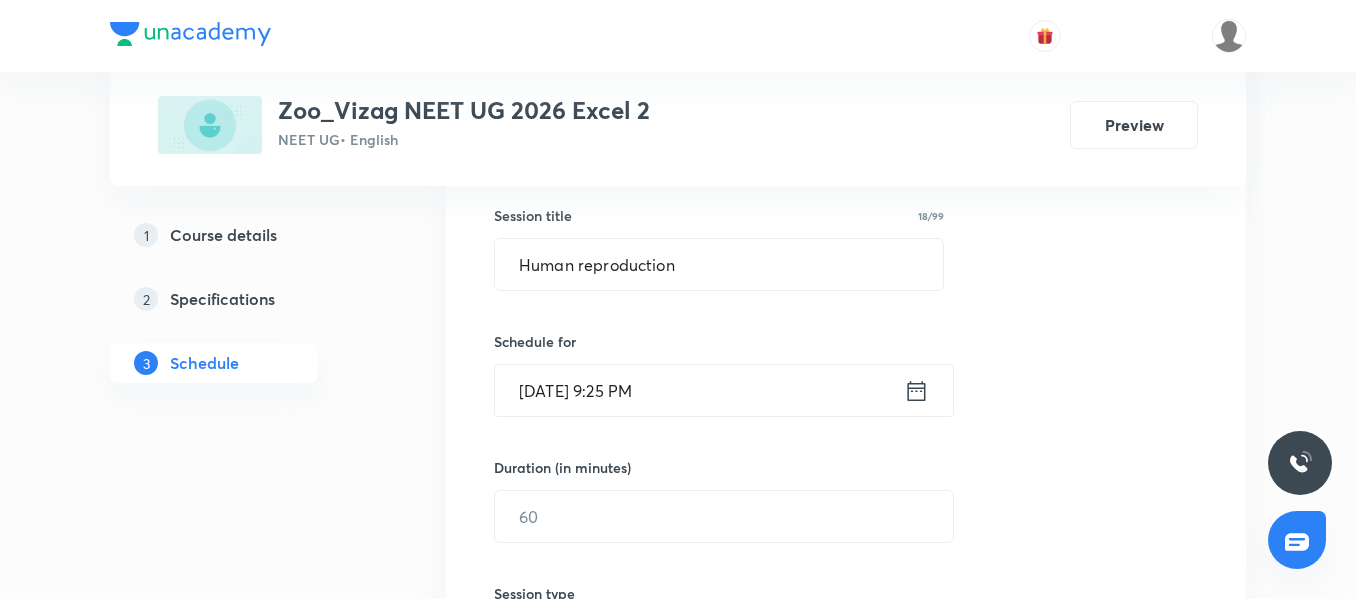click 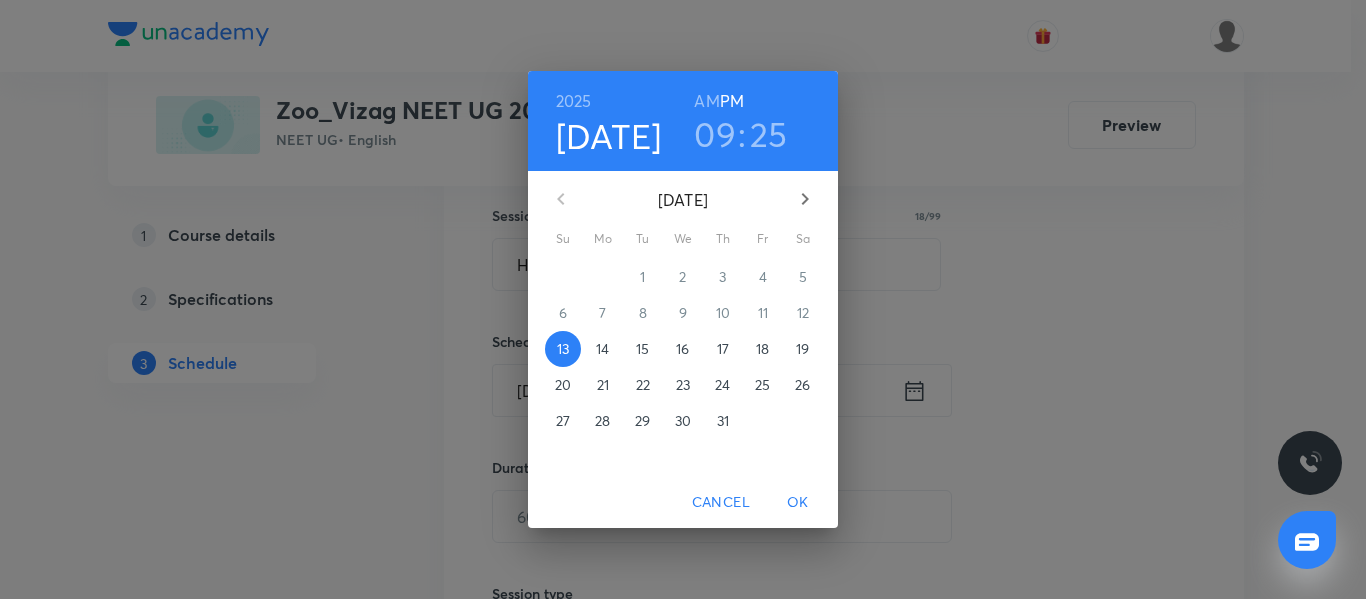 click on "AM" at bounding box center [706, 101] 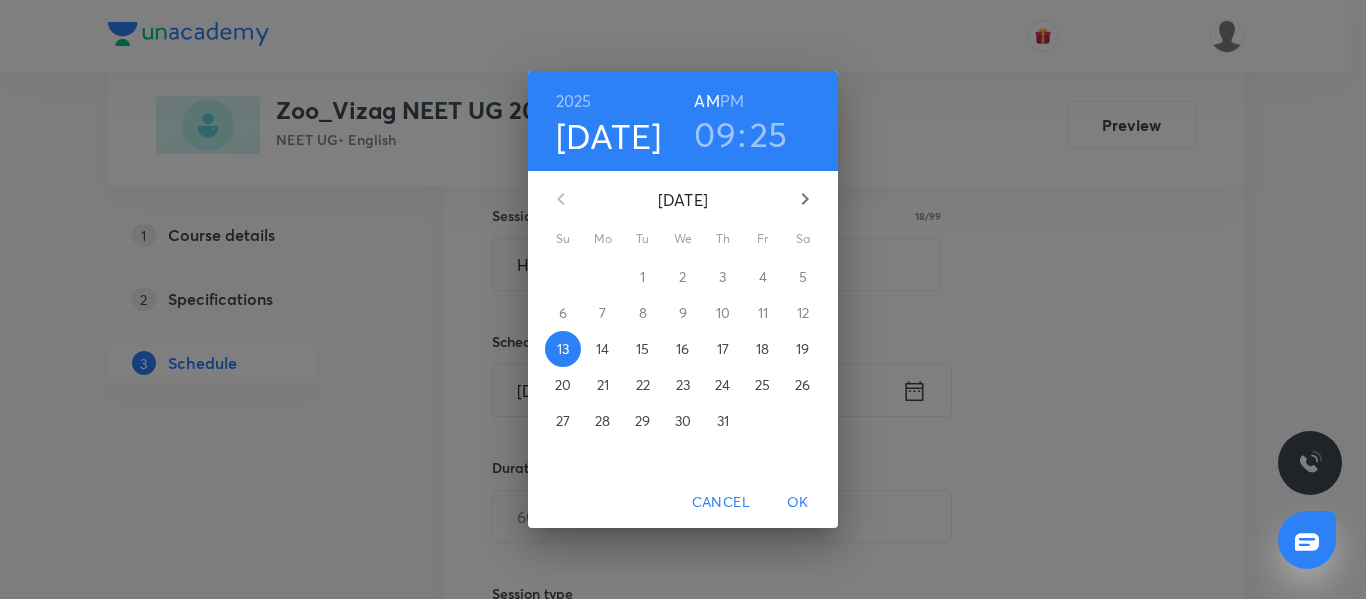 click on "14" at bounding box center (603, 349) 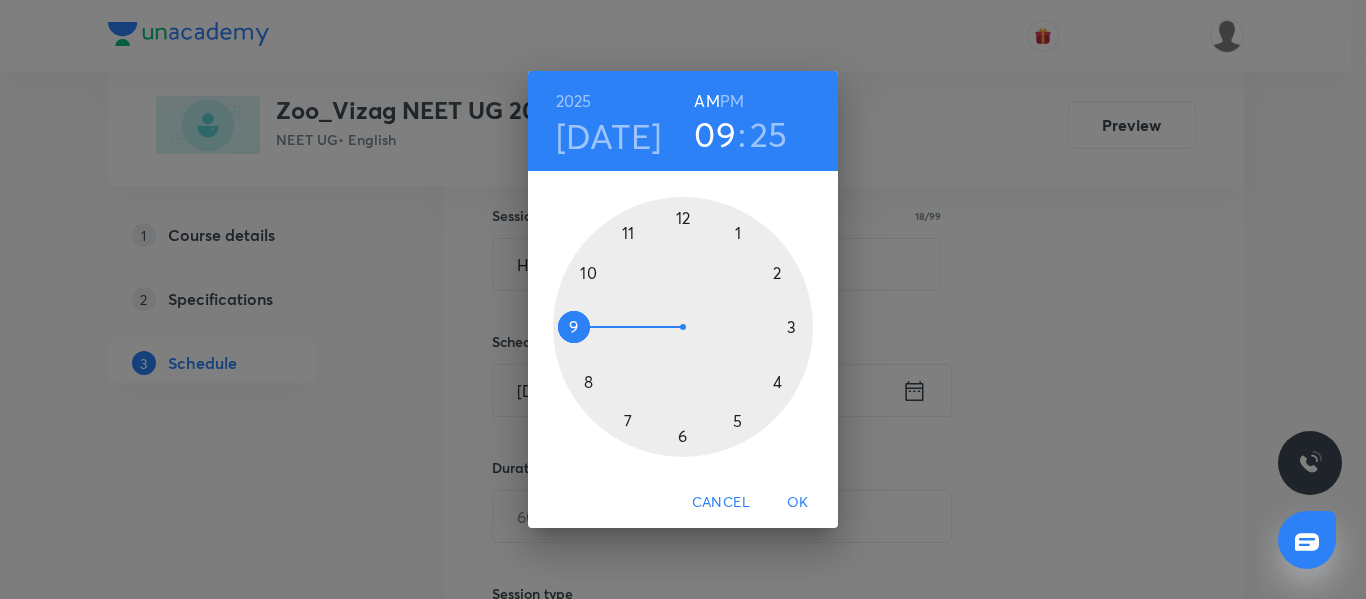 click at bounding box center [683, 327] 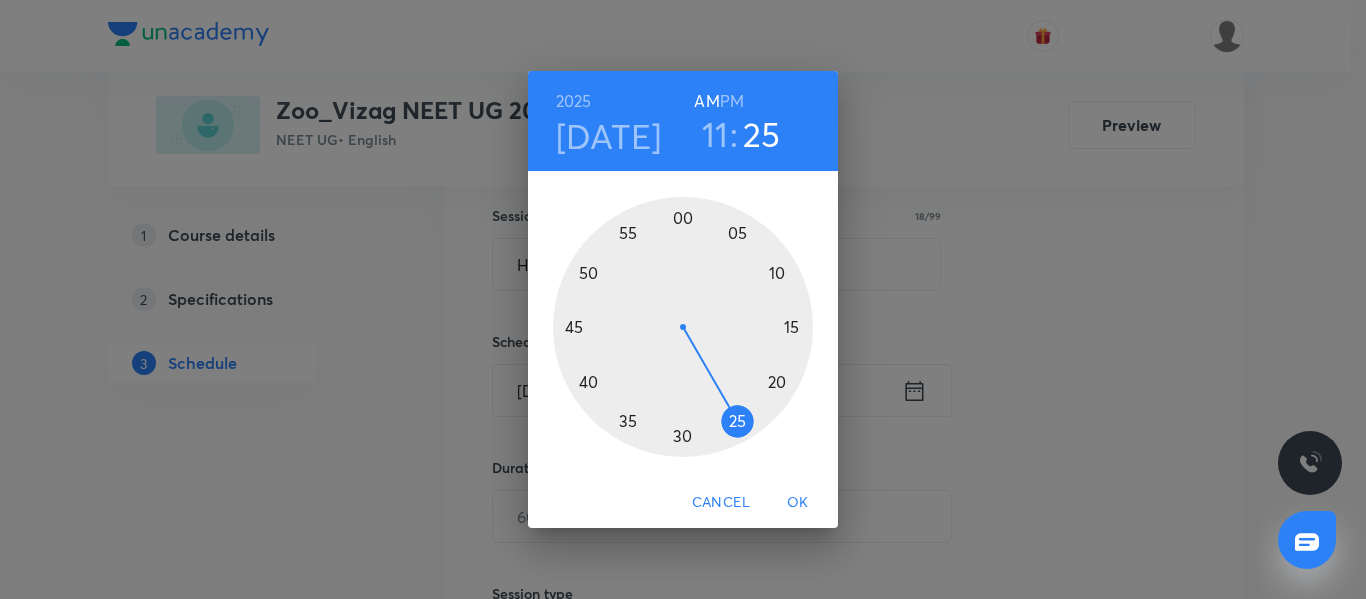 click on "OK" at bounding box center (798, 502) 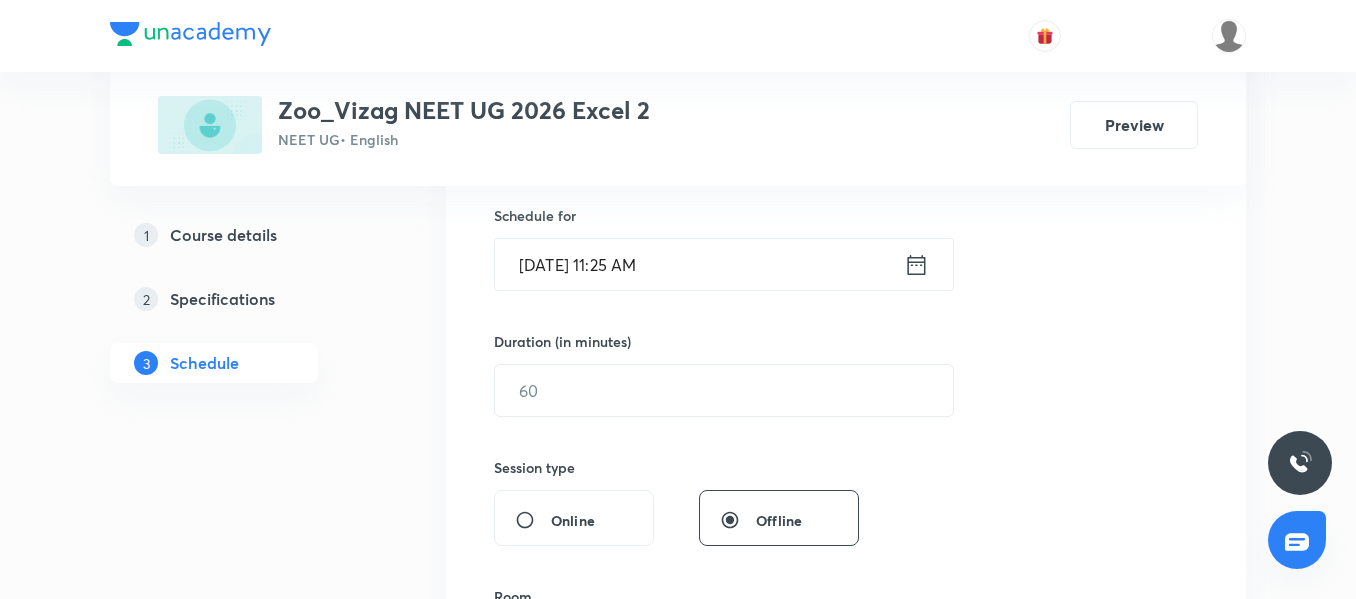 scroll, scrollTop: 498, scrollLeft: 0, axis: vertical 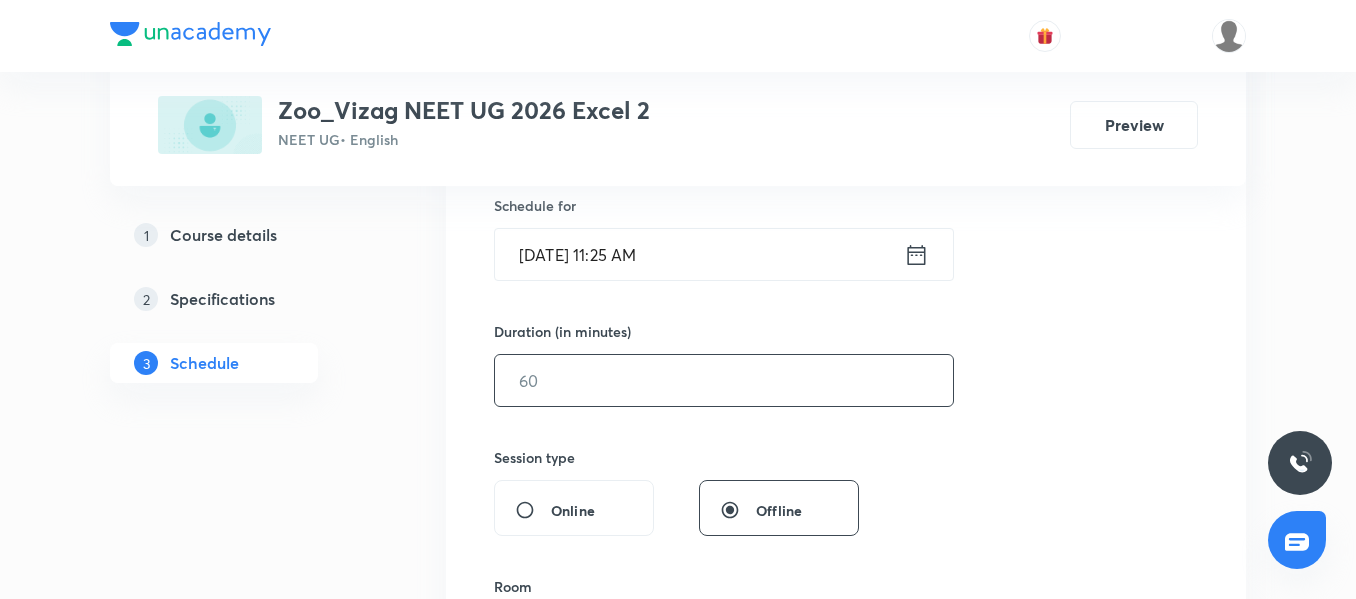 click at bounding box center [724, 380] 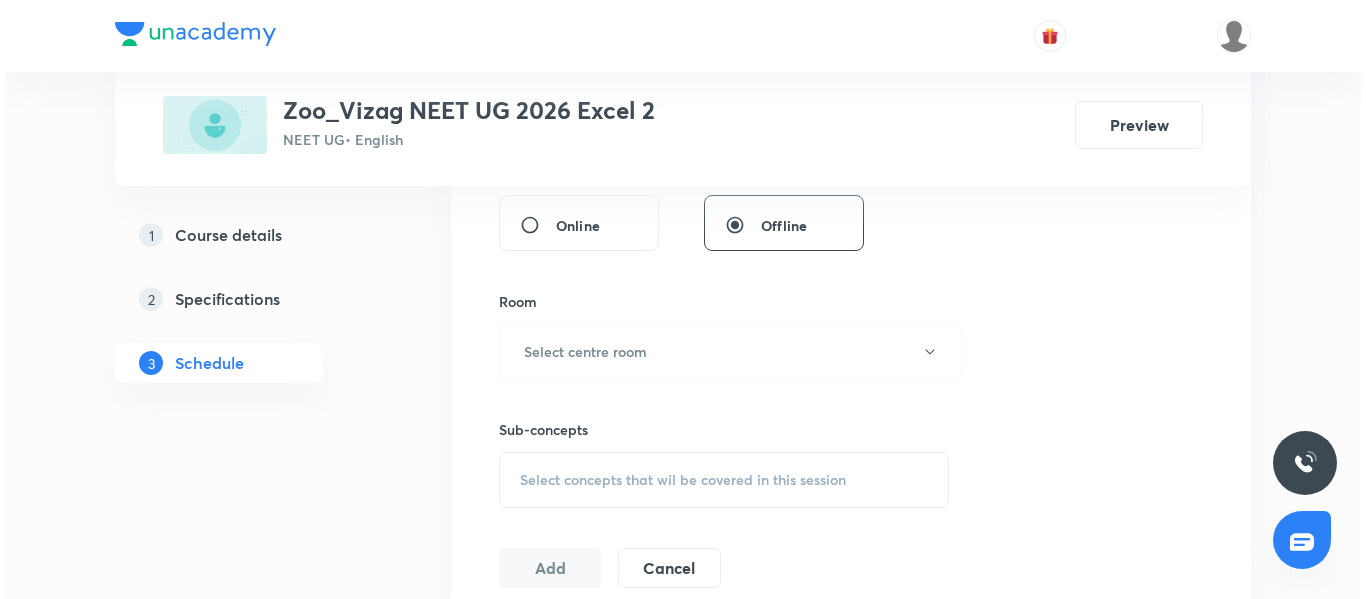 scroll, scrollTop: 844, scrollLeft: 0, axis: vertical 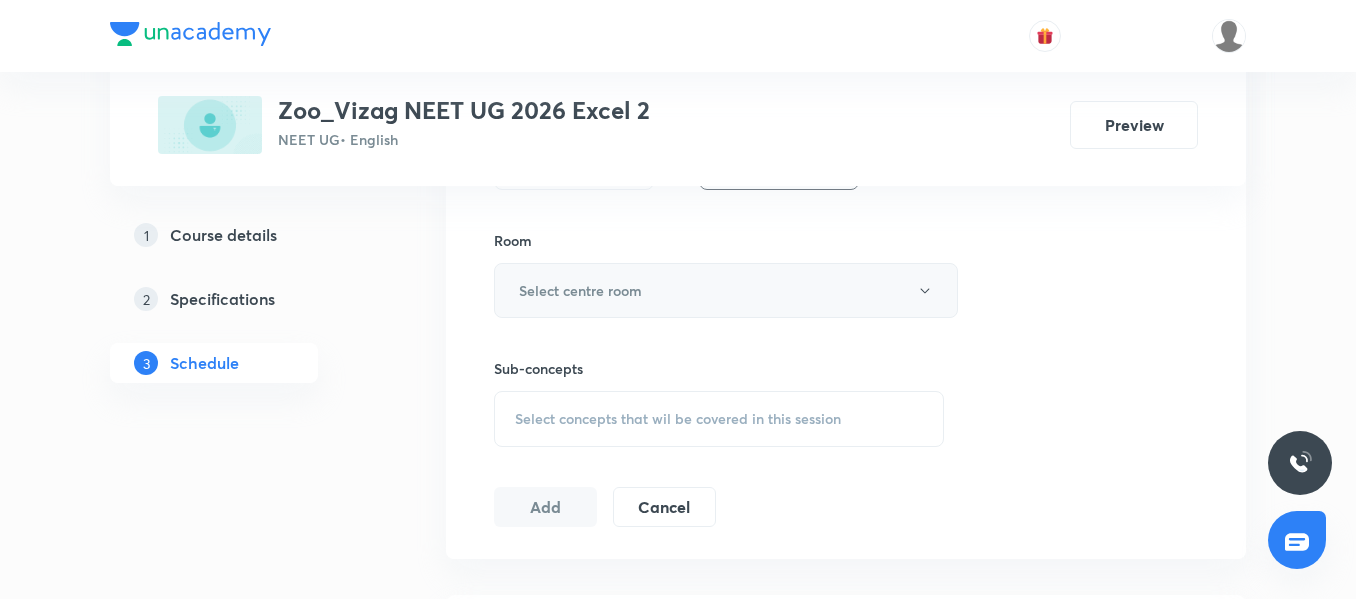 type on "65" 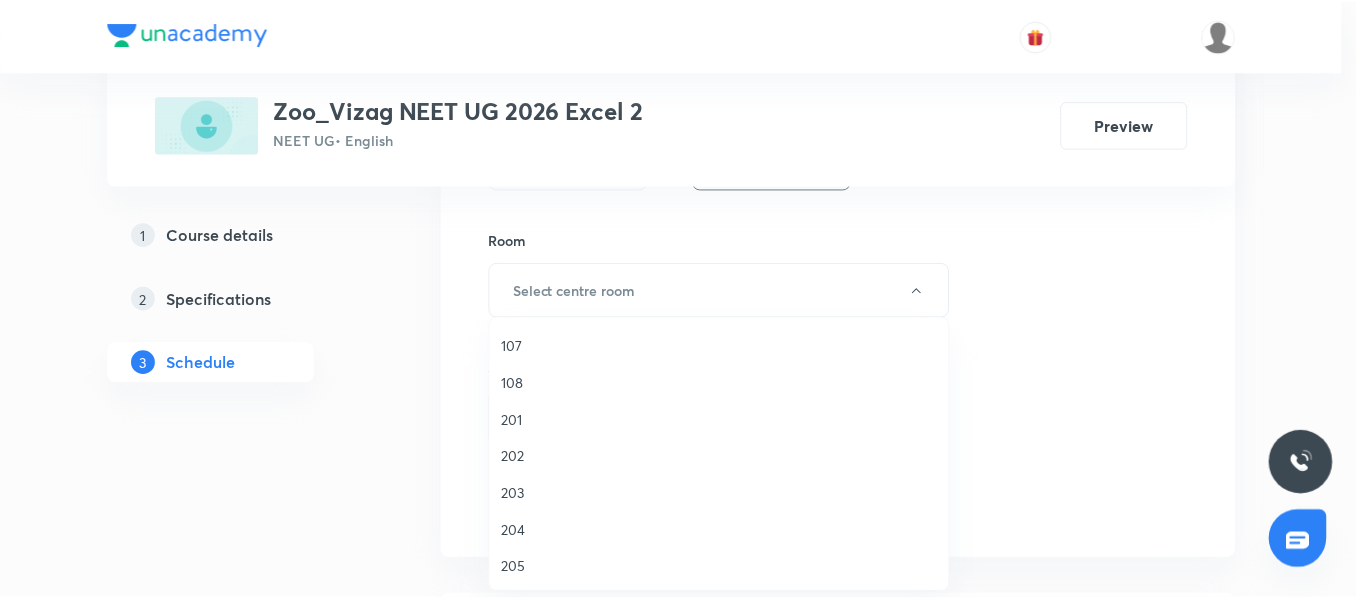 scroll, scrollTop: 369, scrollLeft: 0, axis: vertical 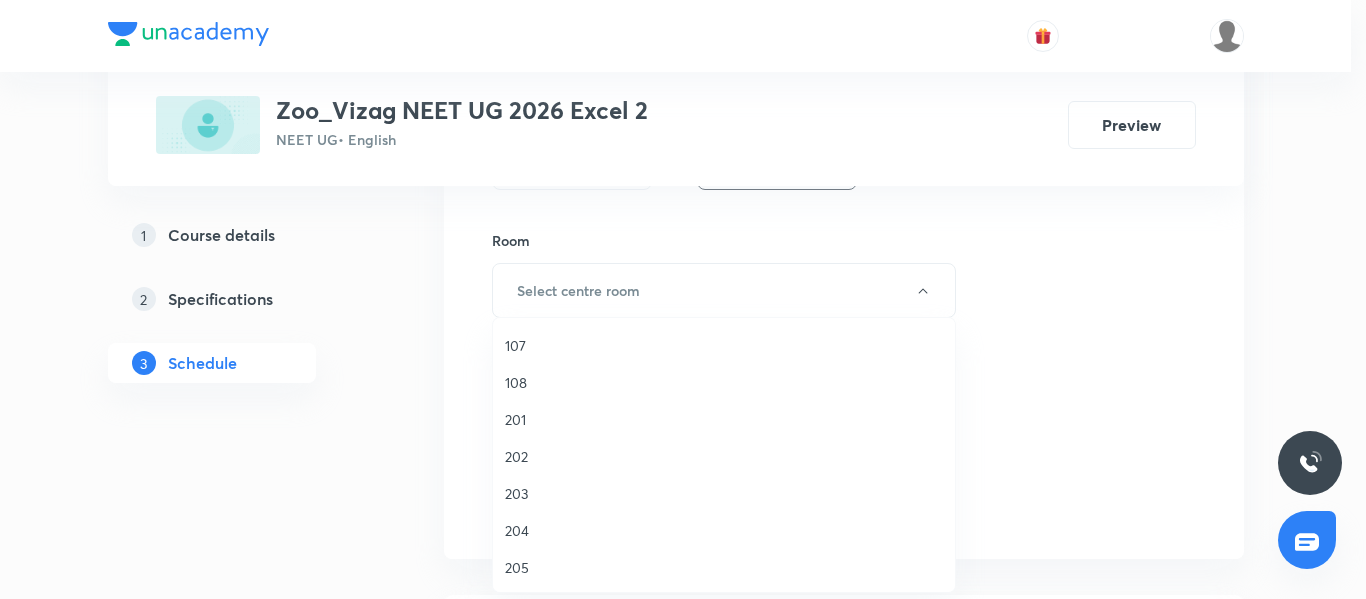 click on "201" at bounding box center (724, 419) 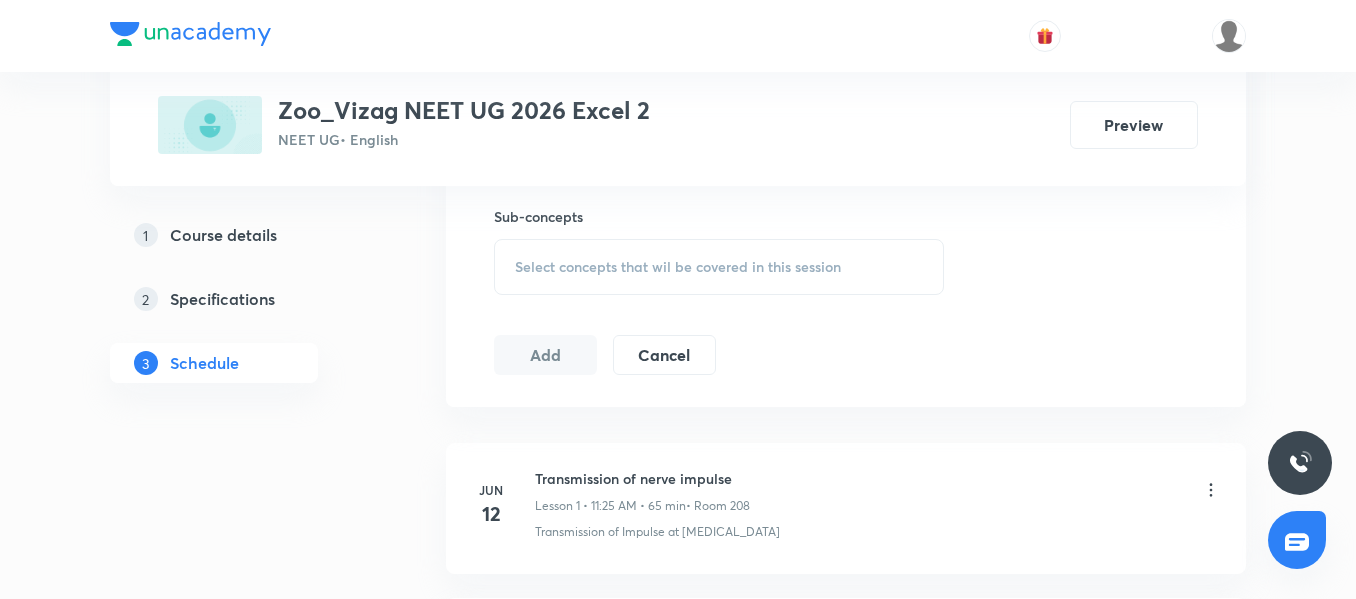 scroll, scrollTop: 997, scrollLeft: 0, axis: vertical 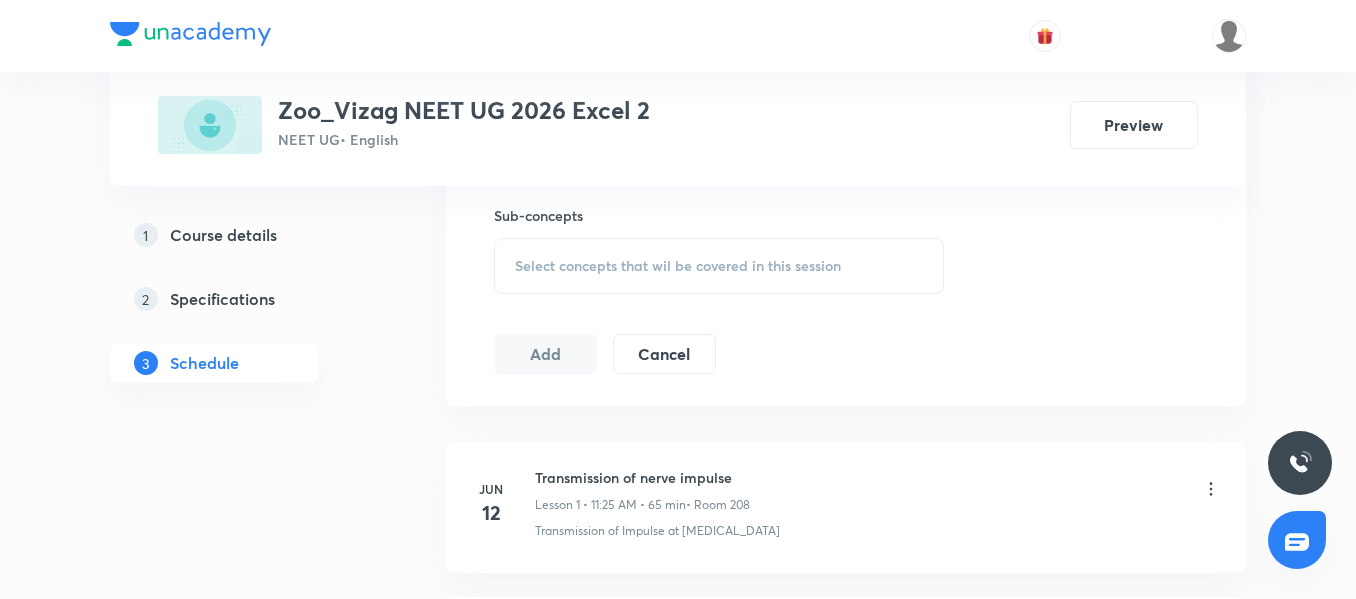 click on "Select concepts that wil be covered in this session" at bounding box center [719, 266] 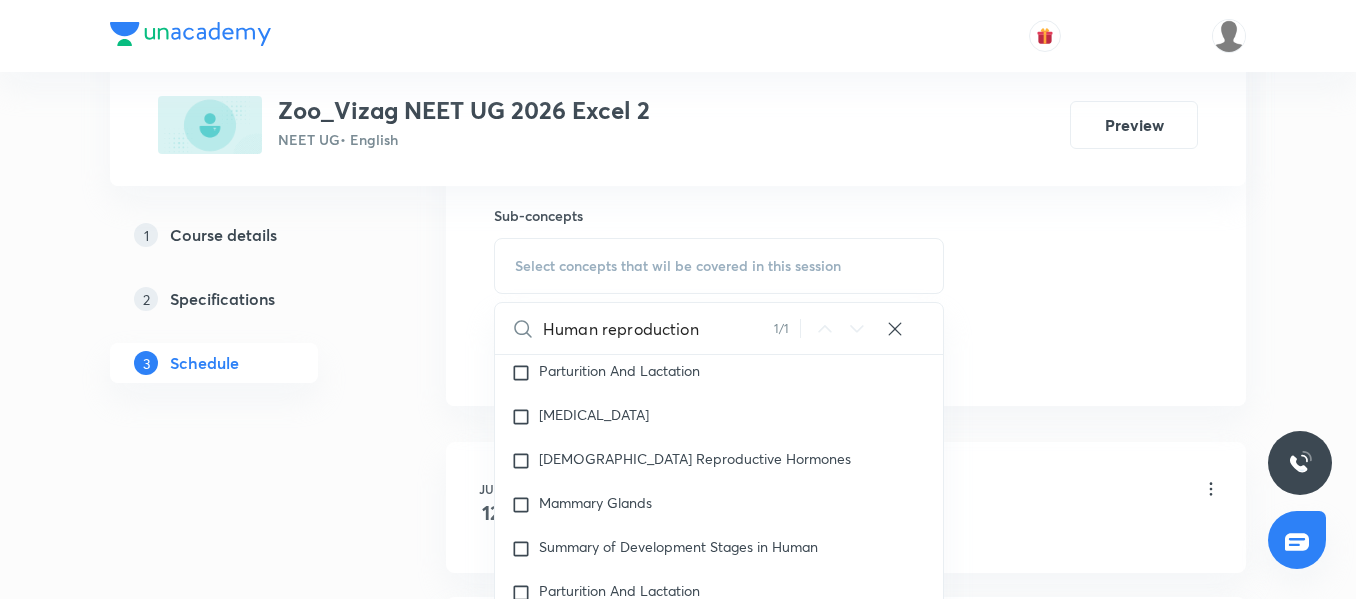 scroll, scrollTop: 13602, scrollLeft: 0, axis: vertical 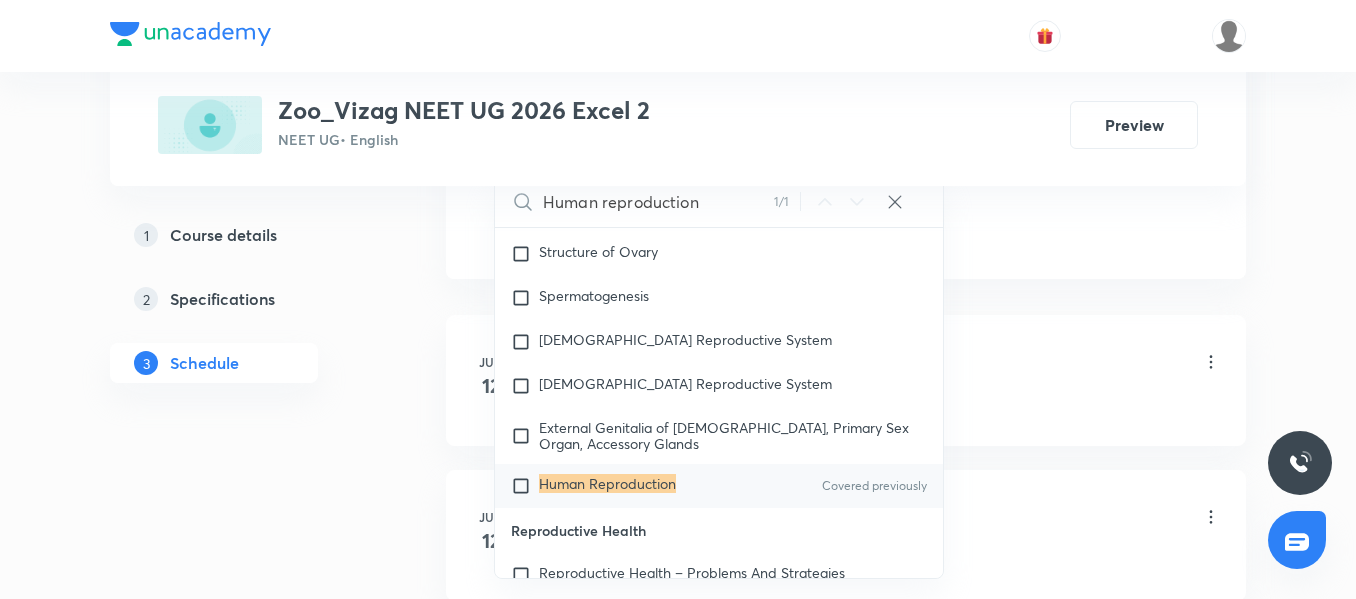 type on "Human reproduction" 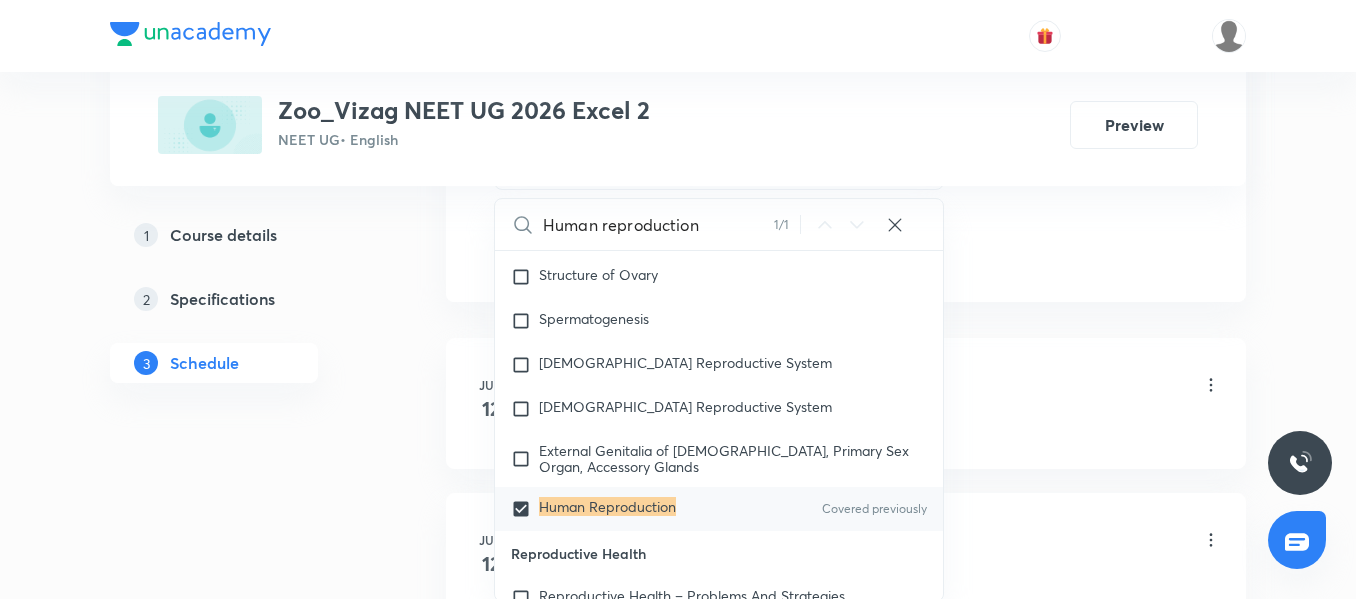 click on "Plus Courses Zoo_Vizag NEET UG 2026 Excel 2 NEET UG  • English Preview 1 Course details 2 Specifications 3 Schedule Schedule 14  classes Session  15 Live class Session title 18/99 Human reproduction ​ Schedule for Jul 14, 2025, 11:25 AM ​ Duration (in minutes) 65 ​   Session type Online Offline Room 201 Sub-concepts Human Reproduction CLEAR Human reproduction 1 / 1 ​ Biology - Full Syllabus Mock Questions Biology - Full Syllabus Mock Questions Covered previously Practice questions Practice Questions Biology Previous Year Questions Maths Previous Year Questions Living World What Is Living? Diversity In The Living World Systematics Types Of Taxonomy Fundamental Components Of Taxonomy Taxonomic Categories Taxonomical Aids The Three Domains Of Life Biological Nomenclature  Biological Classification System Of Classification Kingdom Monera Kingdom Protista Kingdom Fungi Kingdom Plantae Kingdom Animalia Linchens Mycorrhiza Virus Prions Viroids Plant Kingdom Algae Bryophytes Pteridophytes Gymnosperms Root 1" at bounding box center (678, 812) 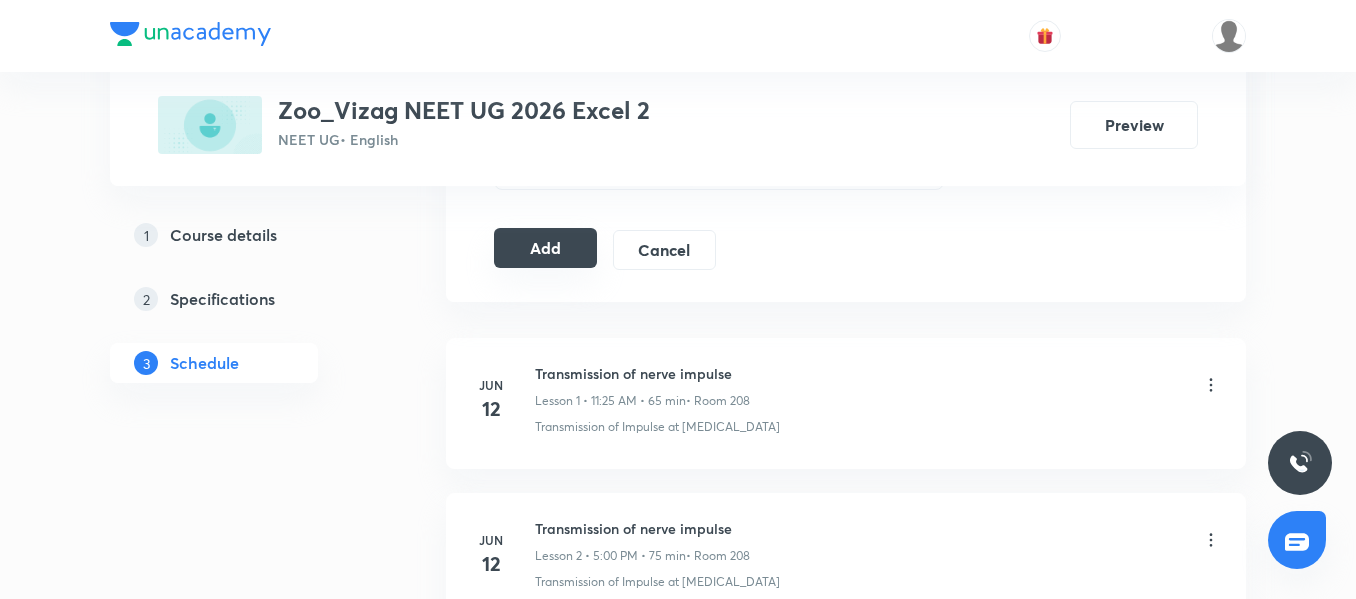 click on "Add" at bounding box center (545, 248) 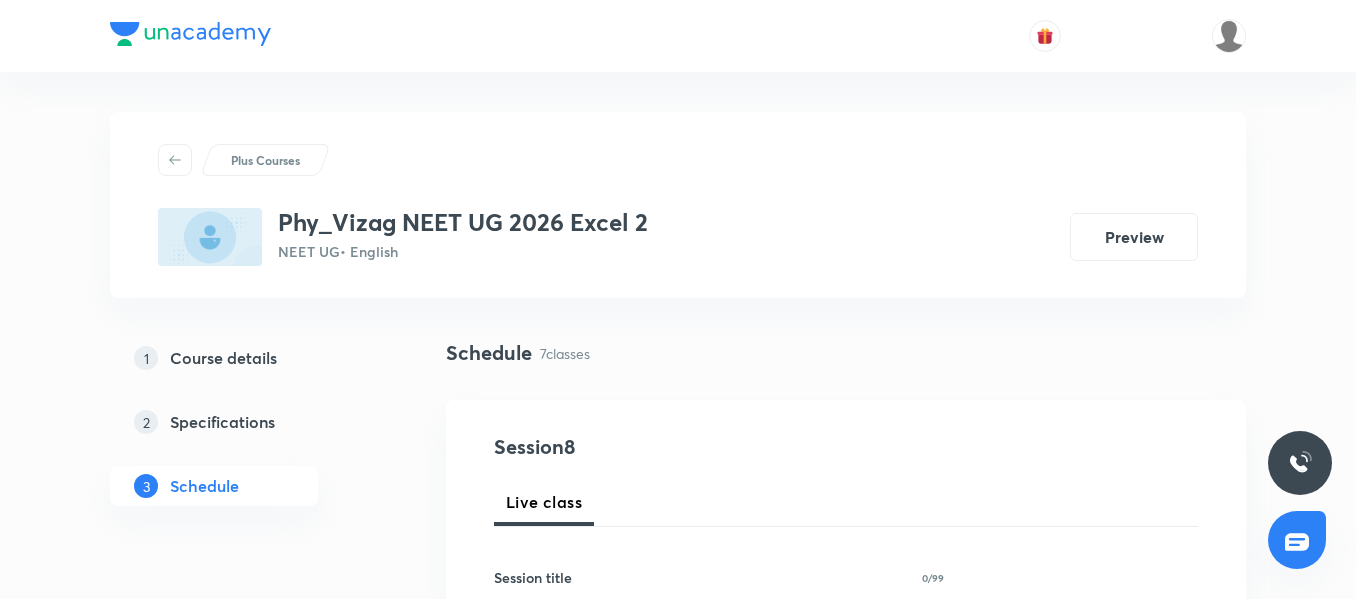scroll, scrollTop: 0, scrollLeft: 0, axis: both 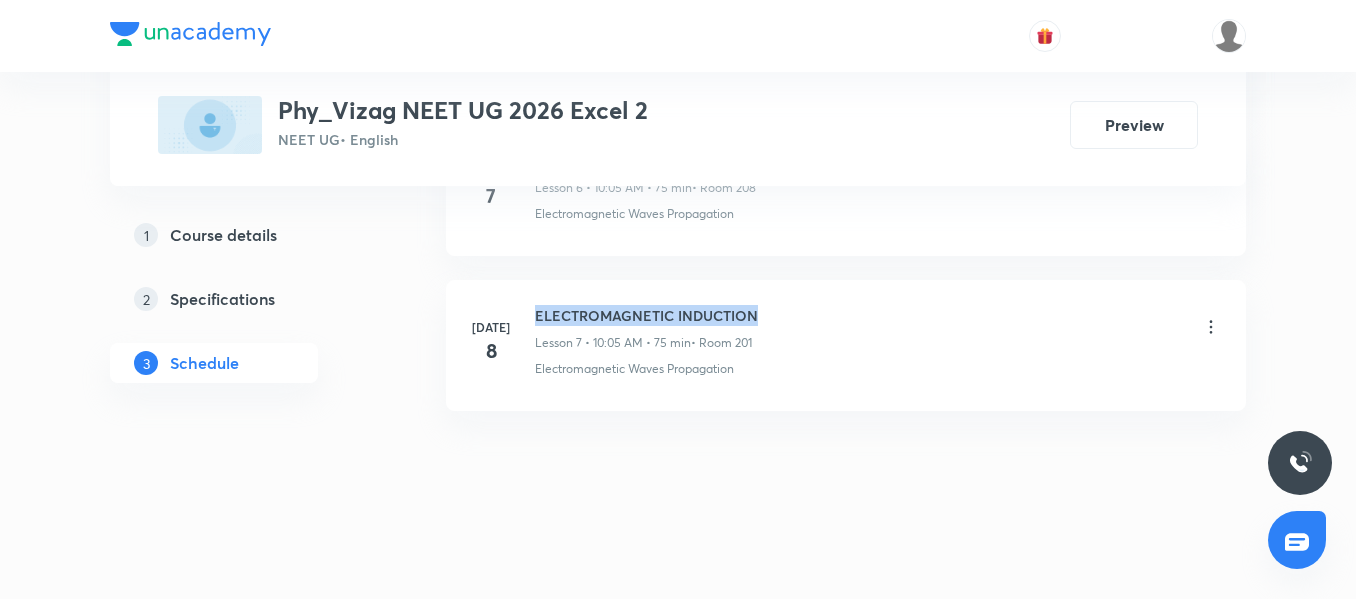 drag, startPoint x: 753, startPoint y: 312, endPoint x: 533, endPoint y: 305, distance: 220.11133 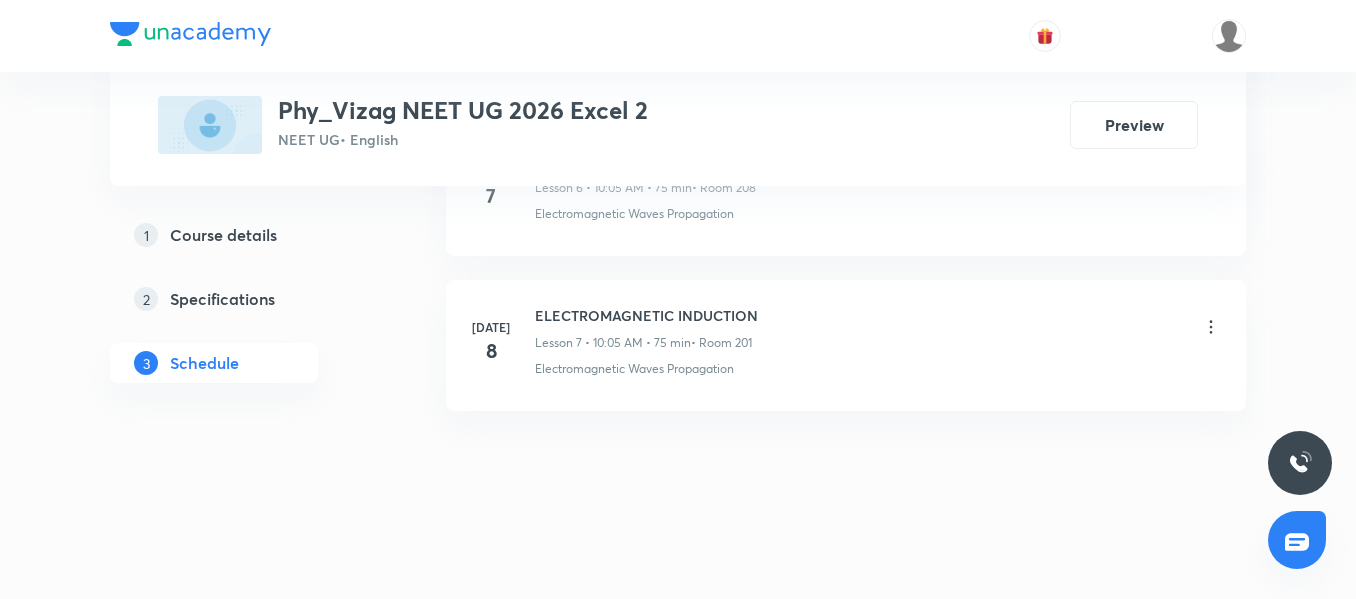 click on "1 Course details 2 Specifications 3 Schedule" at bounding box center (246, 311) 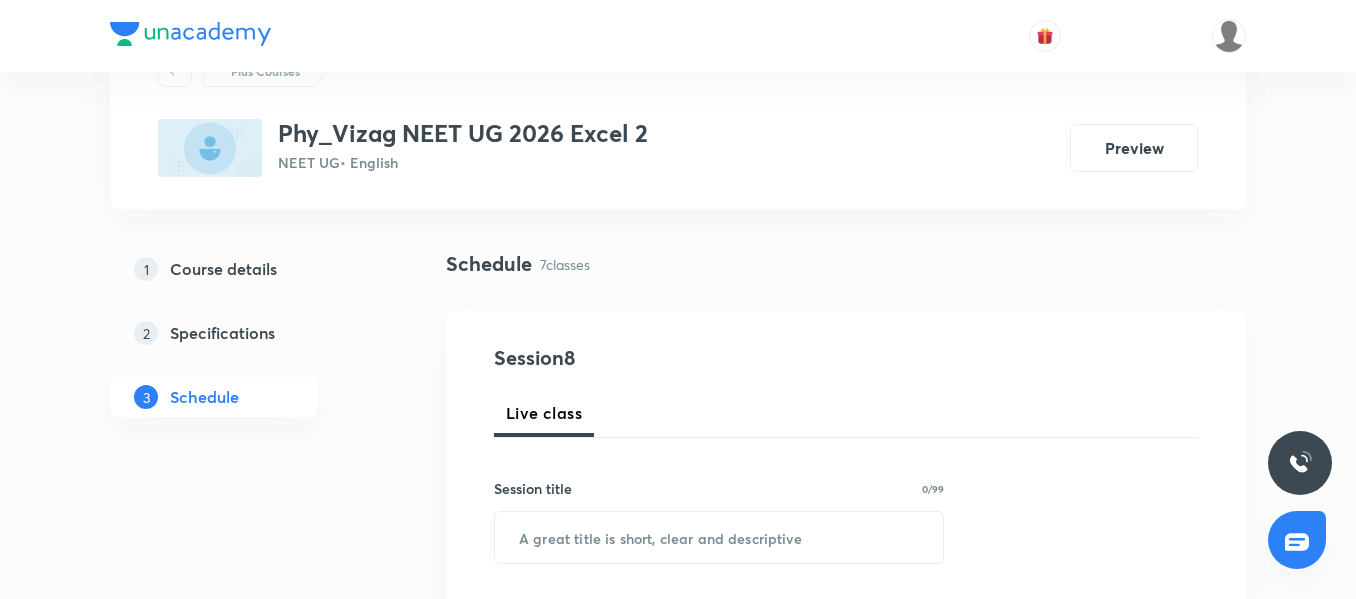 scroll, scrollTop: 221, scrollLeft: 0, axis: vertical 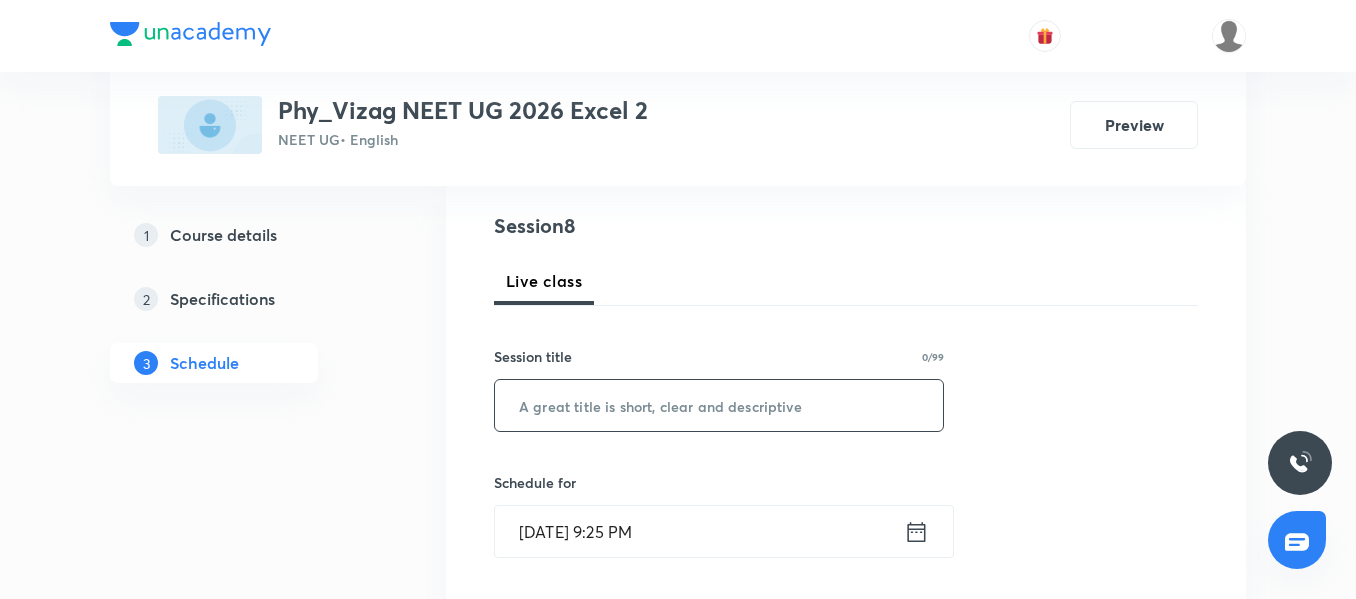 click at bounding box center (719, 405) 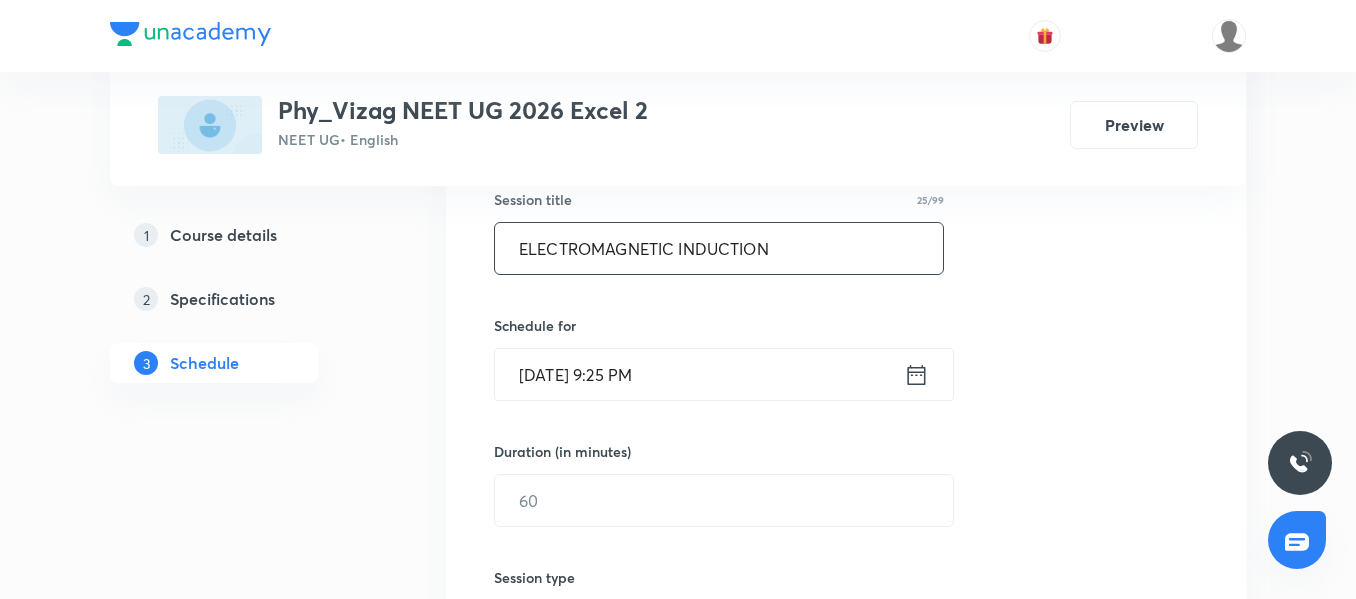 scroll, scrollTop: 379, scrollLeft: 0, axis: vertical 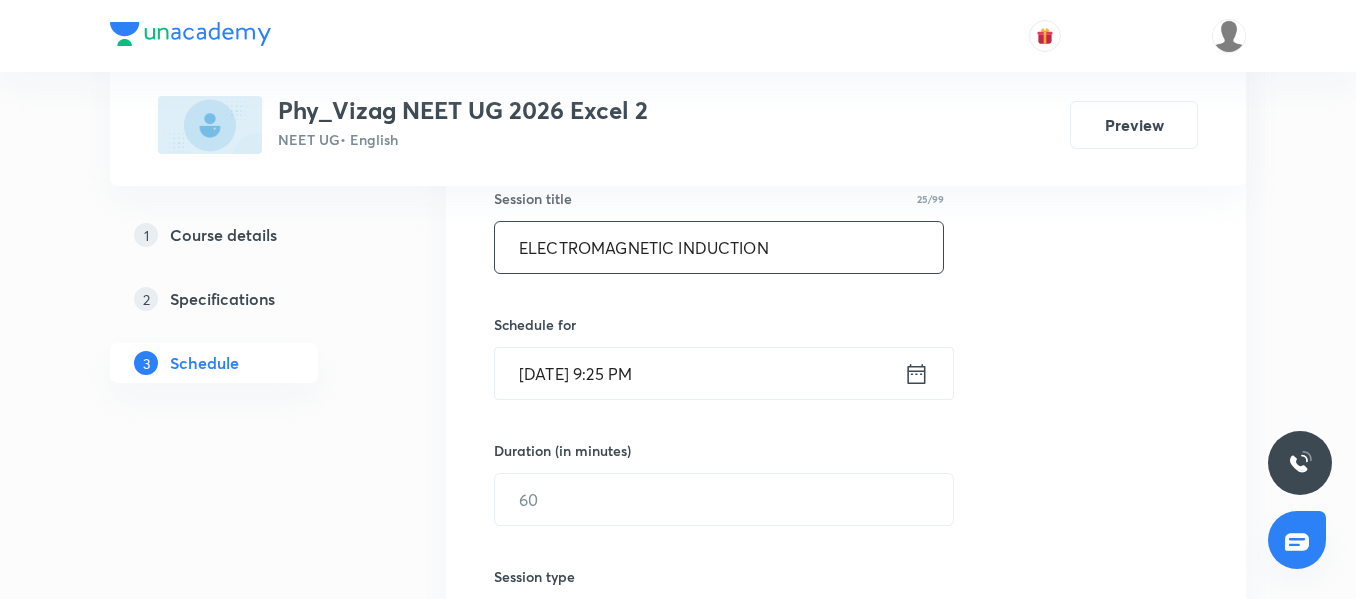 type on "ELECTROMAGNETIC INDUCTION" 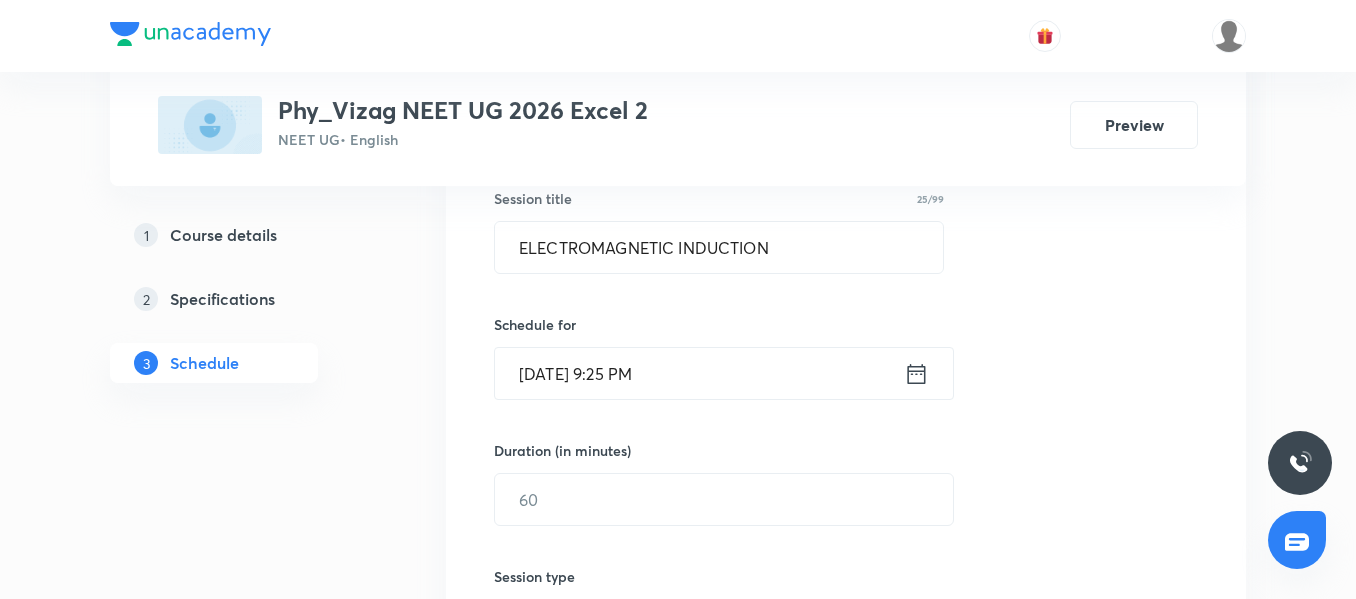 click 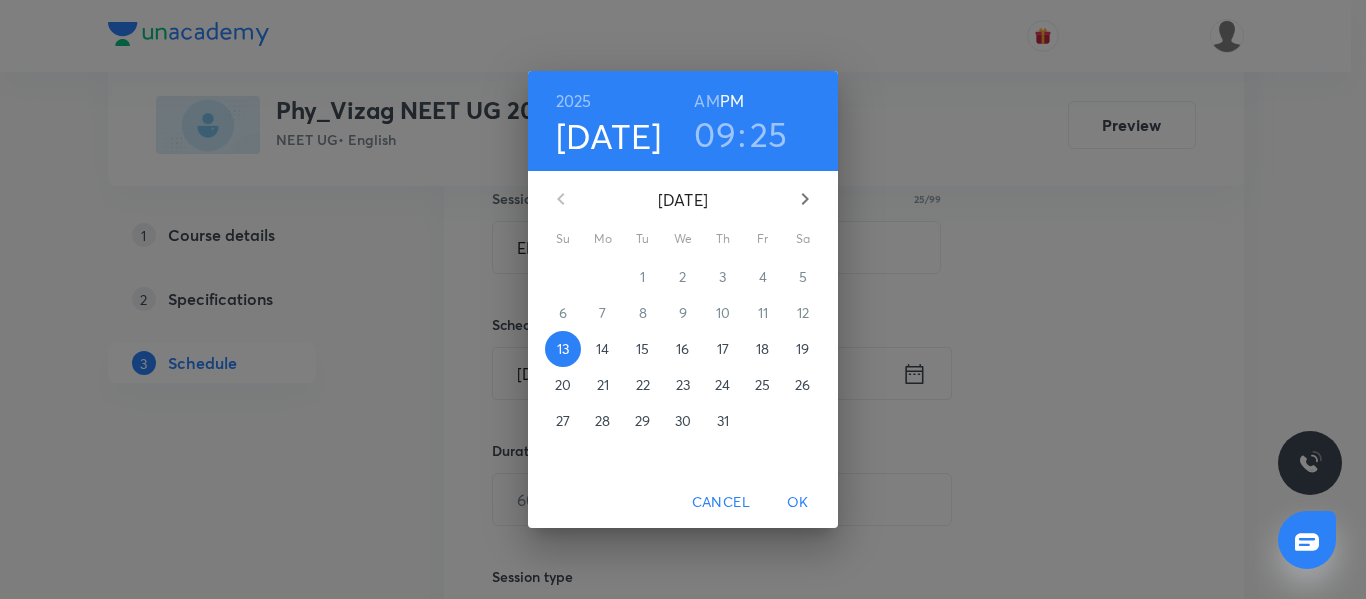 click on "14" at bounding box center [602, 349] 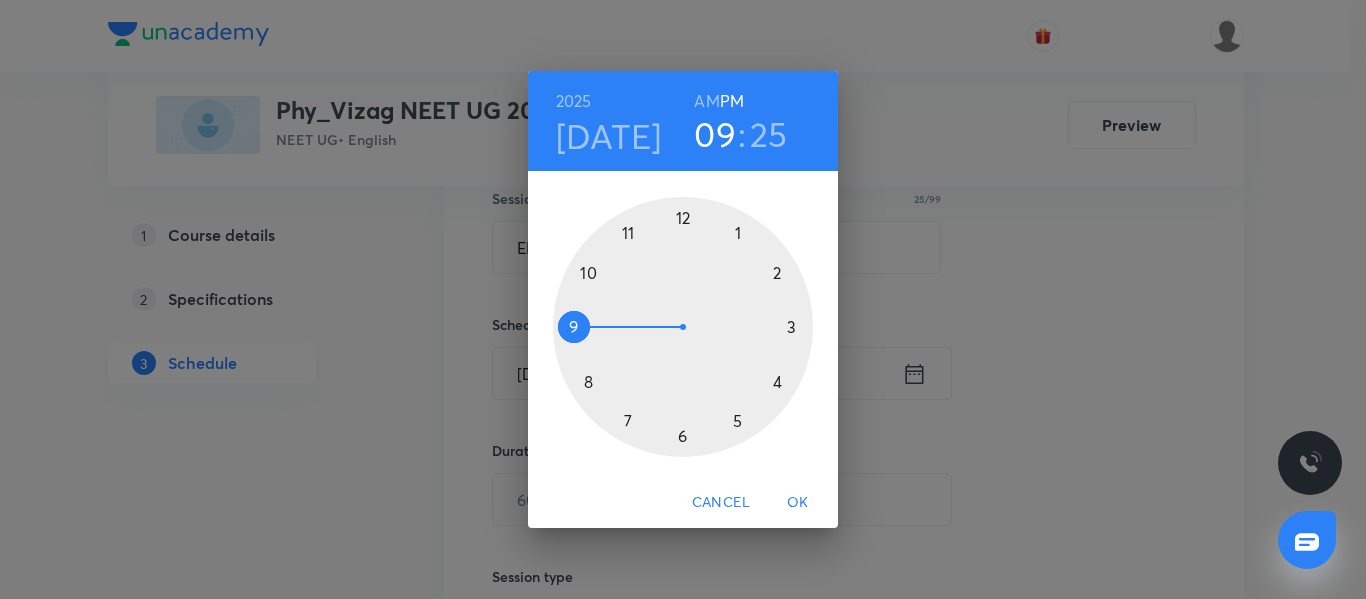 click at bounding box center [683, 327] 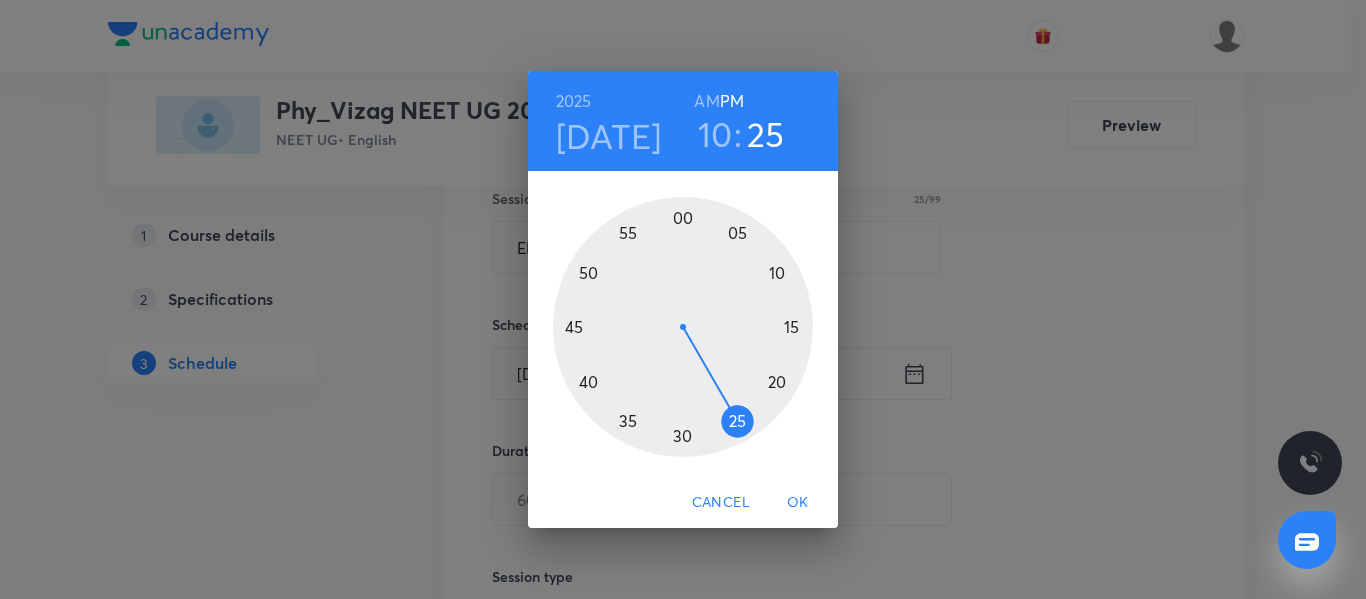 click on "AM" at bounding box center [706, 101] 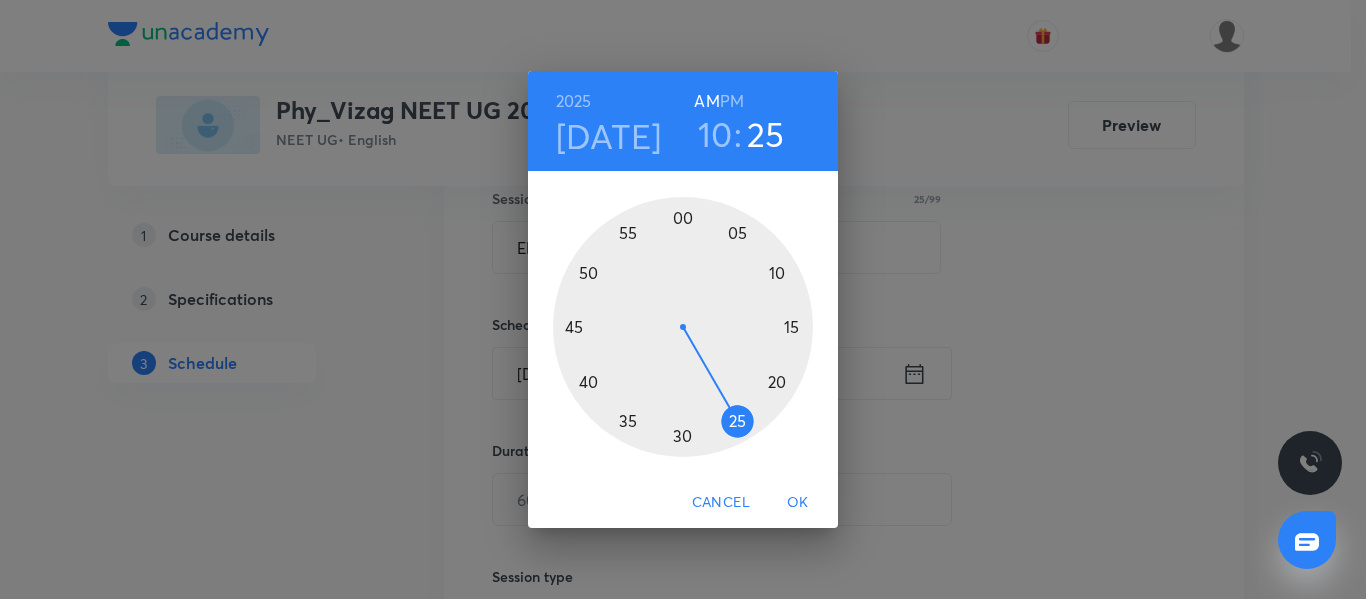 click at bounding box center (683, 327) 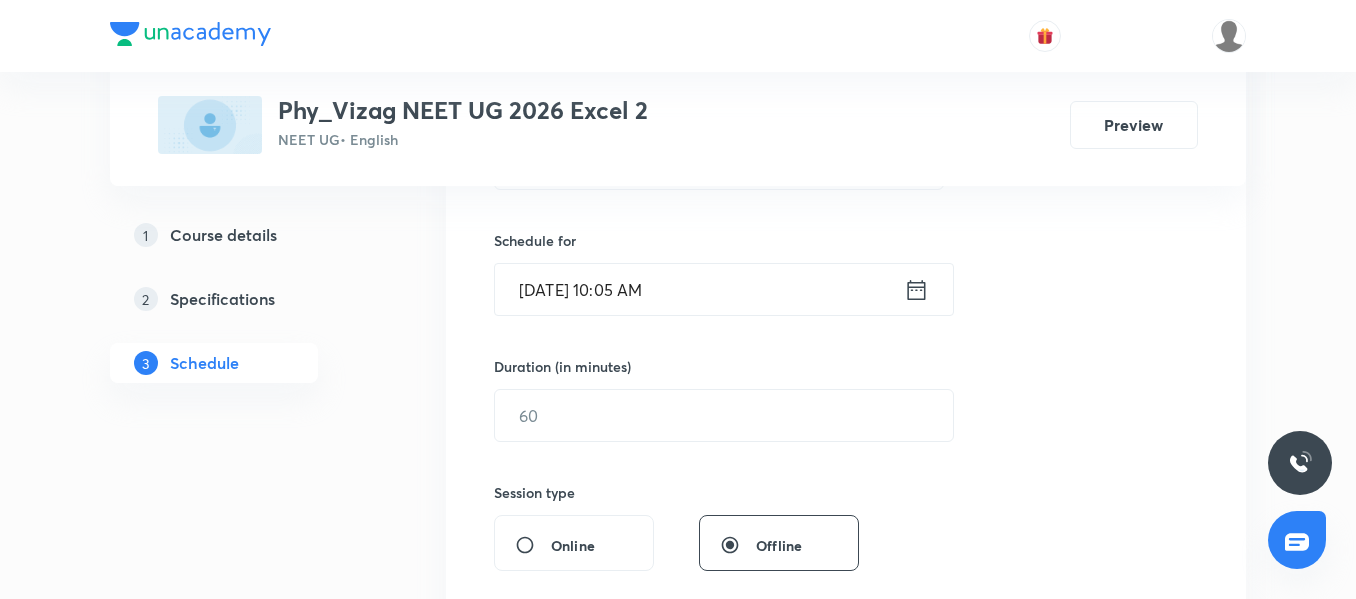 scroll, scrollTop: 464, scrollLeft: 0, axis: vertical 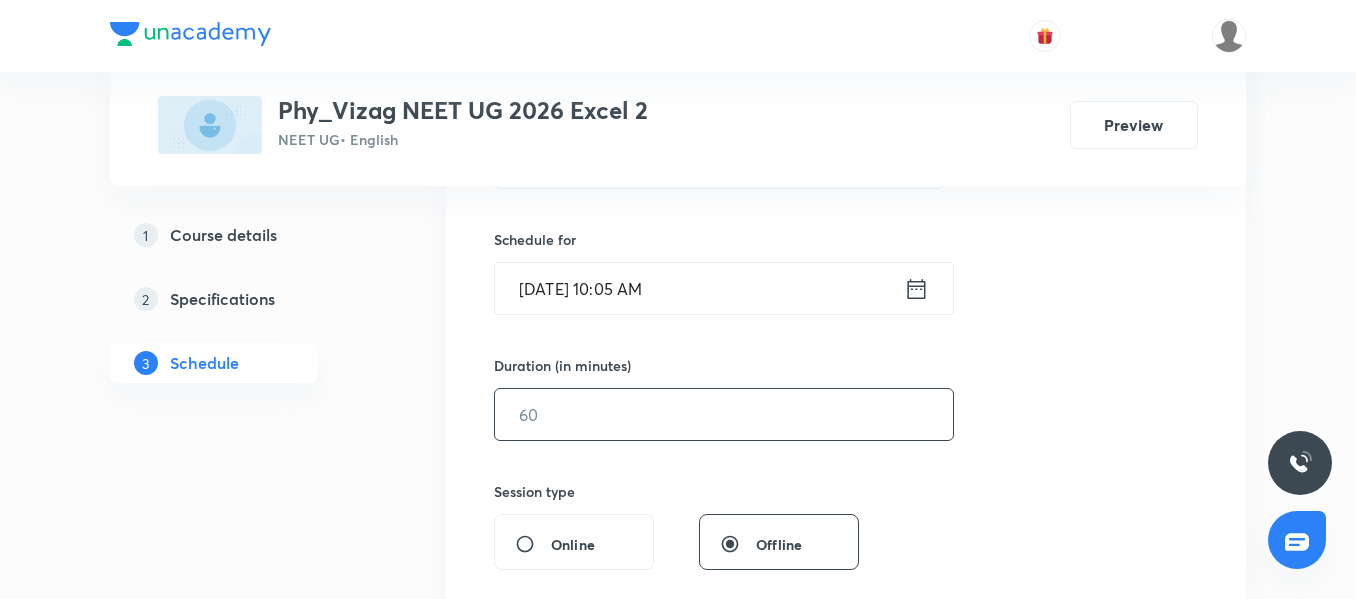 click at bounding box center (724, 414) 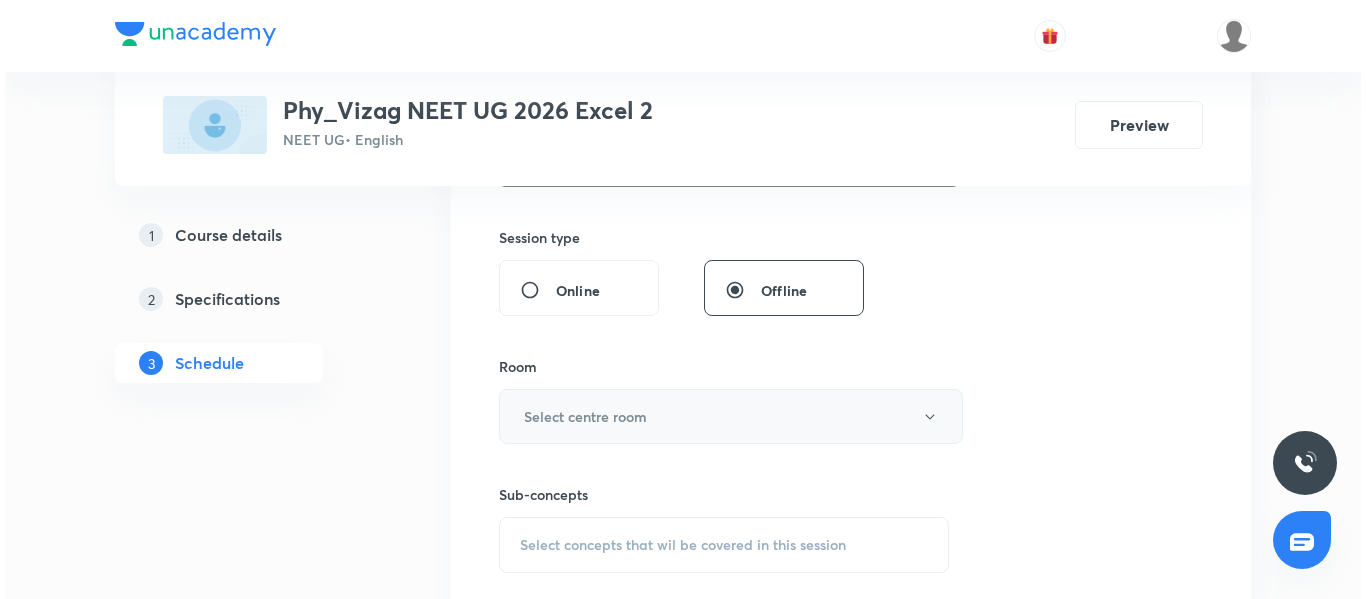 scroll, scrollTop: 722, scrollLeft: 0, axis: vertical 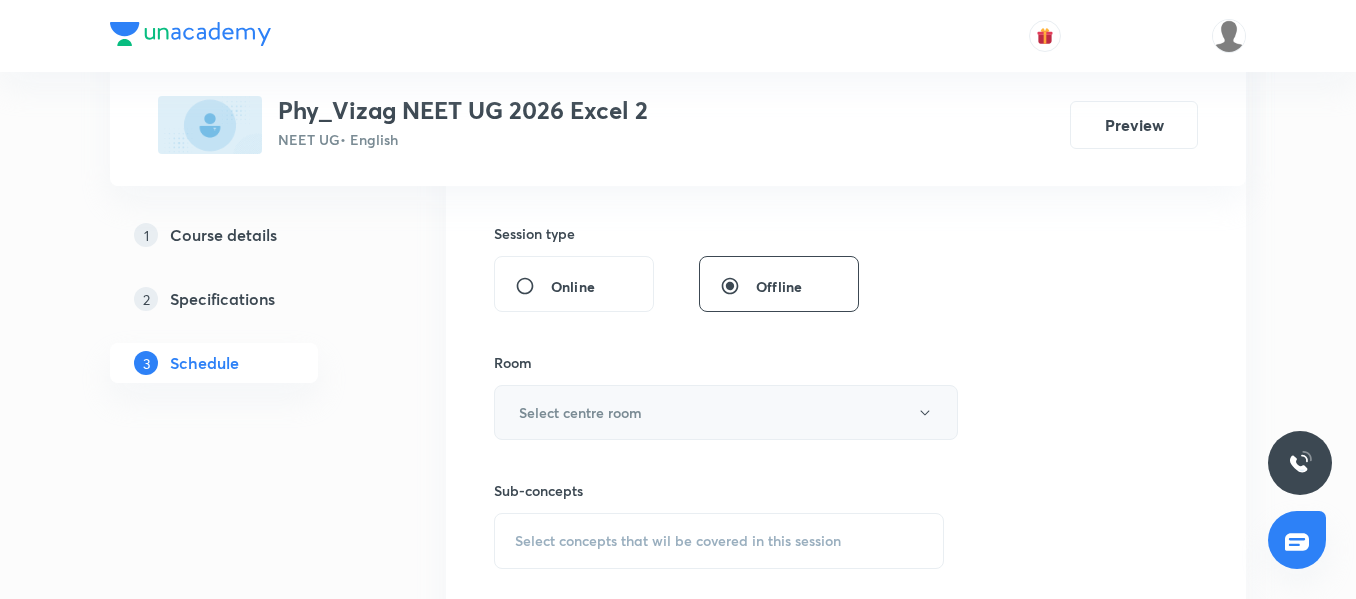 type on "75" 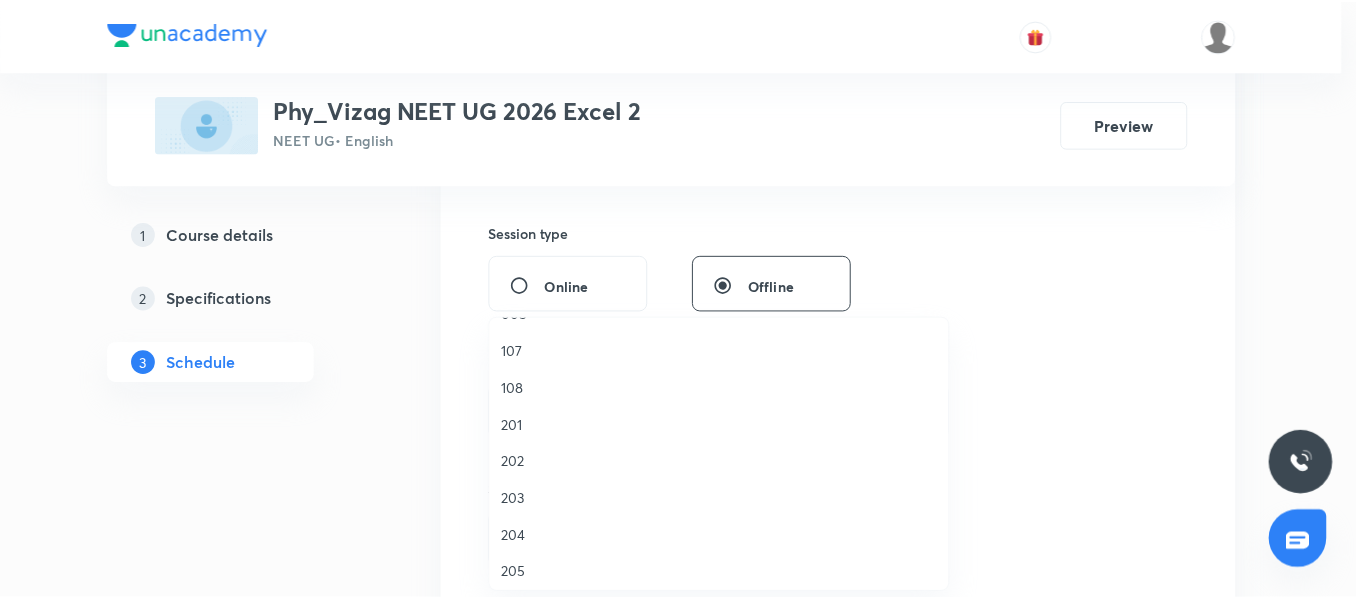 scroll, scrollTop: 319, scrollLeft: 0, axis: vertical 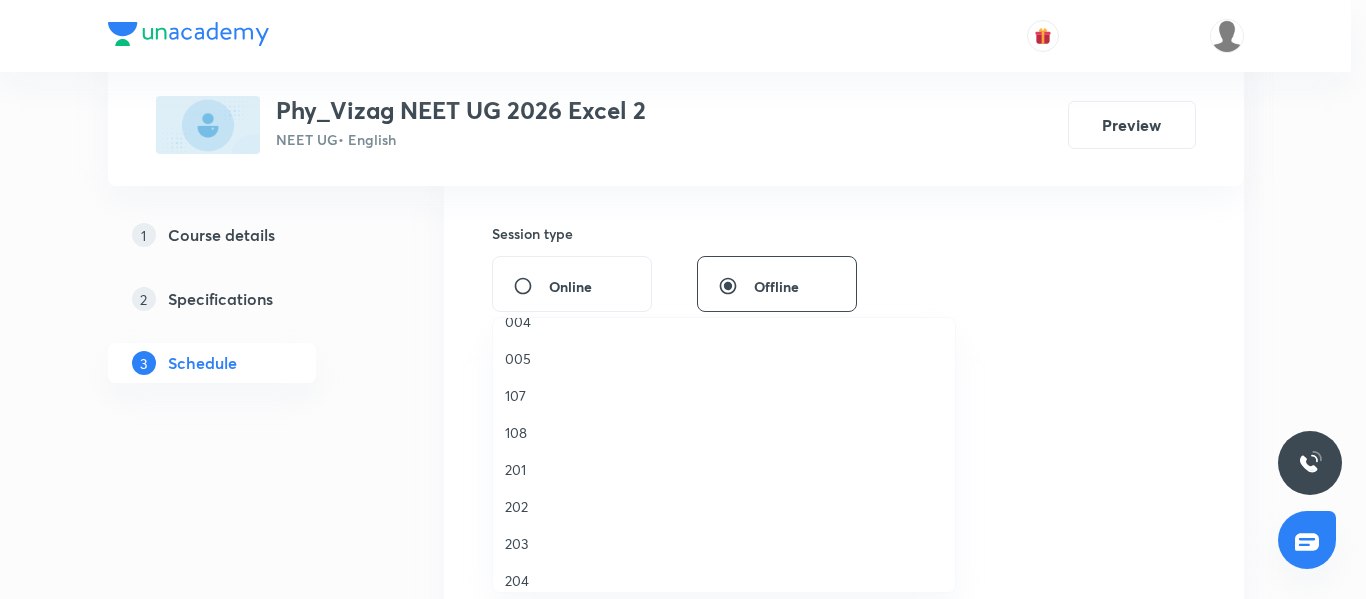 click on "201" at bounding box center [724, 469] 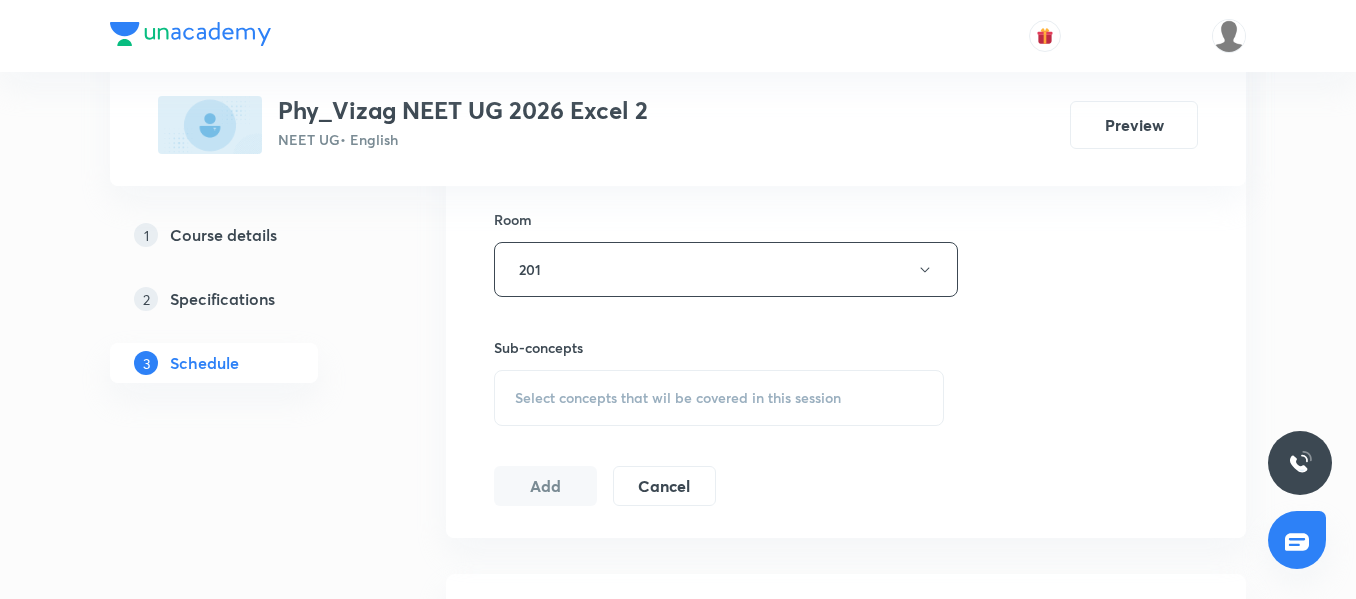 scroll, scrollTop: 873, scrollLeft: 0, axis: vertical 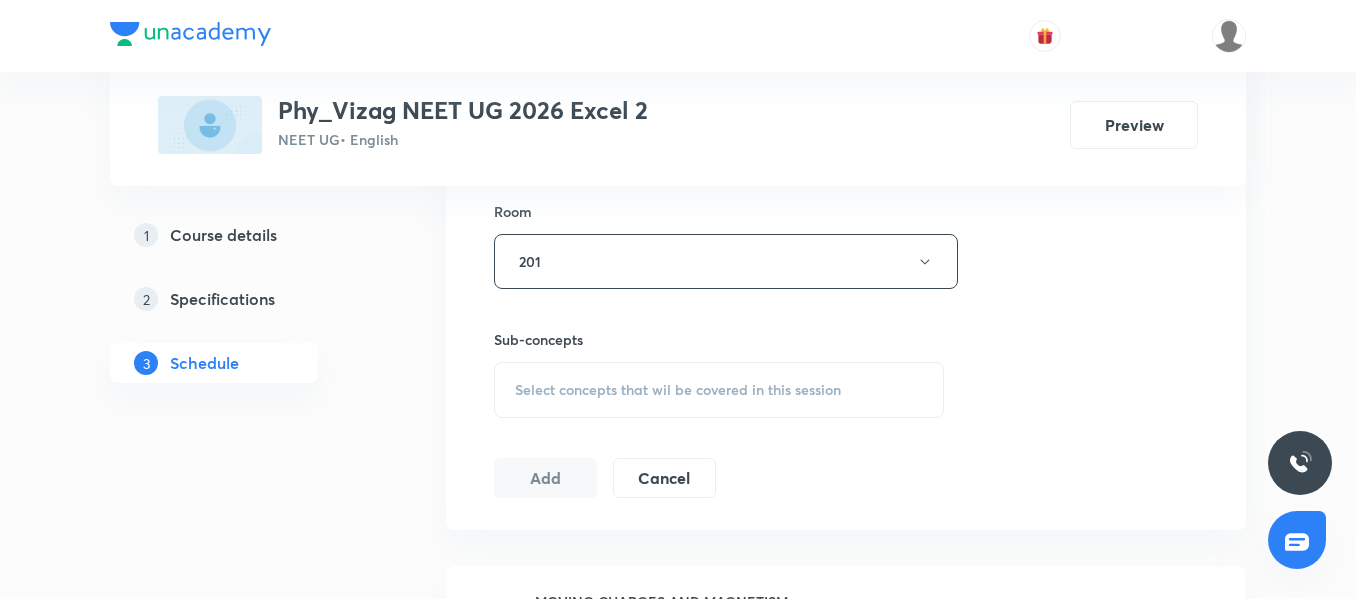 click on "Select concepts that wil be covered in this session" at bounding box center [719, 390] 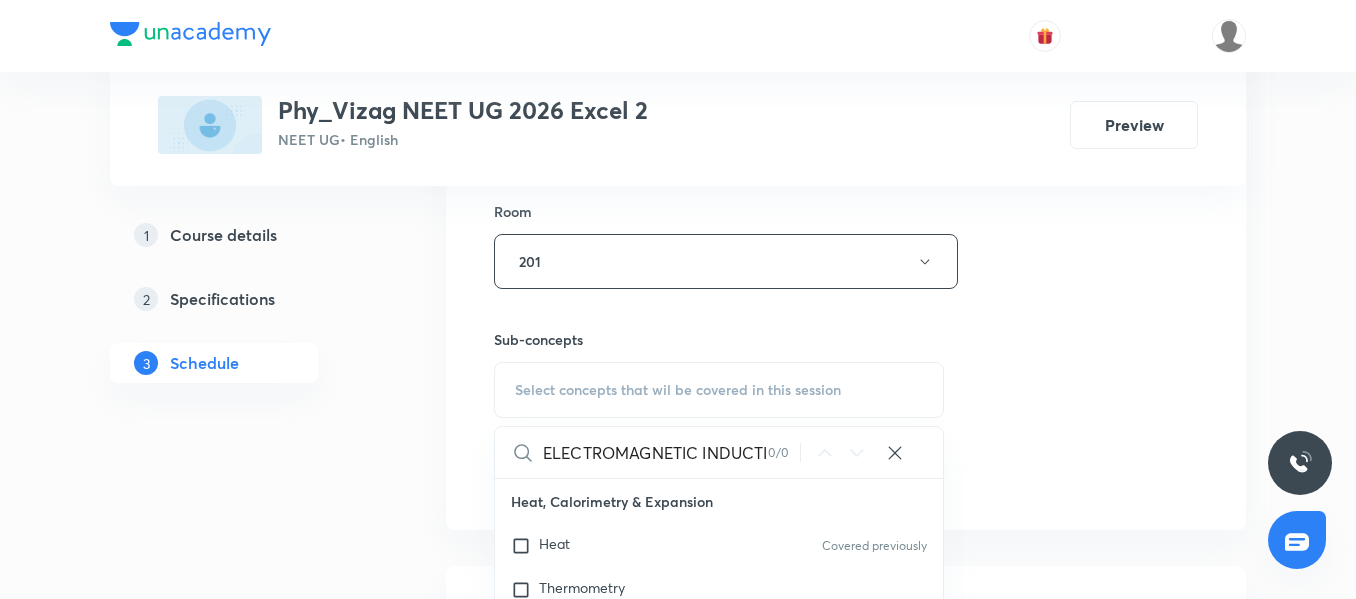scroll, scrollTop: 0, scrollLeft: 27, axis: horizontal 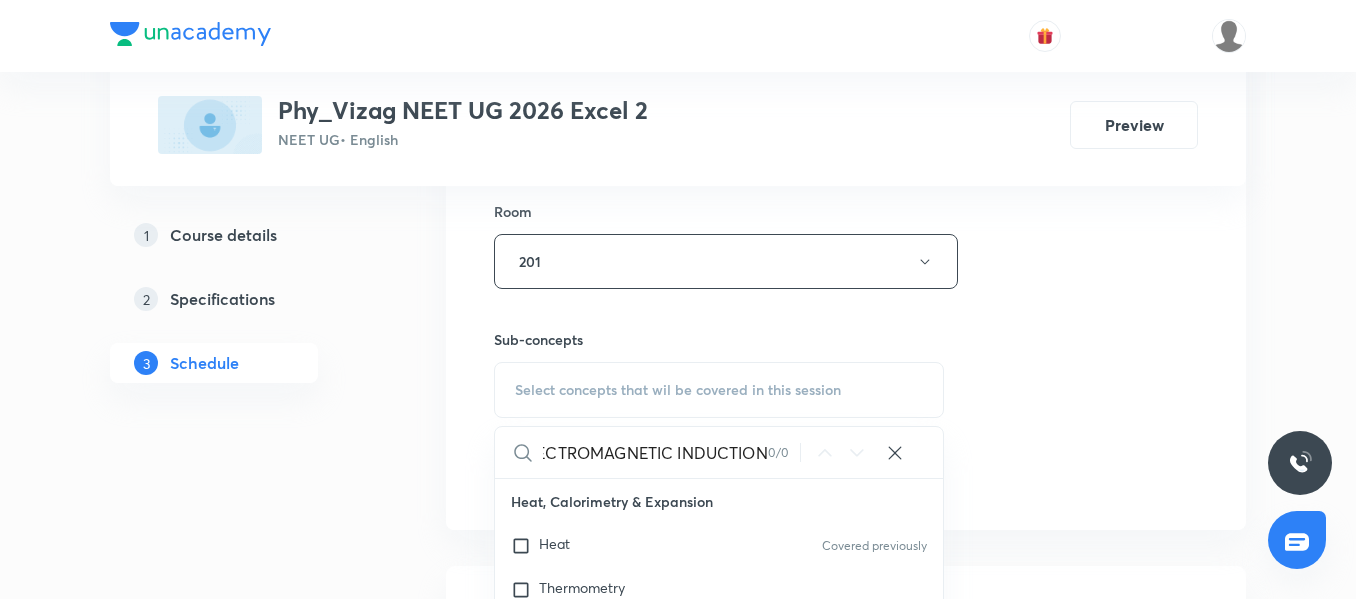 drag, startPoint x: 678, startPoint y: 452, endPoint x: 780, endPoint y: 459, distance: 102.239914 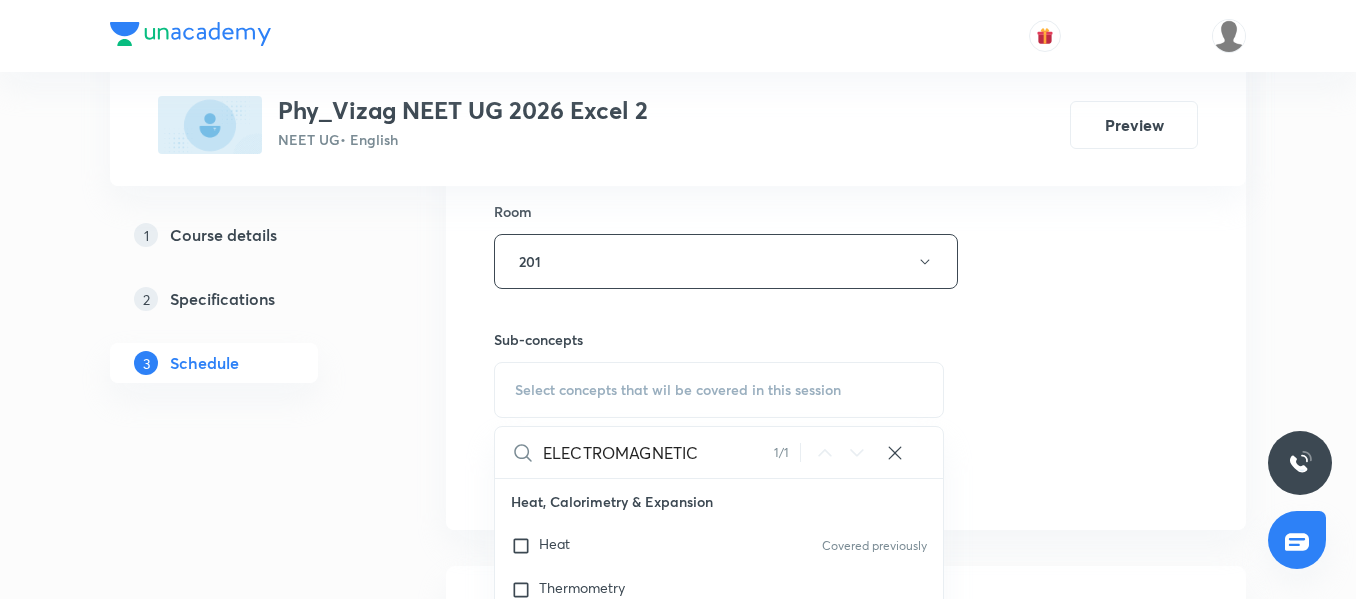 scroll, scrollTop: 0, scrollLeft: 0, axis: both 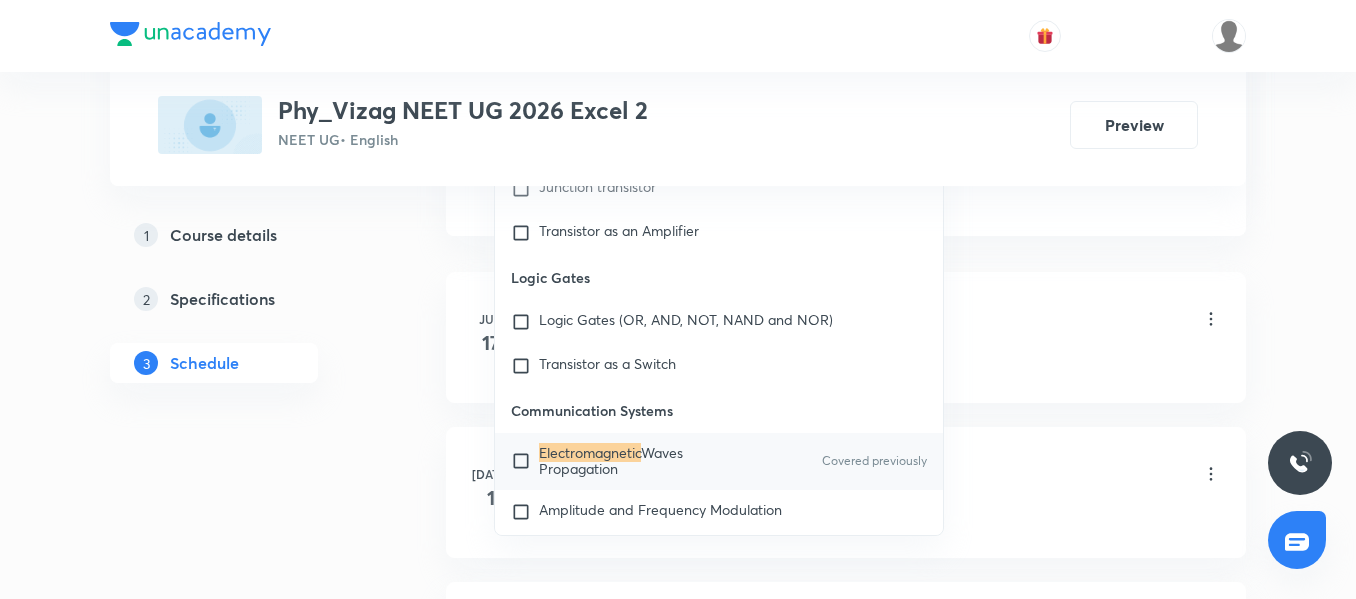 type on "ELECTROMAGNETIC" 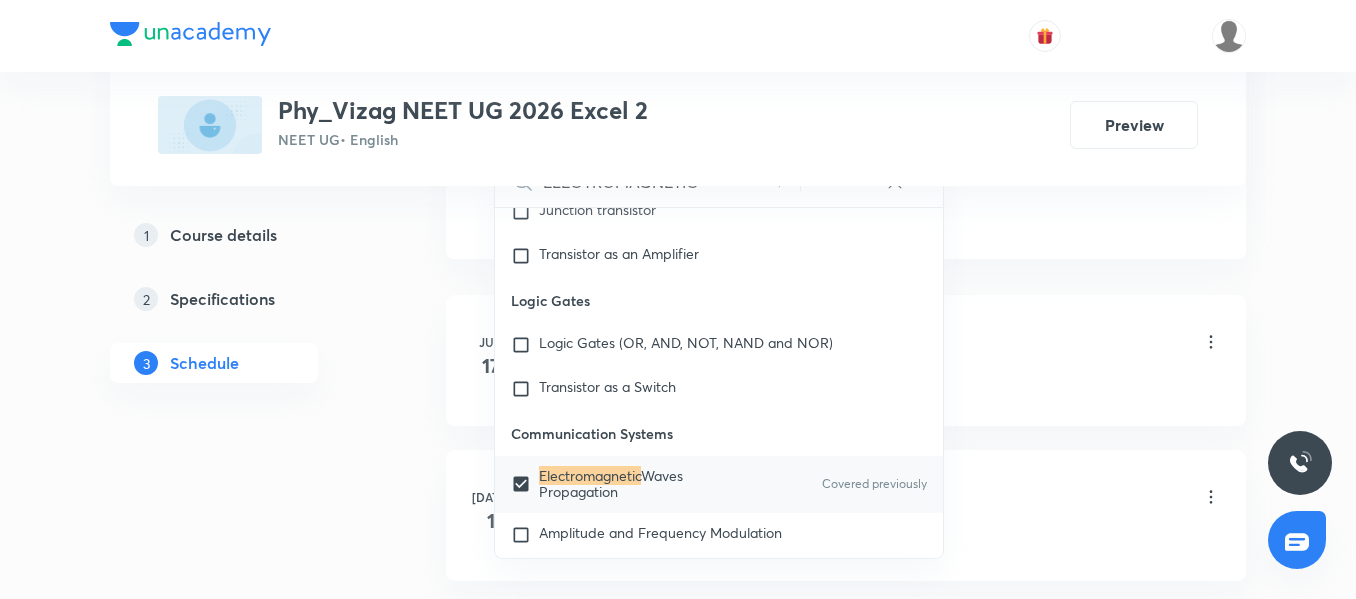 click on "1 Course details 2 Specifications 3 Schedule" at bounding box center [246, 339] 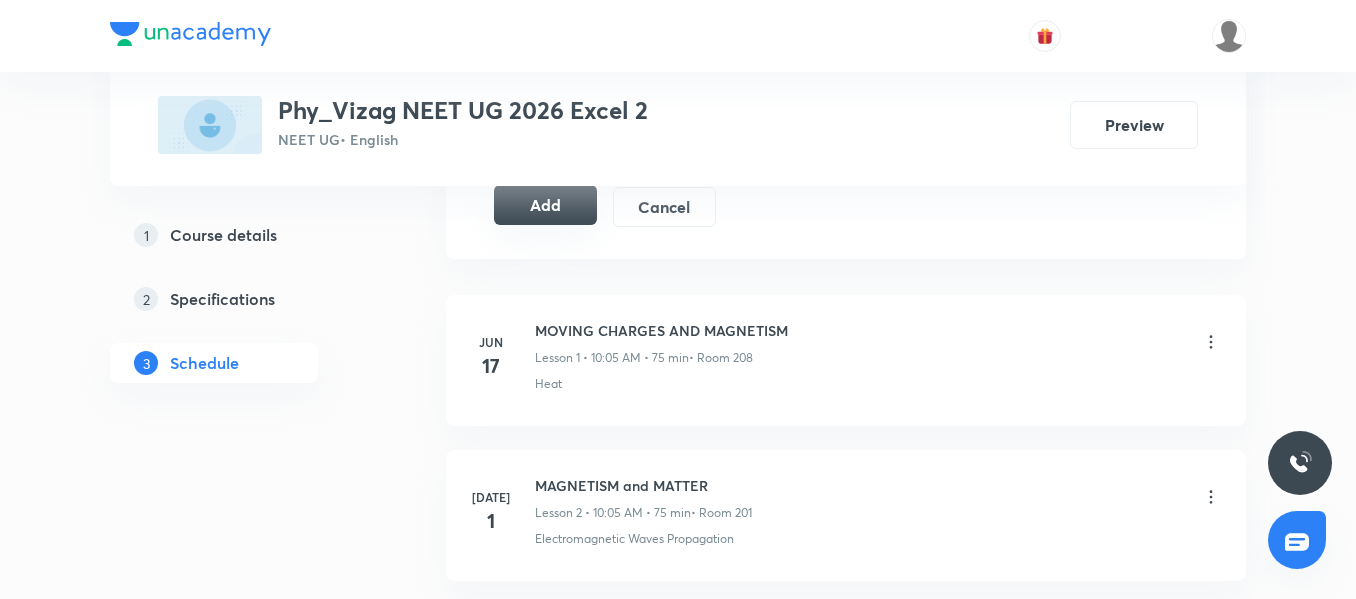 click on "Add" at bounding box center [545, 205] 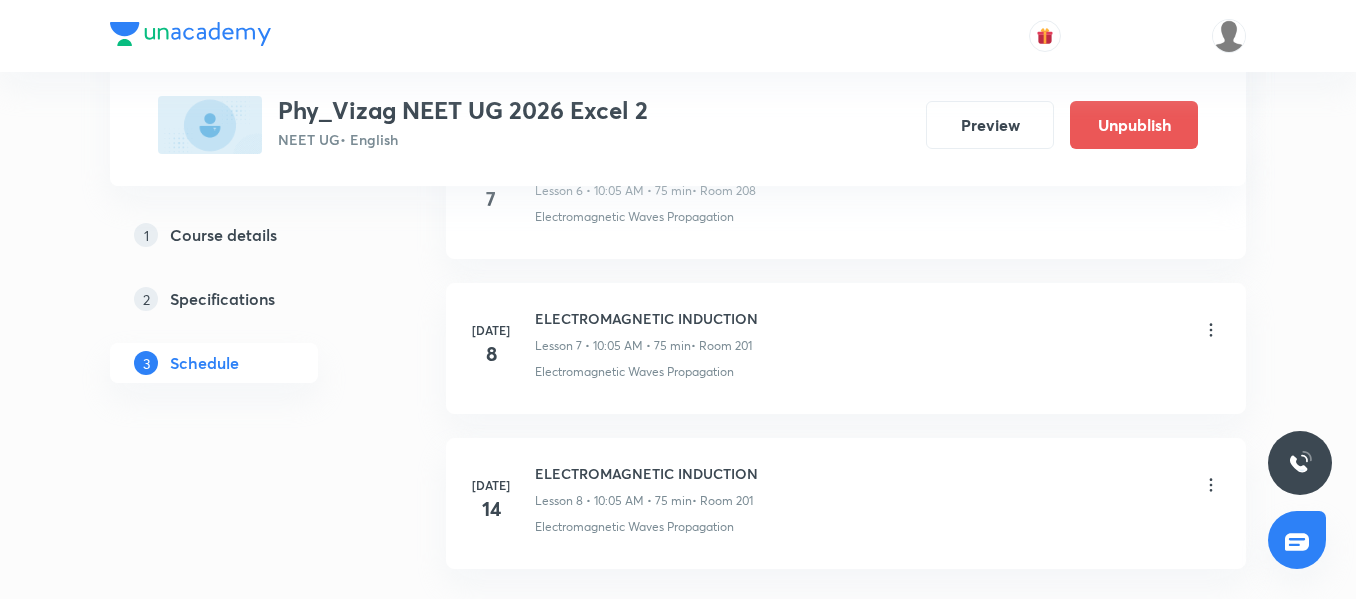 scroll, scrollTop: 1120, scrollLeft: 0, axis: vertical 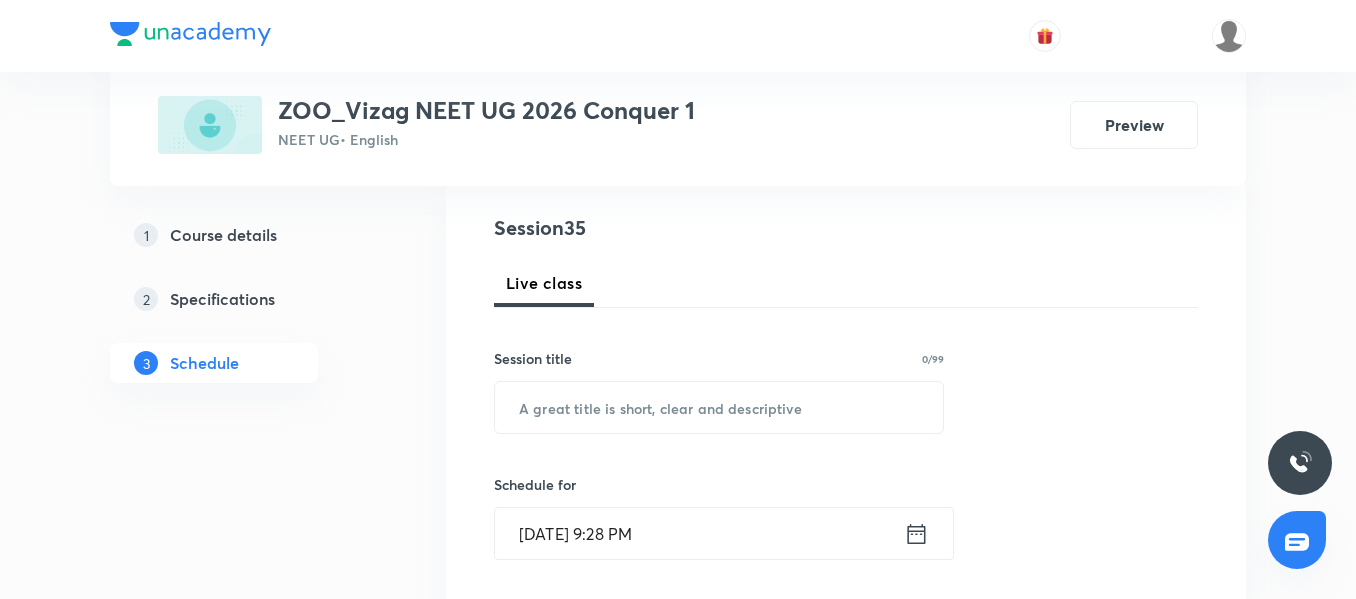 click on "1 Course details 2 Specifications 3 Schedule" at bounding box center [246, 3368] 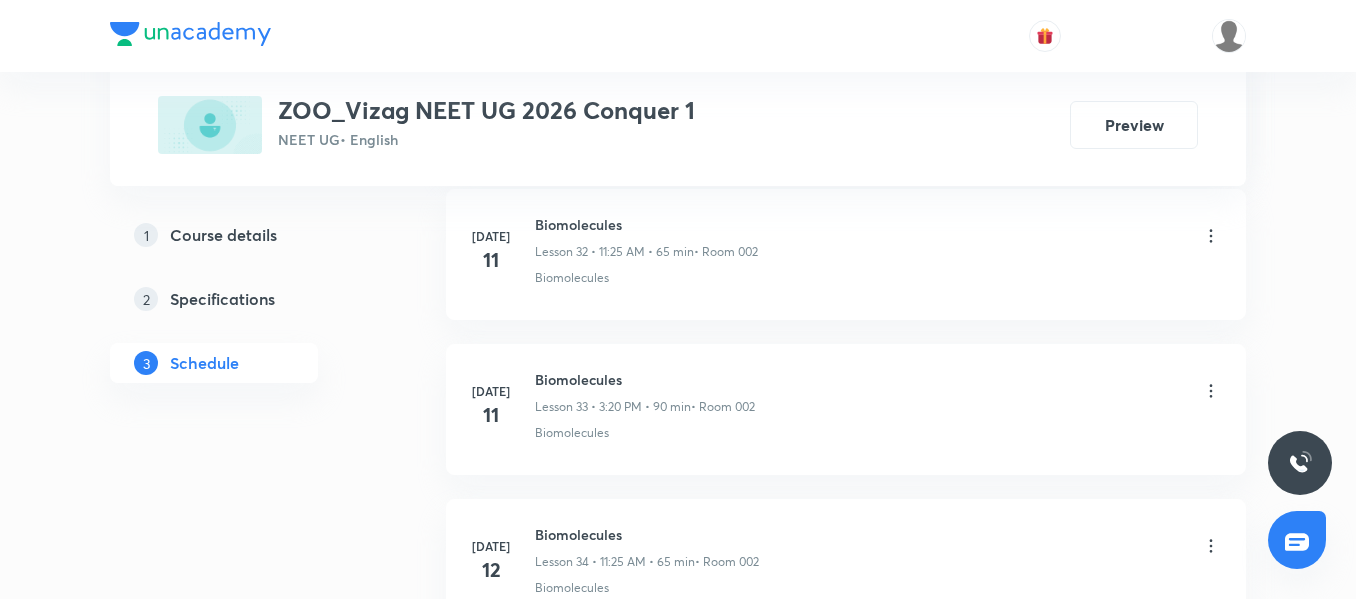 scroll, scrollTop: 6274, scrollLeft: 0, axis: vertical 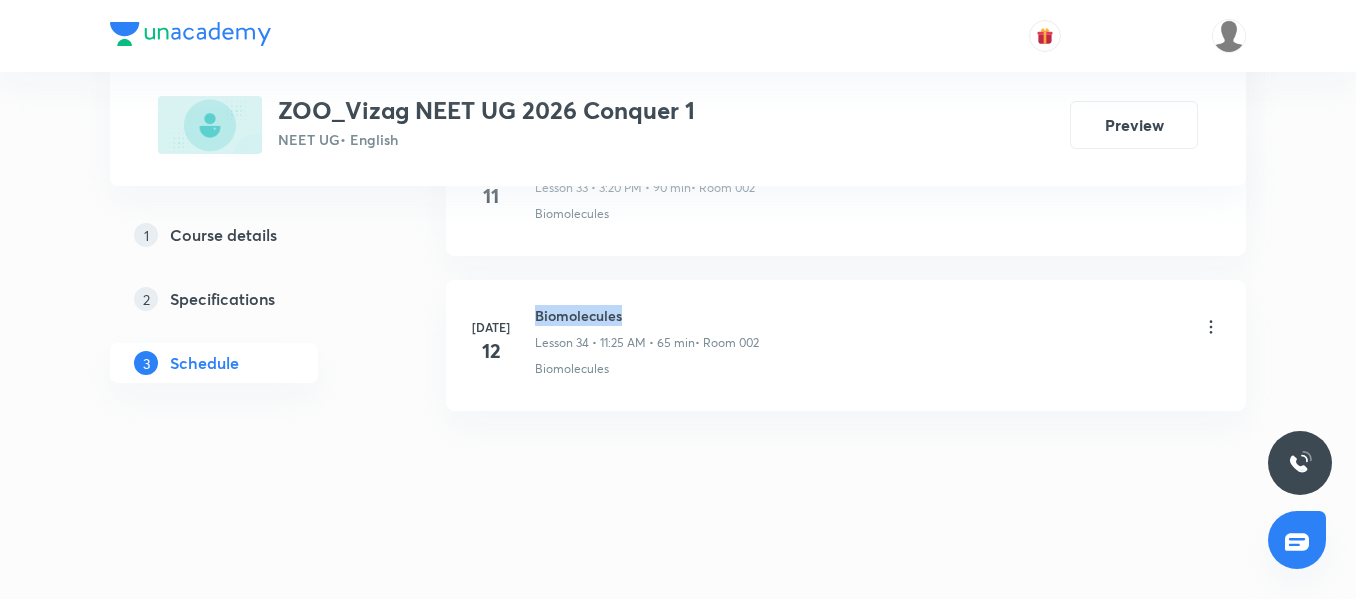 drag, startPoint x: 623, startPoint y: 317, endPoint x: 535, endPoint y: 316, distance: 88.005684 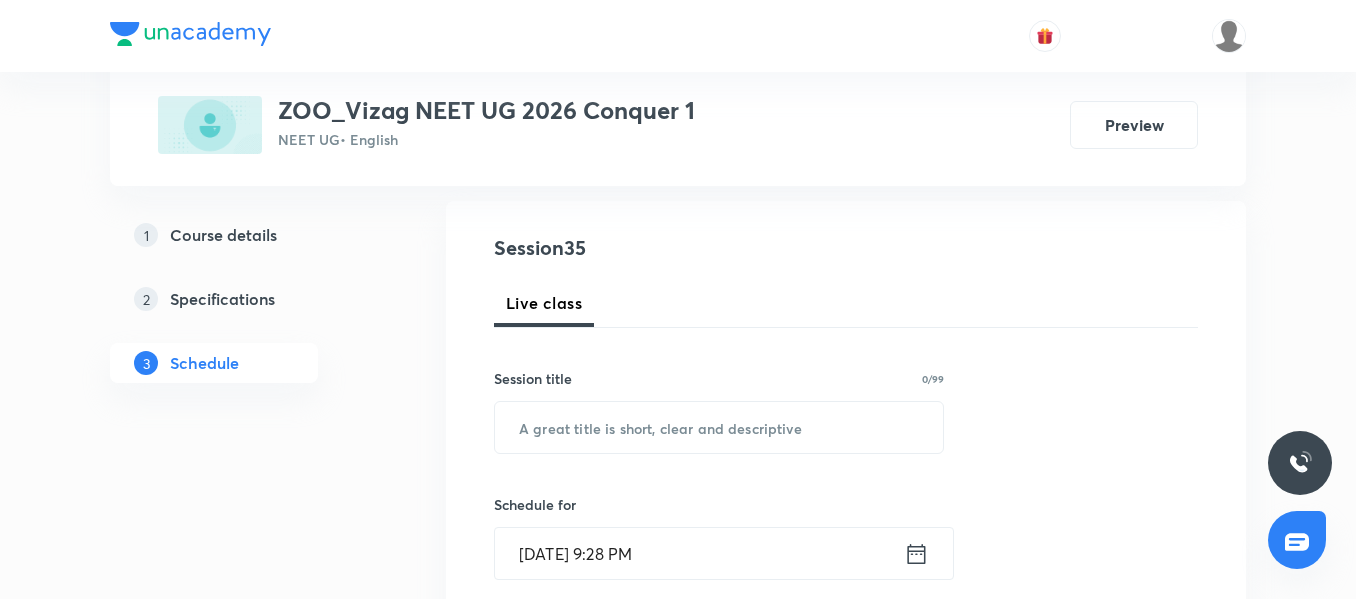 scroll, scrollTop: 202, scrollLeft: 0, axis: vertical 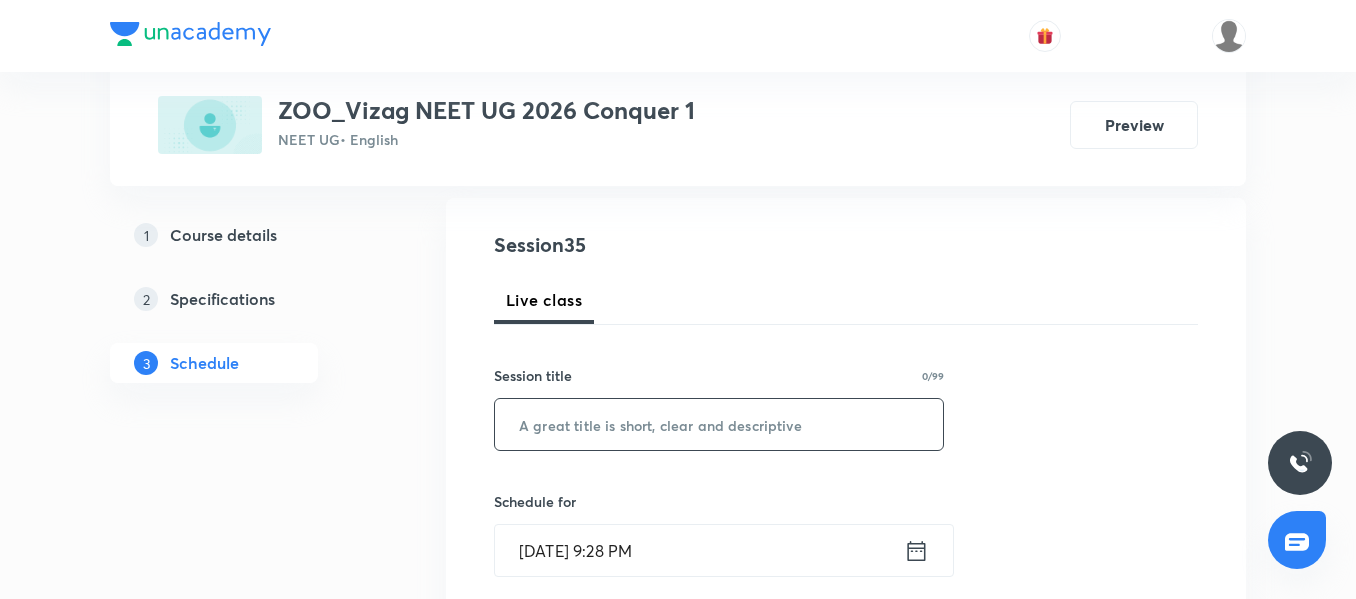 click at bounding box center (719, 424) 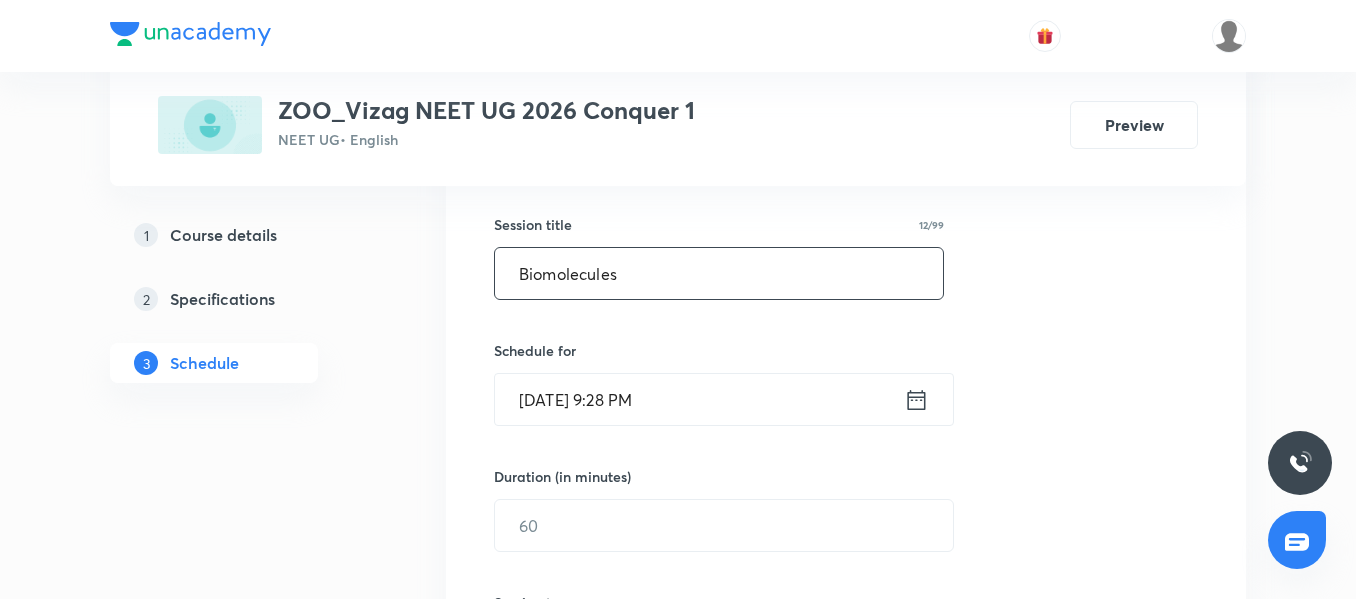 scroll, scrollTop: 354, scrollLeft: 0, axis: vertical 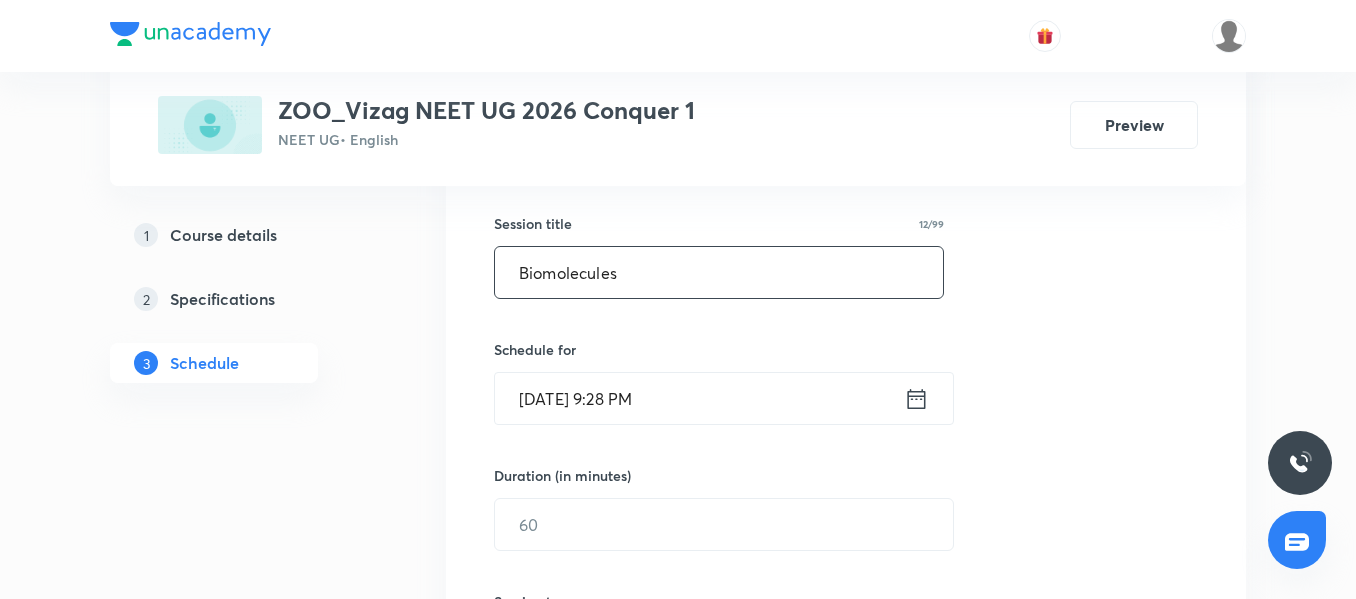 type on "Biomolecules" 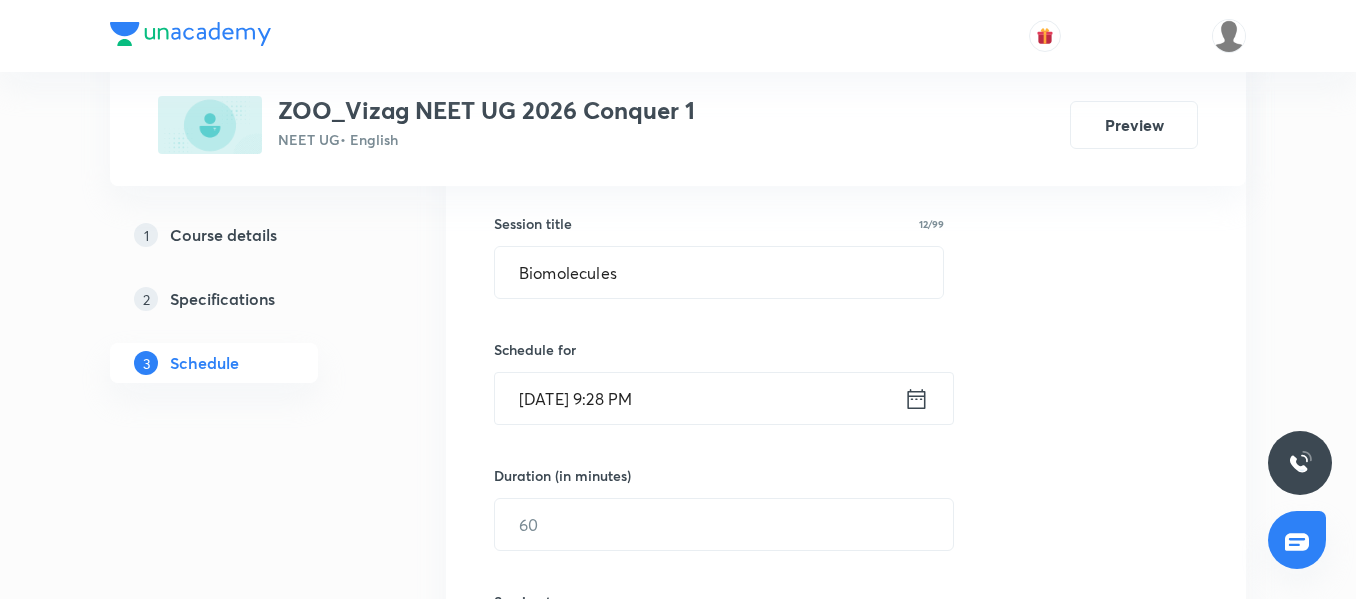 click 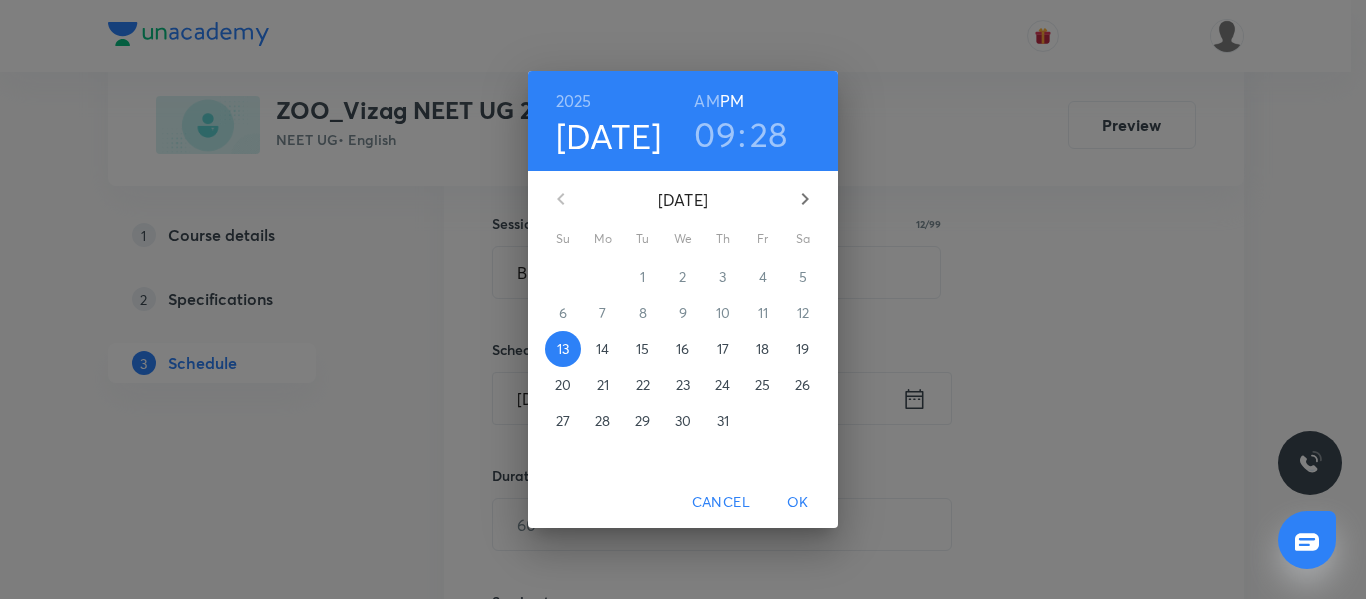 click on "14" at bounding box center (602, 349) 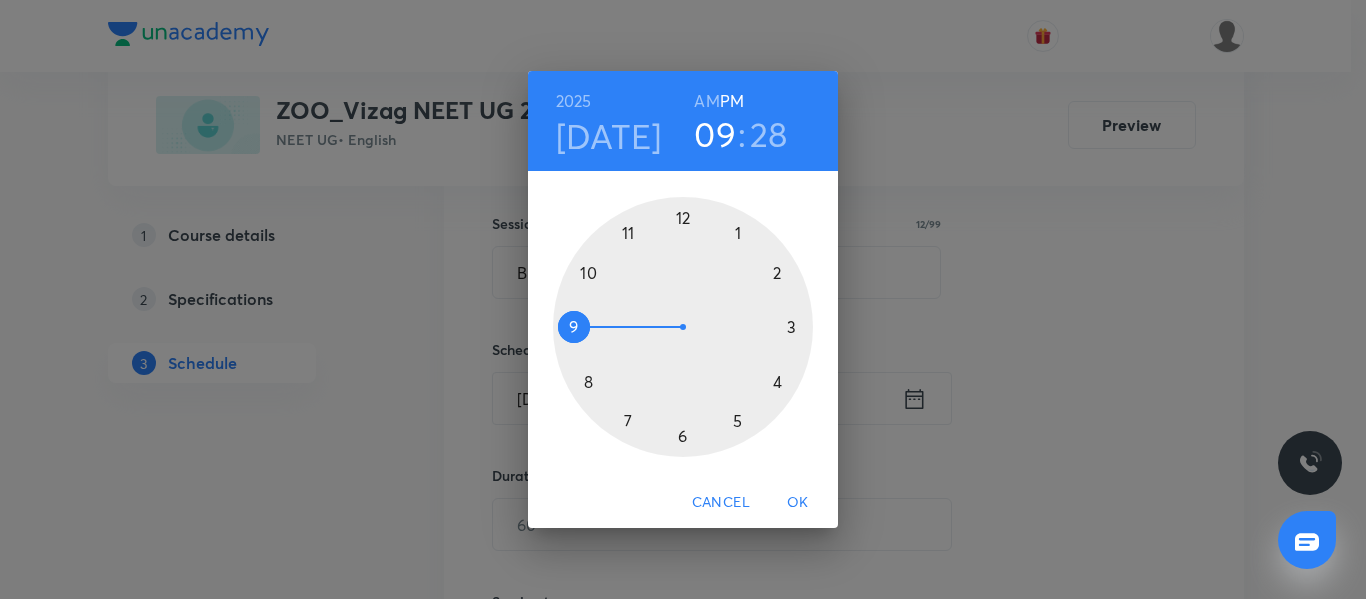 click on "AM" at bounding box center [706, 101] 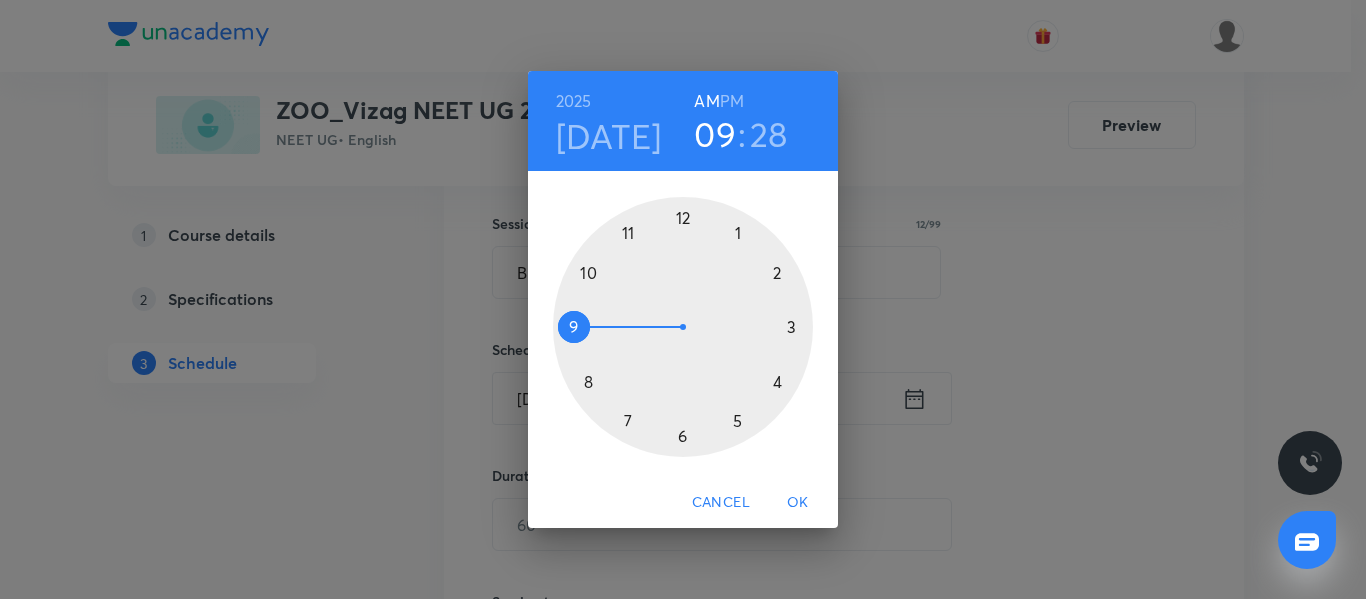click at bounding box center [683, 327] 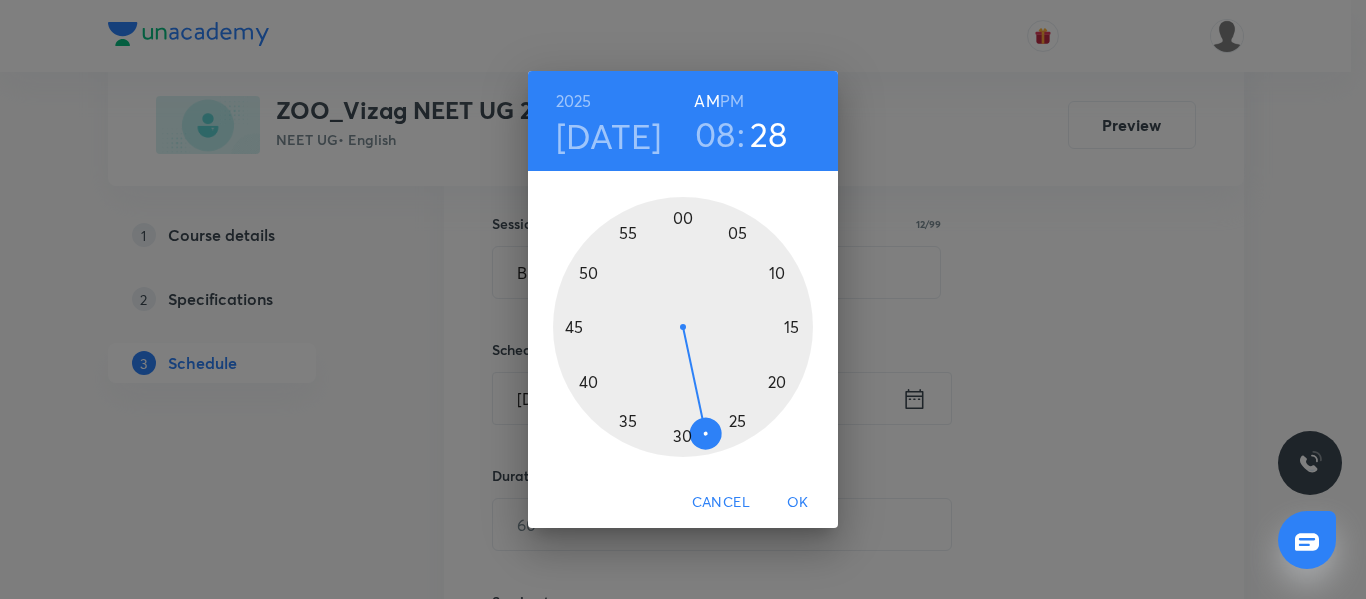 click at bounding box center [683, 327] 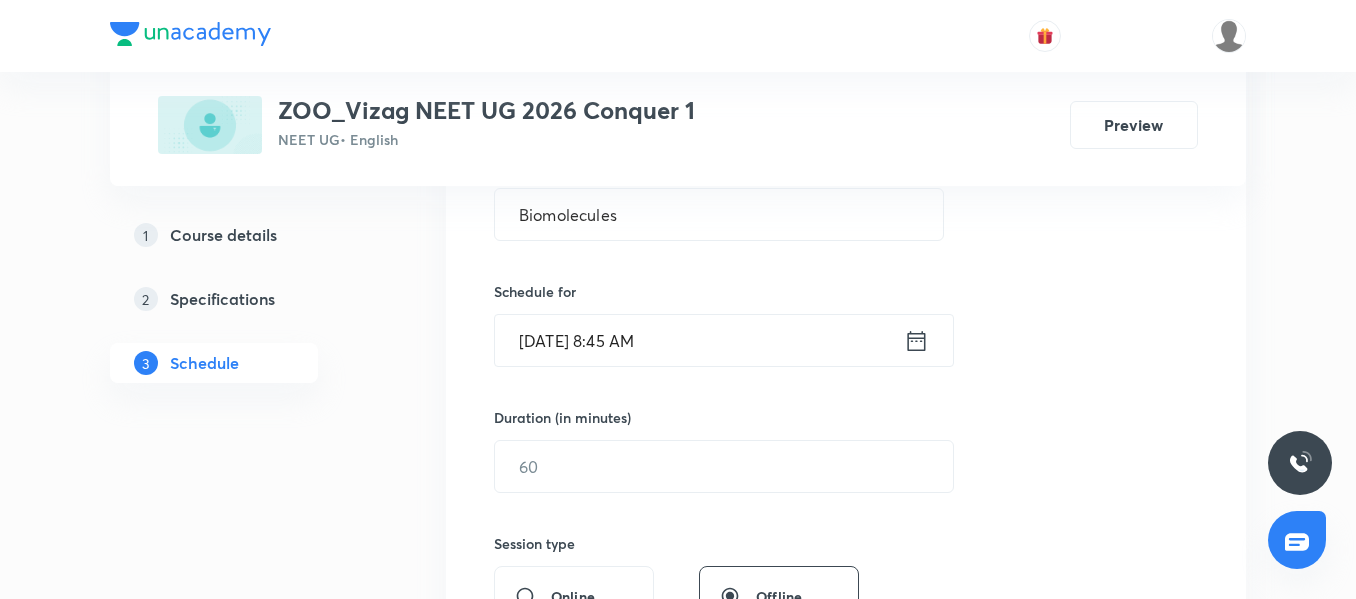 scroll, scrollTop: 414, scrollLeft: 0, axis: vertical 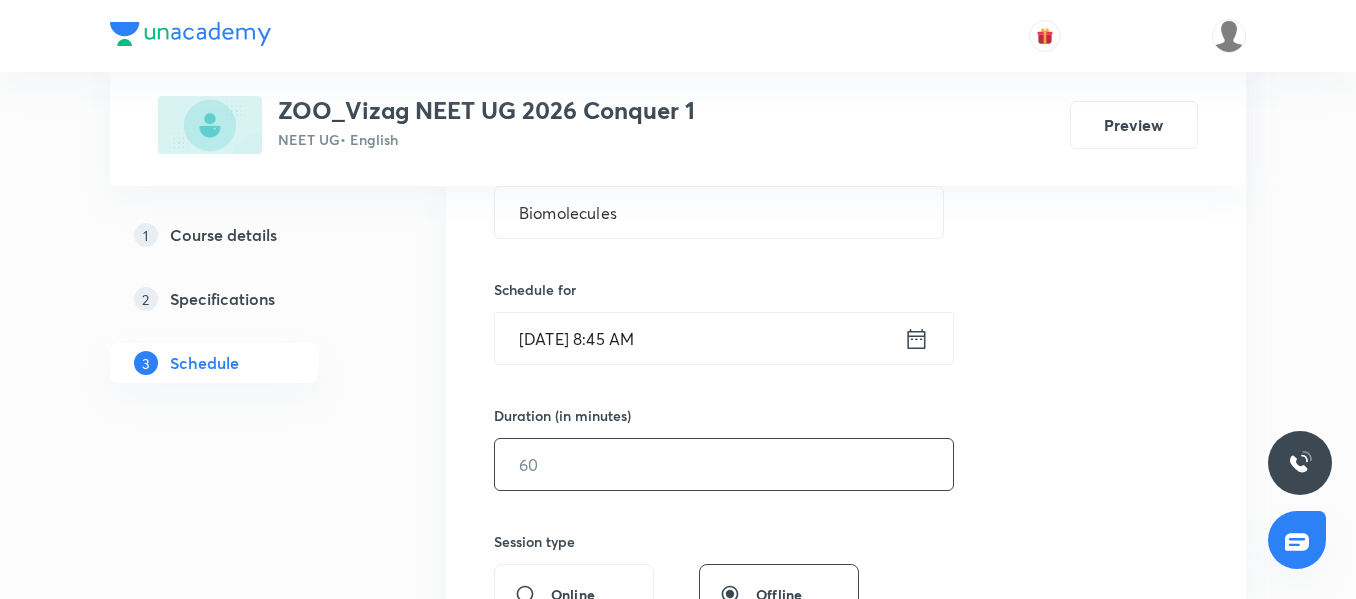 click at bounding box center (724, 464) 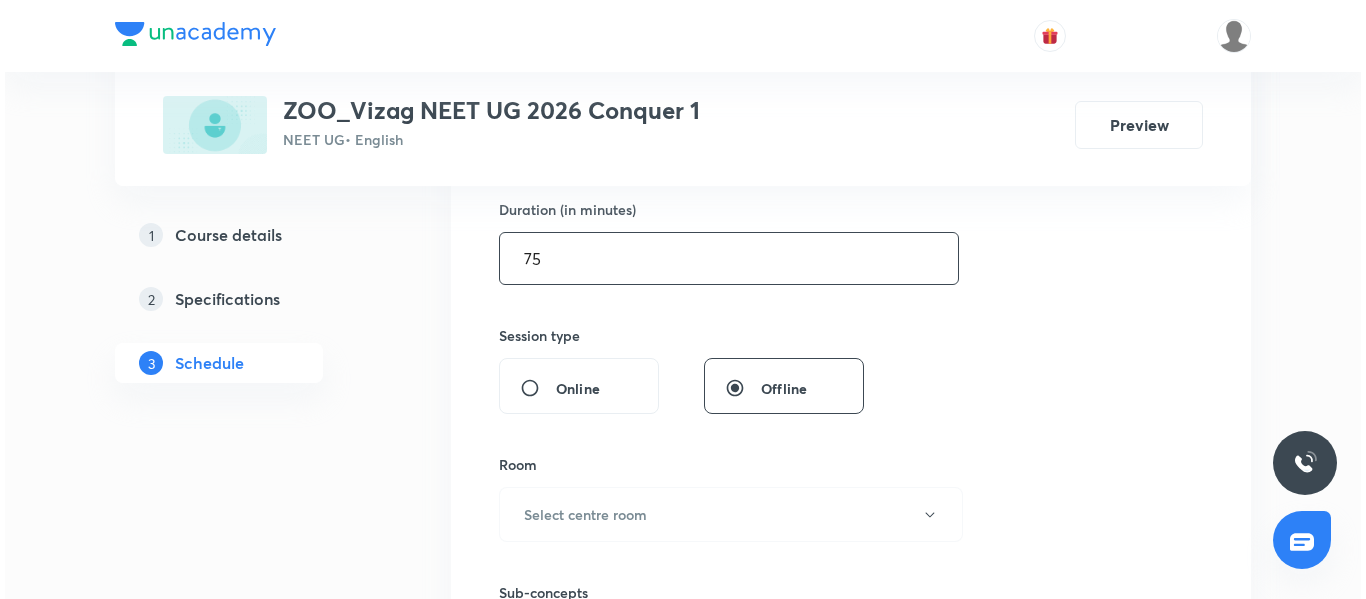 scroll, scrollTop: 621, scrollLeft: 0, axis: vertical 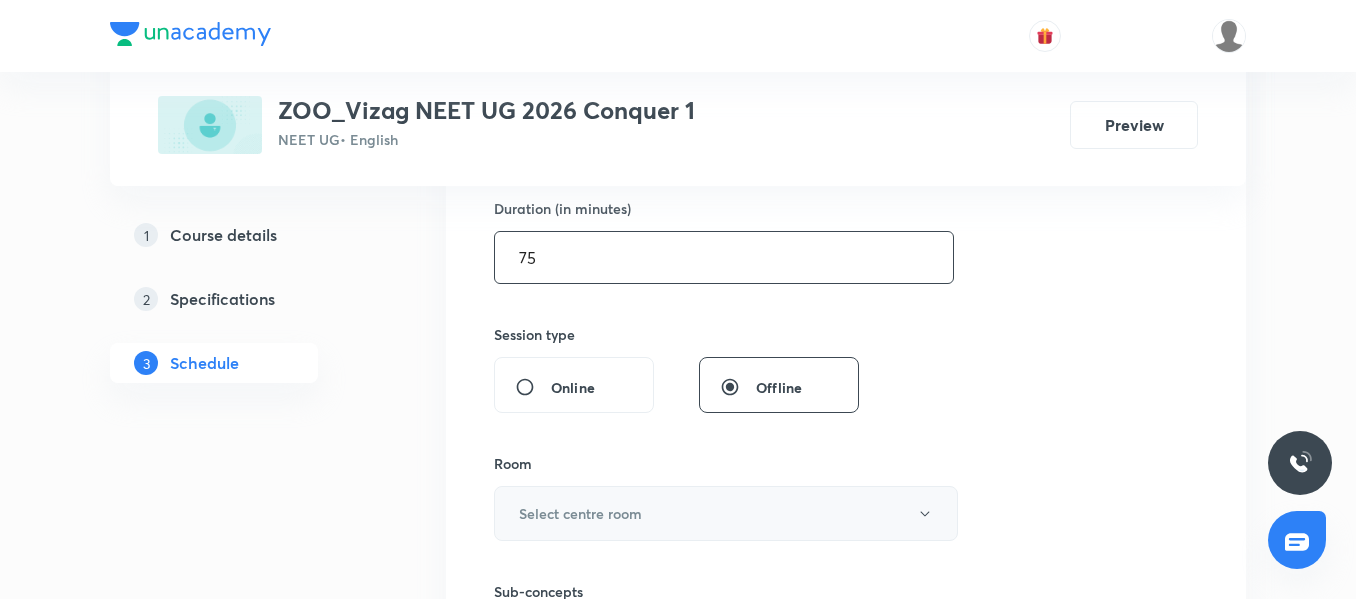 type on "75" 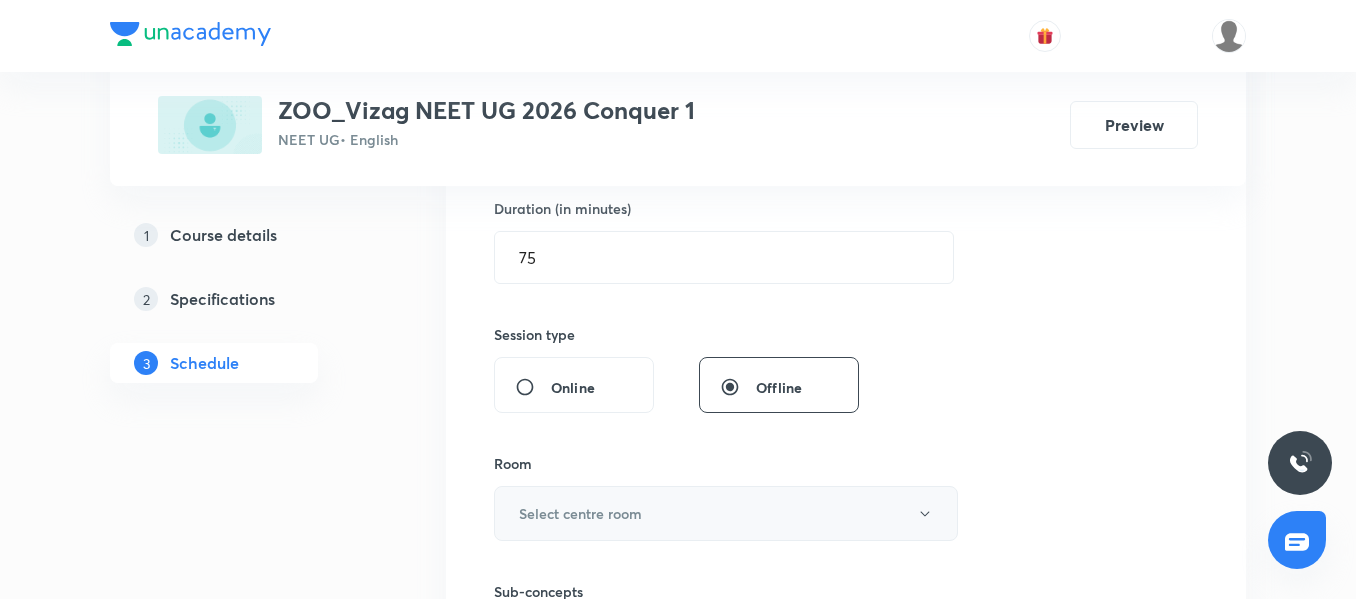 click on "Select centre room" at bounding box center (580, 513) 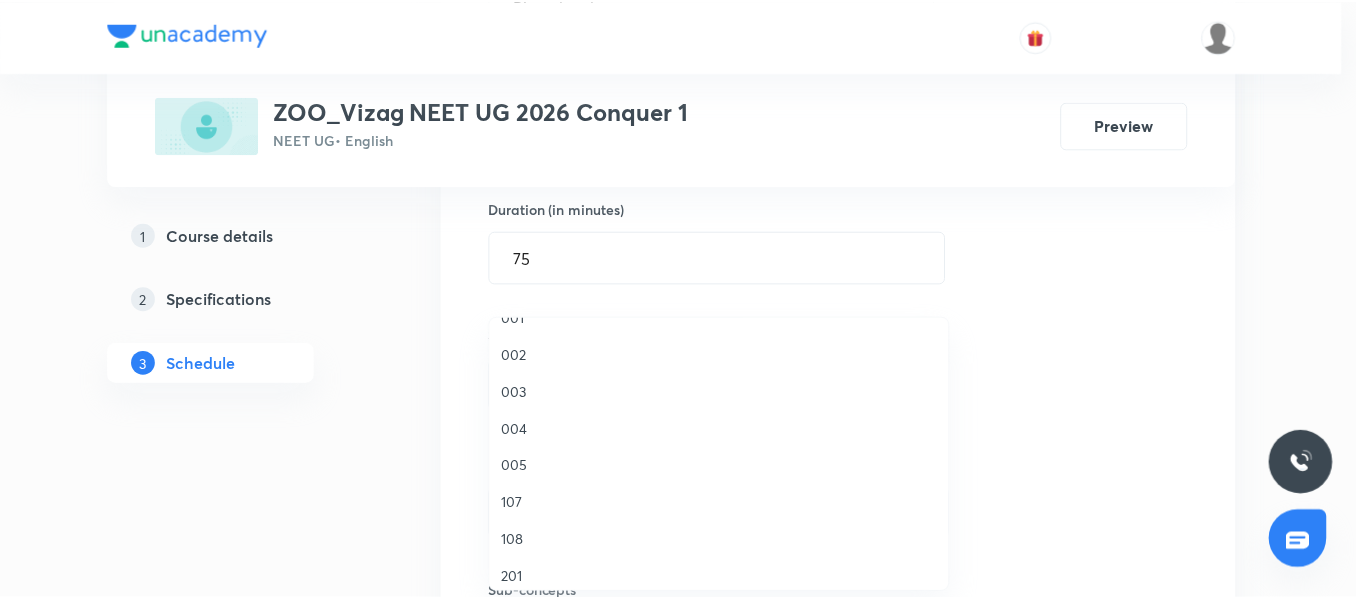 scroll, scrollTop: 215, scrollLeft: 0, axis: vertical 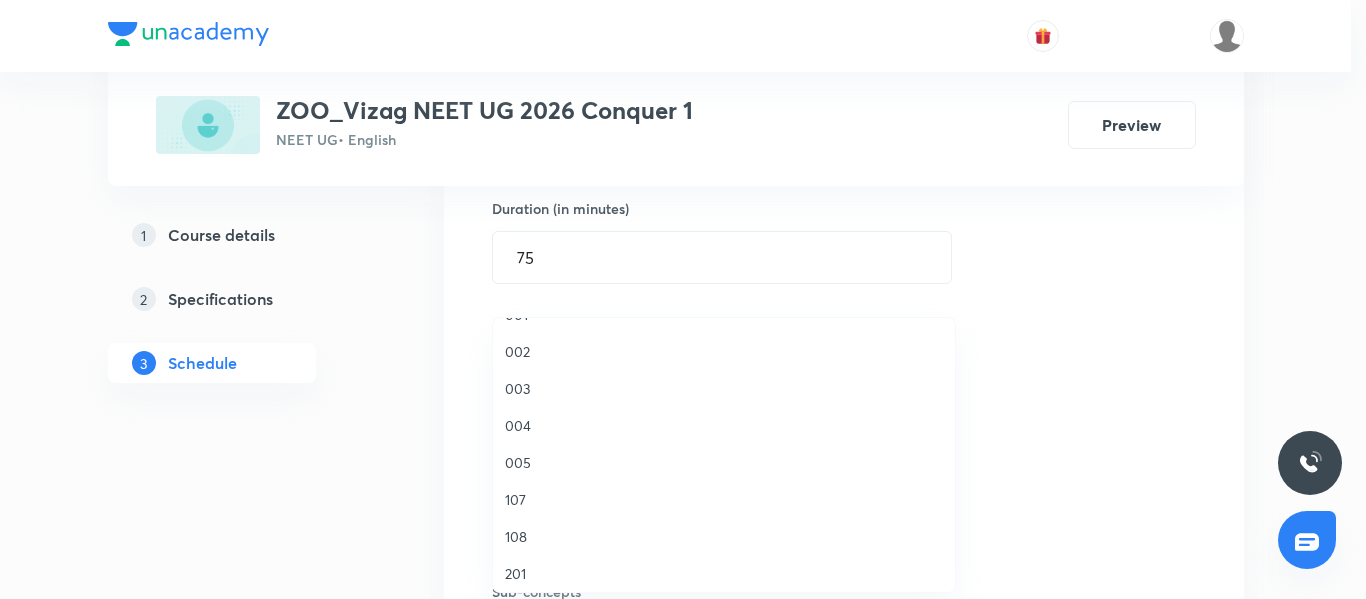 click on "002" at bounding box center [724, 351] 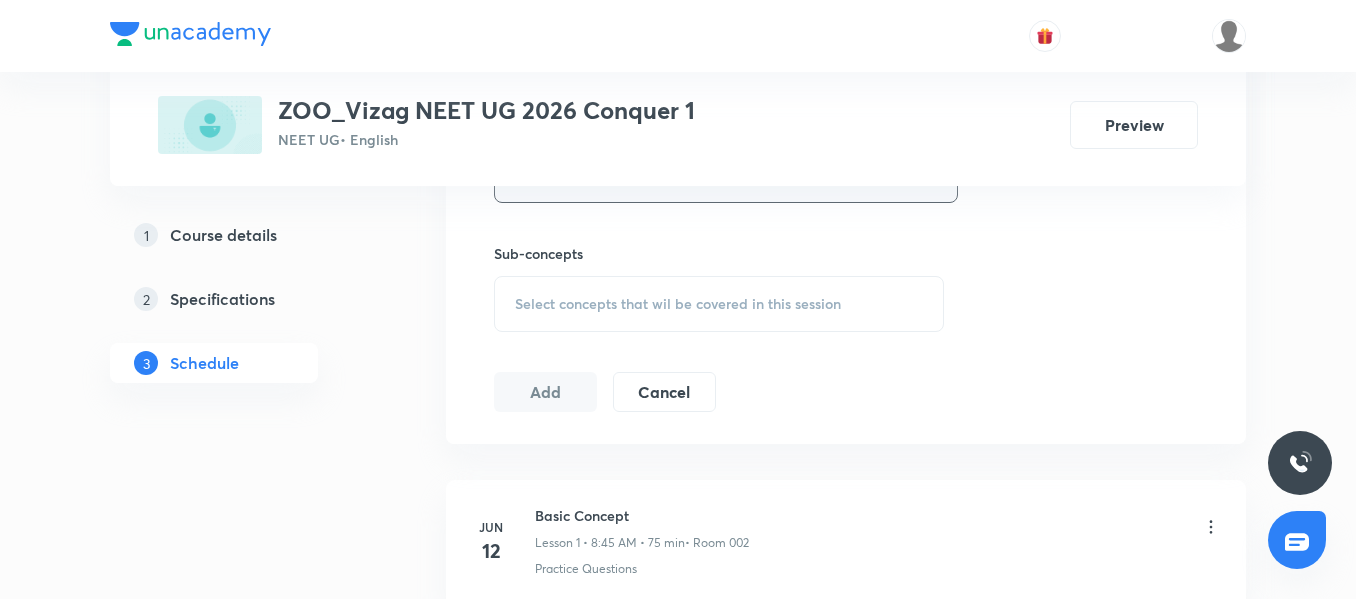 scroll, scrollTop: 960, scrollLeft: 0, axis: vertical 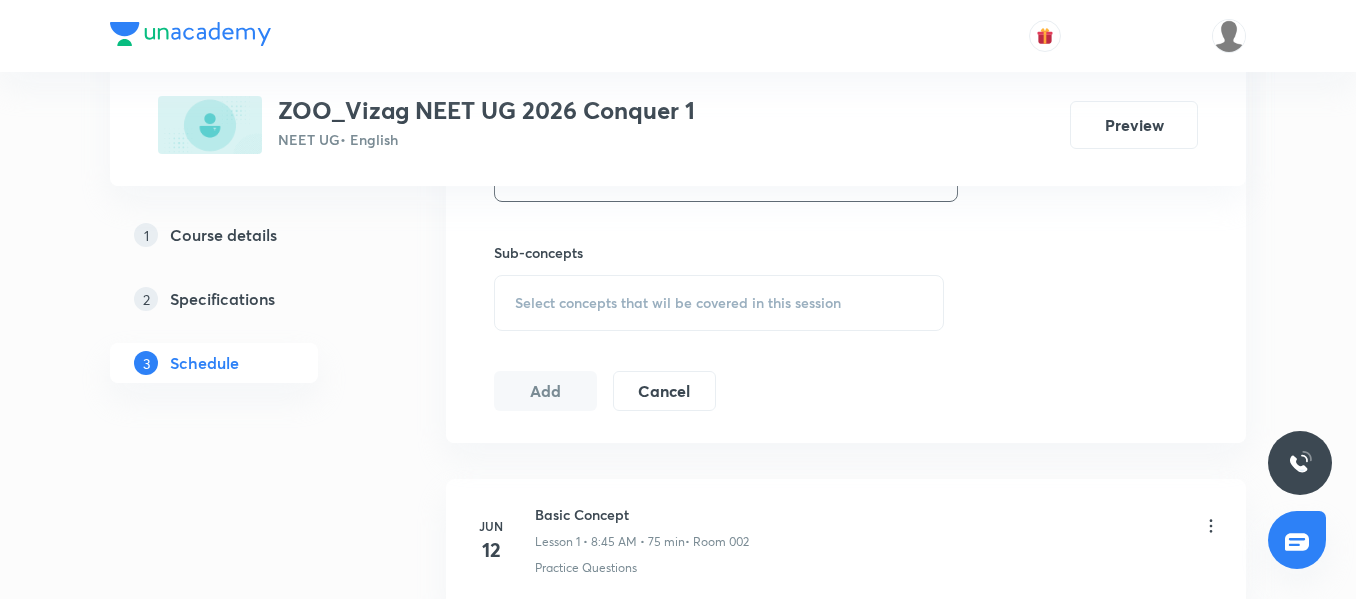 click on "Select concepts that wil be covered in this session" at bounding box center (678, 303) 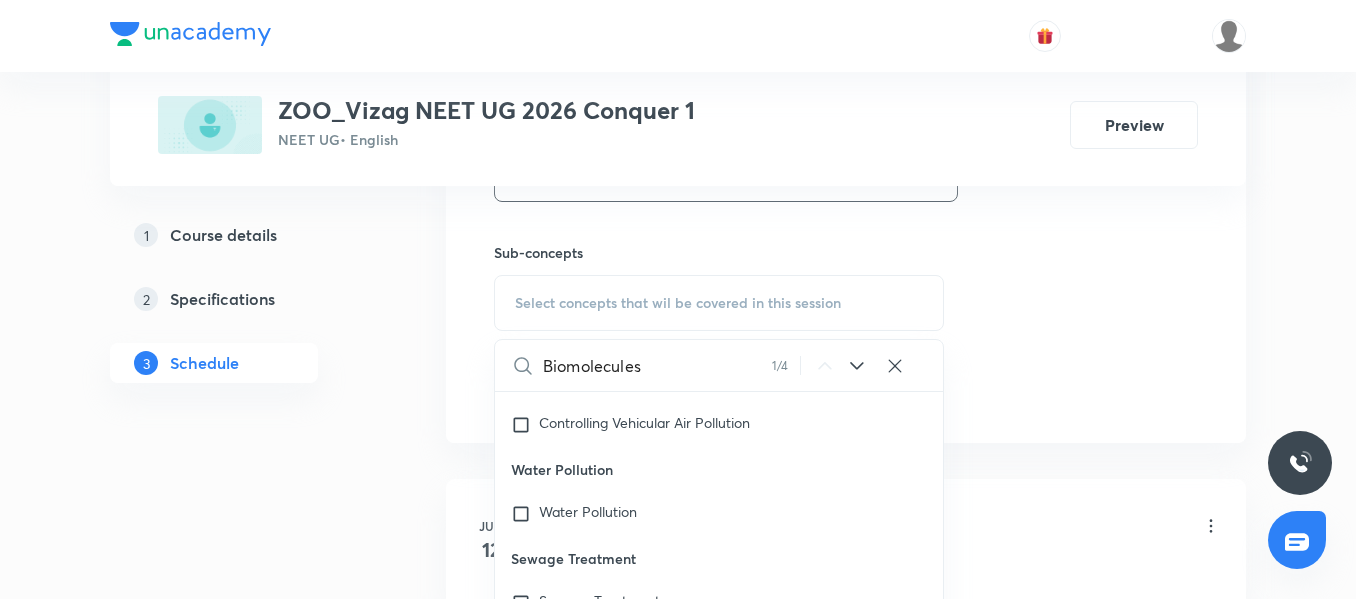 scroll, scrollTop: 81909, scrollLeft: 0, axis: vertical 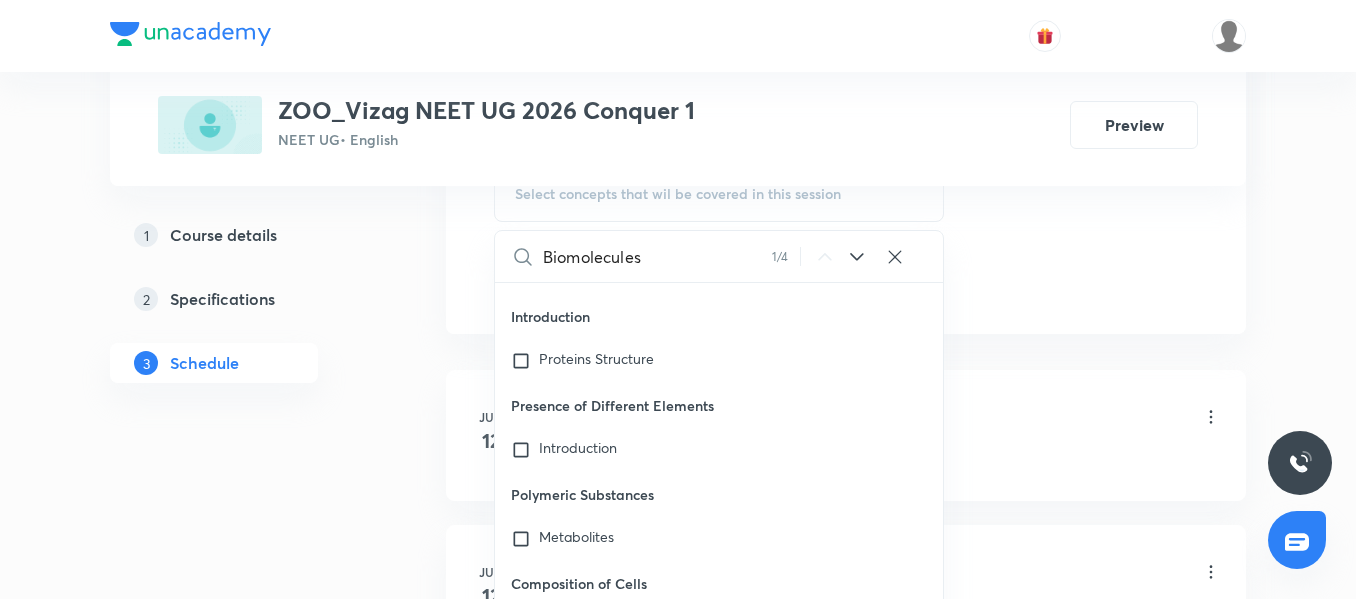 type on "Biomolecules" 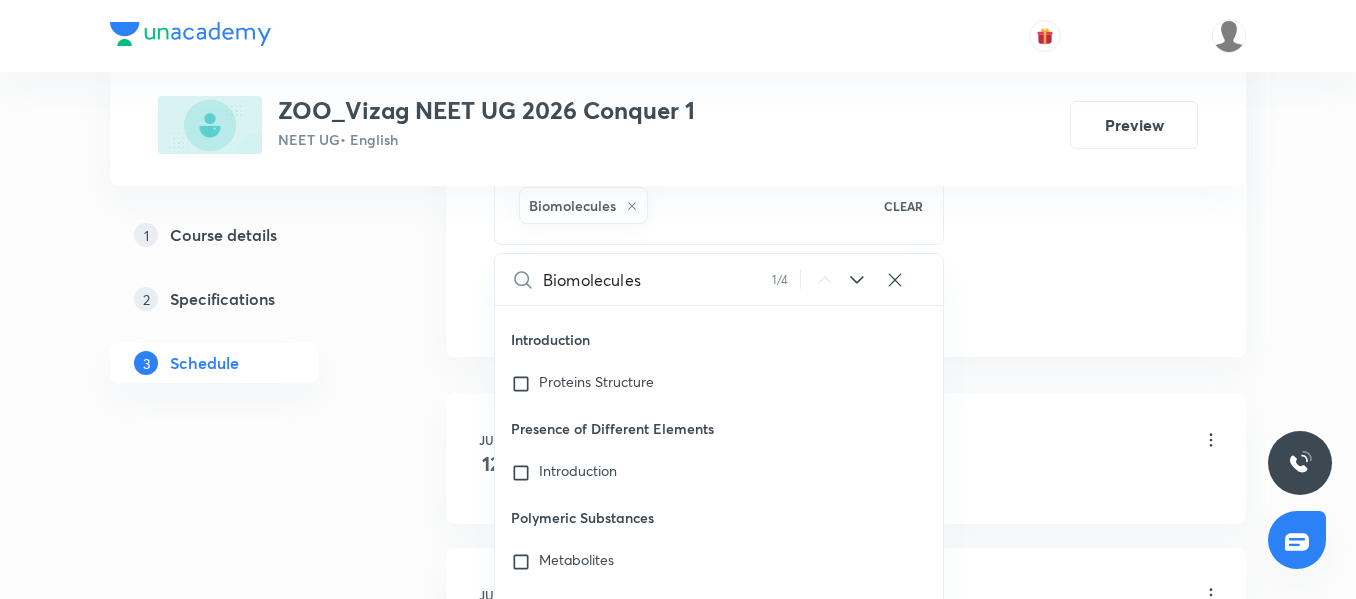 click on "Plus Courses ZOO_Vizag NEET UG 2026 Conquer 1 NEET UG  • English Preview 1 Course details 2 Specifications 3 Schedule Schedule 34  classes Session  35 Live class Session title 12/99 Biomolecules ​ Schedule for Jul 14, 2025, 8:45 AM ​ Duration (in minutes) 75 ​   Session type Online Offline Room 002 Sub-concepts Biomolecules CLEAR Biomolecules 1 / 4 ​ Biology - Full Syllabus Mock Questions Biology - Full Syllabus Mock Questions Covered previously Practice questions Practice Questions Covered previously Biology Previous Year Questions Maths Previous Year Questions Living World What Is Living? Diversity In The Living World Systematics Types Of Taxonomy Fundamental Components Of Taxonomy Taxonomic Categories Taxonomical Aids The Three Domains Of Life Biological Nomenclature  Biological Classification System Of Classification Kingdom Monera Kingdom Protista Kingdom Fungi Kingdom Plantae Kingdom Animalia Linchens Mycorrhiza Virus Prions Viroids Plant Kingdom Algae Bryophytes Pteridophytes Gymnosperms Root" at bounding box center (678, 2417) 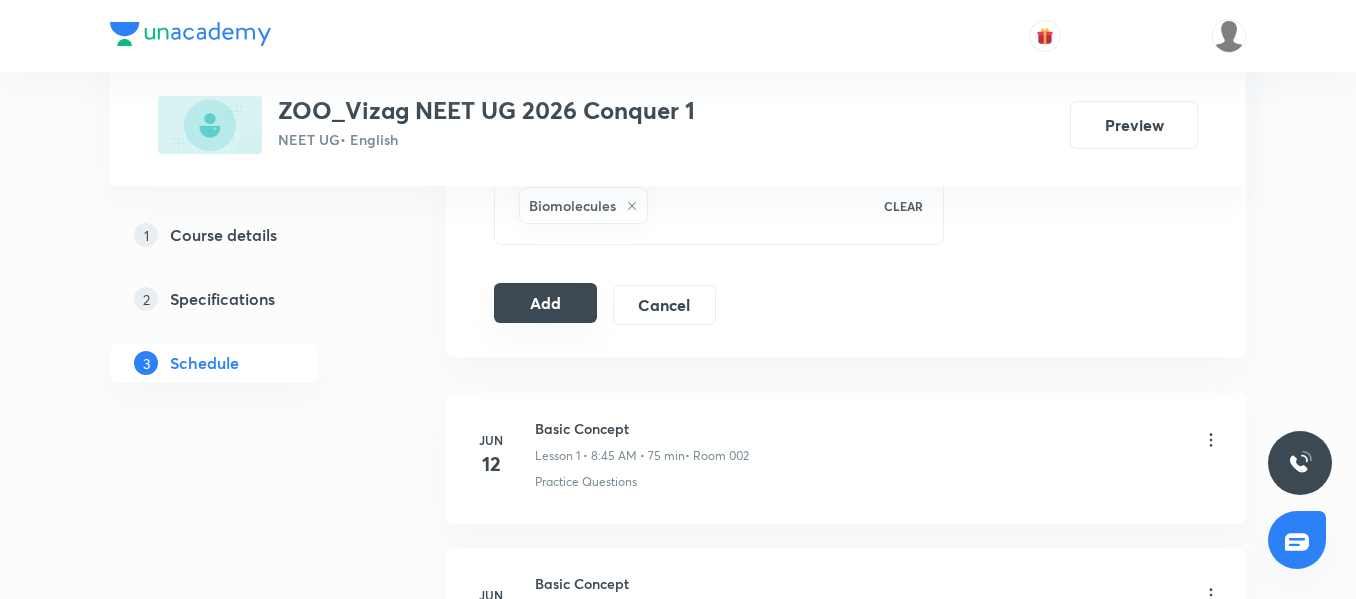 click on "Add" at bounding box center [545, 303] 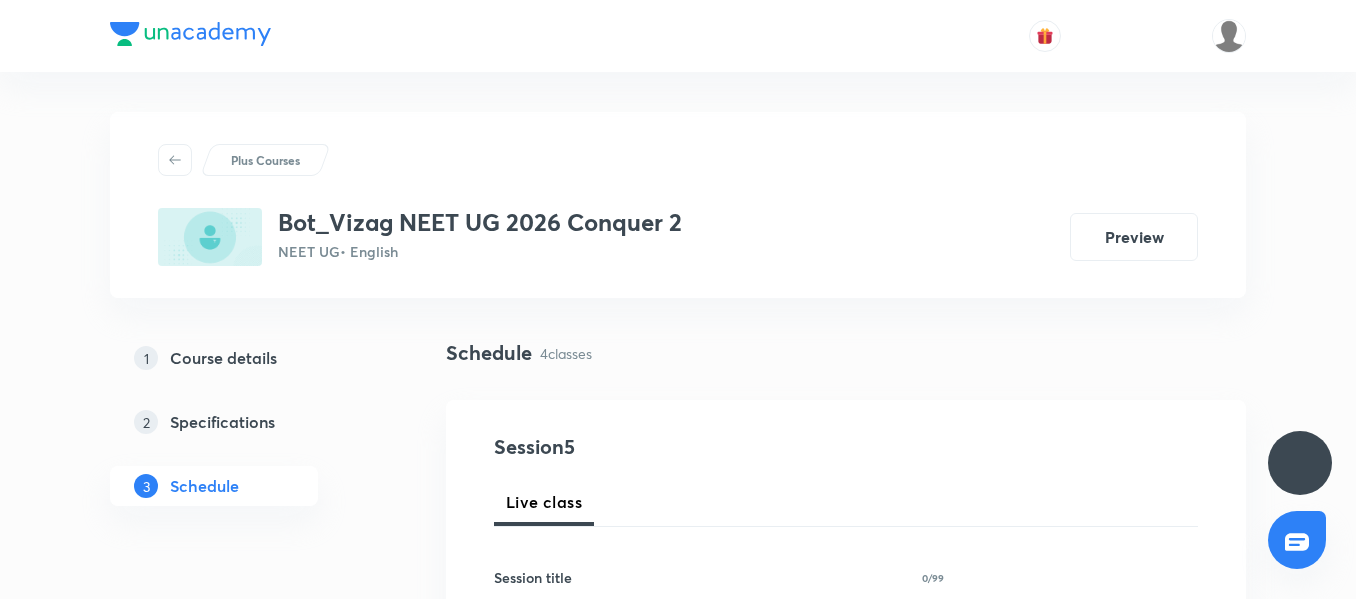 scroll, scrollTop: 0, scrollLeft: 0, axis: both 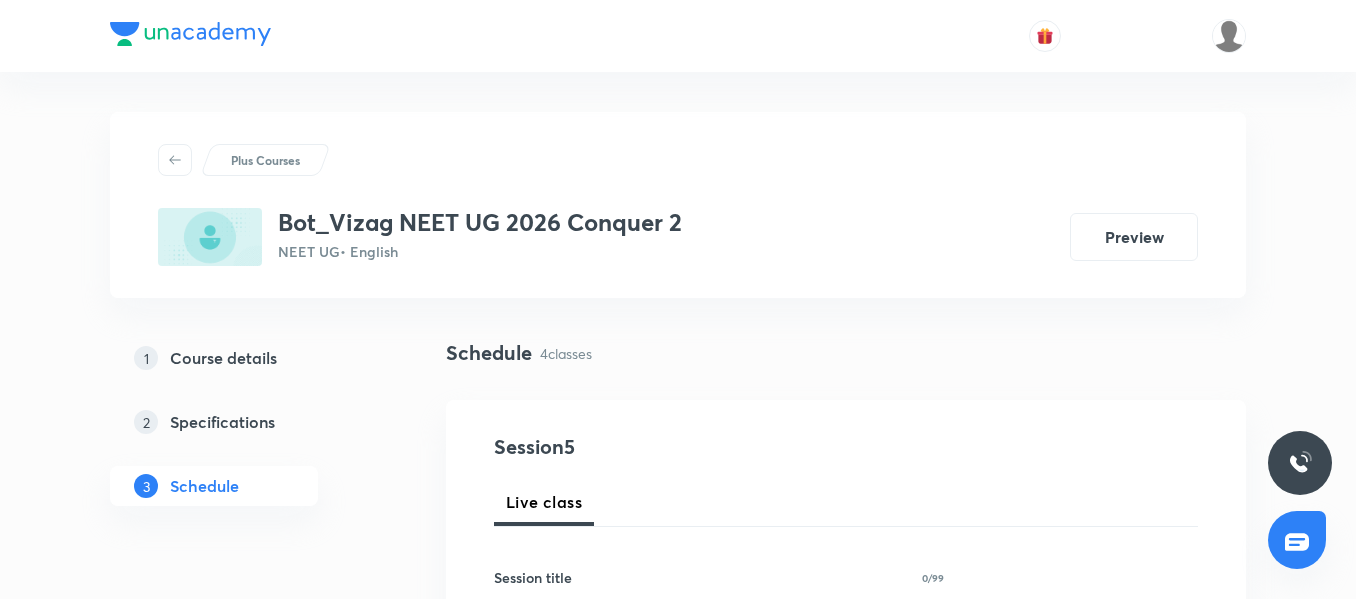 click on "1 Course details 2 Specifications 3 Schedule" at bounding box center (246, 434) 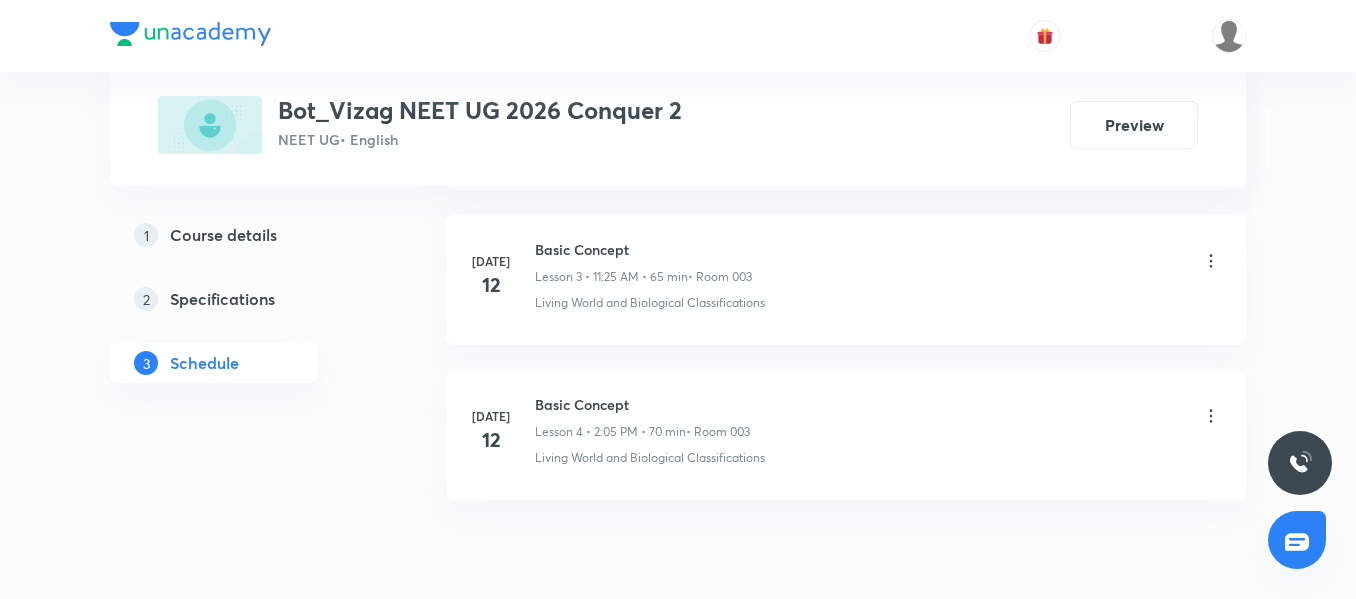 scroll, scrollTop: 1624, scrollLeft: 0, axis: vertical 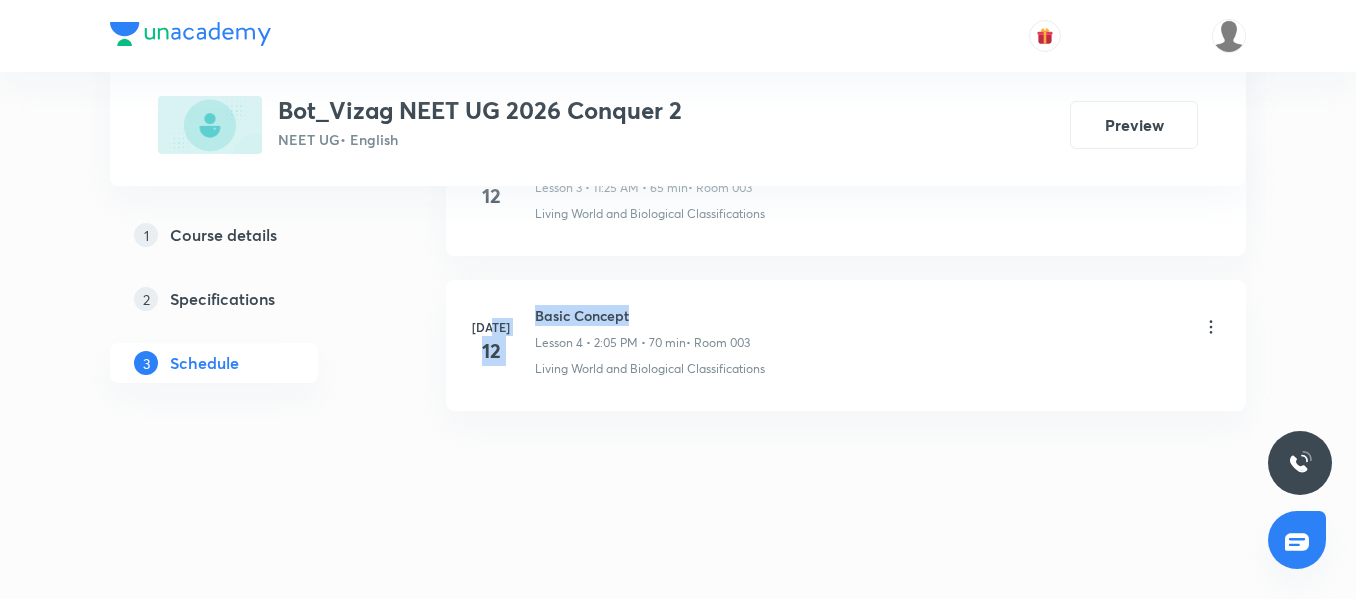 drag, startPoint x: 629, startPoint y: 309, endPoint x: 525, endPoint y: 313, distance: 104.0769 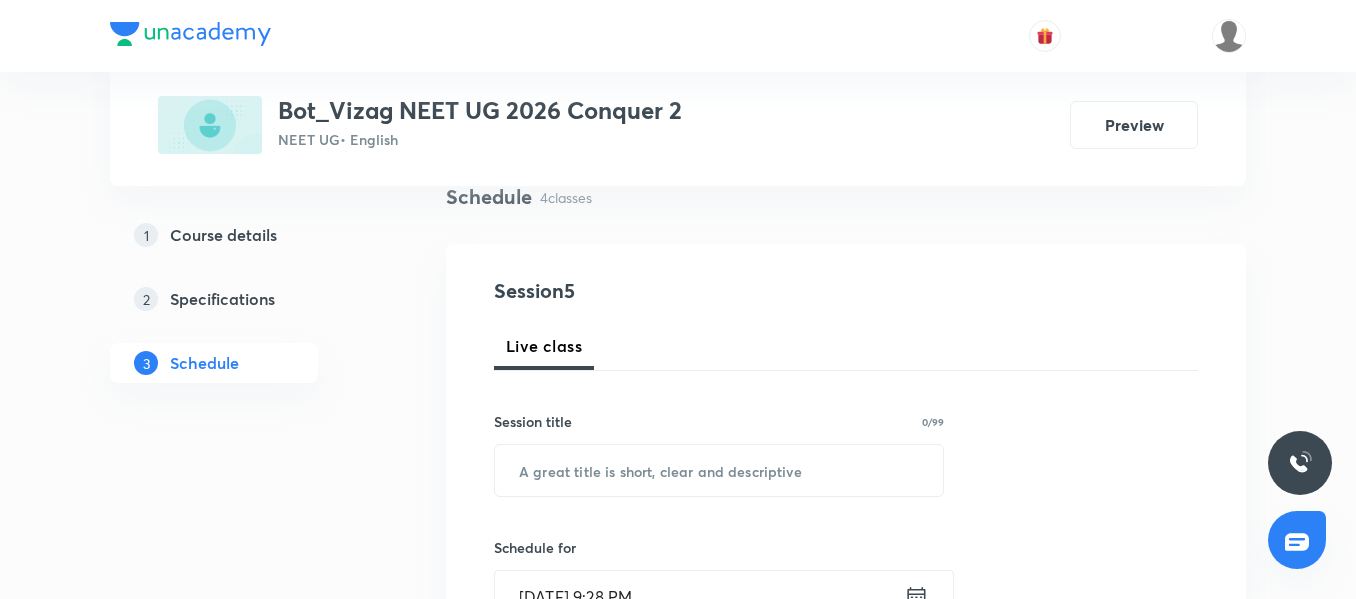 scroll, scrollTop: 161, scrollLeft: 0, axis: vertical 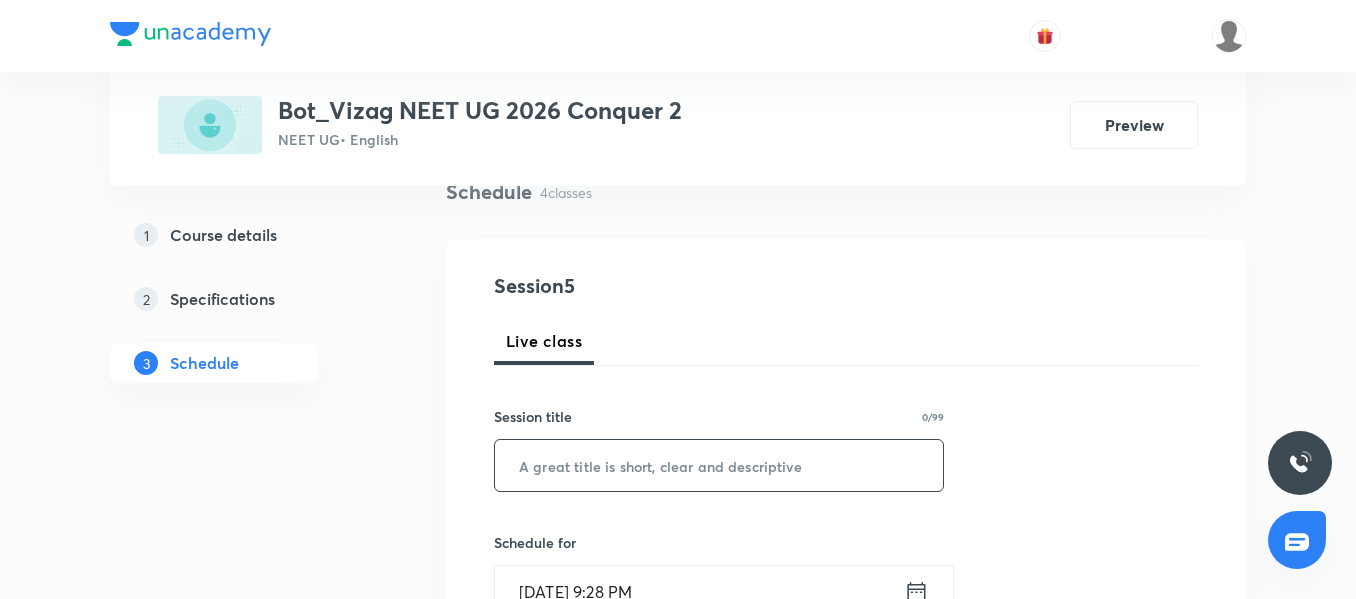 click at bounding box center [719, 465] 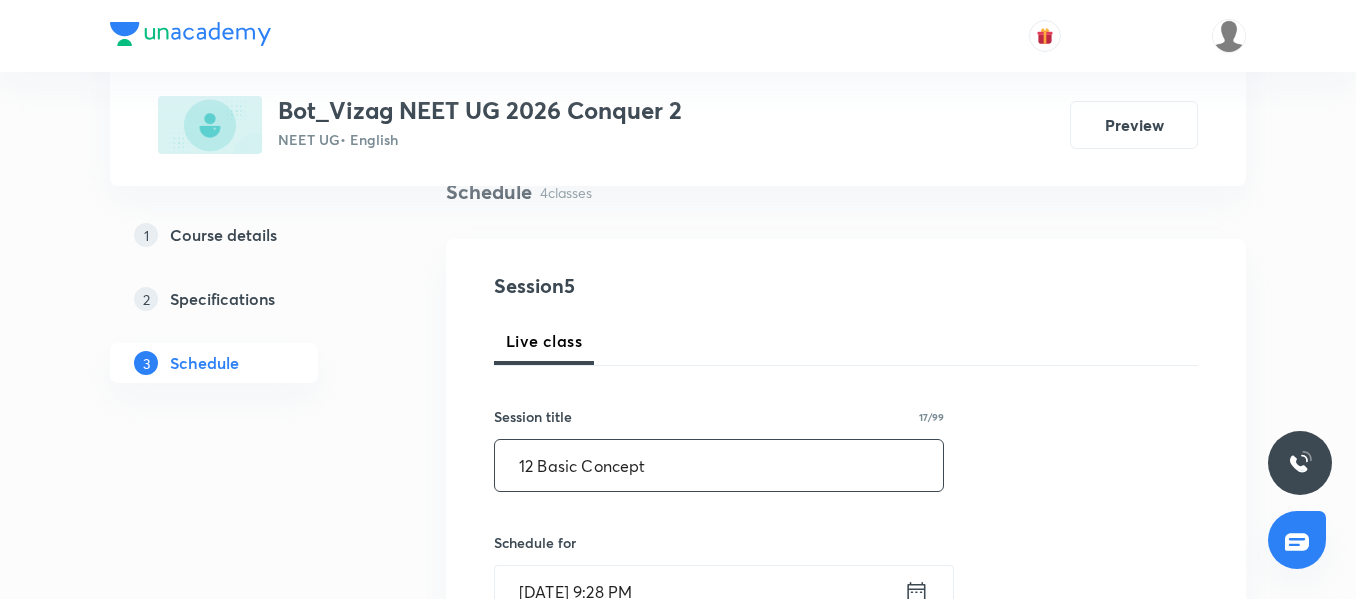 click on "12 Basic Concept" at bounding box center [719, 465] 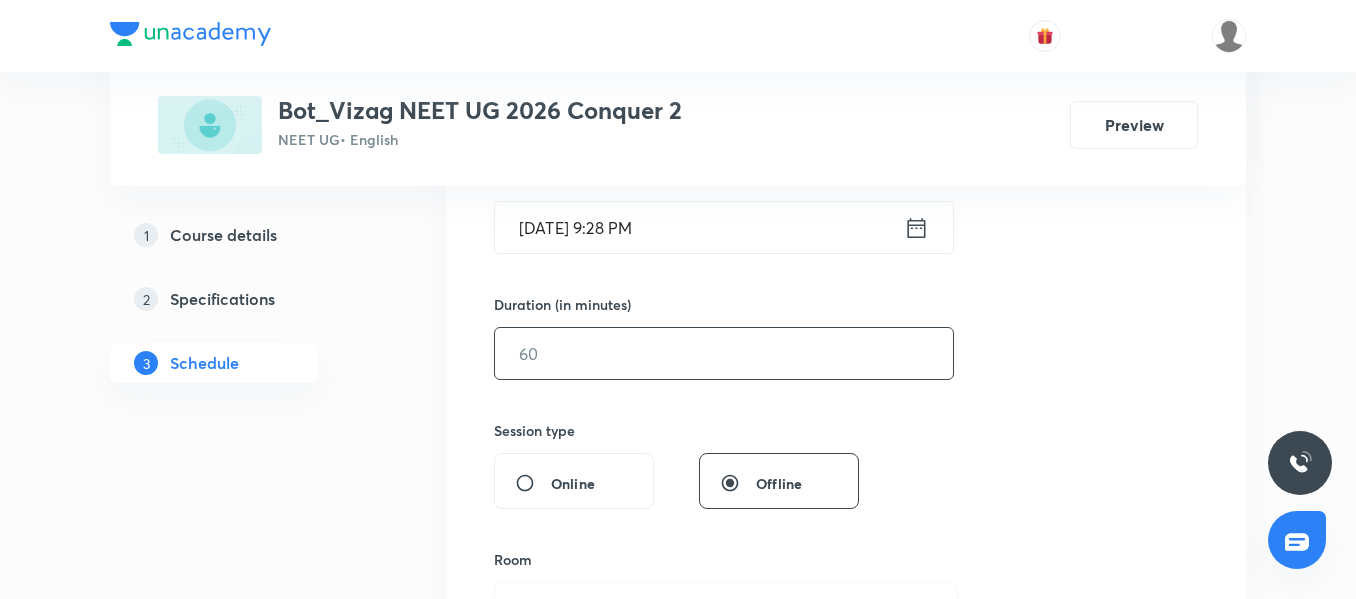 scroll, scrollTop: 532, scrollLeft: 0, axis: vertical 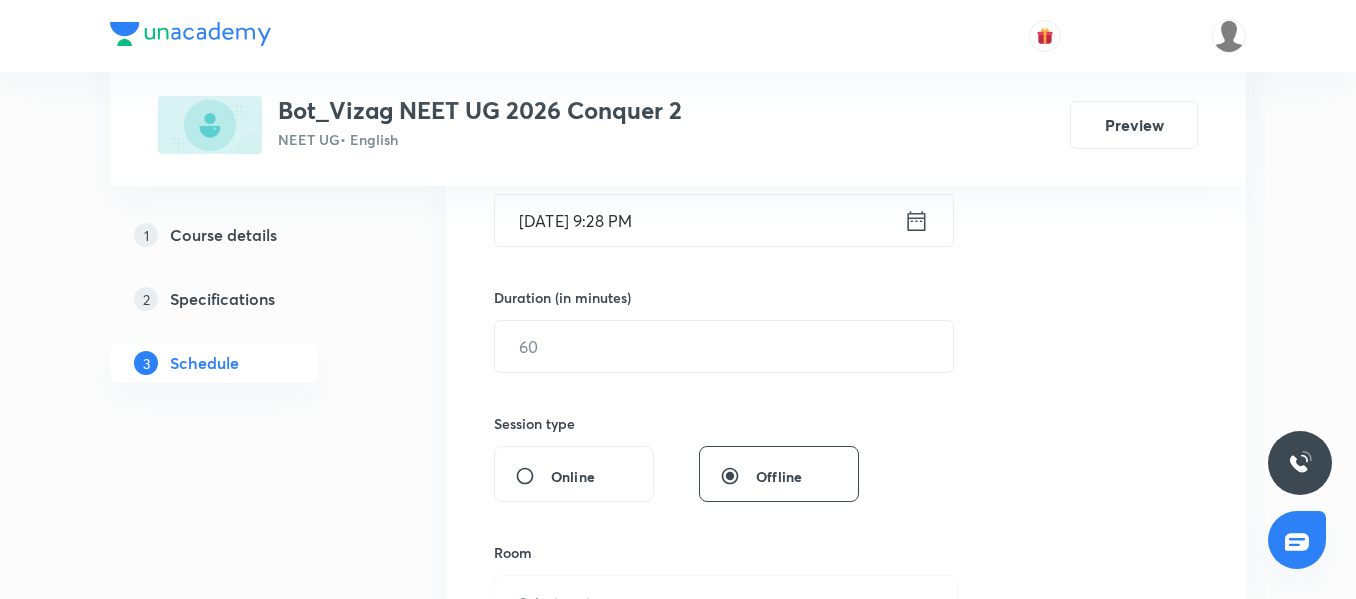 type on "Basic Concept" 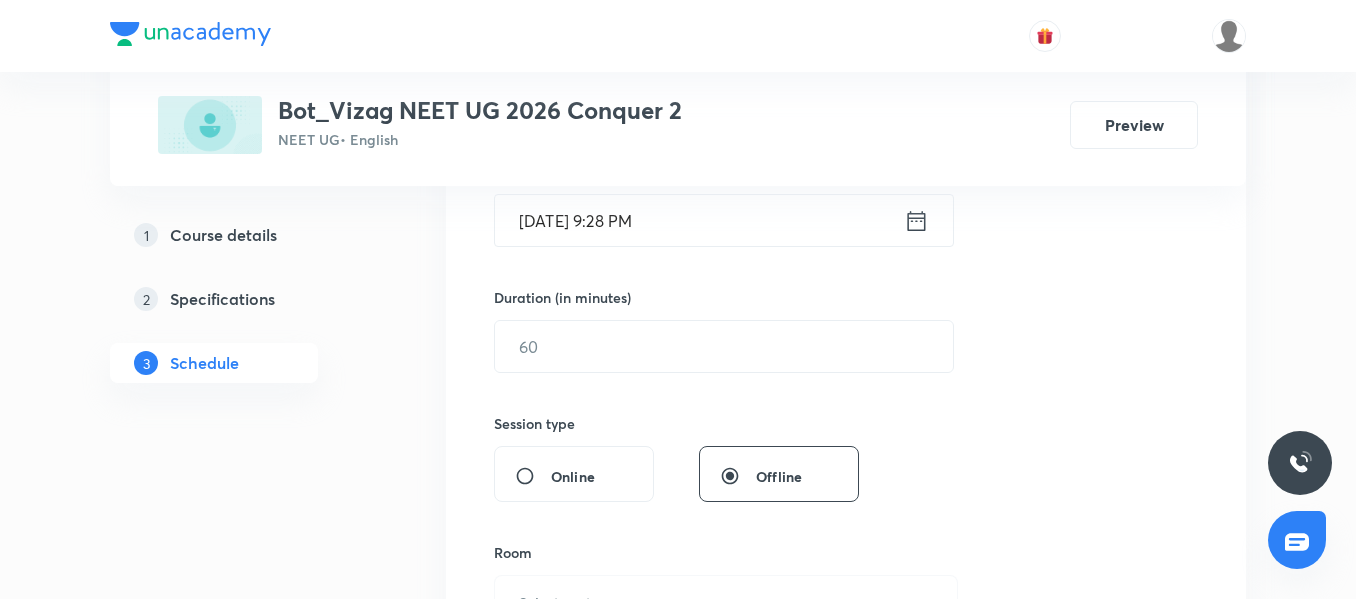 click 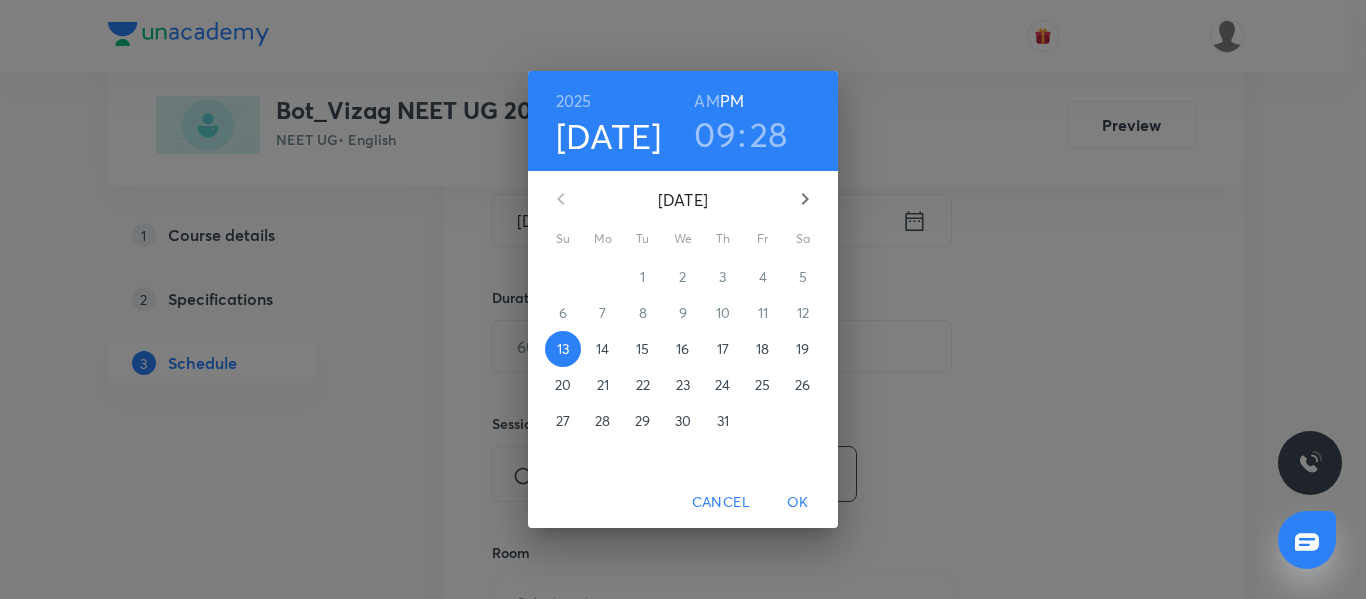 click on "14" at bounding box center (602, 349) 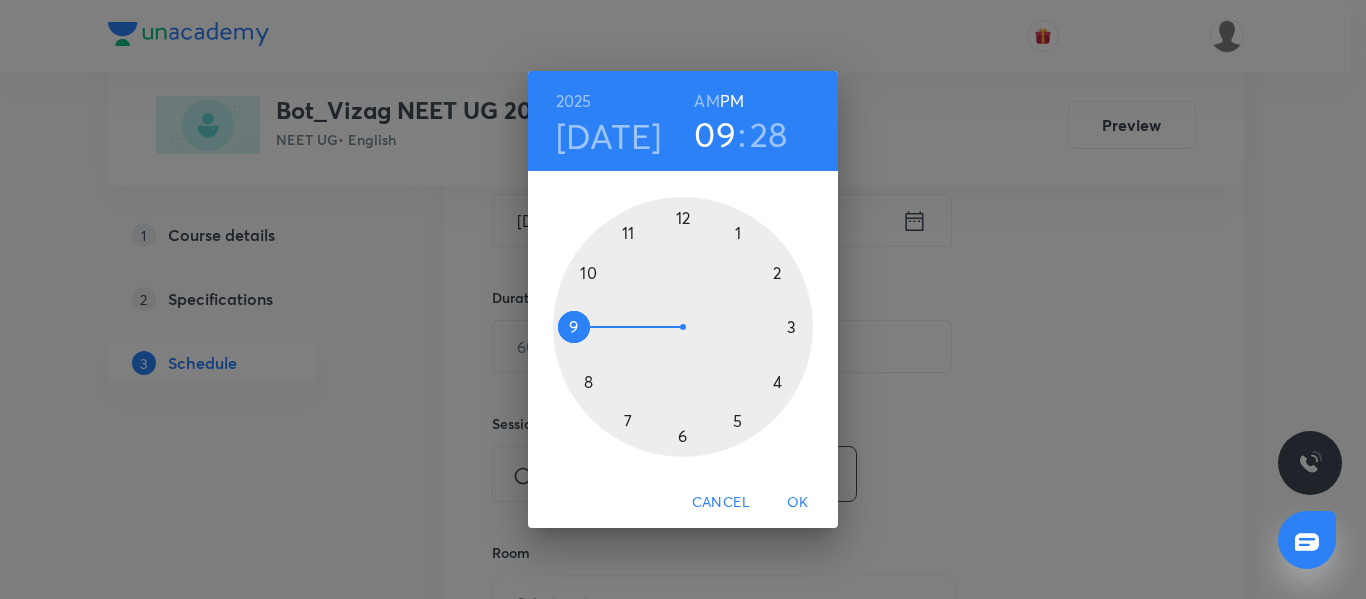 click on "AM" at bounding box center [706, 101] 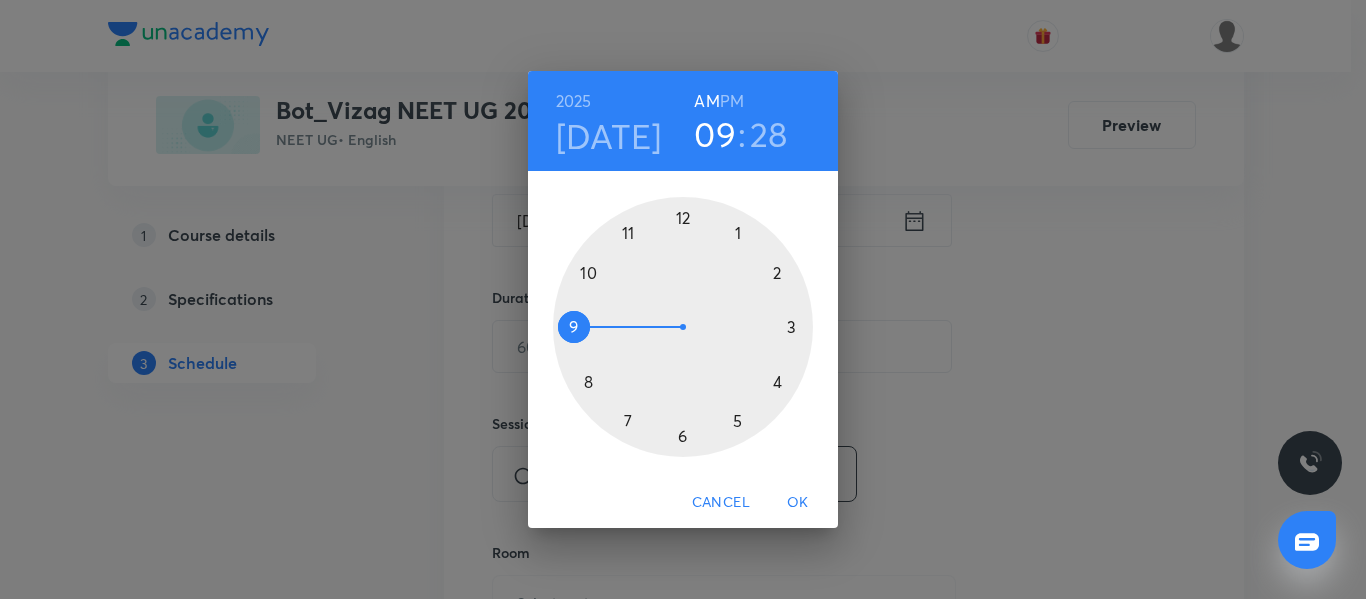 click at bounding box center (683, 327) 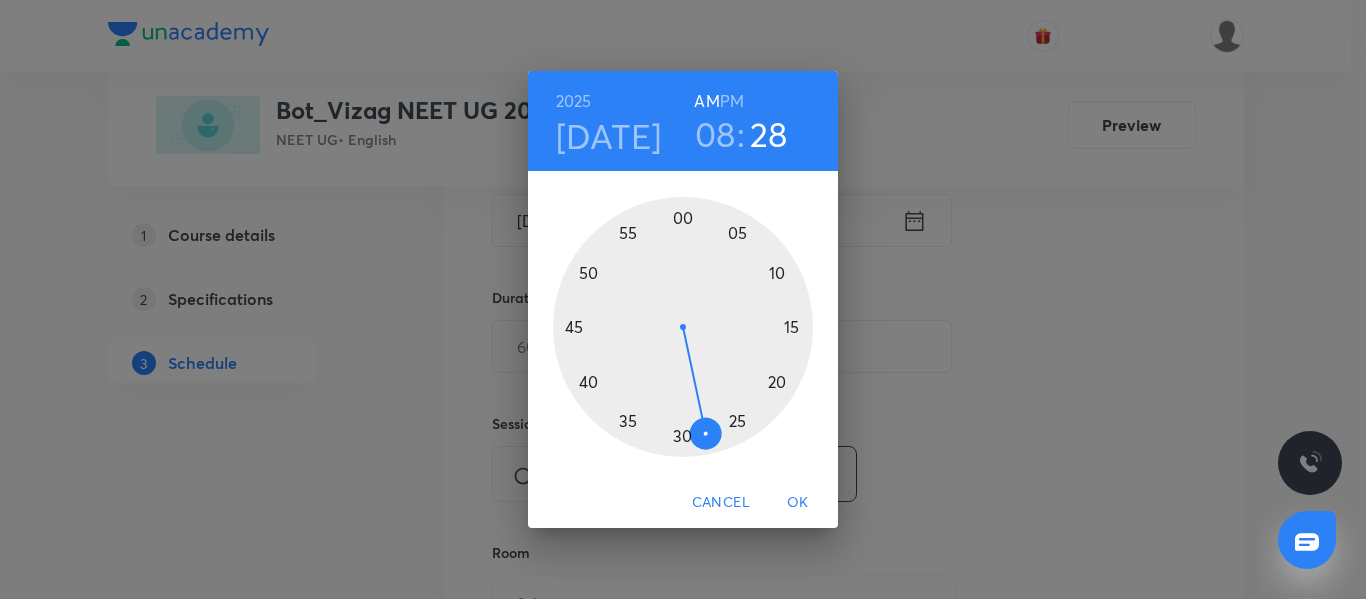 click at bounding box center [683, 327] 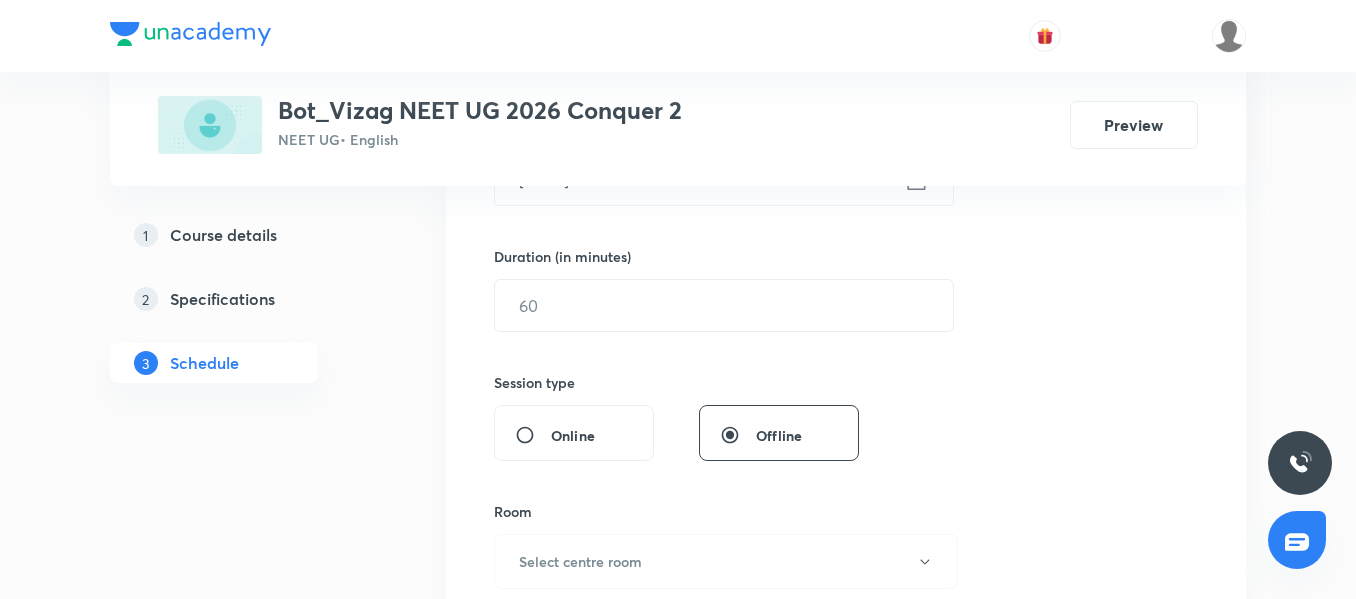 scroll, scrollTop: 591, scrollLeft: 0, axis: vertical 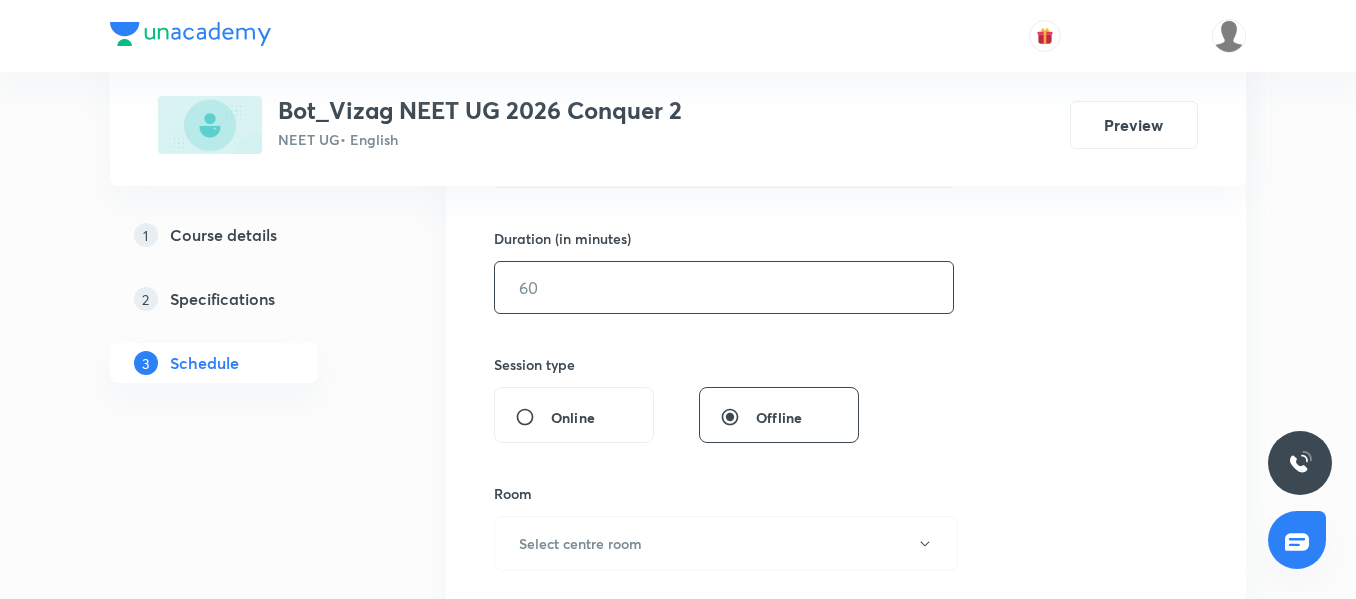 click at bounding box center [724, 287] 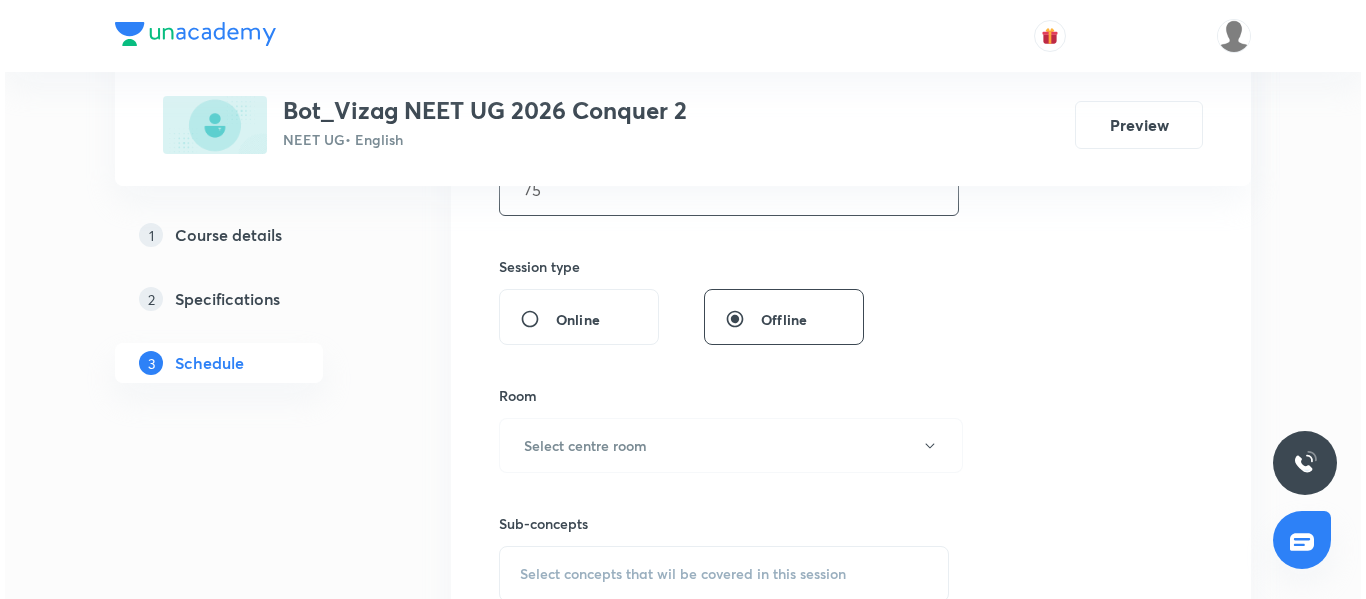 scroll, scrollTop: 711, scrollLeft: 0, axis: vertical 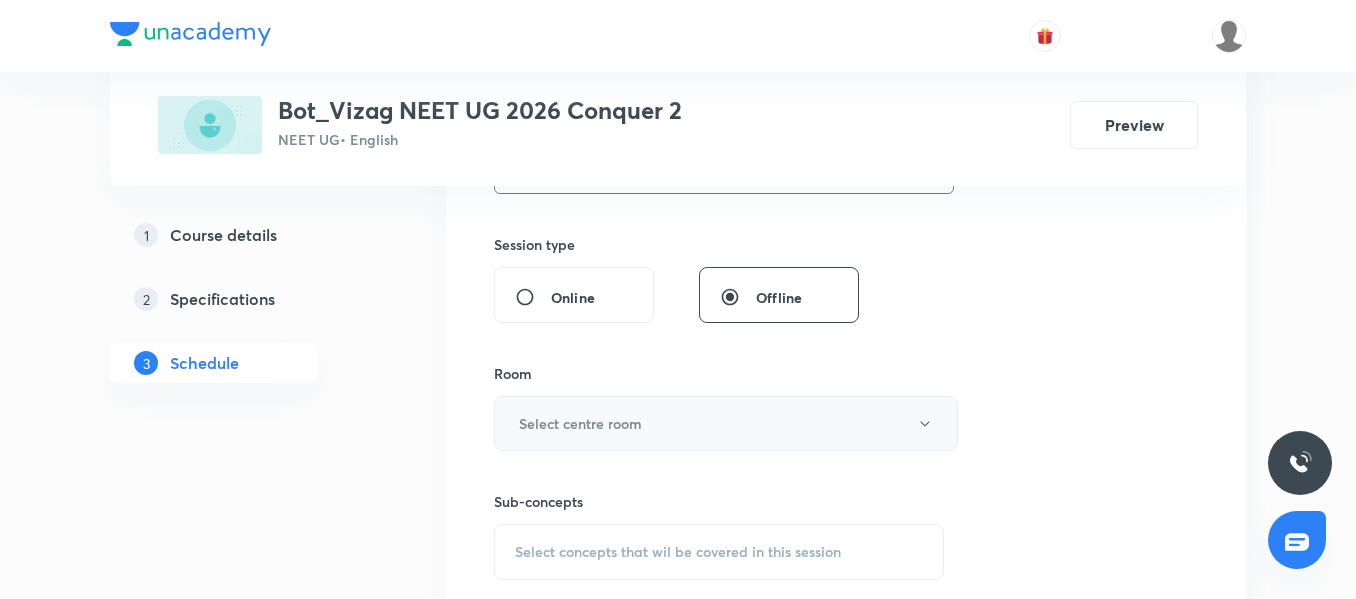 type on "75" 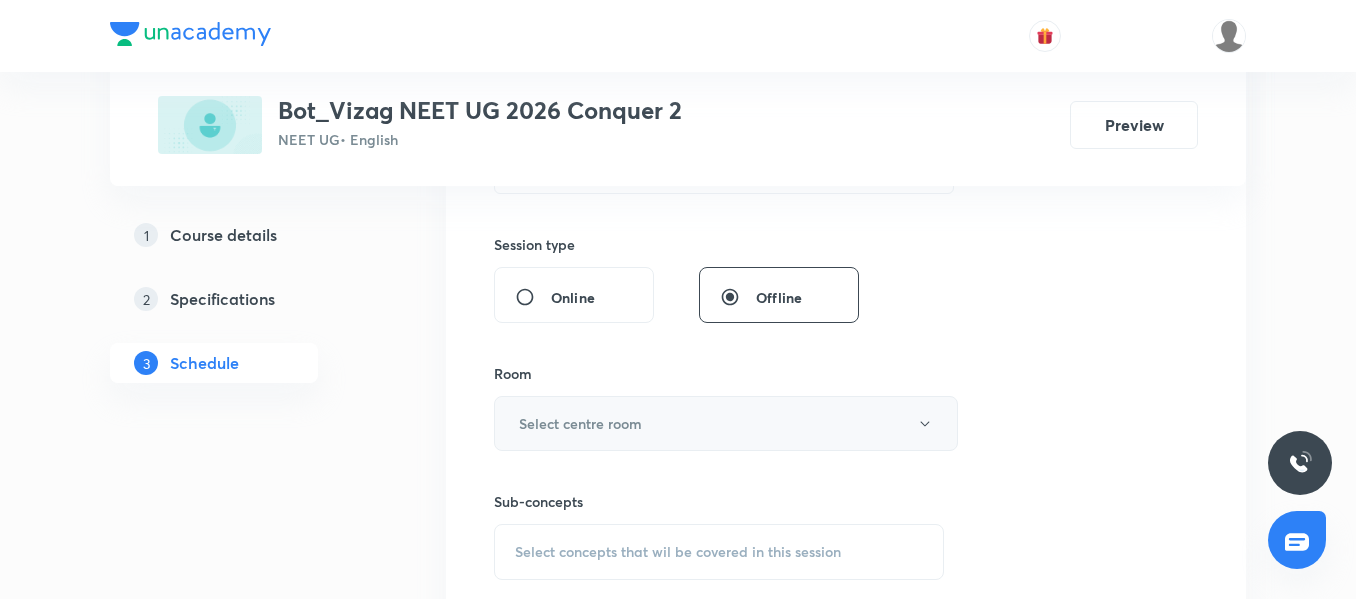 click on "Select centre room" at bounding box center [726, 423] 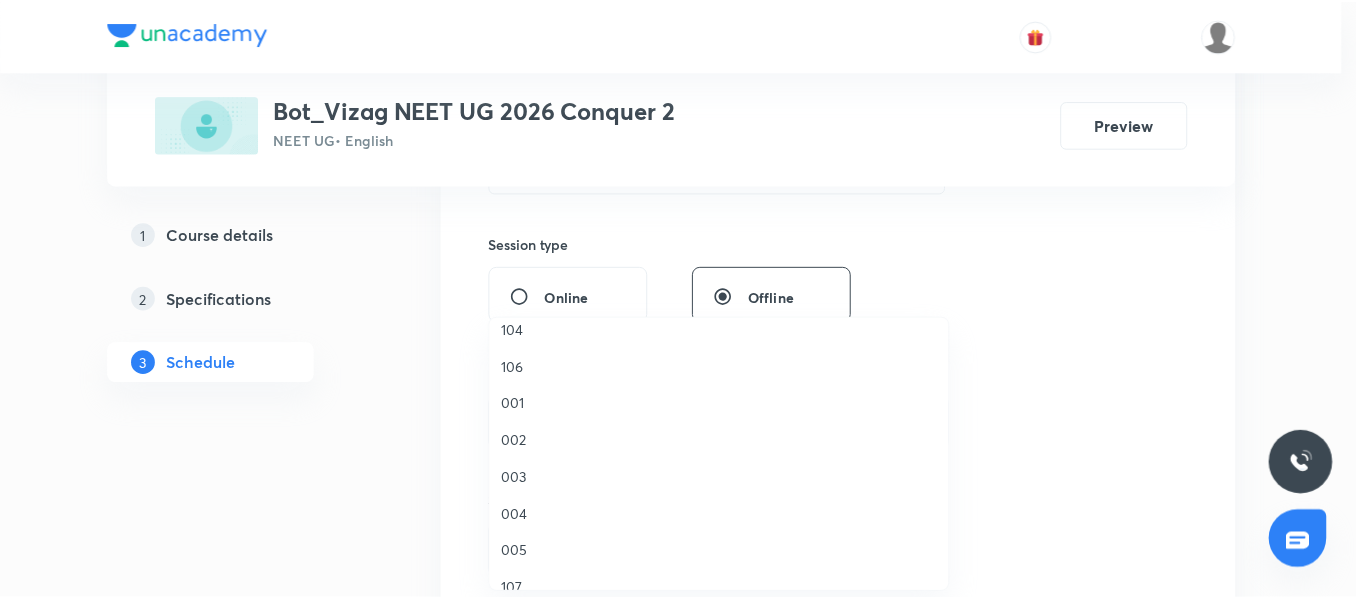 scroll, scrollTop: 170, scrollLeft: 0, axis: vertical 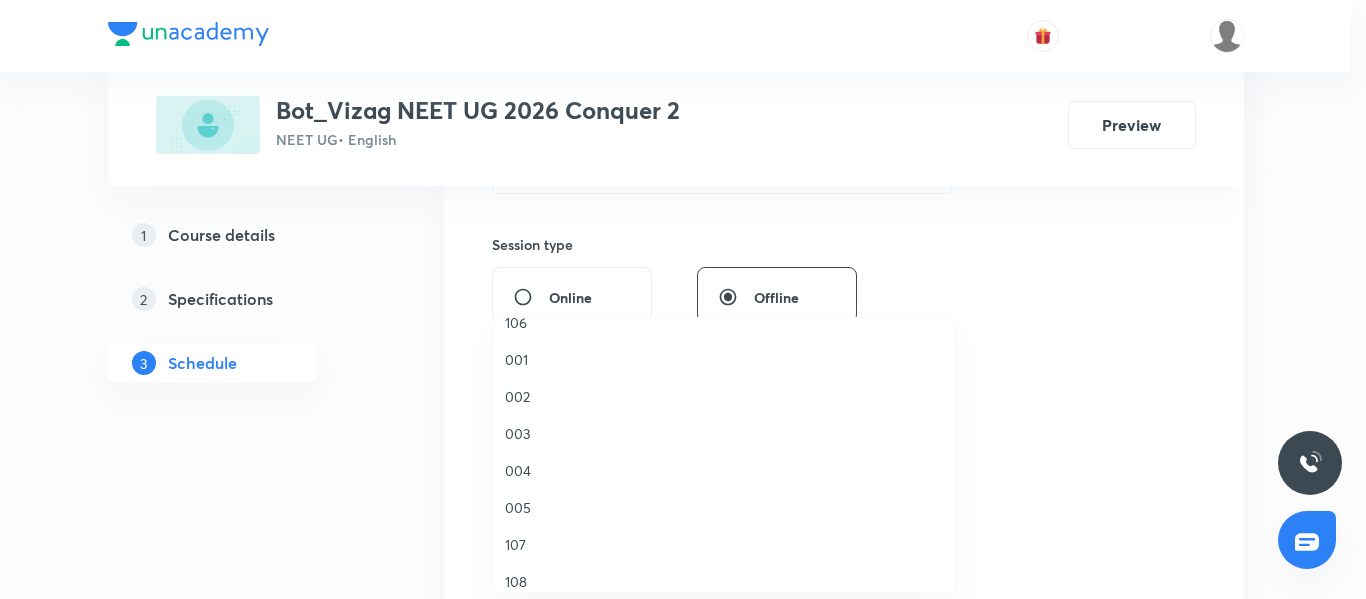 click on "003" at bounding box center [724, 433] 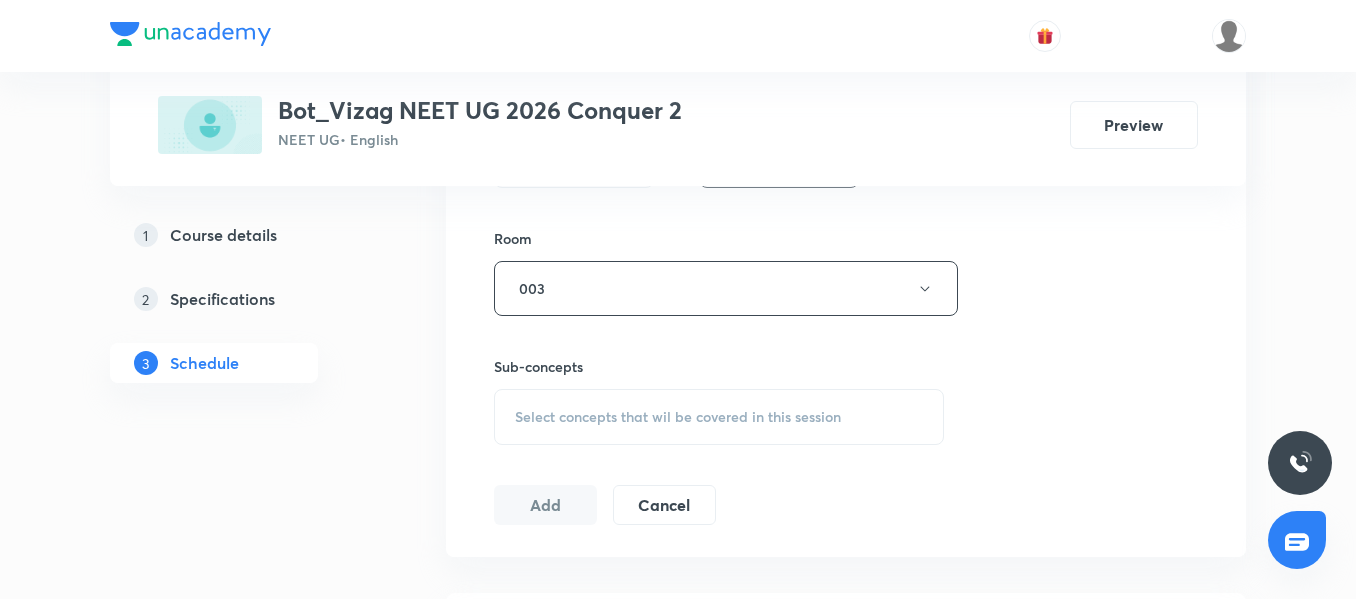 scroll, scrollTop: 859, scrollLeft: 0, axis: vertical 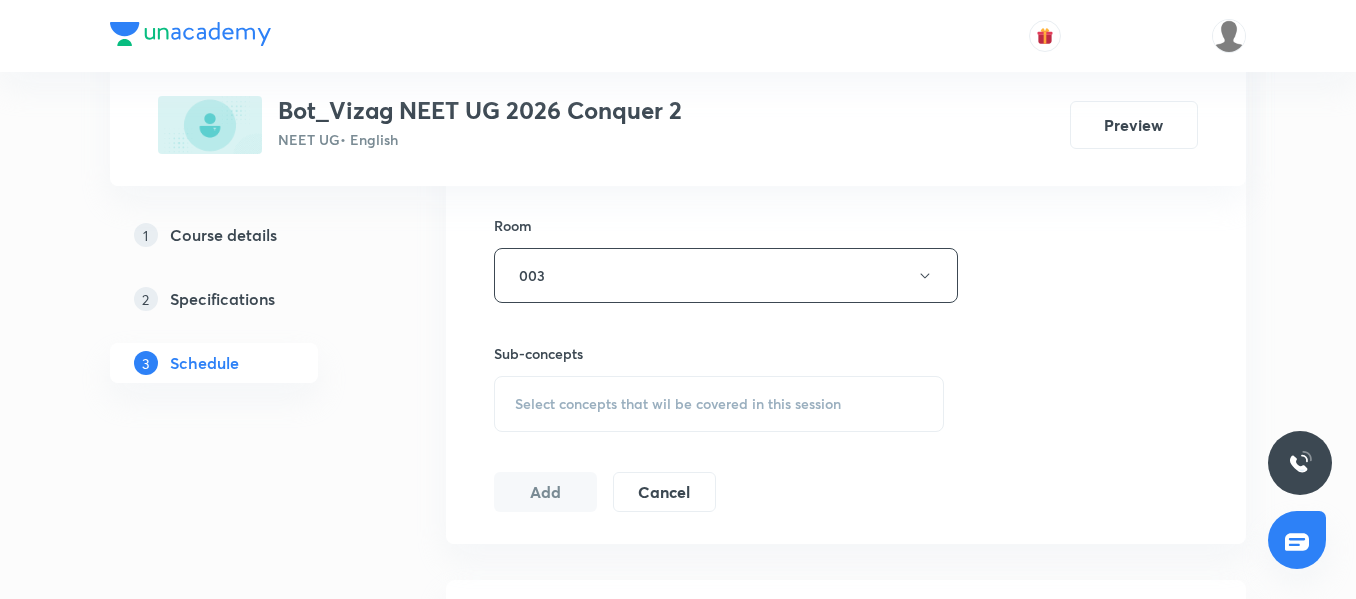 click on "Select concepts that wil be covered in this session" at bounding box center [678, 404] 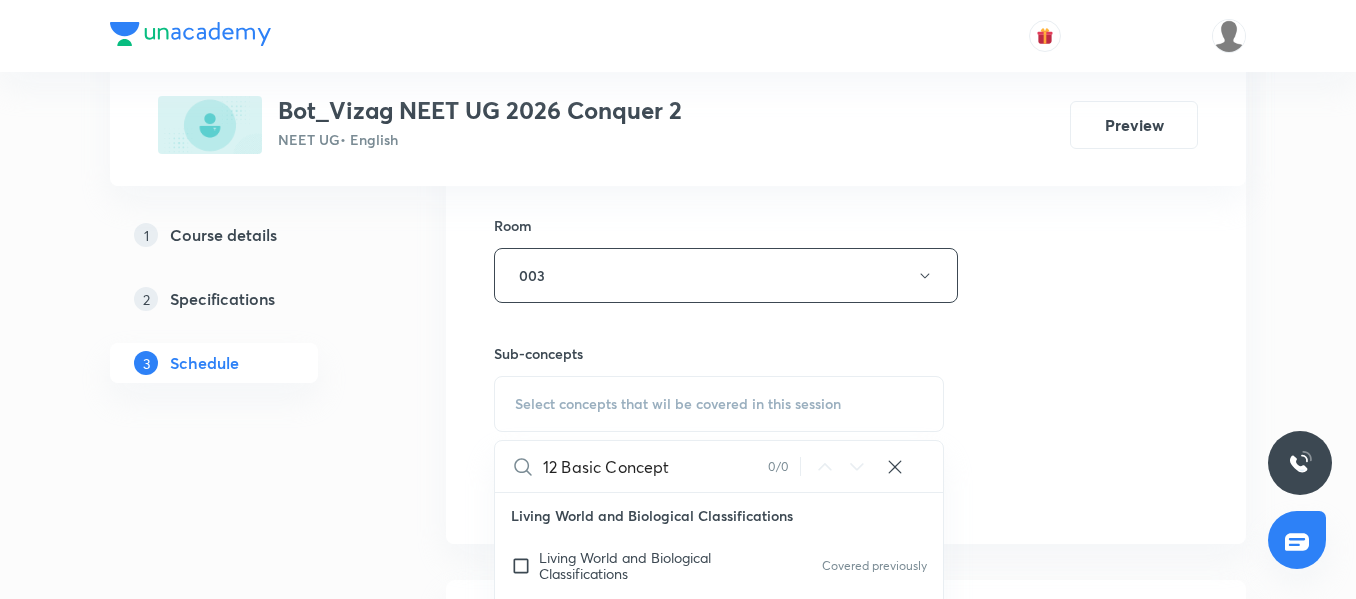 click on "12 Basic Concept" at bounding box center (655, 466) 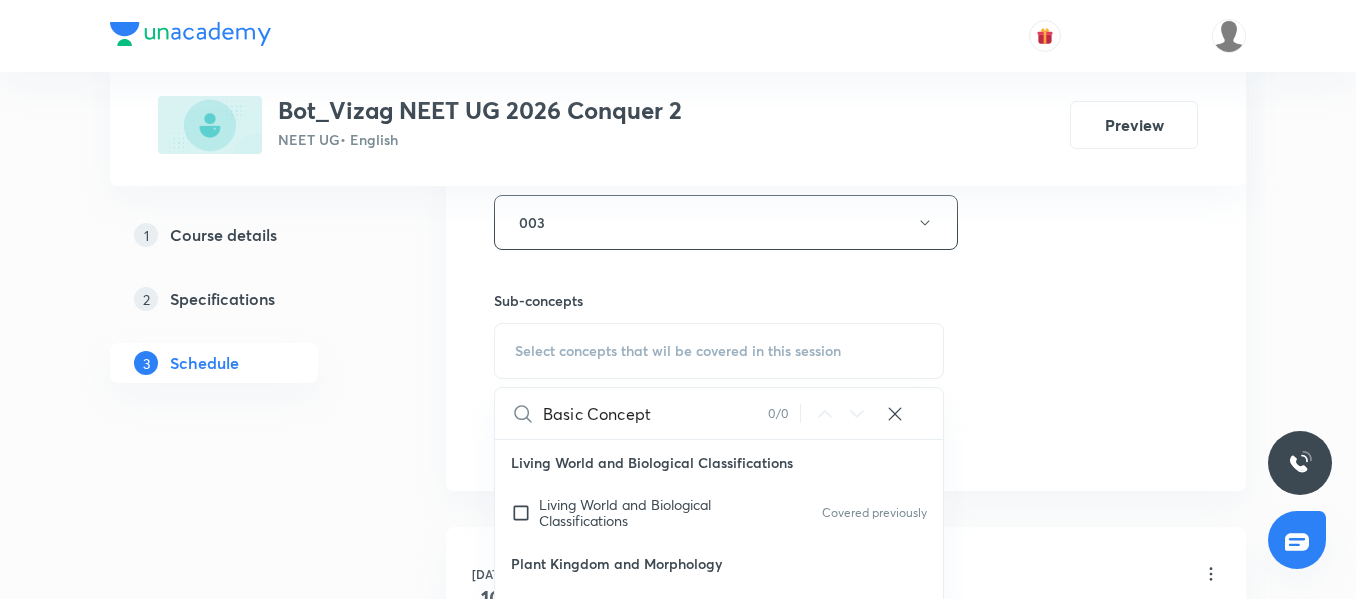 scroll, scrollTop: 916, scrollLeft: 0, axis: vertical 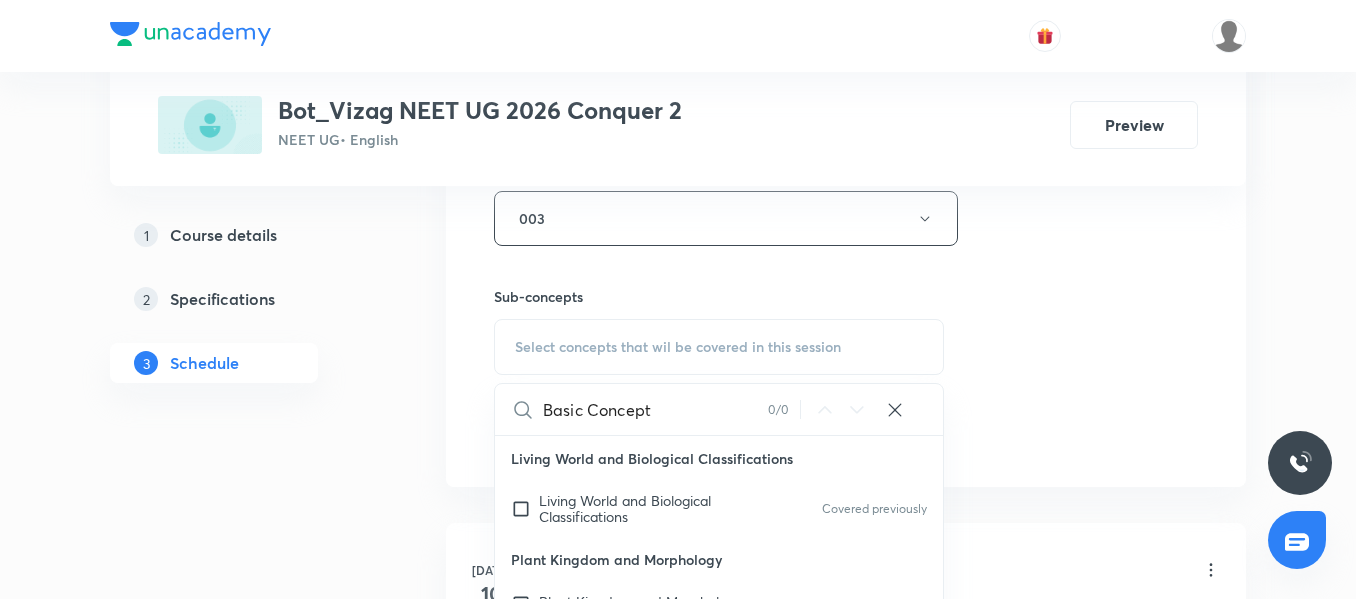 click on "Basic Concept" at bounding box center [655, 409] 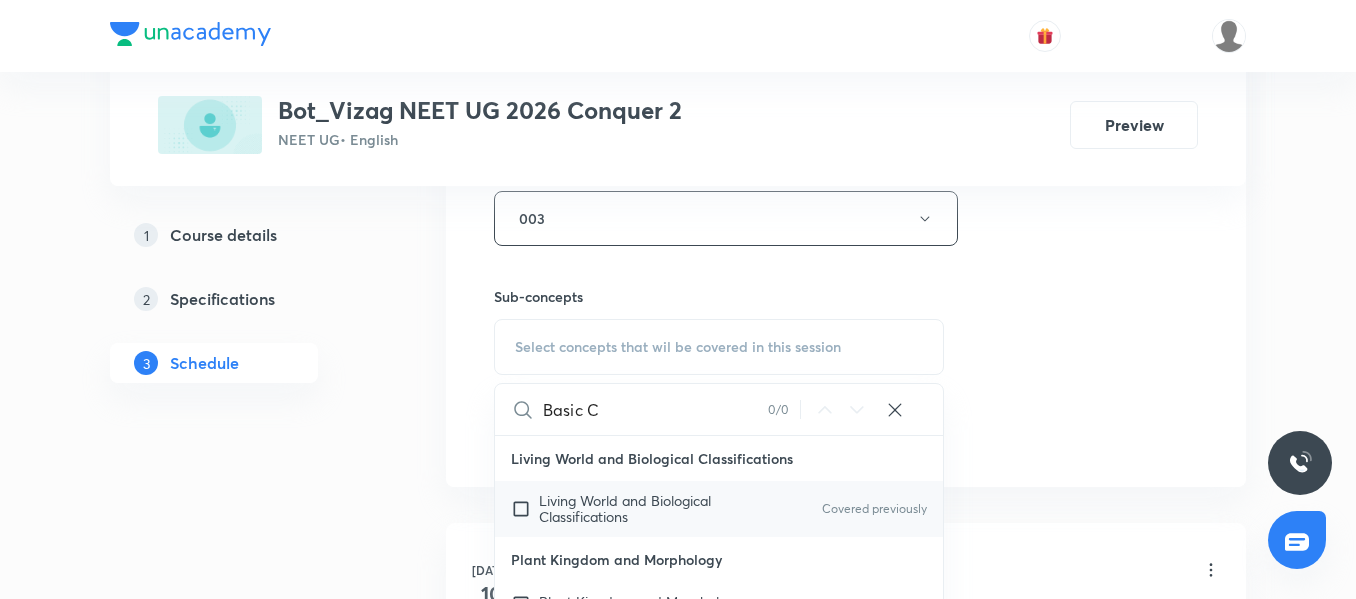 type on "Basic C" 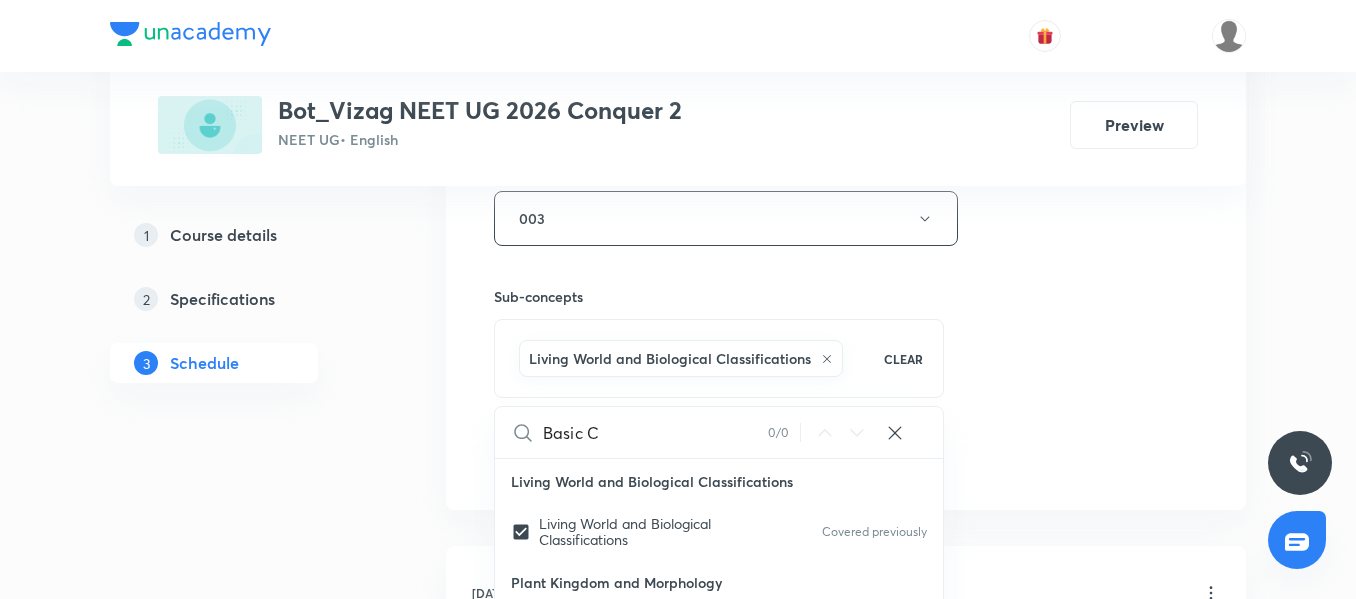 click on "1 Course details 2 Specifications 3 Schedule" at bounding box center (246, 358) 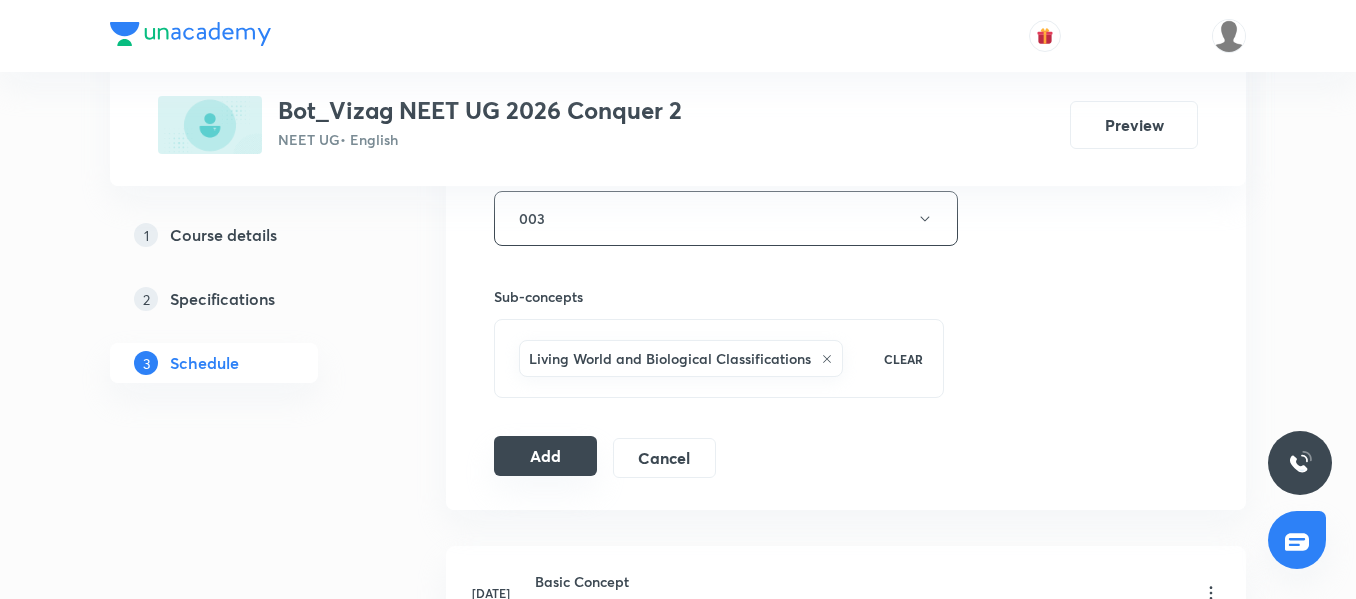 click on "Add" at bounding box center [545, 456] 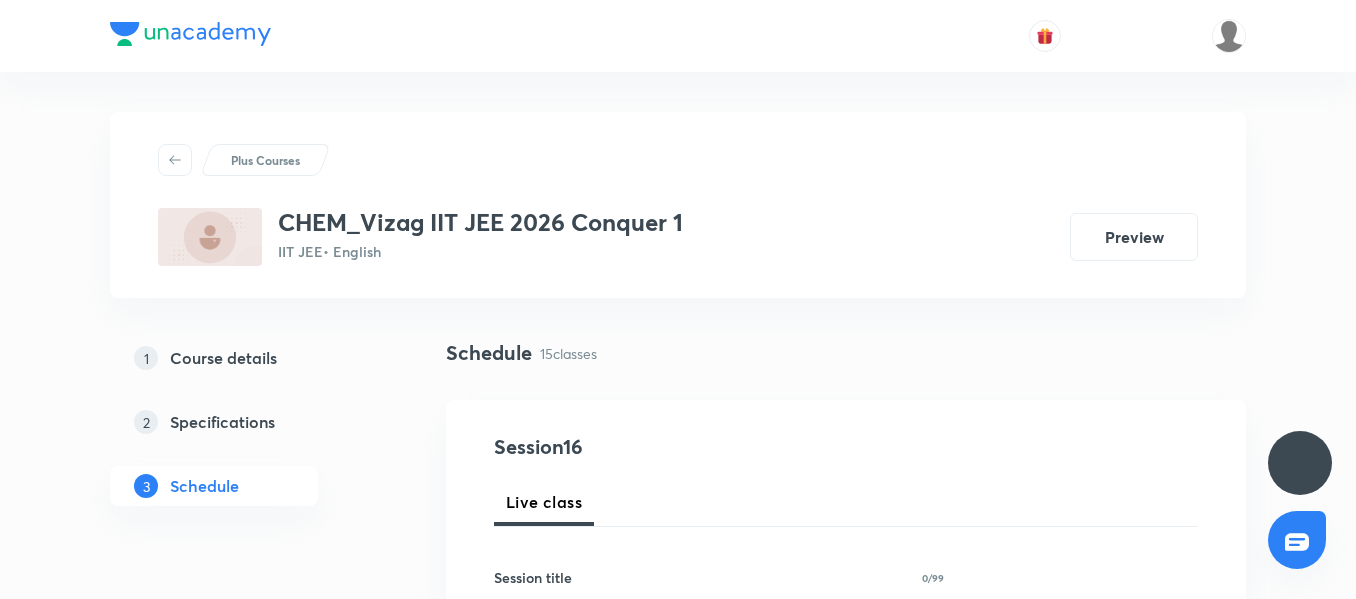 scroll, scrollTop: 0, scrollLeft: 0, axis: both 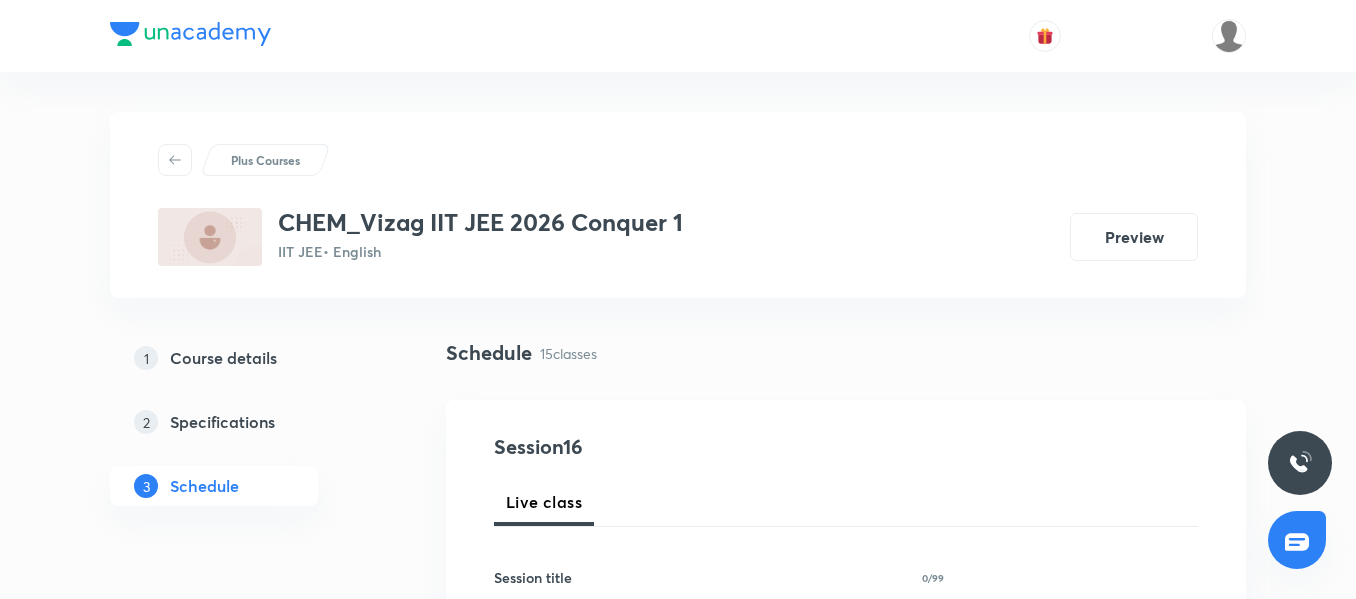 click on "1 Course details 2 Specifications 3 Schedule" at bounding box center [246, 434] 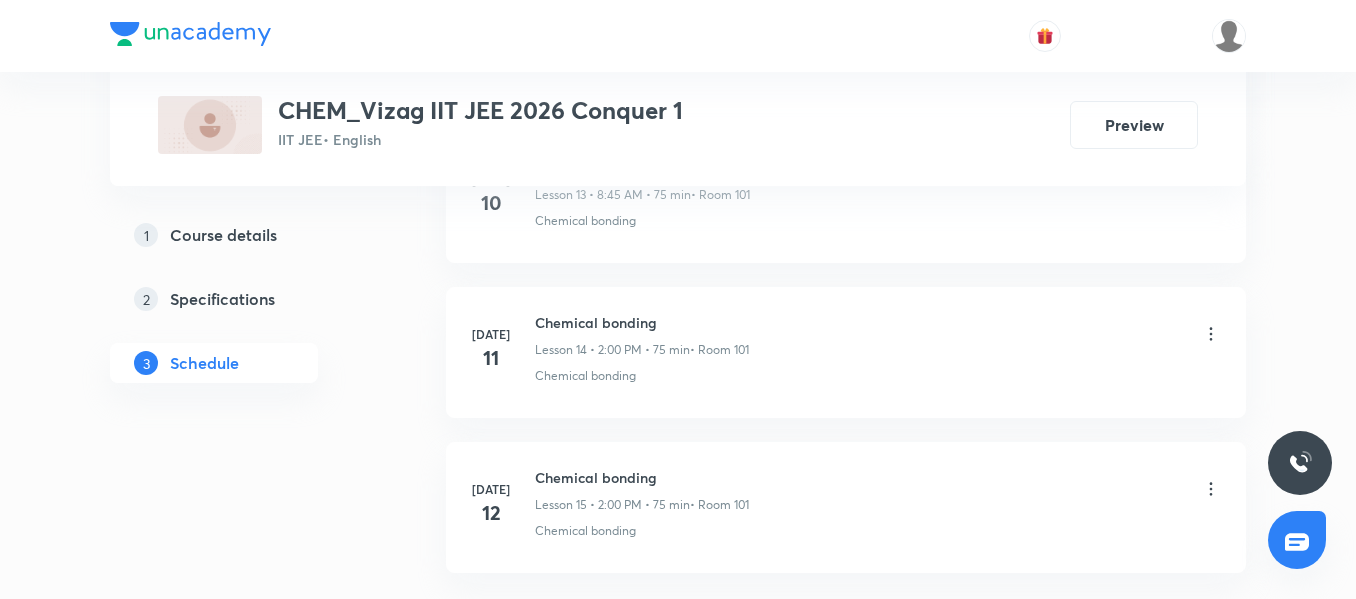 scroll, scrollTop: 3329, scrollLeft: 0, axis: vertical 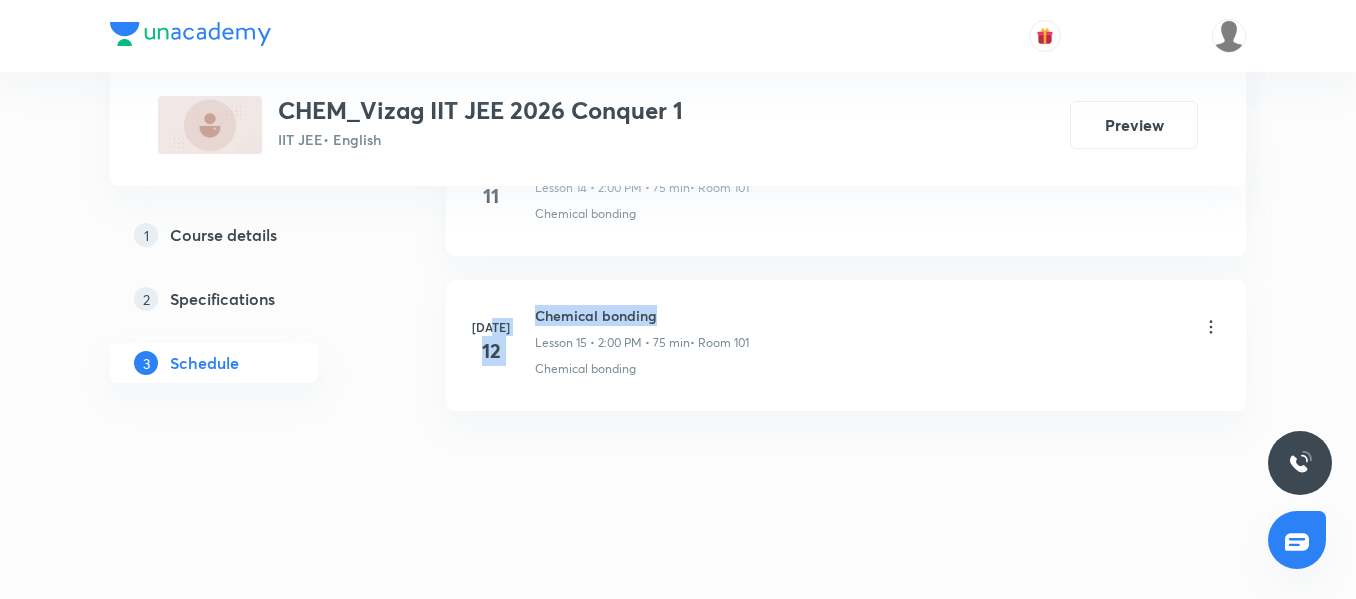 drag, startPoint x: 660, startPoint y: 317, endPoint x: 532, endPoint y: 316, distance: 128.0039 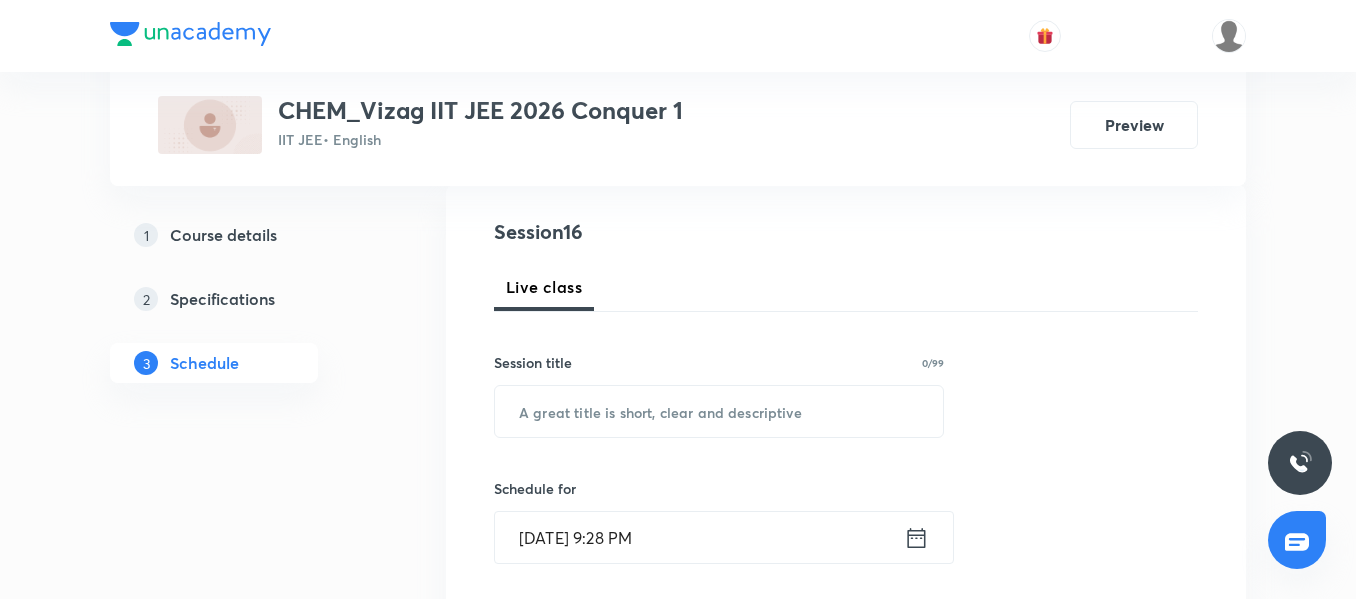 scroll, scrollTop: 225, scrollLeft: 0, axis: vertical 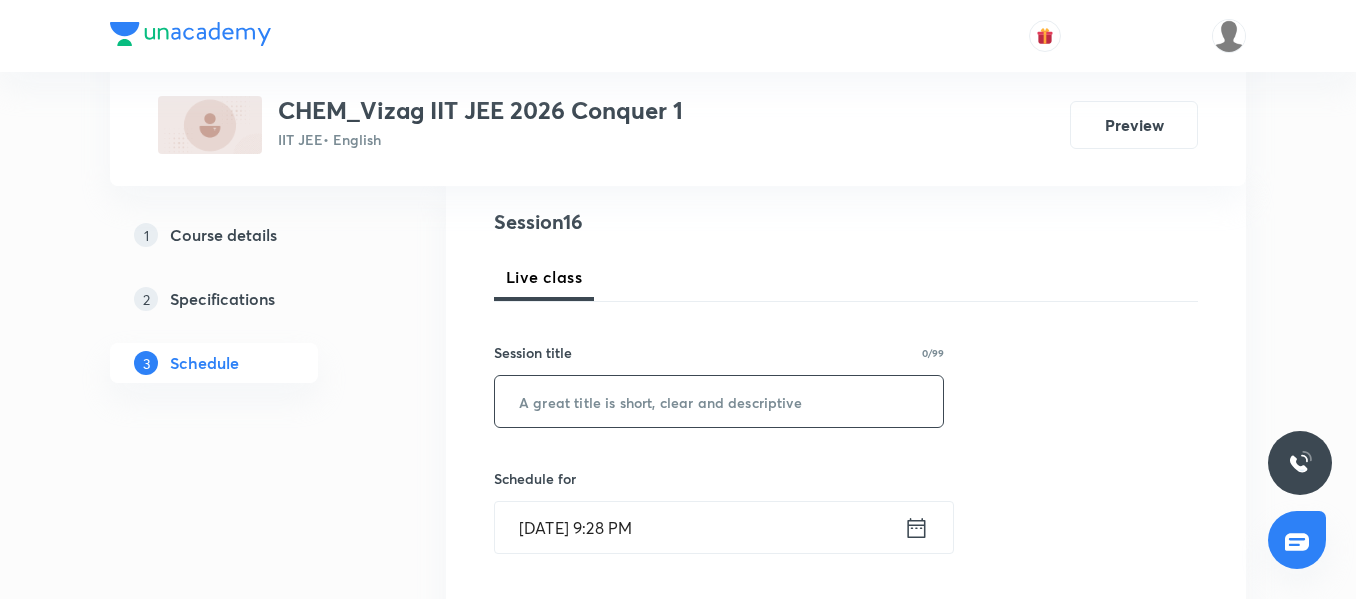click at bounding box center (719, 401) 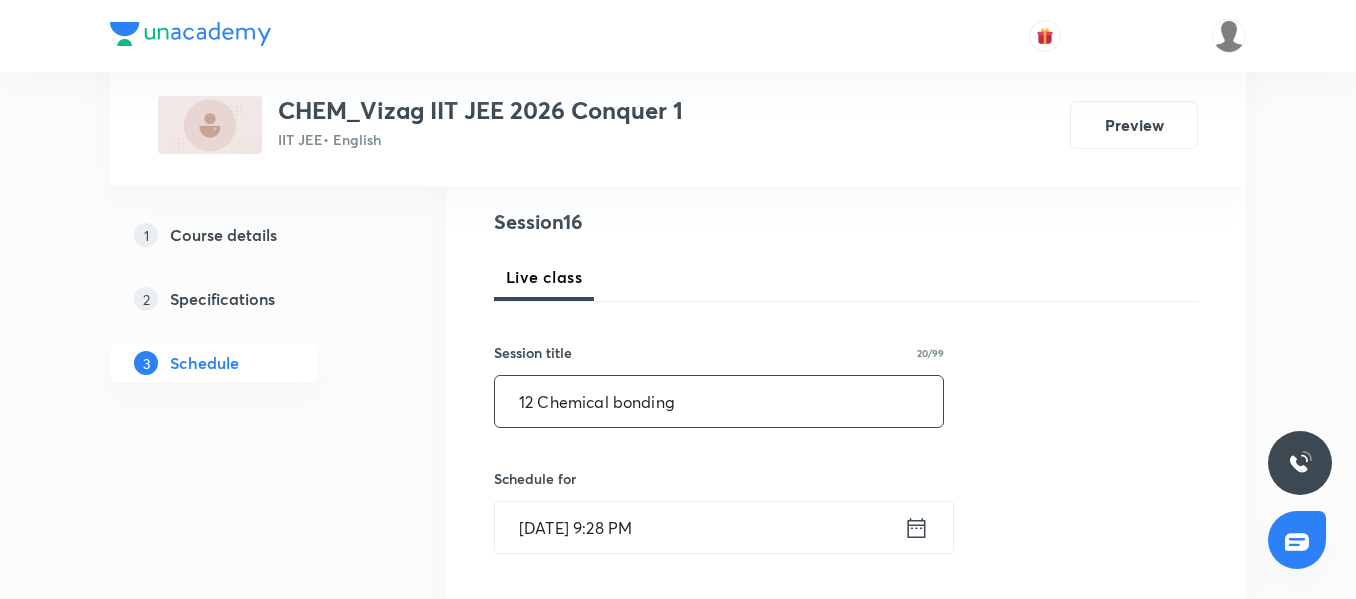 click on "12 Chemical bonding" at bounding box center (719, 401) 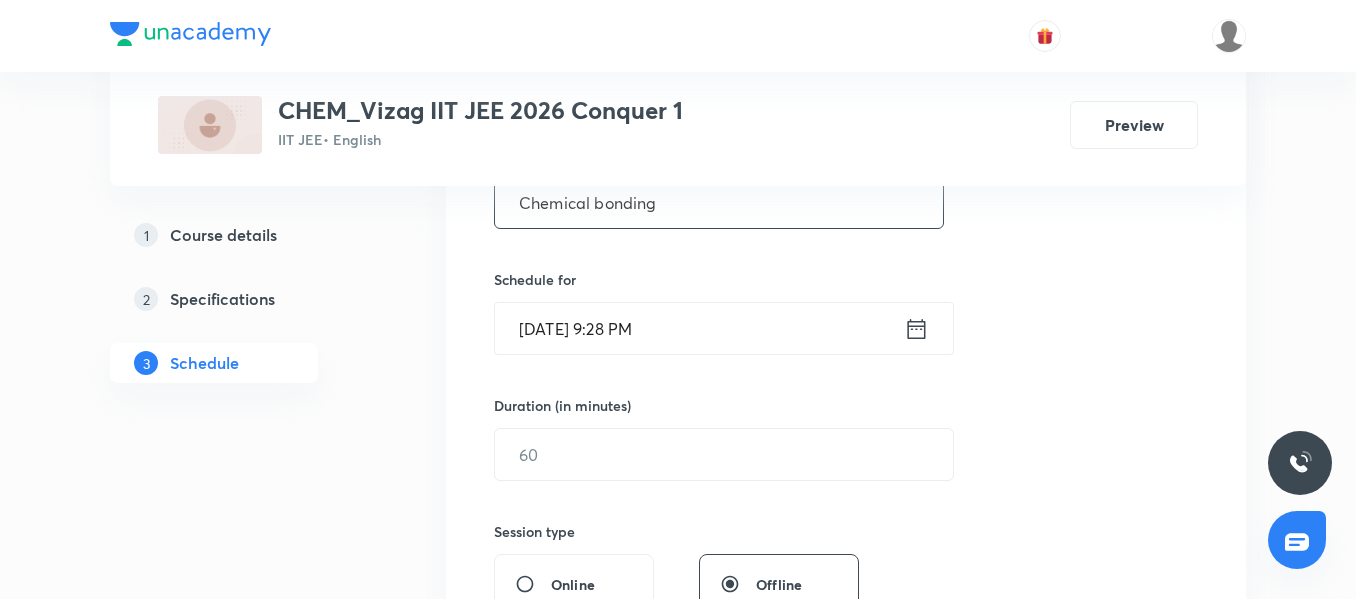 scroll, scrollTop: 427, scrollLeft: 0, axis: vertical 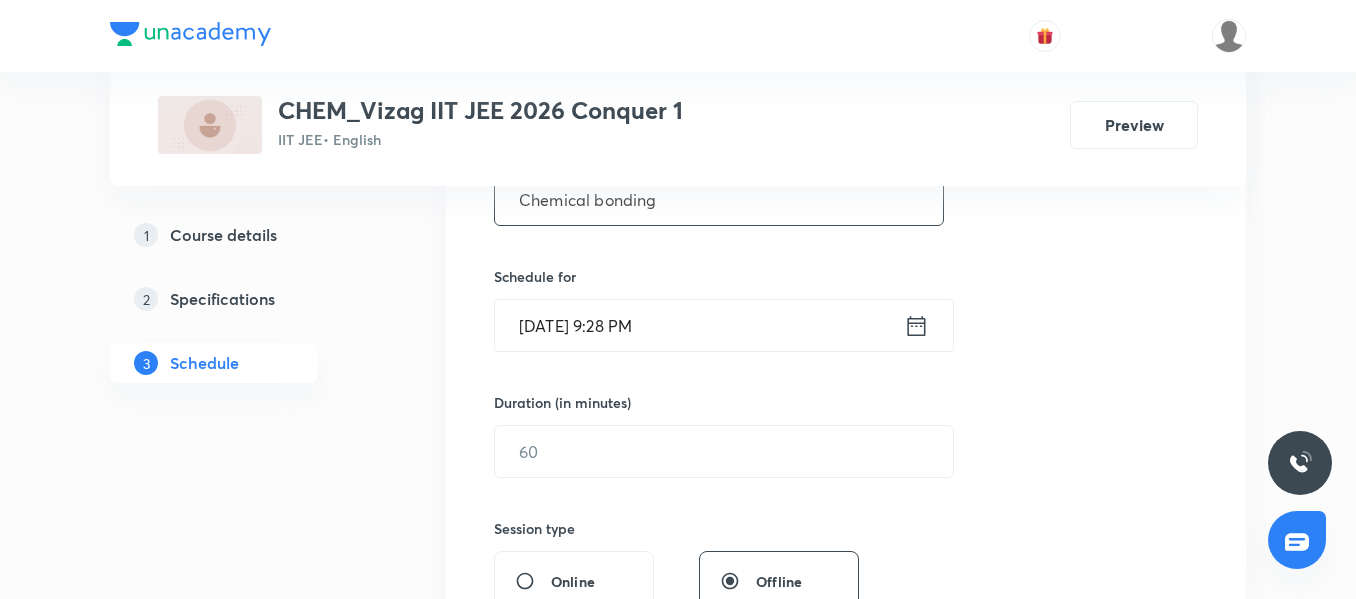 type on "Chemical bonding" 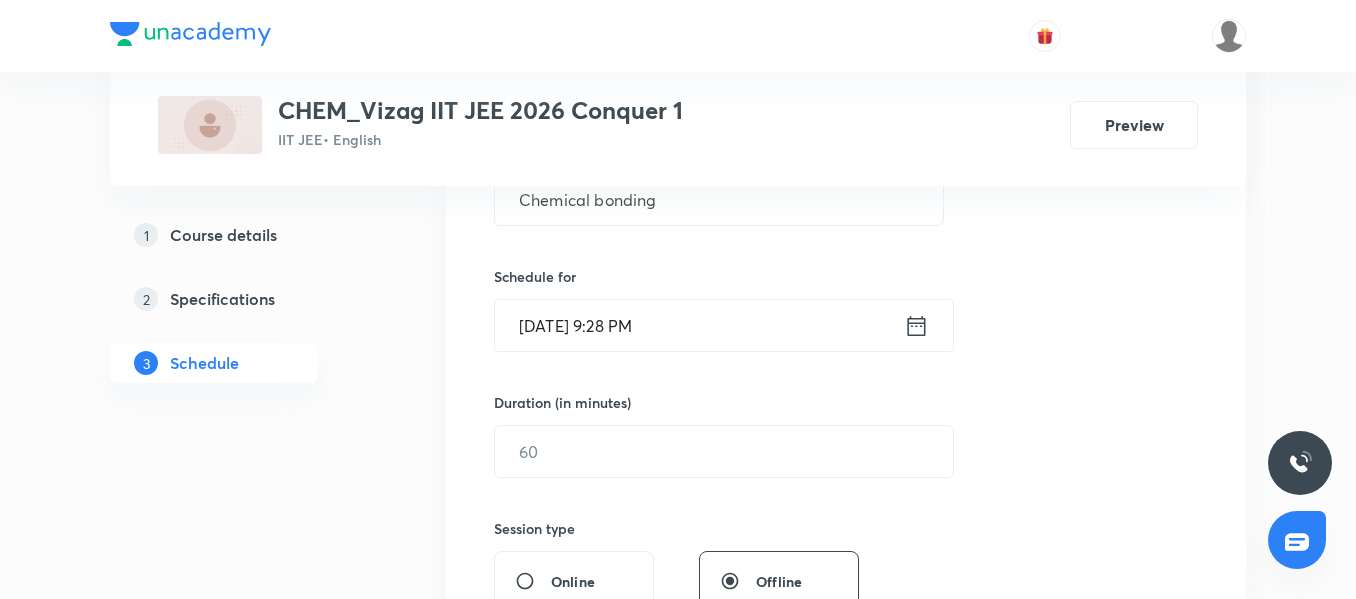 click on "[DATE] 9:28 PM" at bounding box center [699, 325] 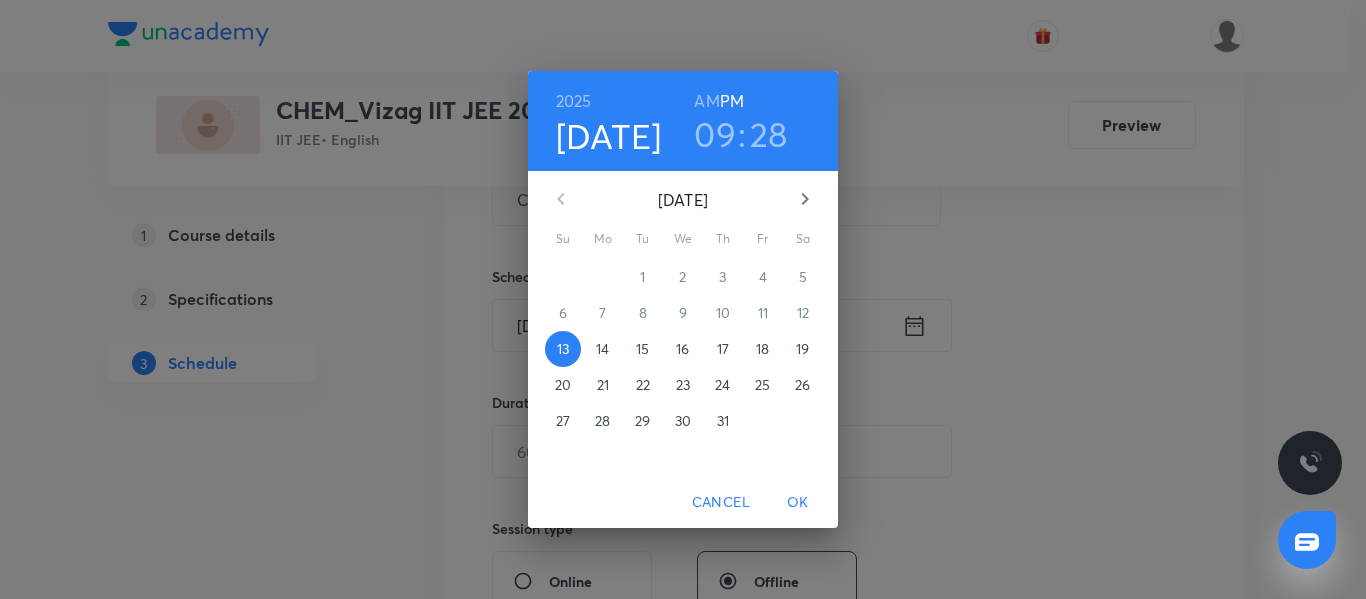 click on "AM" at bounding box center (706, 101) 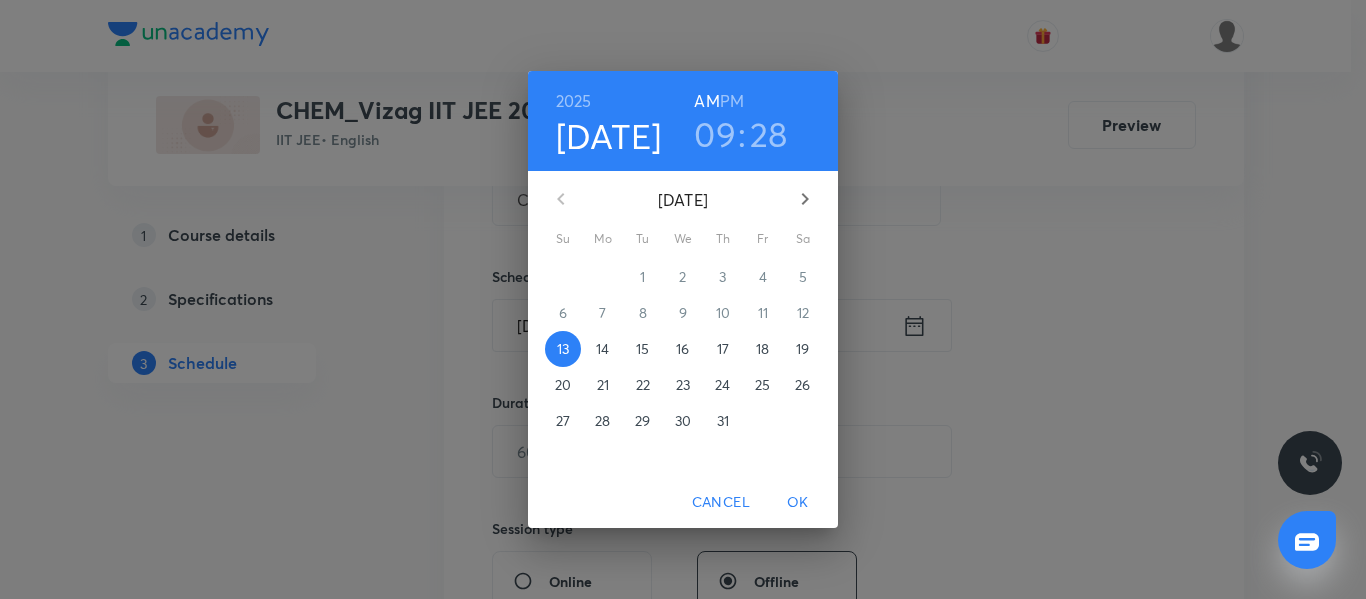 click on "14" at bounding box center (603, 349) 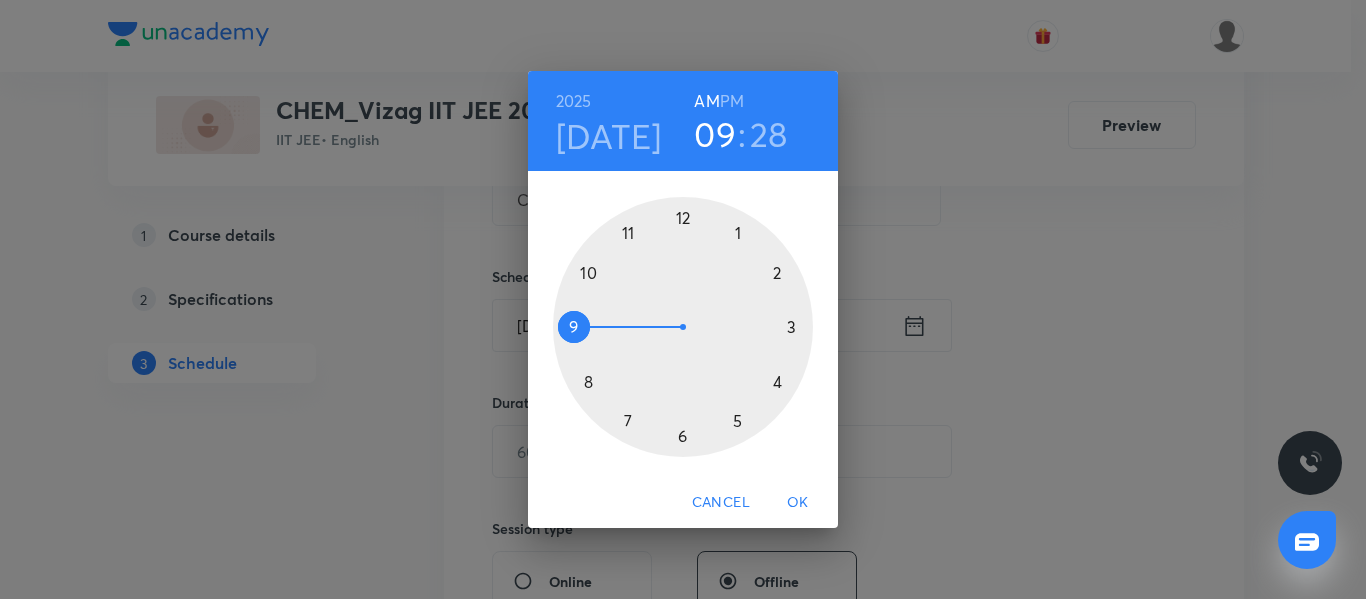 click at bounding box center [683, 327] 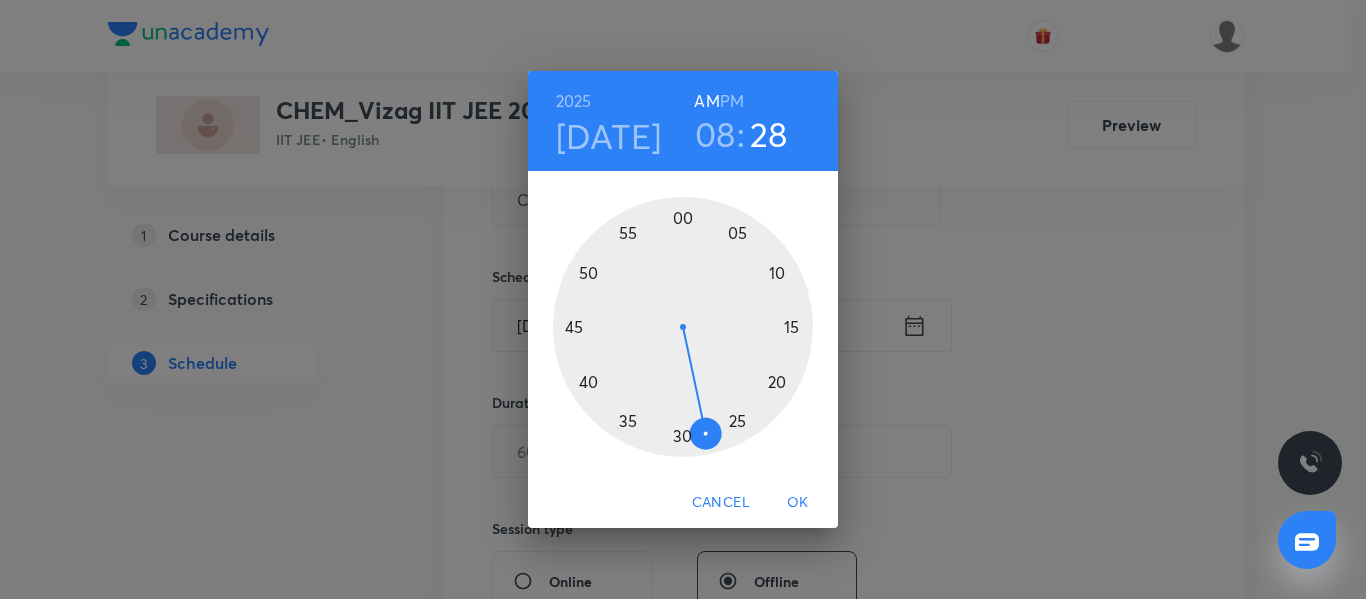 click at bounding box center (683, 327) 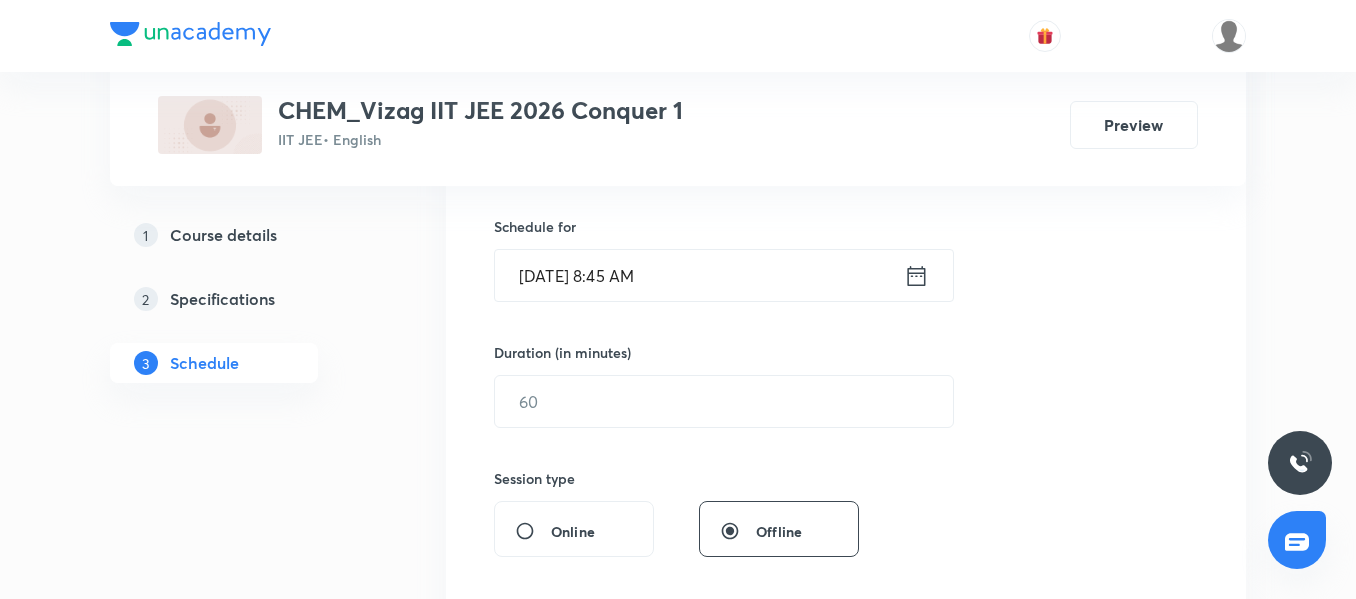 scroll, scrollTop: 479, scrollLeft: 0, axis: vertical 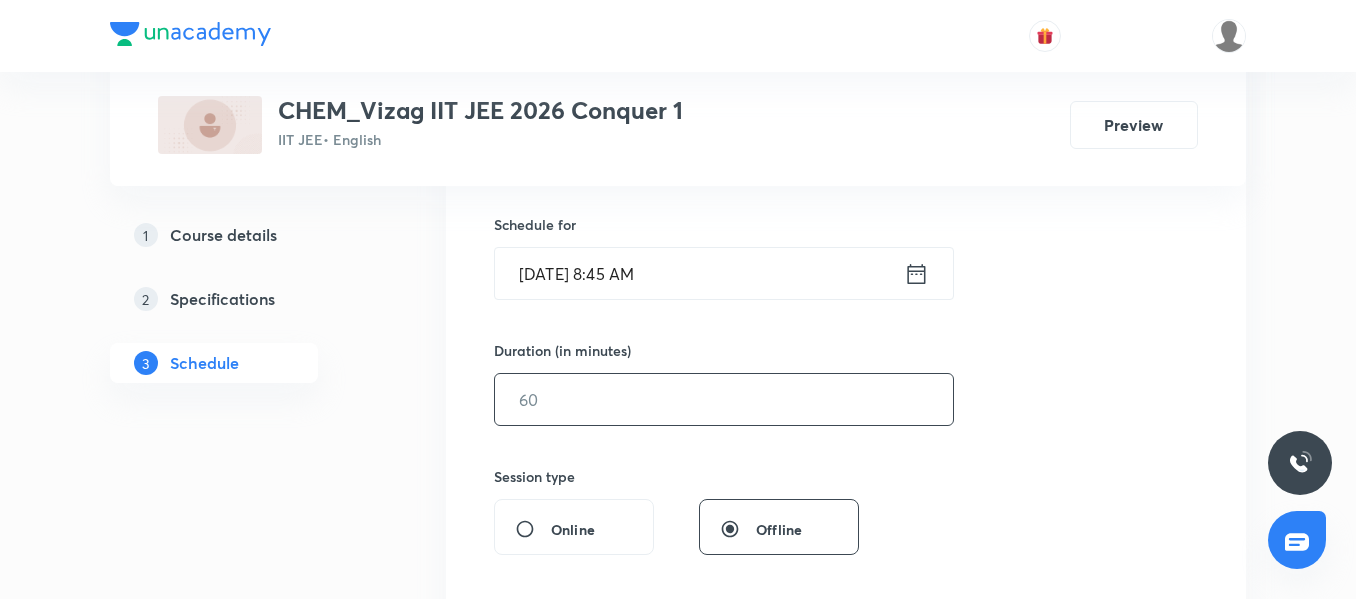 click at bounding box center [724, 399] 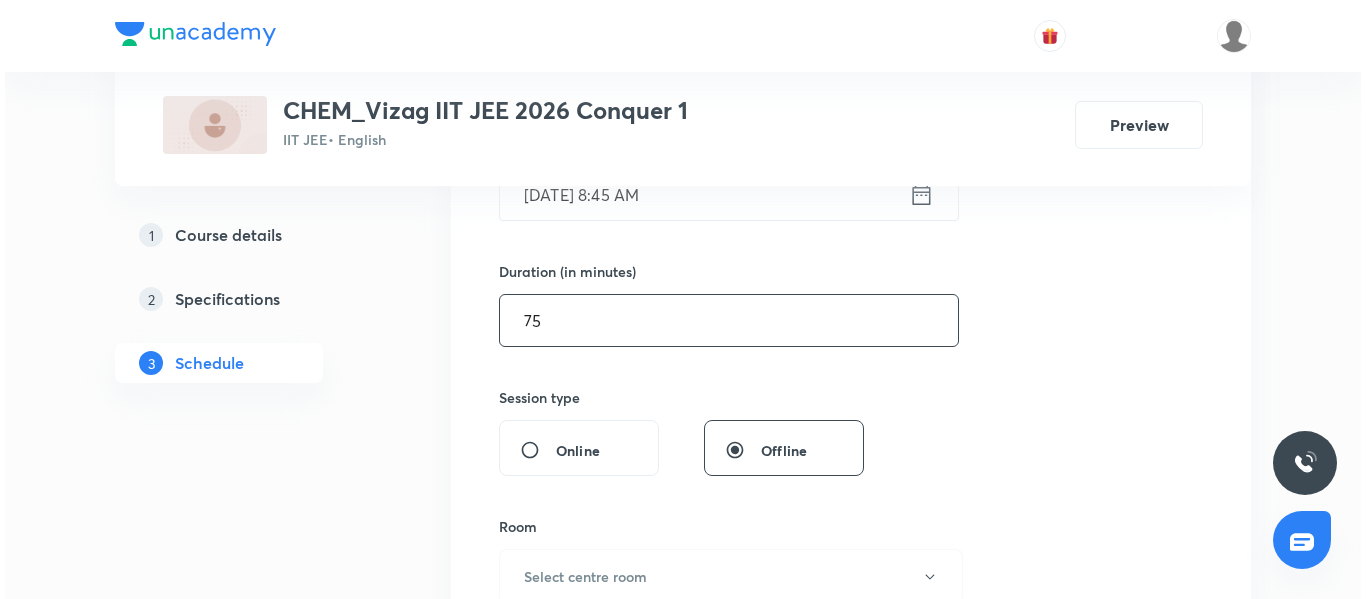 scroll, scrollTop: 562, scrollLeft: 0, axis: vertical 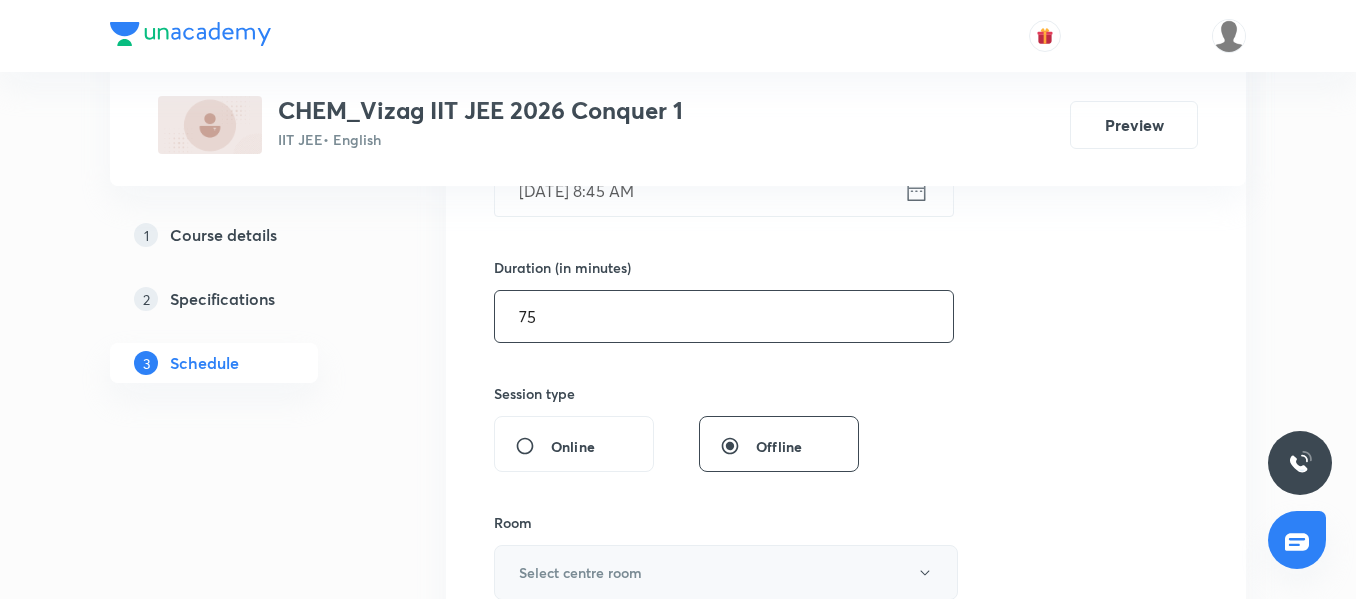 type on "75" 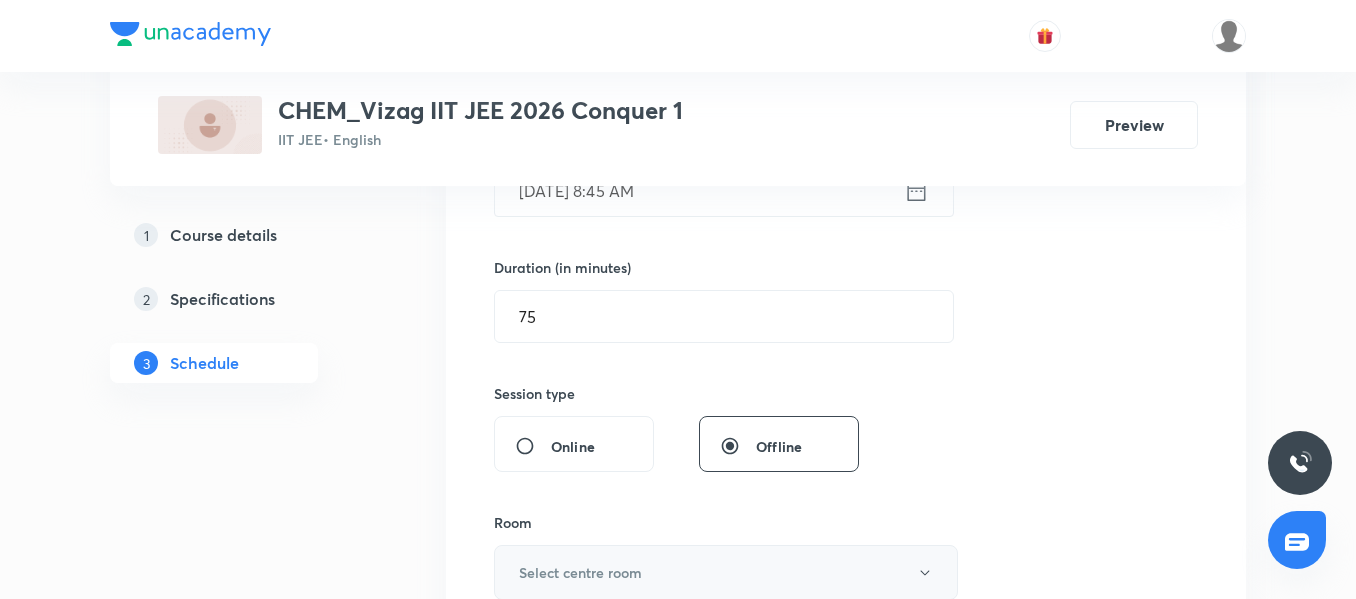 click on "Select centre room" at bounding box center (580, 572) 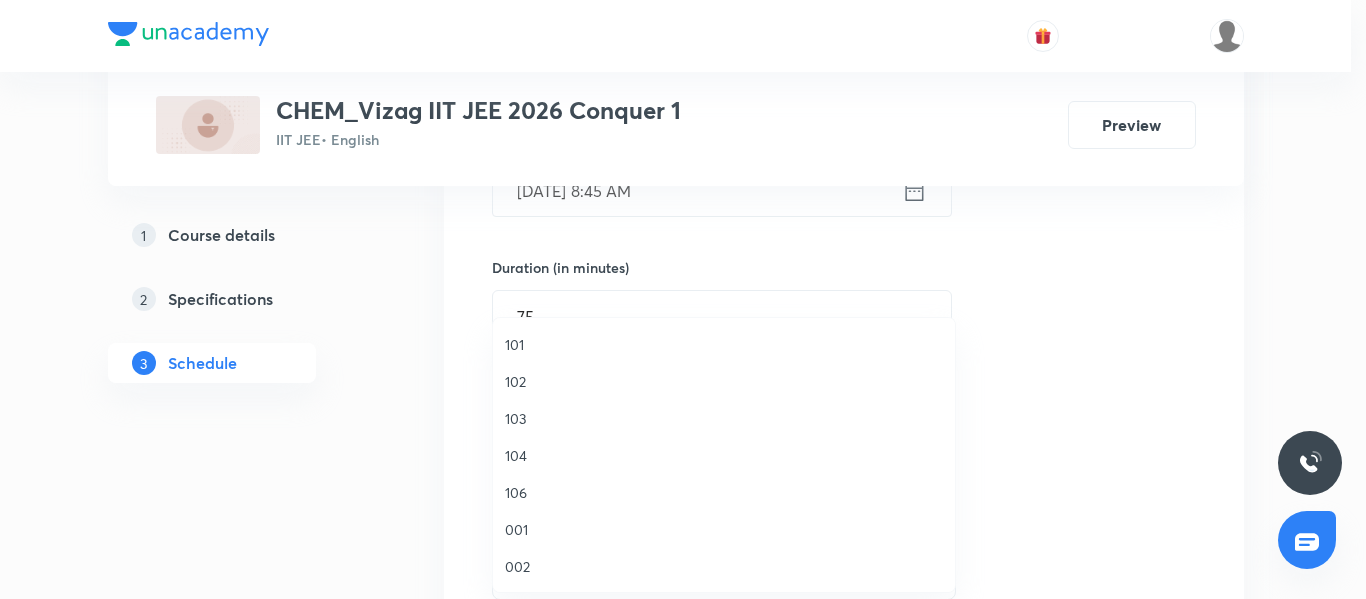 click on "101" at bounding box center (724, 344) 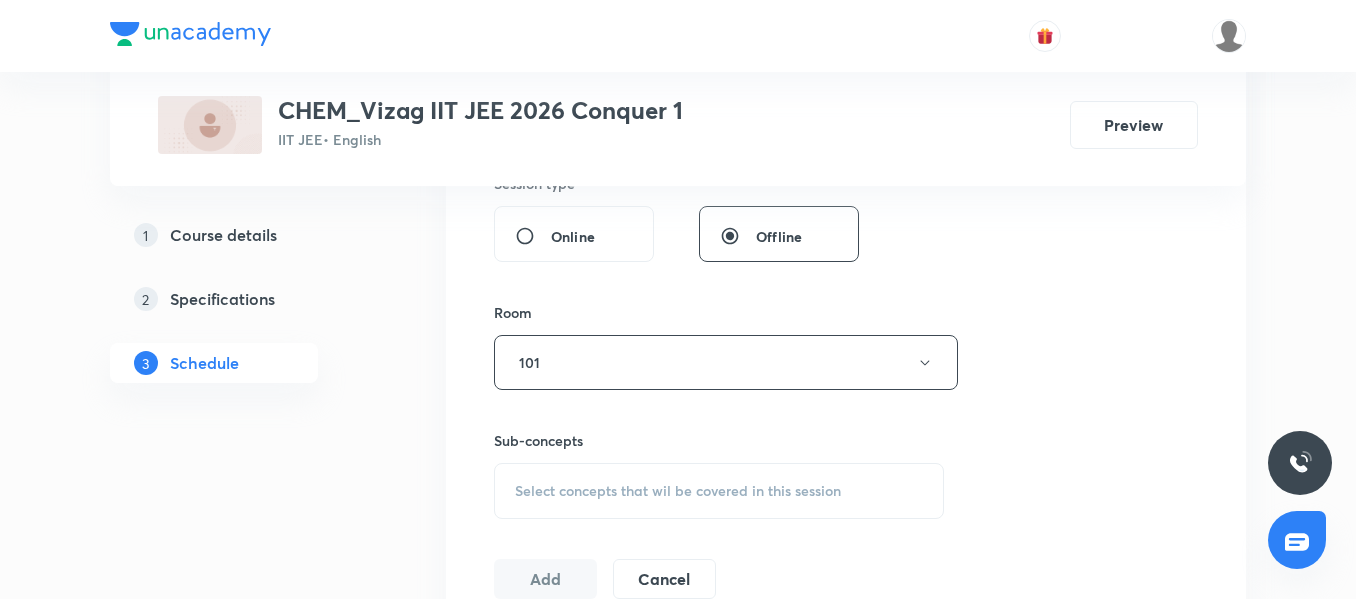scroll, scrollTop: 776, scrollLeft: 0, axis: vertical 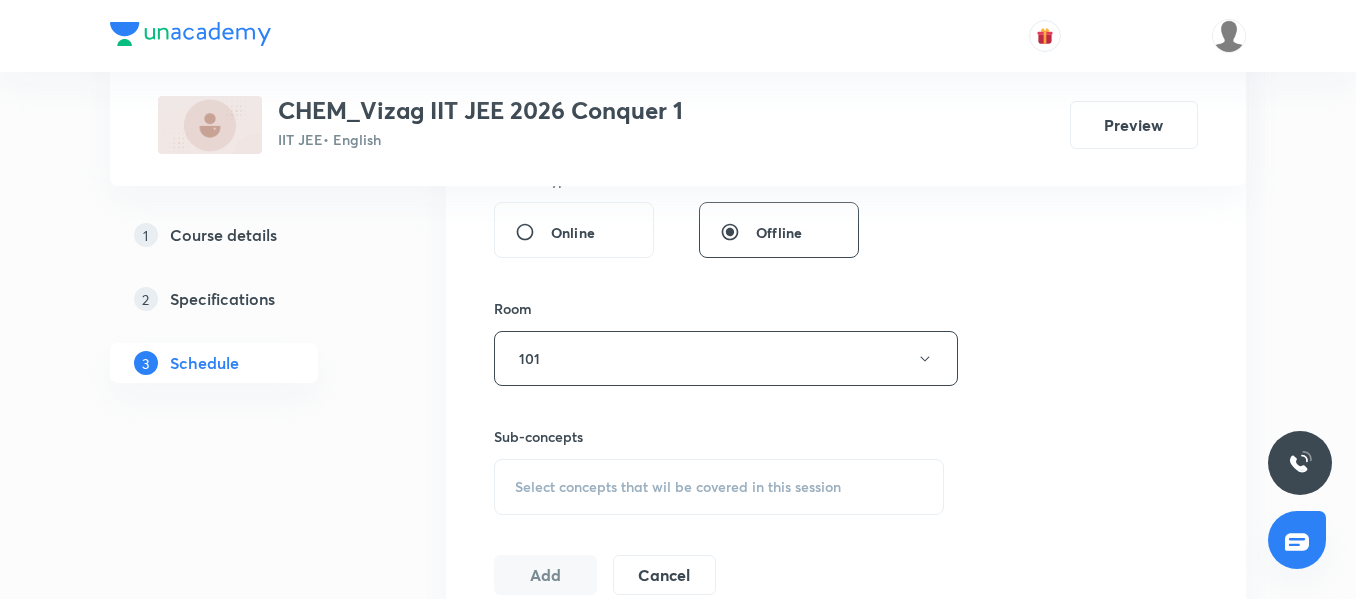 click on "Select concepts that wil be covered in this session" at bounding box center [678, 487] 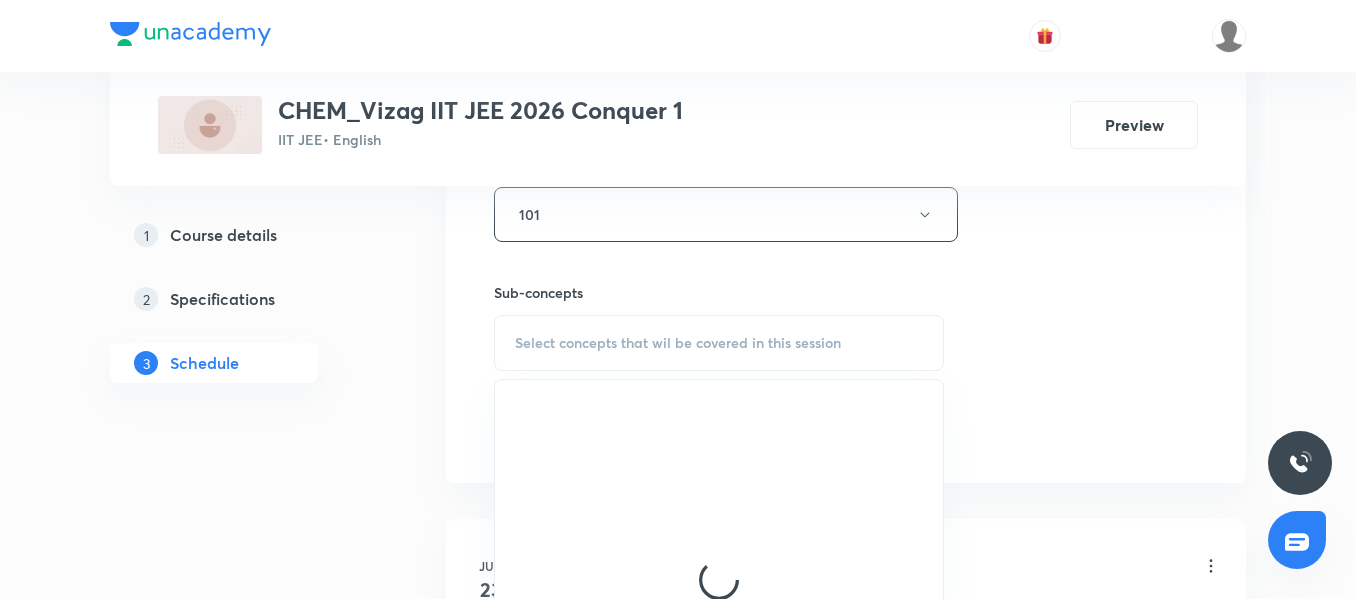 scroll, scrollTop: 930, scrollLeft: 0, axis: vertical 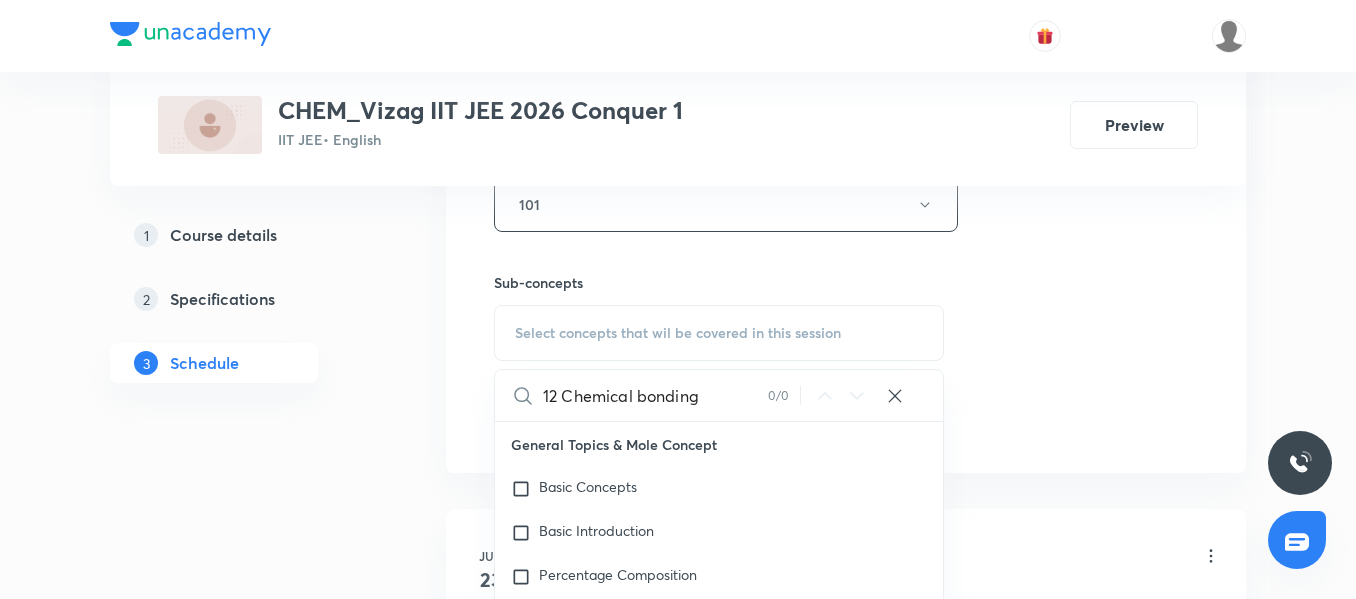 drag, startPoint x: 569, startPoint y: 395, endPoint x: 527, endPoint y: 395, distance: 42 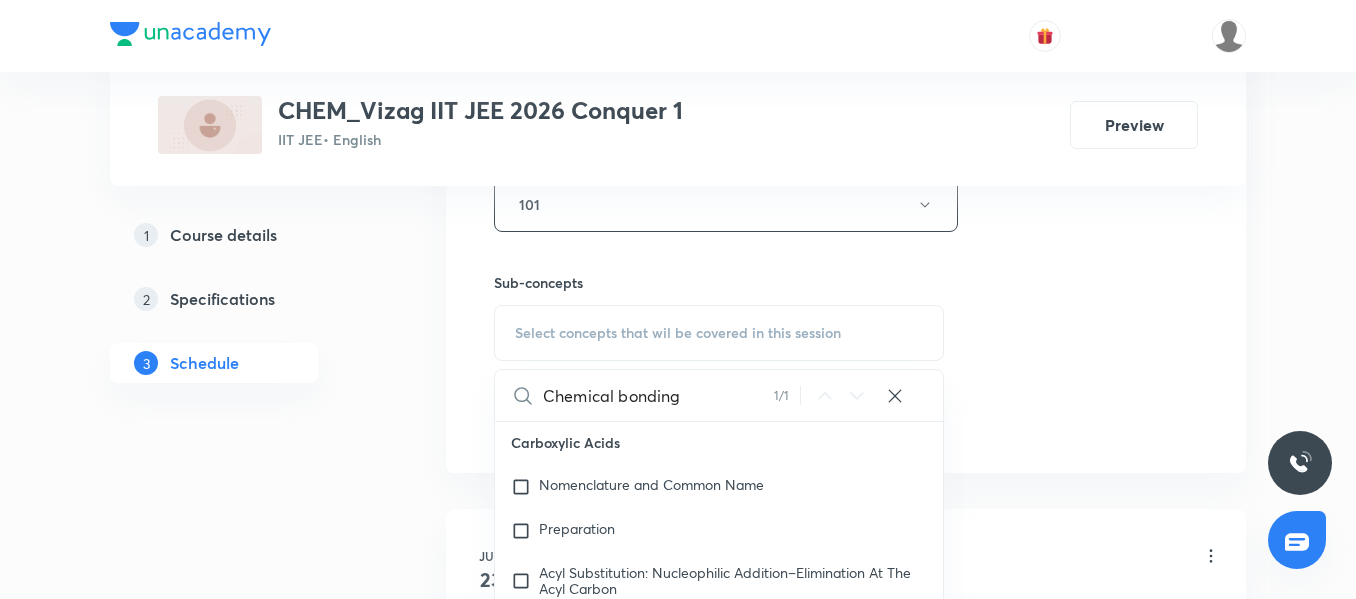 scroll, scrollTop: 54907, scrollLeft: 0, axis: vertical 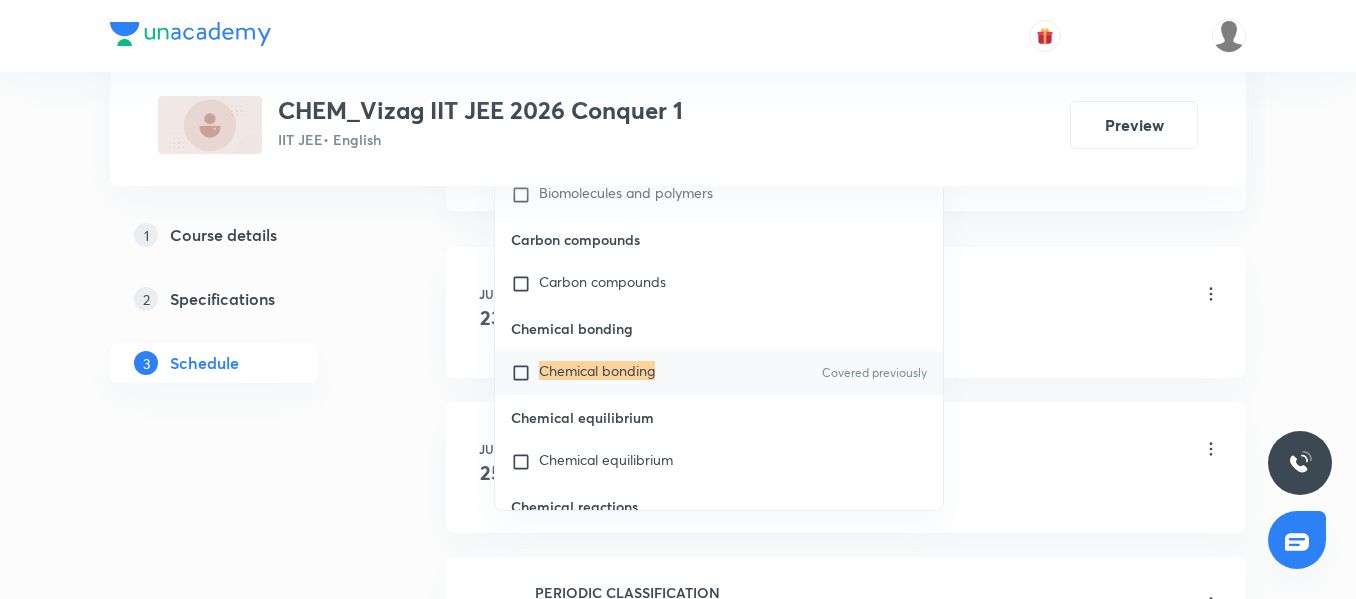 type on "Chemical bonding" 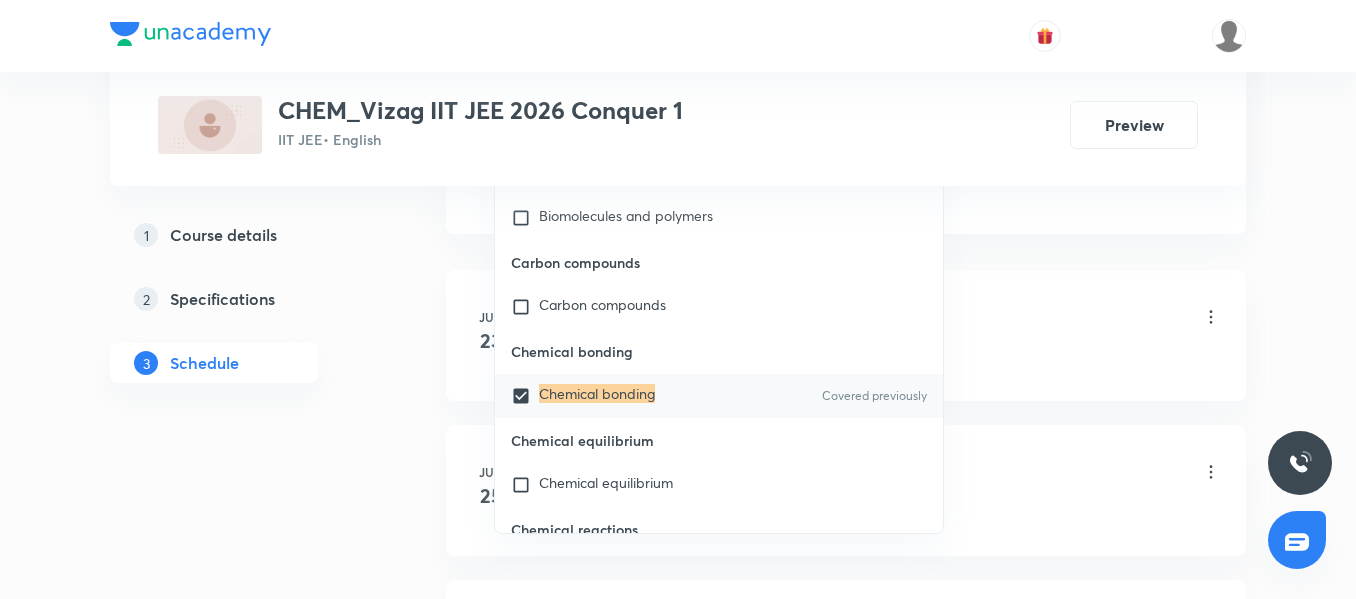 click on "1 Course details 2 Specifications 3 Schedule" at bounding box center (246, 934) 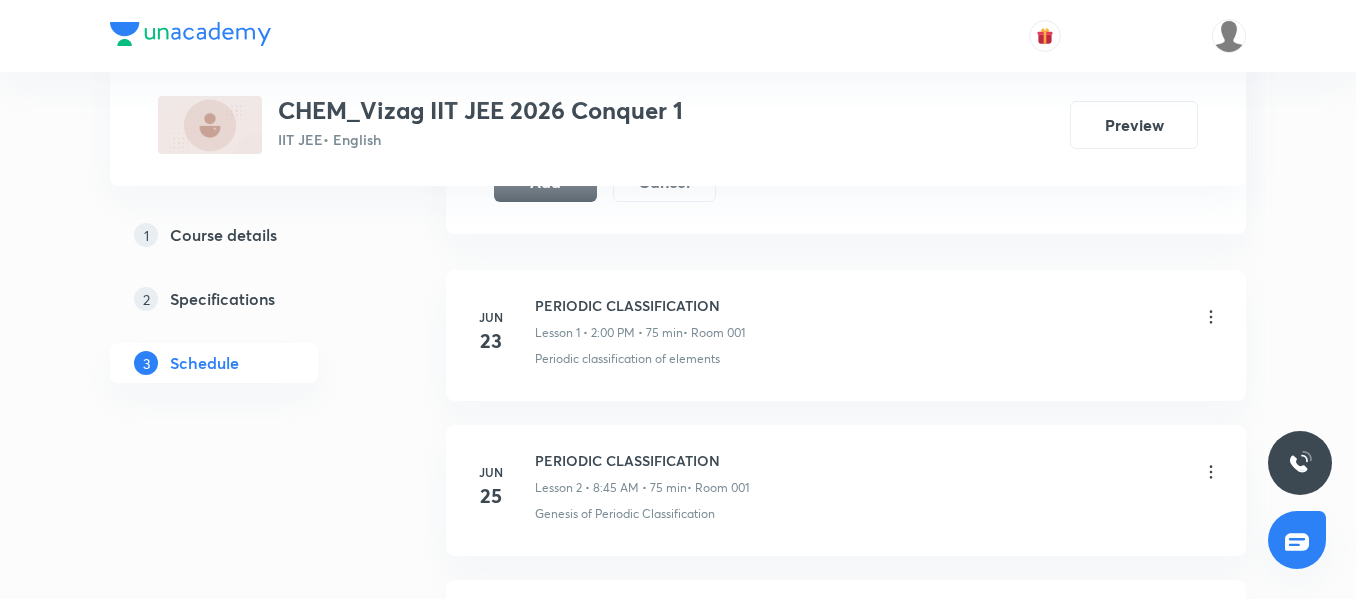 scroll, scrollTop: 1080, scrollLeft: 0, axis: vertical 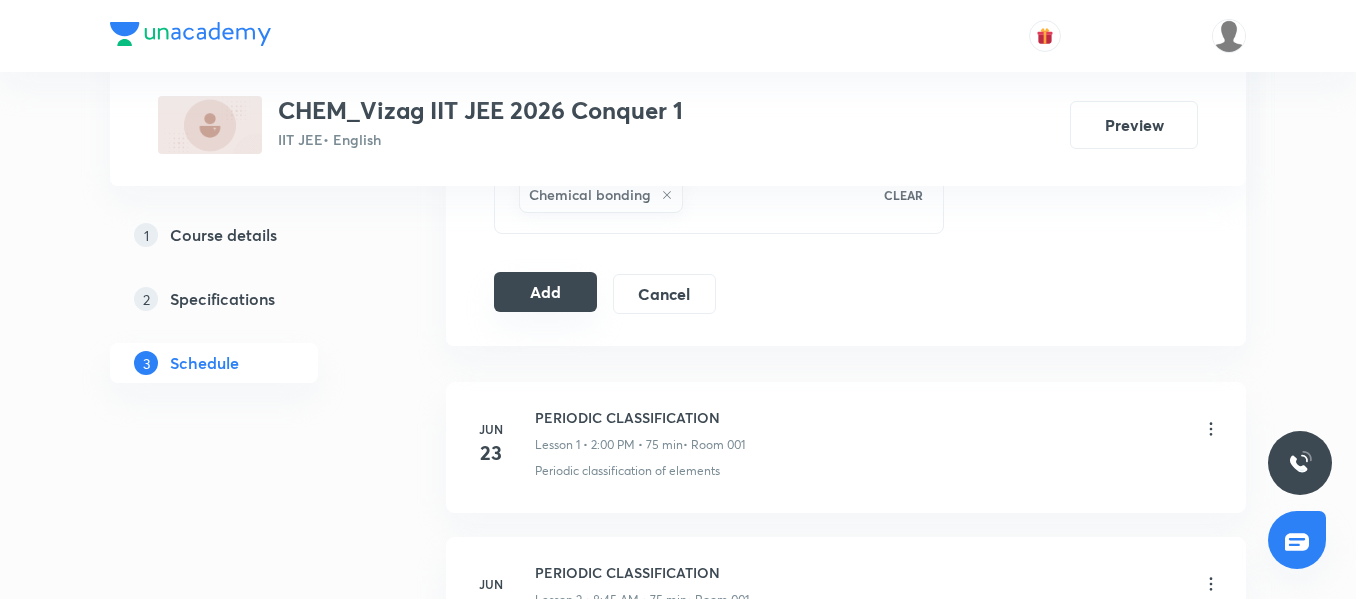 click on "Add" at bounding box center (545, 292) 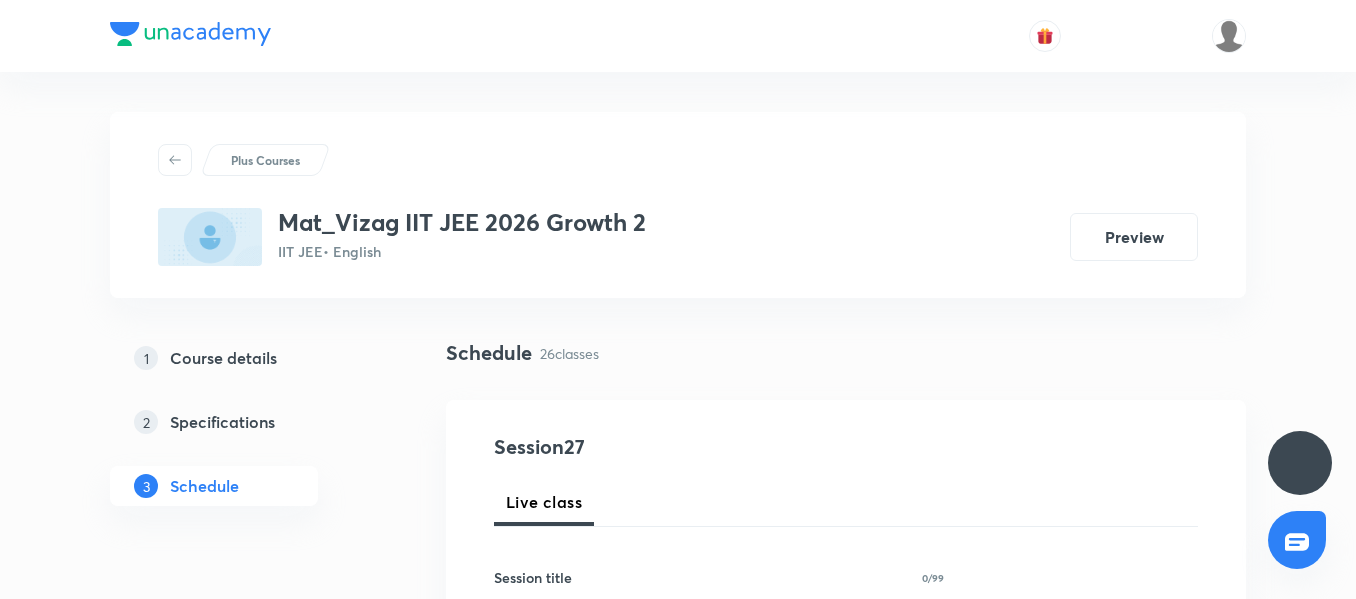 scroll, scrollTop: 0, scrollLeft: 0, axis: both 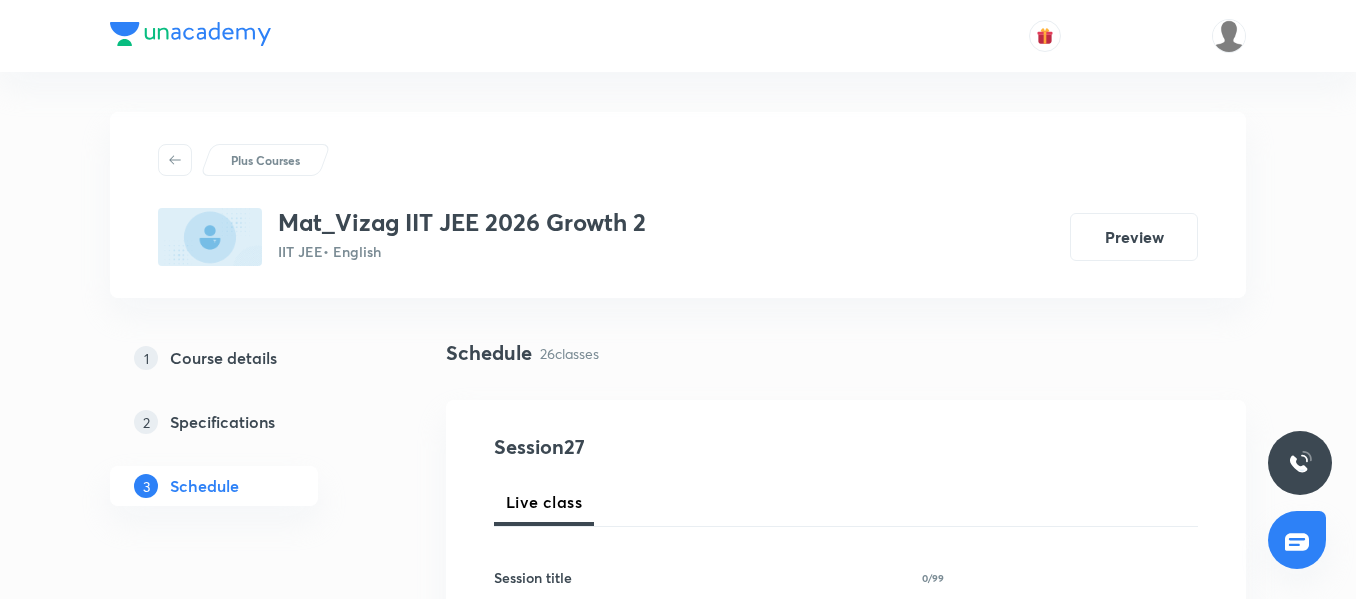 click on "1 Course details 2 Specifications 3 Schedule" at bounding box center (246, 434) 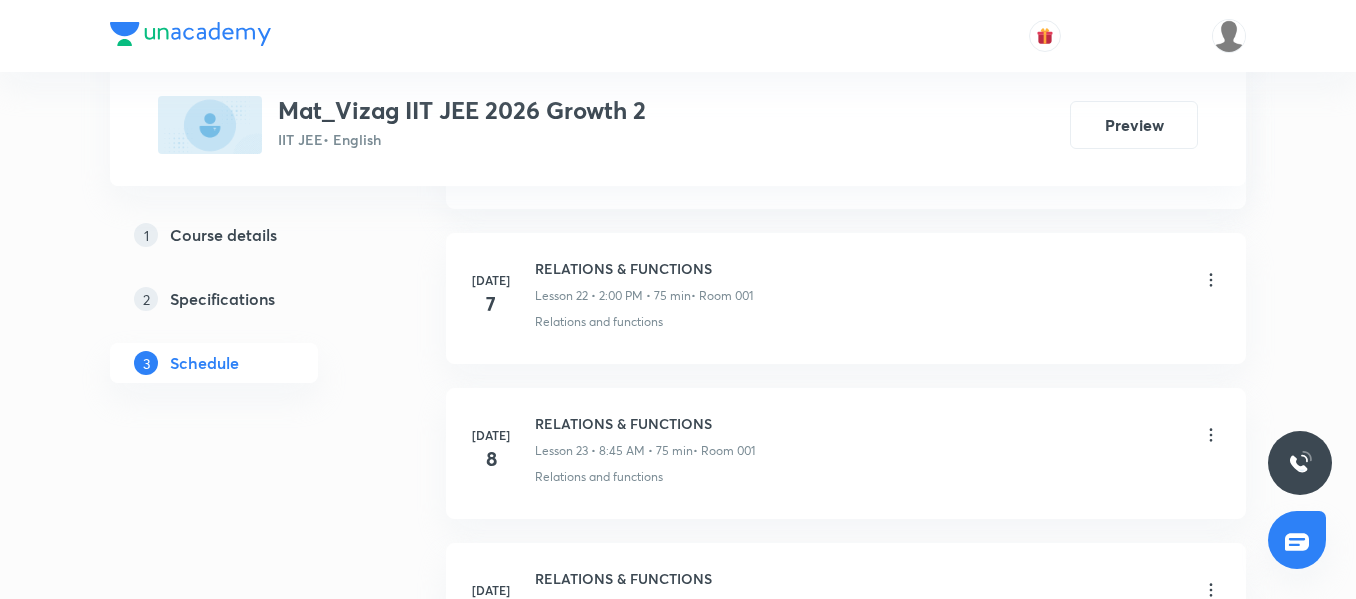 scroll, scrollTop: 5162, scrollLeft: 0, axis: vertical 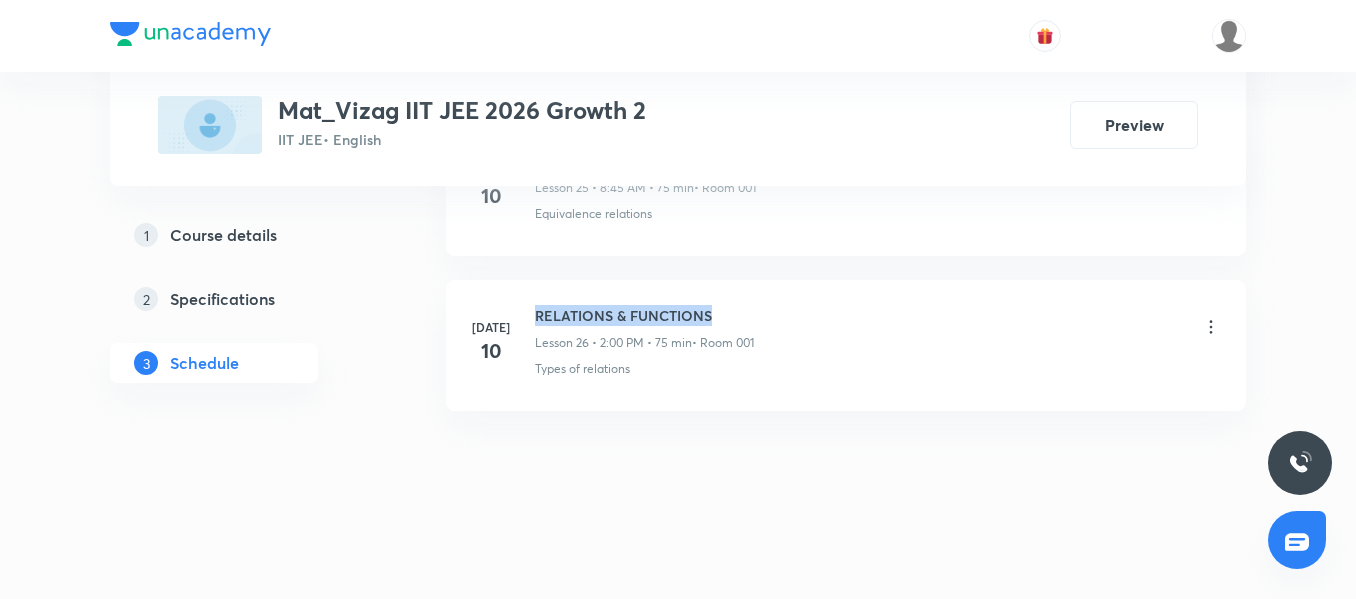drag, startPoint x: 715, startPoint y: 310, endPoint x: 523, endPoint y: 304, distance: 192.09373 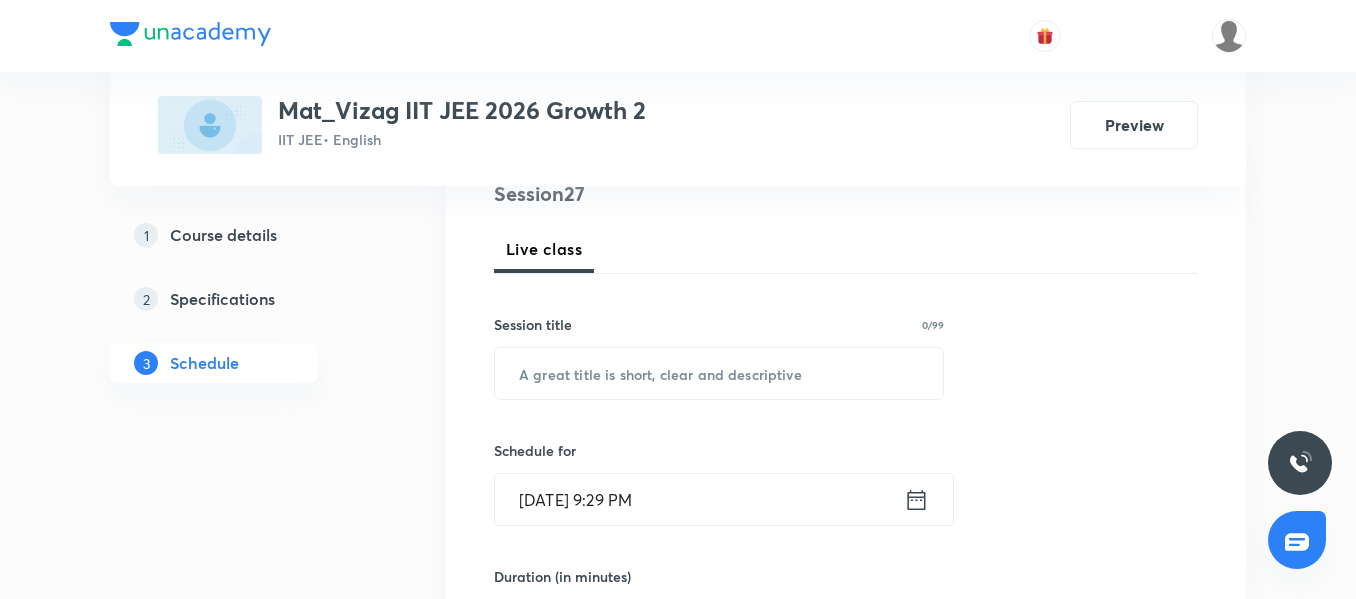 scroll, scrollTop: 260, scrollLeft: 0, axis: vertical 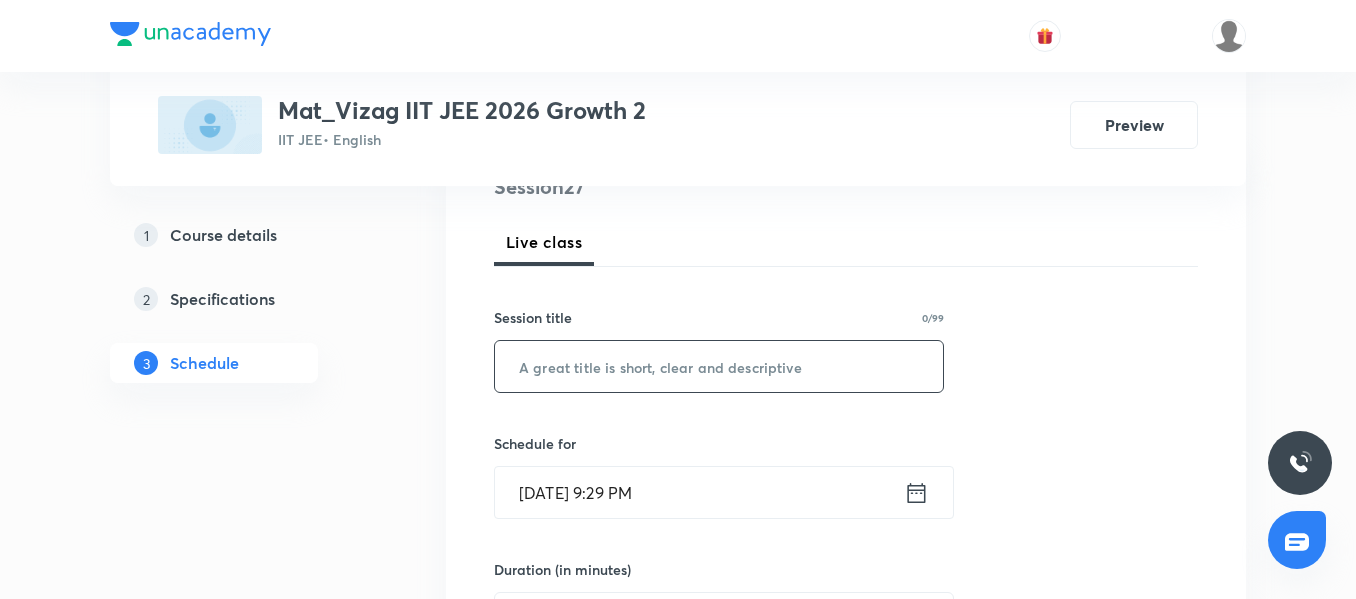 click at bounding box center [719, 366] 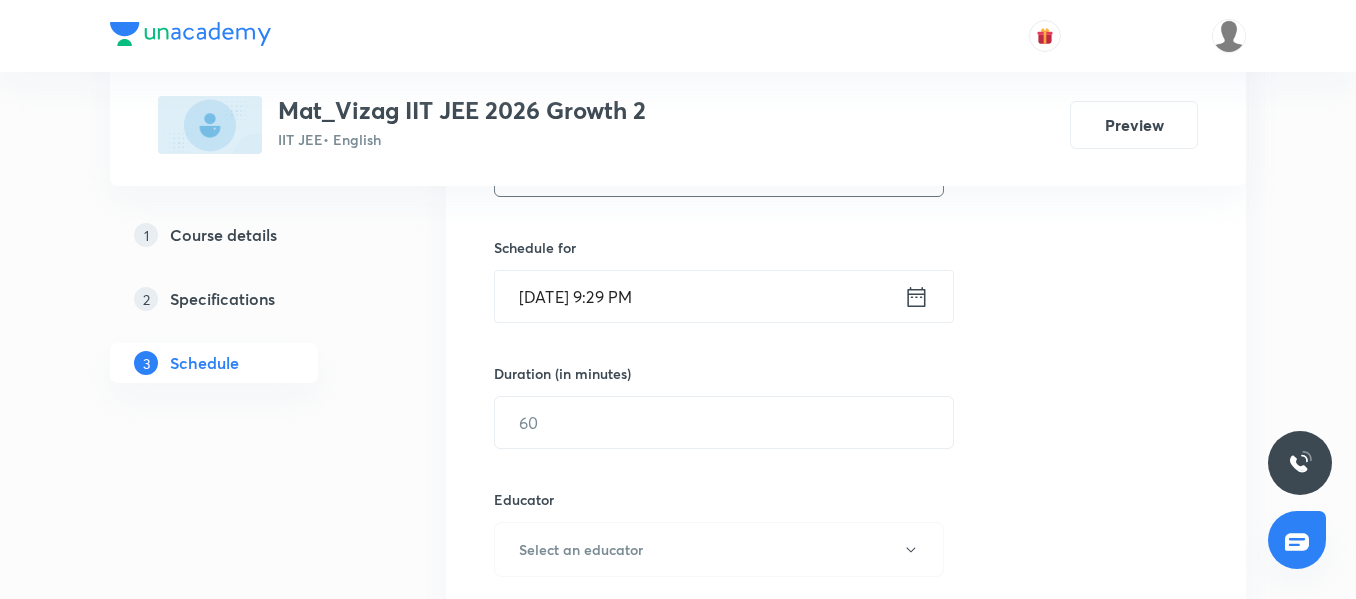 scroll, scrollTop: 461, scrollLeft: 0, axis: vertical 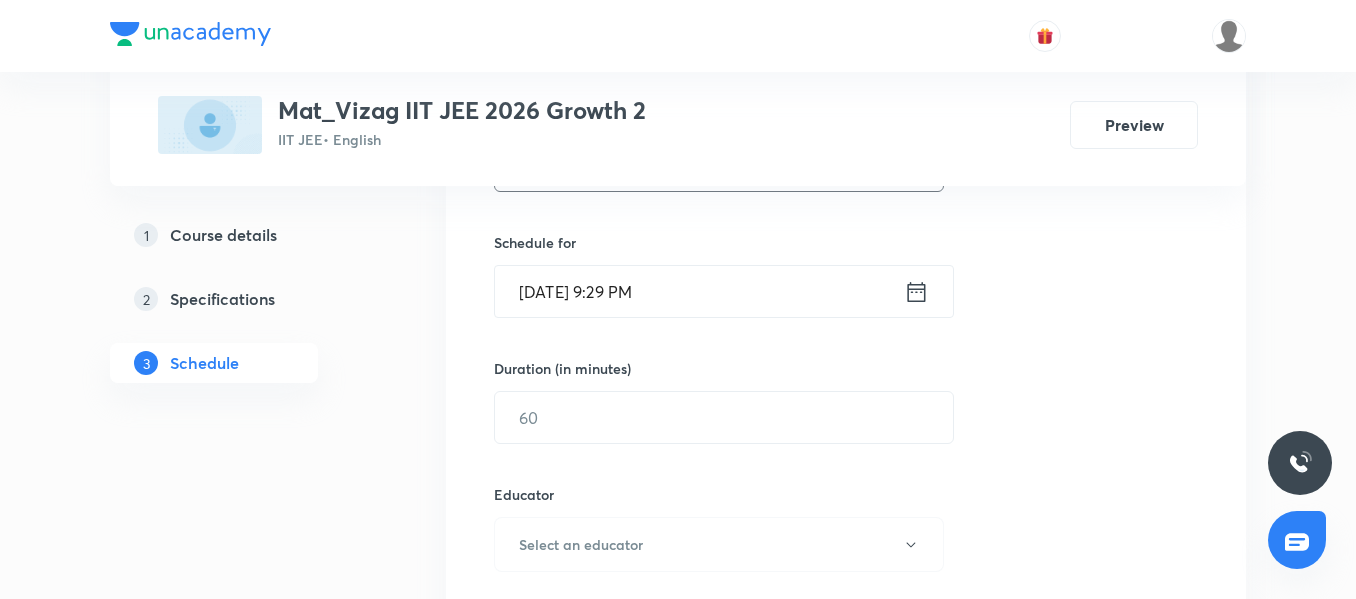 type on "RELATIONS & FUNCTIONS" 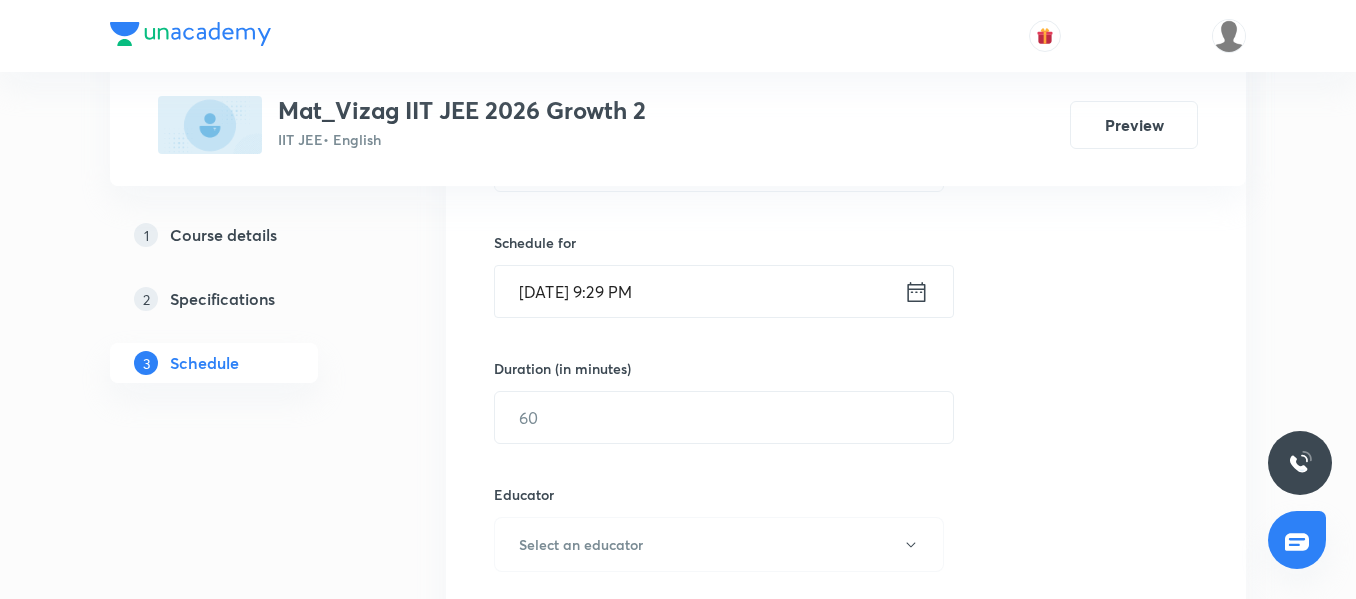 click 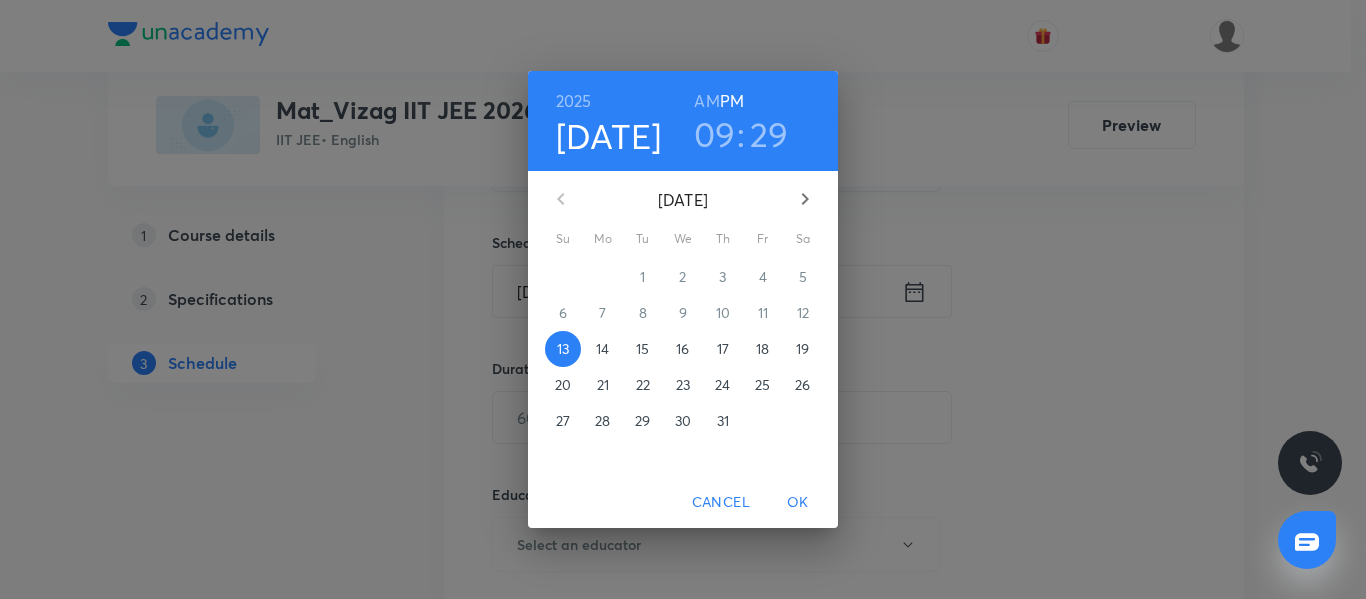 click on "AM" at bounding box center (706, 101) 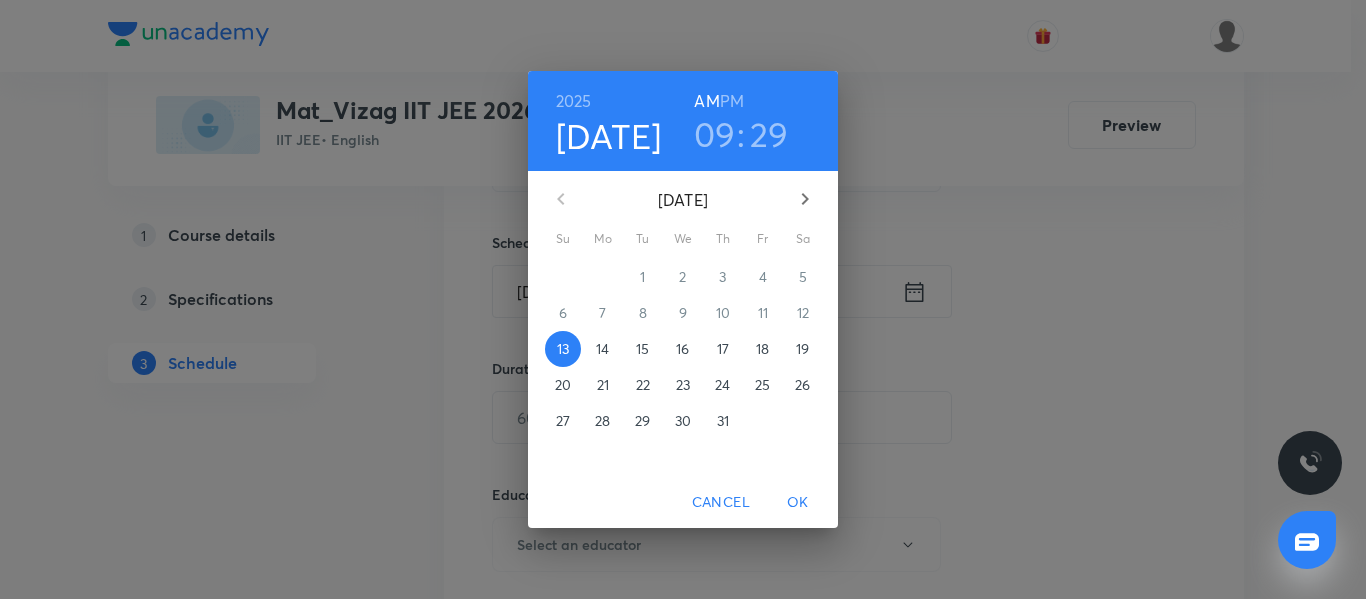 click on "14" at bounding box center (602, 349) 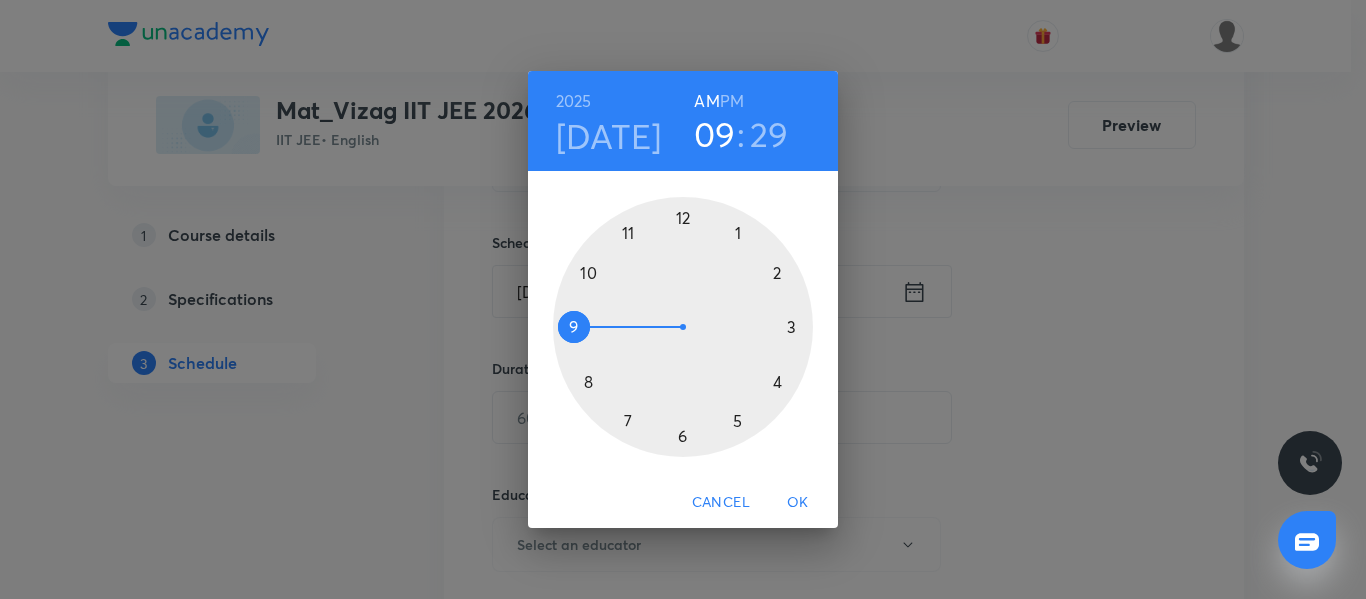 click at bounding box center (683, 327) 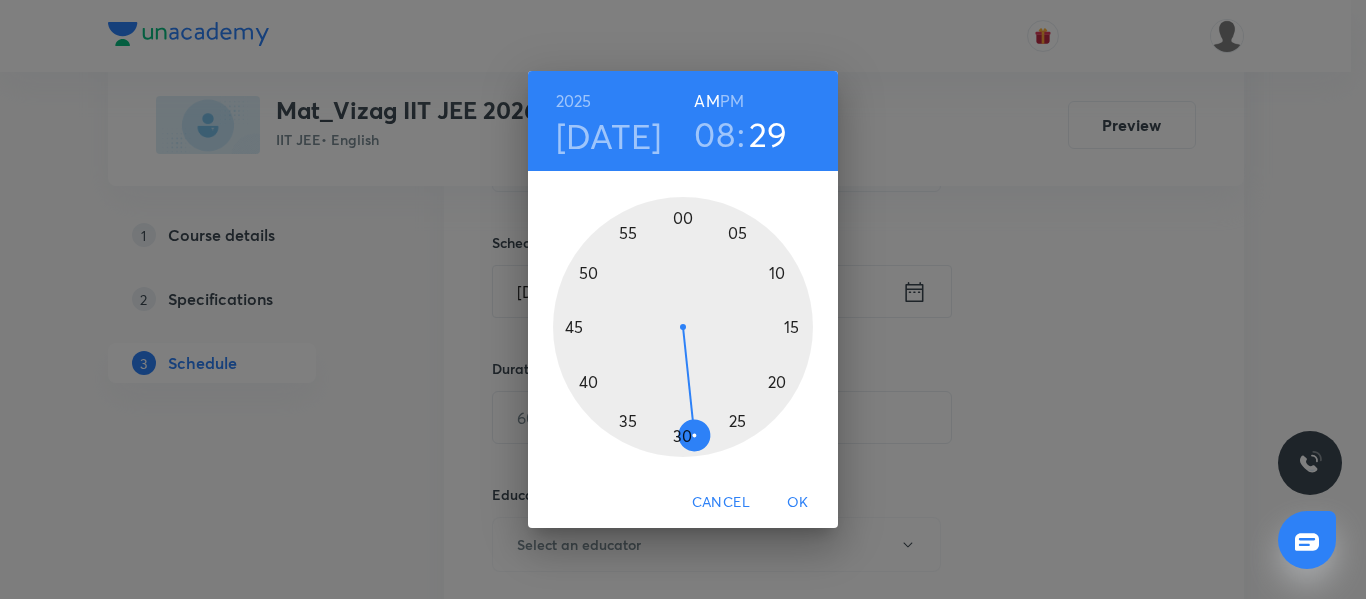 click at bounding box center [683, 327] 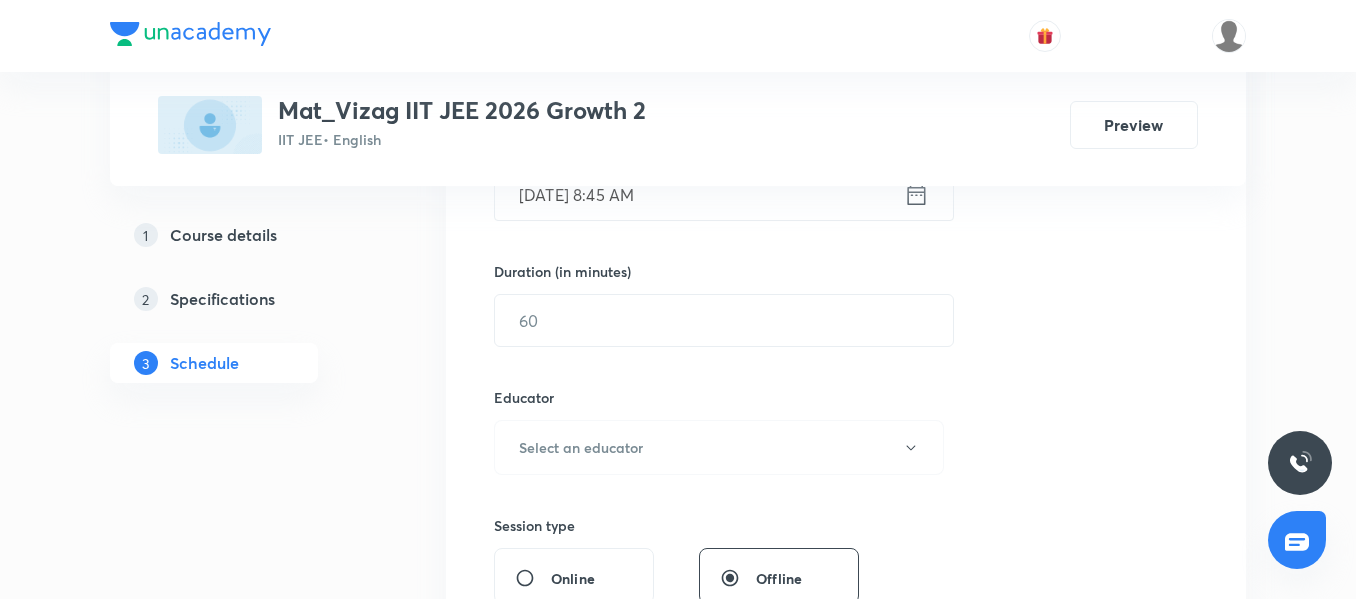 scroll, scrollTop: 566, scrollLeft: 0, axis: vertical 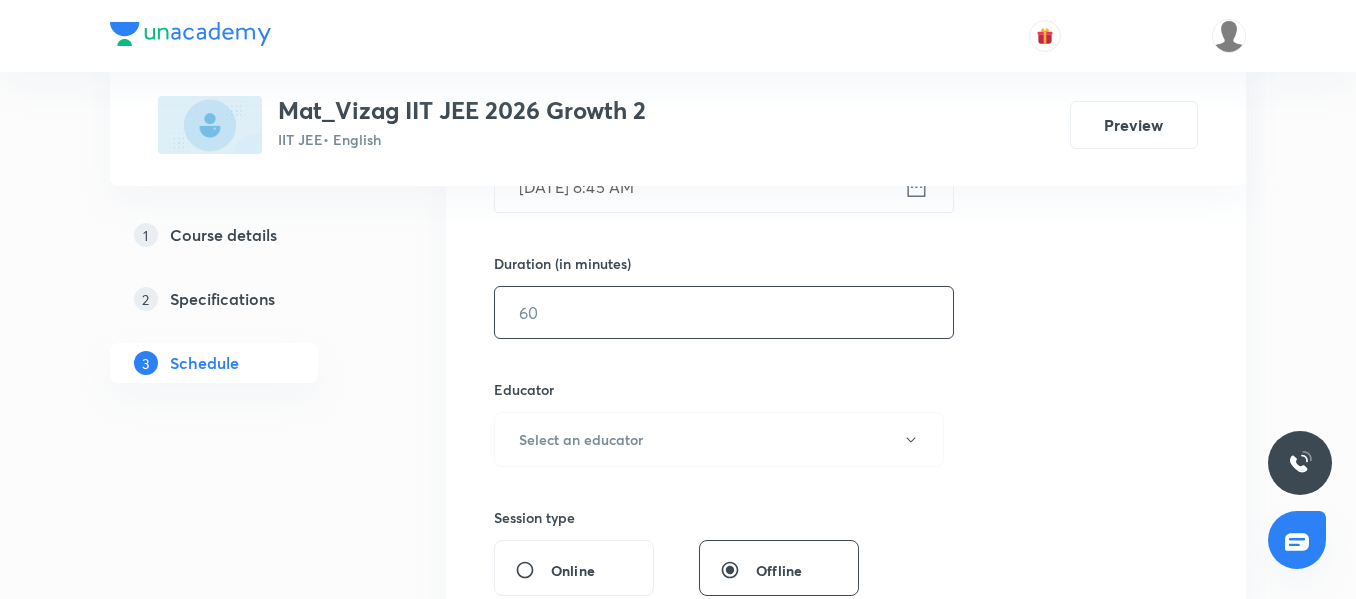 click at bounding box center (724, 312) 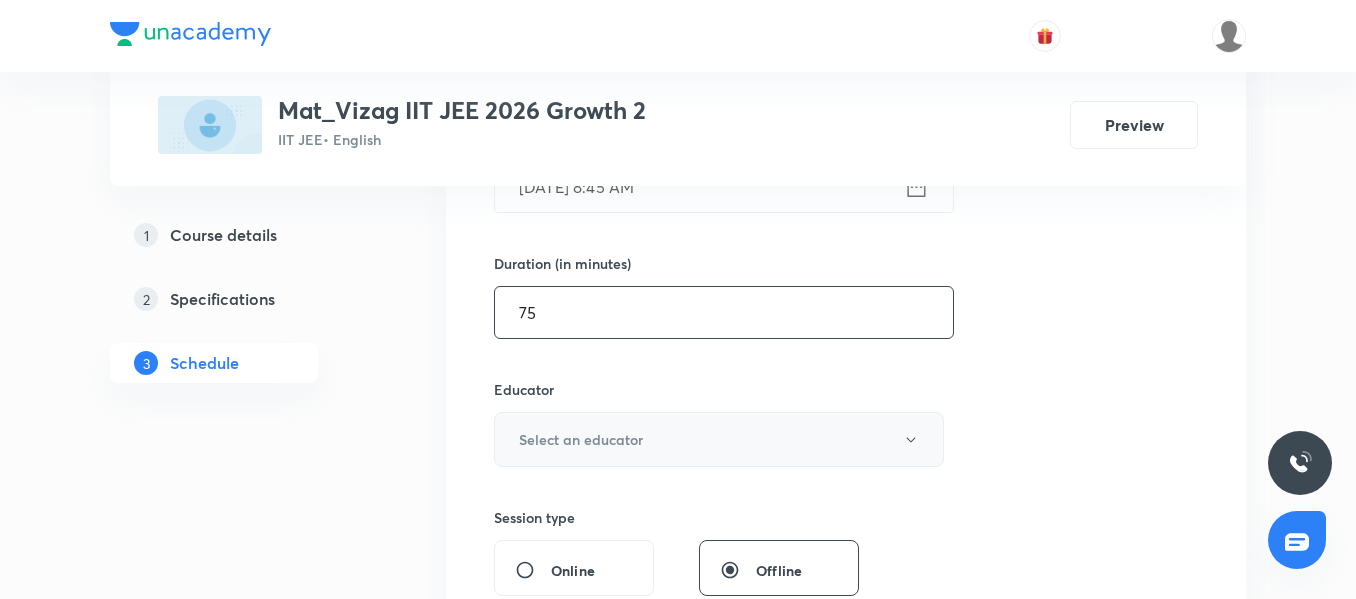 type on "75" 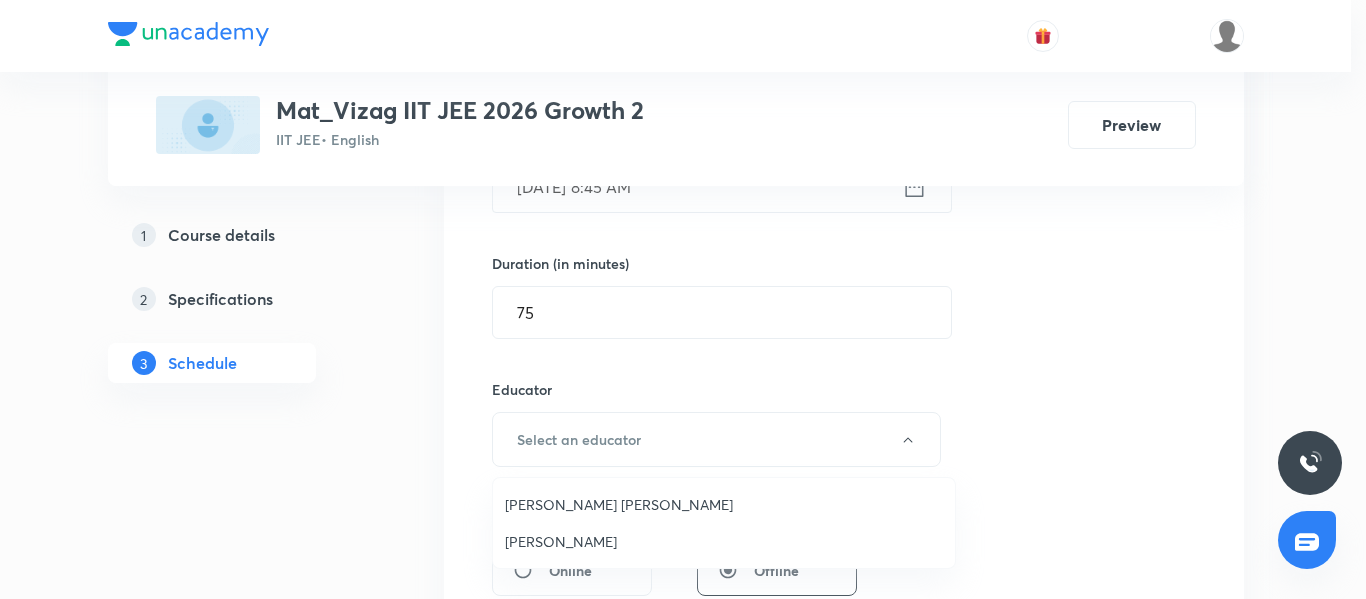 click on "[PERSON_NAME] [PERSON_NAME]" at bounding box center [724, 504] 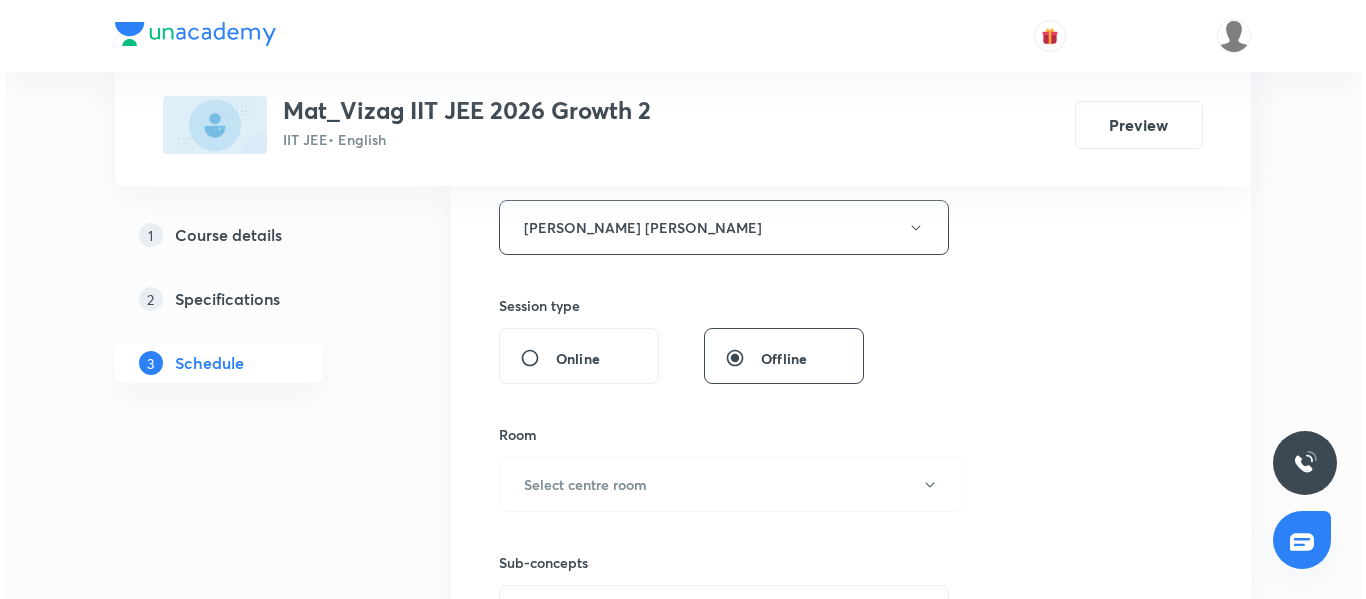 scroll, scrollTop: 807, scrollLeft: 0, axis: vertical 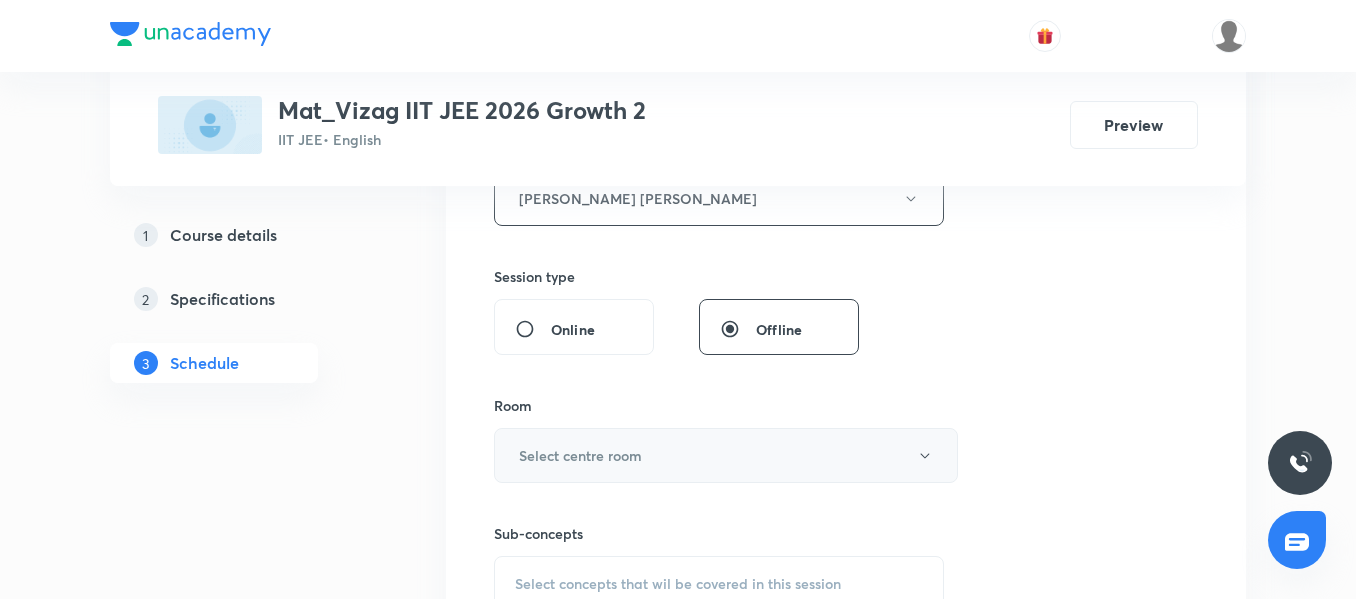 click on "Select centre room" at bounding box center [580, 455] 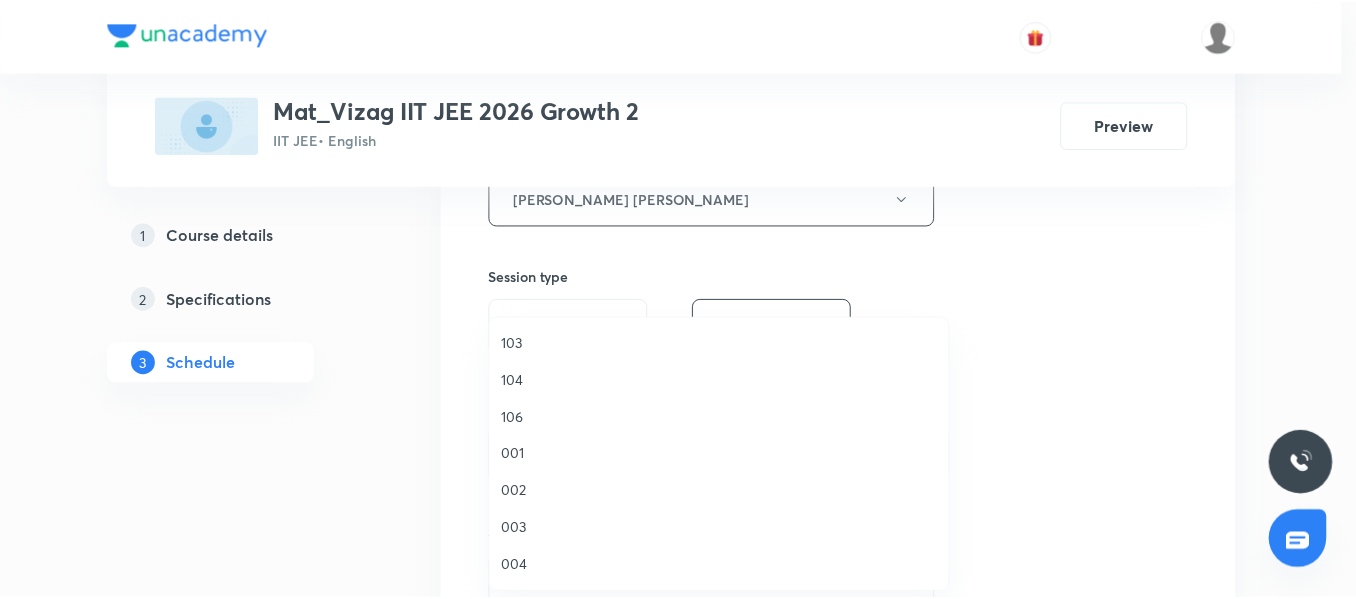 scroll, scrollTop: 76, scrollLeft: 0, axis: vertical 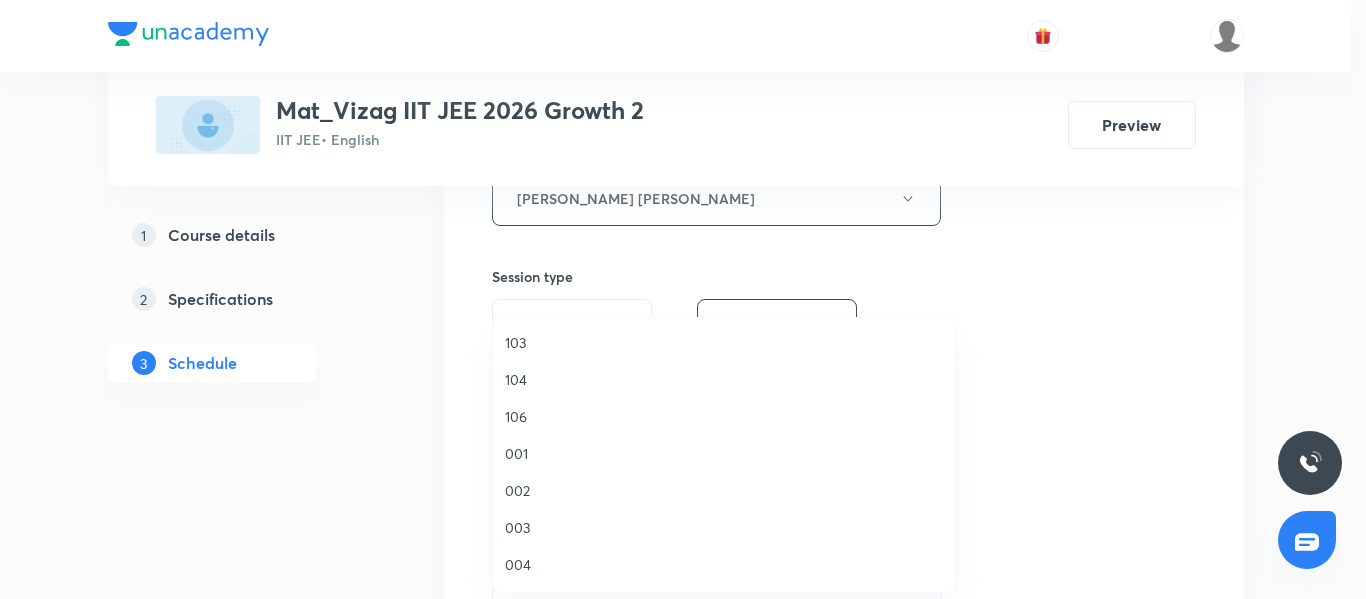 click on "001" at bounding box center [724, 453] 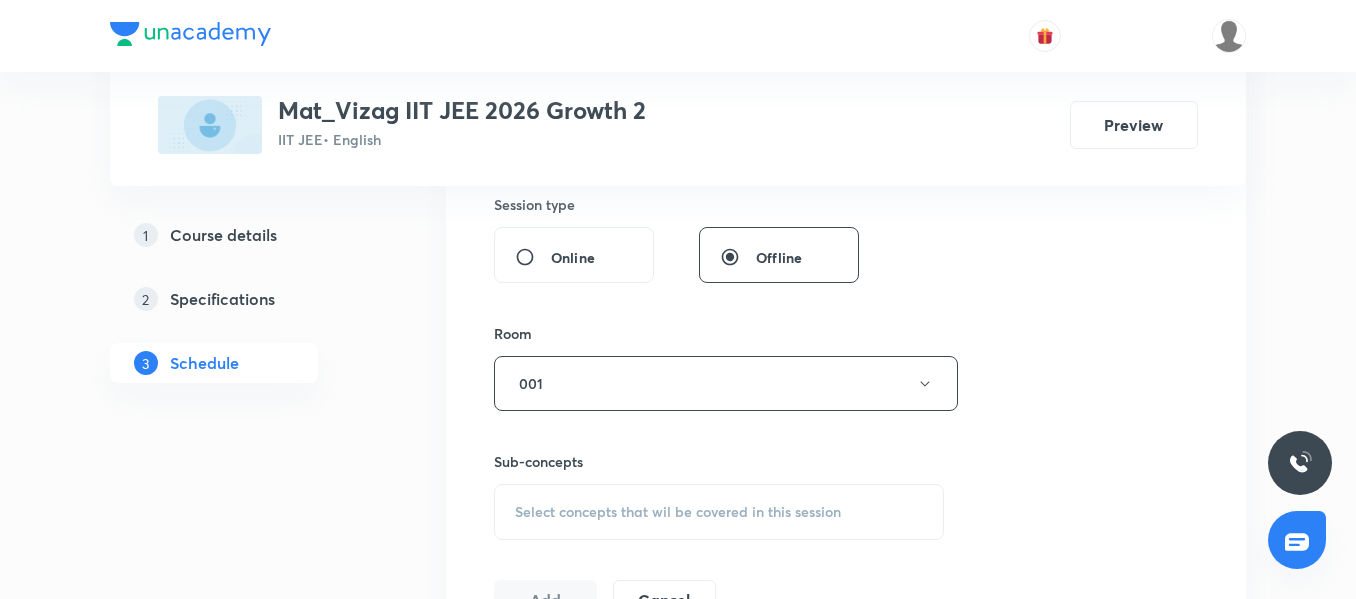 scroll, scrollTop: 883, scrollLeft: 0, axis: vertical 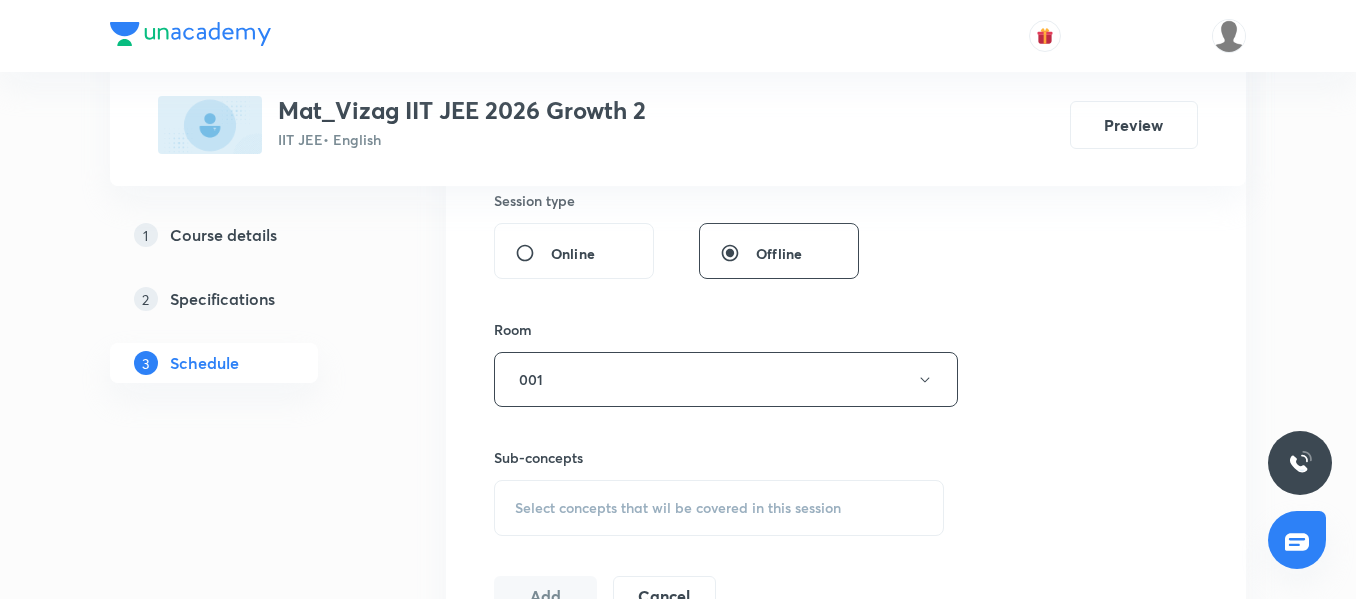click on "Select concepts that wil be covered in this session" at bounding box center [678, 508] 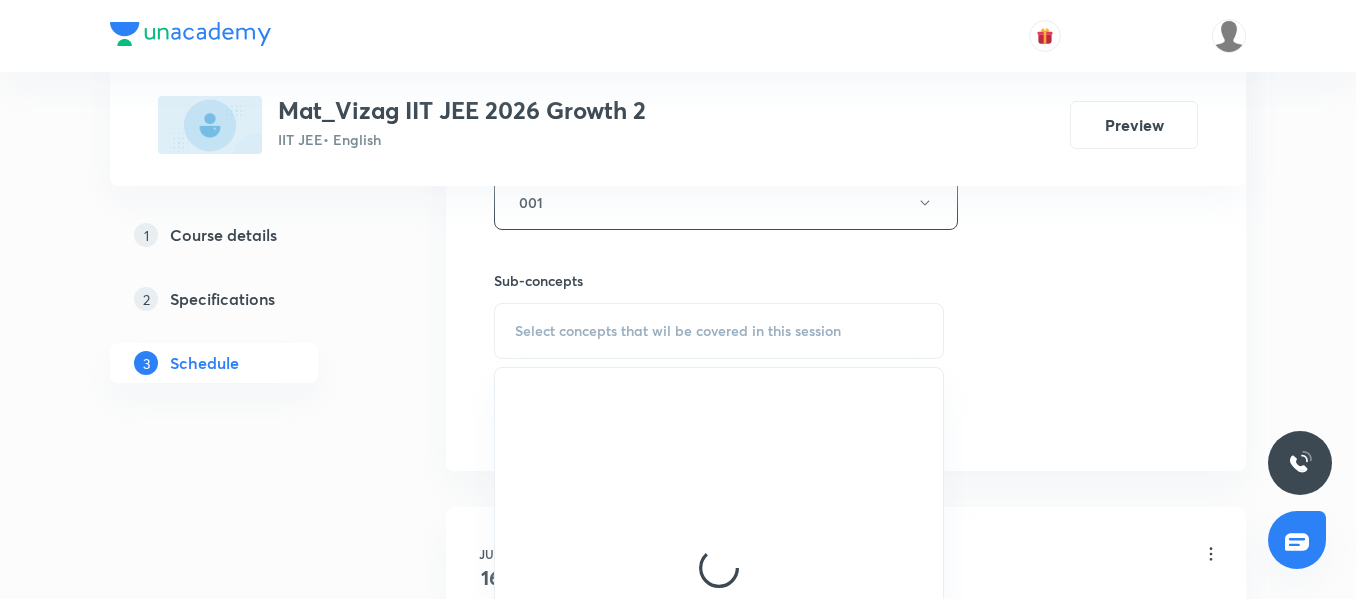 scroll, scrollTop: 1072, scrollLeft: 0, axis: vertical 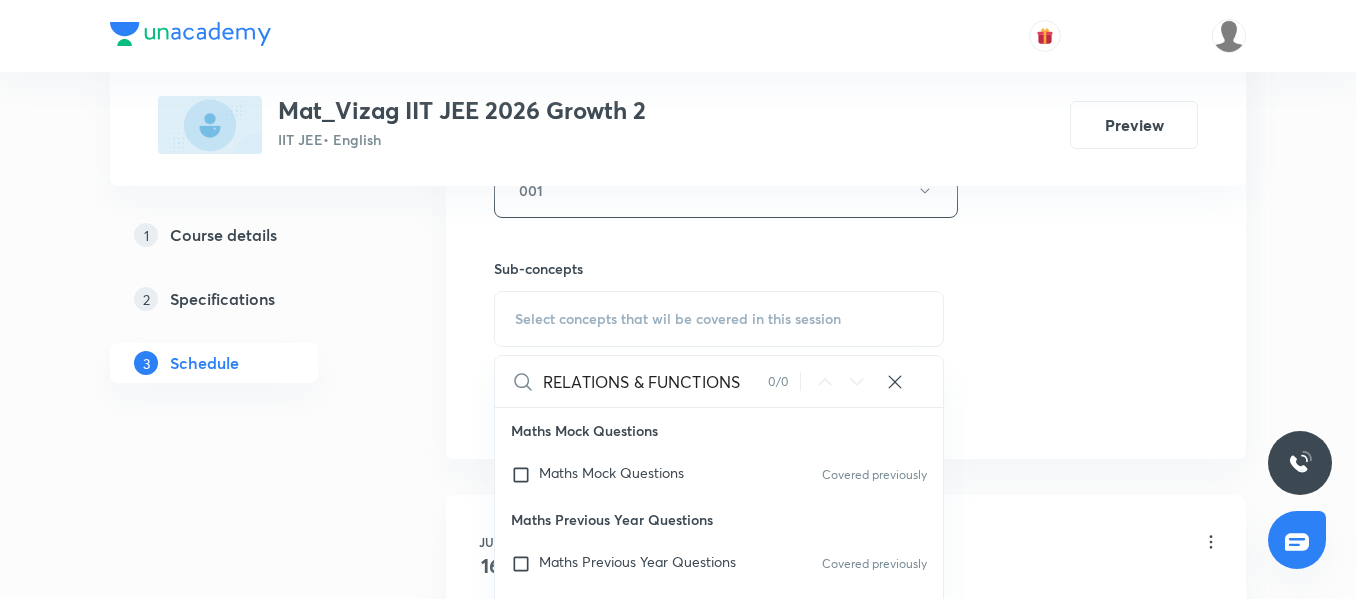 drag, startPoint x: 652, startPoint y: 382, endPoint x: 503, endPoint y: 346, distance: 153.28731 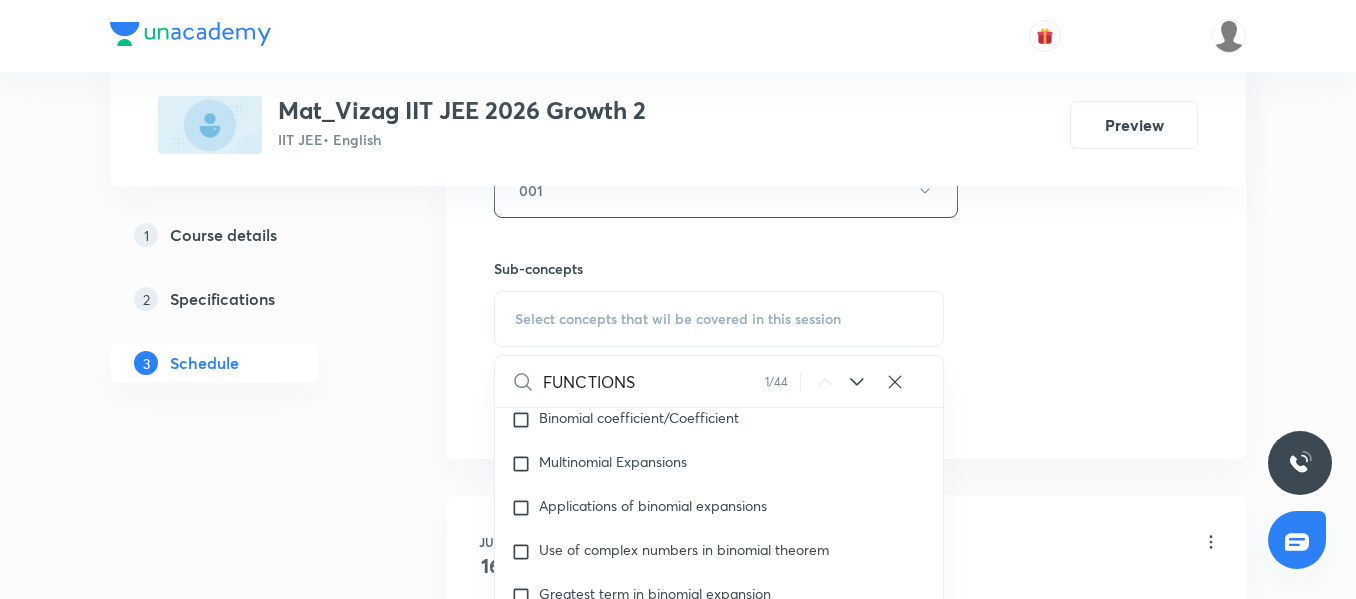 scroll, scrollTop: 6473, scrollLeft: 0, axis: vertical 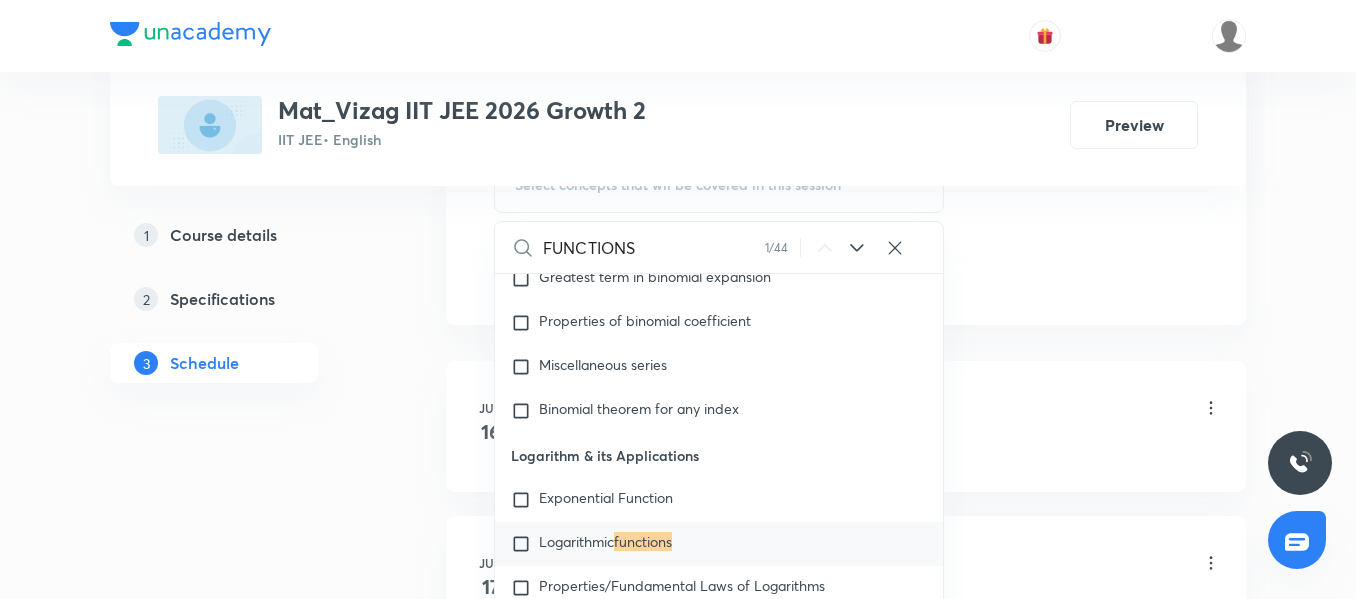 type on "FUNCTIONS" 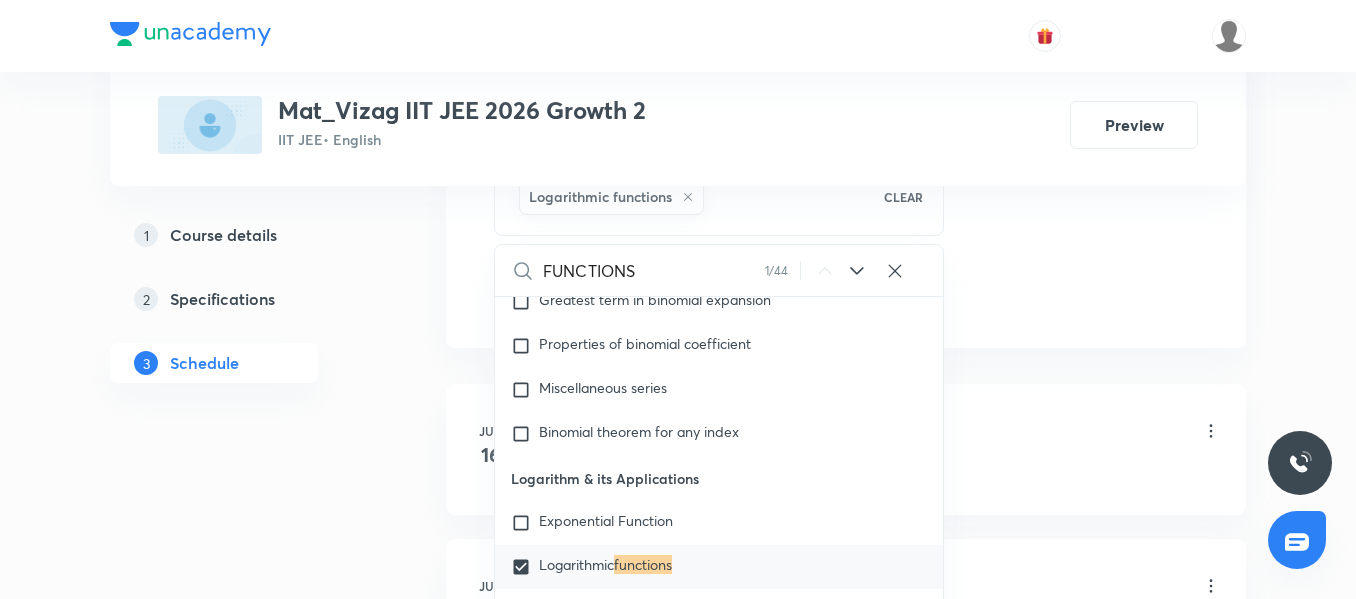 click at bounding box center (525, 567) 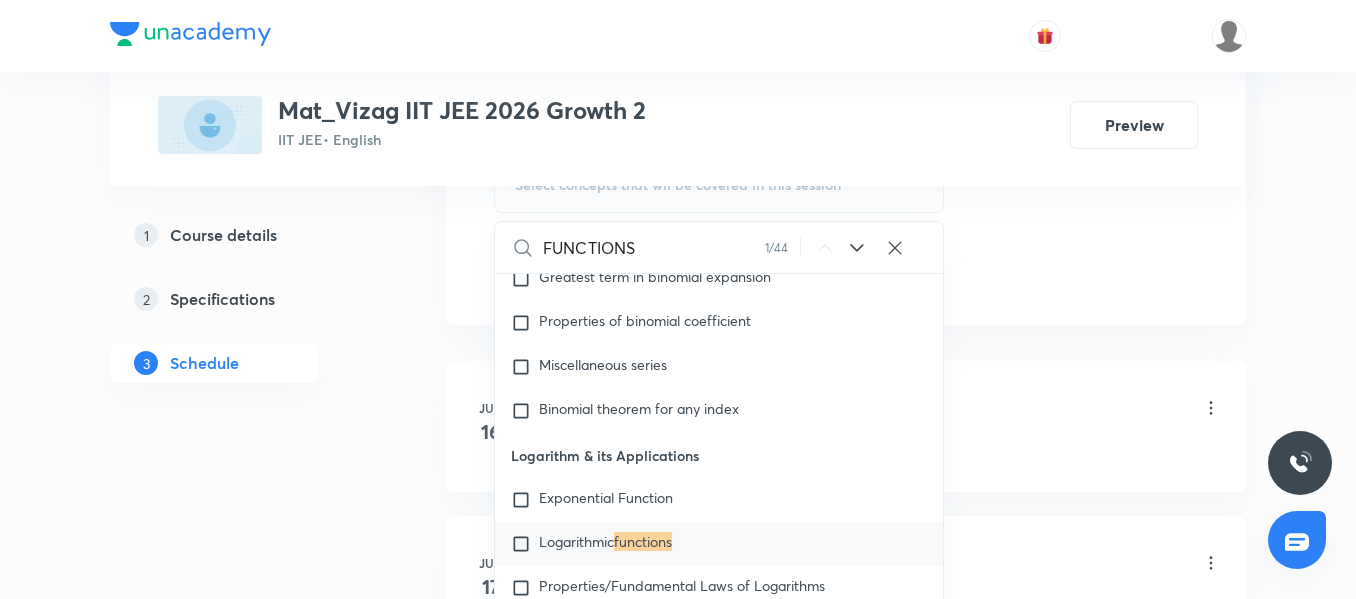 click on "1 Course details 2 Specifications 3 Schedule" at bounding box center [246, 1825] 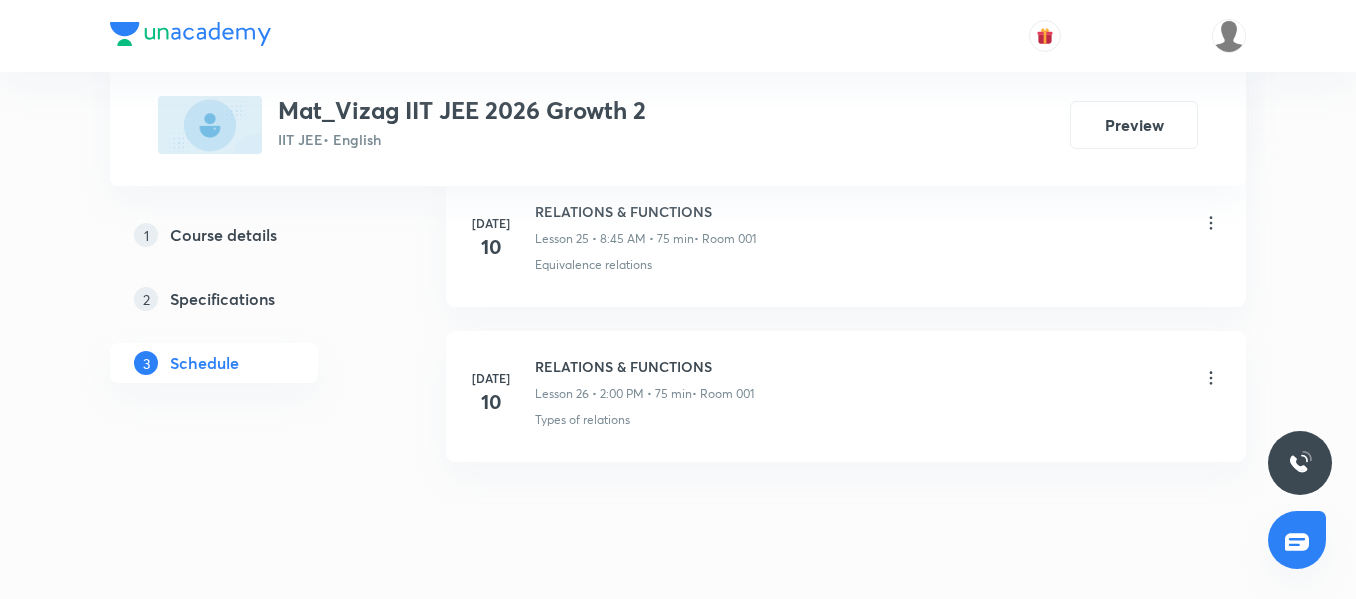 scroll, scrollTop: 5162, scrollLeft: 0, axis: vertical 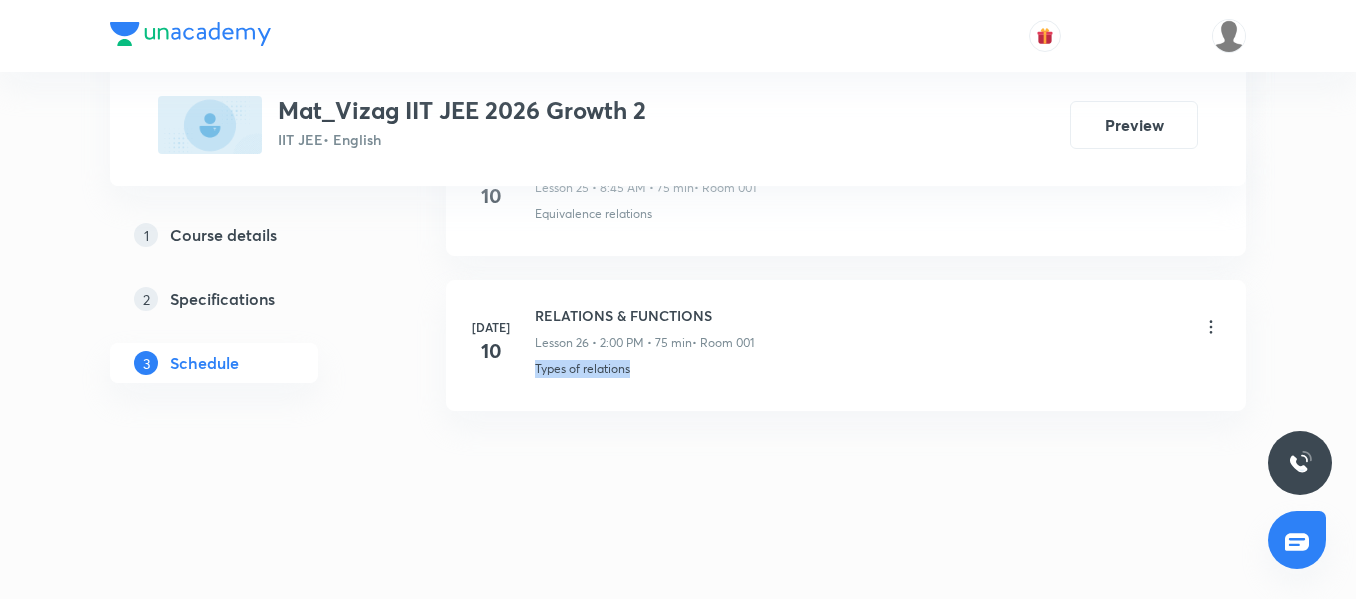 drag, startPoint x: 635, startPoint y: 361, endPoint x: 526, endPoint y: 375, distance: 109.89541 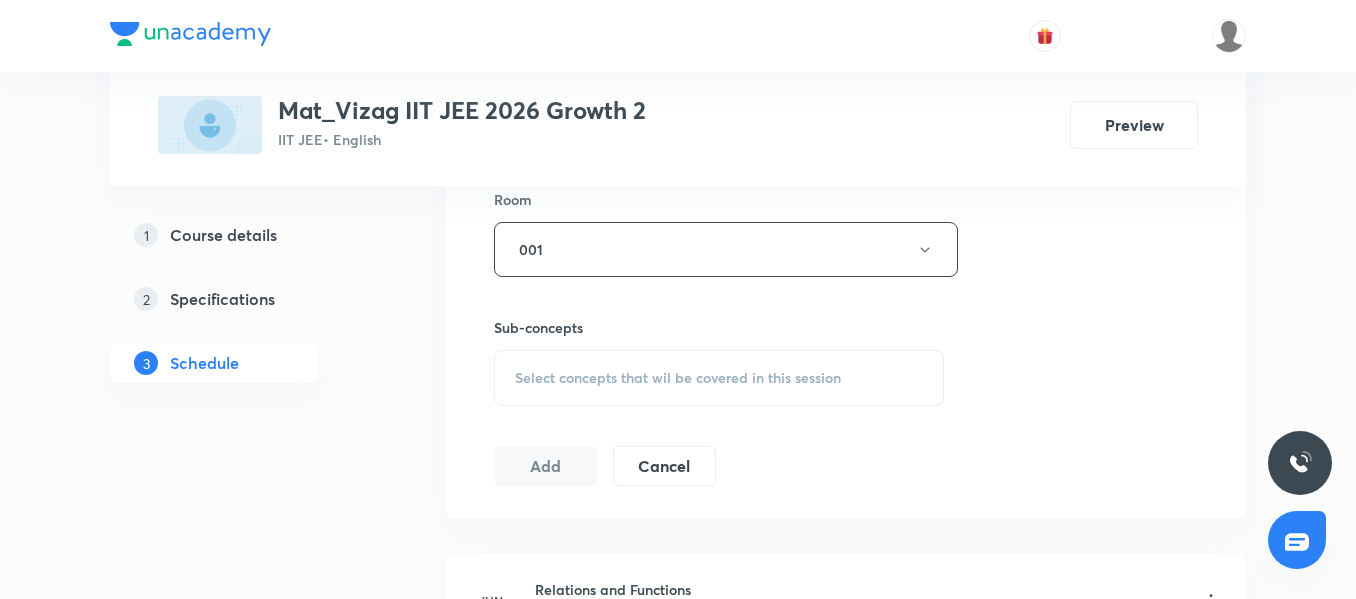 scroll, scrollTop: 1021, scrollLeft: 0, axis: vertical 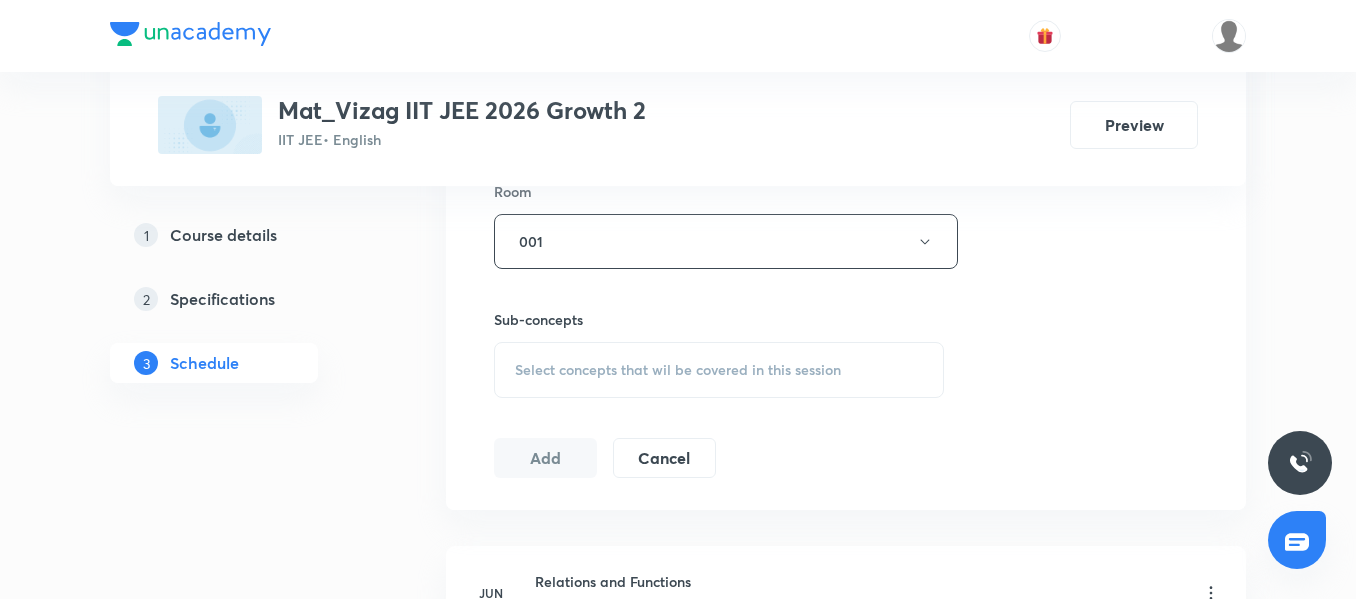 click on "Select concepts that wil be covered in this session" at bounding box center [678, 370] 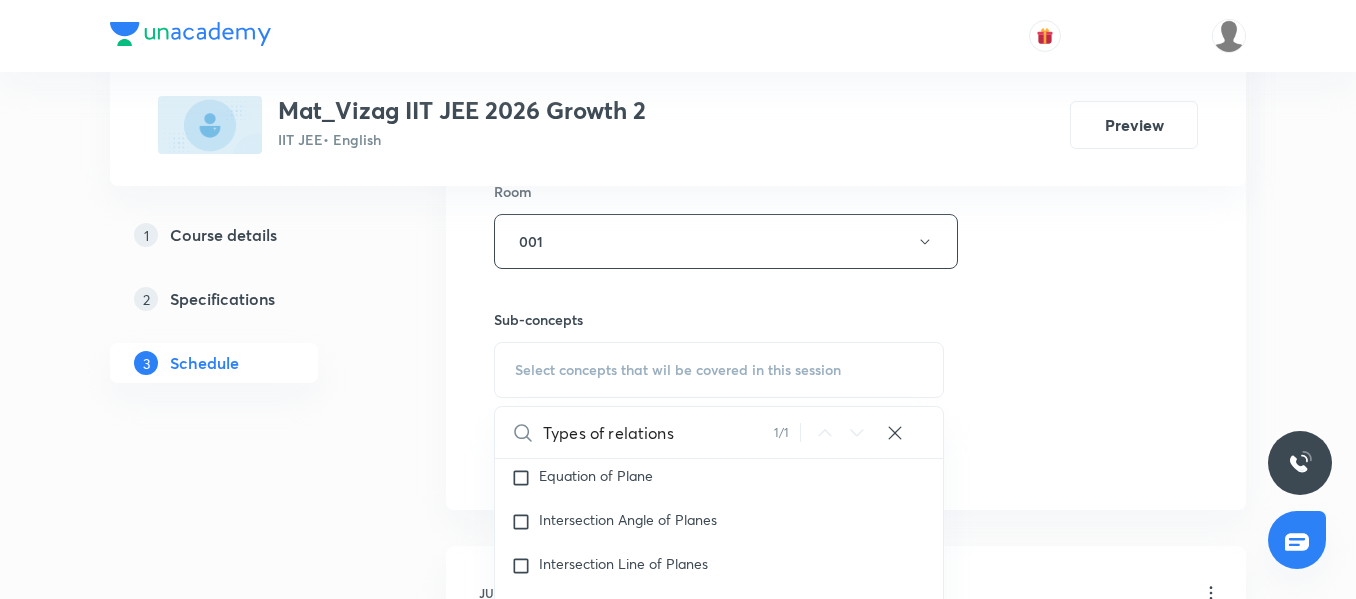 scroll, scrollTop: 23360, scrollLeft: 0, axis: vertical 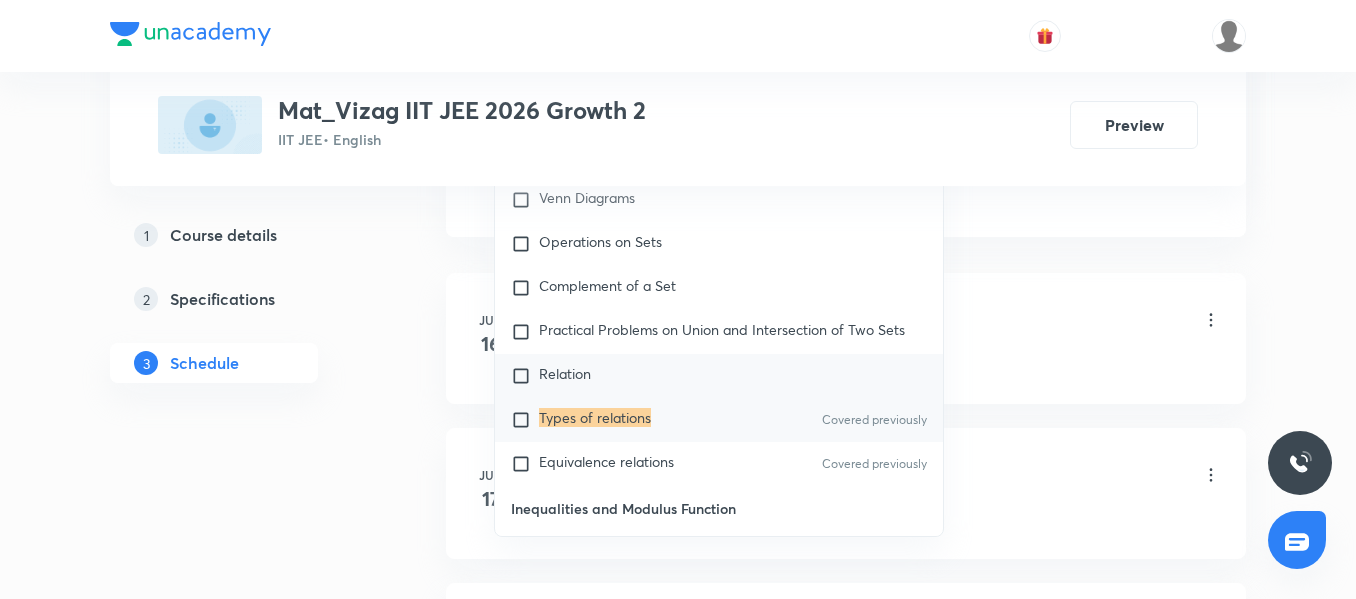 type on "Types of relations" 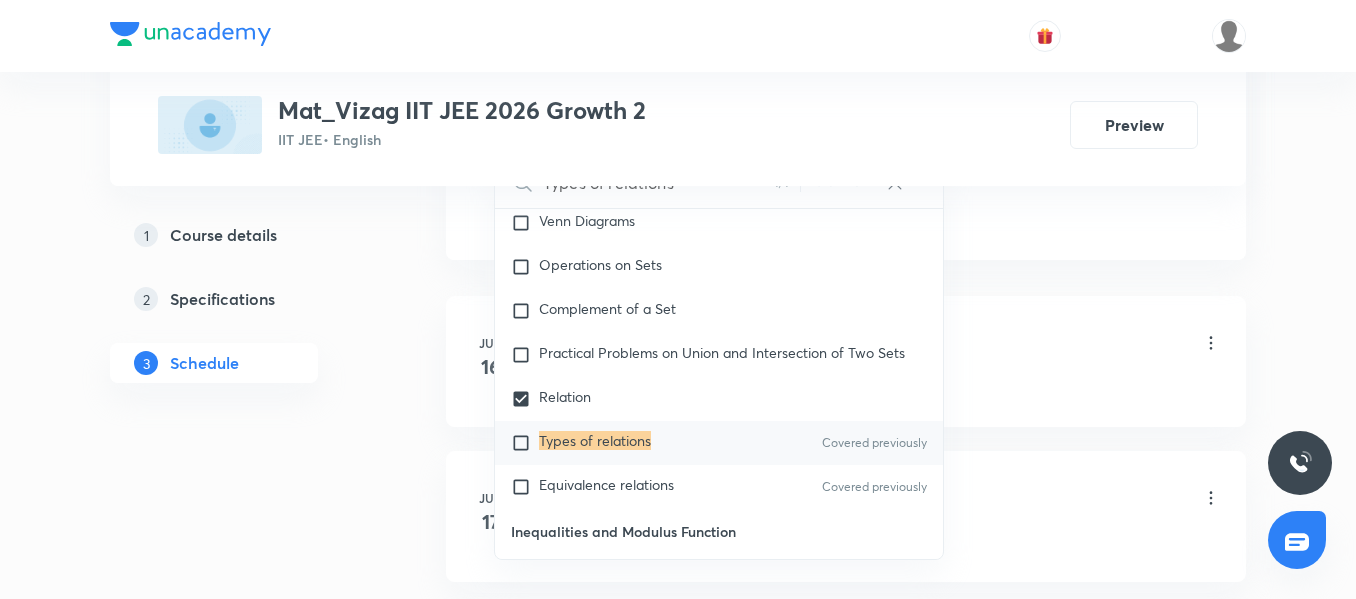 click at bounding box center (525, 443) 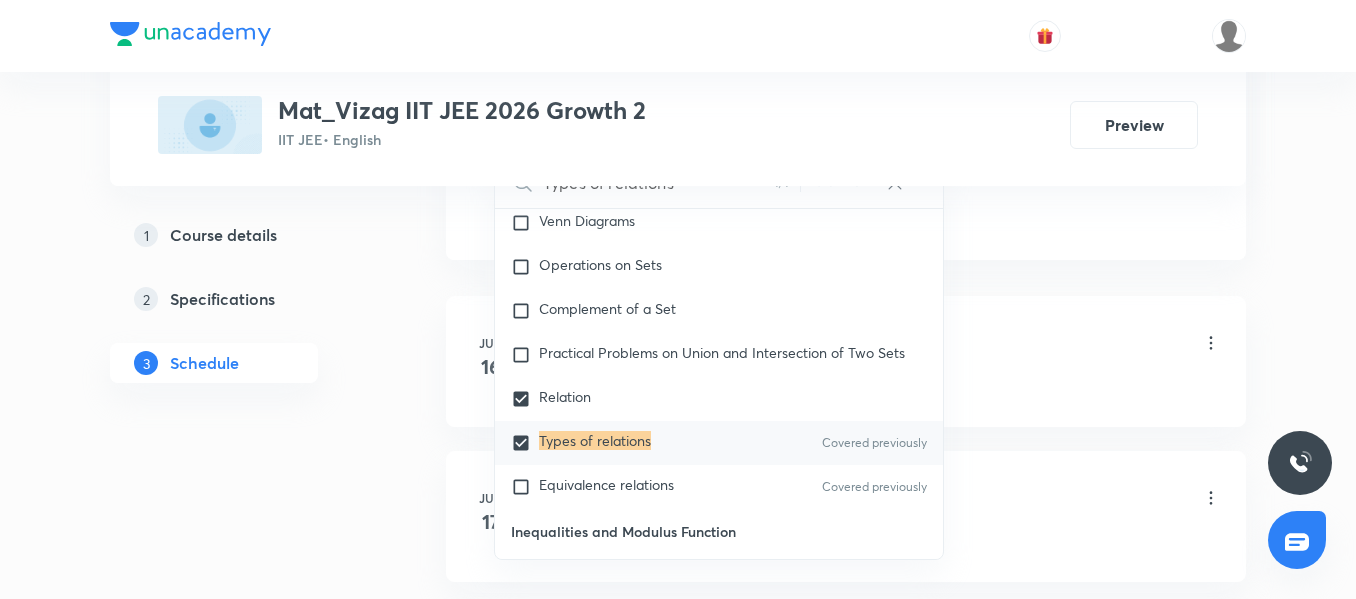 click on "1 Course details 2 Specifications 3 Schedule" at bounding box center [246, 1749] 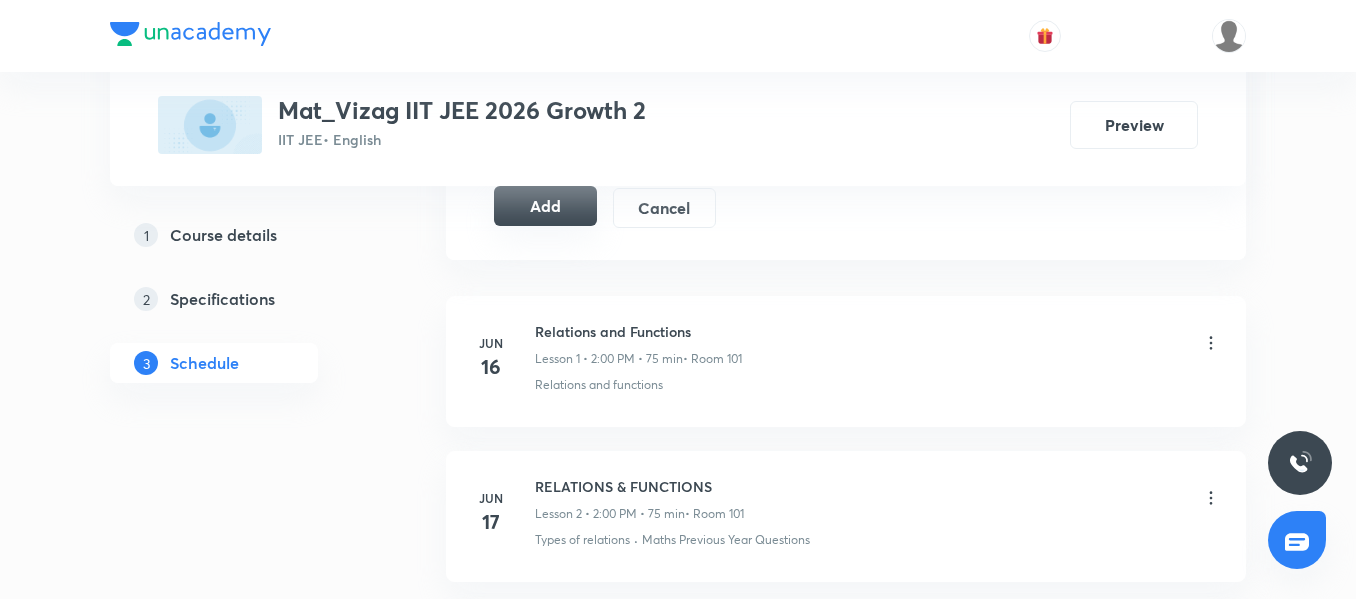 click on "Add" at bounding box center [545, 206] 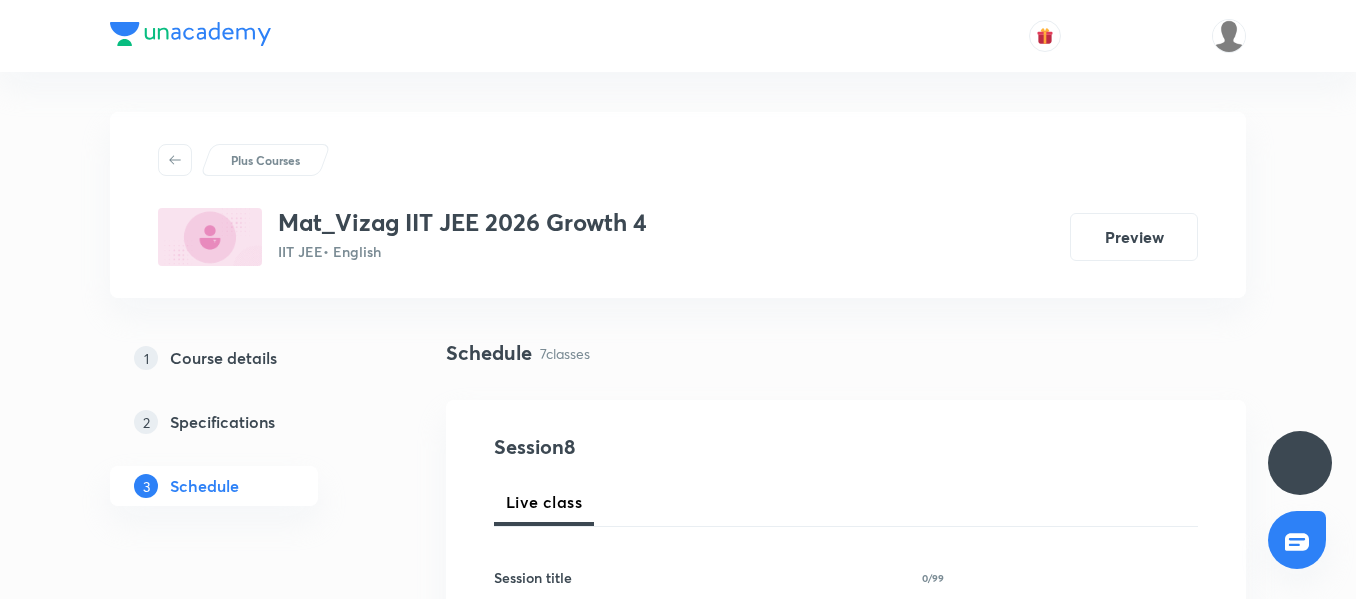 scroll, scrollTop: 0, scrollLeft: 0, axis: both 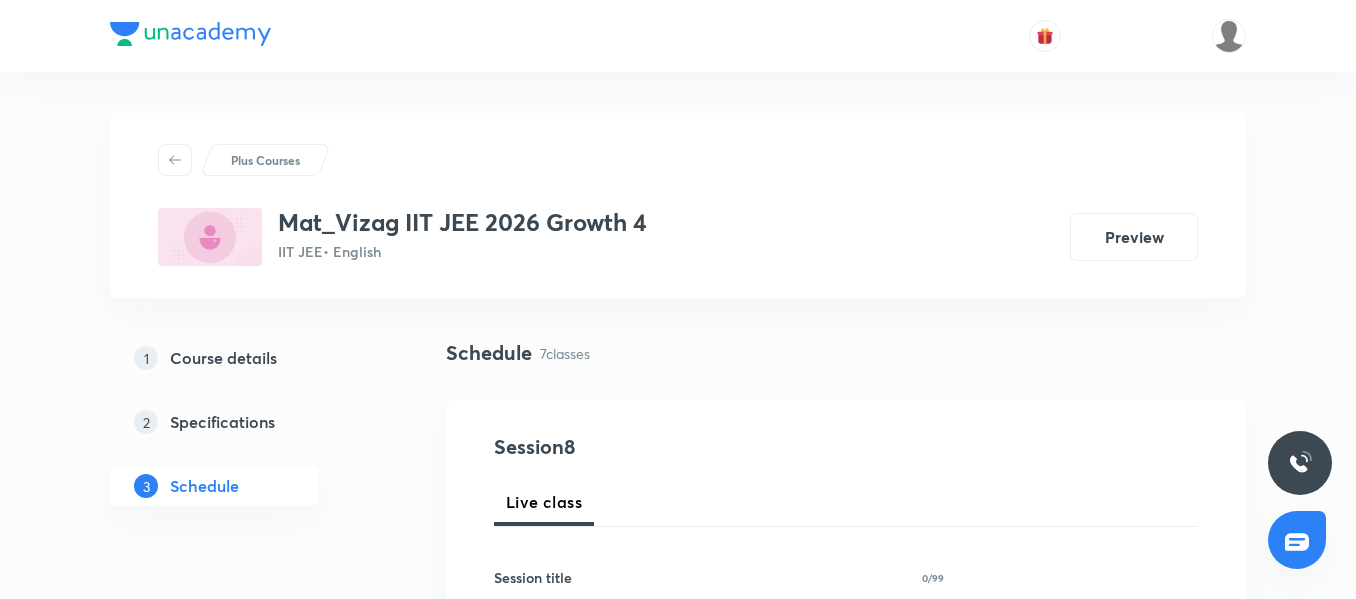 click on "1 Course details 2 Specifications 3 Schedule" at bounding box center (246, 1495) 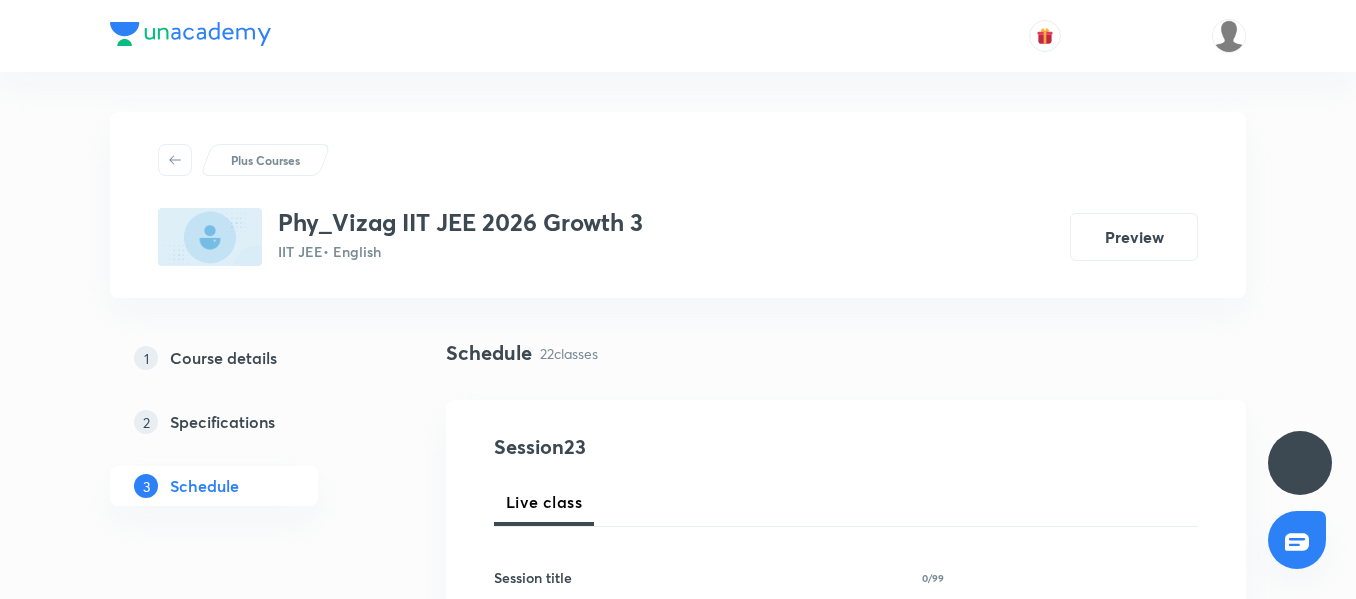 scroll, scrollTop: 0, scrollLeft: 0, axis: both 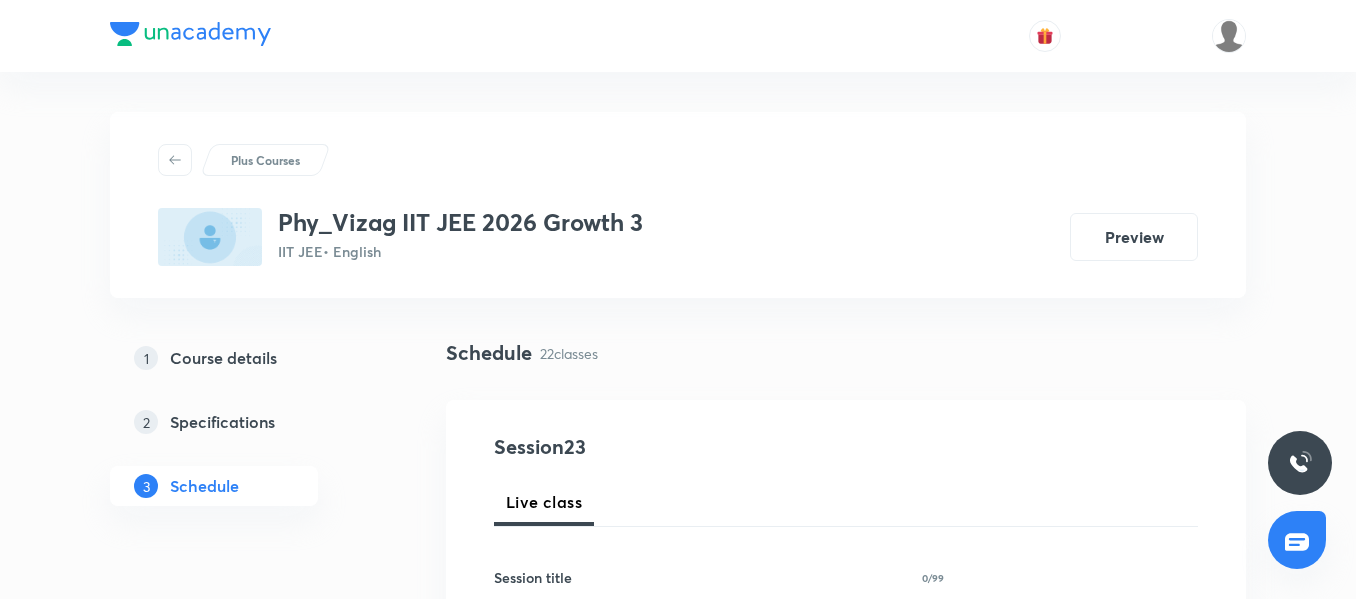 click on "Plus Courses Phy_Vizag IIT JEE 2026 Growth 3 IIT JEE  • English Preview 1 Course details 2 Specifications 3 Schedule Schedule 22  classes Session  23 Live class Session title 0/99 ​ Schedule for [DATE] 9:29 PM ​ Duration (in minutes) ​   Session type Online Offline Room Select centre room Sub-concepts Select concepts that wil be covered in this session Add Cancel [DATE] Basic Mathematics Lesson 1 • 8:45 AM • 75 min  • Room 207 Physics Mock Questions [DATE] Motion in a Straight Line Lesson 2 • 2:00 PM • 75 min  • Room 207 Motion in a Straight Line [DATE] UNITS and MEASUREMENTS Lesson 3 • 8:45 AM • 75 min  • Room 207 Units [DATE] UNITS and MEASUREMENTS Lesson 4 • 8:45 AM • 75 min  • Room 207 Units [DATE] VECTORS Lesson 5 • 8:45 AM • 75 min  • Room 207 Vectors and Scalars  [DATE] VECTORS Lesson 6 • 8:45 AM • 75 min  • Room 207 Vectors and Scalars  [DATE] VECTORS Lesson 7 • 8:45 AM • 75 min  • Room 207 Vectors and Scalars  [DATE] Paper discussion Jun" at bounding box center [678, 2544] 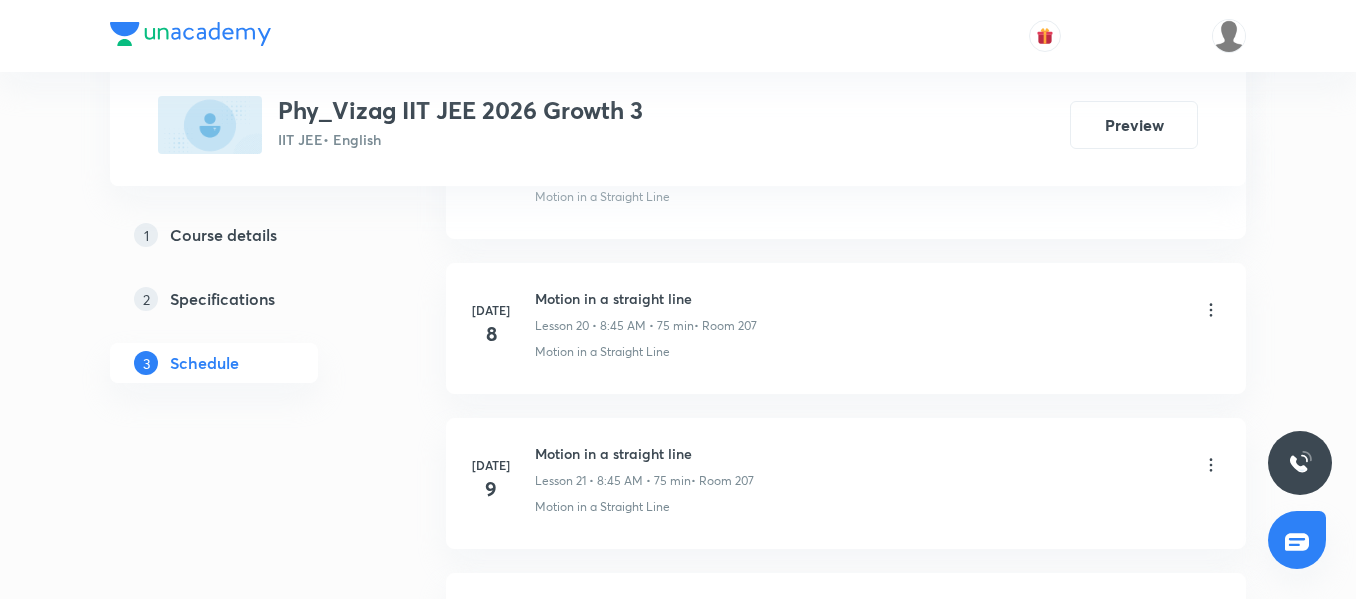 scroll, scrollTop: 4414, scrollLeft: 0, axis: vertical 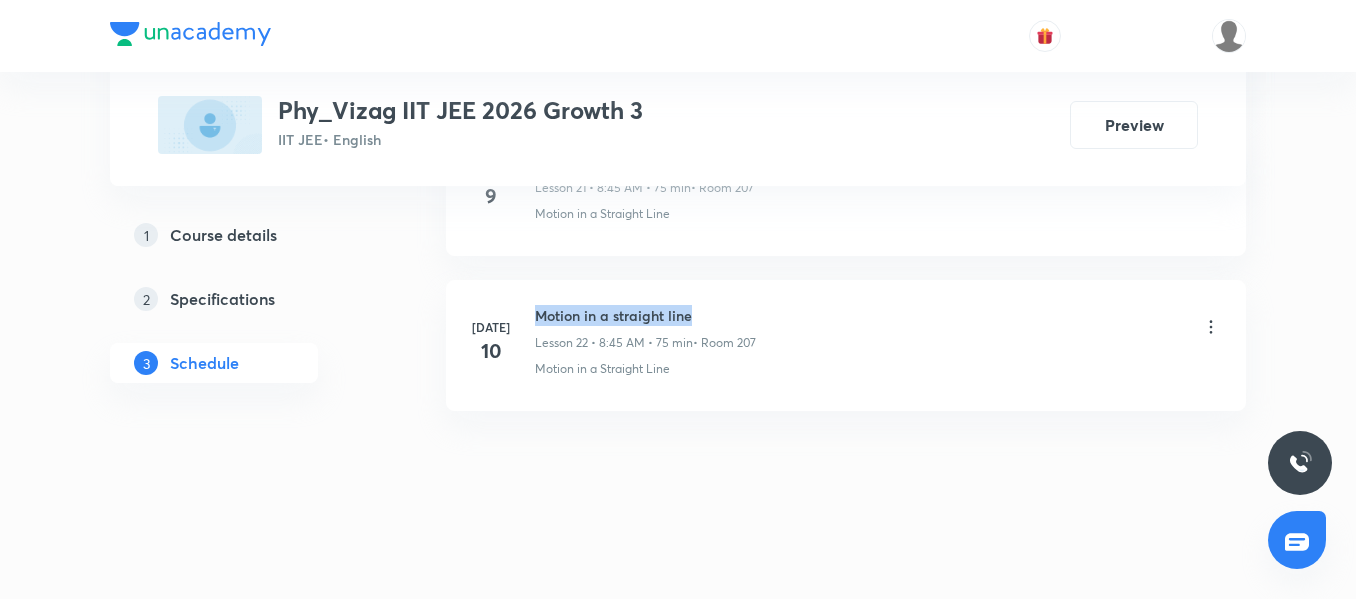 drag, startPoint x: 696, startPoint y: 313, endPoint x: 528, endPoint y: 310, distance: 168.02678 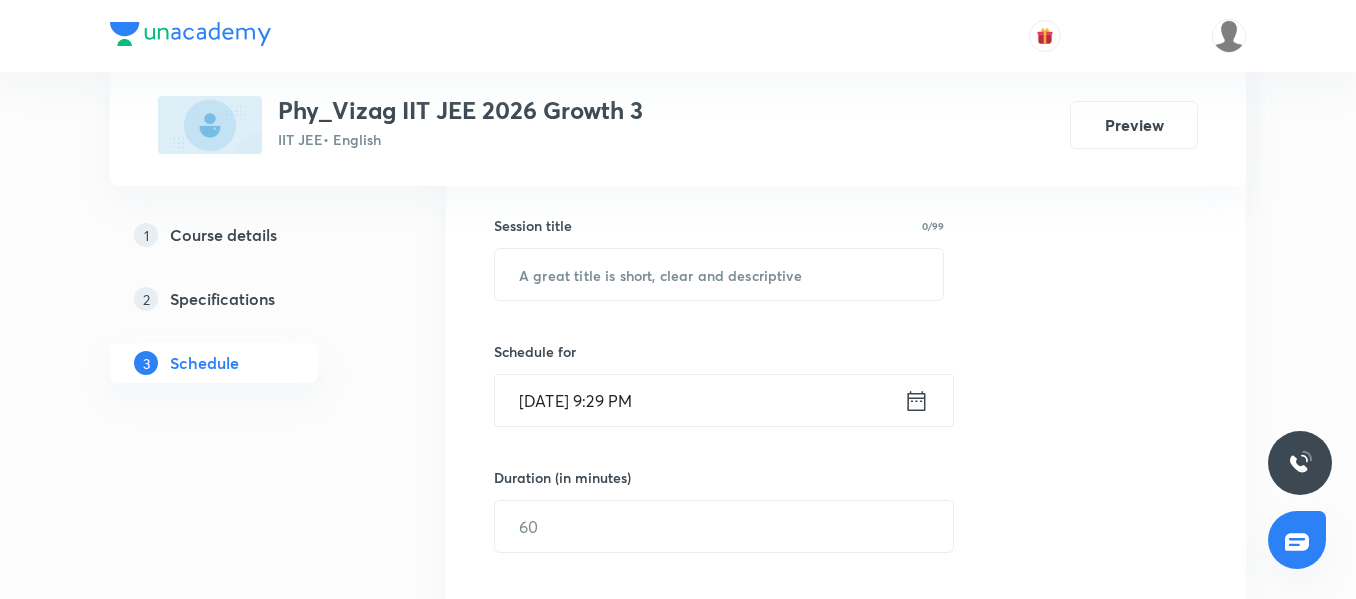 scroll, scrollTop: 356, scrollLeft: 0, axis: vertical 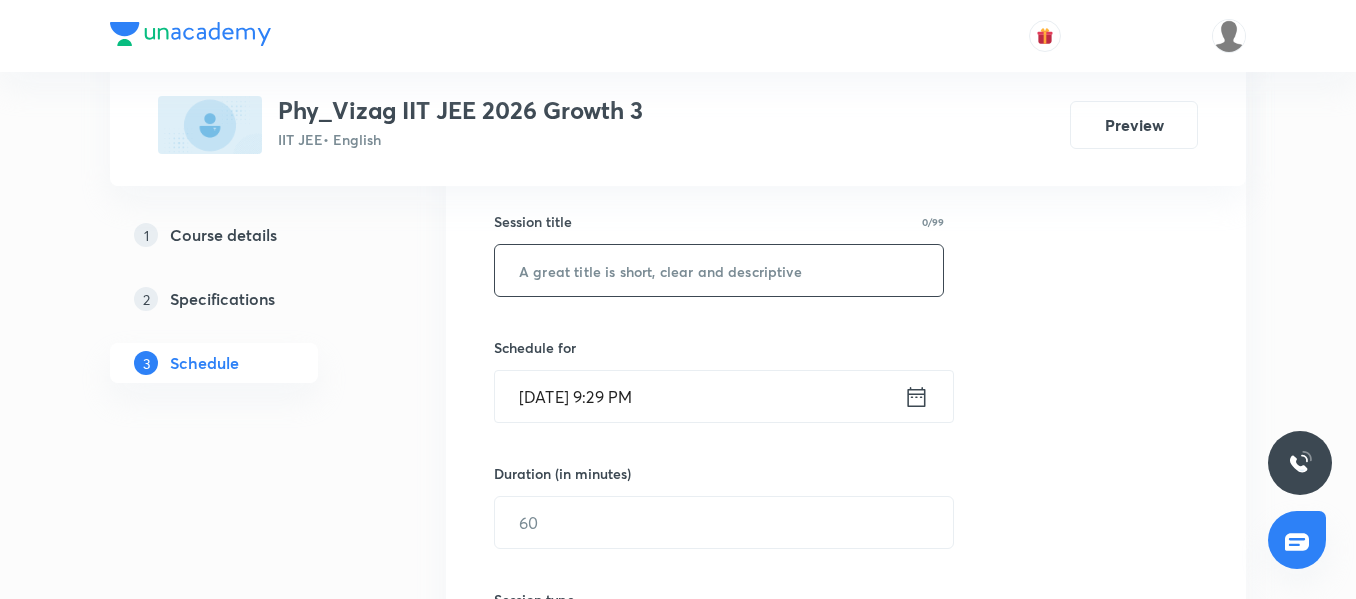 click on "​" at bounding box center (719, 270) 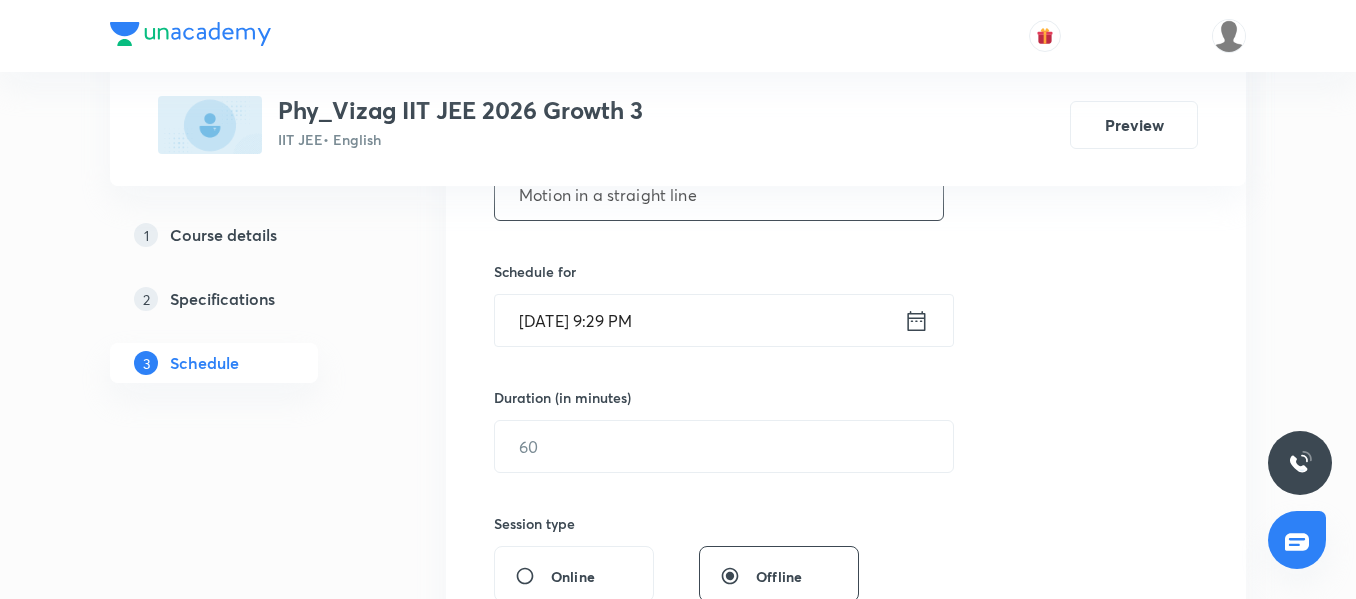 scroll, scrollTop: 447, scrollLeft: 0, axis: vertical 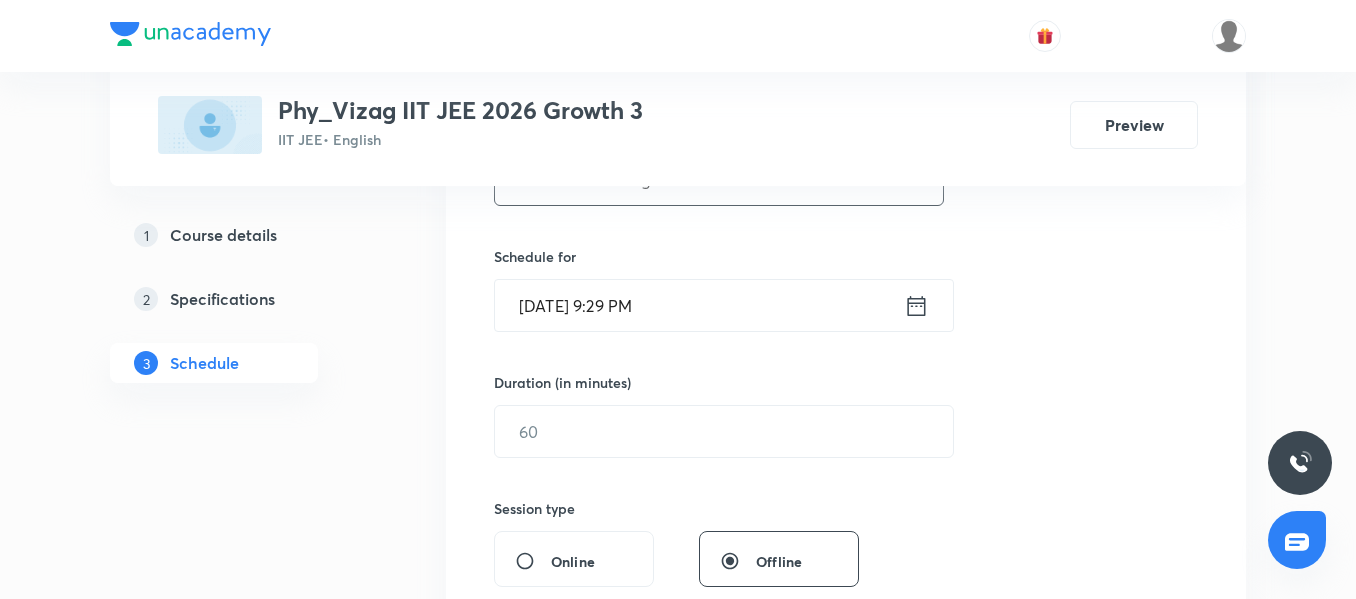 type on "Motion in a straight line" 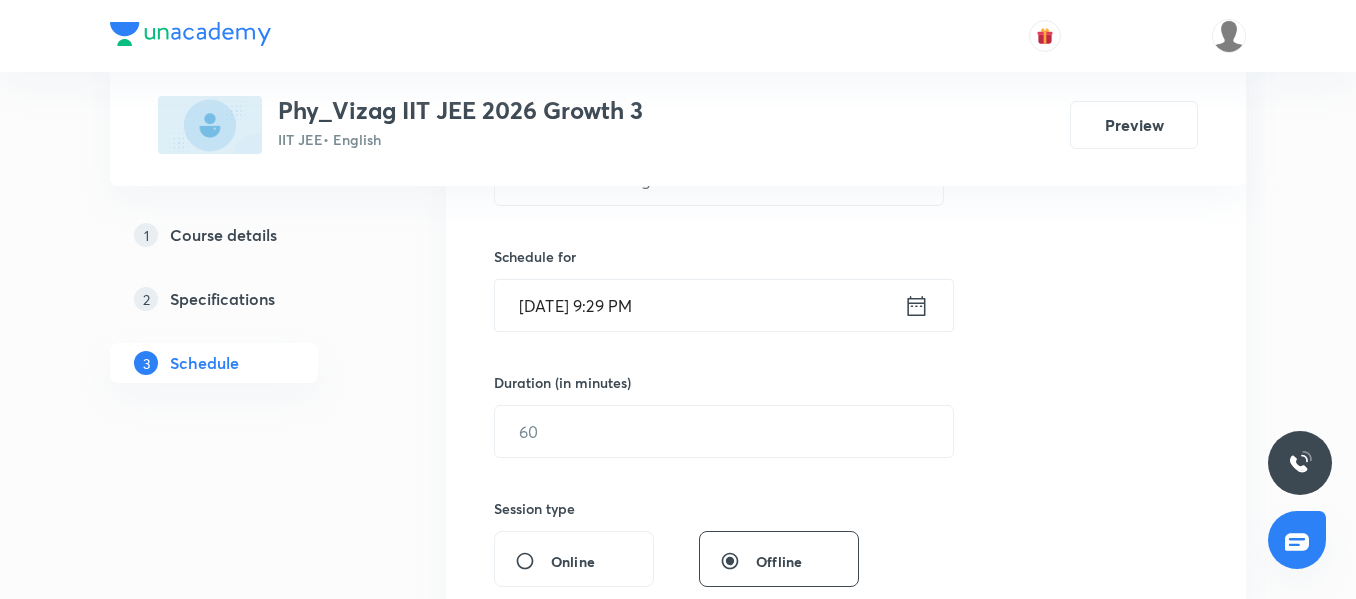 click 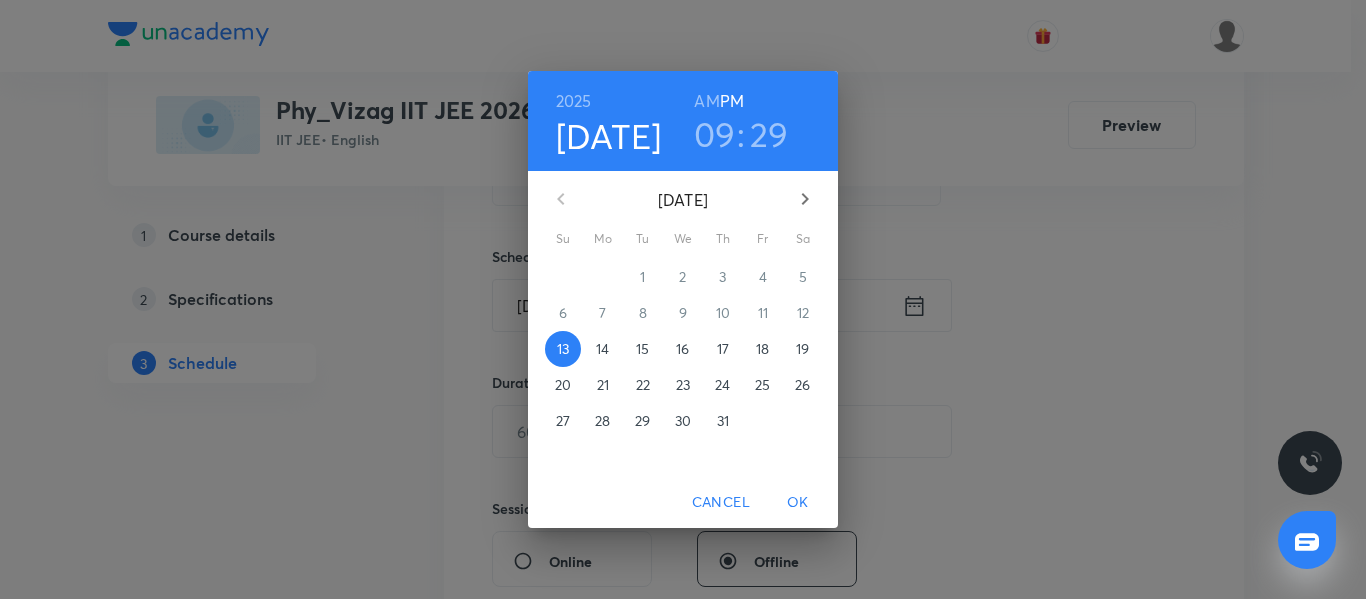 click on "14" at bounding box center [602, 349] 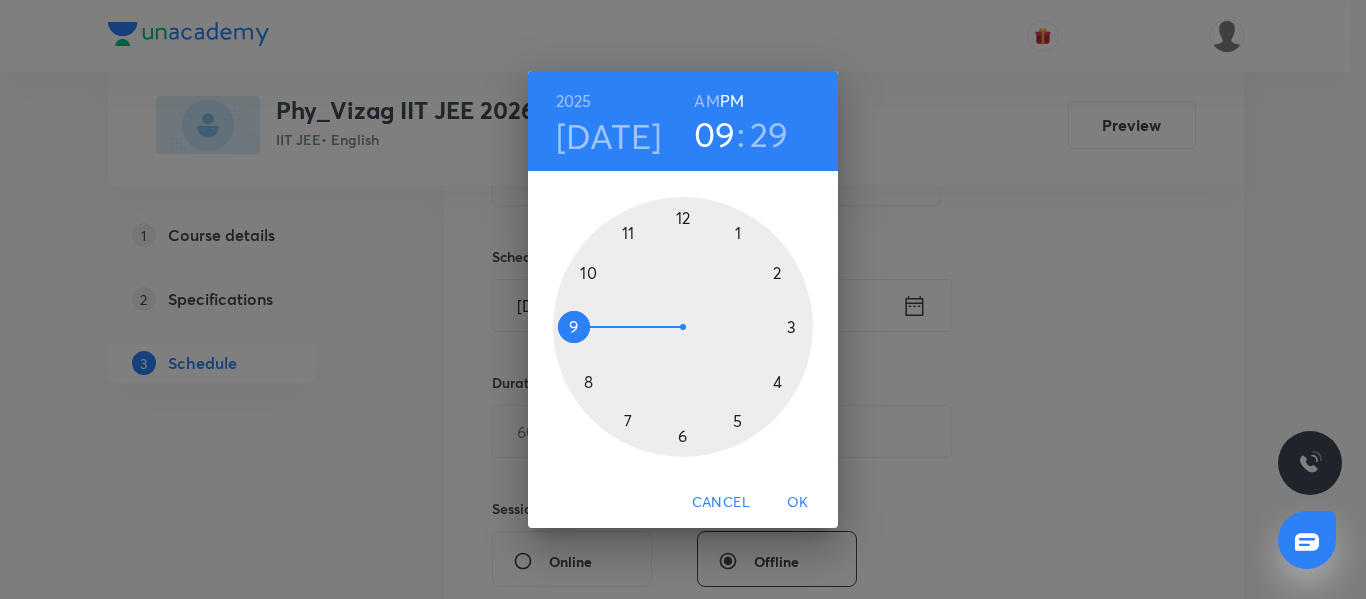 click on "AM" at bounding box center [706, 101] 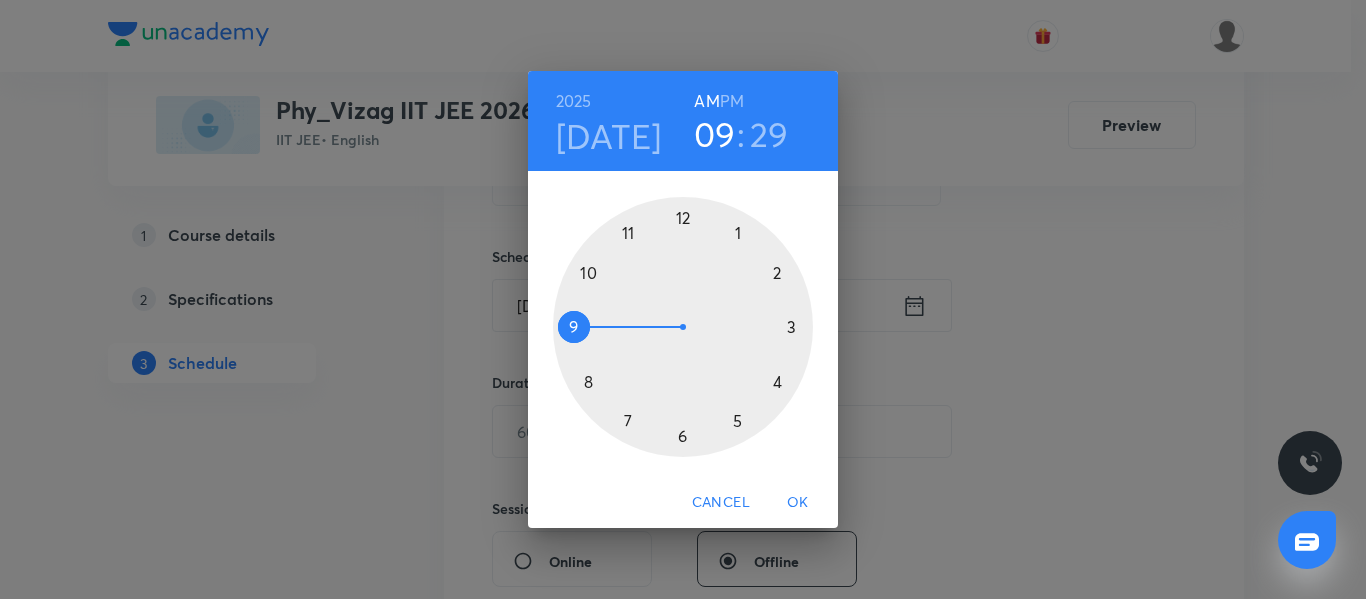 click at bounding box center (683, 327) 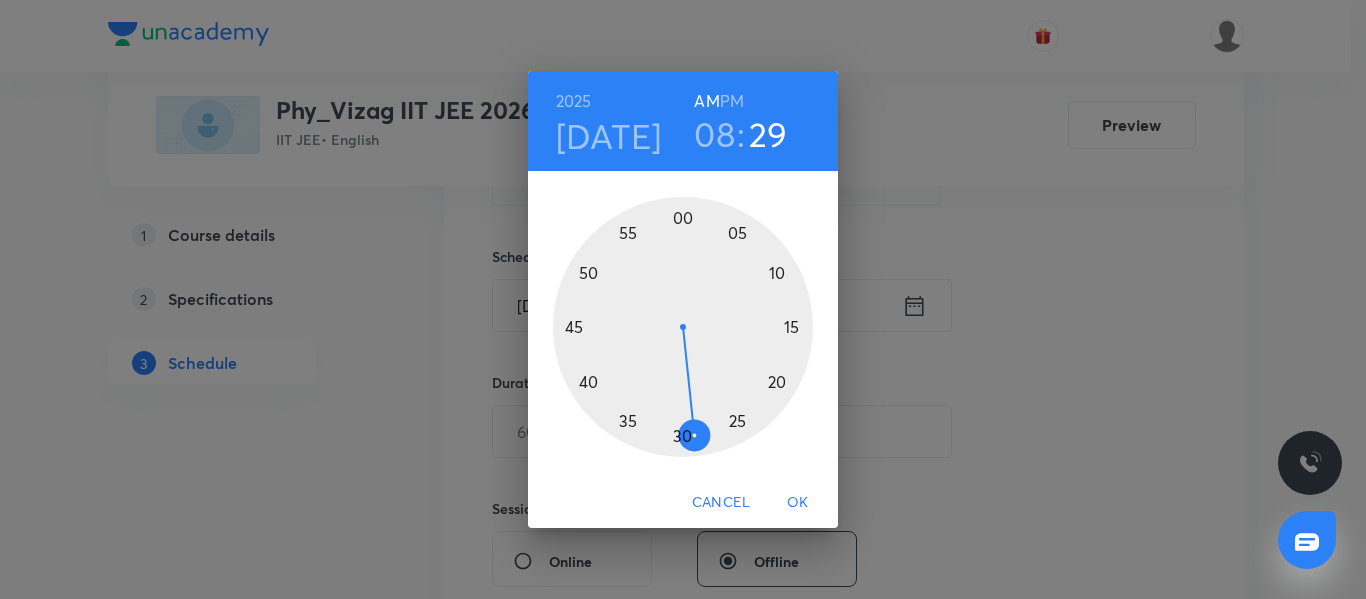 click at bounding box center [683, 327] 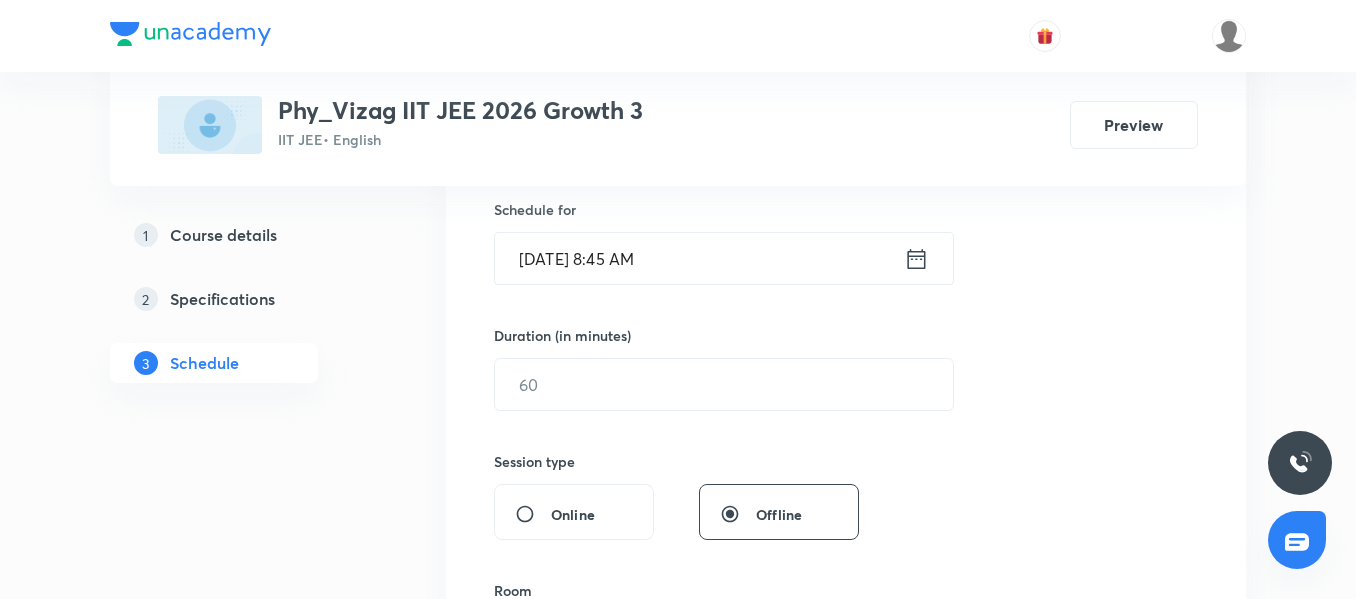 scroll, scrollTop: 499, scrollLeft: 0, axis: vertical 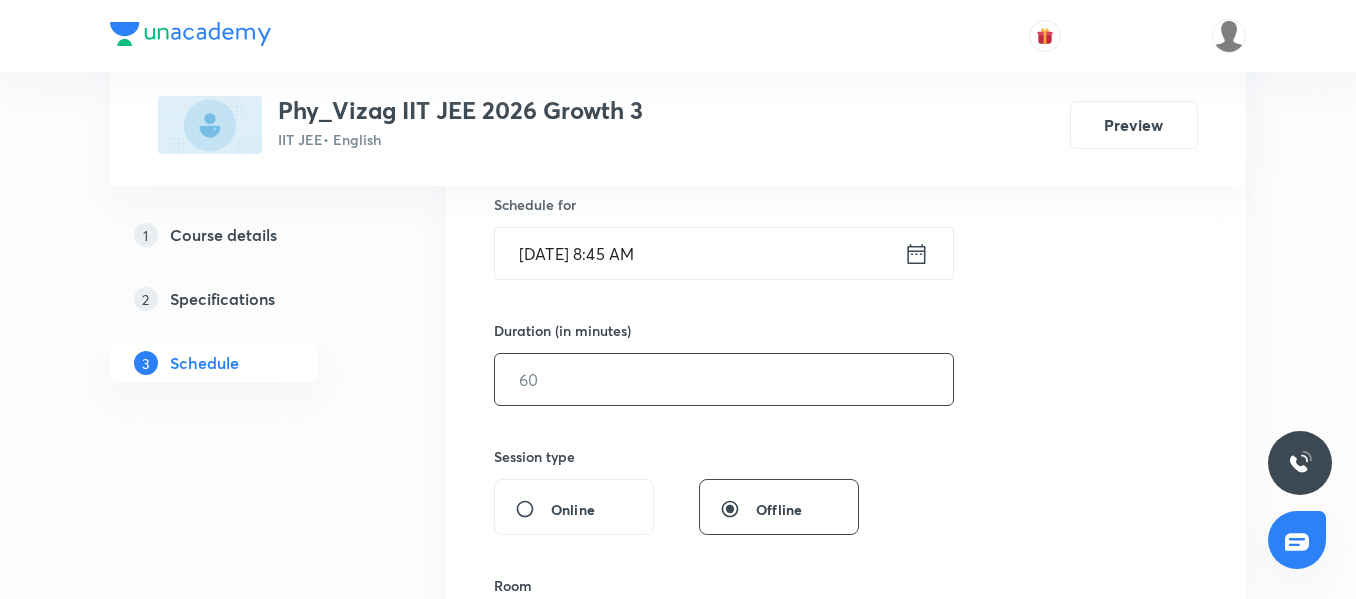 click at bounding box center [724, 379] 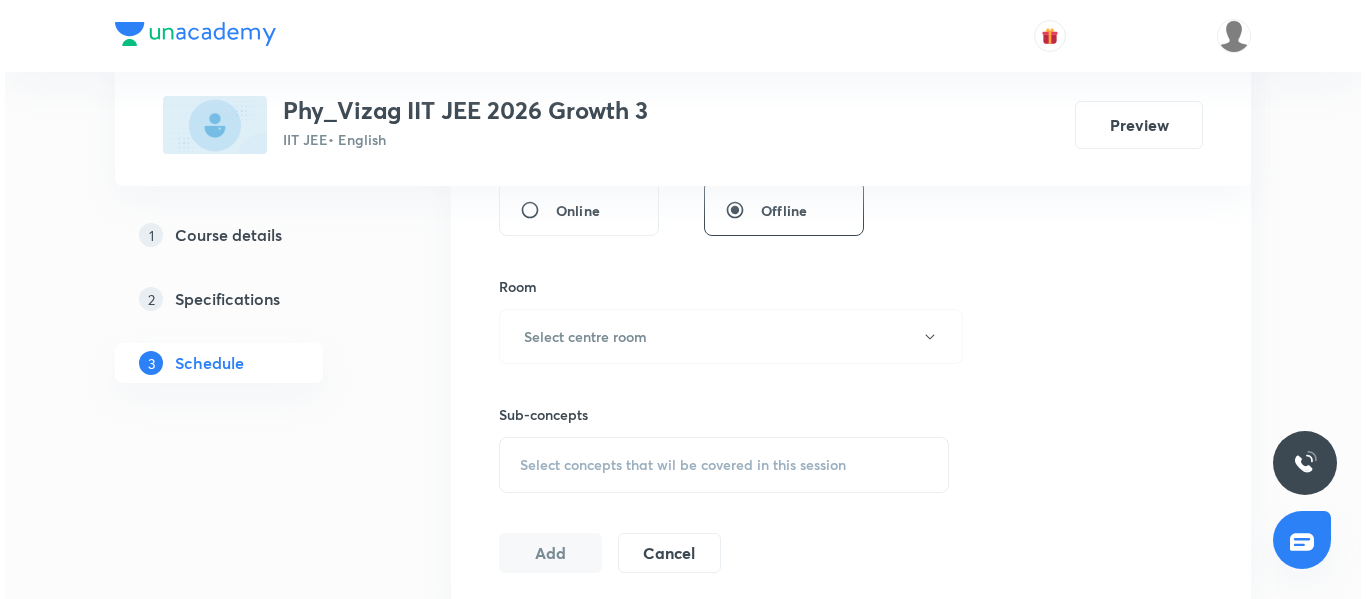 scroll, scrollTop: 799, scrollLeft: 0, axis: vertical 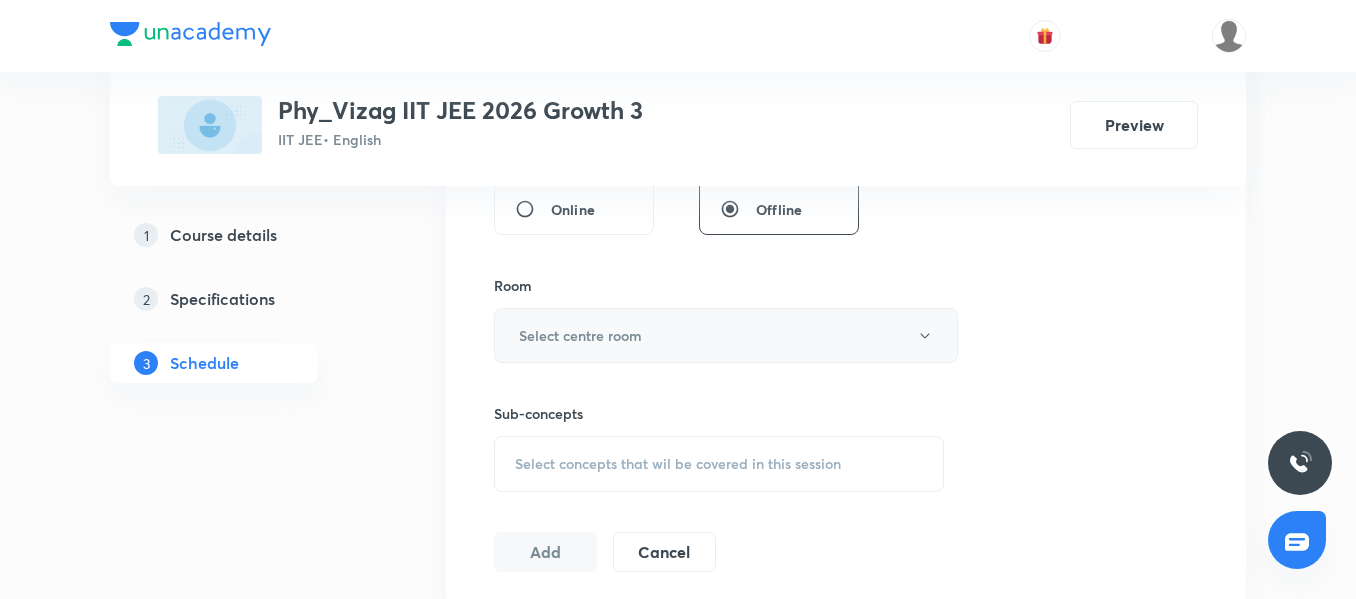 type on "75" 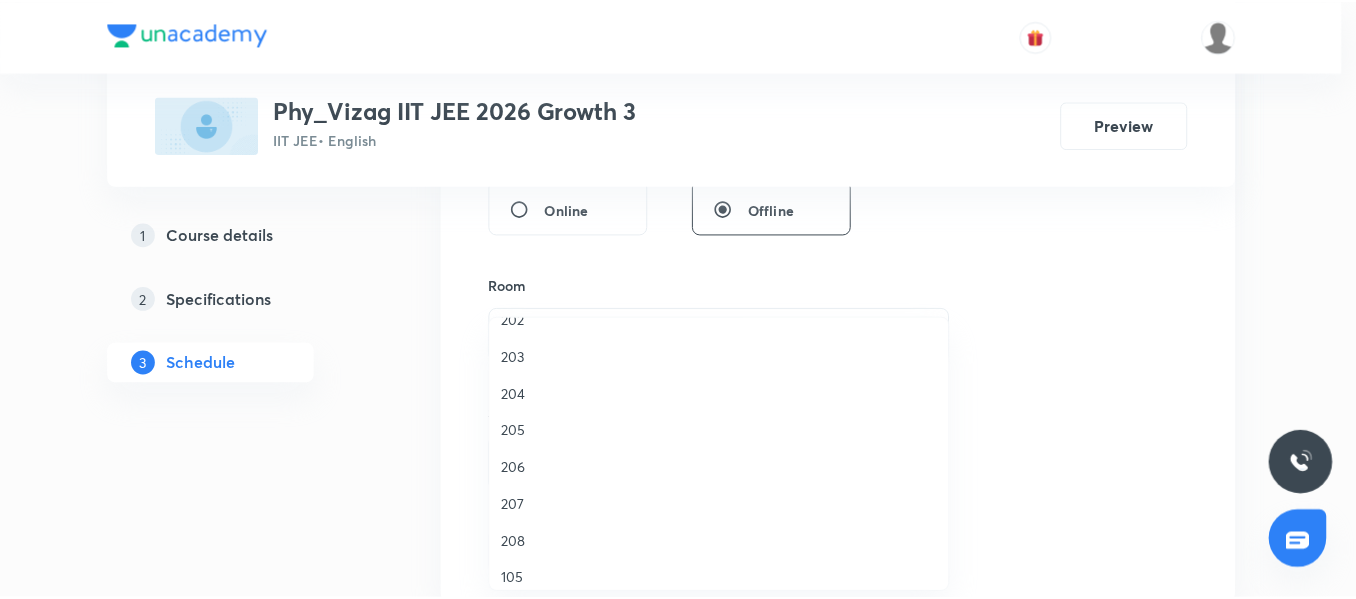 scroll, scrollTop: 506, scrollLeft: 0, axis: vertical 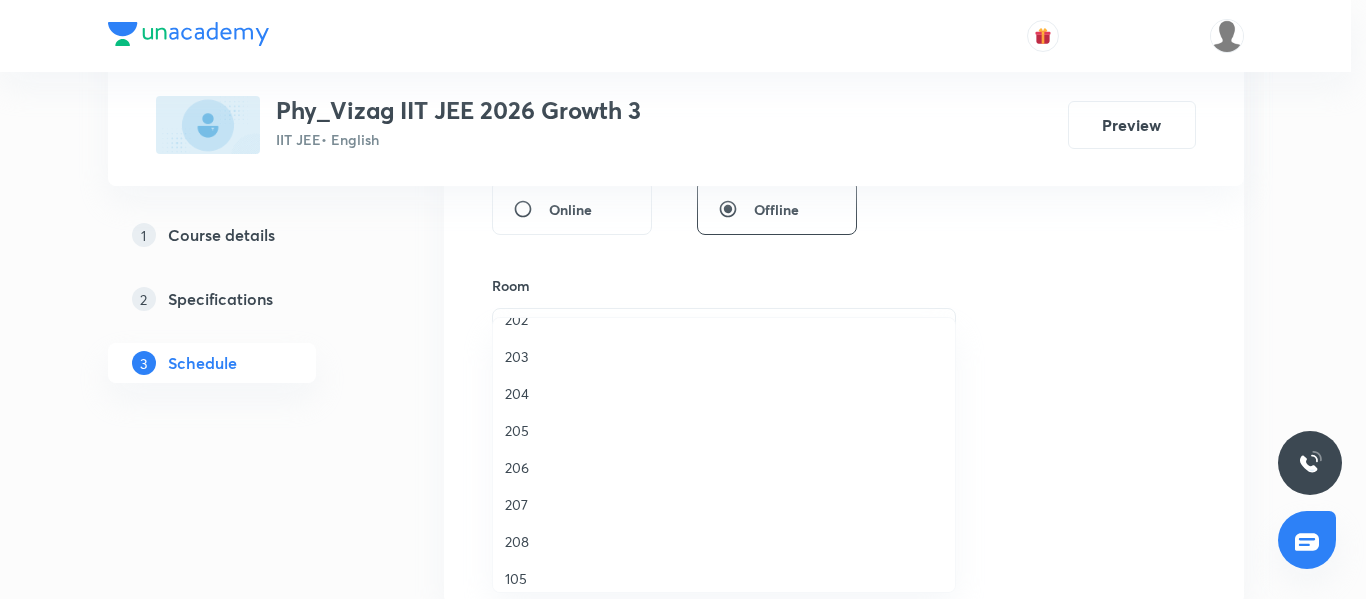 click on "207" at bounding box center (724, 504) 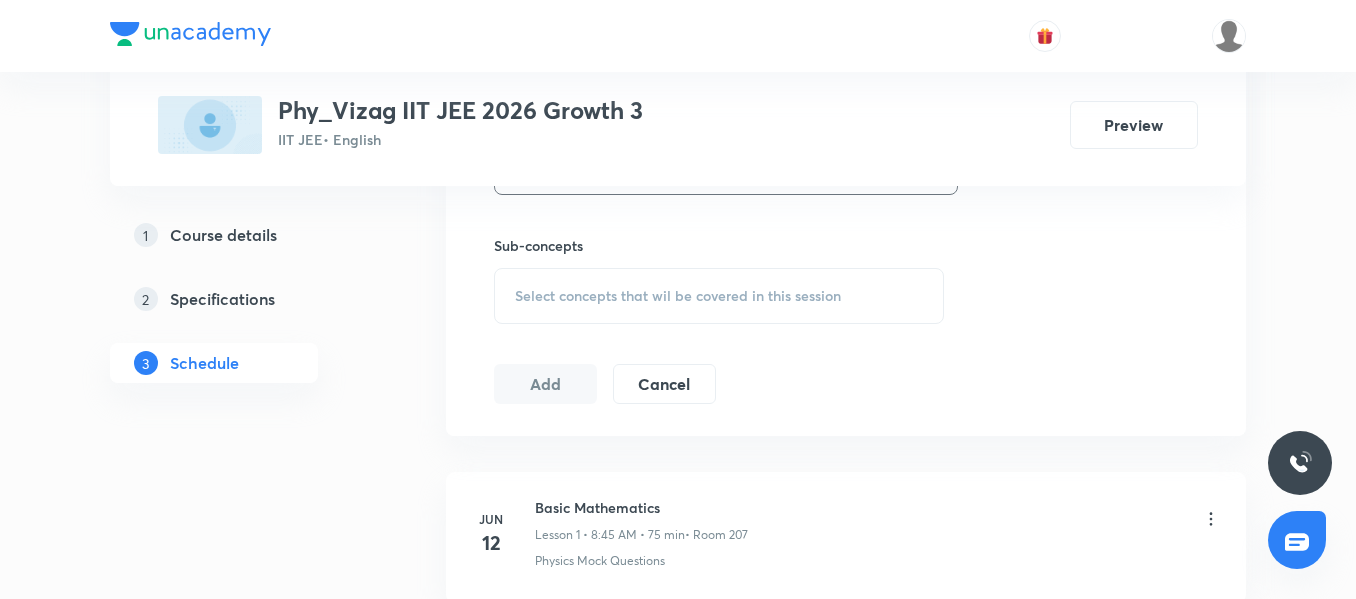 scroll, scrollTop: 970, scrollLeft: 0, axis: vertical 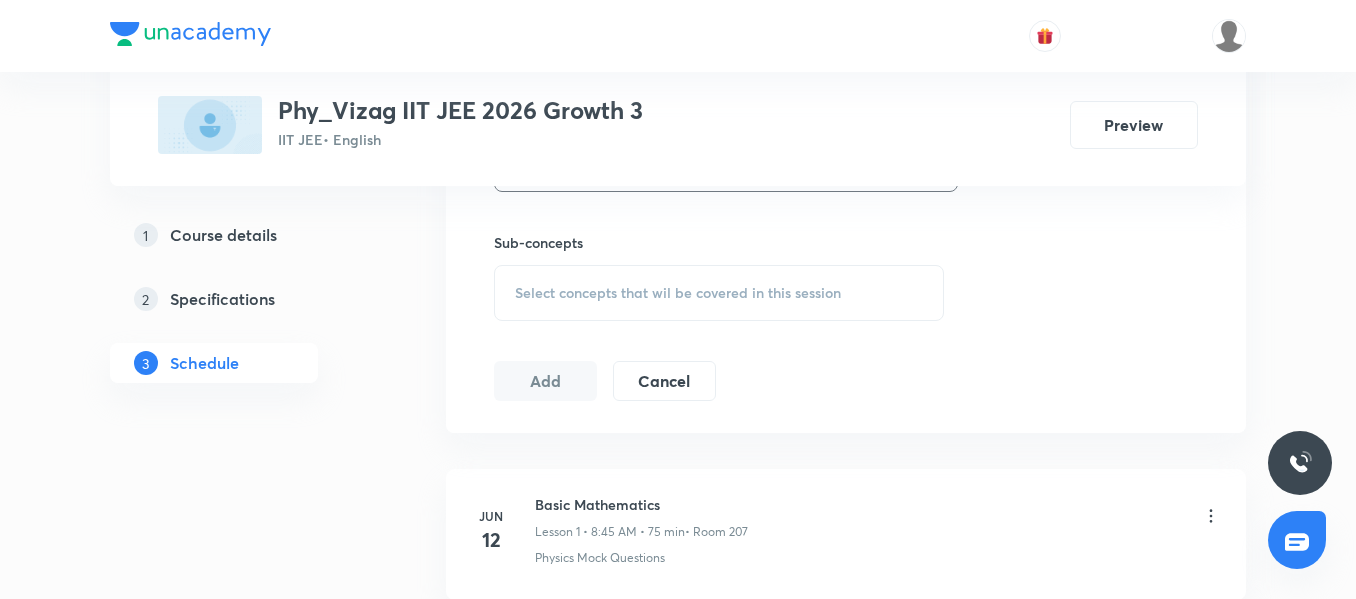 click on "Select concepts that wil be covered in this session" at bounding box center (678, 293) 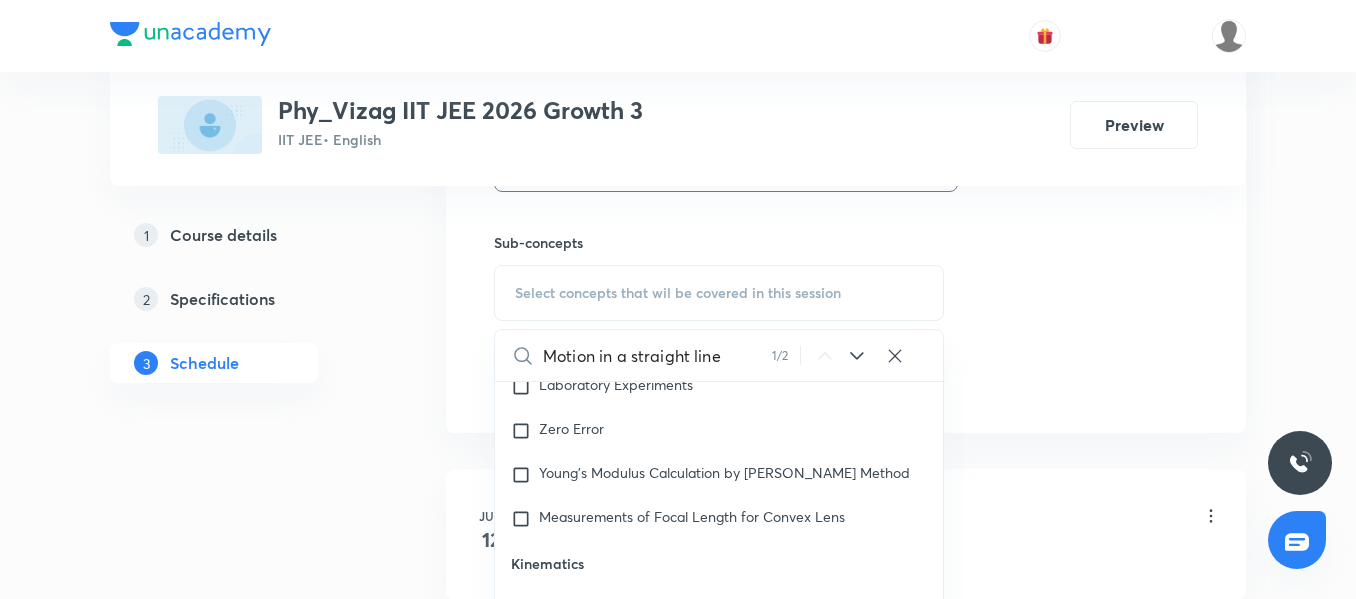 scroll, scrollTop: 1981, scrollLeft: 0, axis: vertical 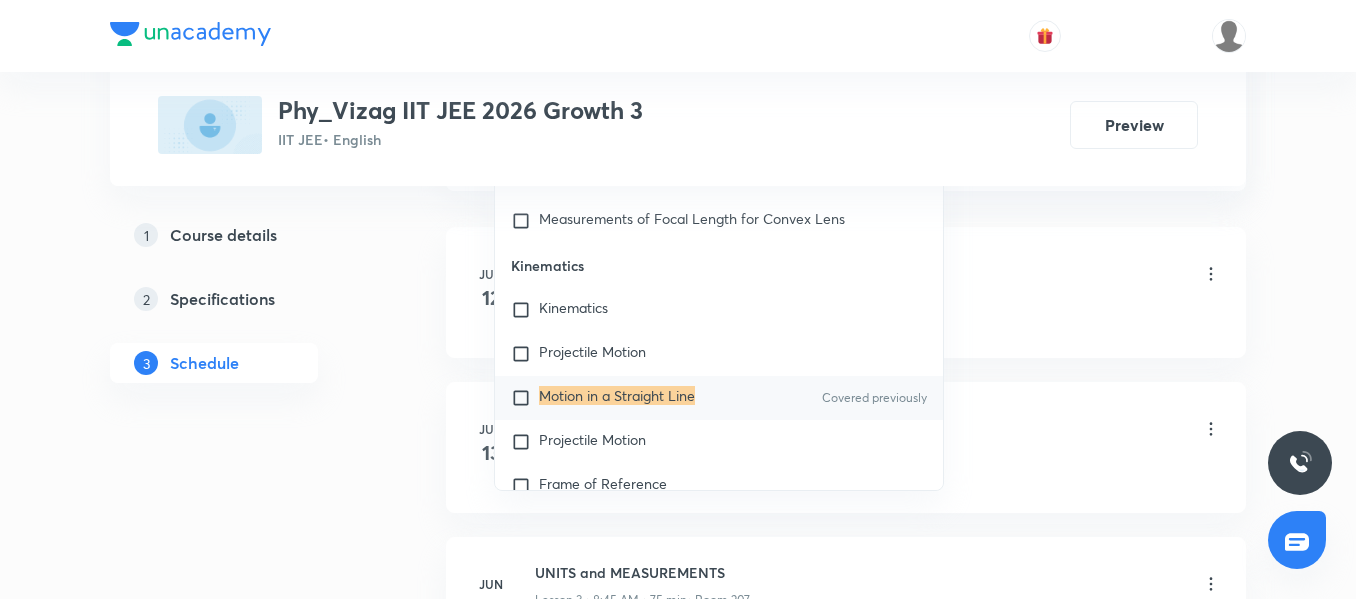 type on "Motion in a straight line" 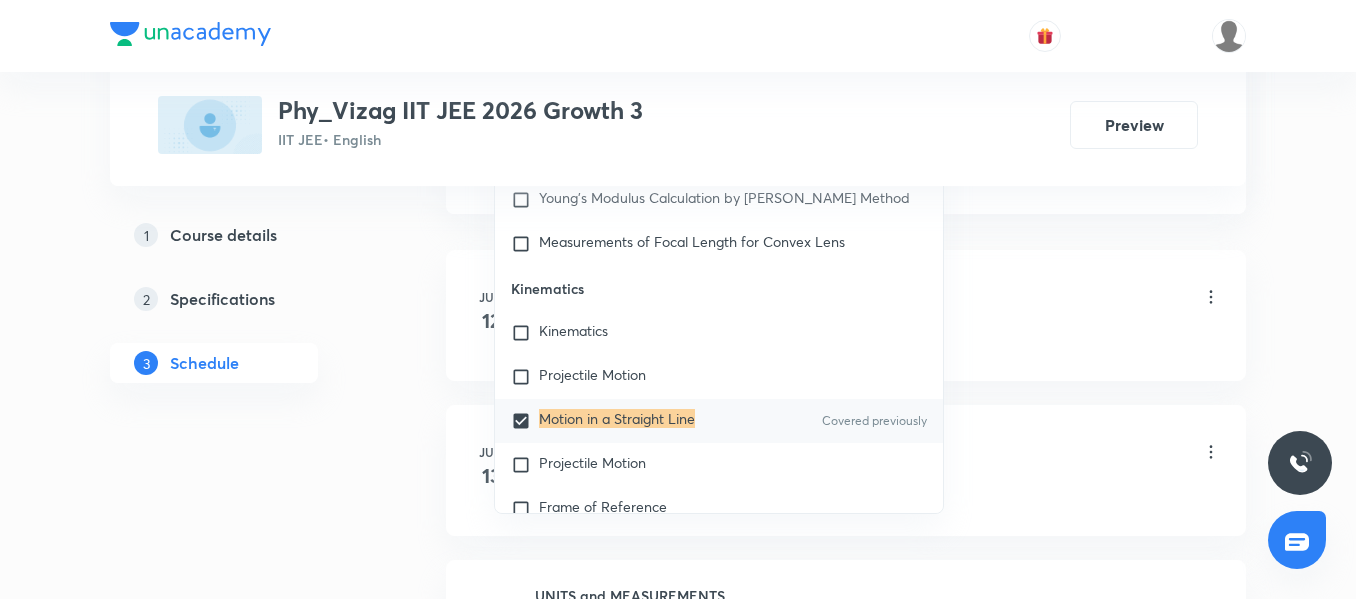 click on "1 Course details 2 Specifications 3 Schedule" at bounding box center [246, 1457] 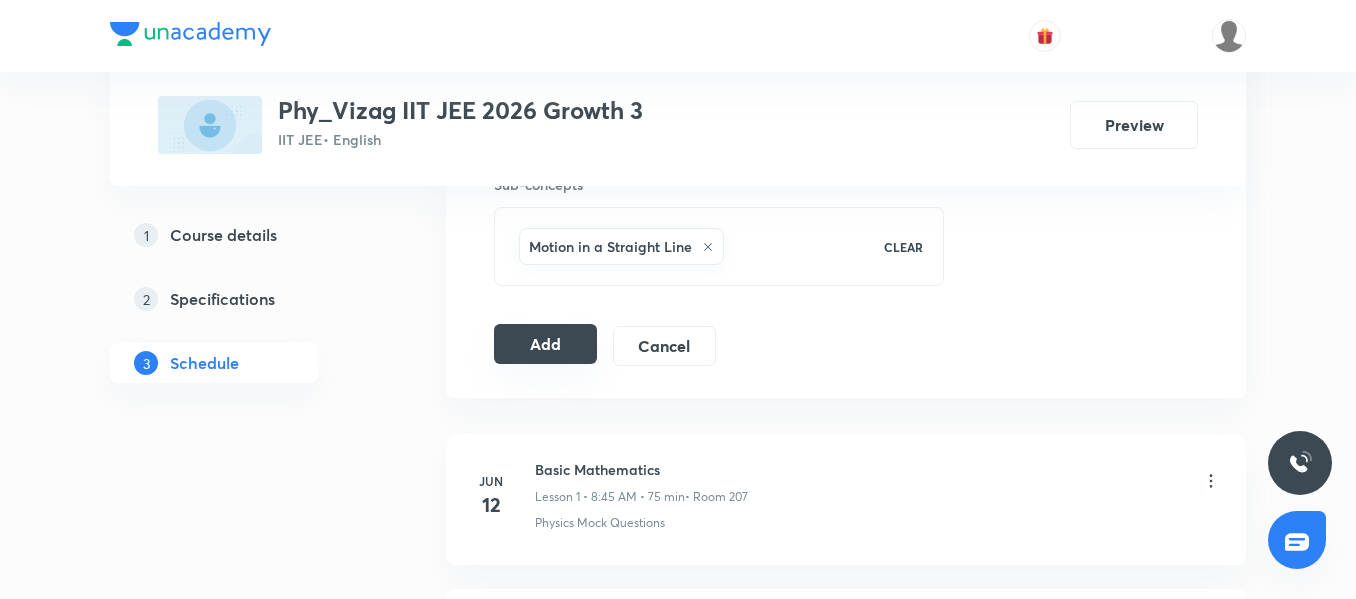 scroll, scrollTop: 1027, scrollLeft: 0, axis: vertical 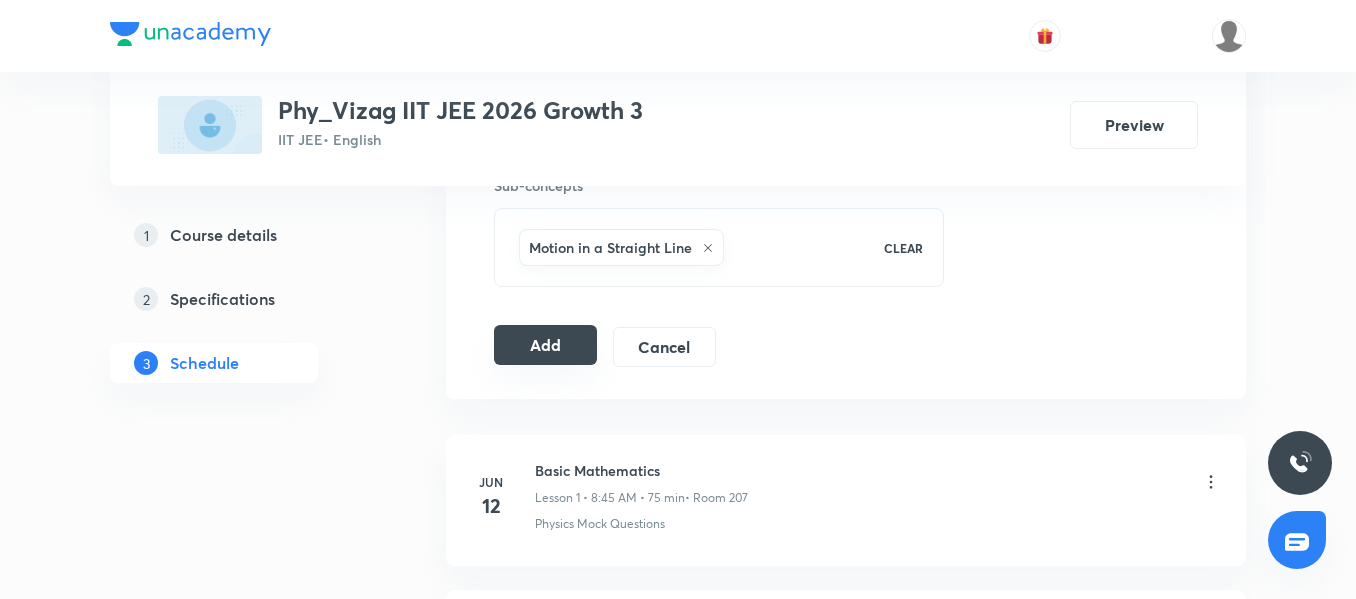 click on "Add" at bounding box center (545, 345) 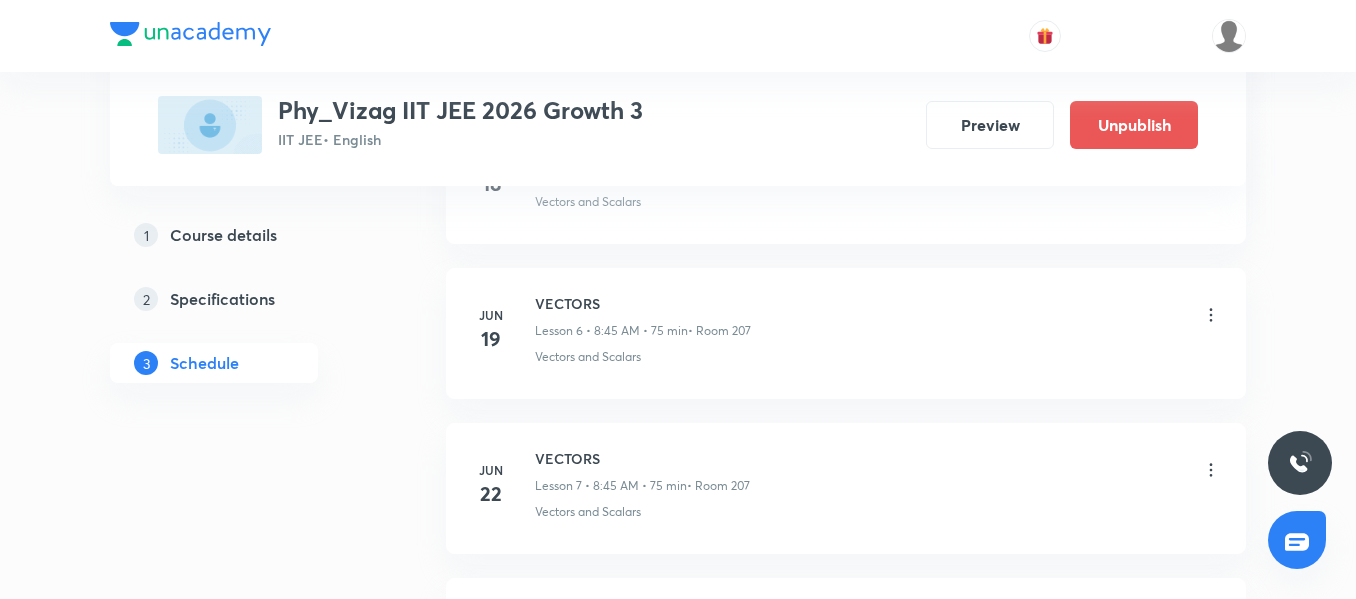 click on "1 Course details 2 Specifications 3 Schedule" at bounding box center (246, 1248) 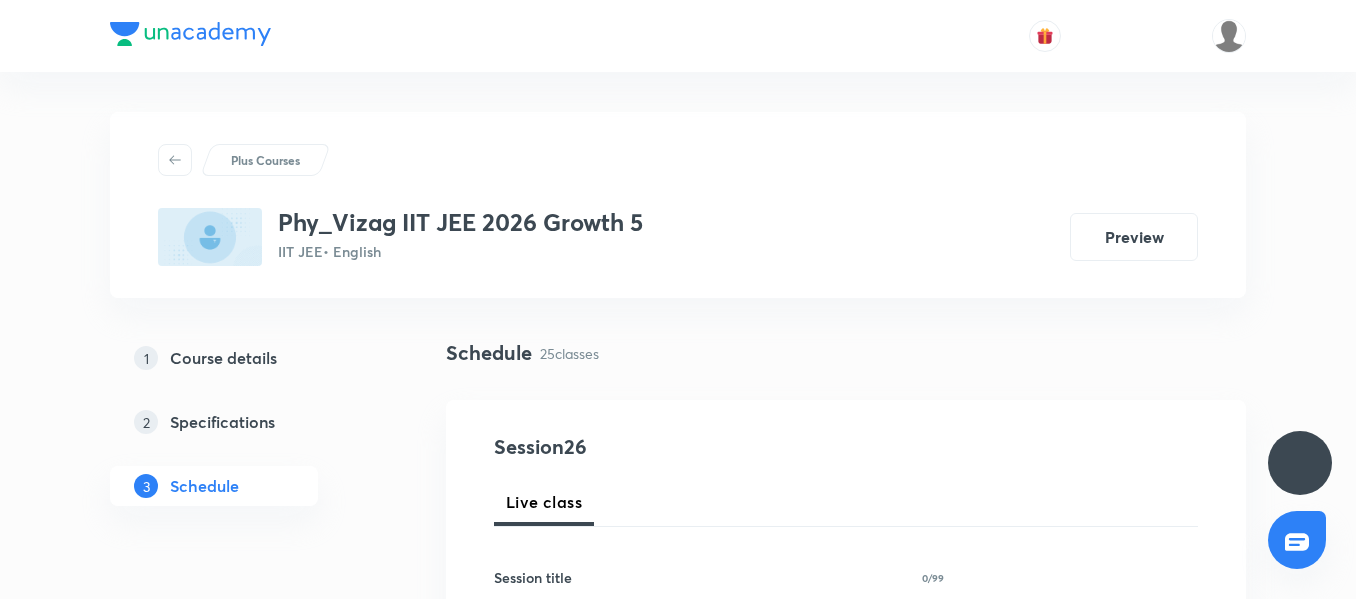 scroll, scrollTop: 0, scrollLeft: 0, axis: both 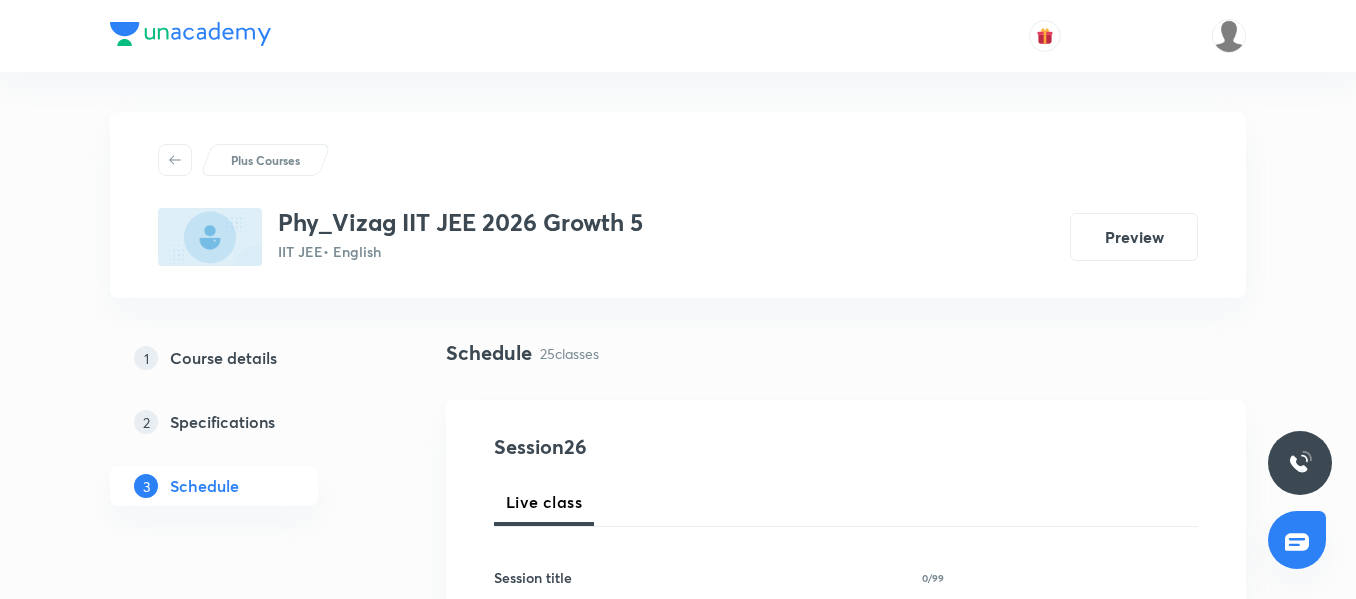 click on "1 Course details 2 Specifications 3 Schedule" at bounding box center (246, 434) 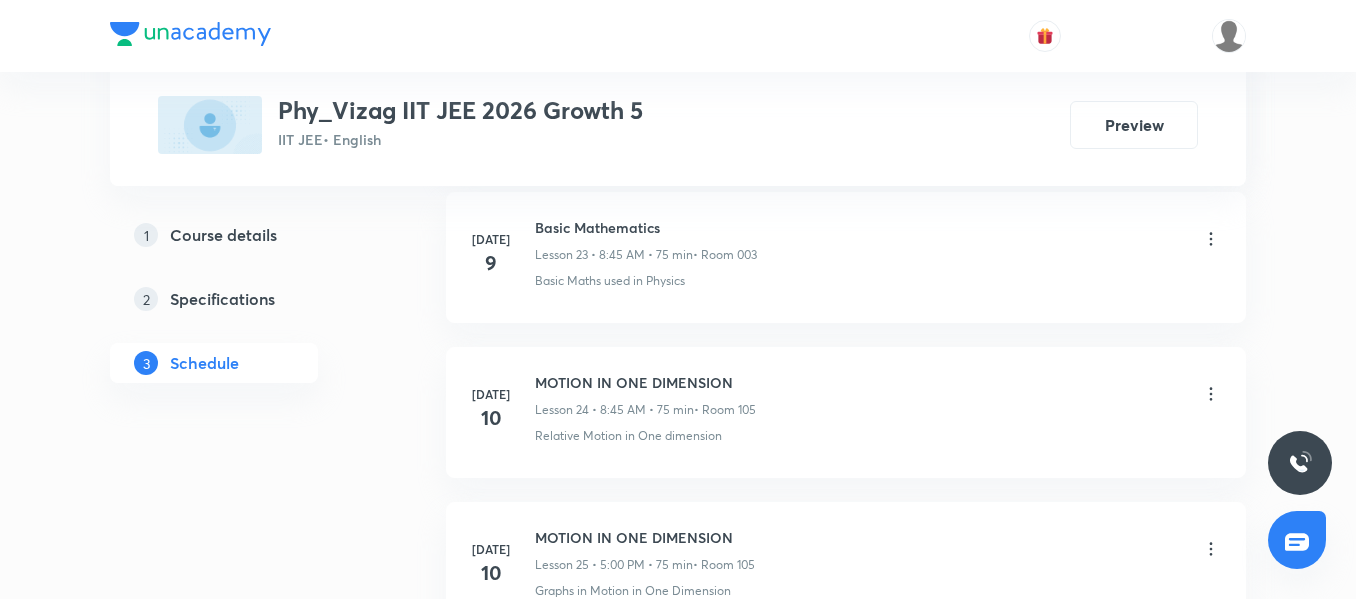 scroll, scrollTop: 4879, scrollLeft: 0, axis: vertical 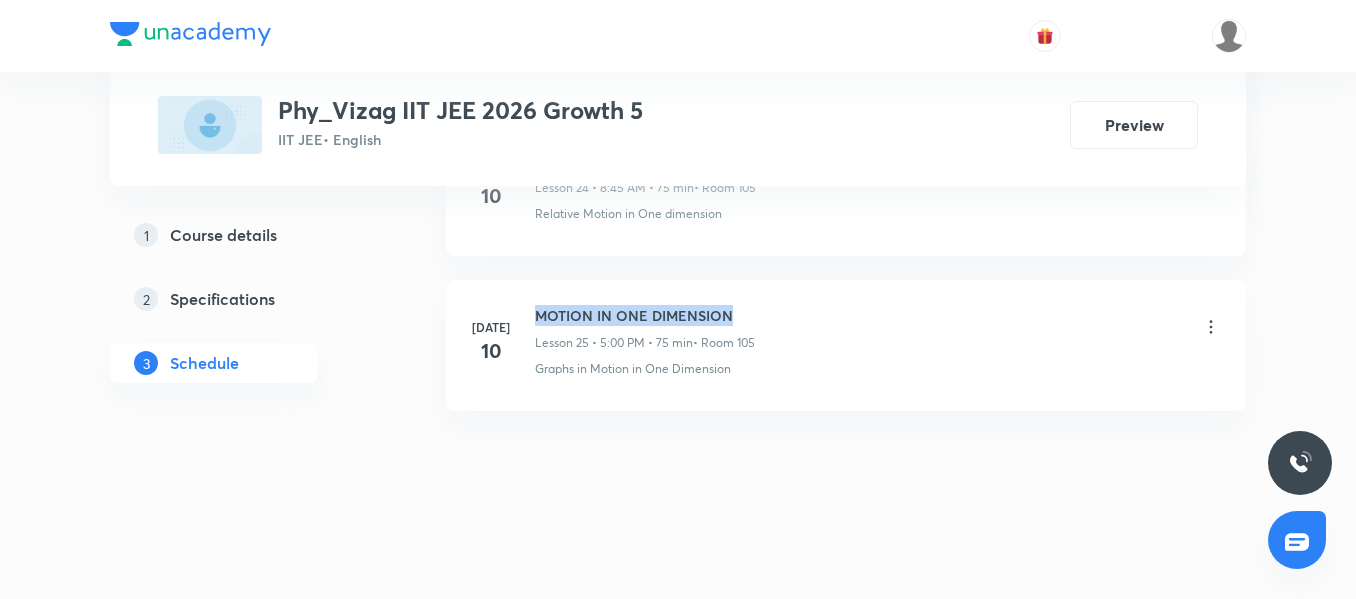 drag, startPoint x: 736, startPoint y: 308, endPoint x: 520, endPoint y: 296, distance: 216.33308 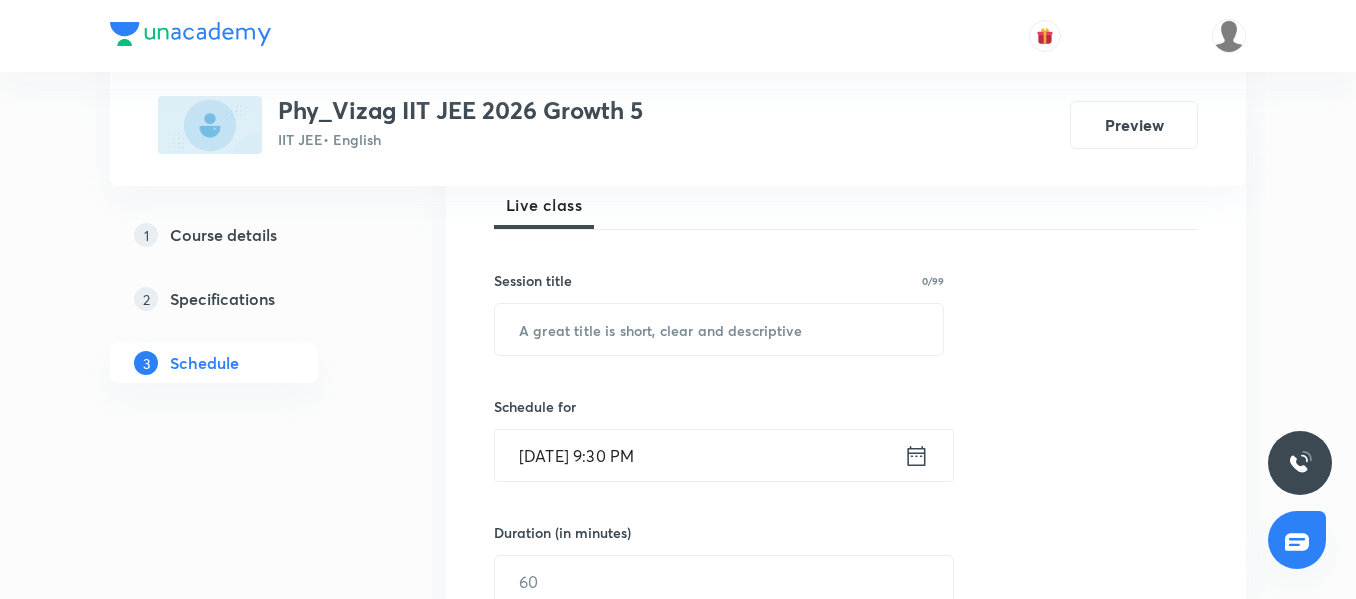 scroll, scrollTop: 316, scrollLeft: 0, axis: vertical 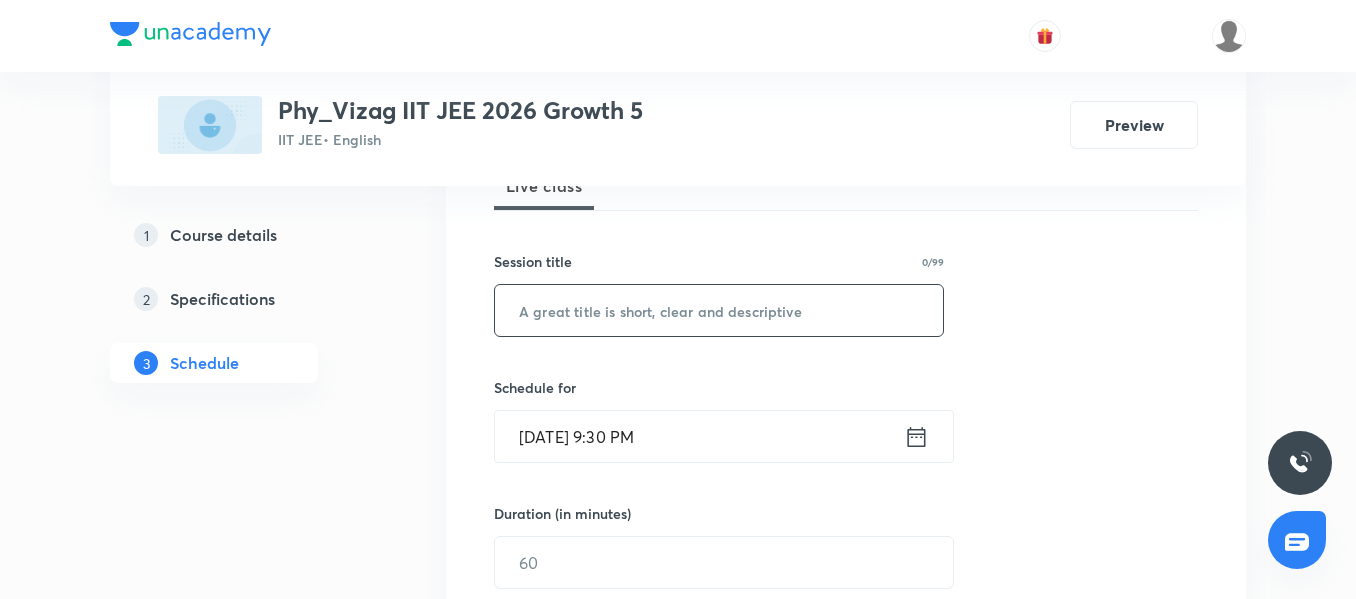 click at bounding box center [719, 310] 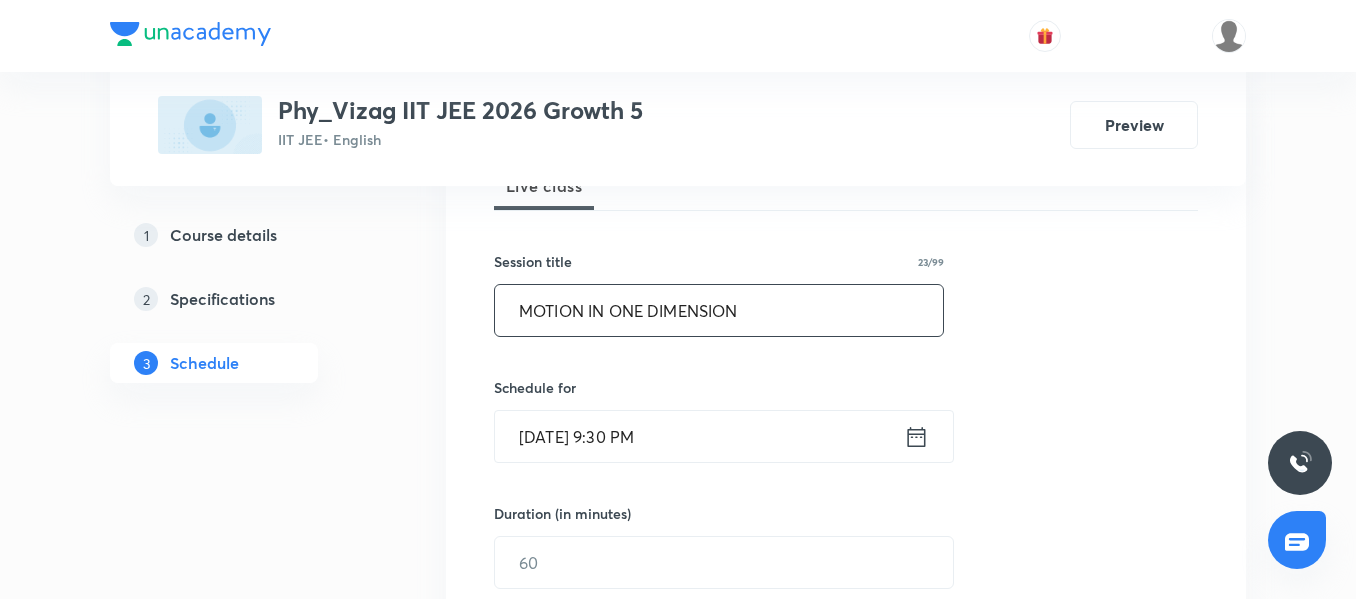 type on "MOTION IN ONE DIMENSION" 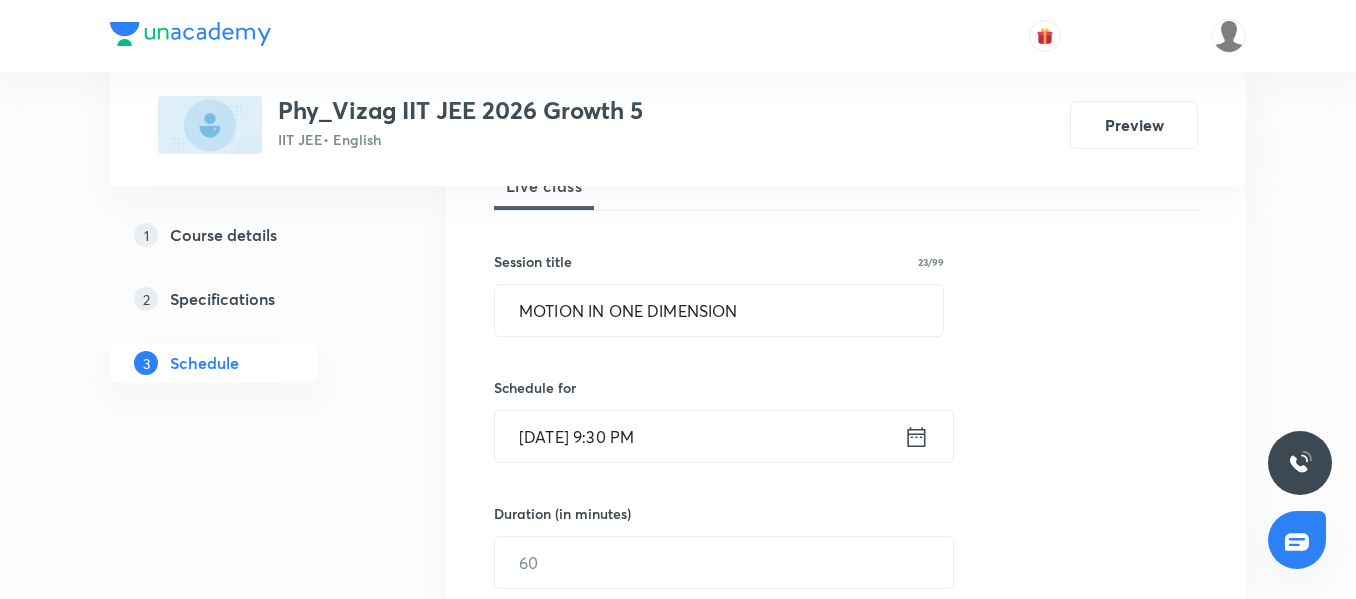 click 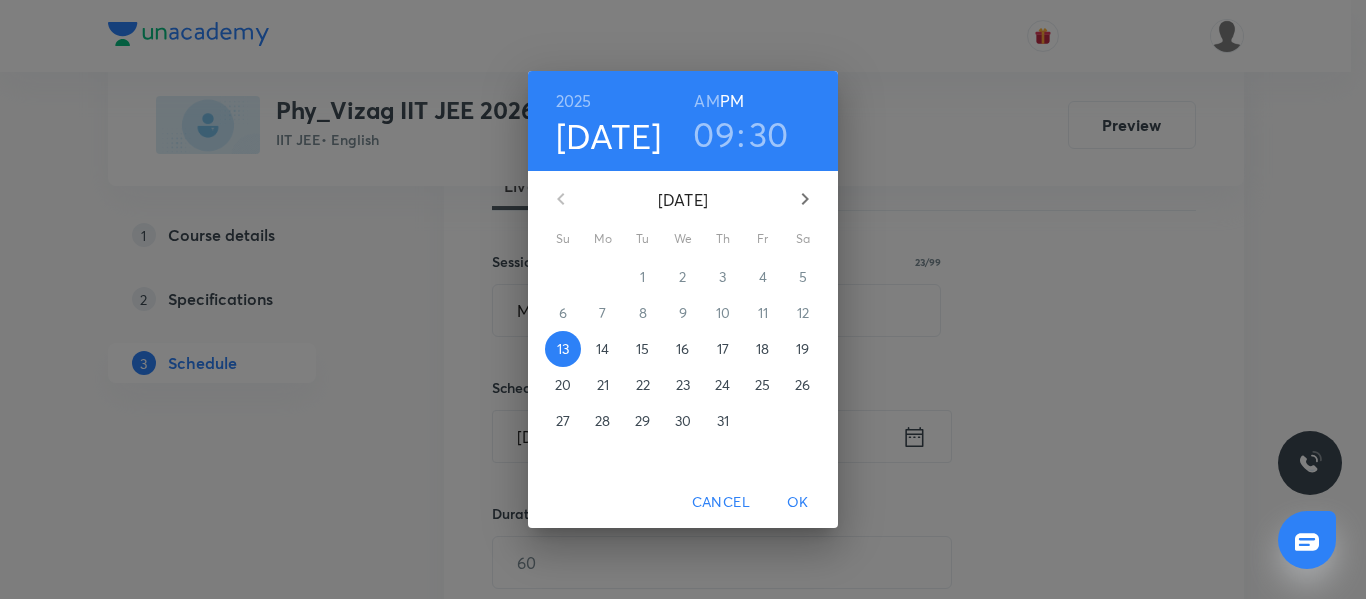 click on "AM" at bounding box center [706, 101] 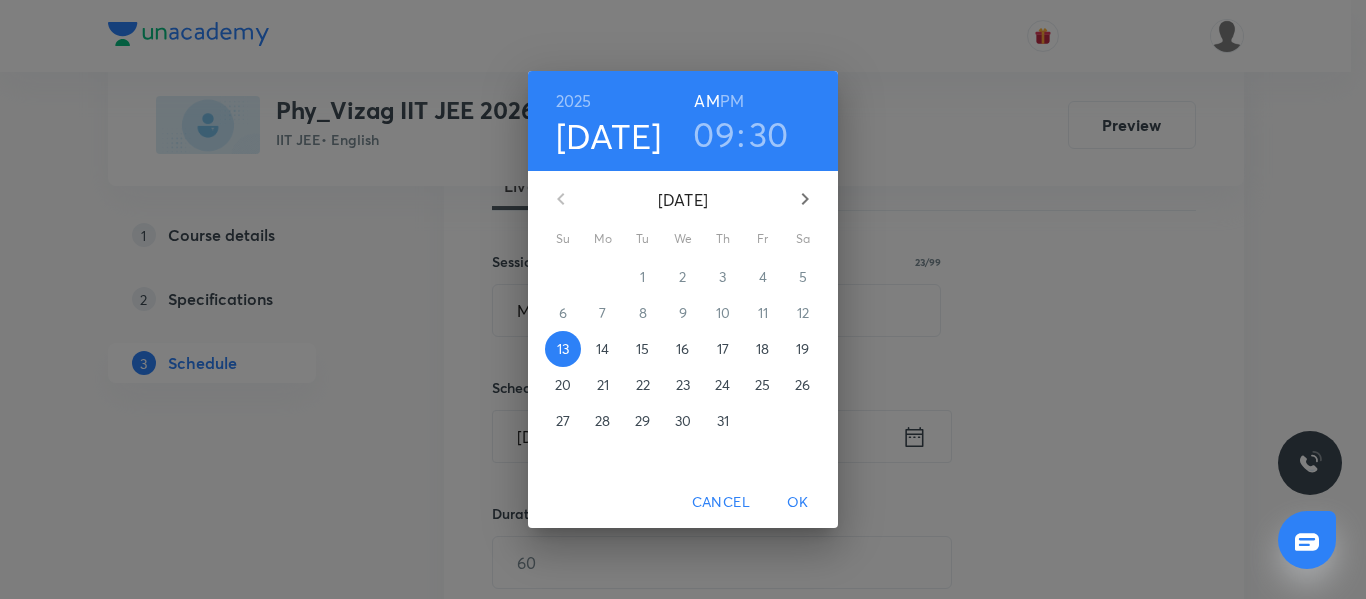 click on "14" at bounding box center (602, 349) 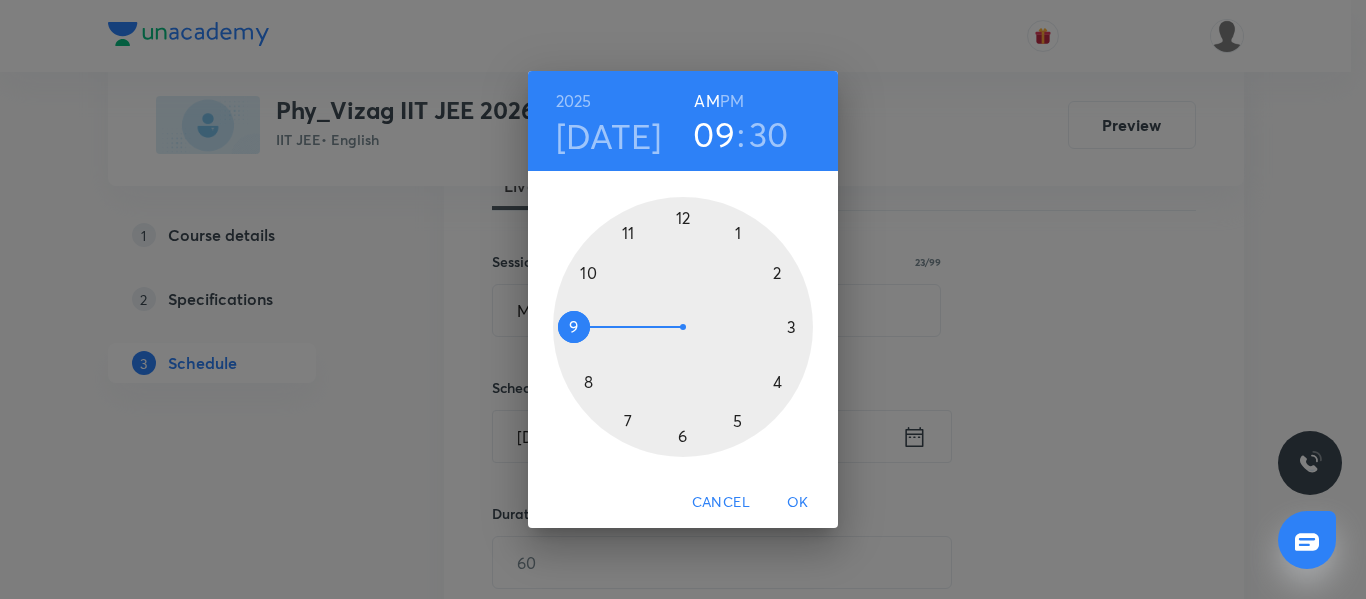 click at bounding box center [683, 327] 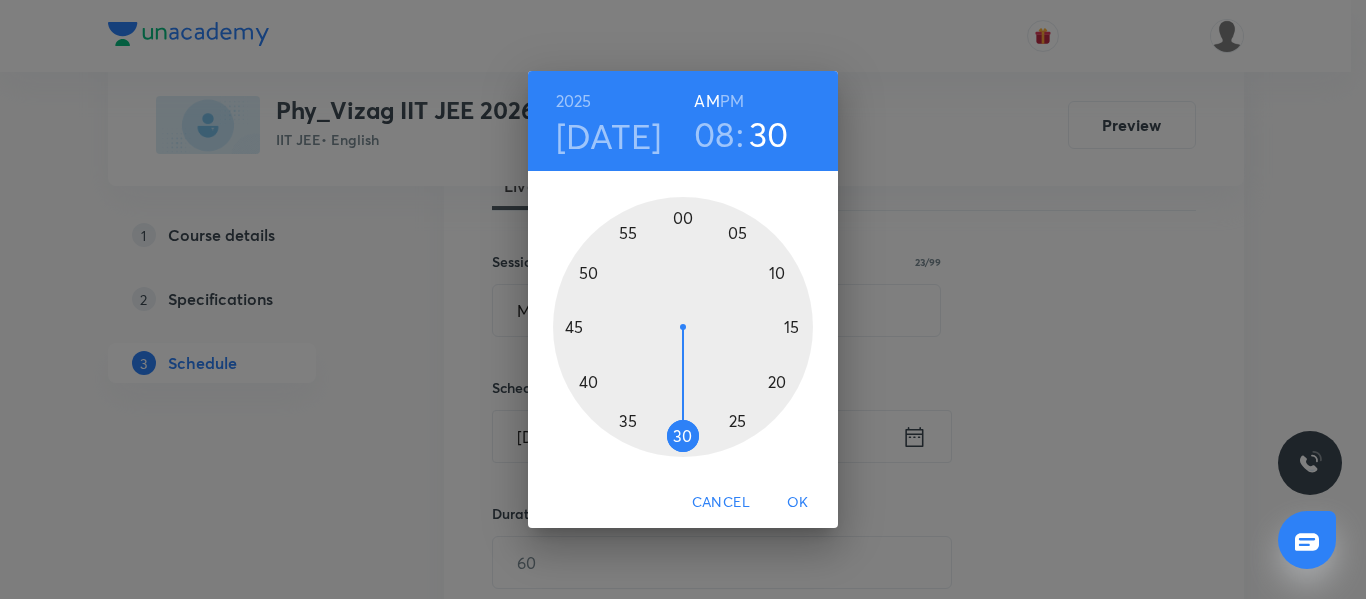 click at bounding box center (683, 327) 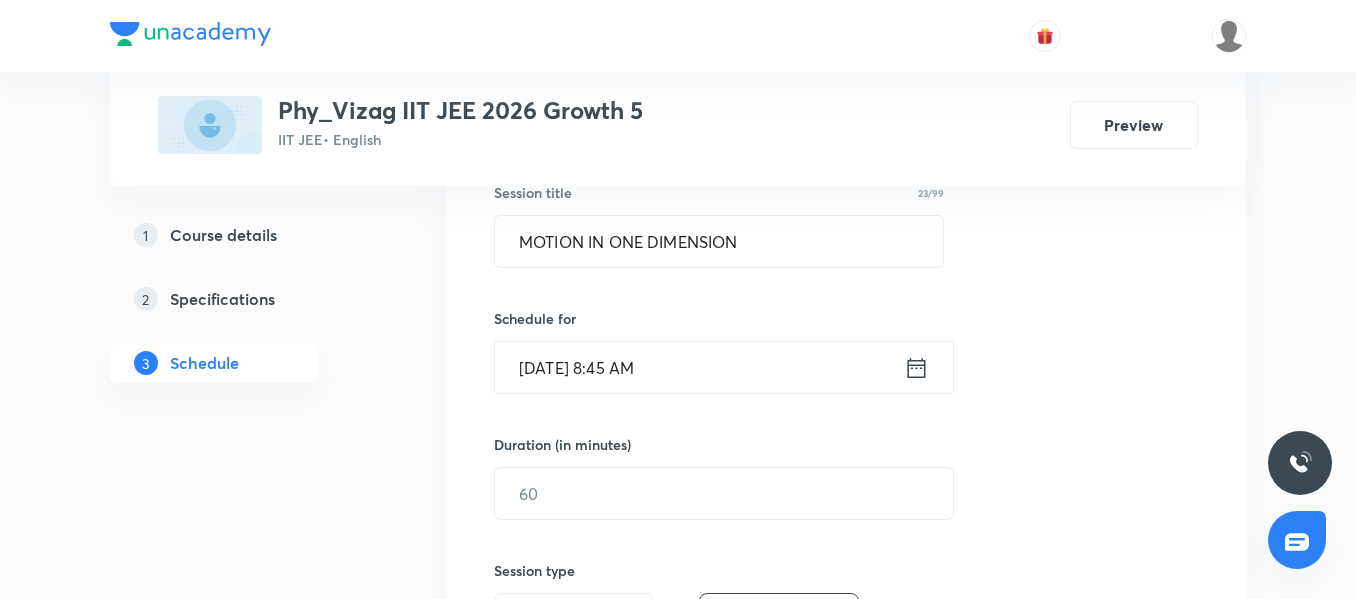 scroll, scrollTop: 387, scrollLeft: 0, axis: vertical 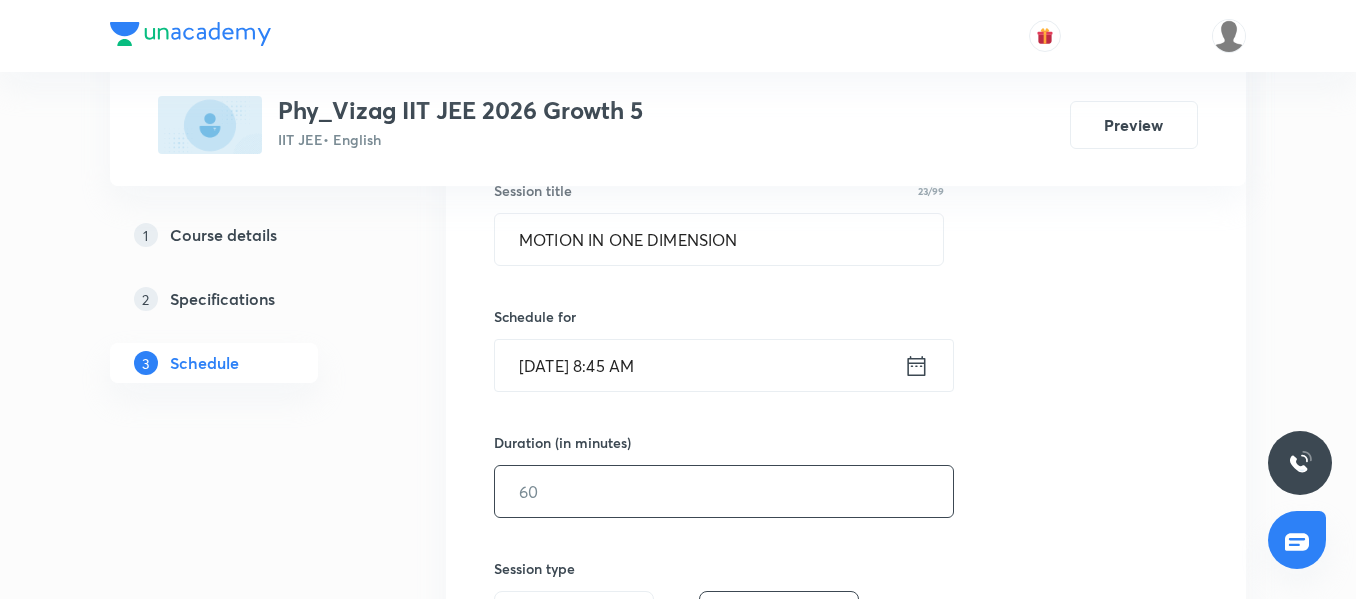 click at bounding box center [724, 491] 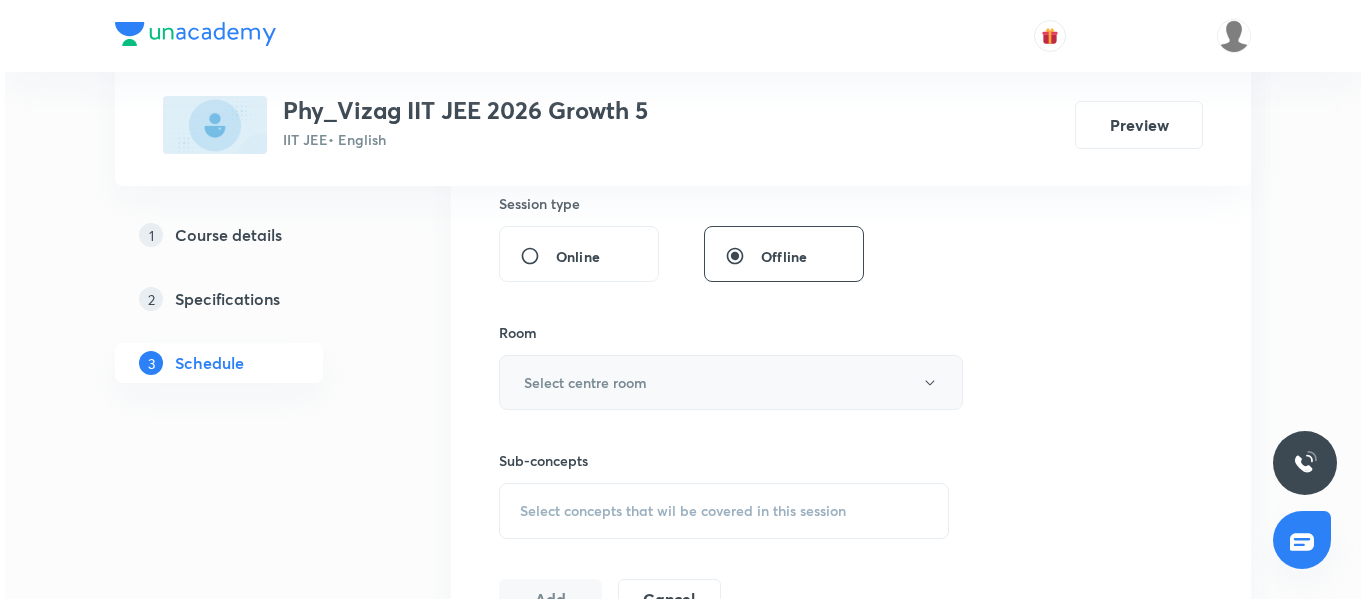 scroll, scrollTop: 753, scrollLeft: 0, axis: vertical 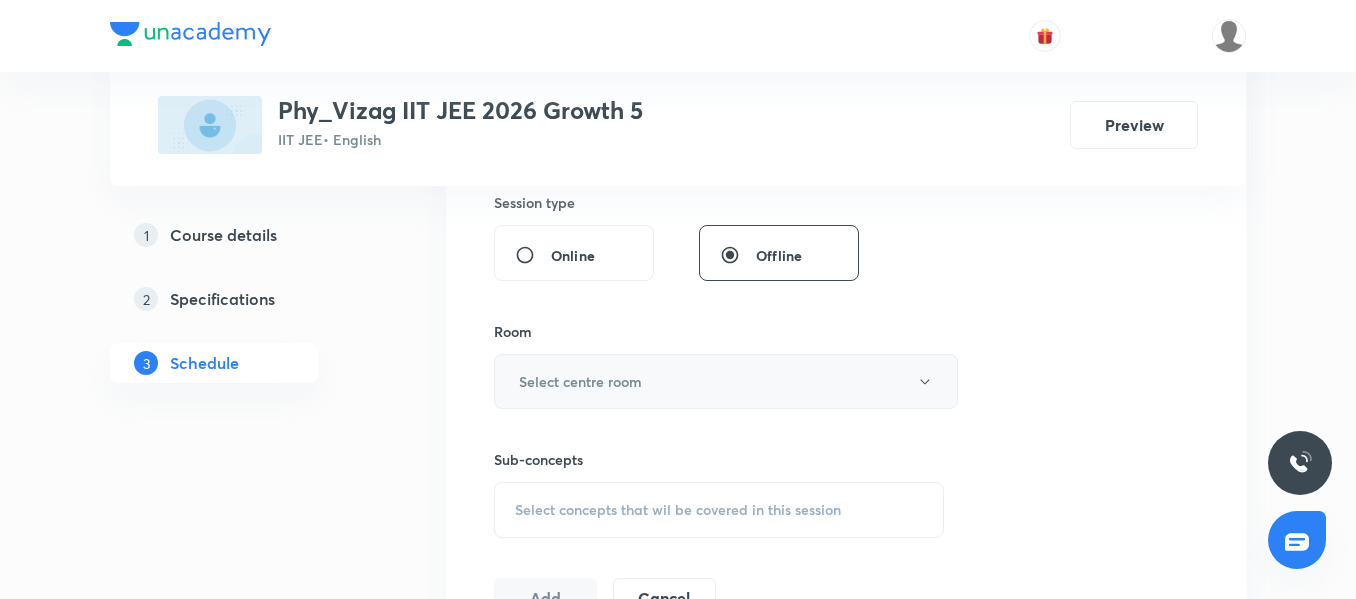 type on "75" 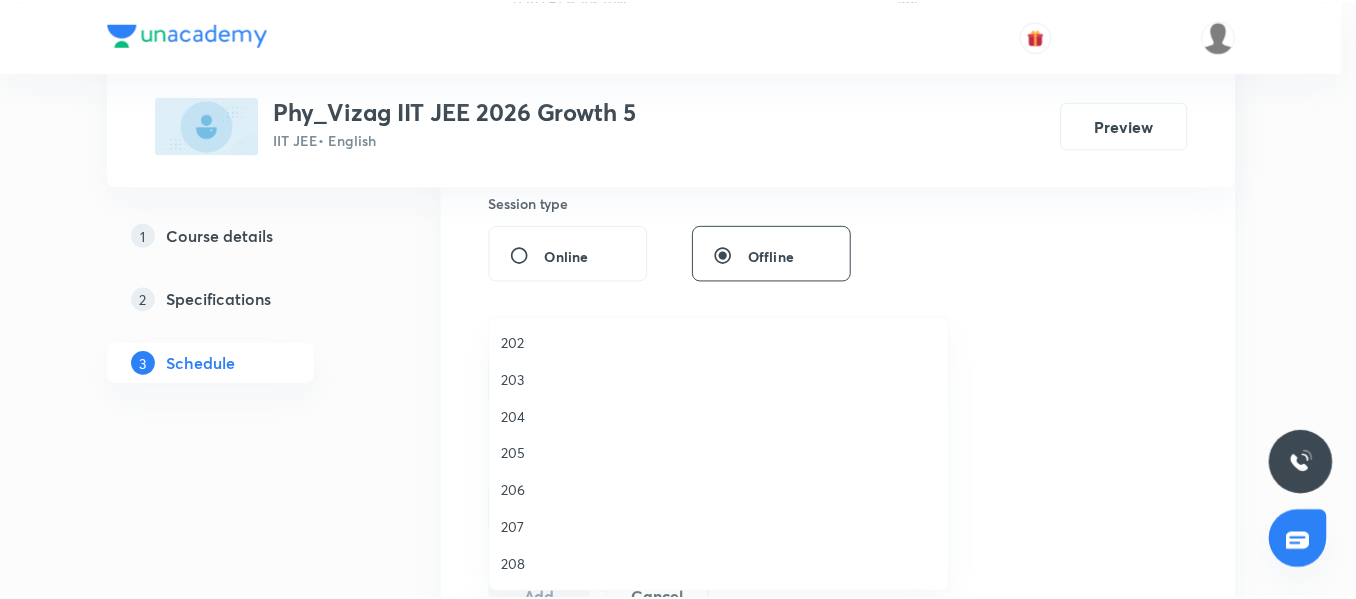 scroll, scrollTop: 556, scrollLeft: 0, axis: vertical 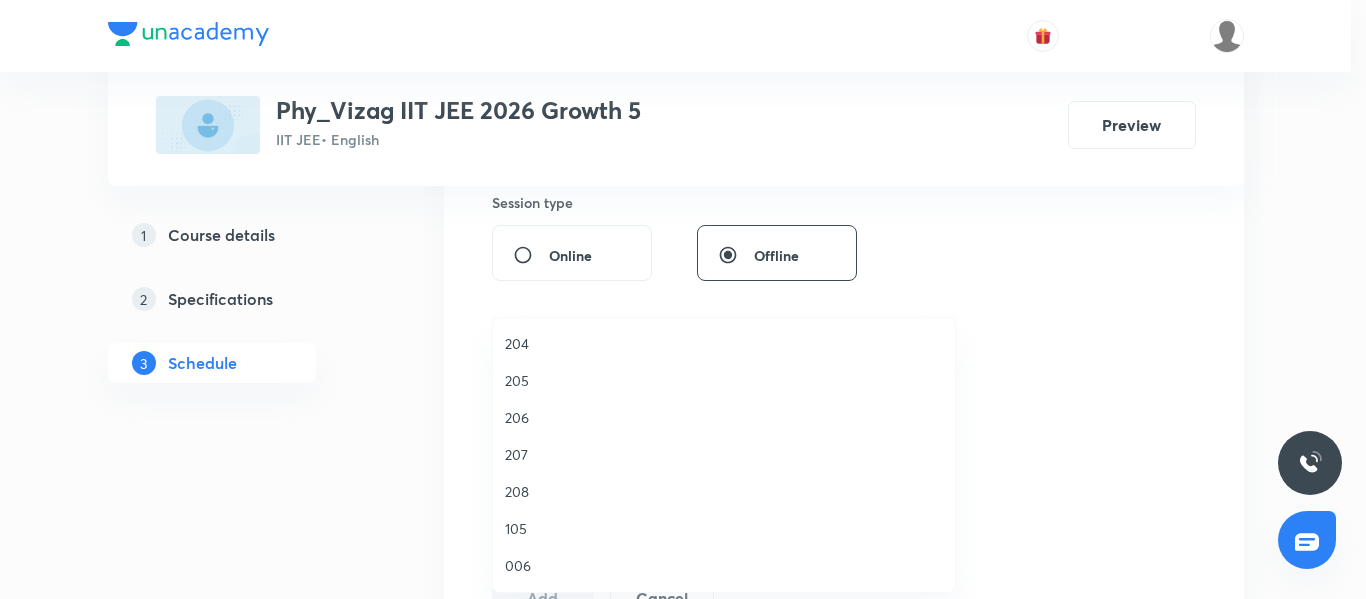 click on "105" at bounding box center (724, 528) 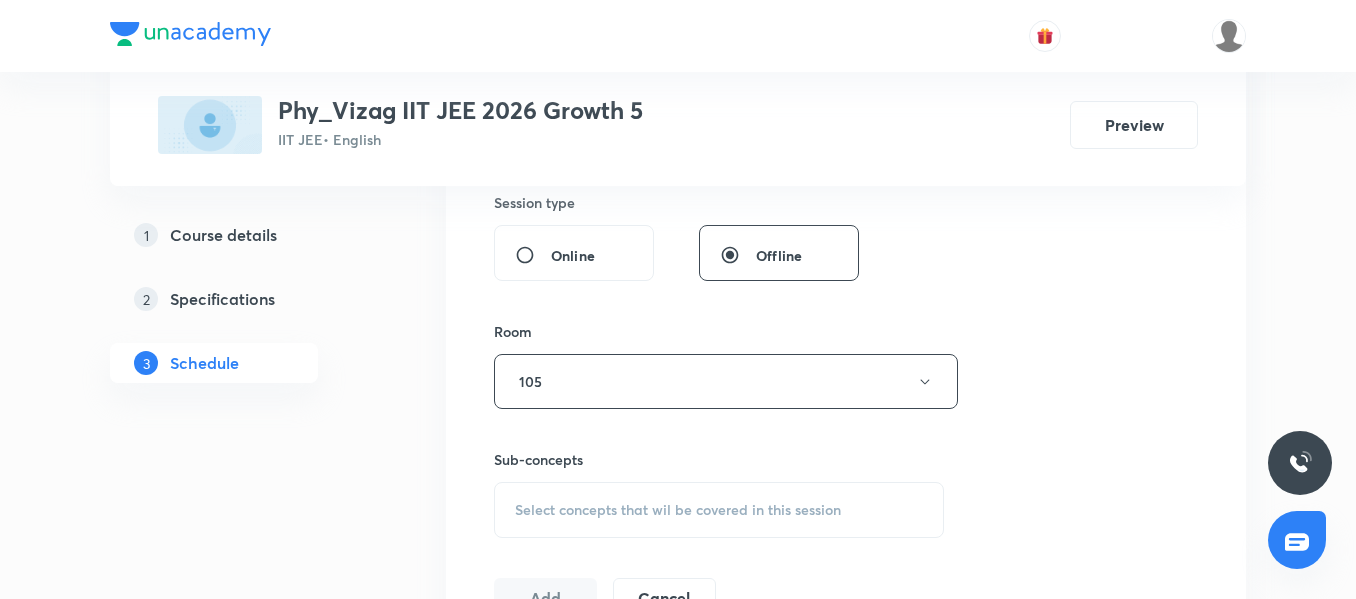 click on "Select concepts that wil be covered in this session" at bounding box center (678, 510) 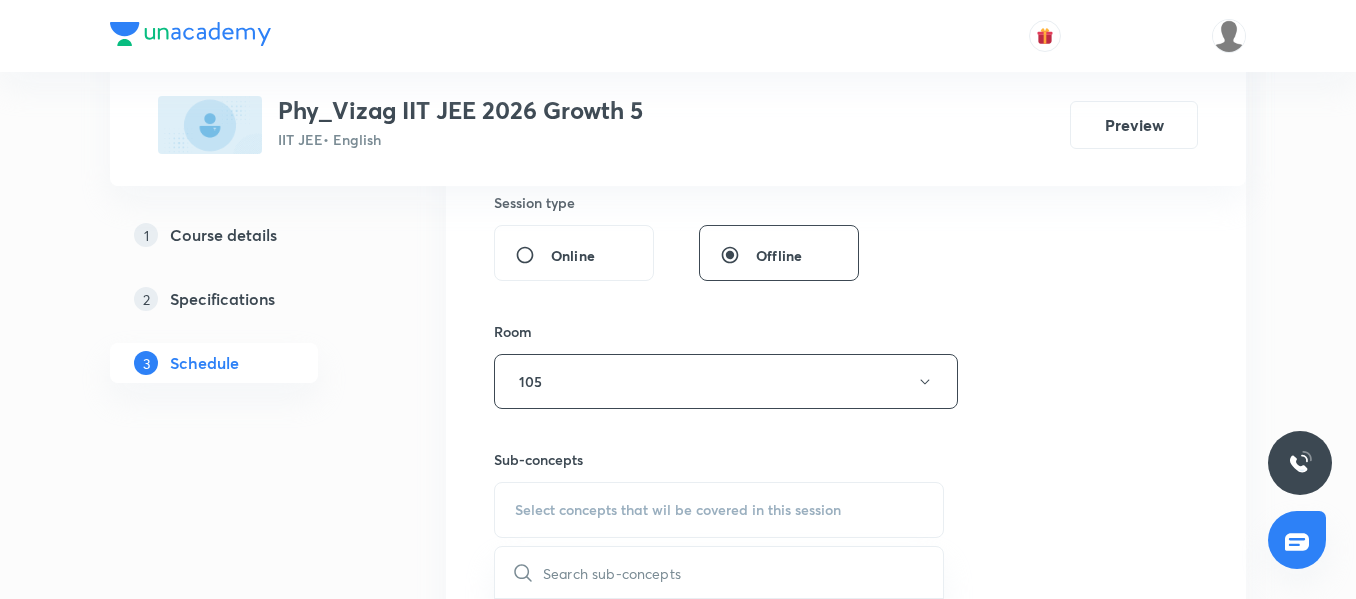 scroll, scrollTop: 901, scrollLeft: 0, axis: vertical 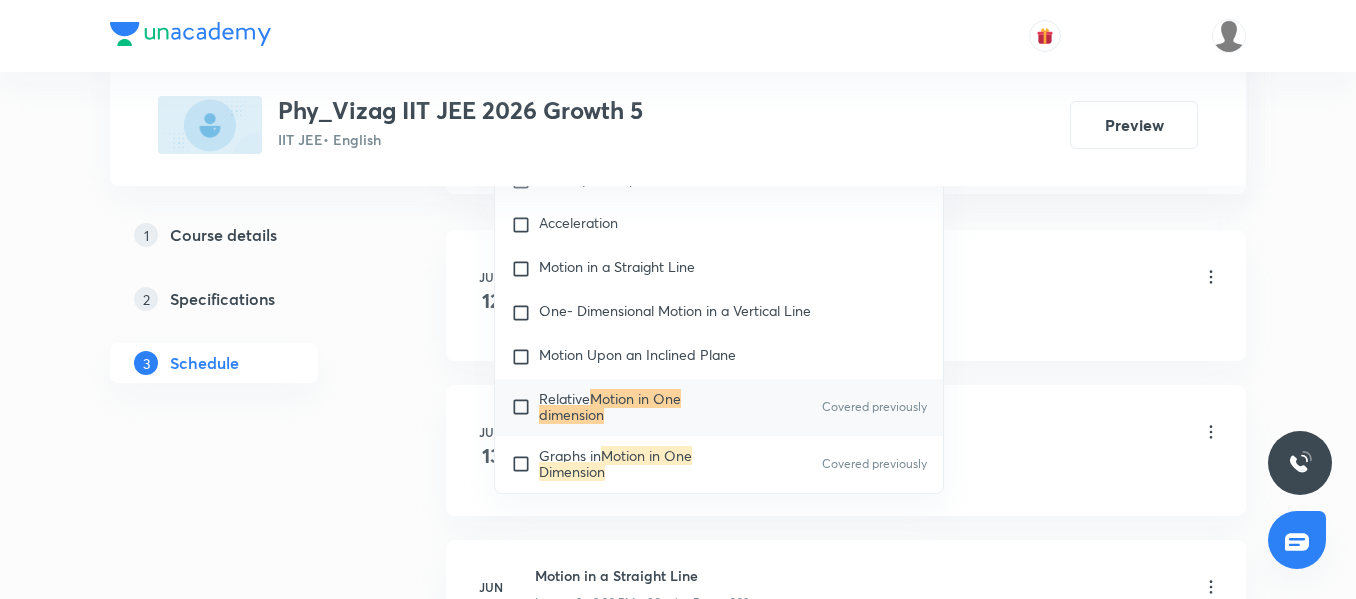 type on "MOTION IN ONE DIMENSION" 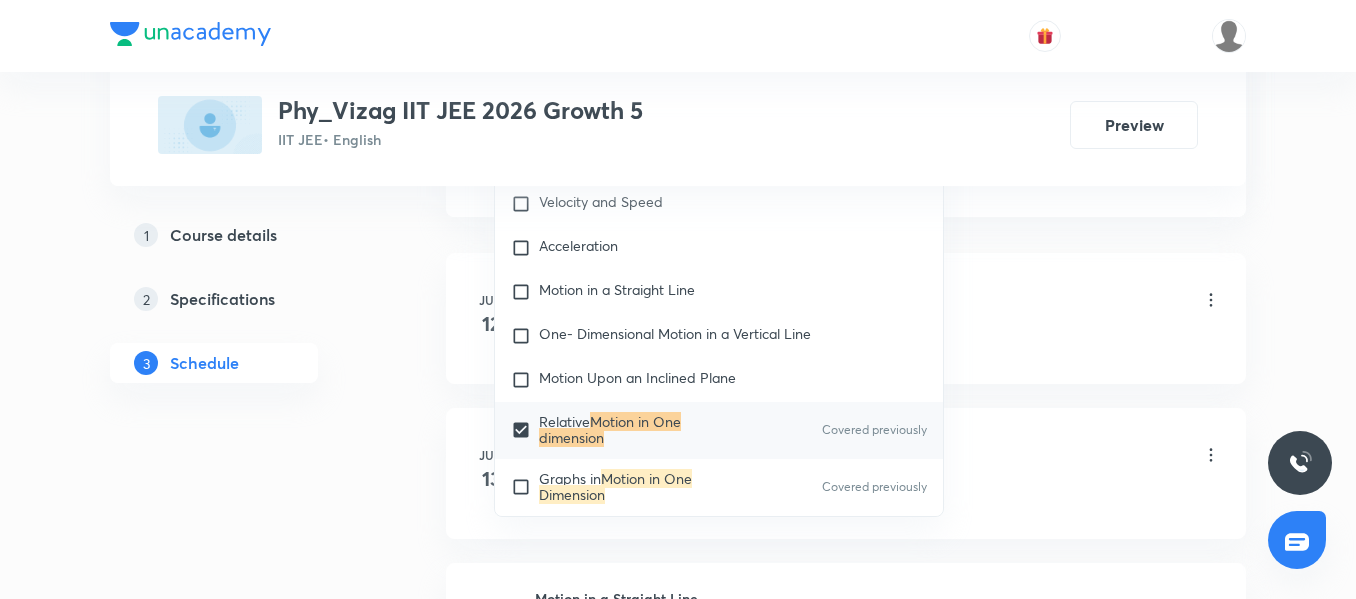 click on "Plus Courses Phy_Vizag IIT JEE 2026 Growth 5 IIT JEE  • English Preview 1 Course details 2 Specifications 3 Schedule Schedule 25  classes Session  26 Live class Session title 23/99 MOTION IN ONE DIMENSION ​ Schedule for Jul 14, 2025, 8:45 AM ​ Duration (in minutes) 75 ​   Session type Online Offline Room 105 Sub-concepts Relative Motion in One dimension CLEAR MOTION IN ONE DIMENSION 1 / 2 ​ Physics Mock Questions Physics Mock Questions Covered previously Group_Test Mathematical Tools Vectors and Scalars  Elementary Algebra Basic Trigonometry Covered previously Addition of Vectors 2D and 3D Geometry Representation of Vector  Components of a Vector Functions Unit Vectors Differentiation Integration Rectangular Components of a Vector in Three Dimensions Position Vector Use of Differentiation & Integration in One Dimensional Motion Displacement Vector Derivatives of Equations of Motion by Calculus Vectors Product of Two Vectors Differentiation: Basic Formula and Rule Covered previously Maxima and Minima" at bounding box center (678, 1579) 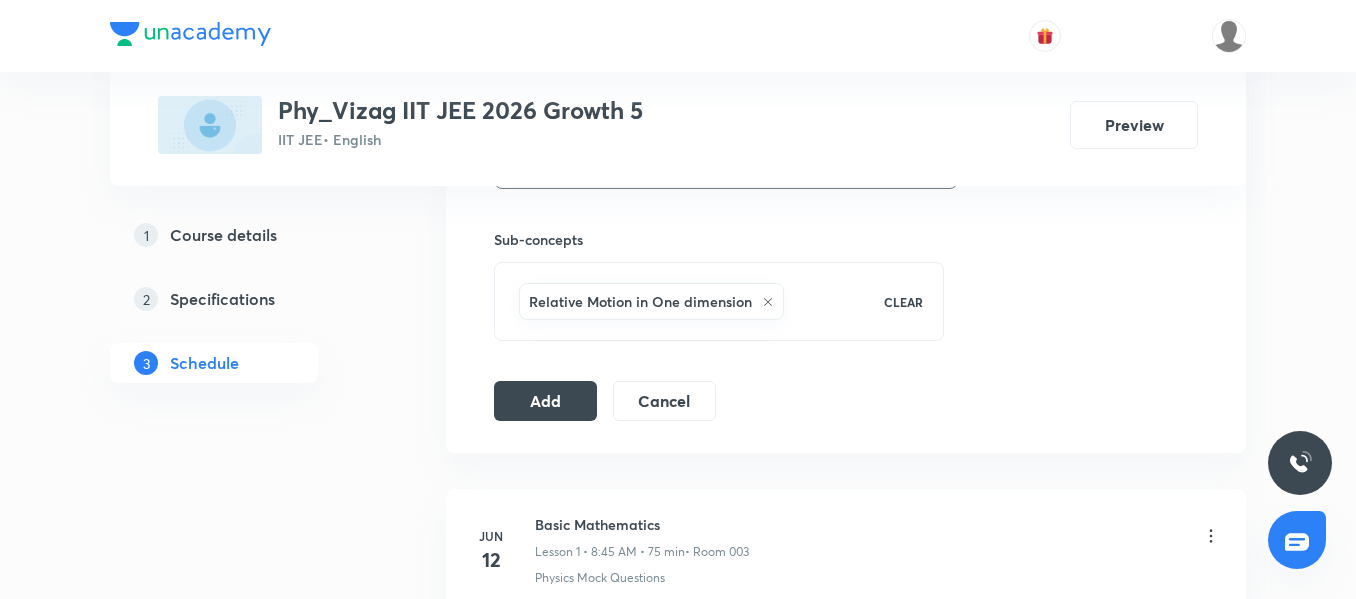 scroll, scrollTop: 970, scrollLeft: 0, axis: vertical 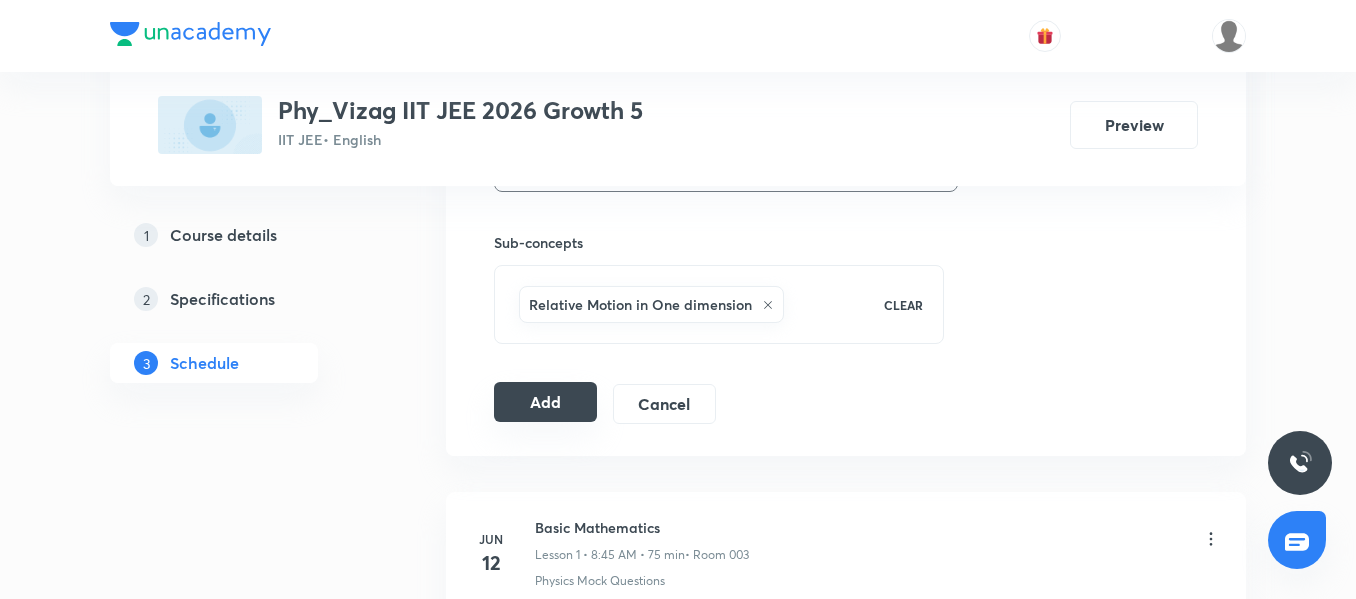 click on "Add" at bounding box center (545, 402) 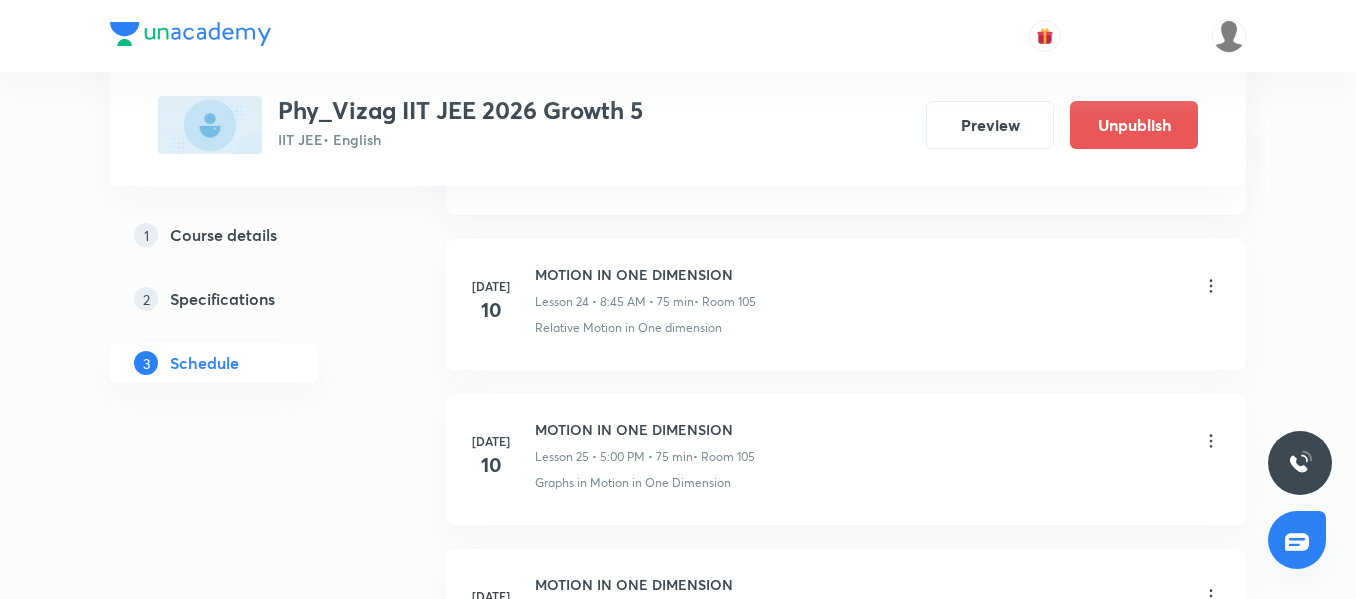 scroll, scrollTop: 5034, scrollLeft: 0, axis: vertical 